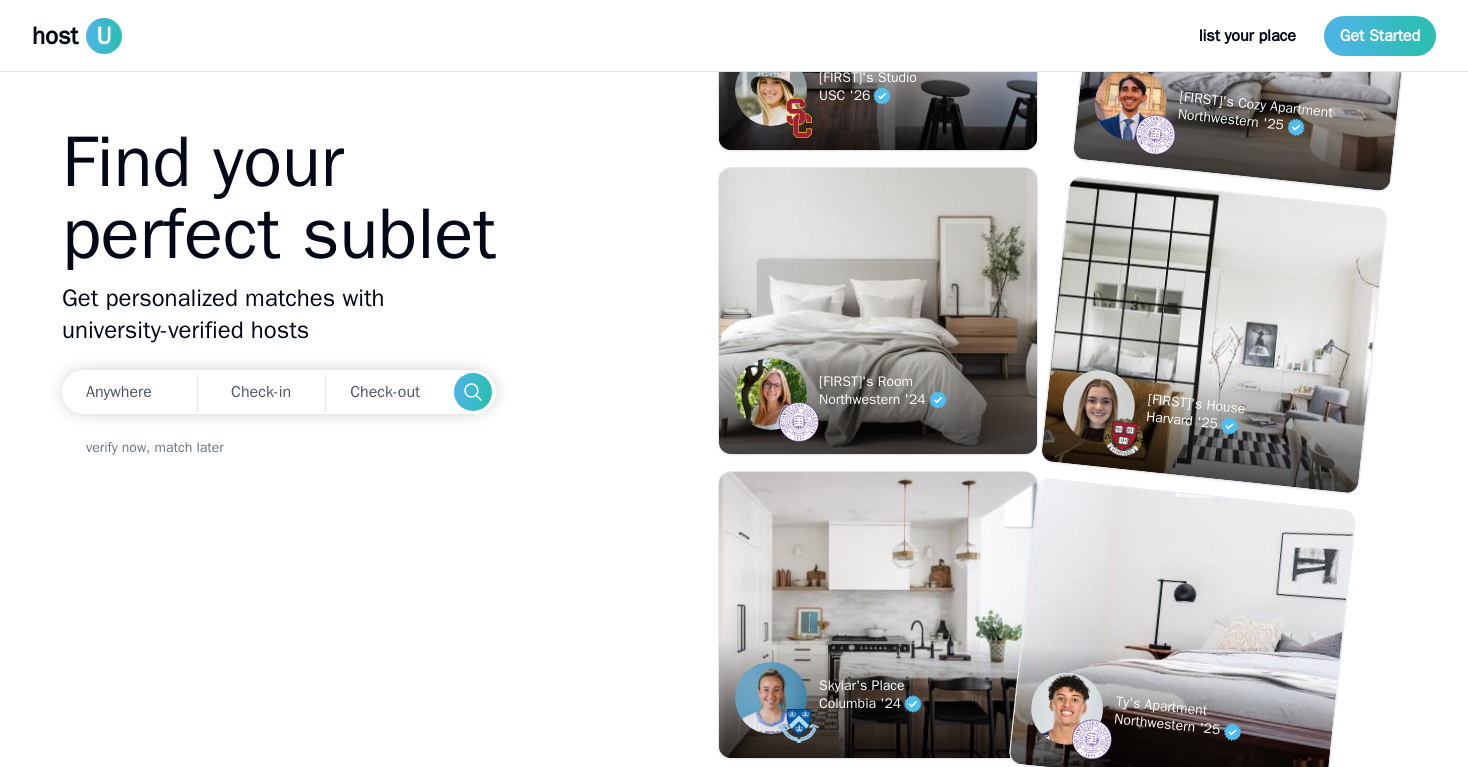scroll, scrollTop: 0, scrollLeft: 0, axis: both 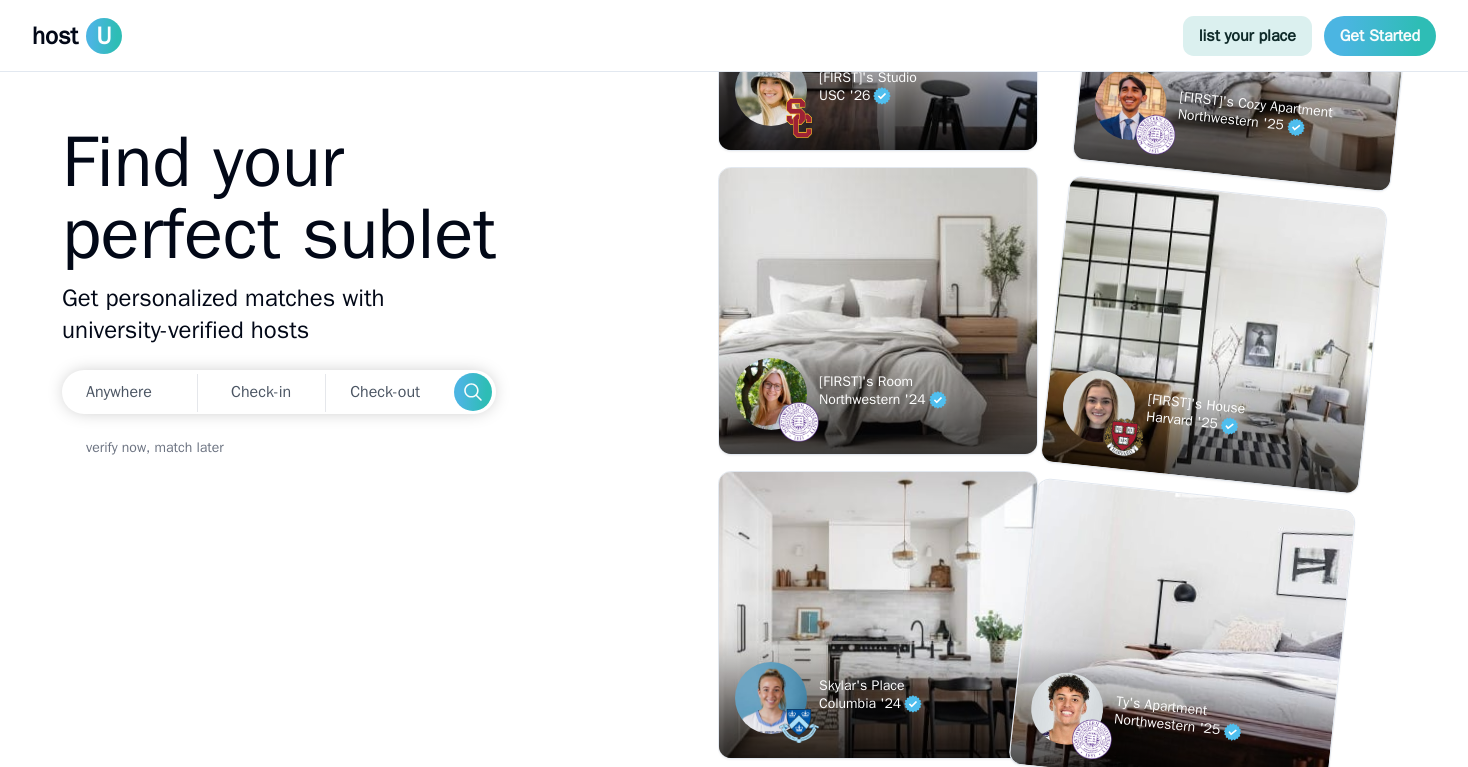 click on "list your place" at bounding box center (1247, 36) 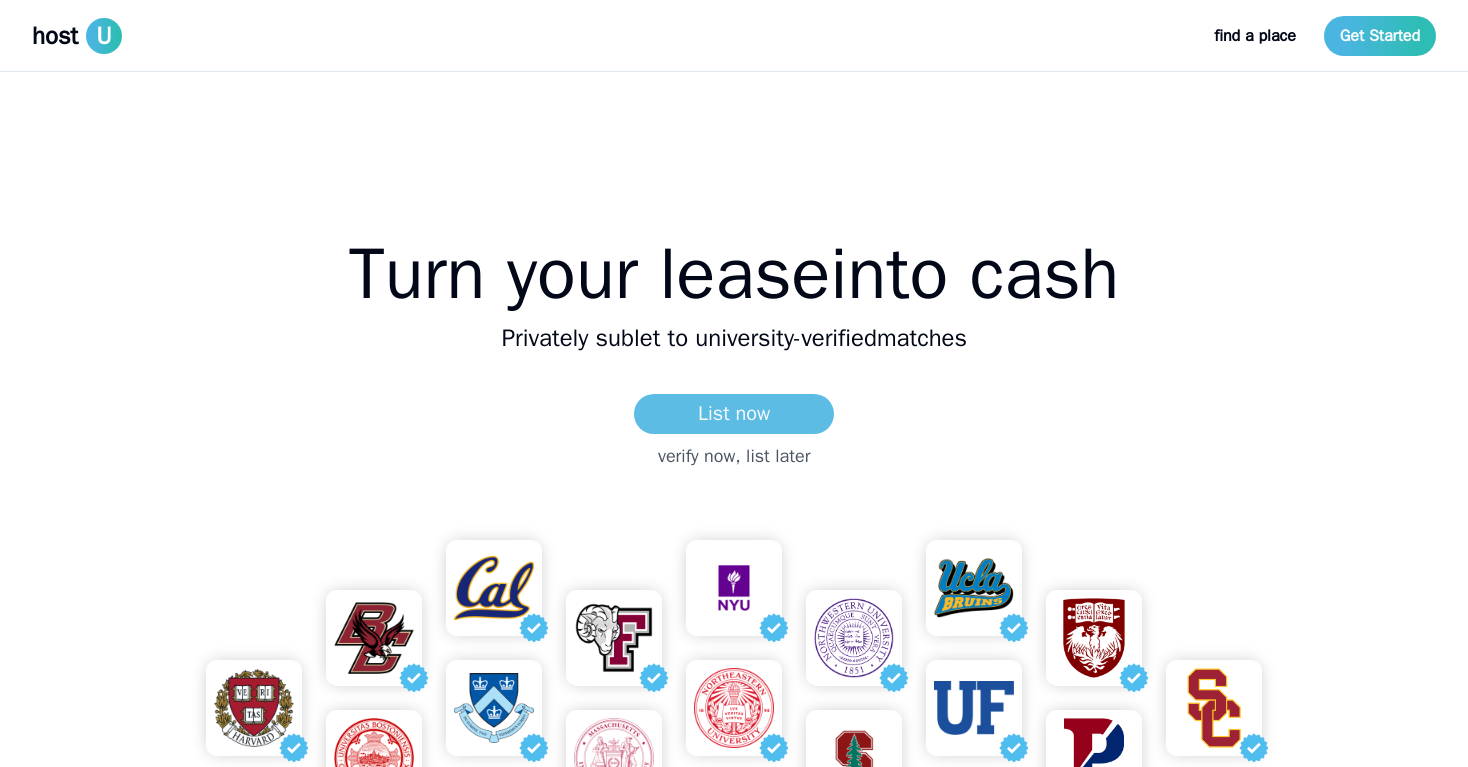 click on "List now" at bounding box center [734, 414] 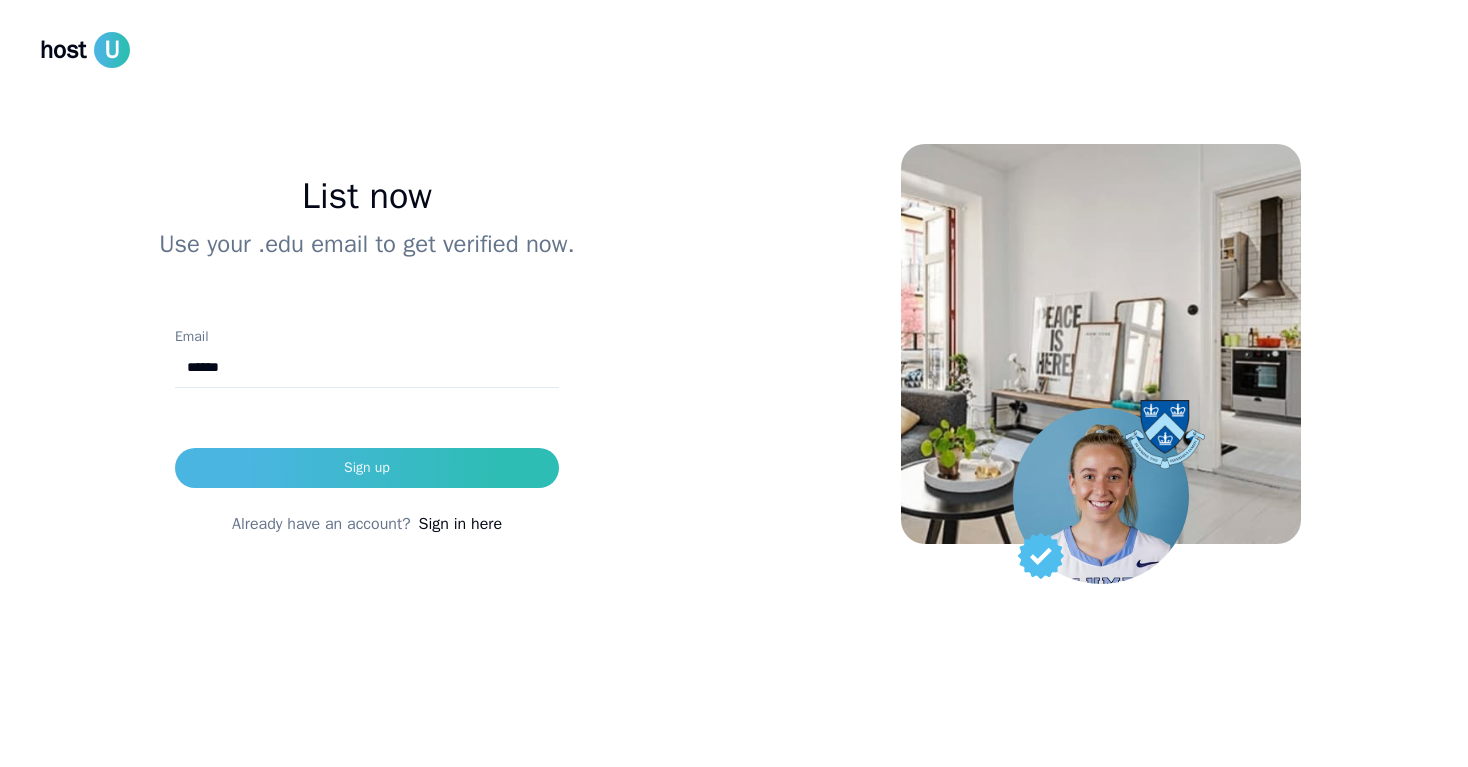 type on "**********" 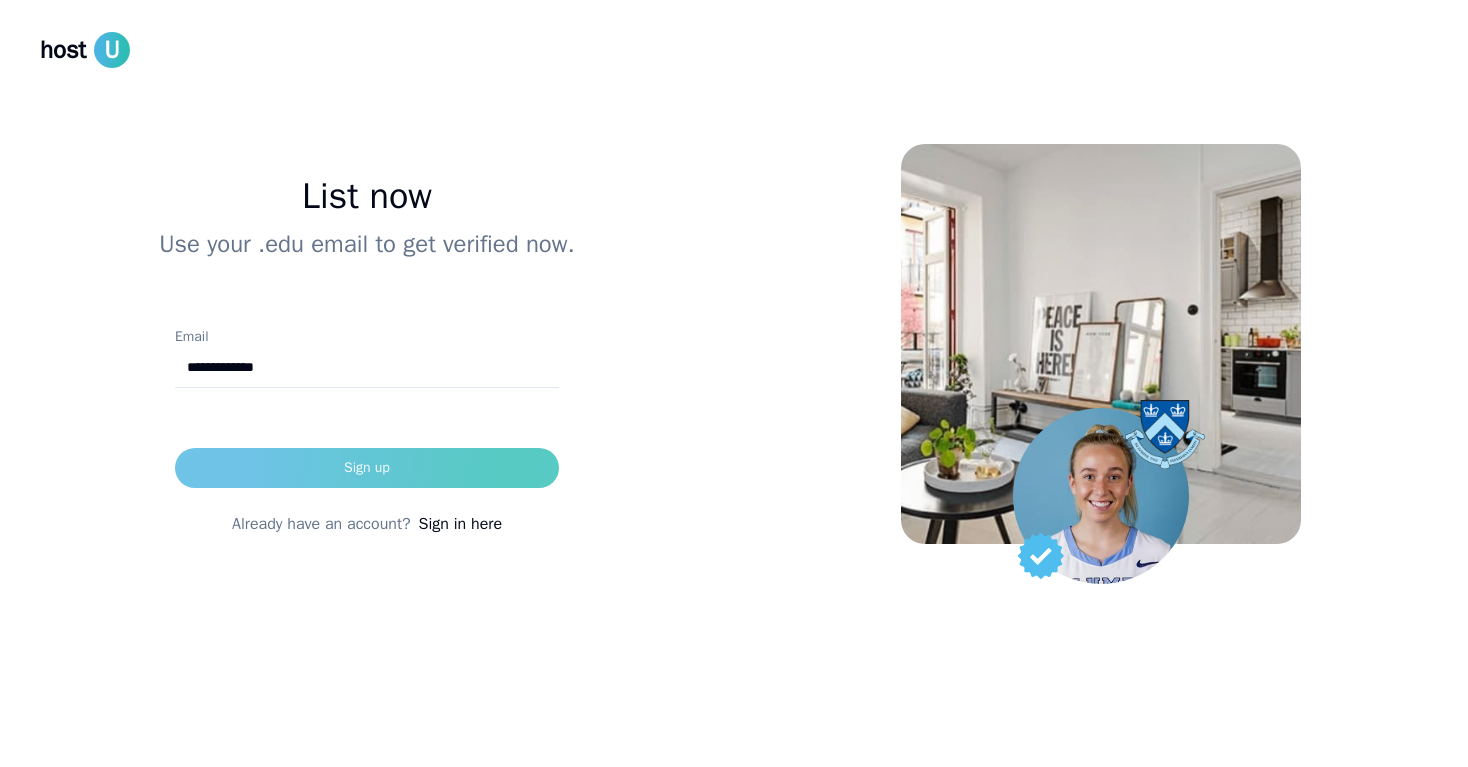 click on "Sign up" at bounding box center (367, 468) 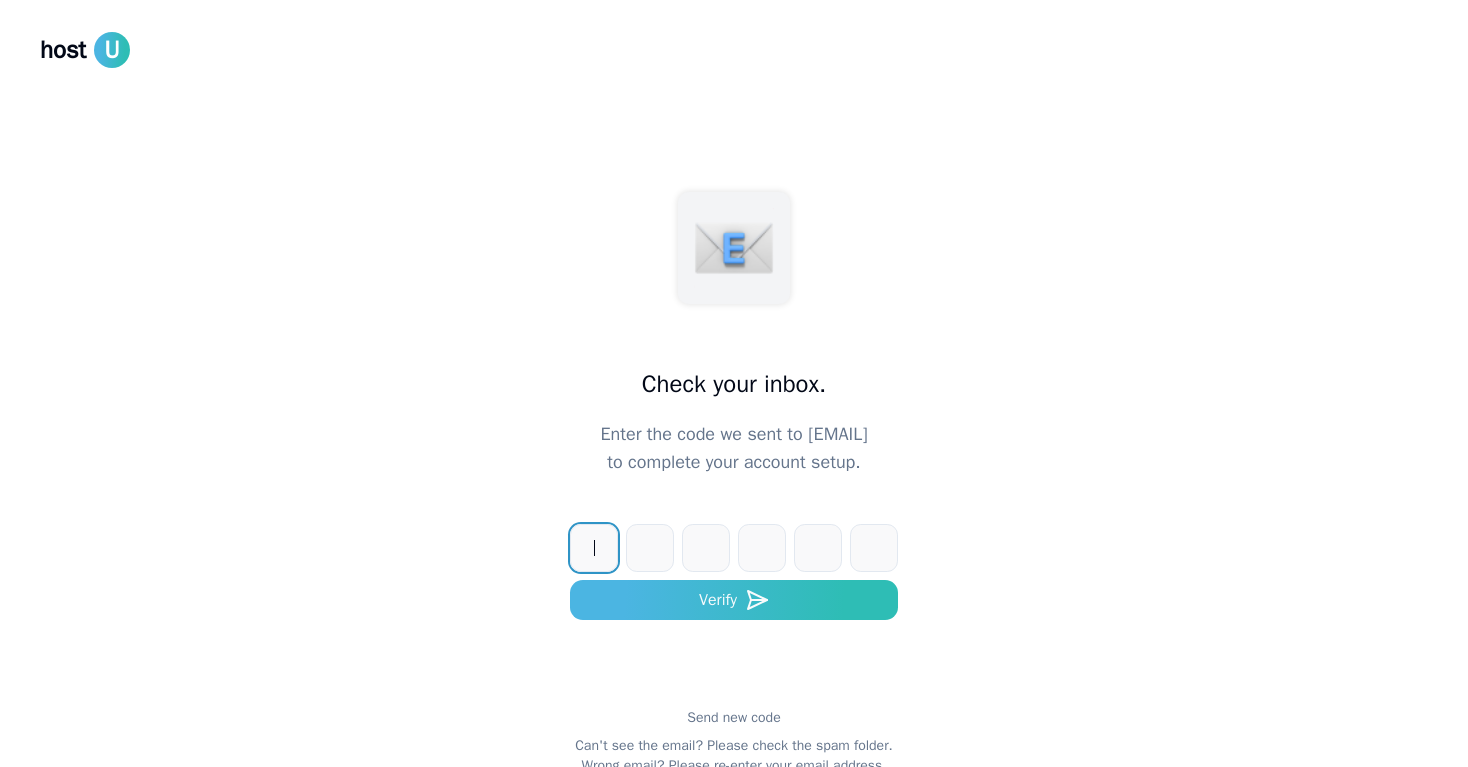 click on "Send new code" at bounding box center (733, 718) 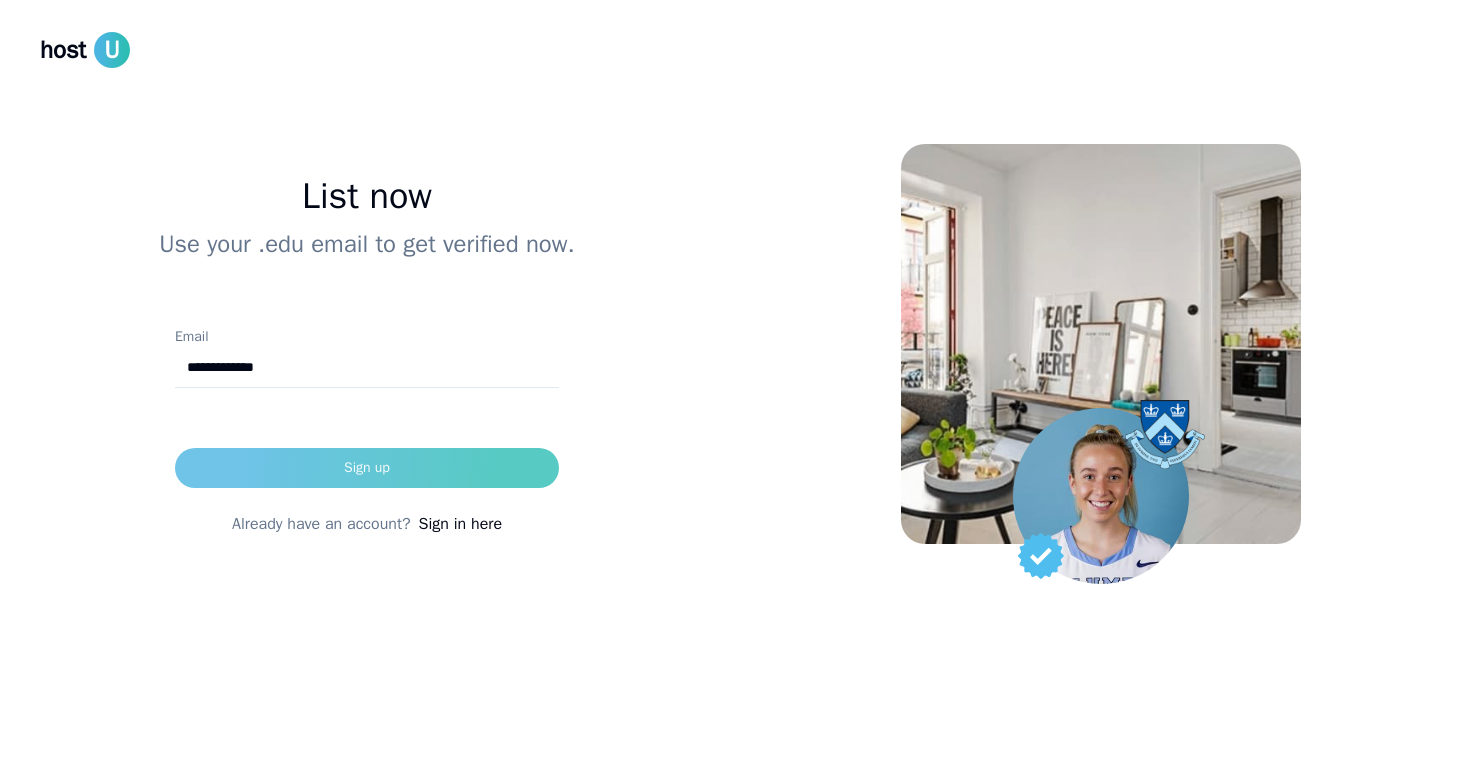 click on "Sign up" at bounding box center [367, 468] 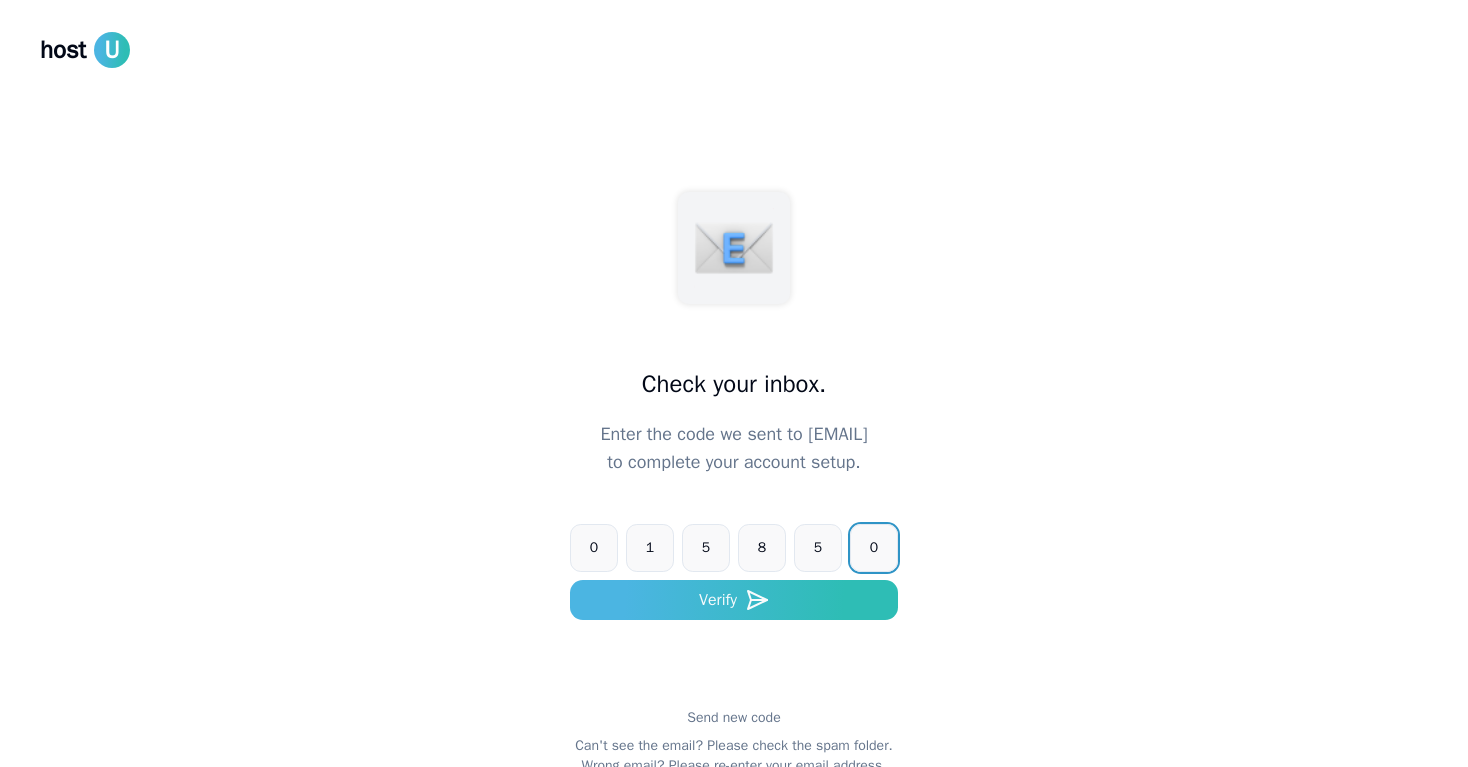 click on "Verify" at bounding box center (734, 600) 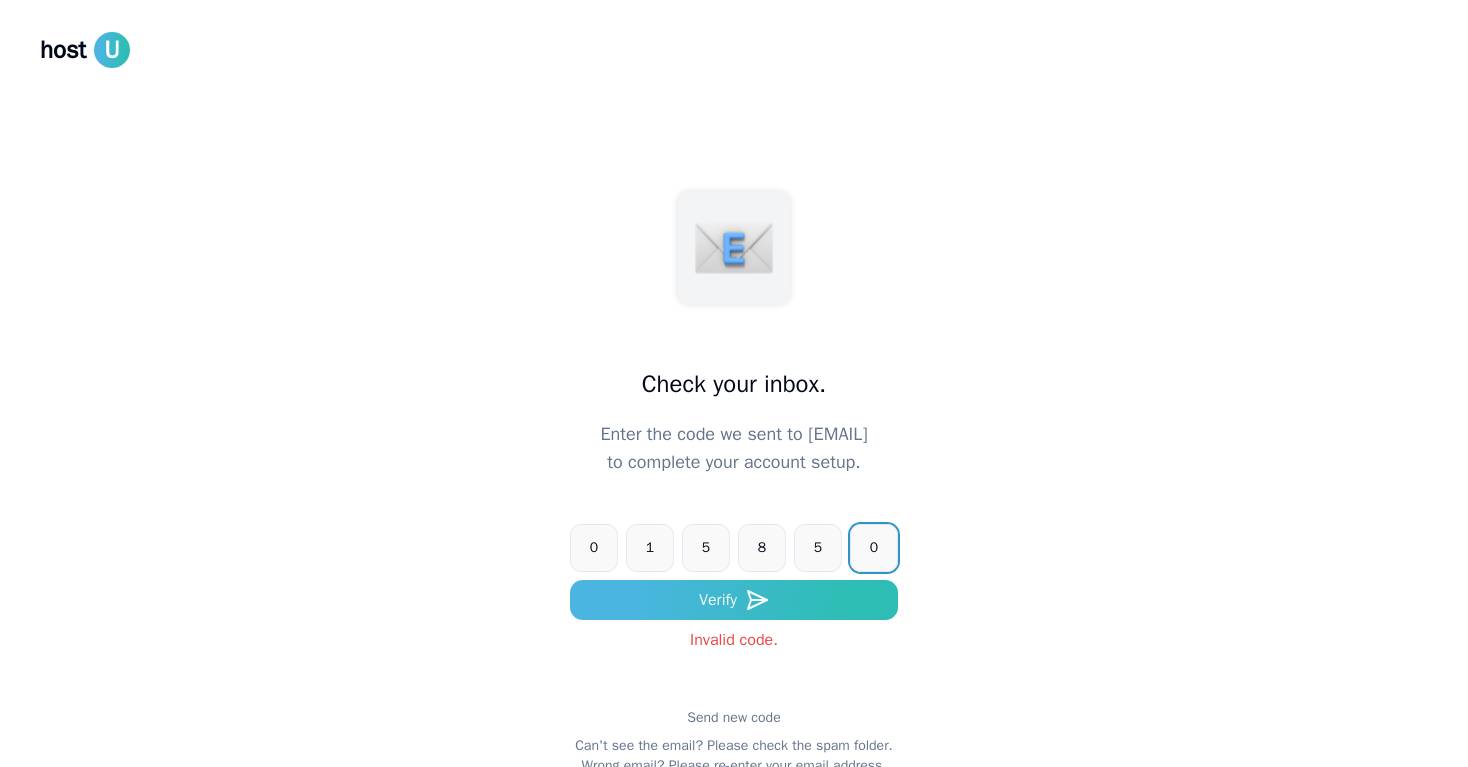 click on "******" at bounding box center [754, 548] 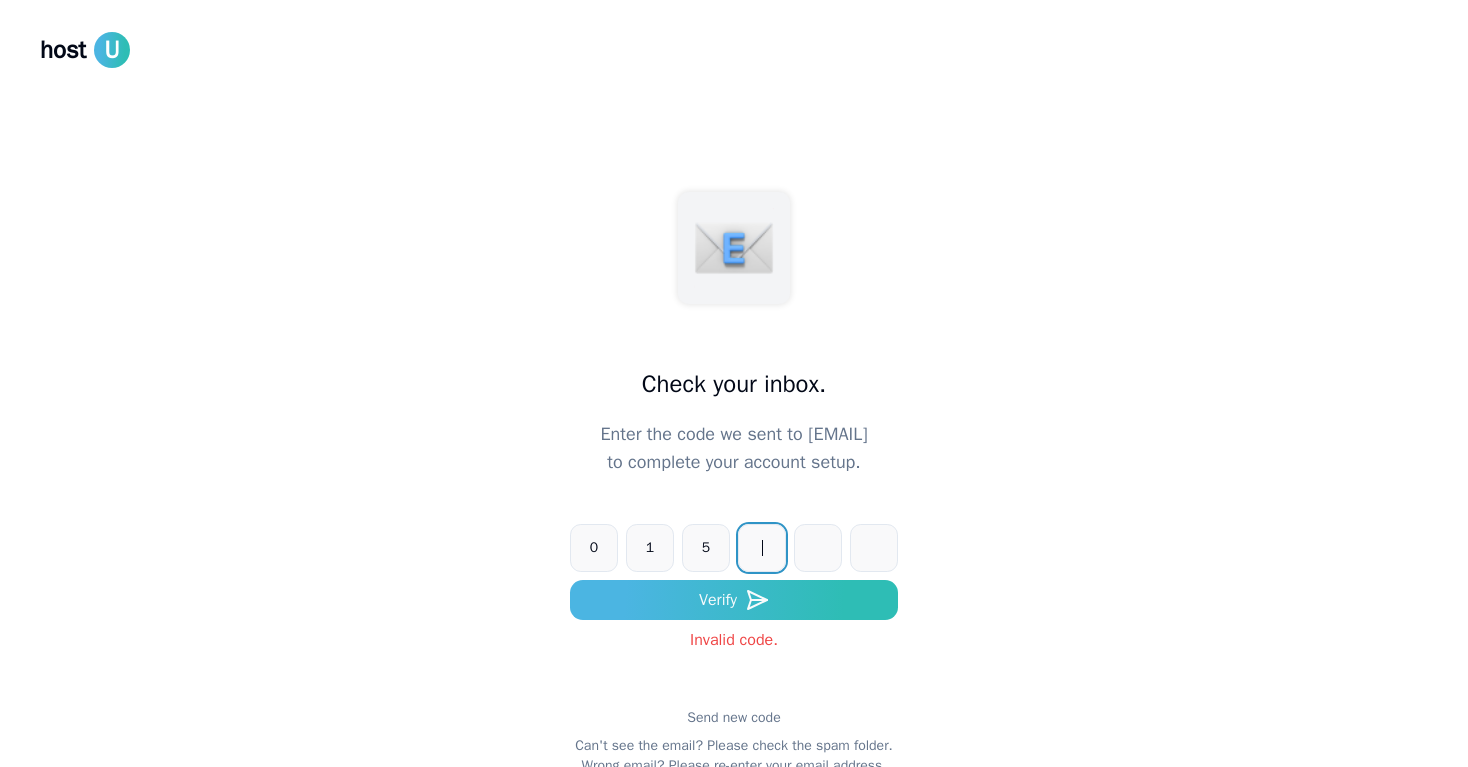 type on "*" 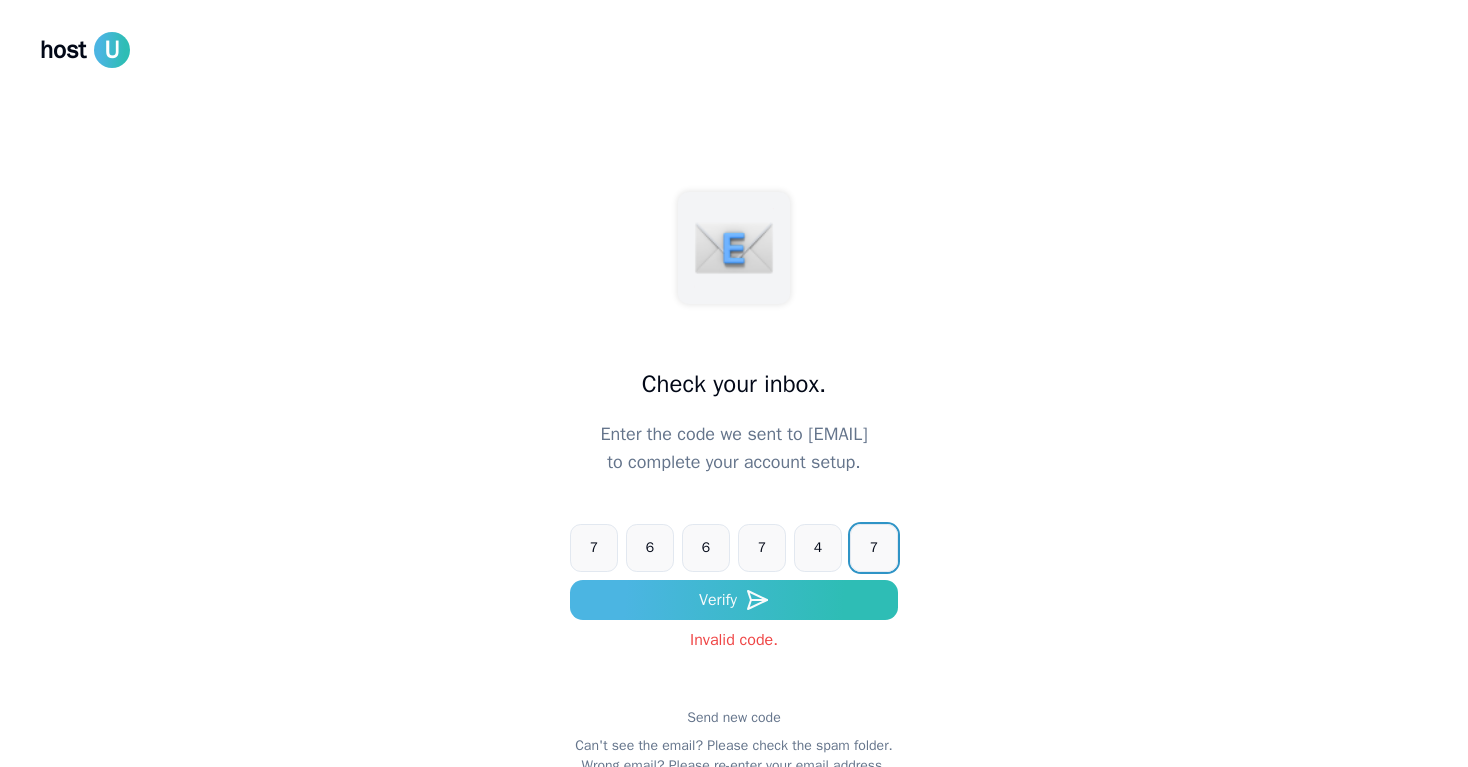 type on "******" 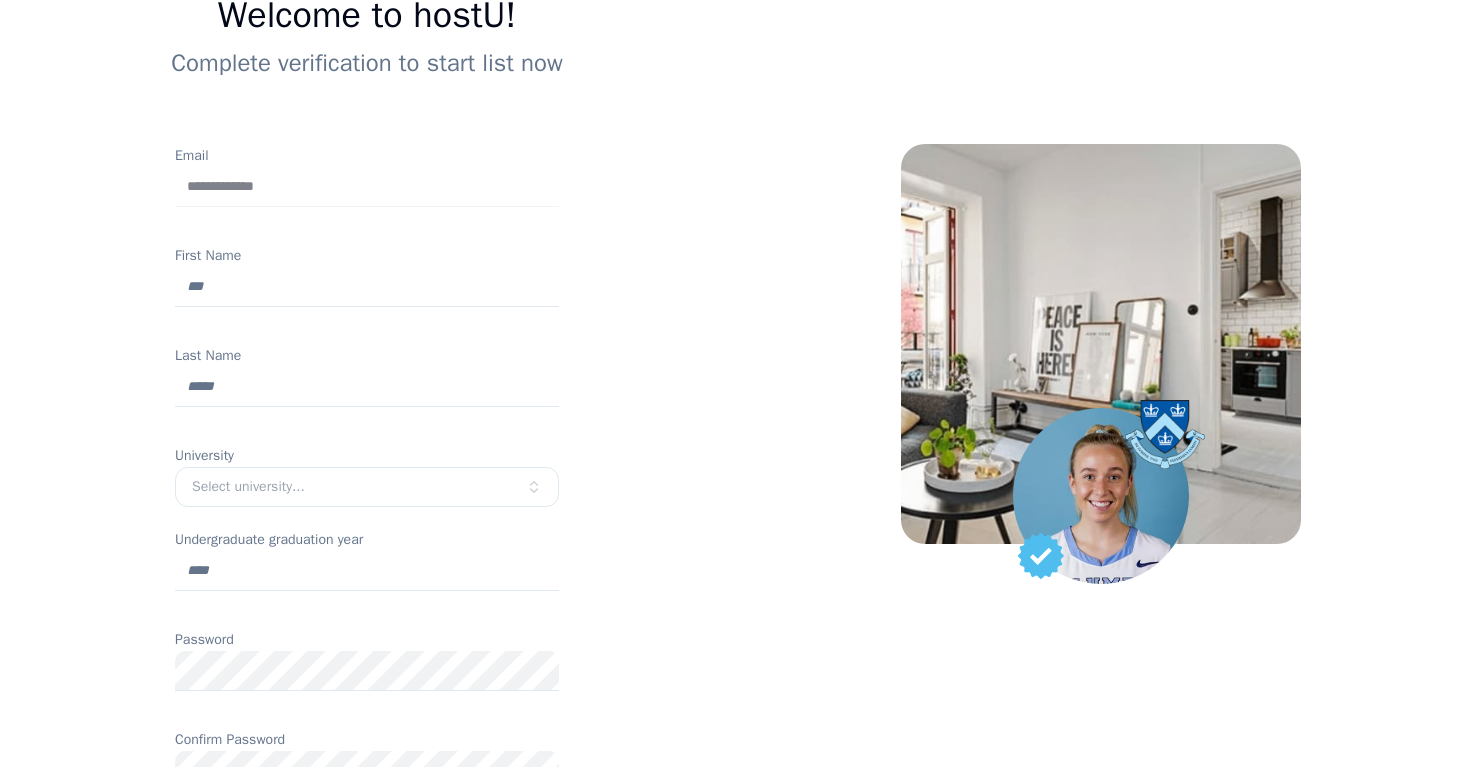 scroll, scrollTop: 189, scrollLeft: 0, axis: vertical 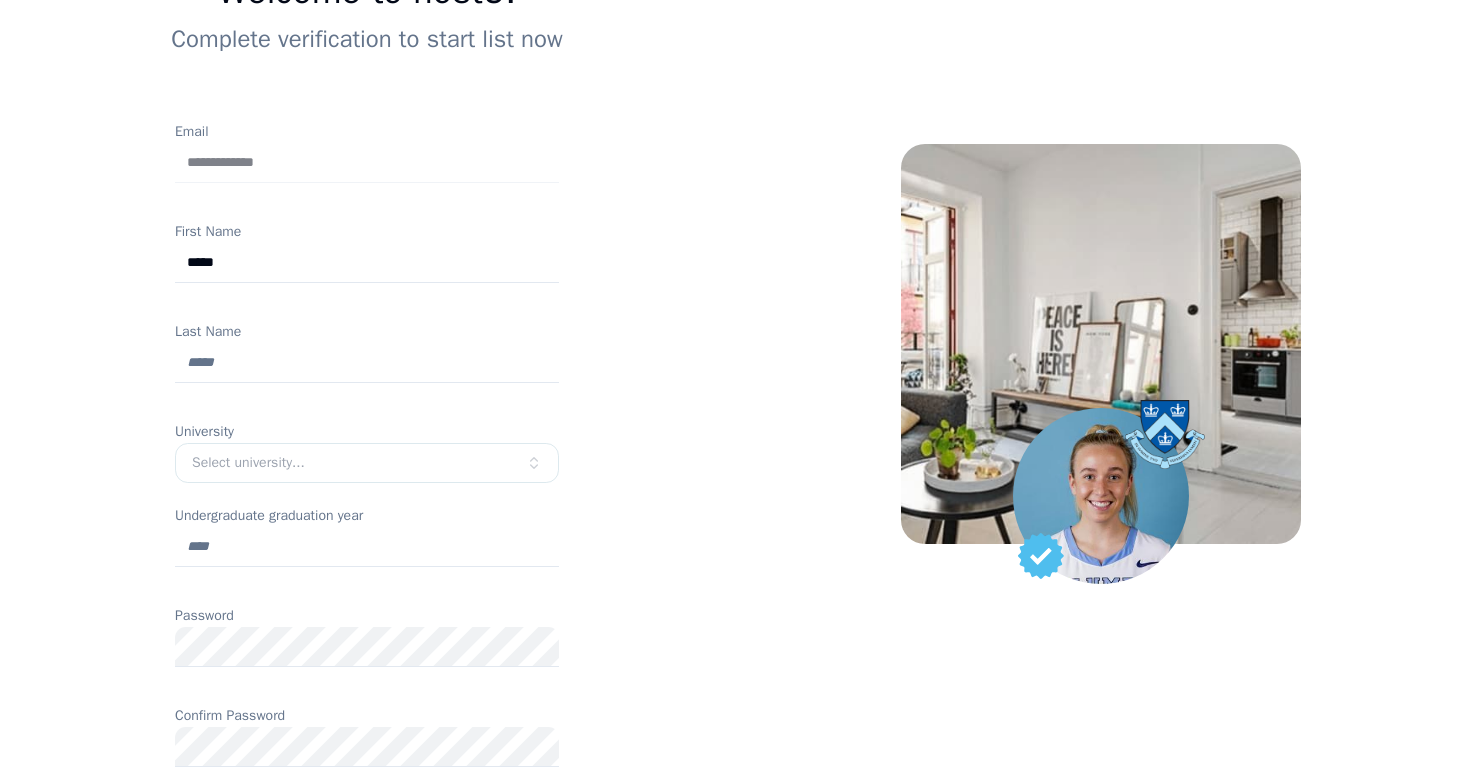 type on "*****" 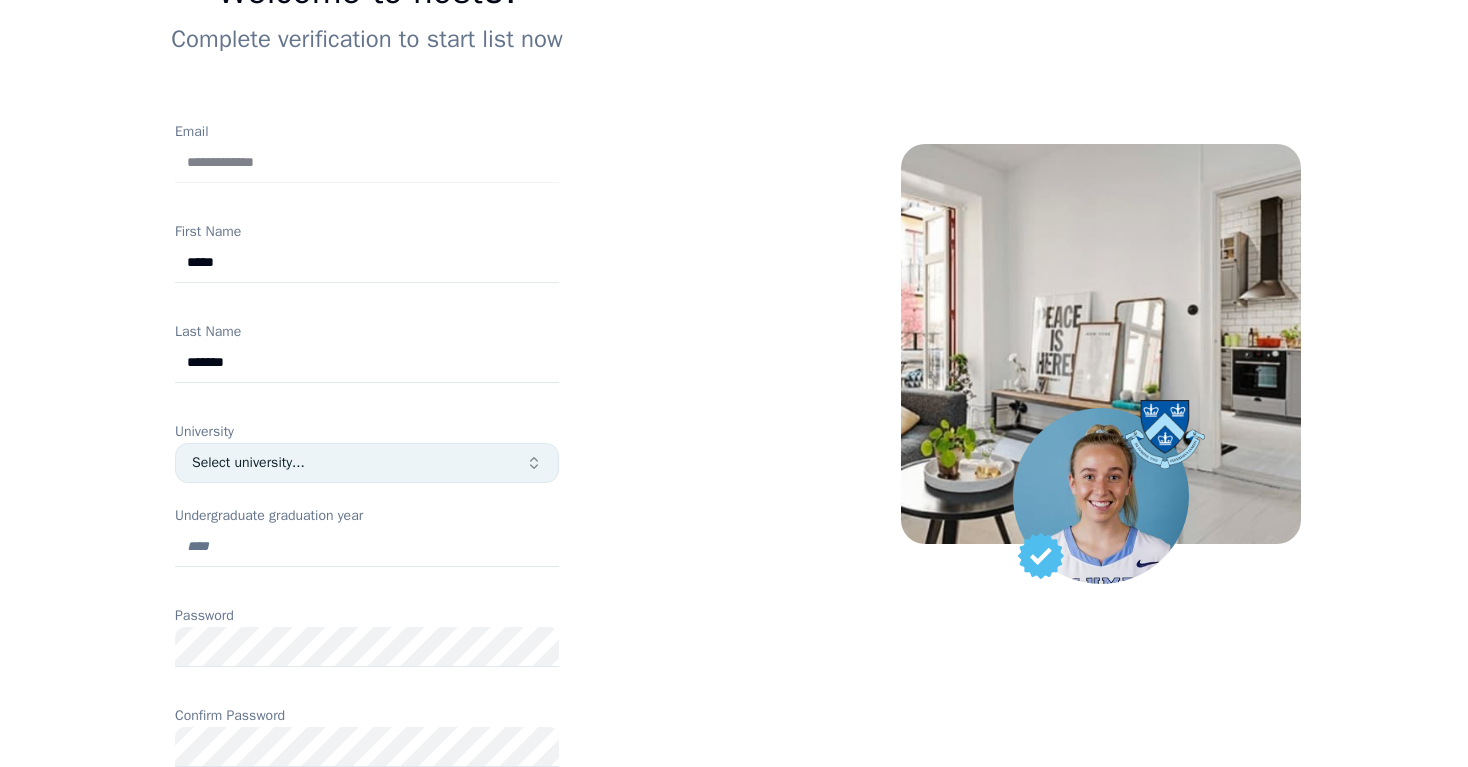 type on "*******" 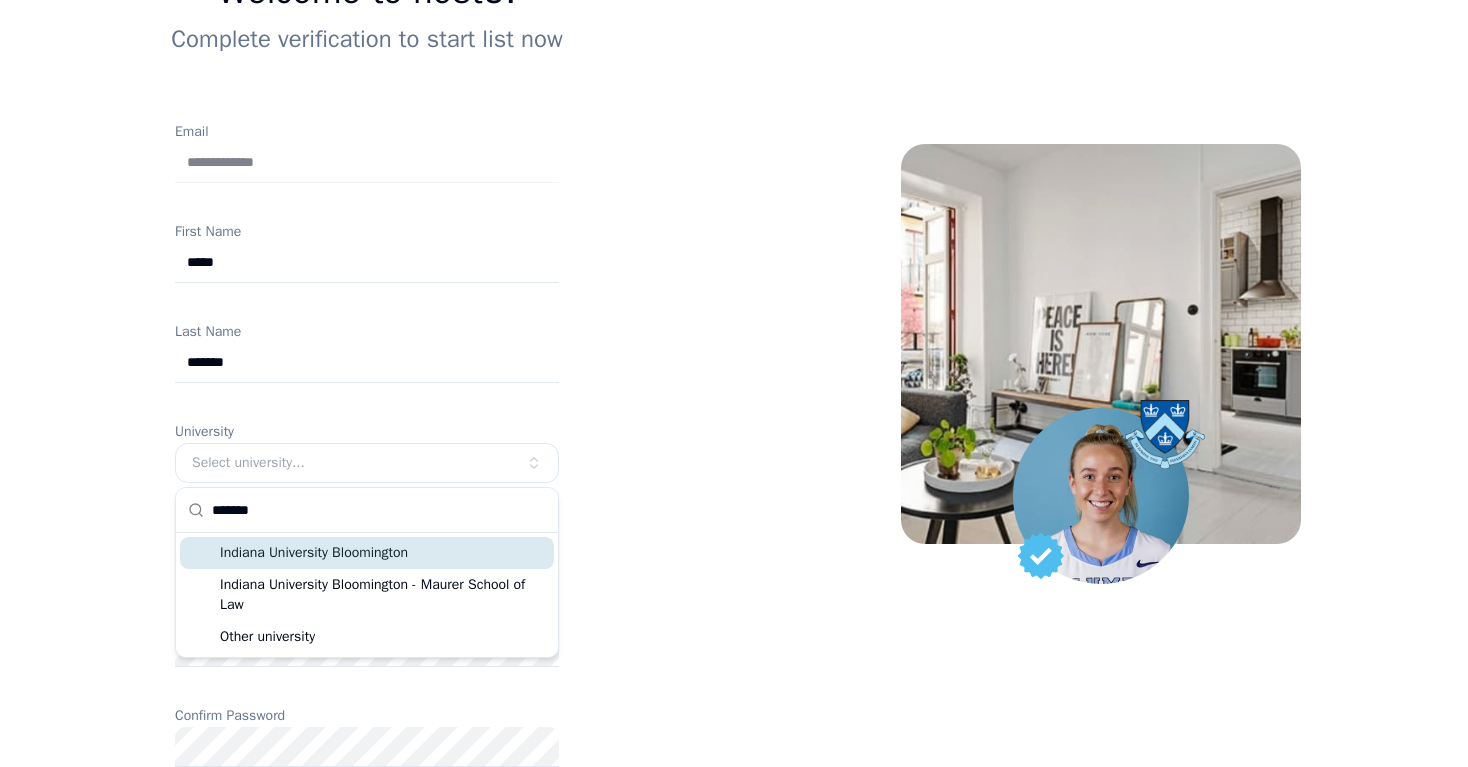 type on "*******" 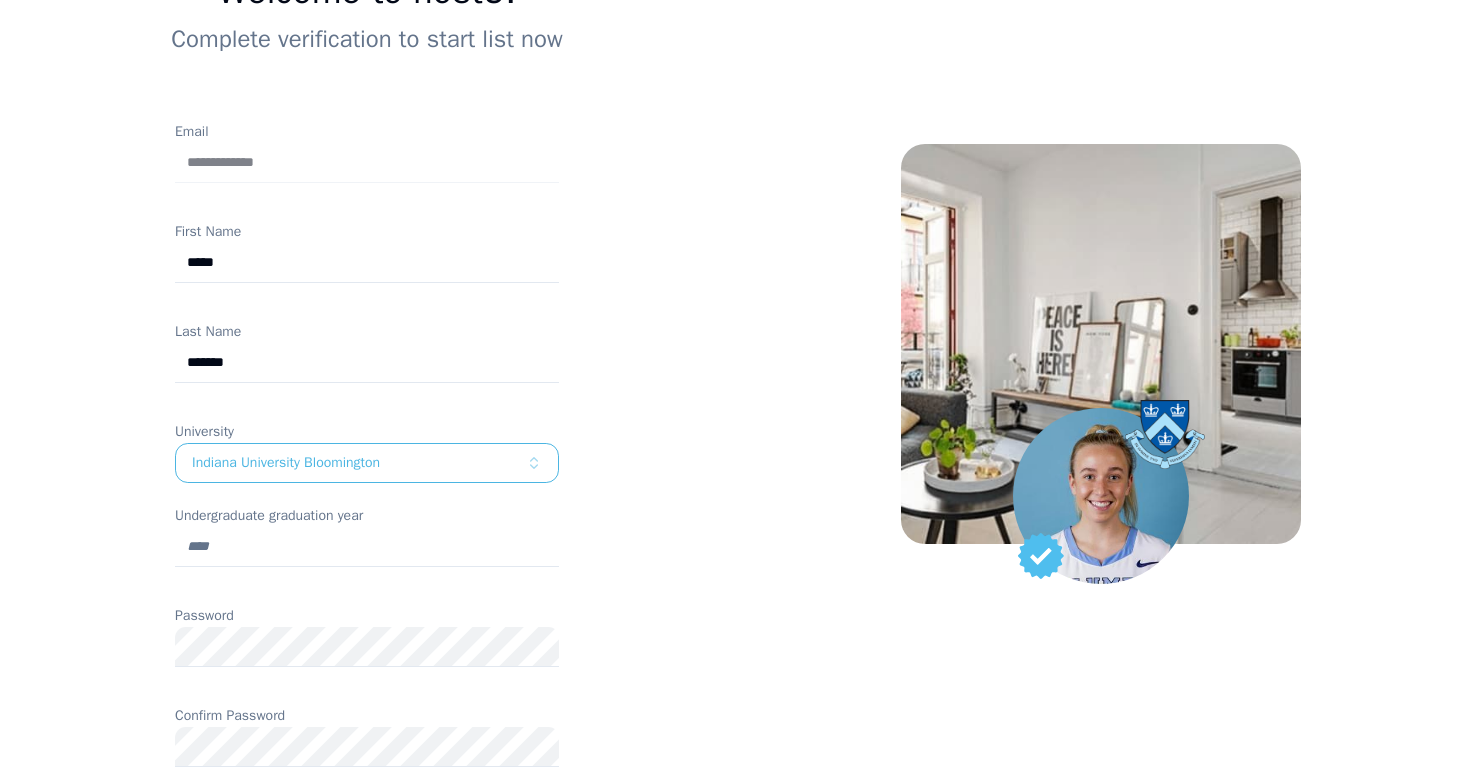click on "Undergraduate graduation year" at bounding box center (367, 547) 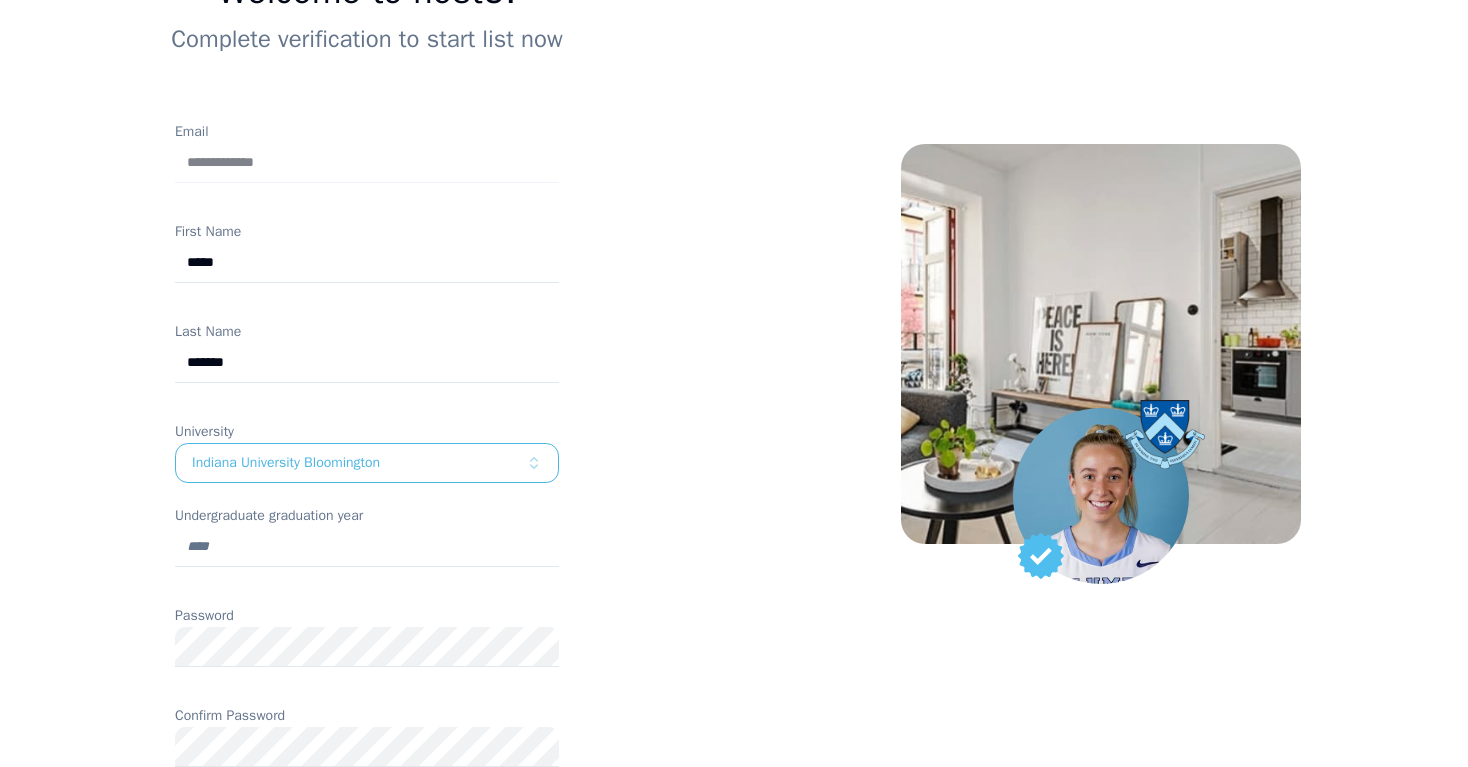 type on "****" 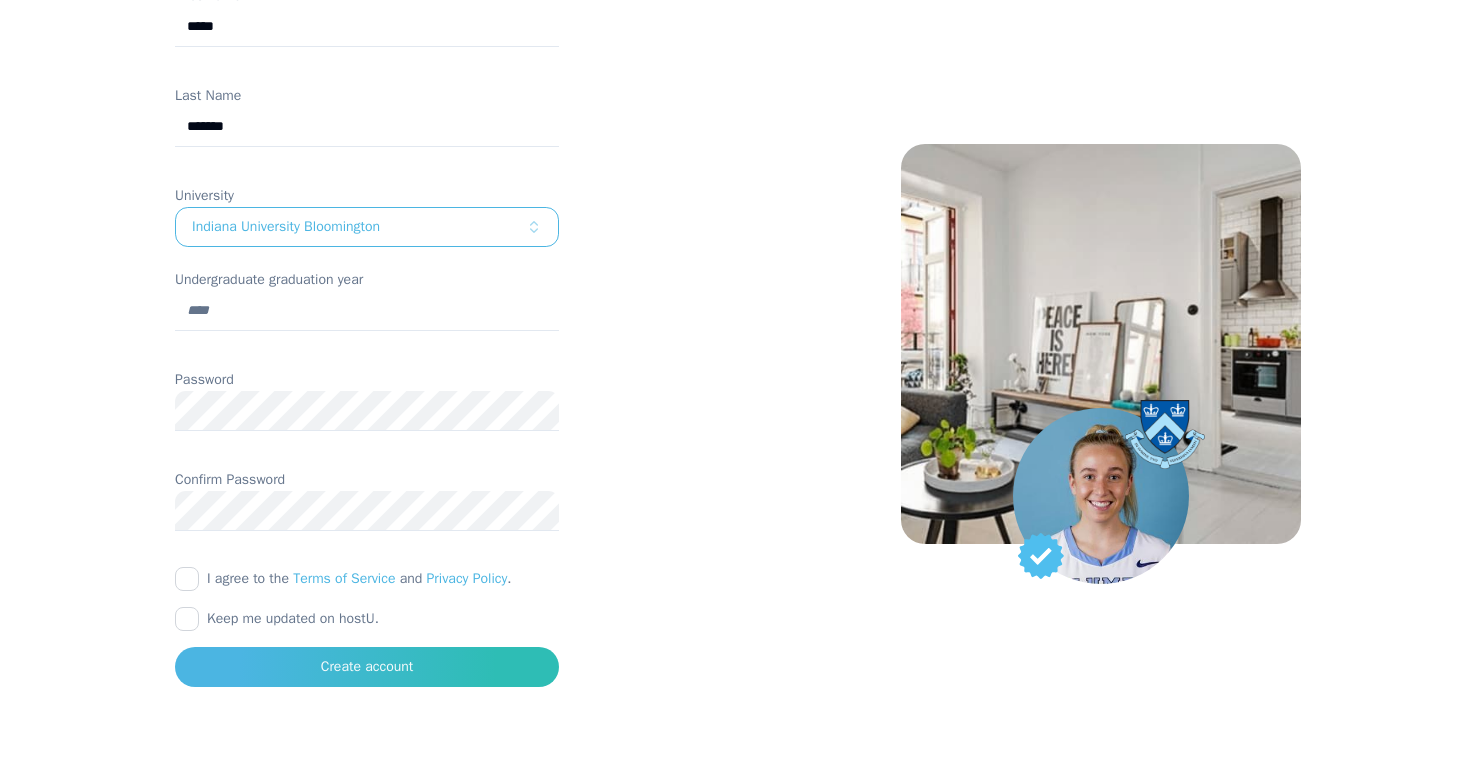 scroll, scrollTop: 437, scrollLeft: 0, axis: vertical 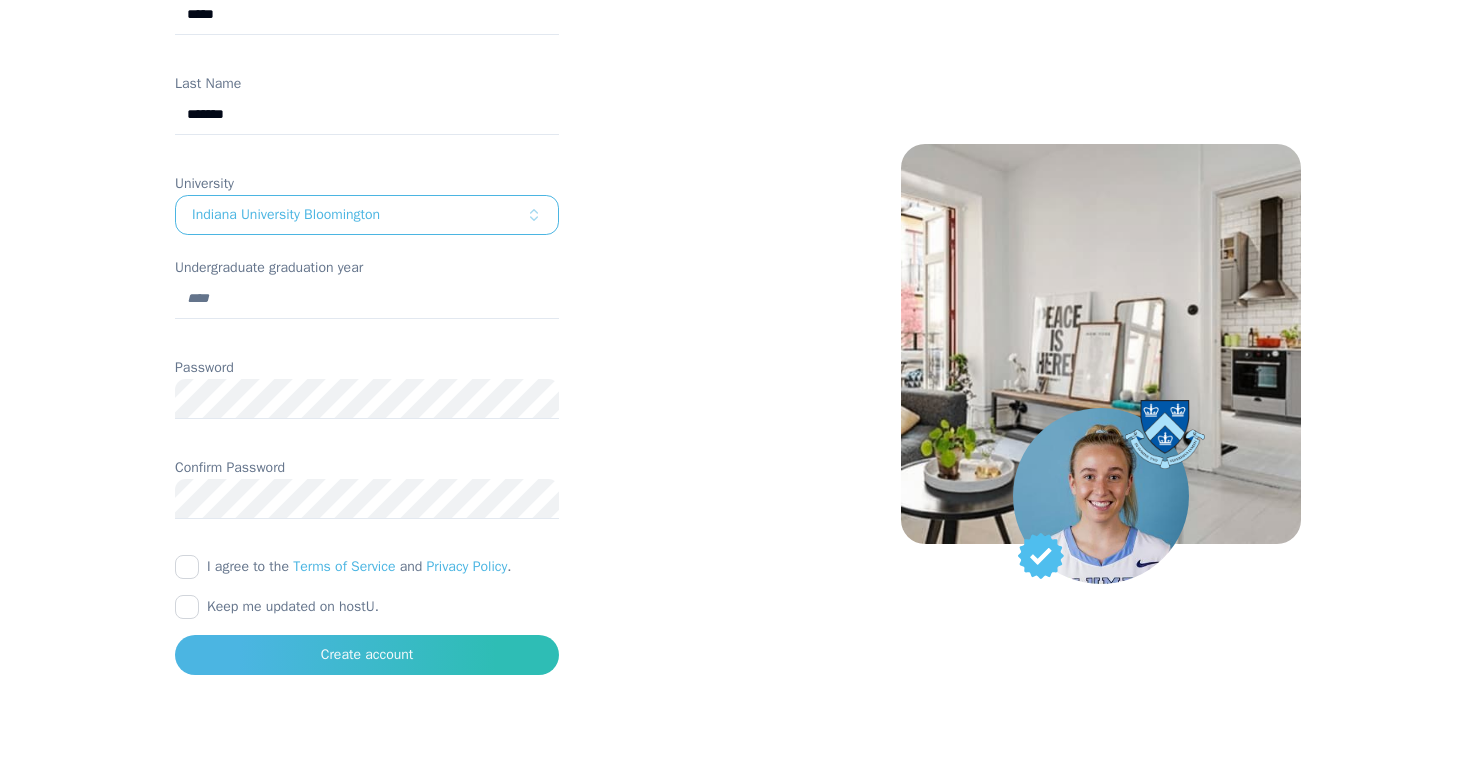 click on "I agree to the   Terms of Service   and   Privacy Policy ." at bounding box center (187, 567) 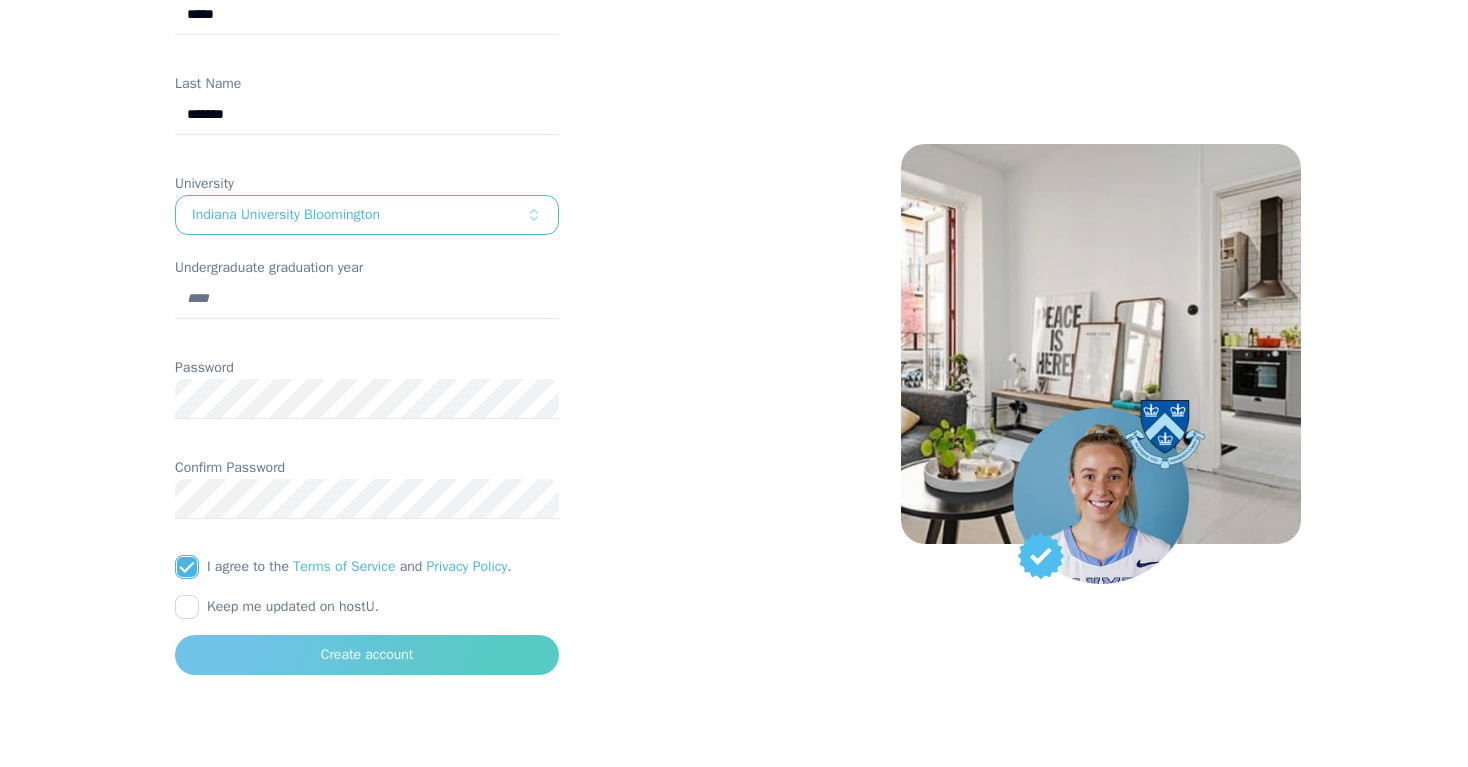 click on "Create account" at bounding box center (367, 655) 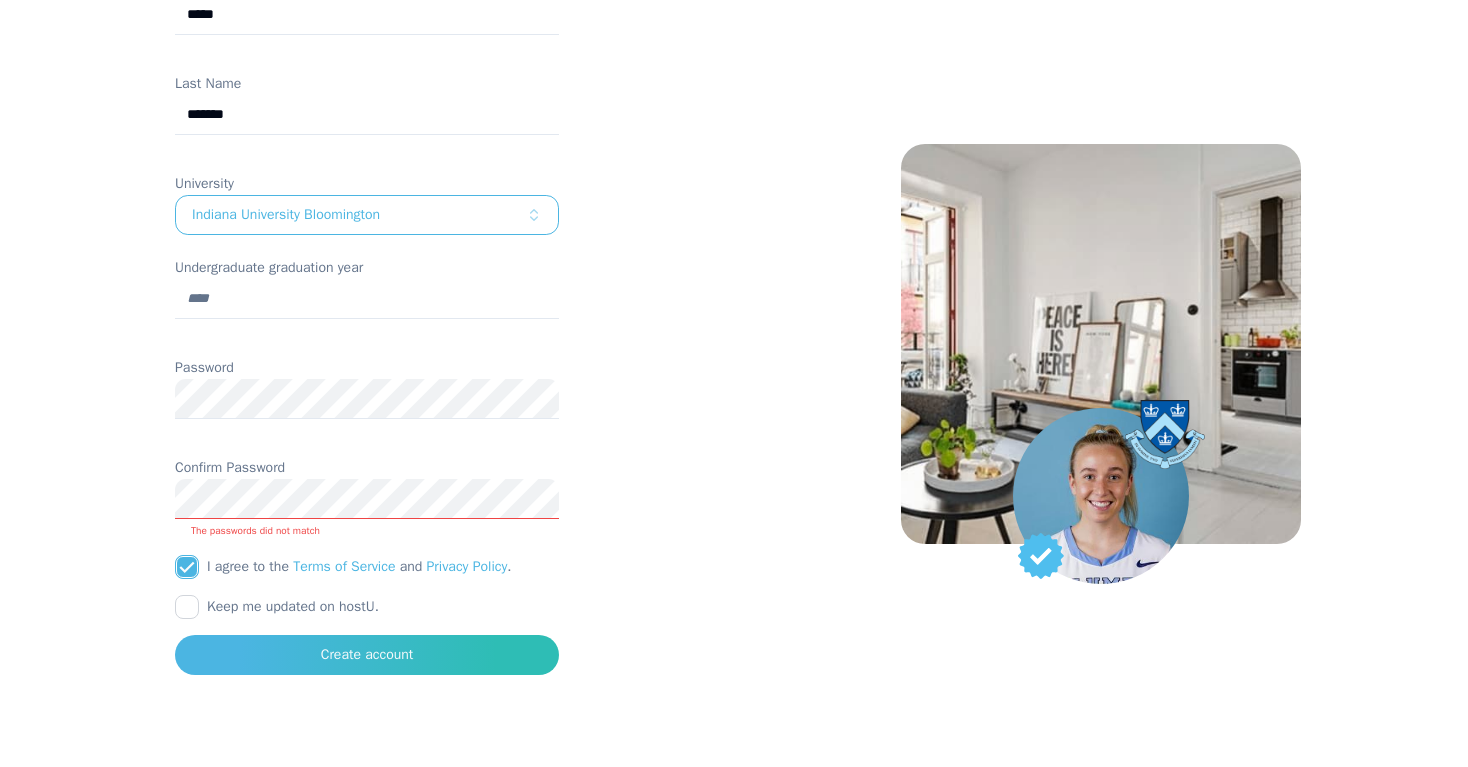click on "**********" at bounding box center (367, 223) 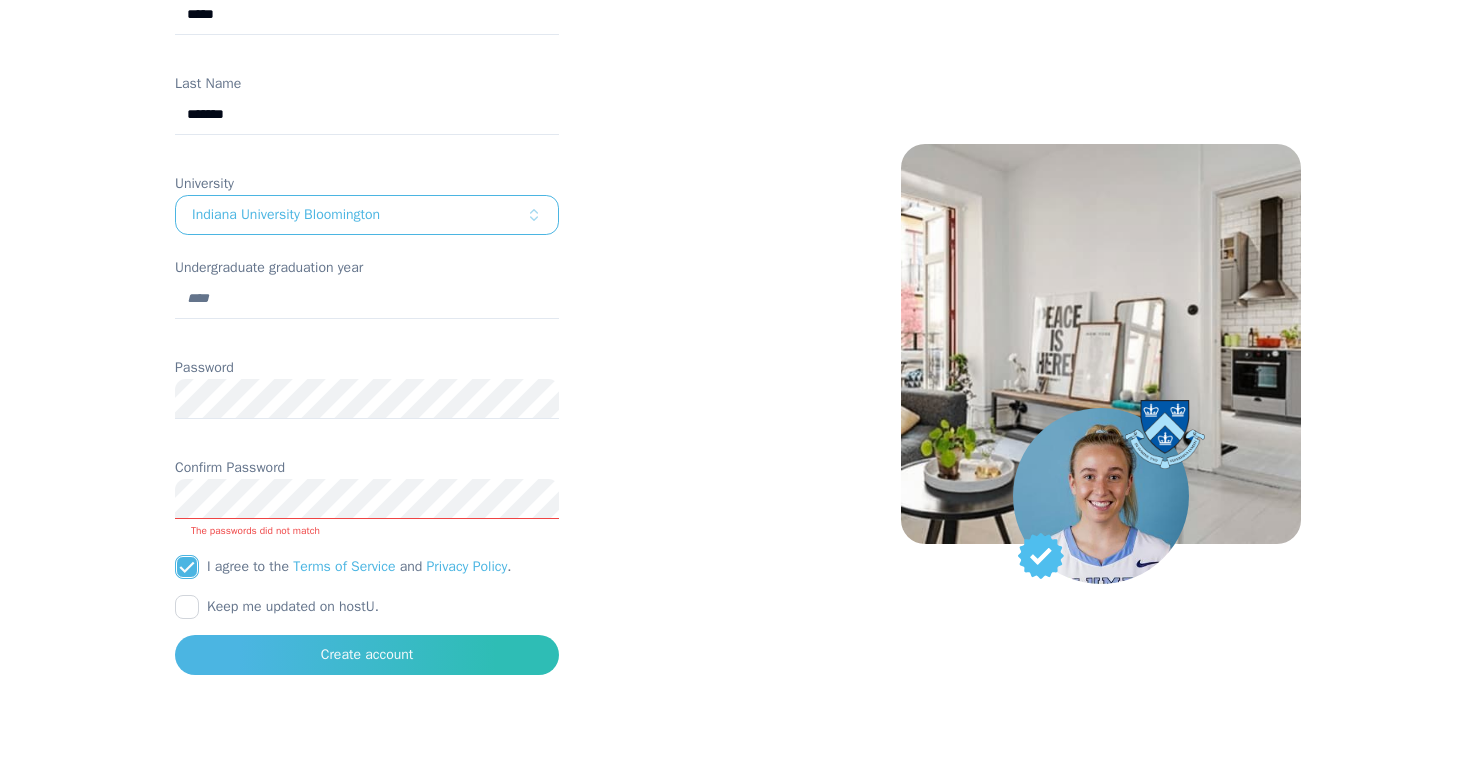 click on "Create account" at bounding box center [367, 655] 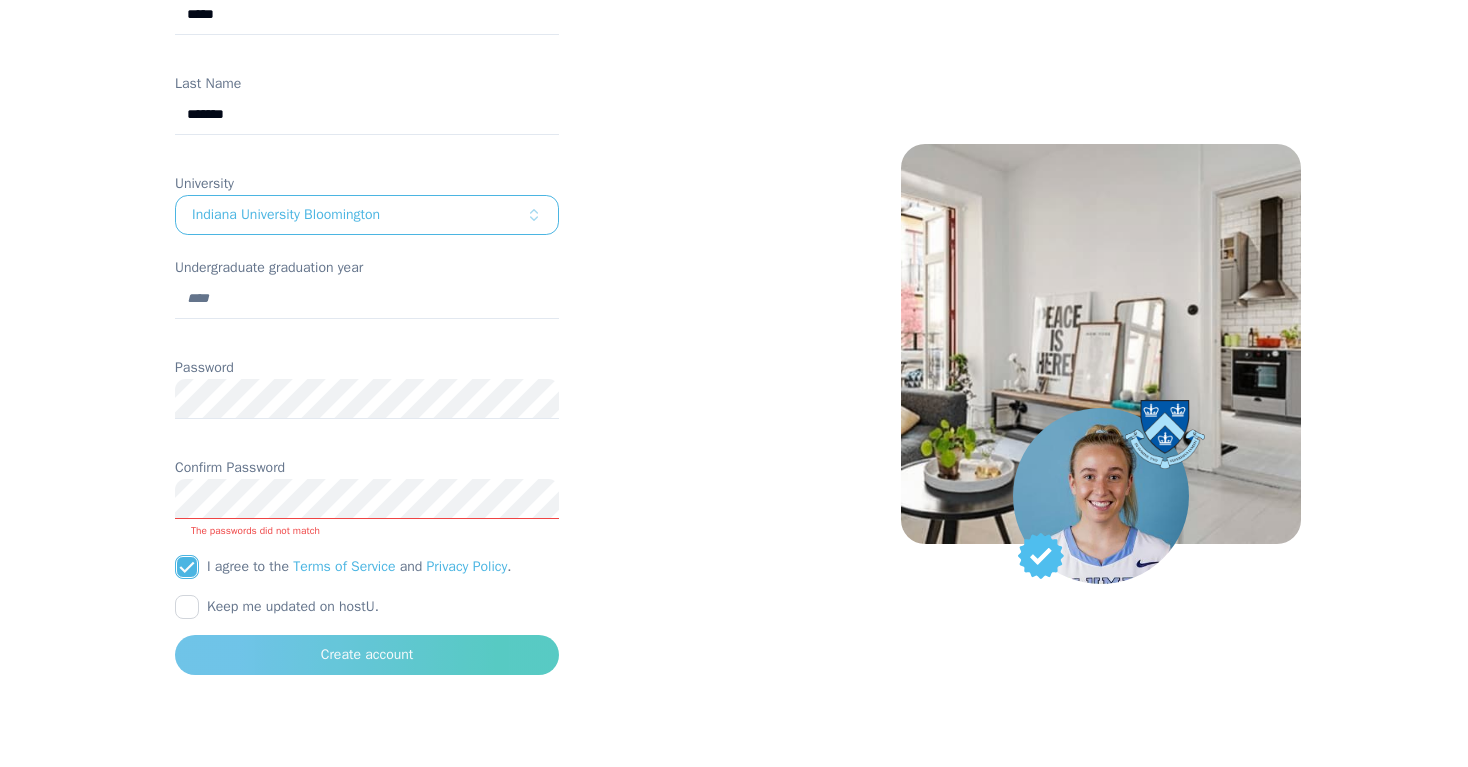click on "Create account" at bounding box center (367, 655) 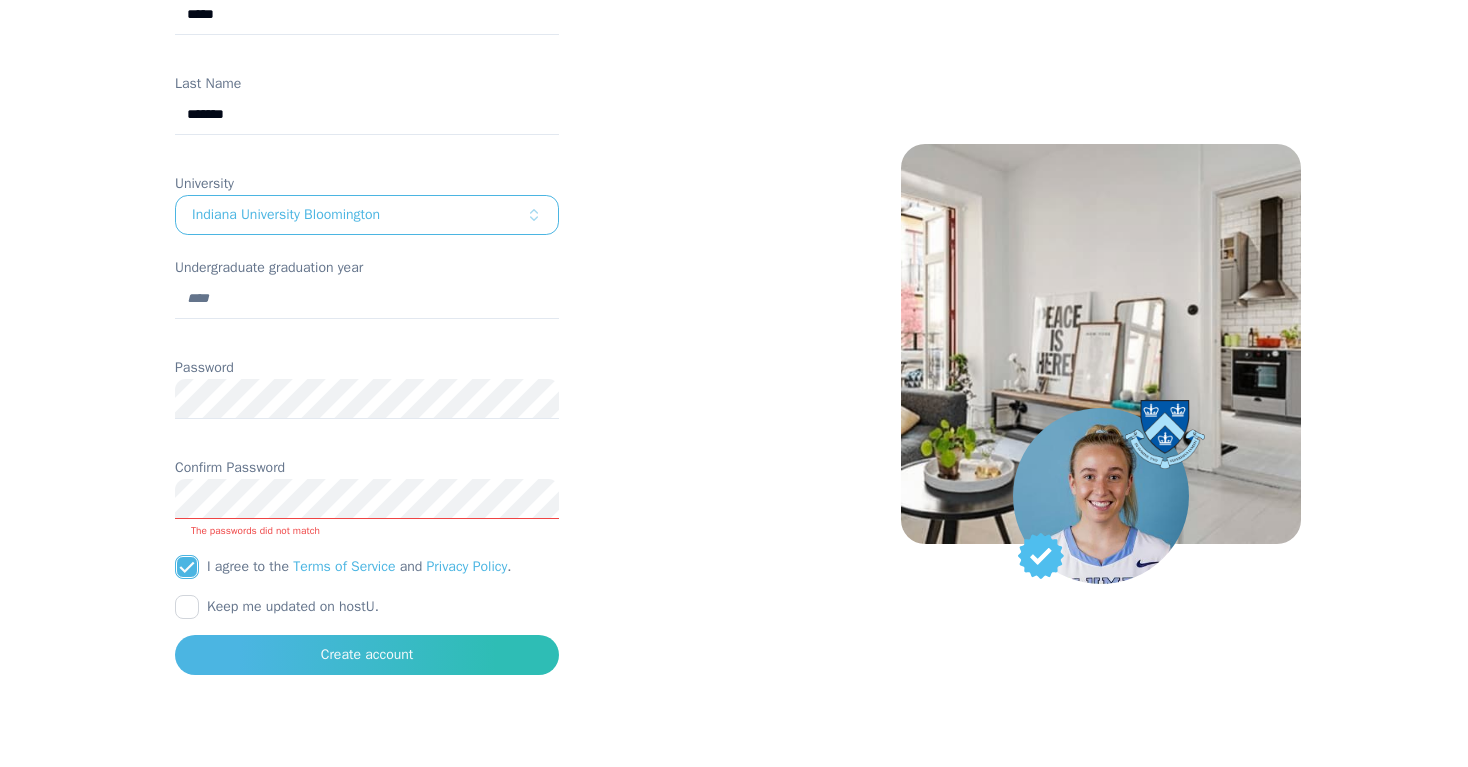 click on "**********" at bounding box center (367, 223) 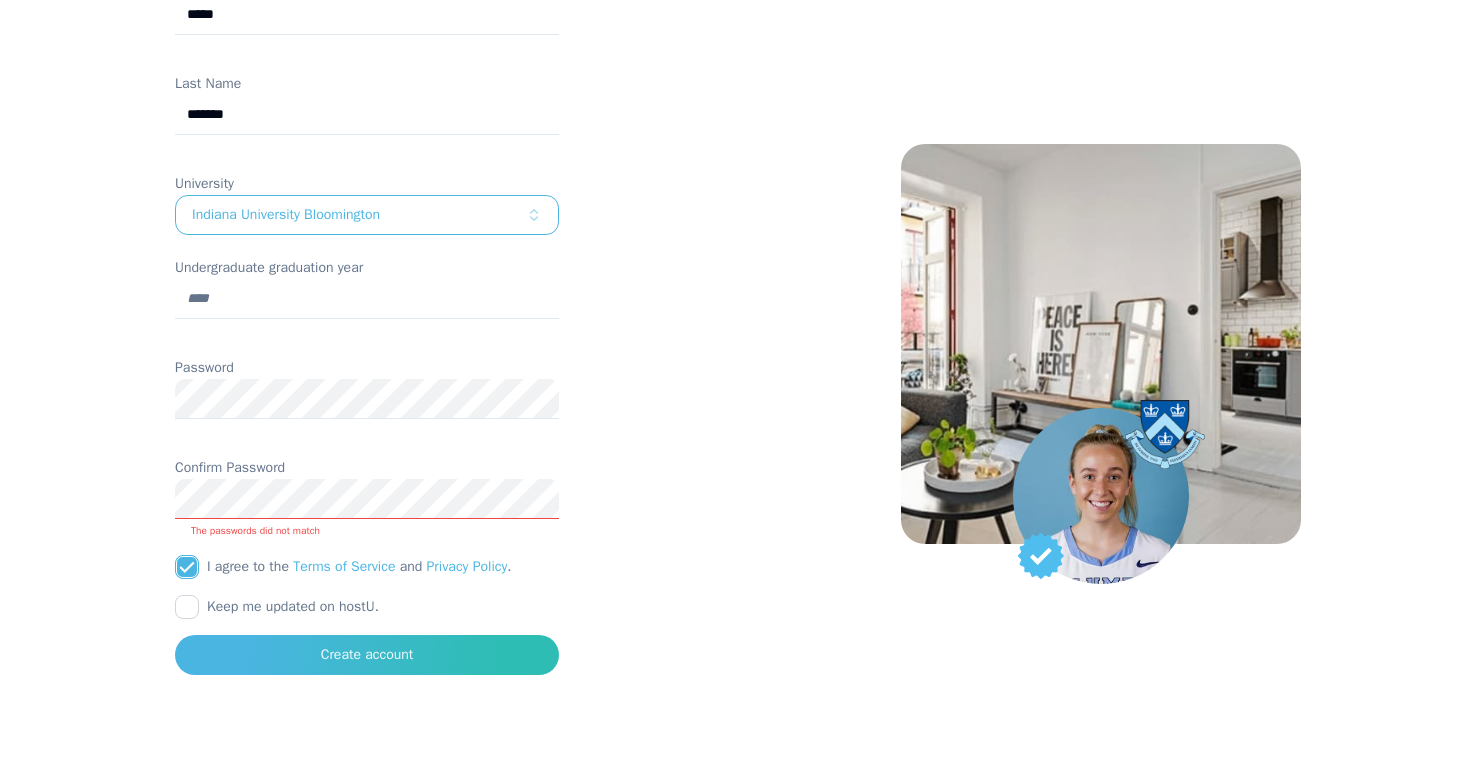 click on "Create account" at bounding box center [367, 655] 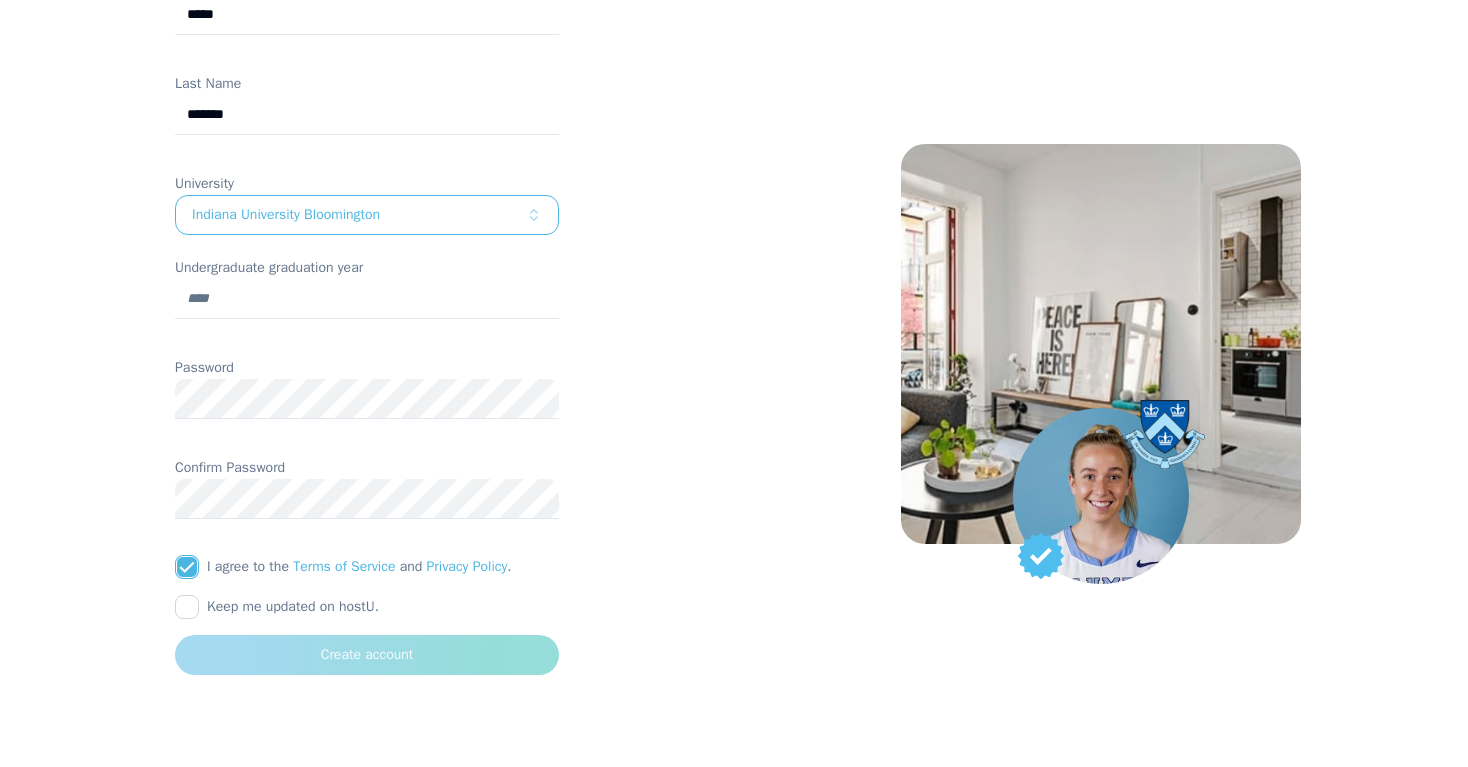 scroll, scrollTop: 97, scrollLeft: 0, axis: vertical 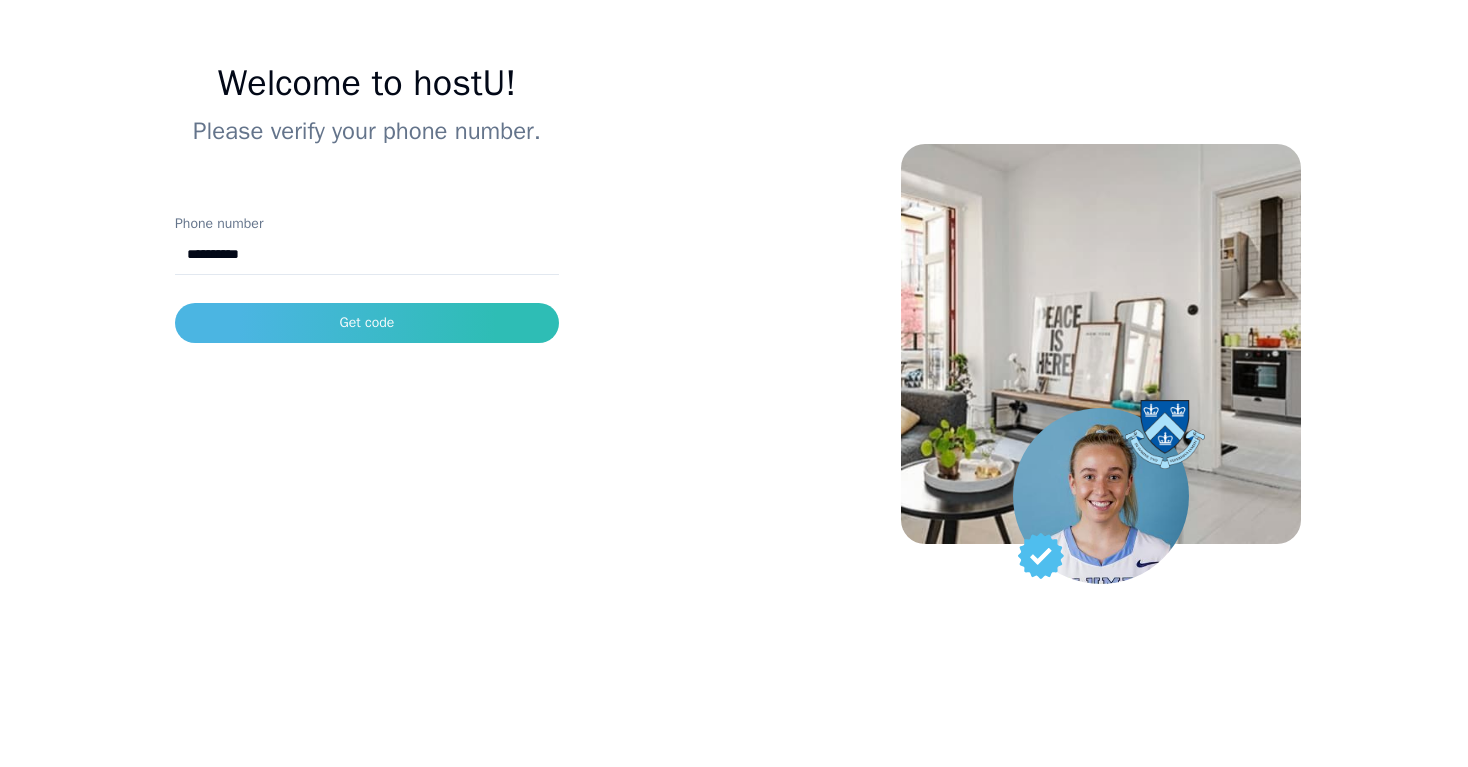 type on "**********" 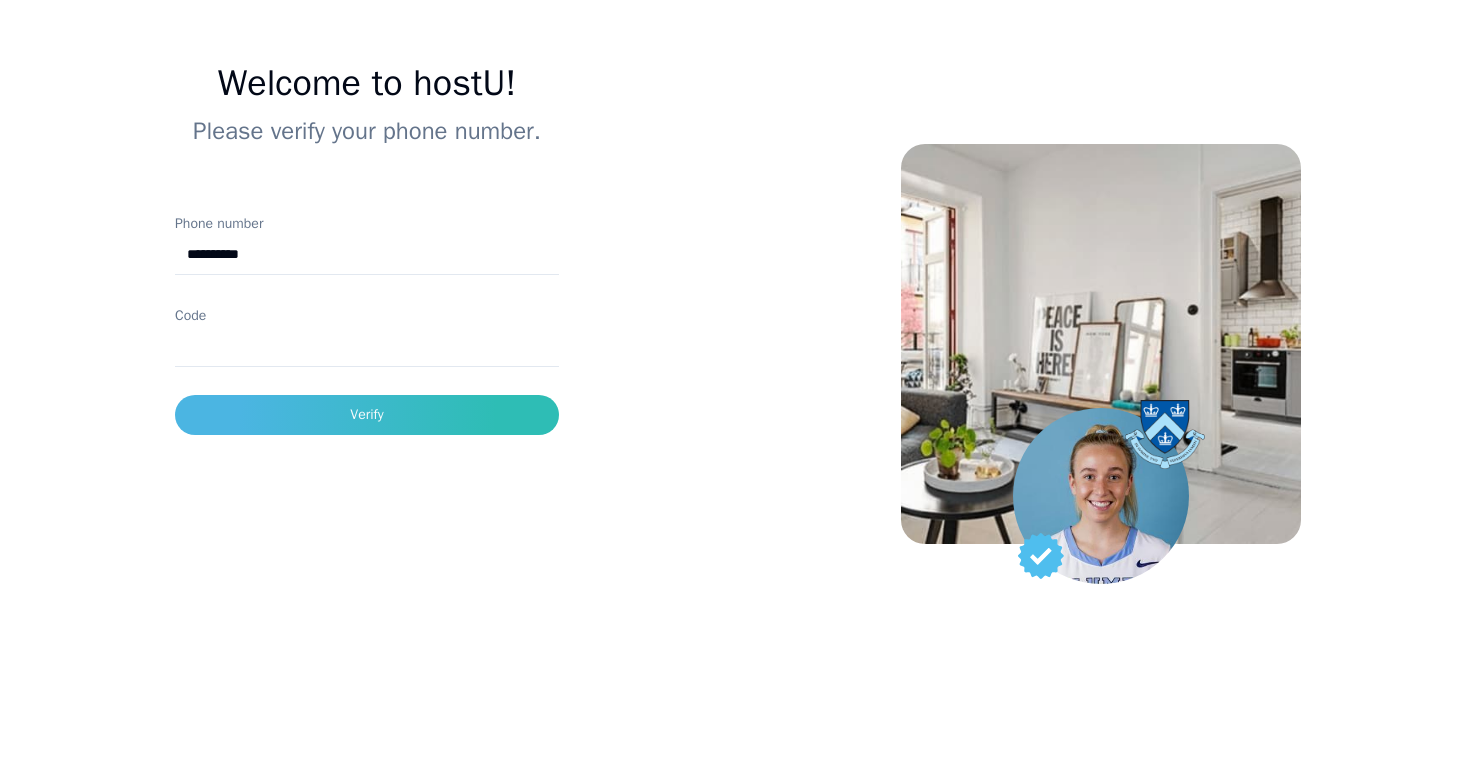 click at bounding box center (367, 377) 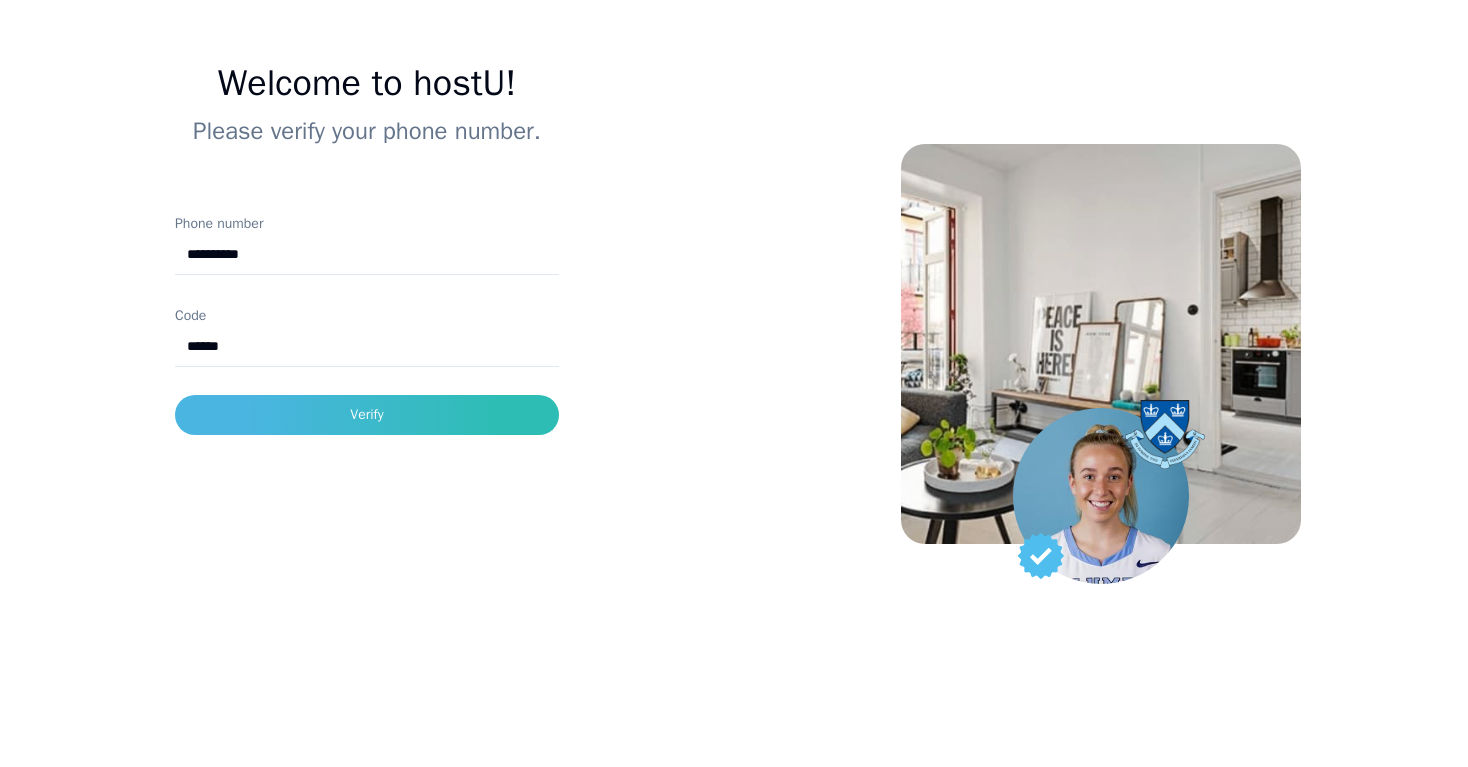 type on "******" 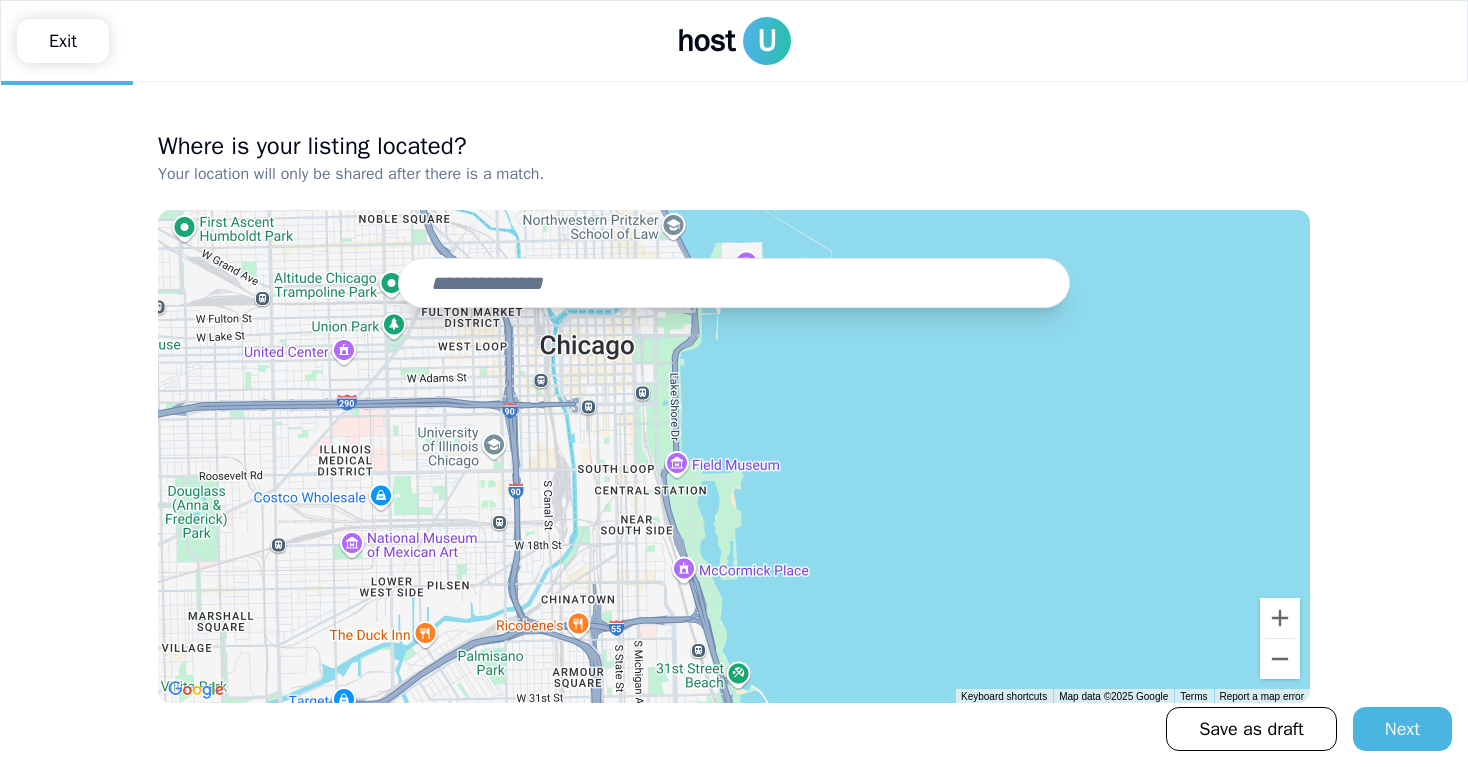 click at bounding box center [734, 283] 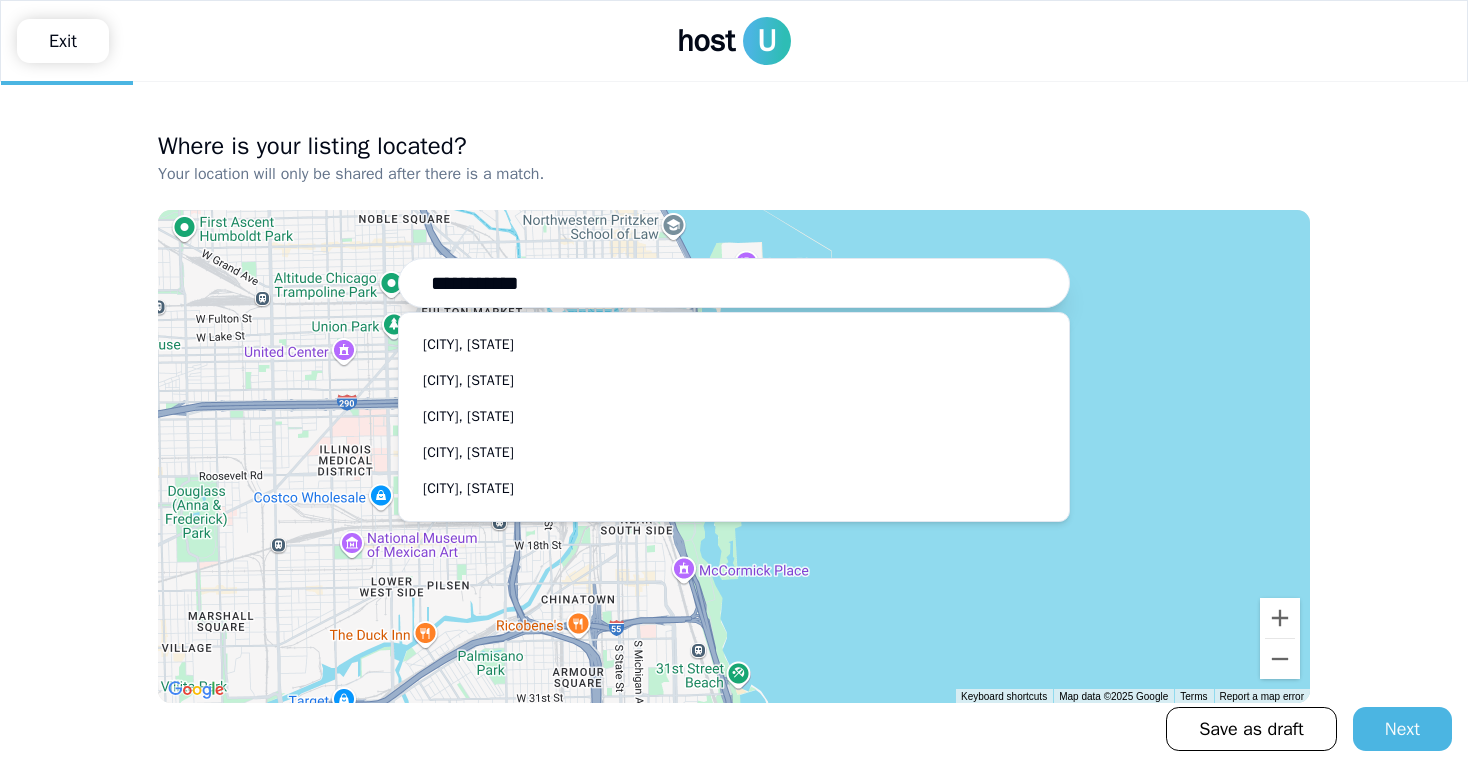 type on "**********" 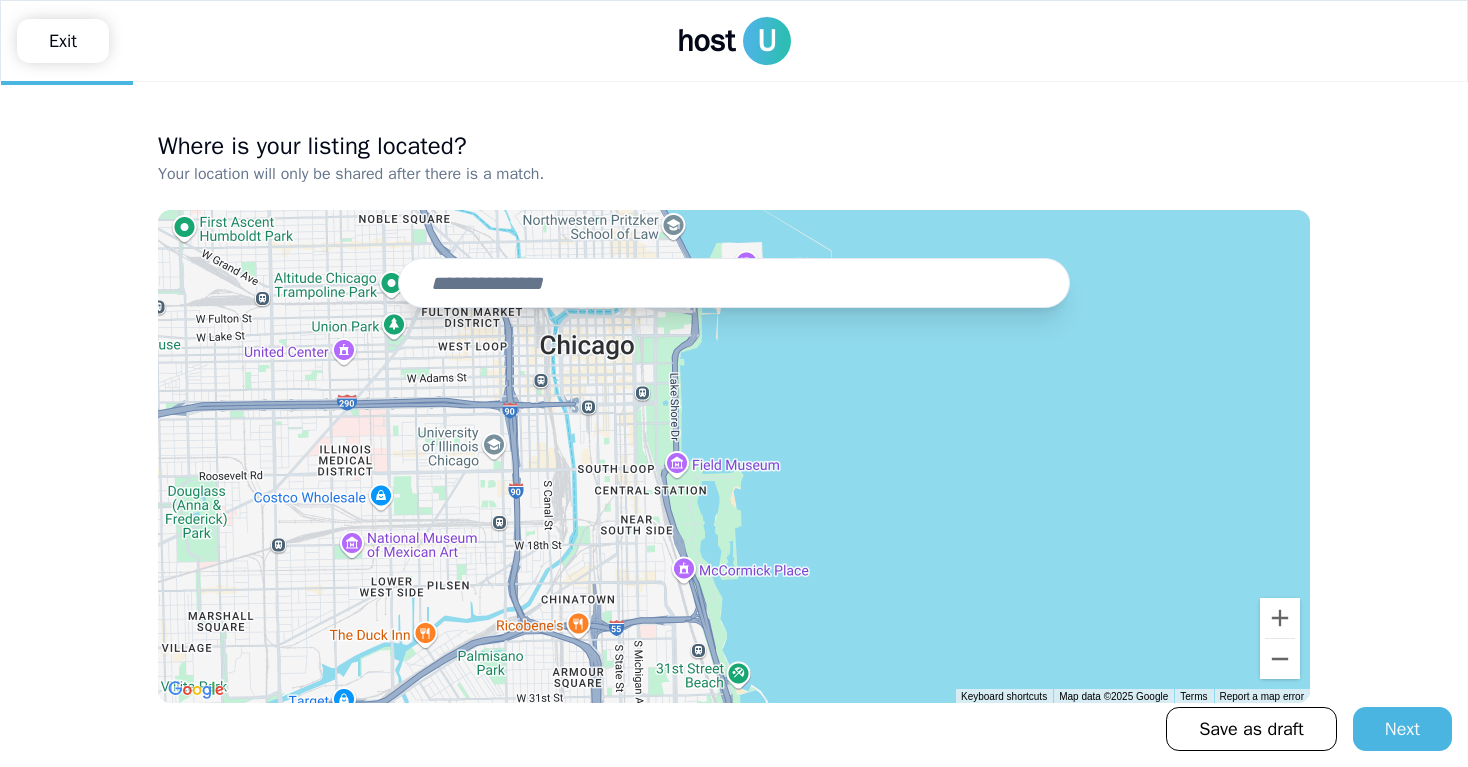 click at bounding box center (734, 283) 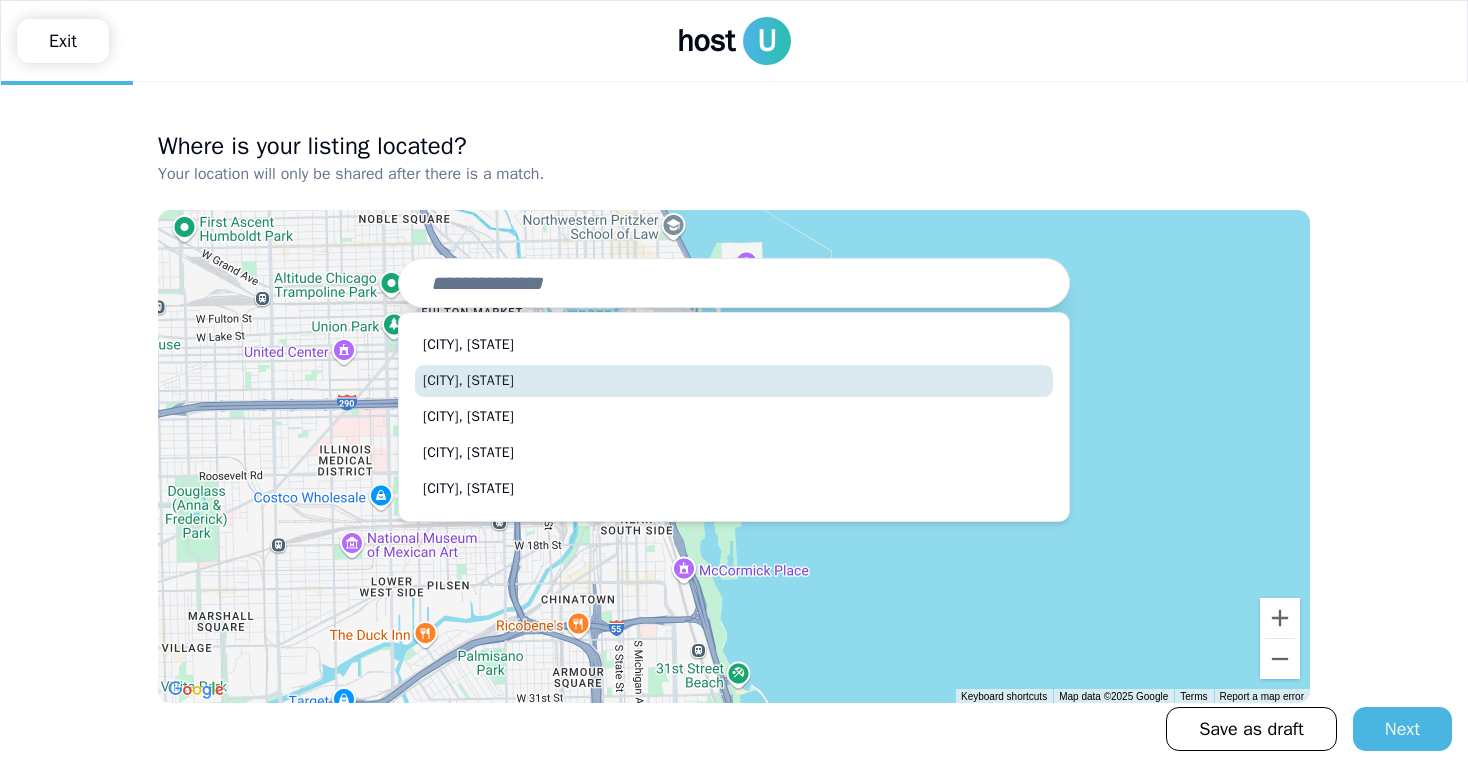 click on "[CITY], [STATE]" at bounding box center [734, 381] 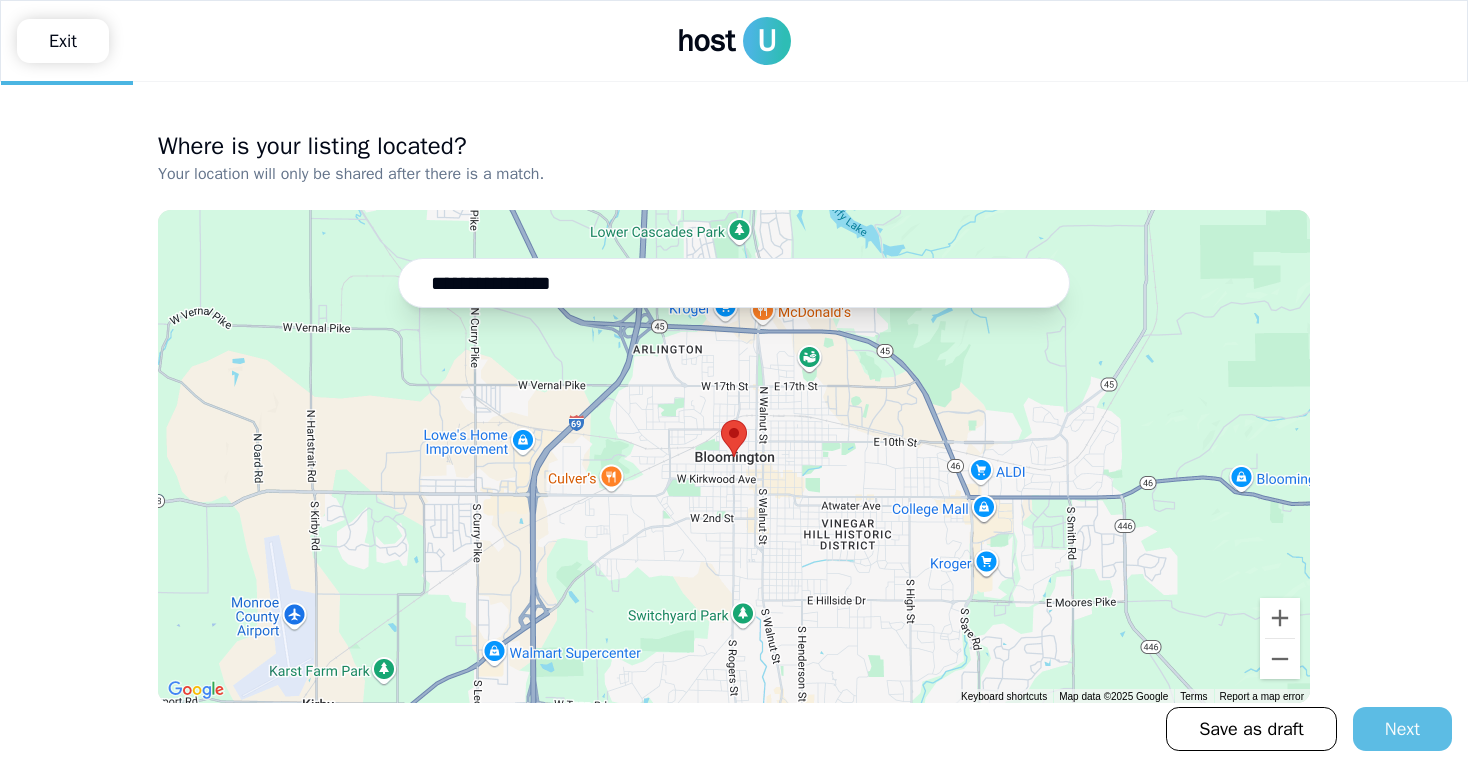 click on "Next" at bounding box center (1402, 729) 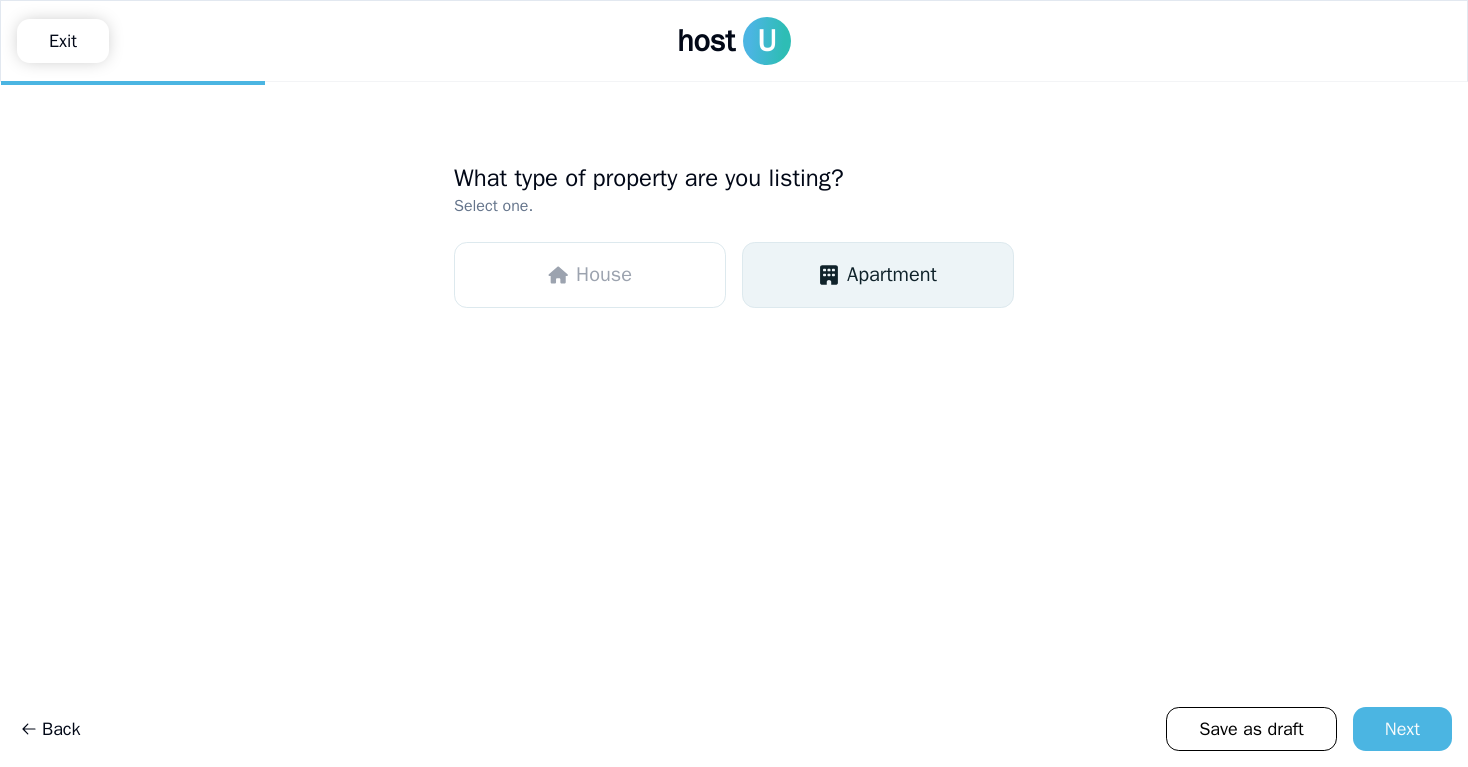 click on "Apartment" at bounding box center (878, 275) 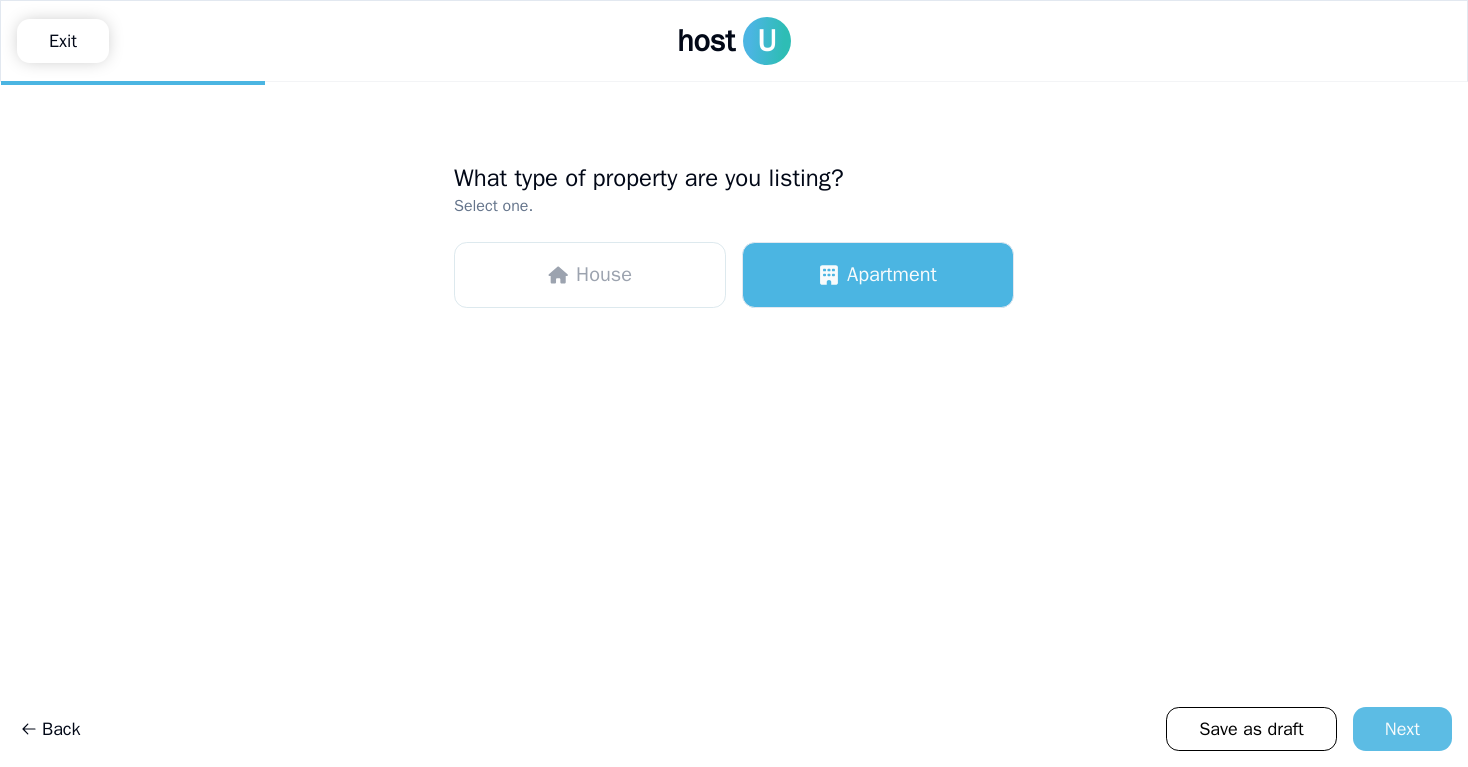 click on "Next" at bounding box center (1402, 729) 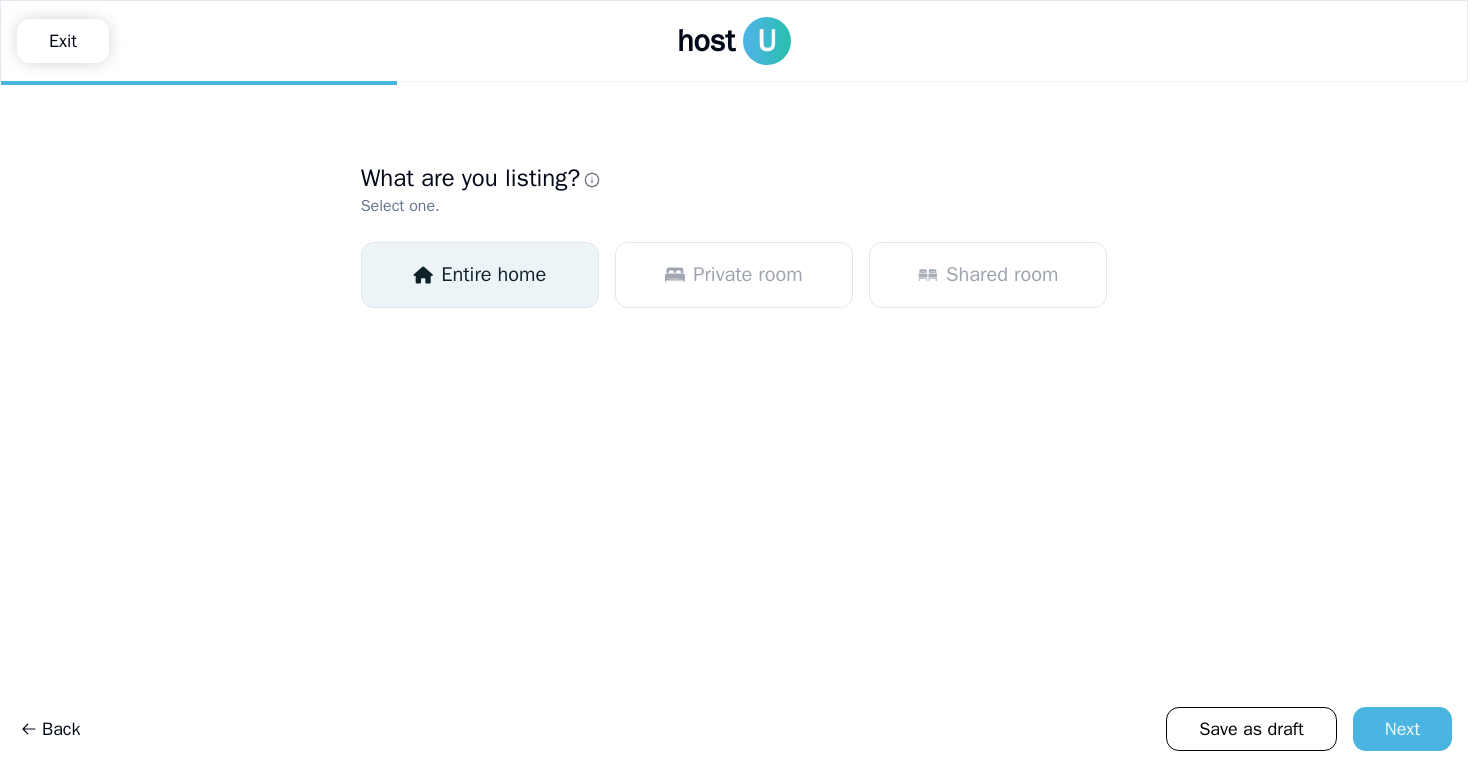click on "Entire home" at bounding box center [480, 275] 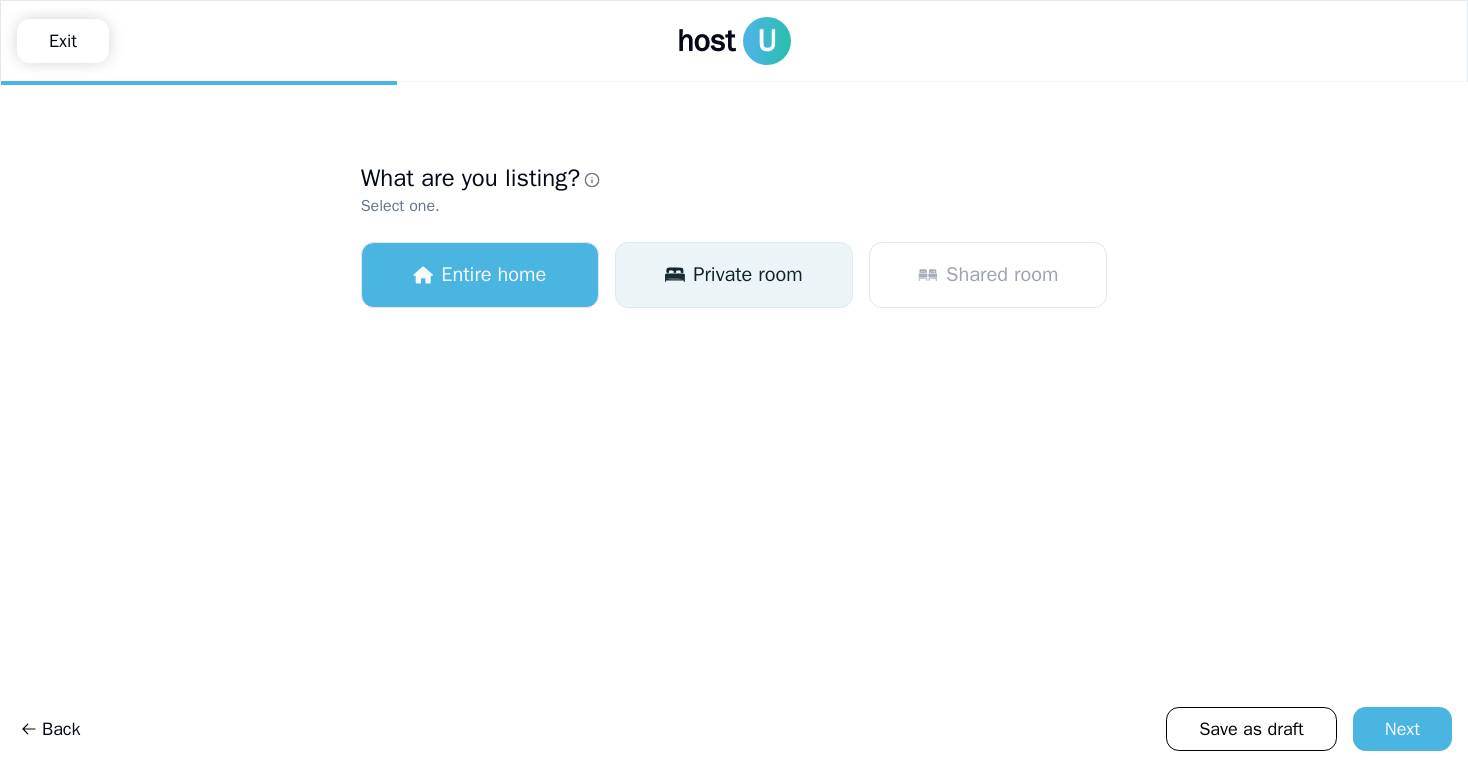 click on "Private room" at bounding box center (734, 275) 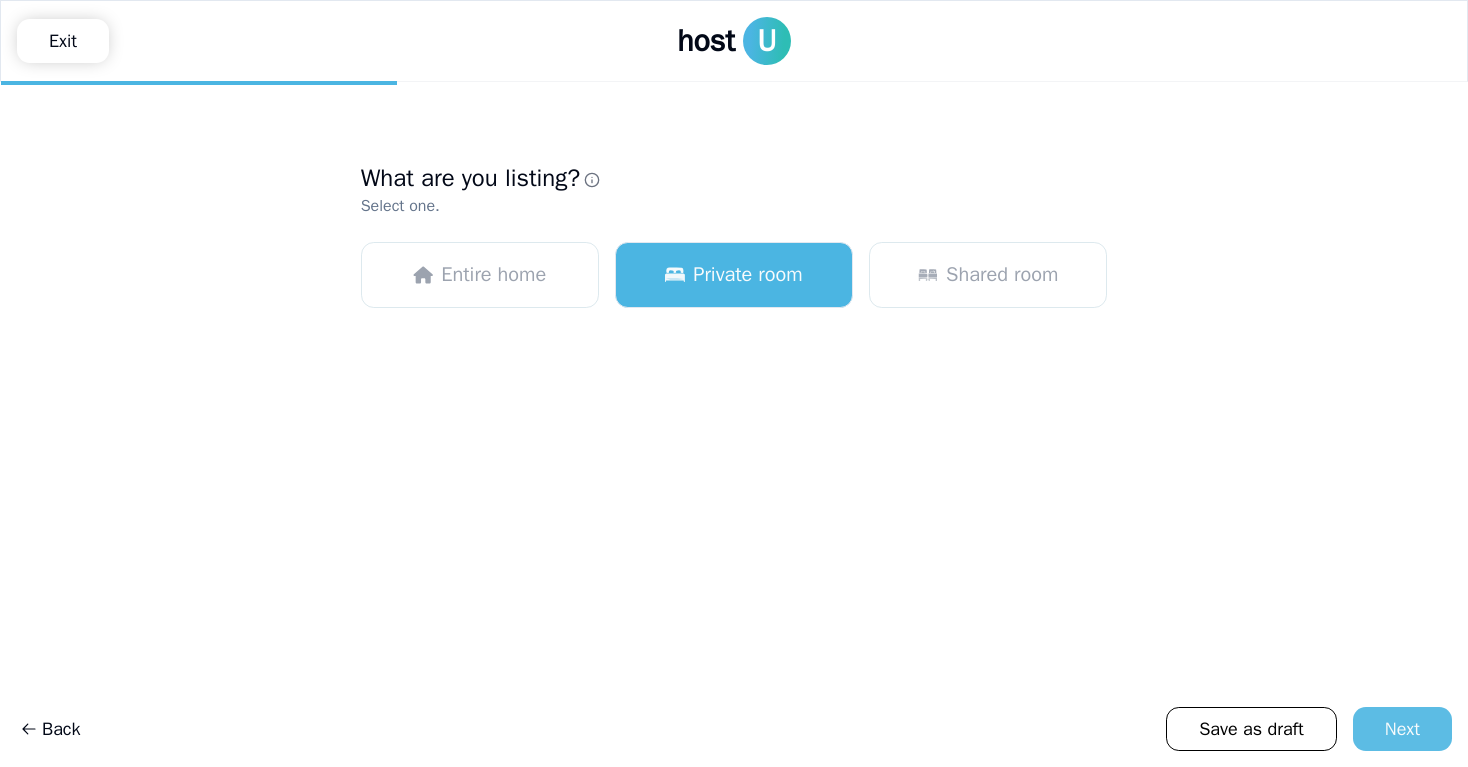 click on "Next" at bounding box center [1402, 729] 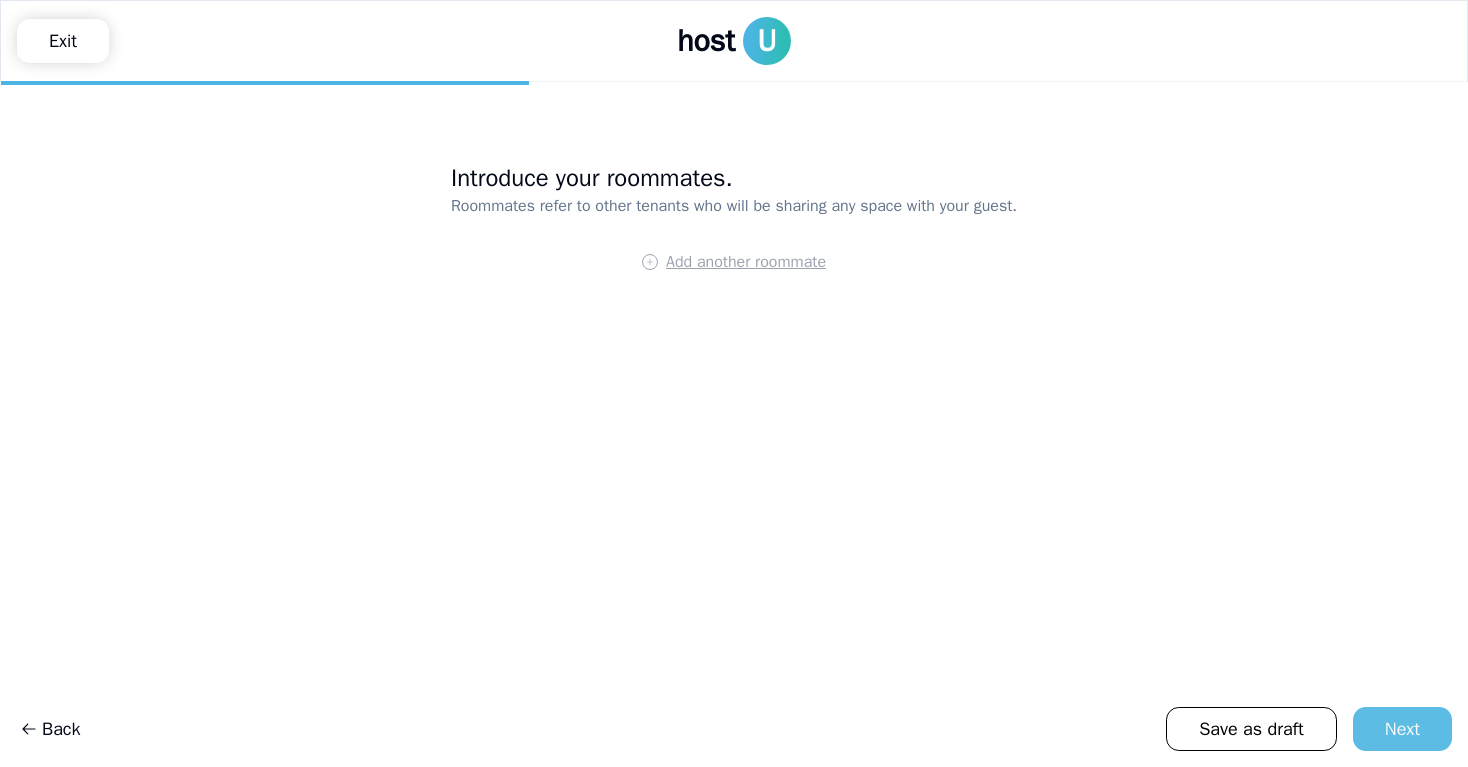 click on "Next" at bounding box center [1402, 729] 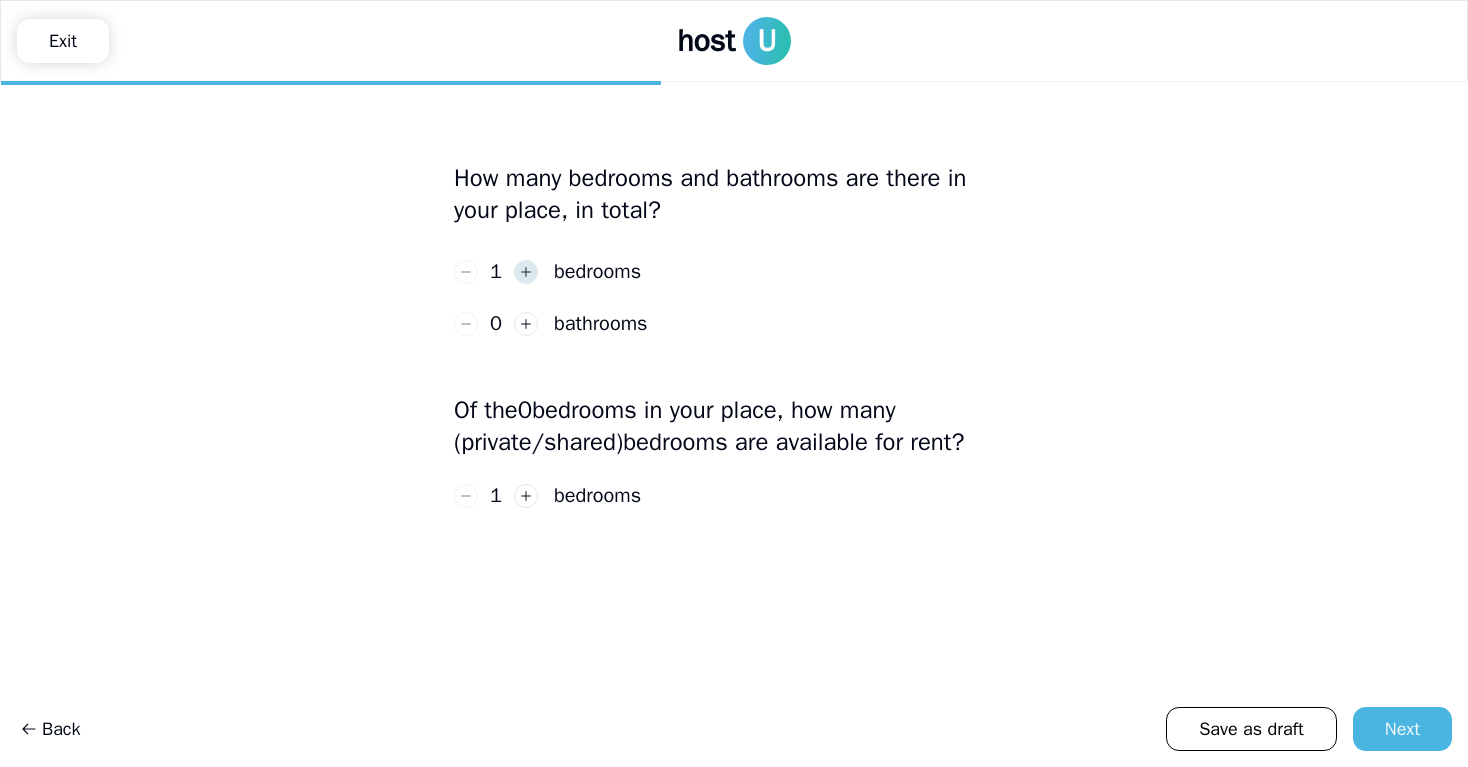 click 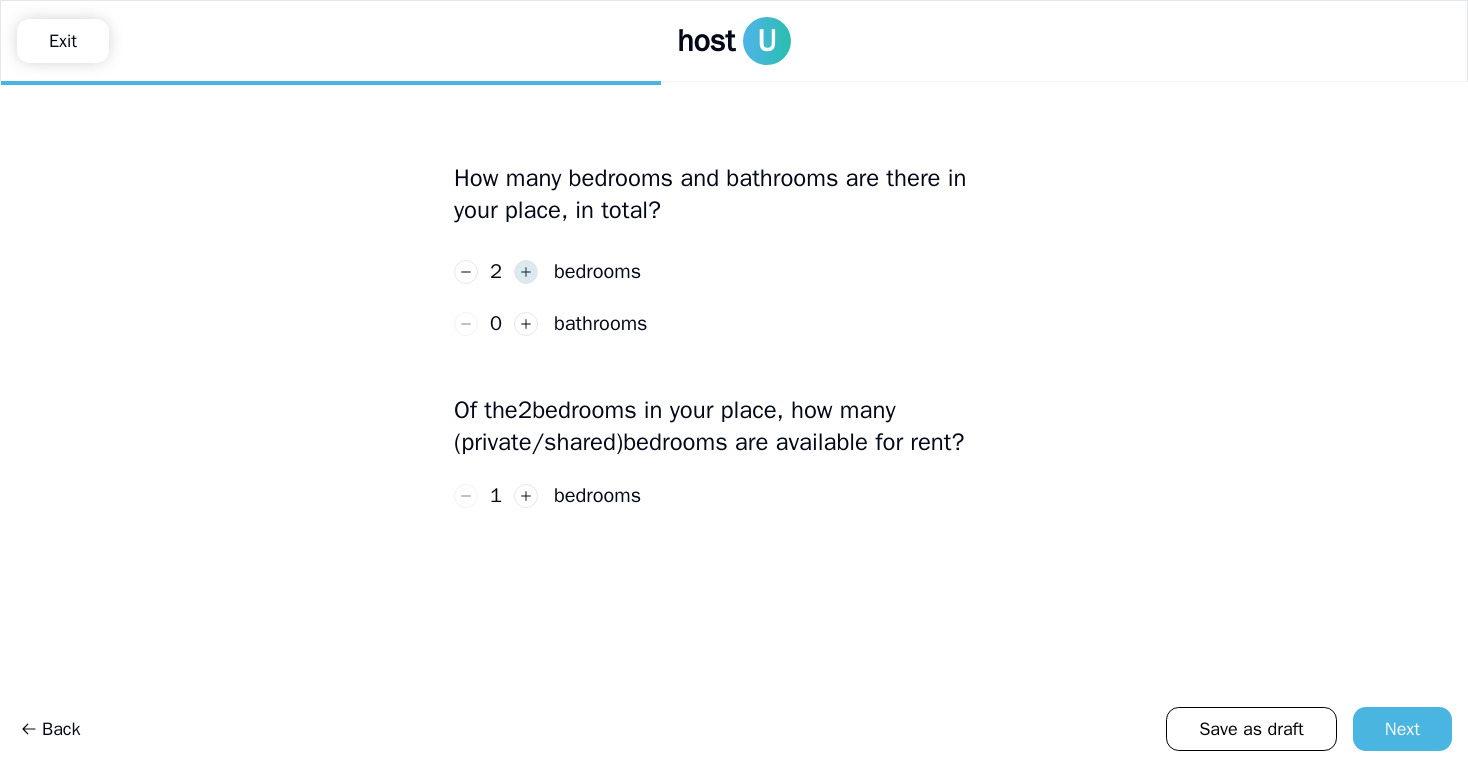 click 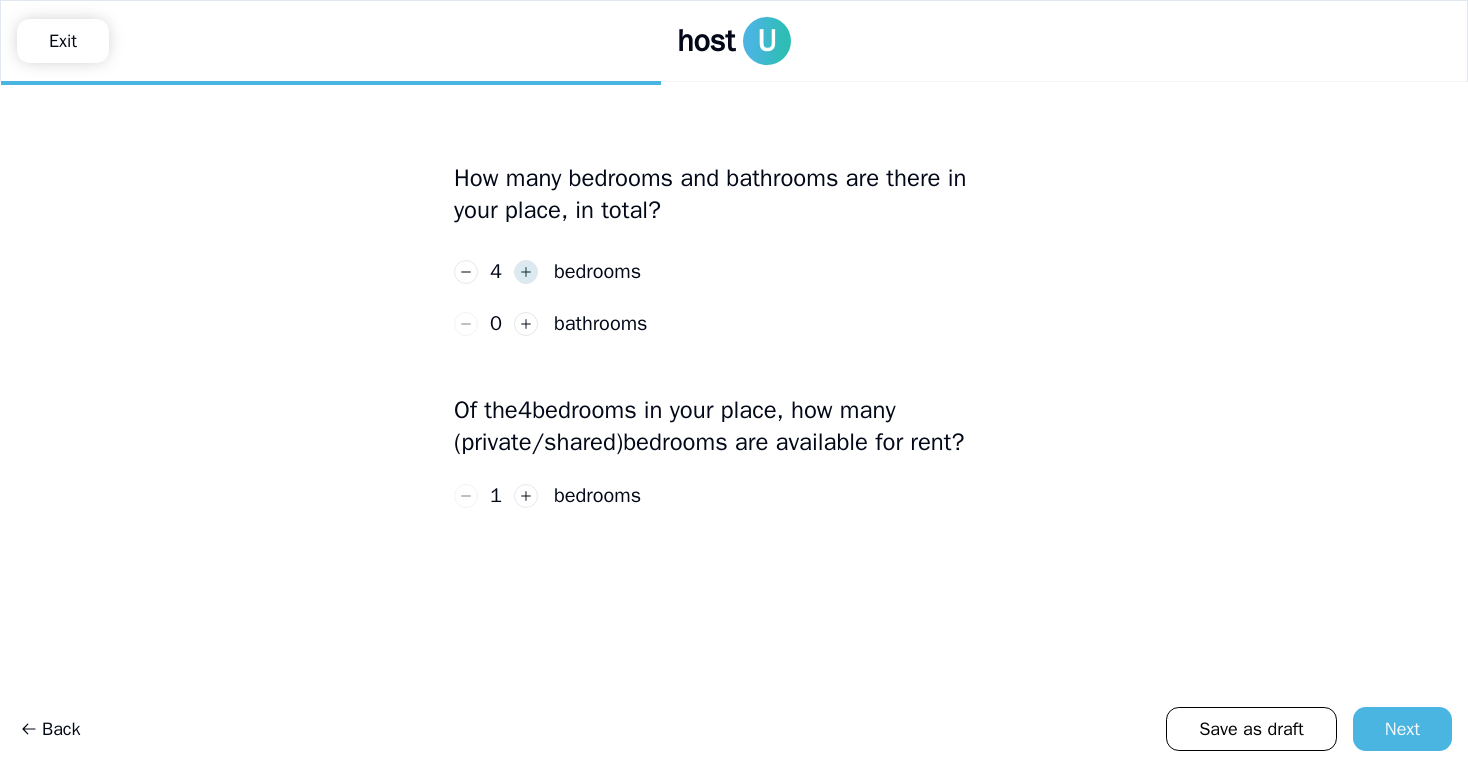 click 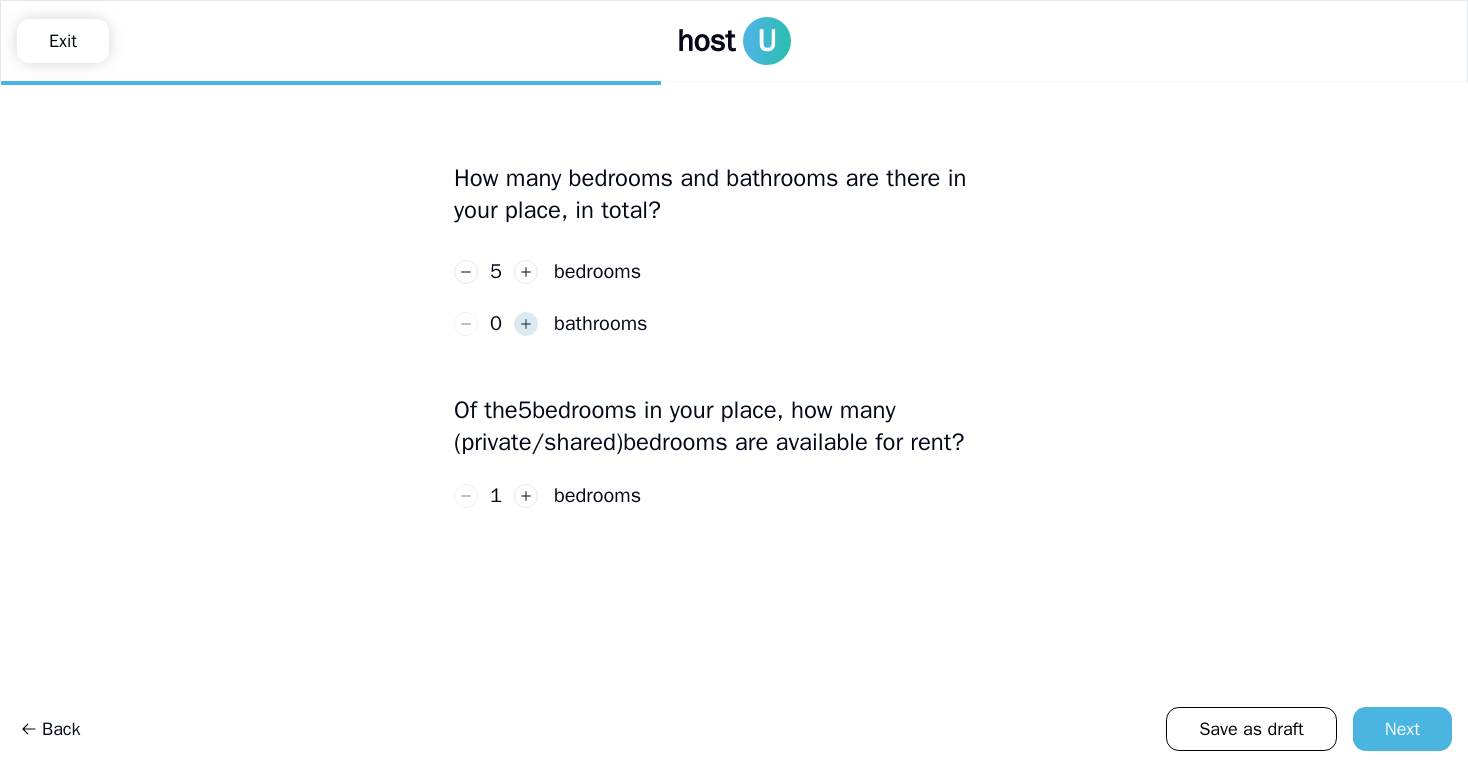 click 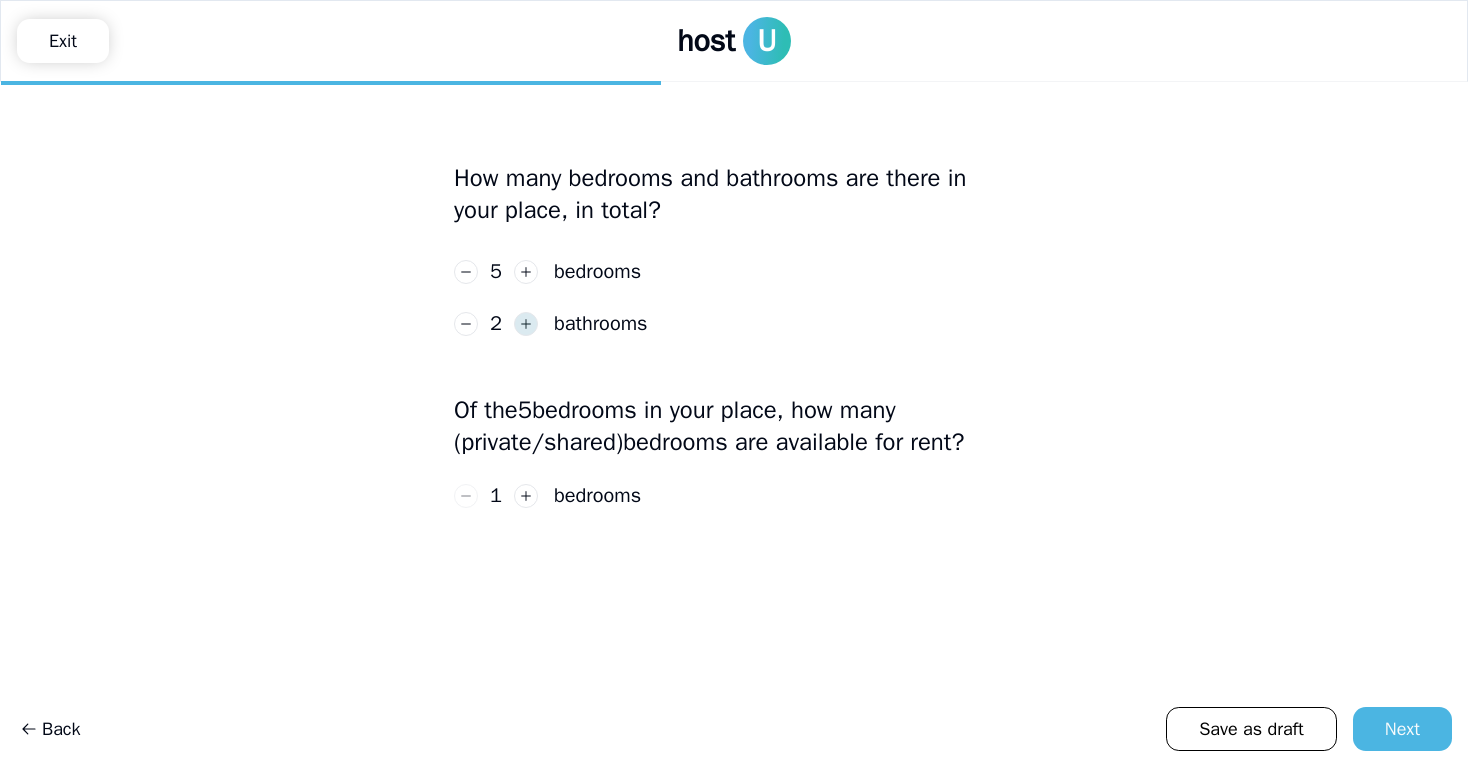 click 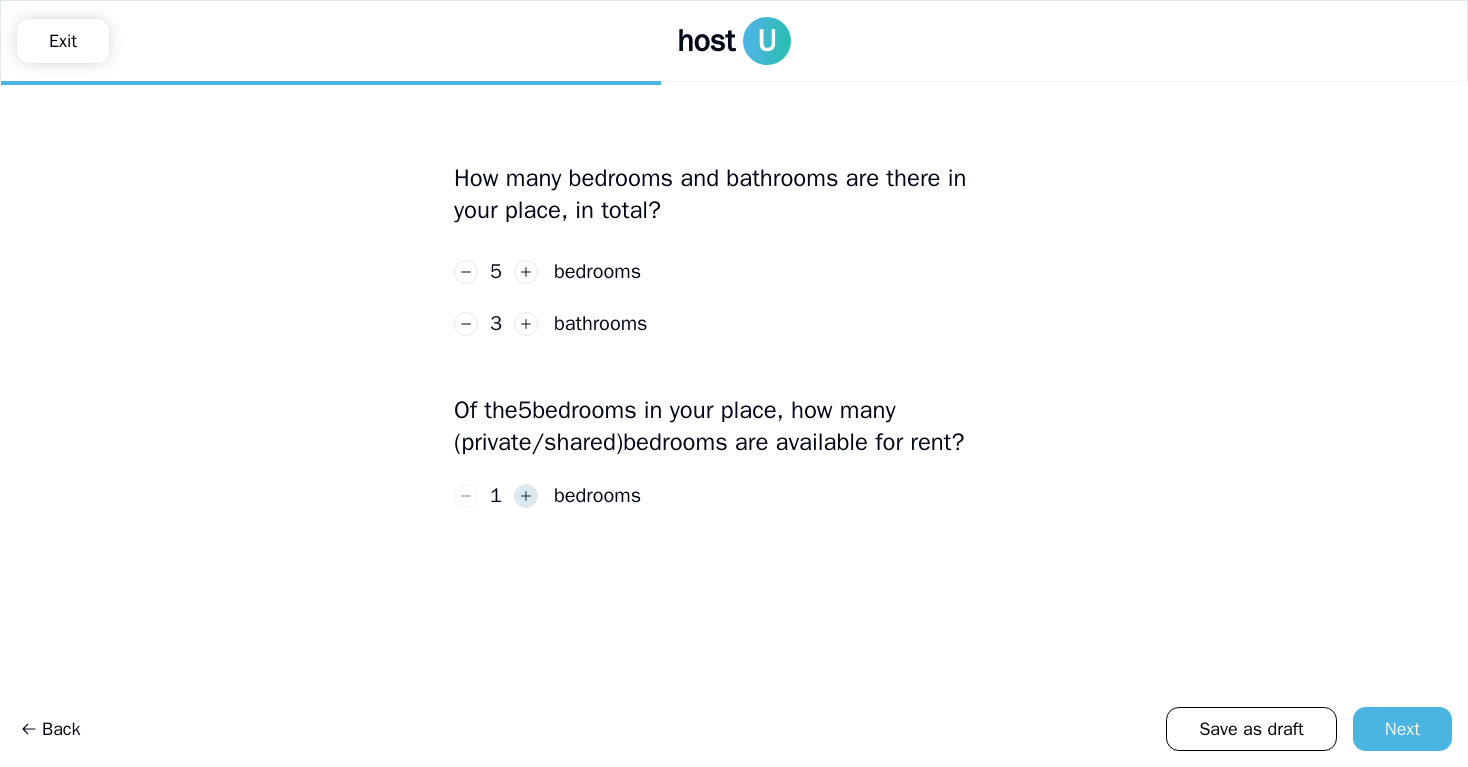 click 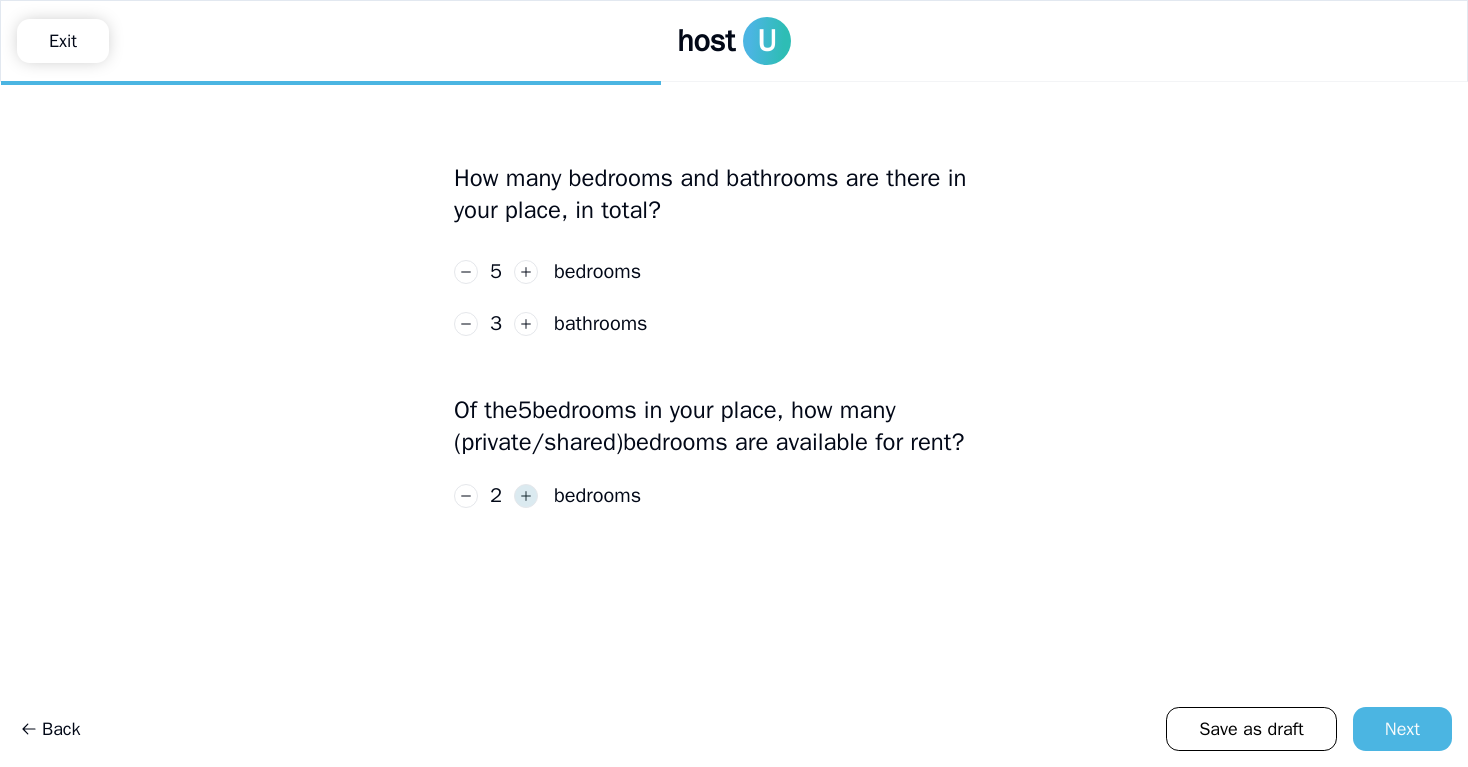 click 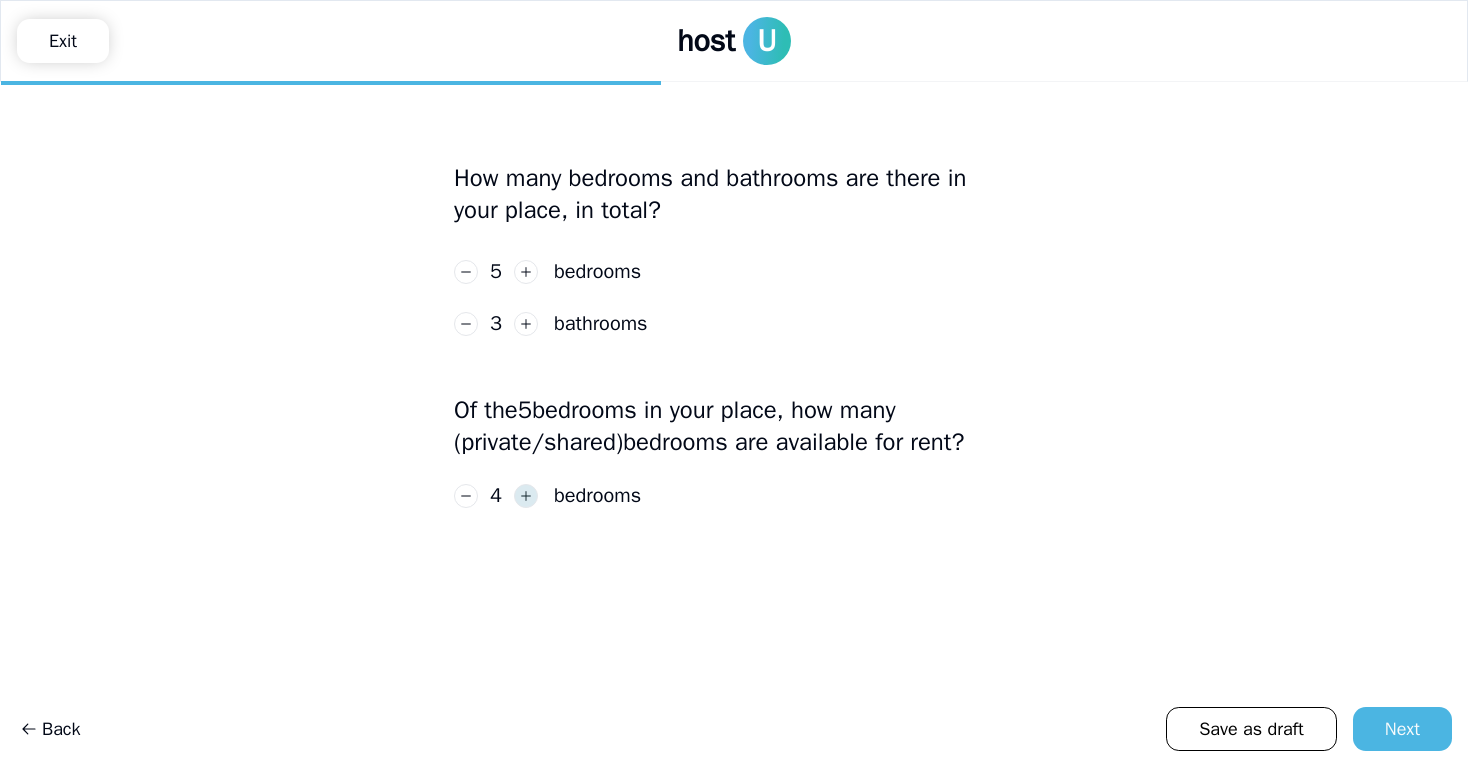 click 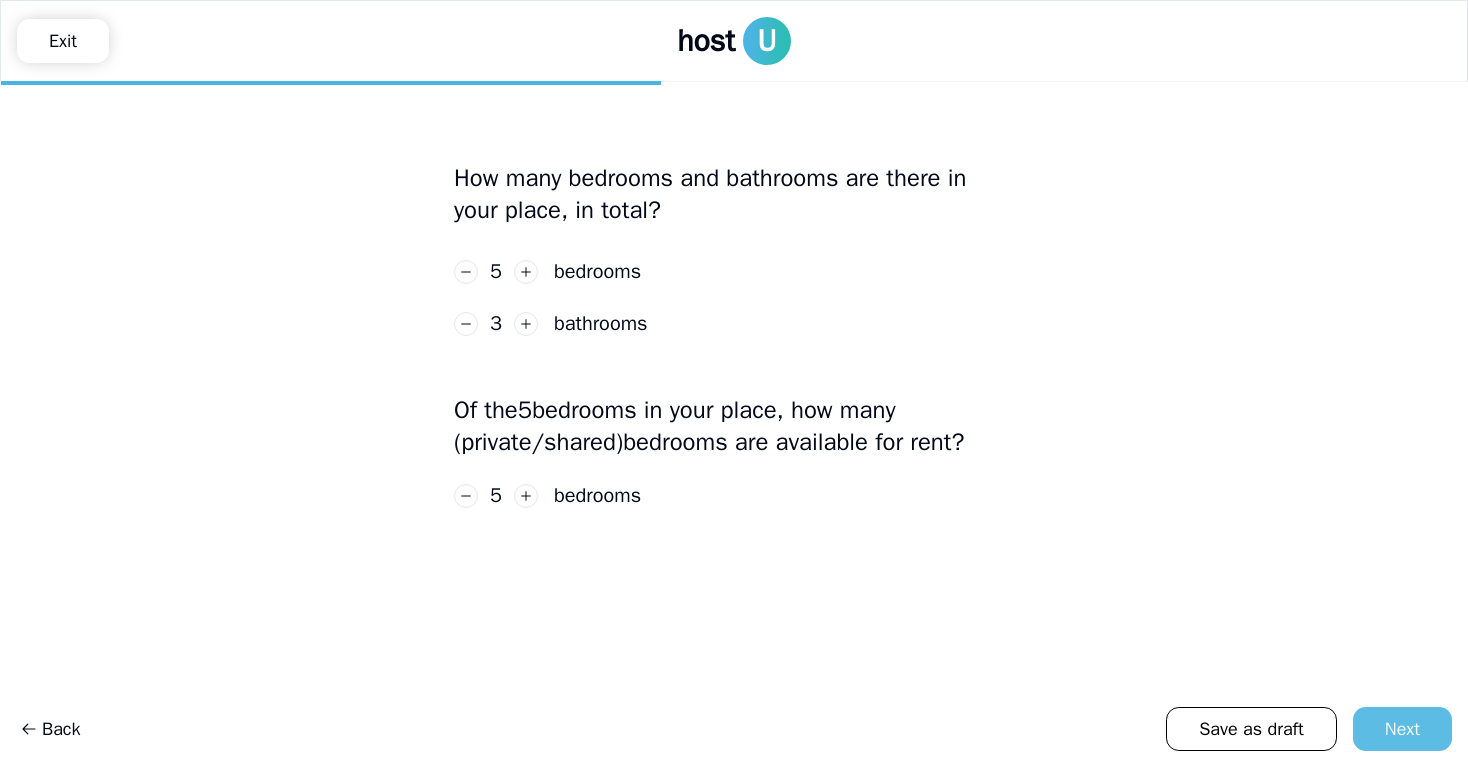 click on "Next" at bounding box center [1402, 729] 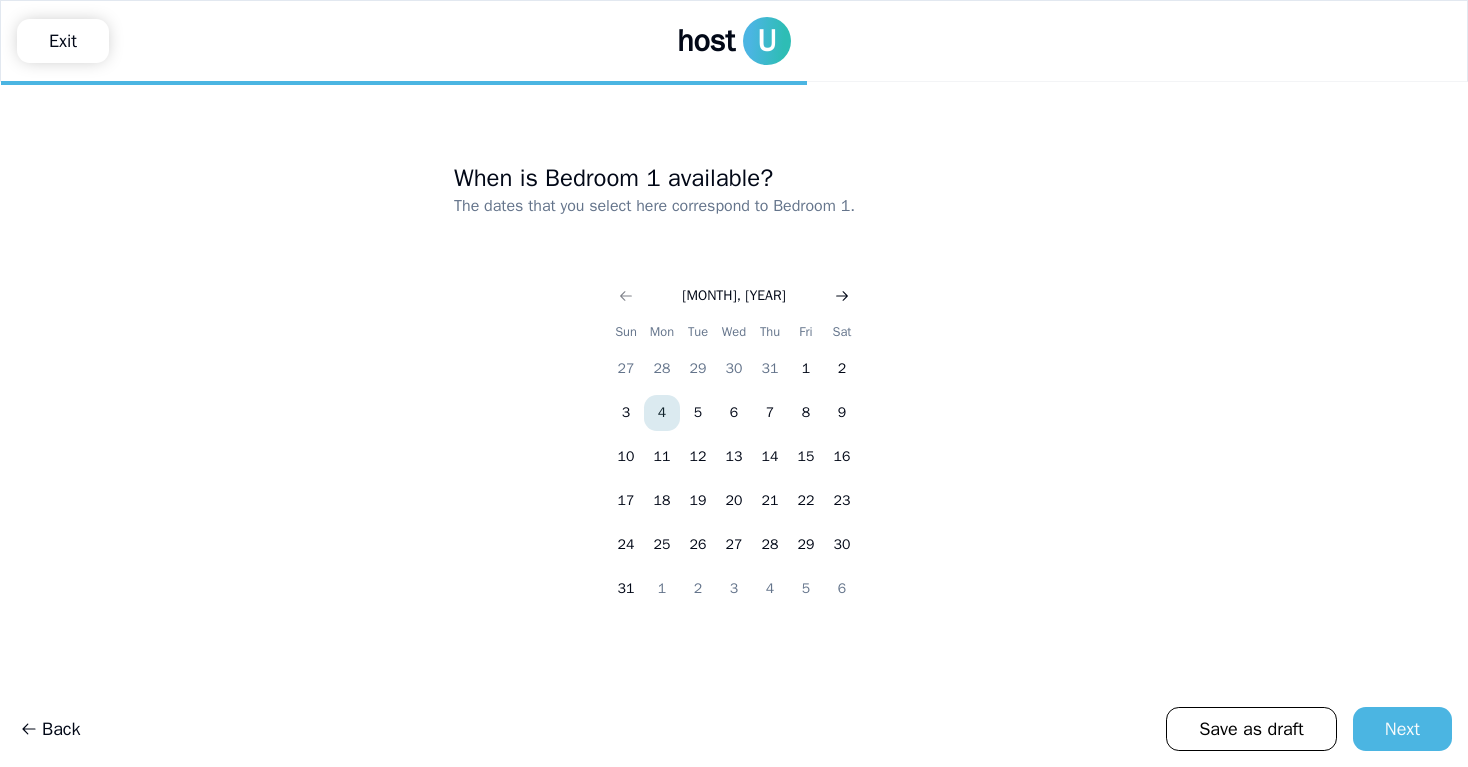 click 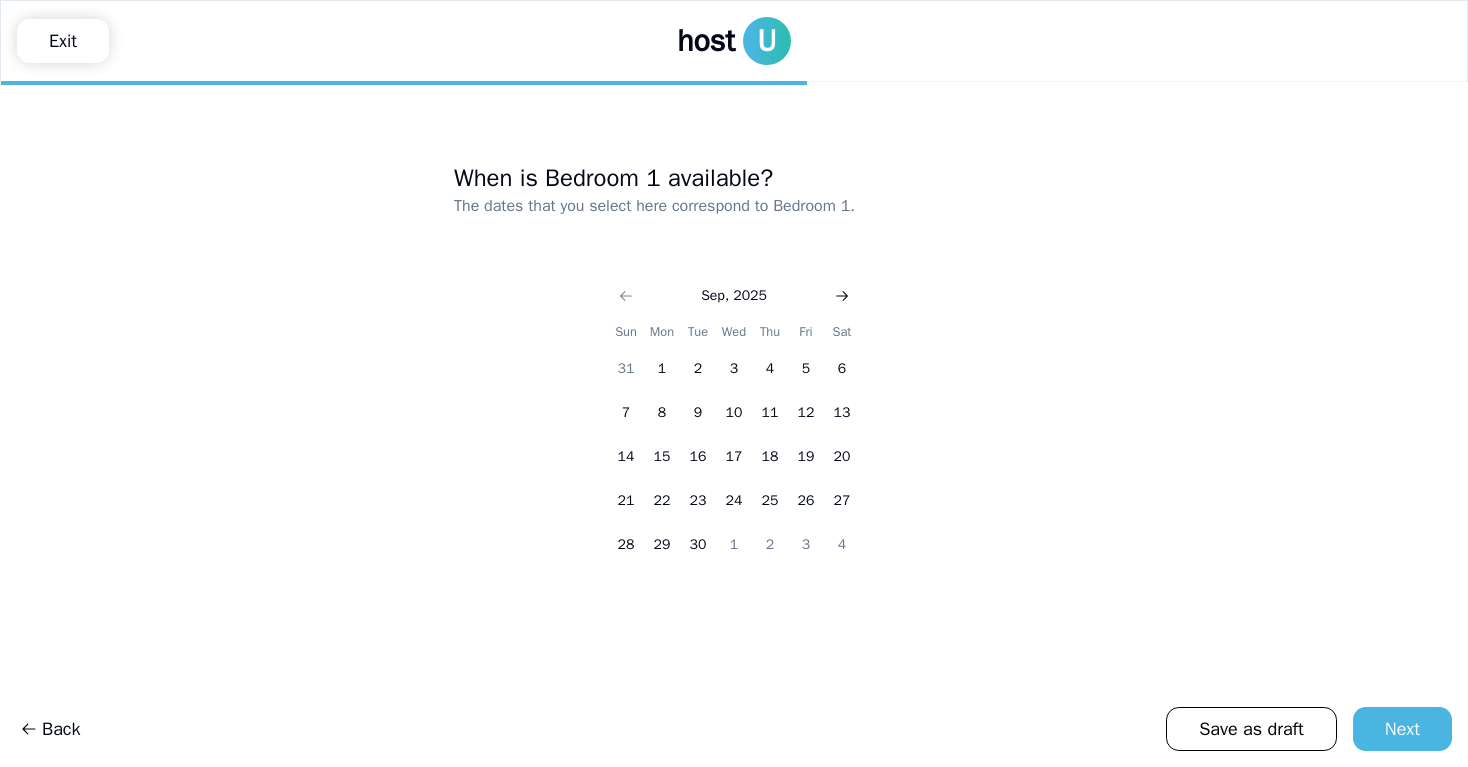 click 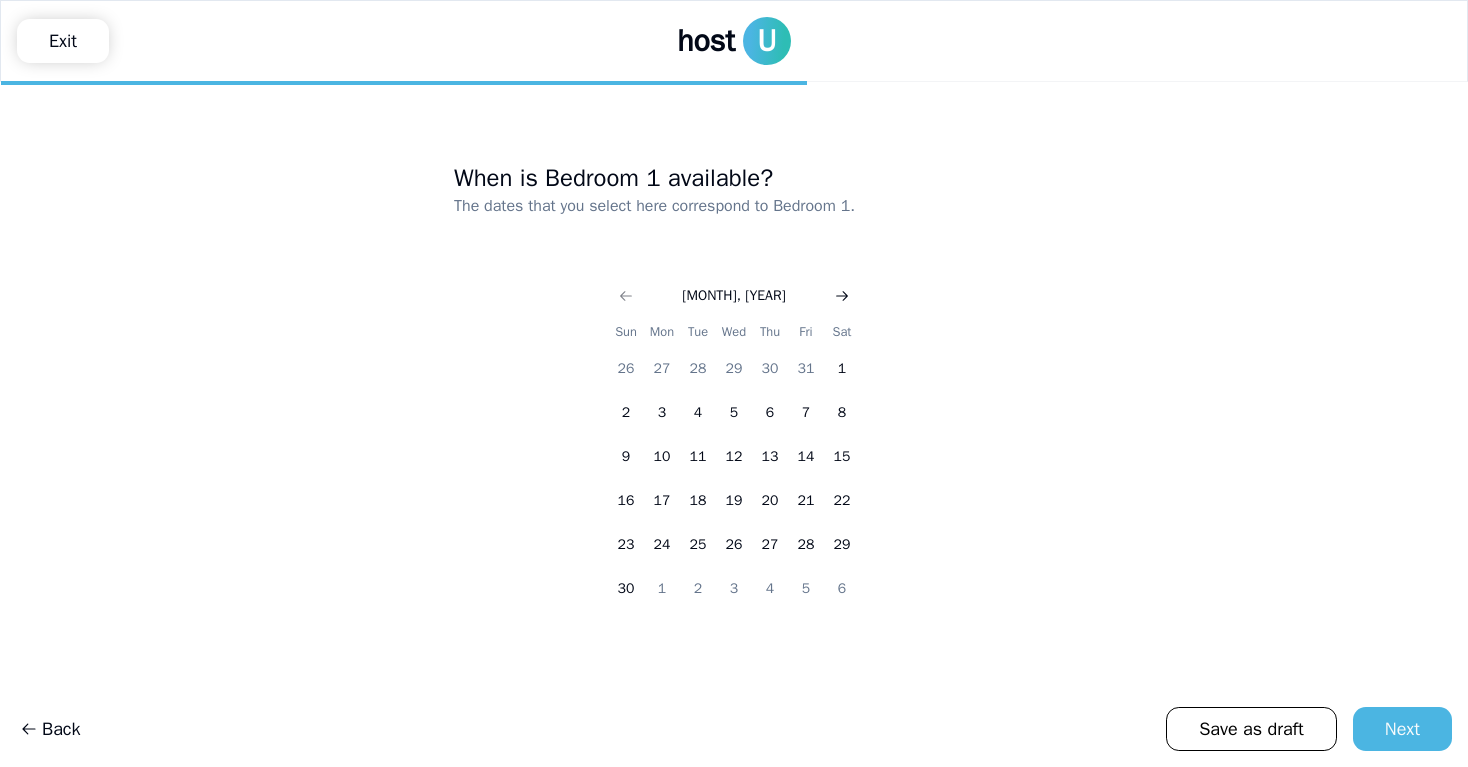 click 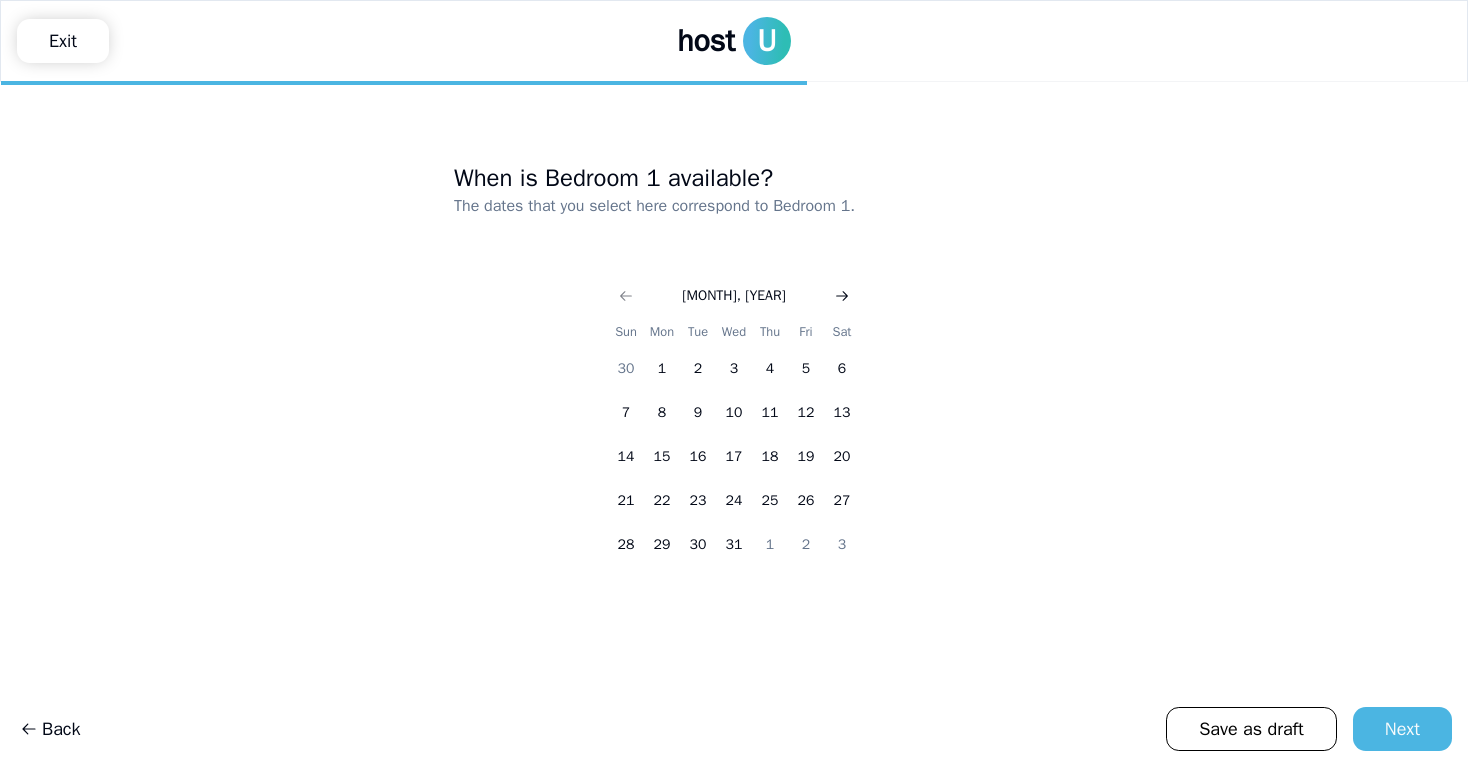 click 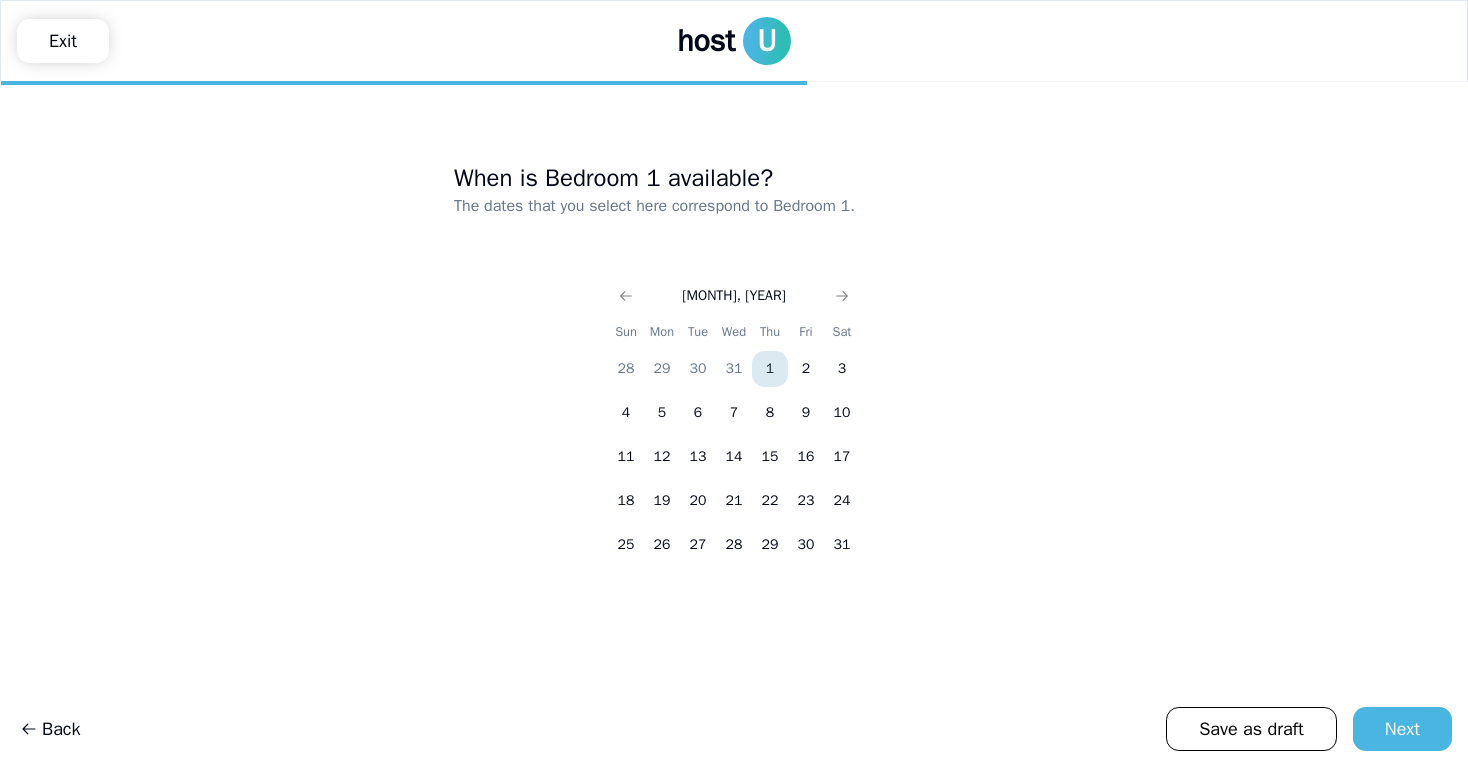 click on "1" at bounding box center [770, 369] 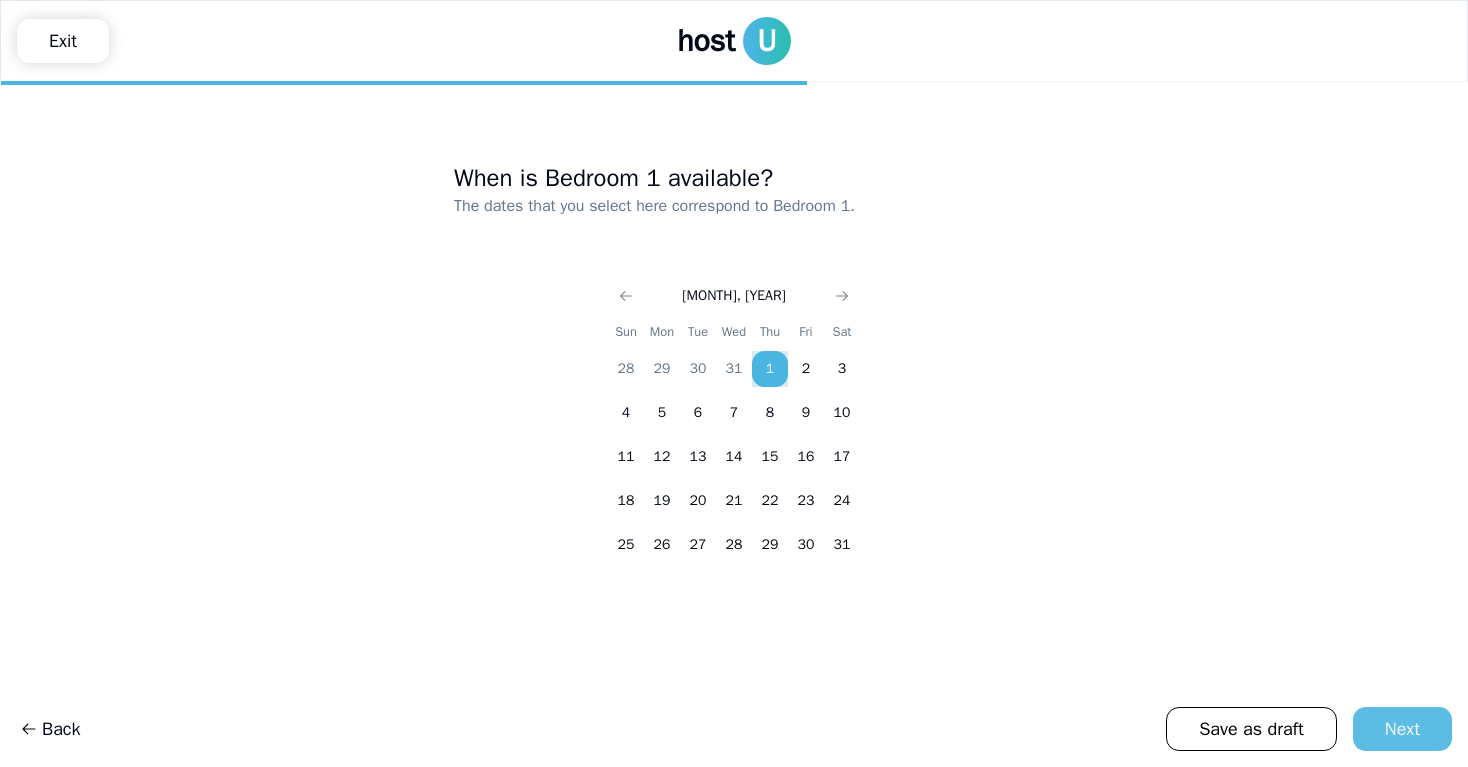 click on "Next" at bounding box center (1402, 729) 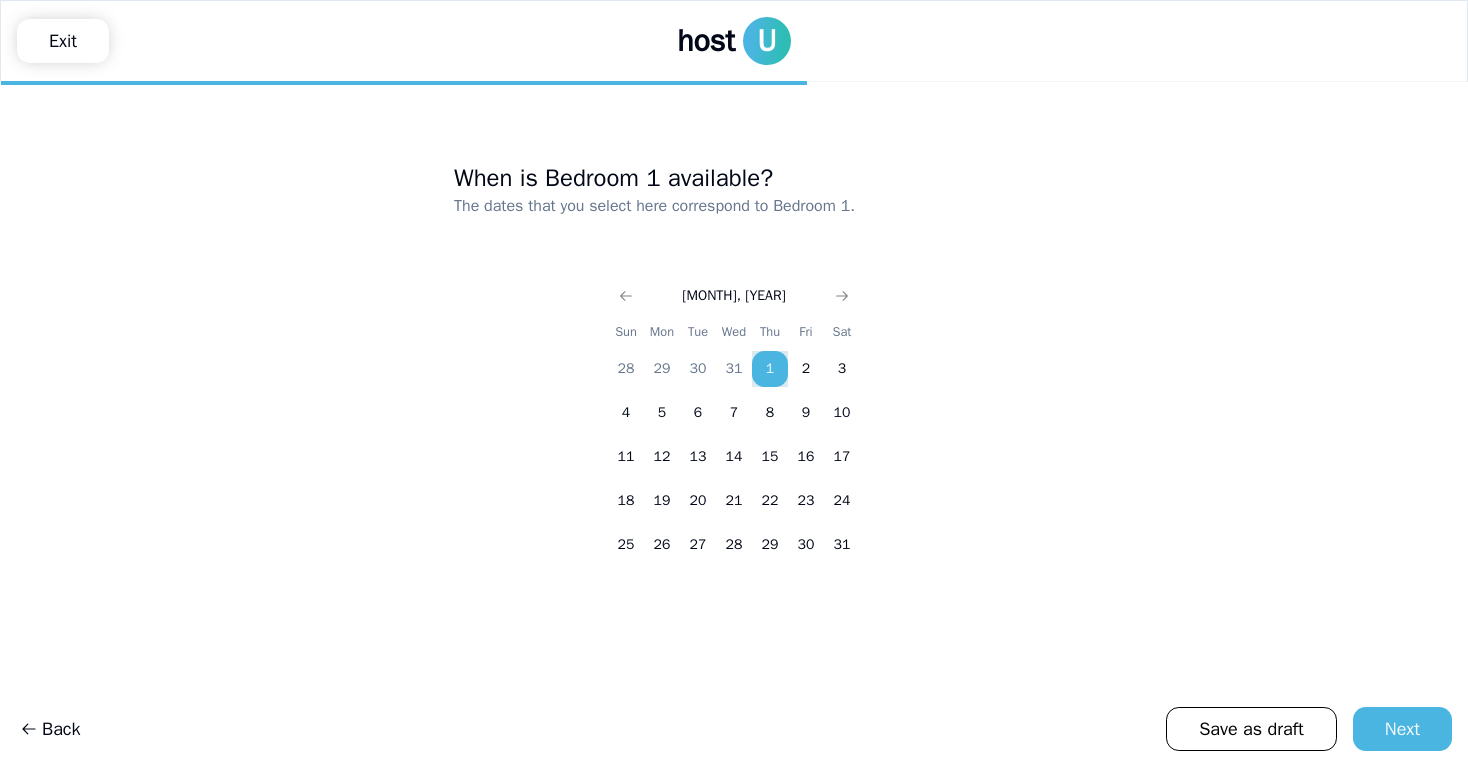 click on "1" at bounding box center [770, 369] 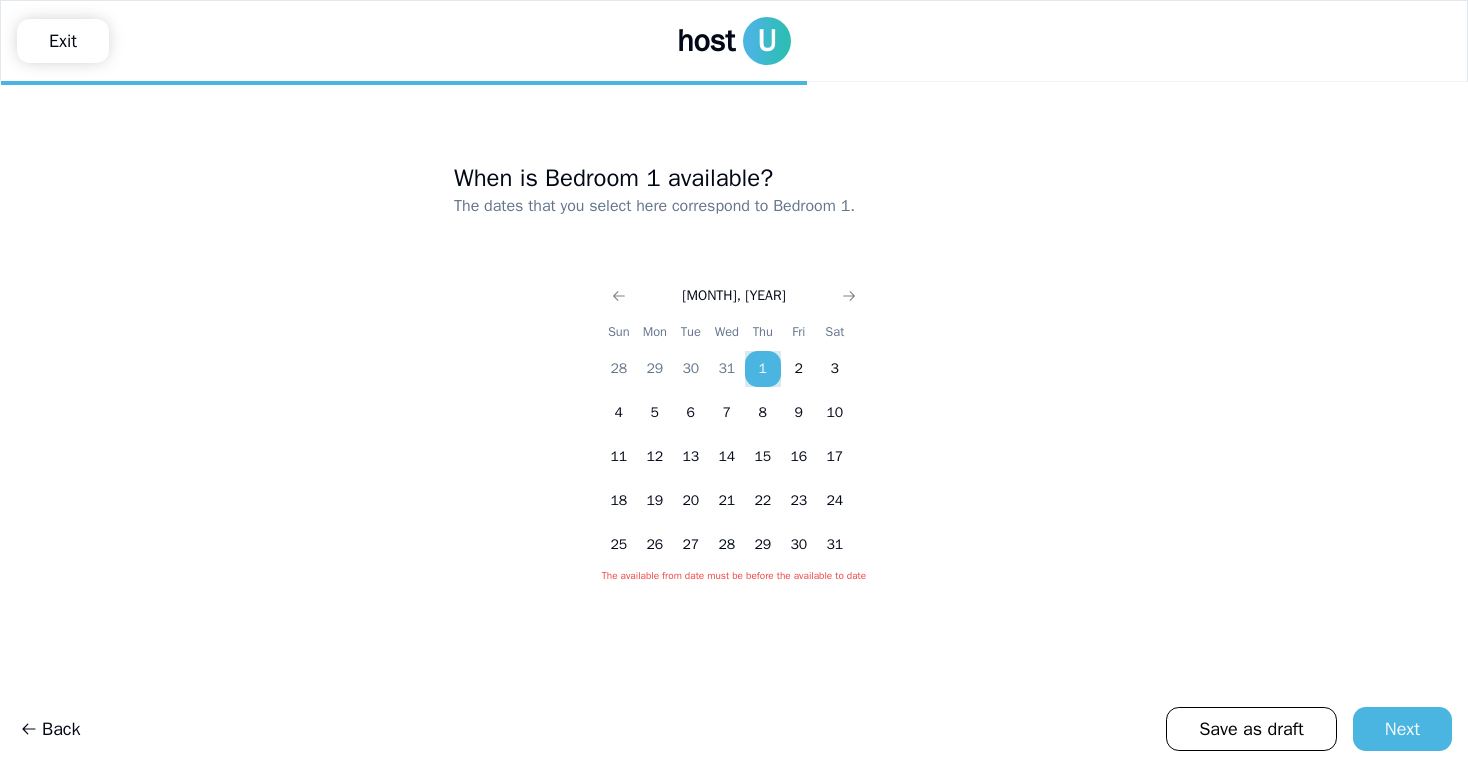 click on "1" at bounding box center [763, 369] 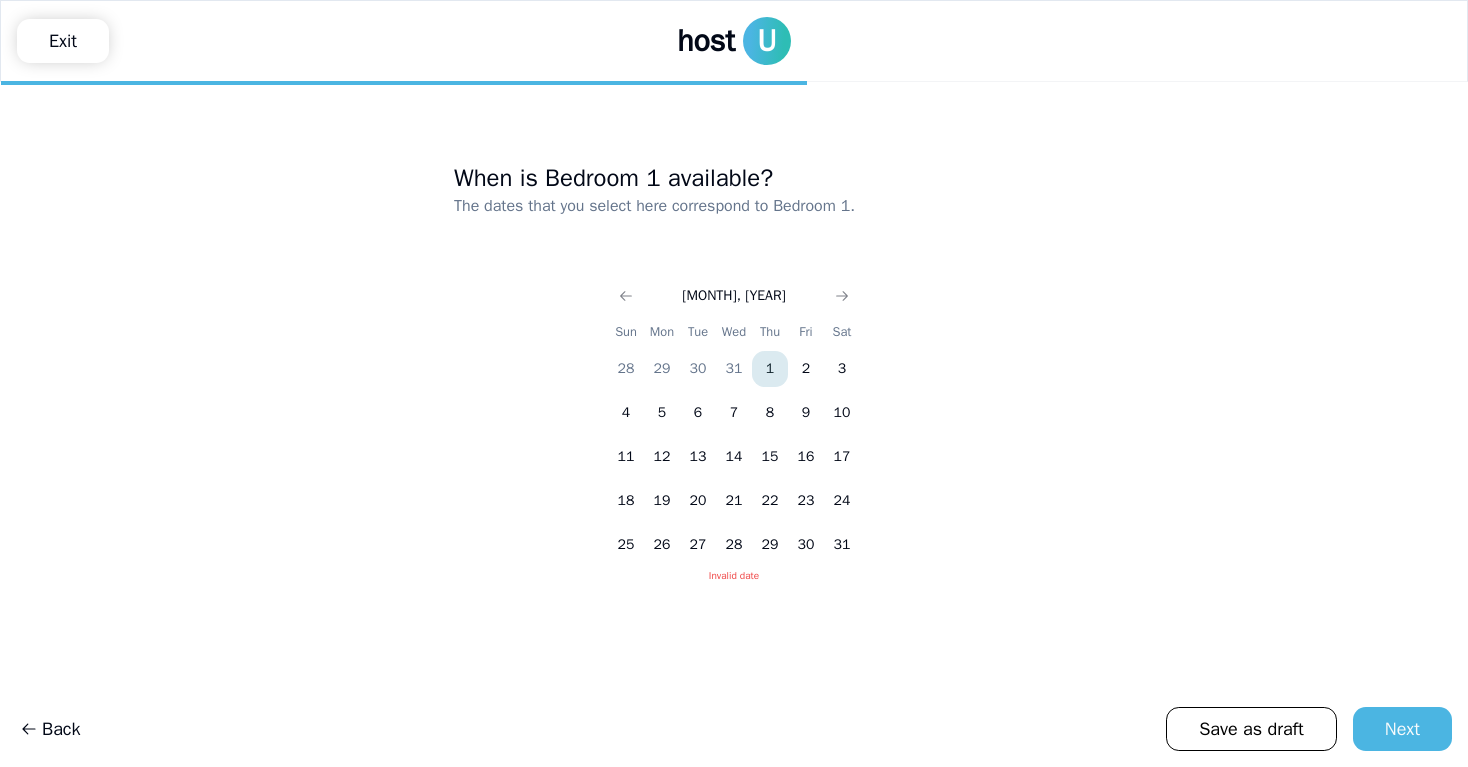 click on "1" at bounding box center [770, 369] 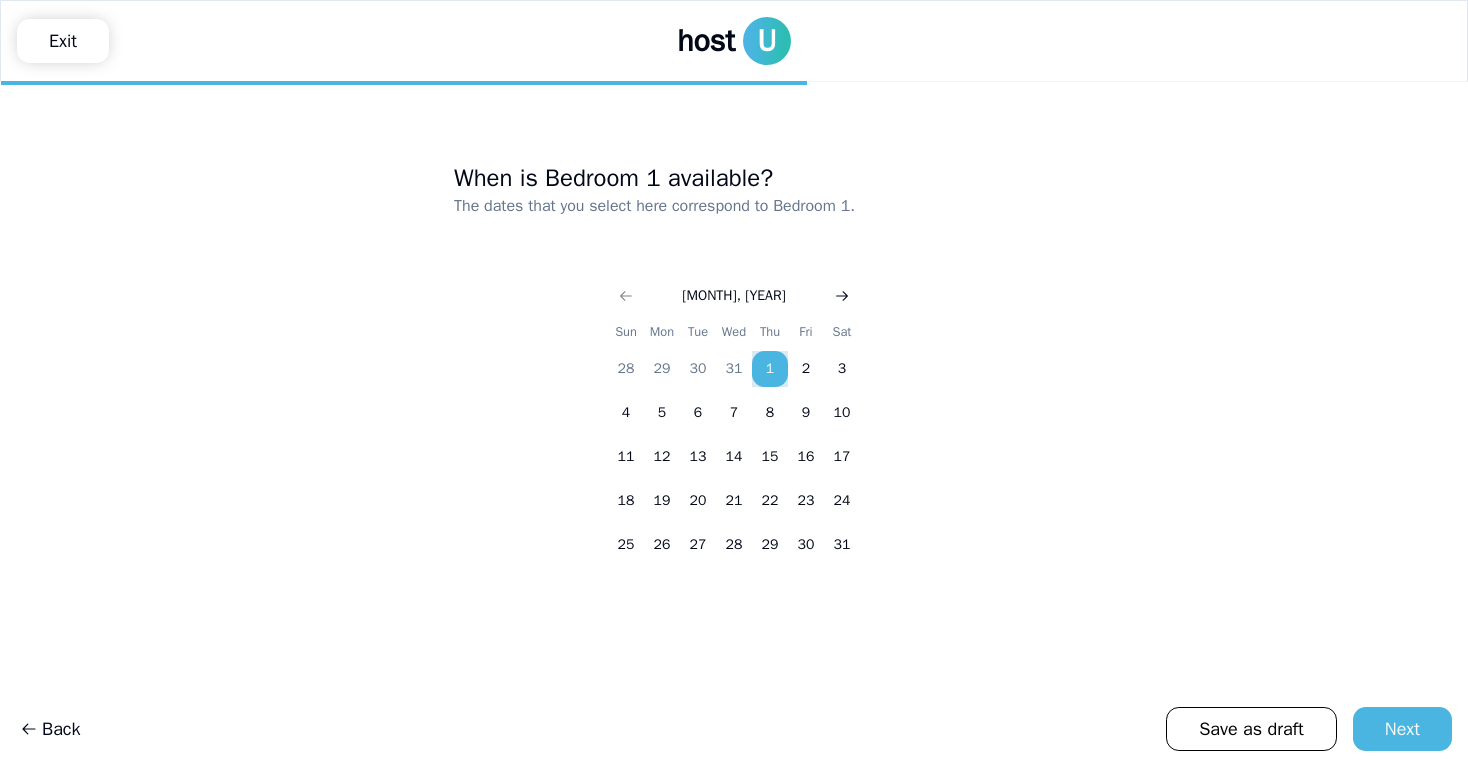 click 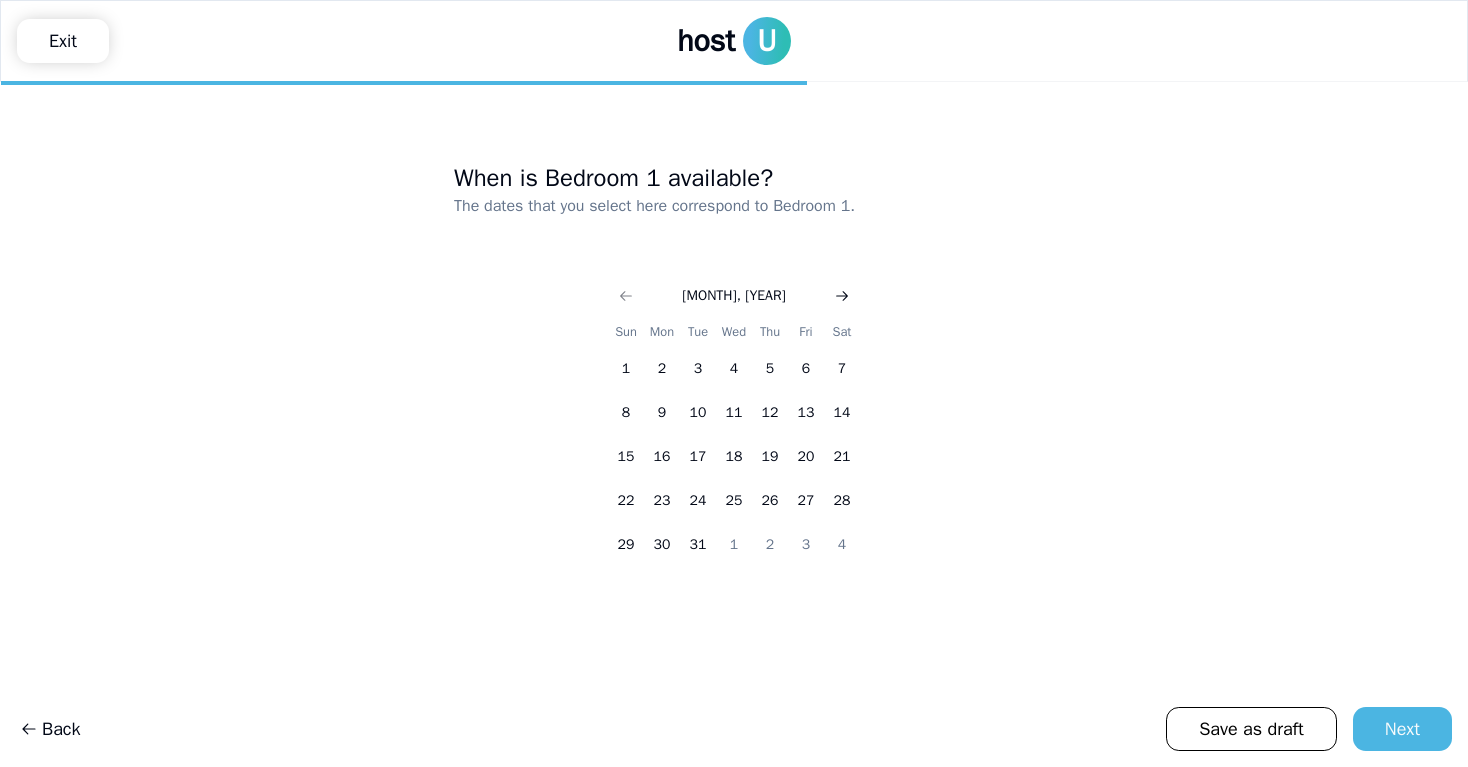 click 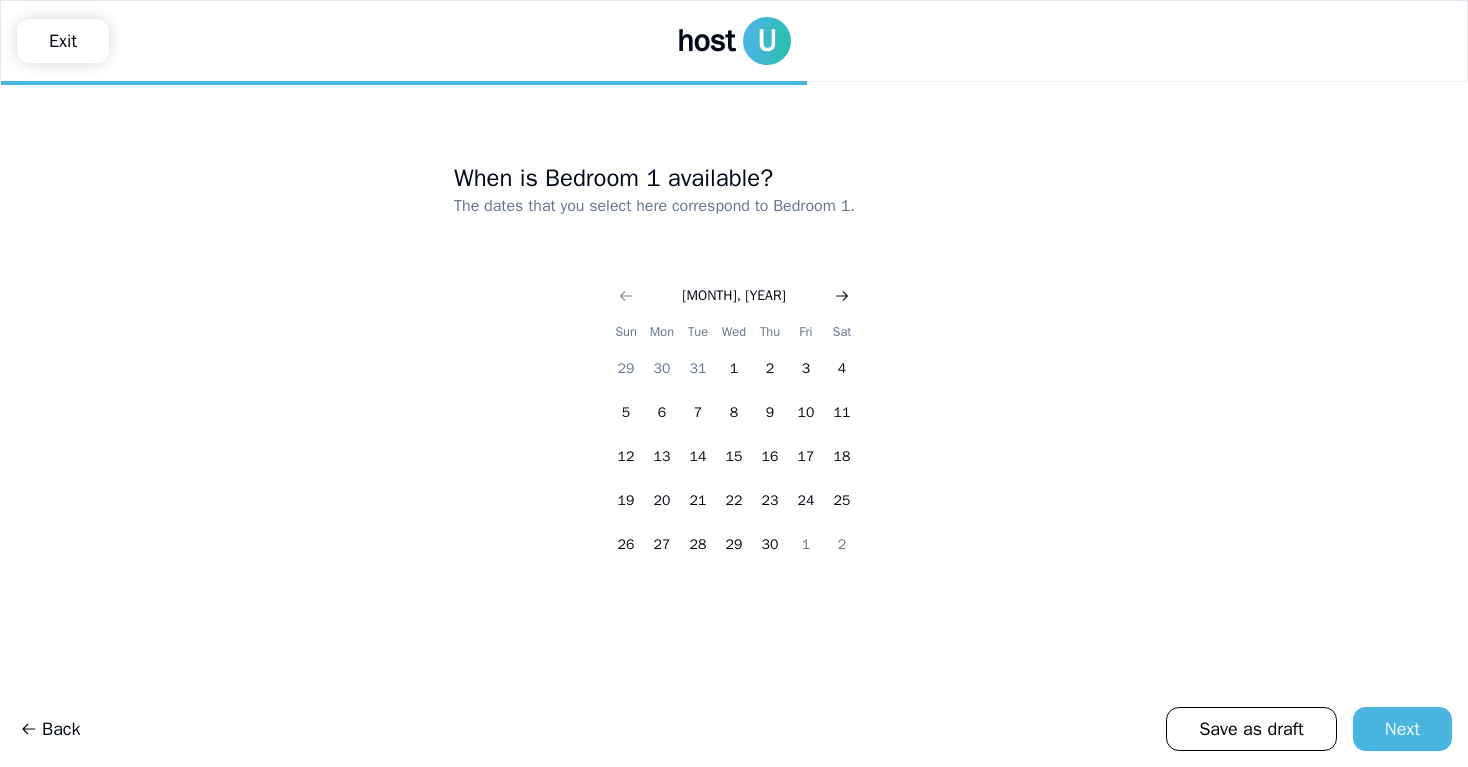 click 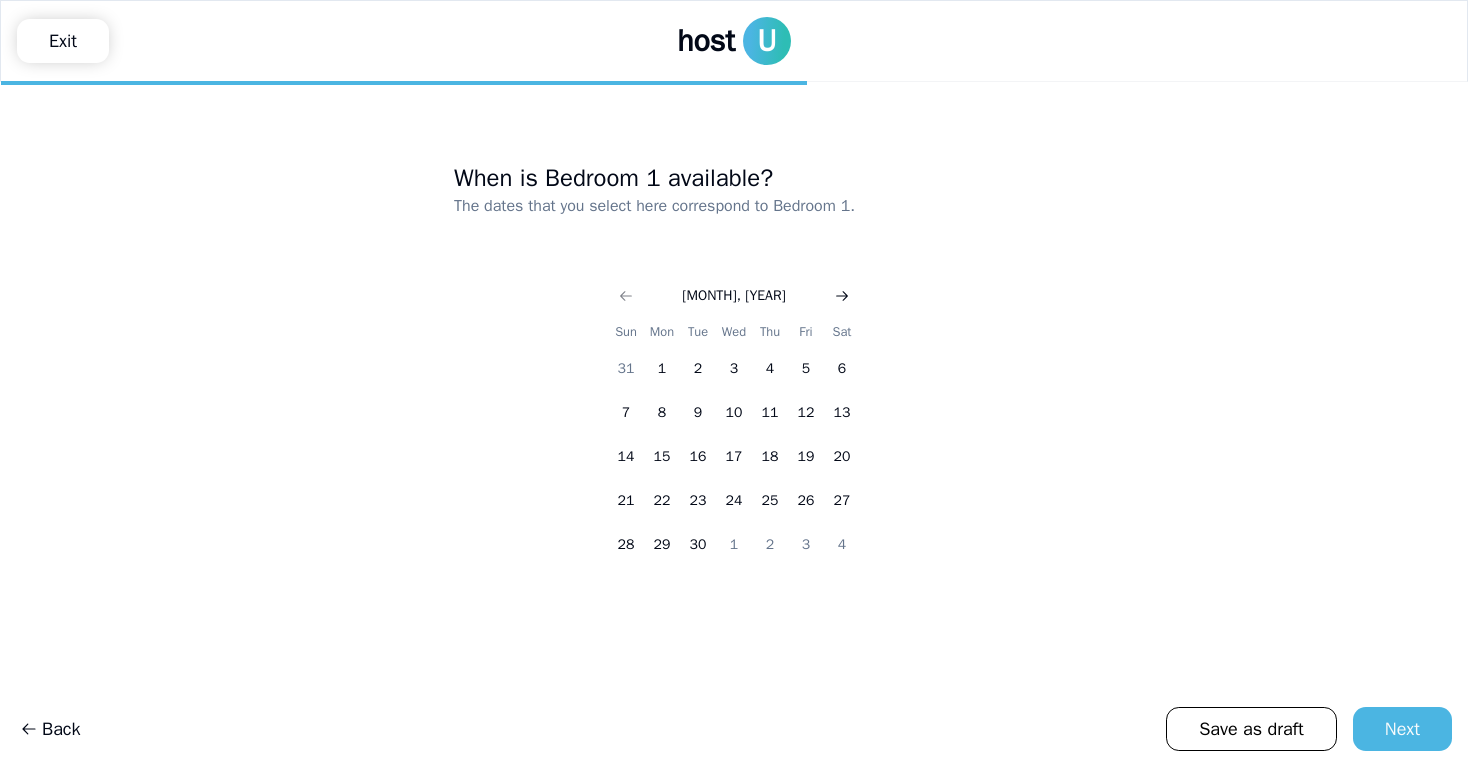 click 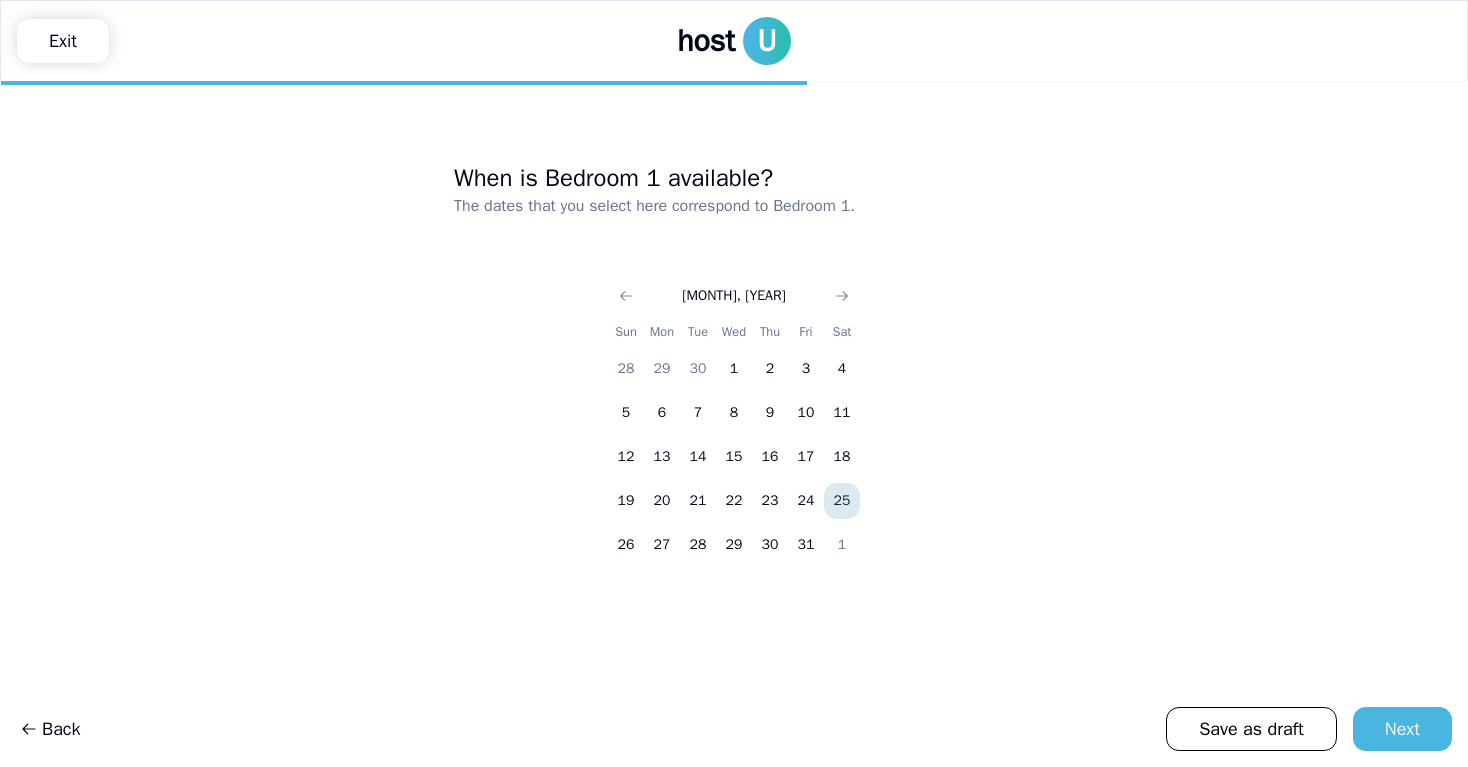 click on "25" at bounding box center (842, 501) 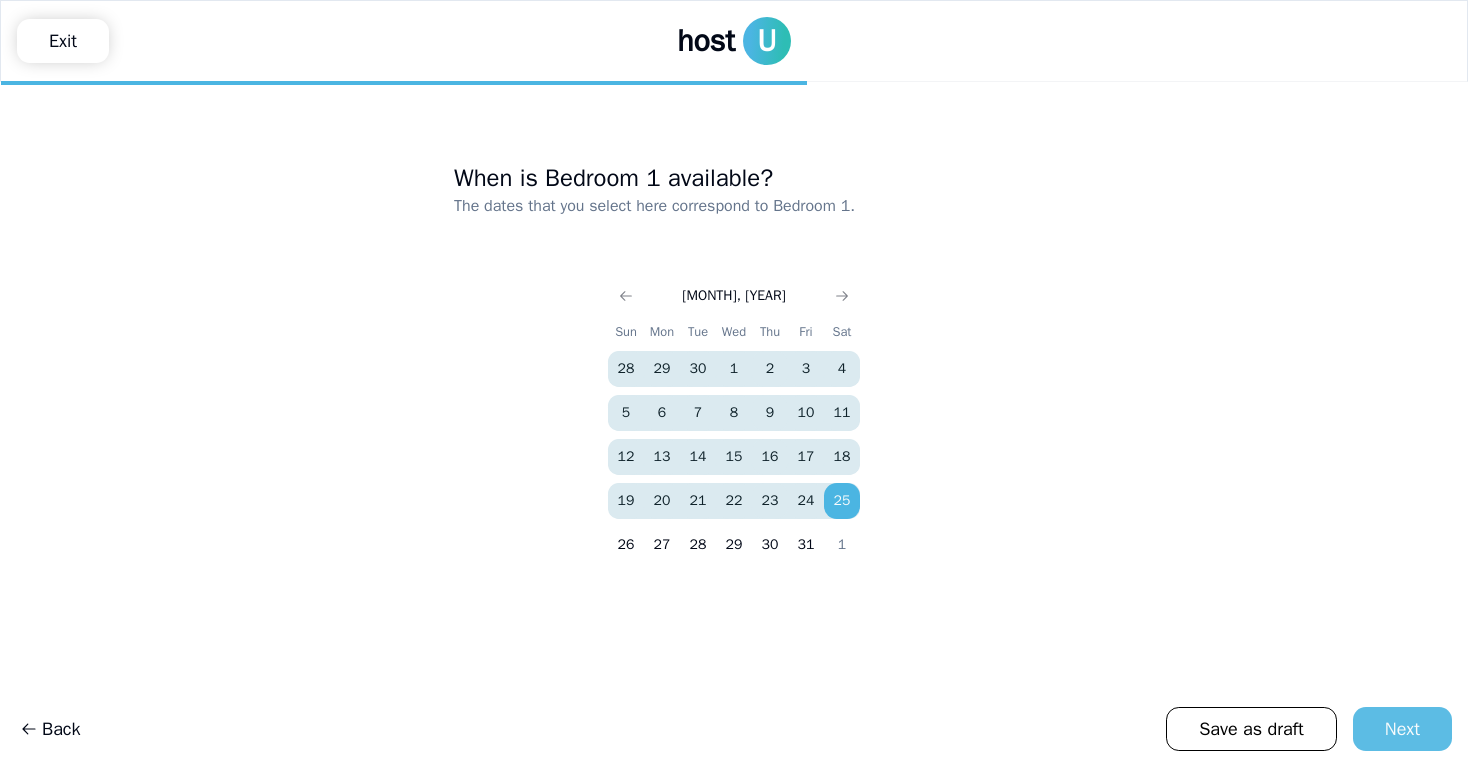 click on "Next" at bounding box center (1402, 729) 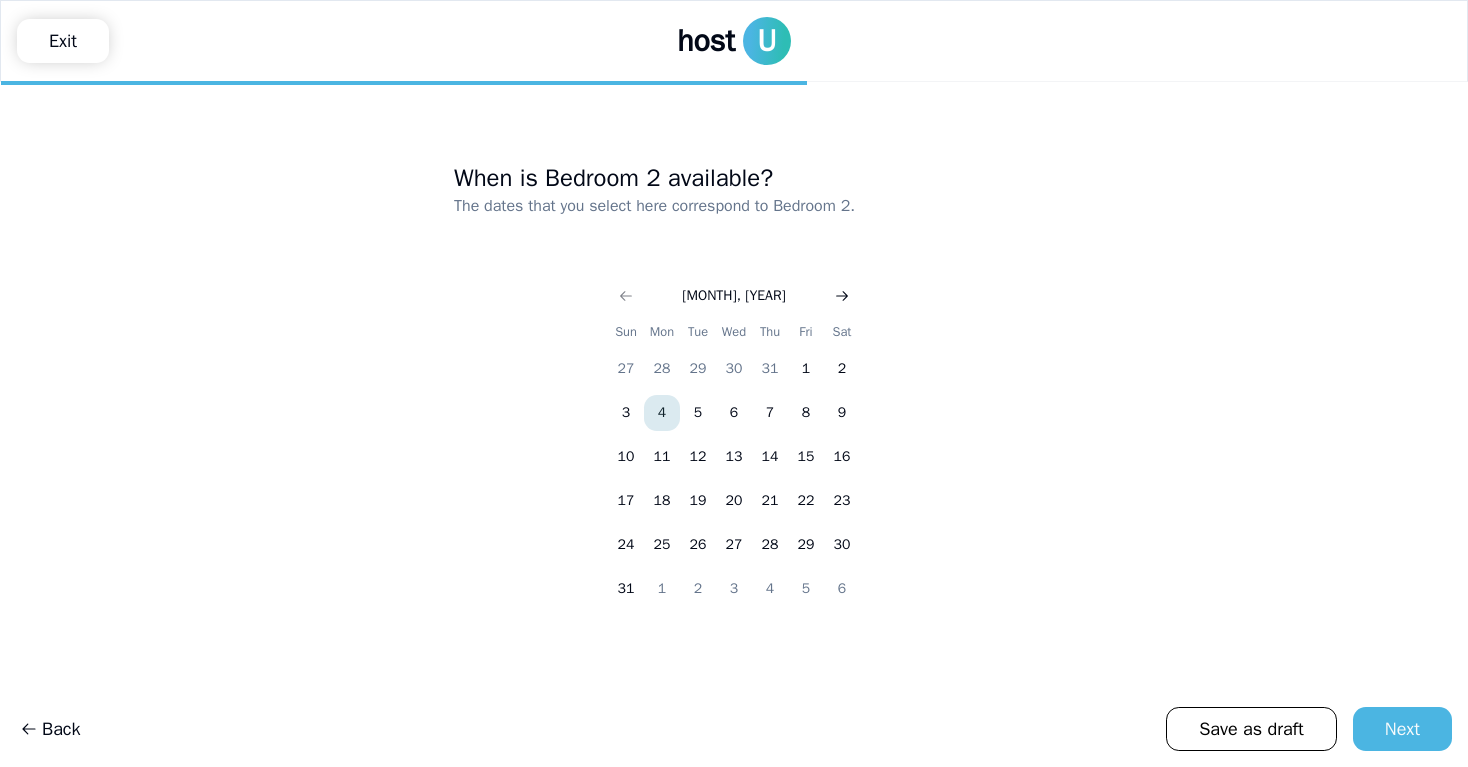 click 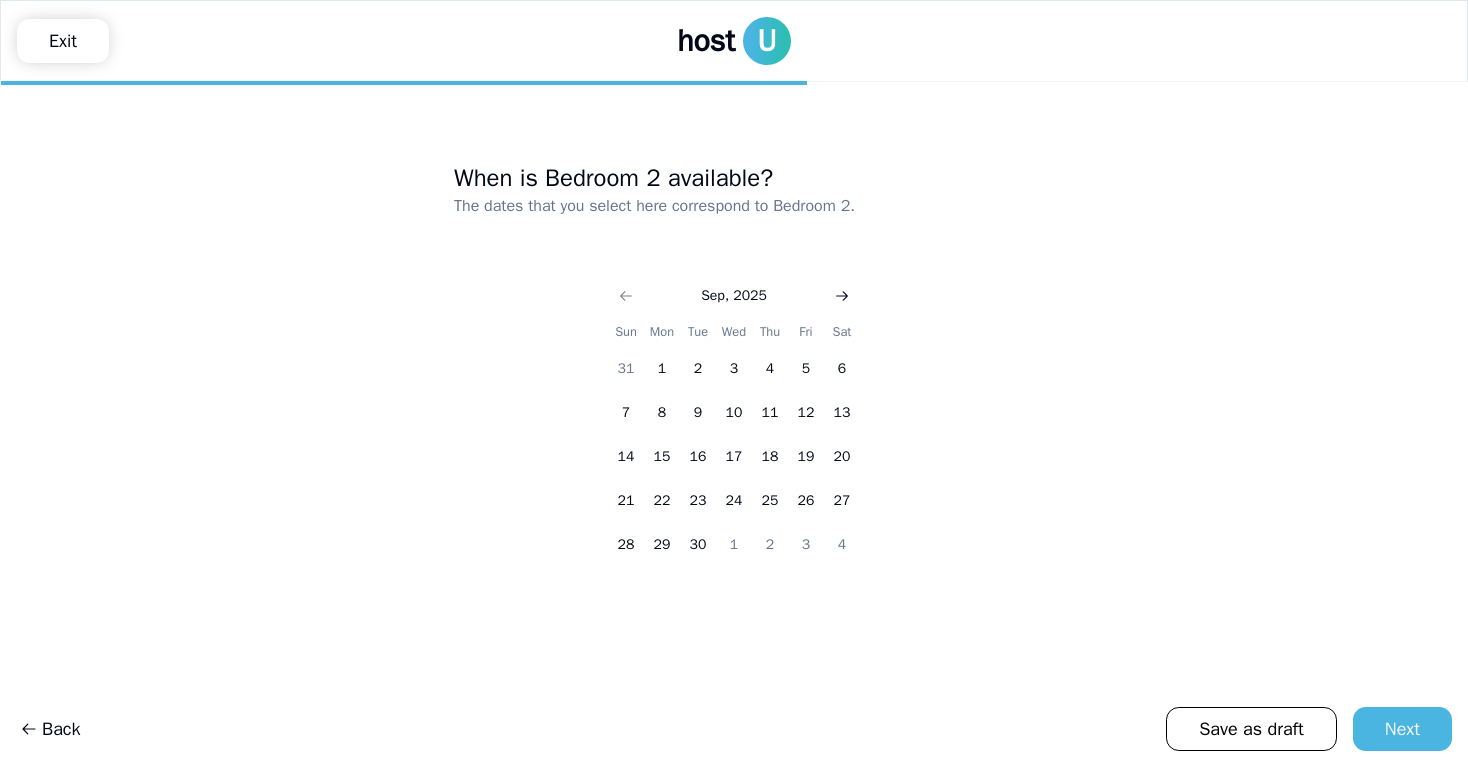 click 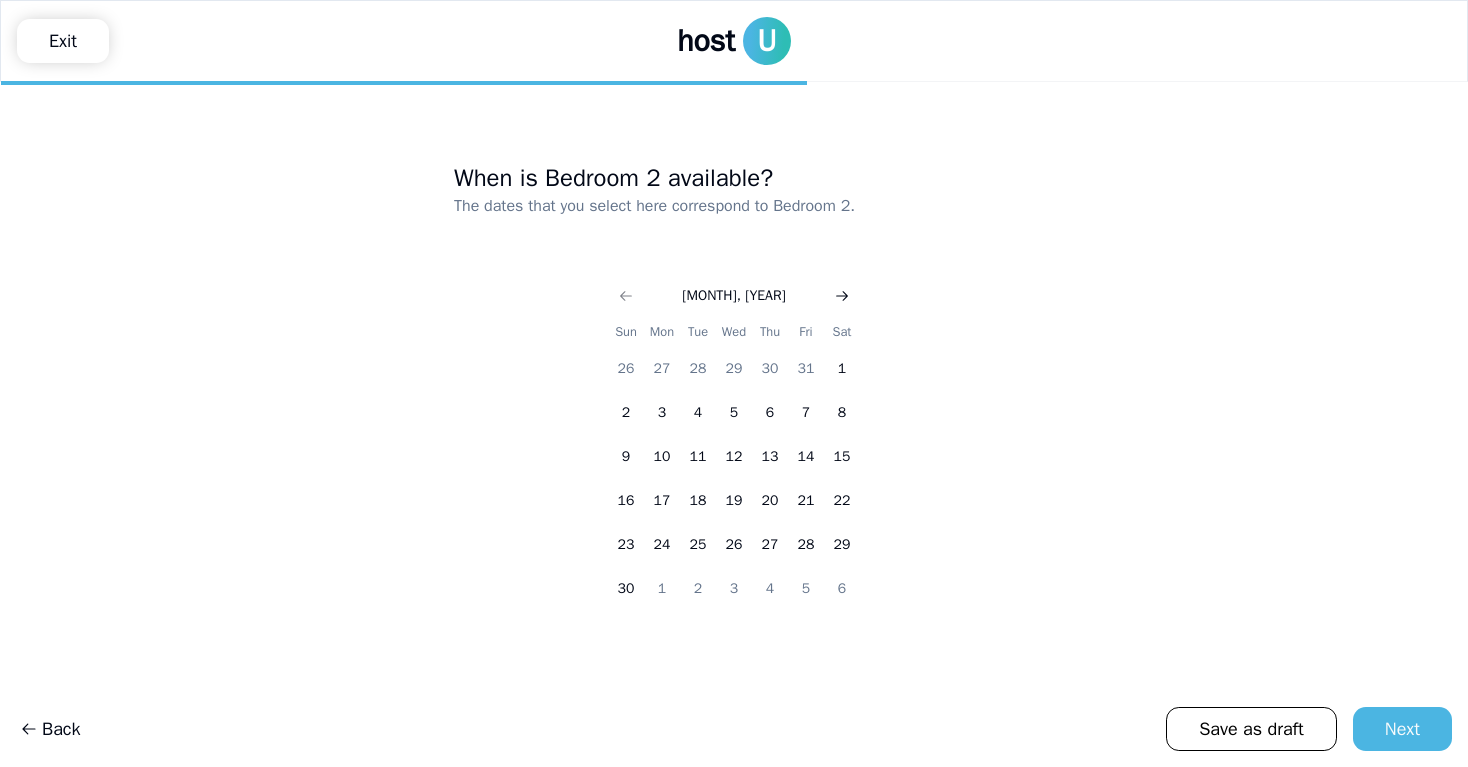 click 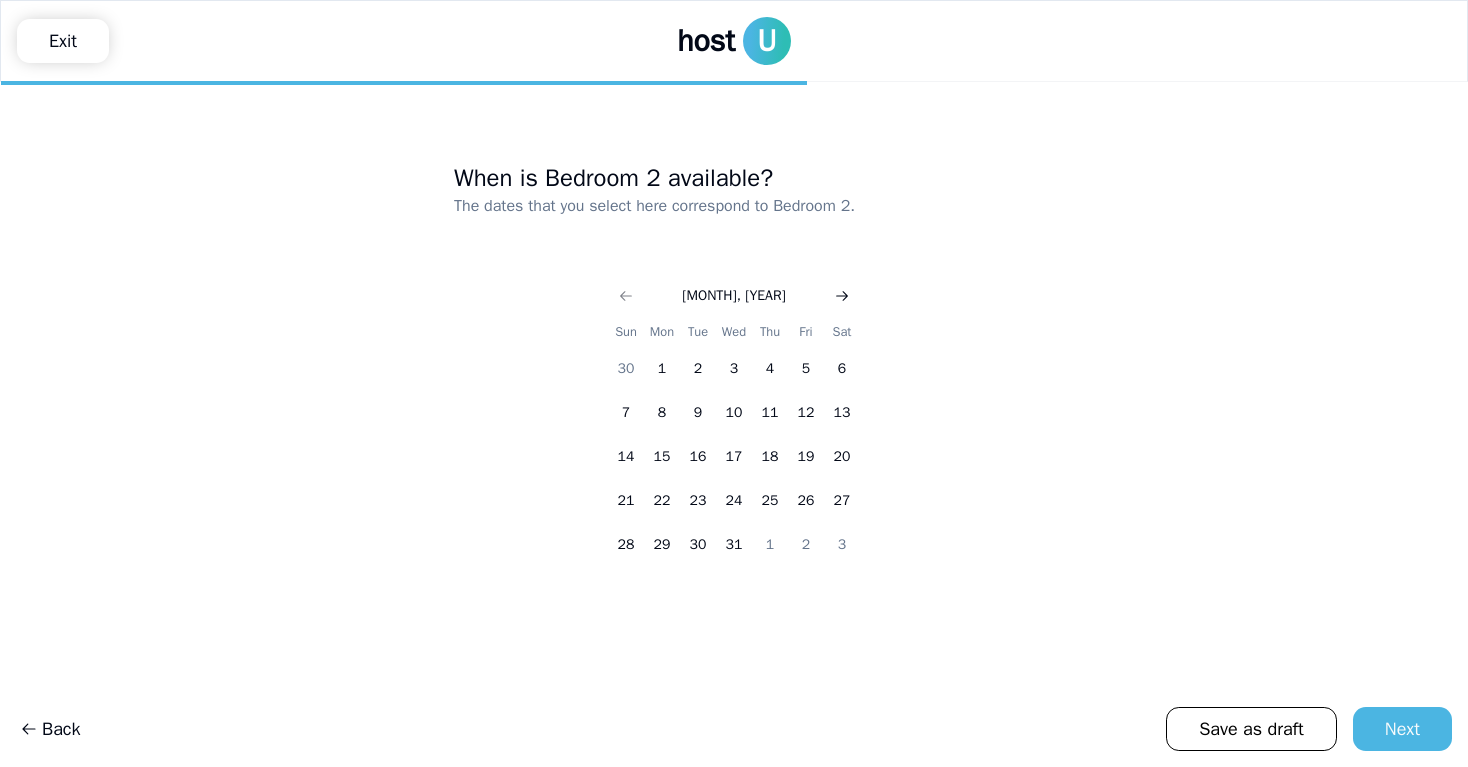 click 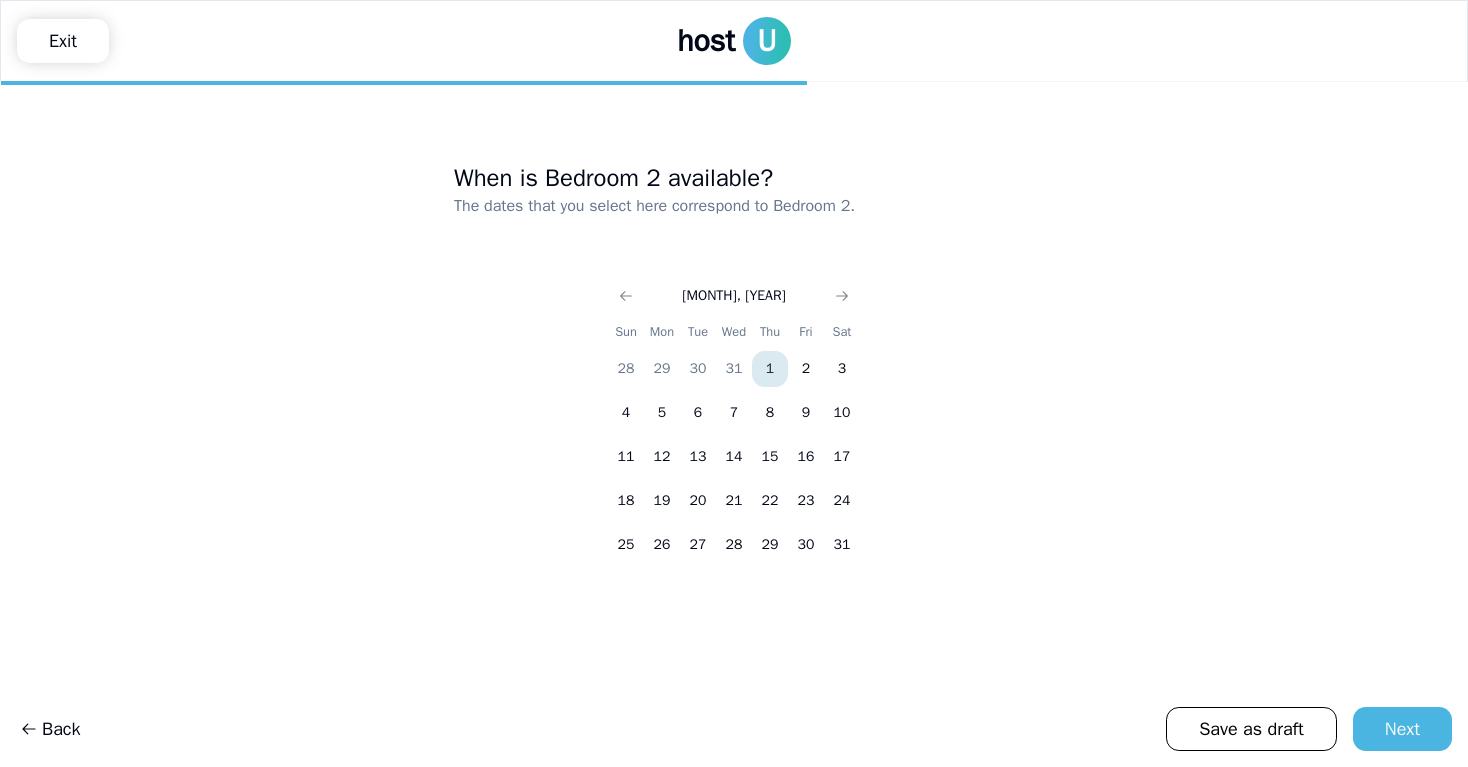 click on "1" at bounding box center [770, 369] 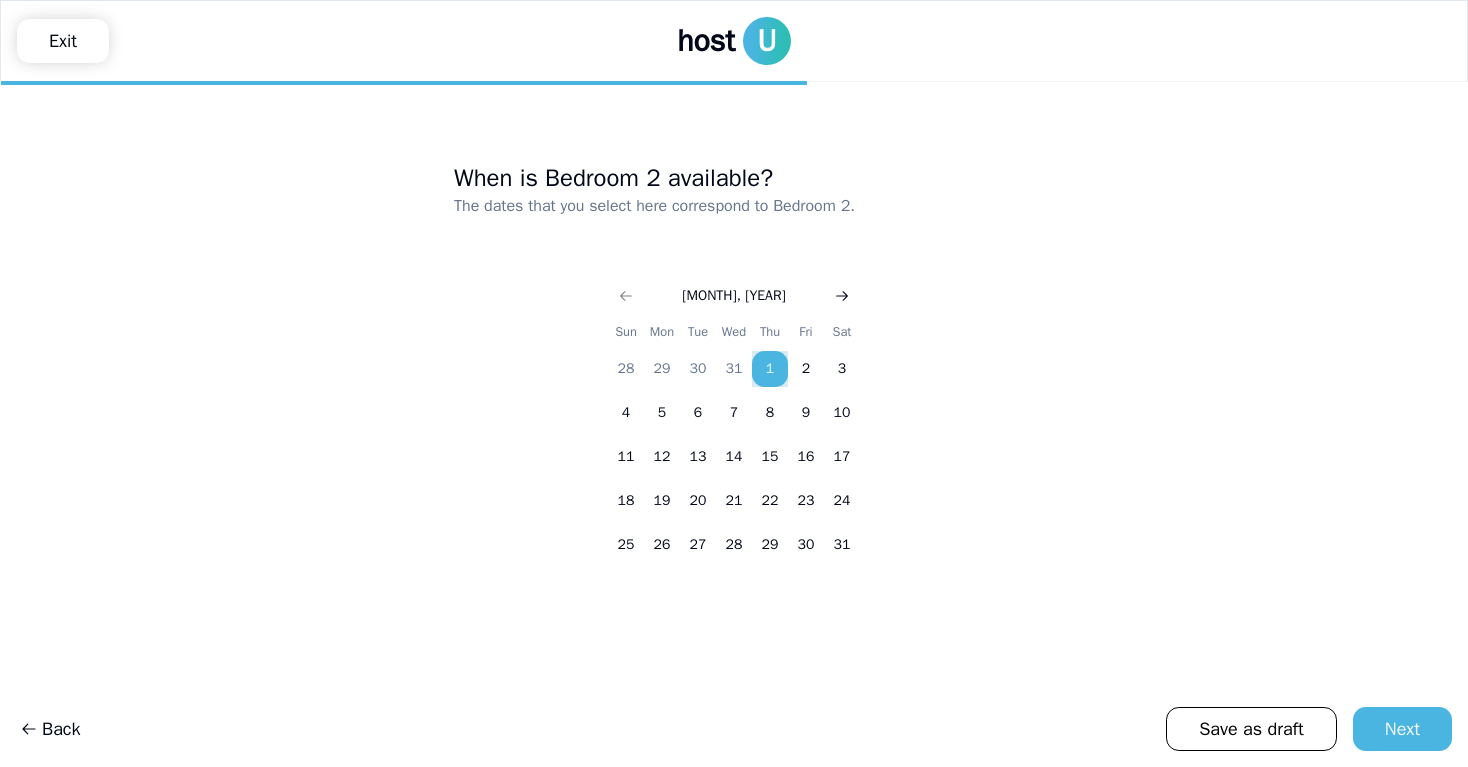 click 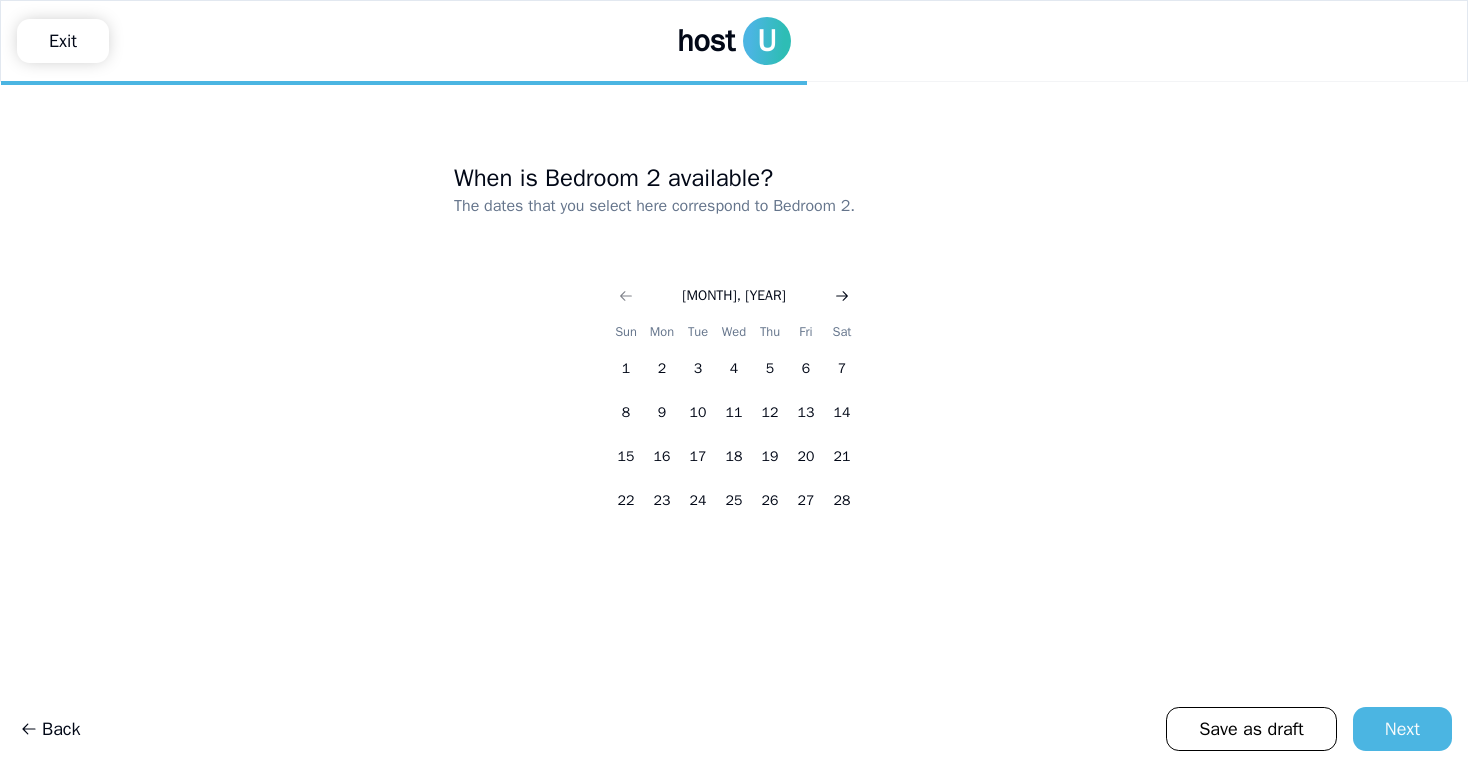 click 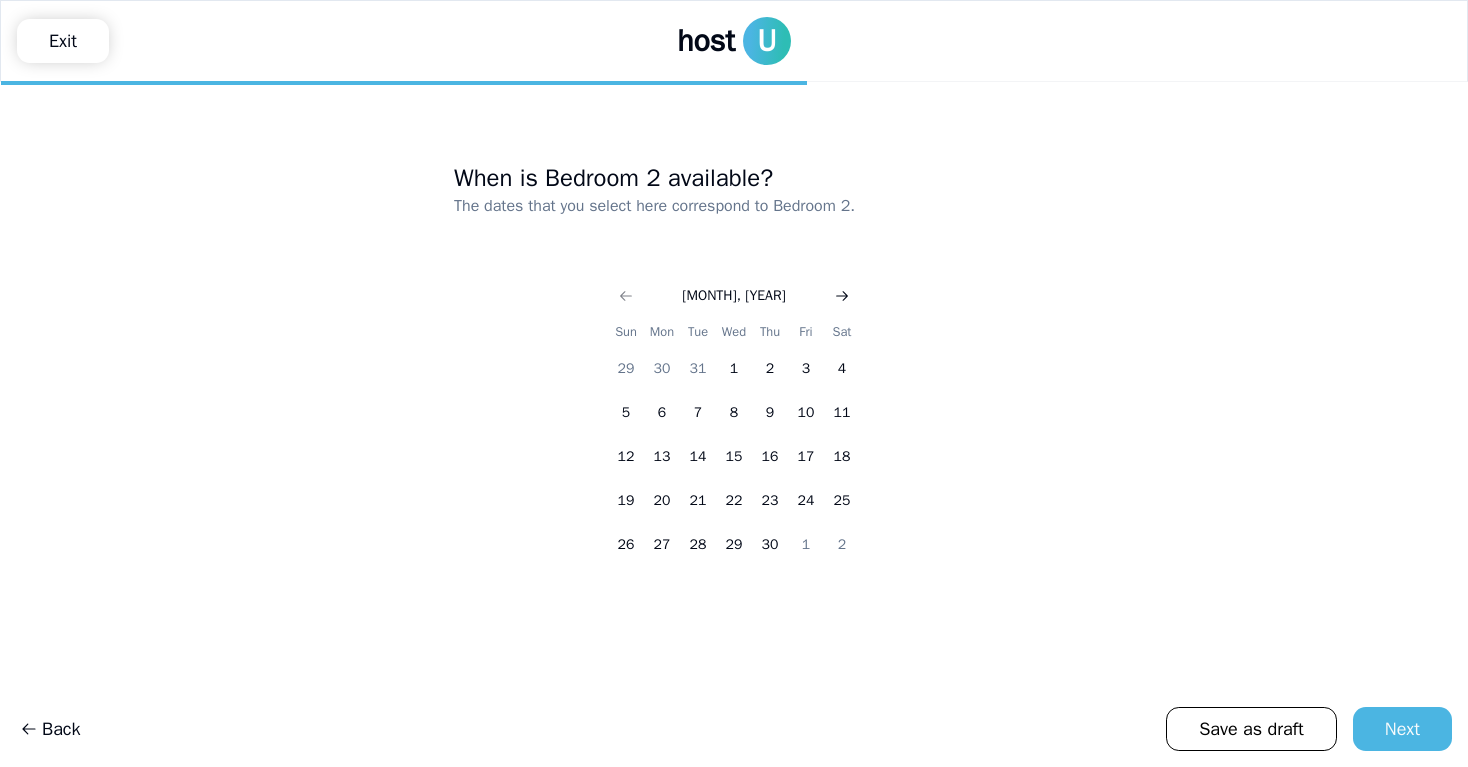 click 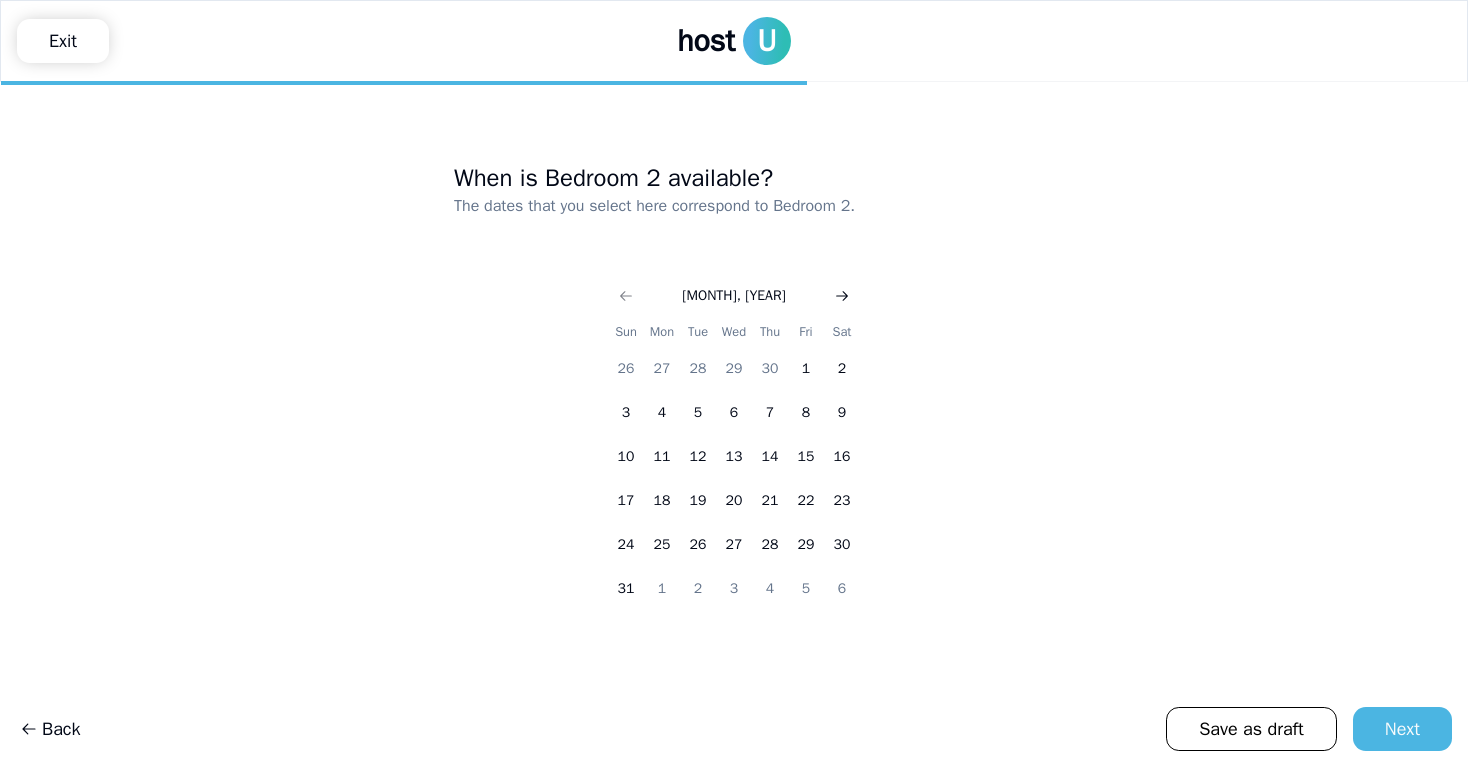 click 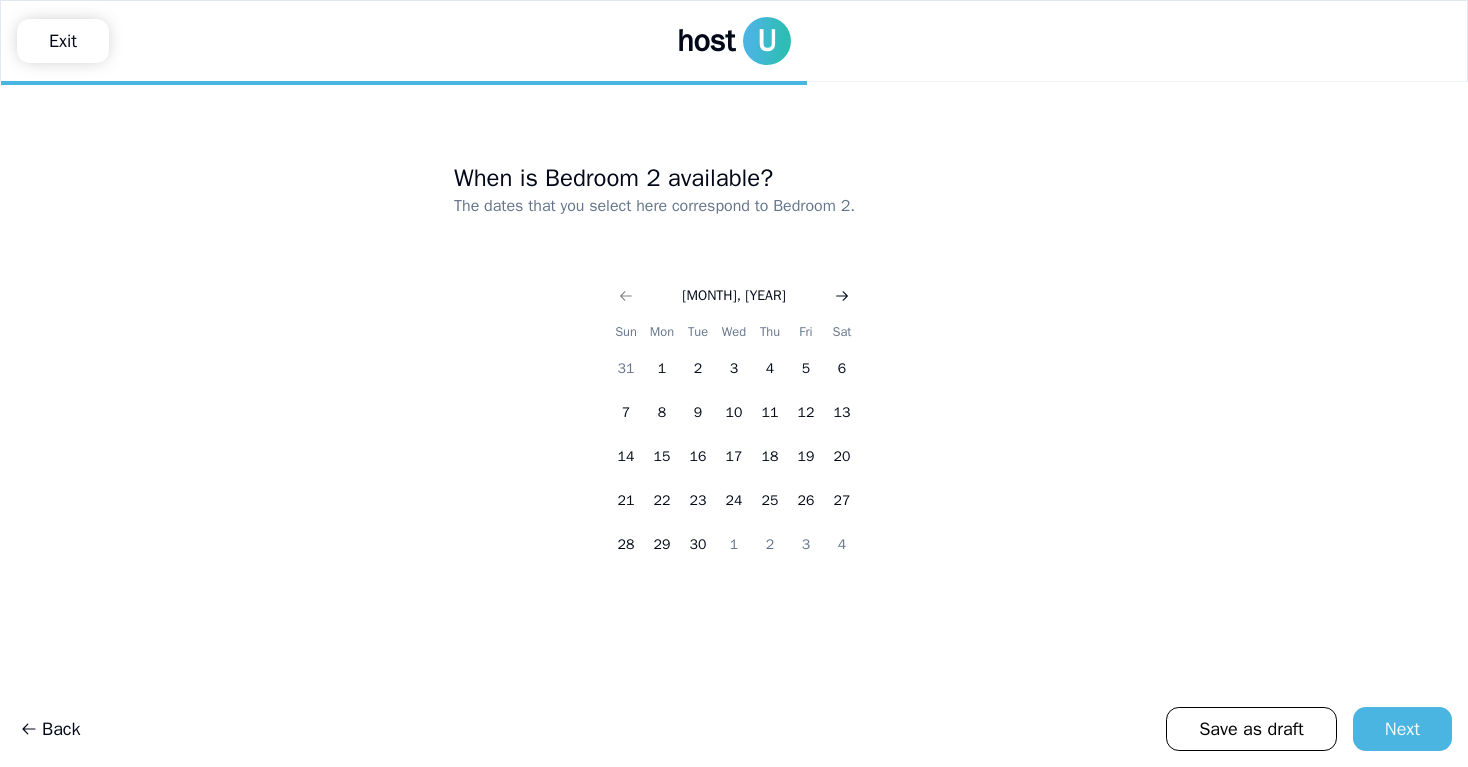 click 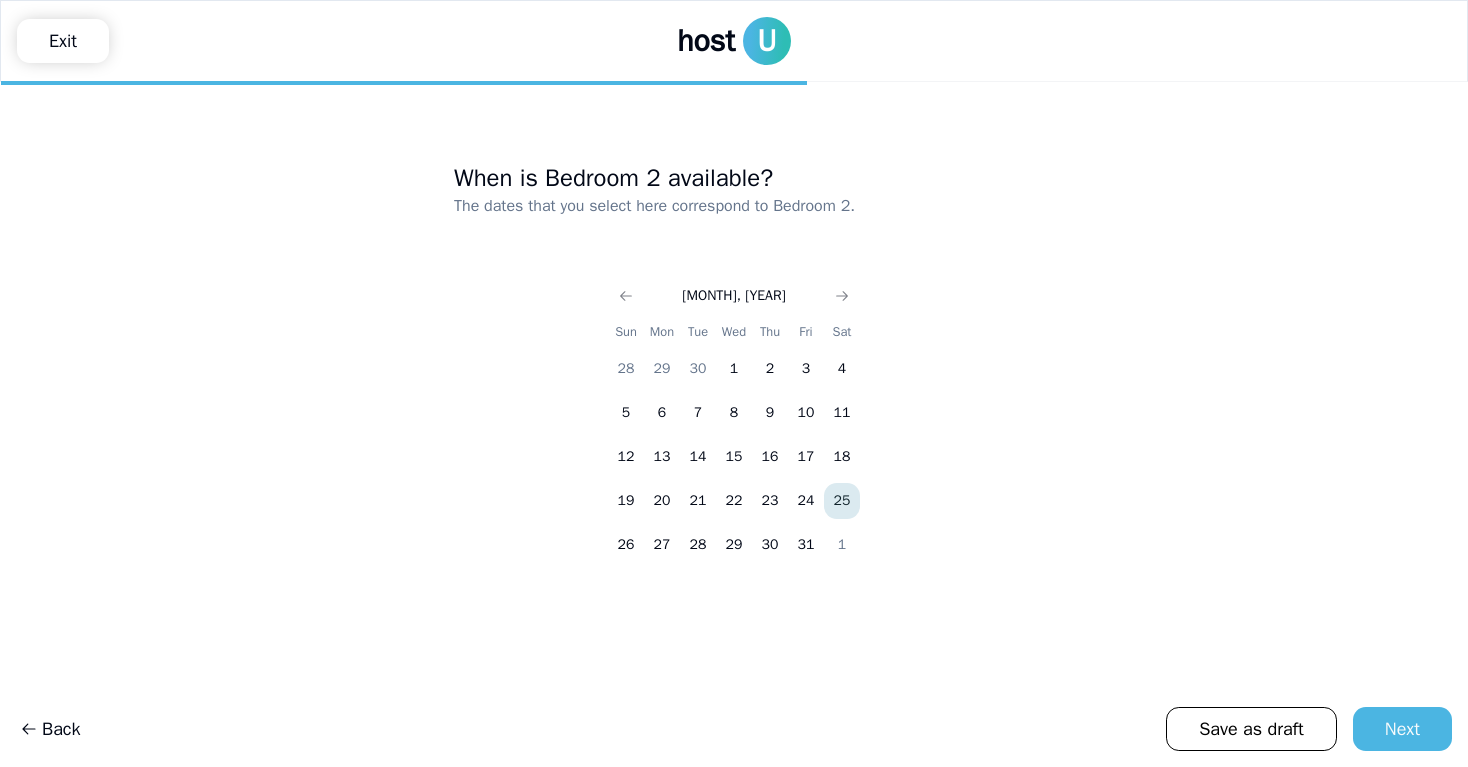 click on "25" at bounding box center [842, 501] 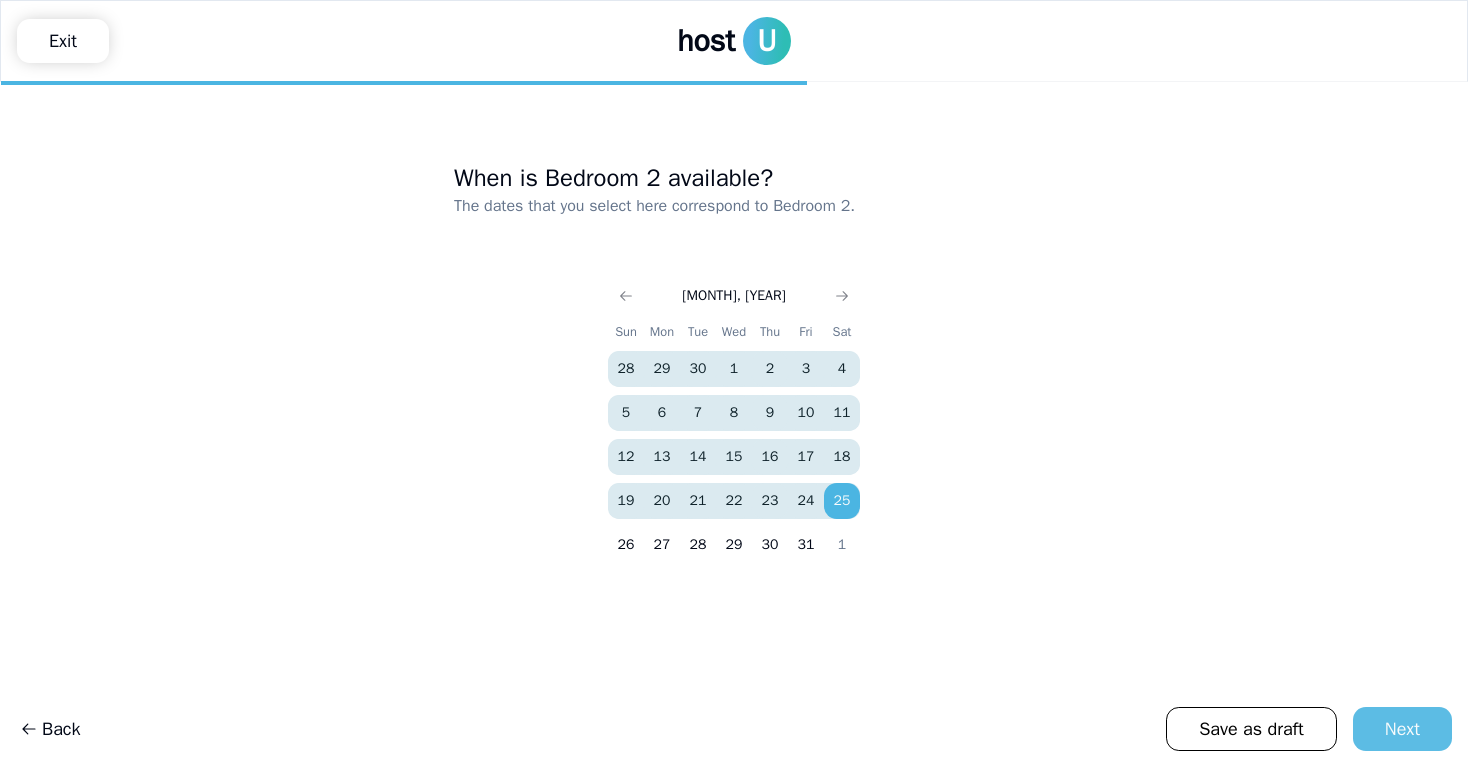click on "Next" at bounding box center [1402, 729] 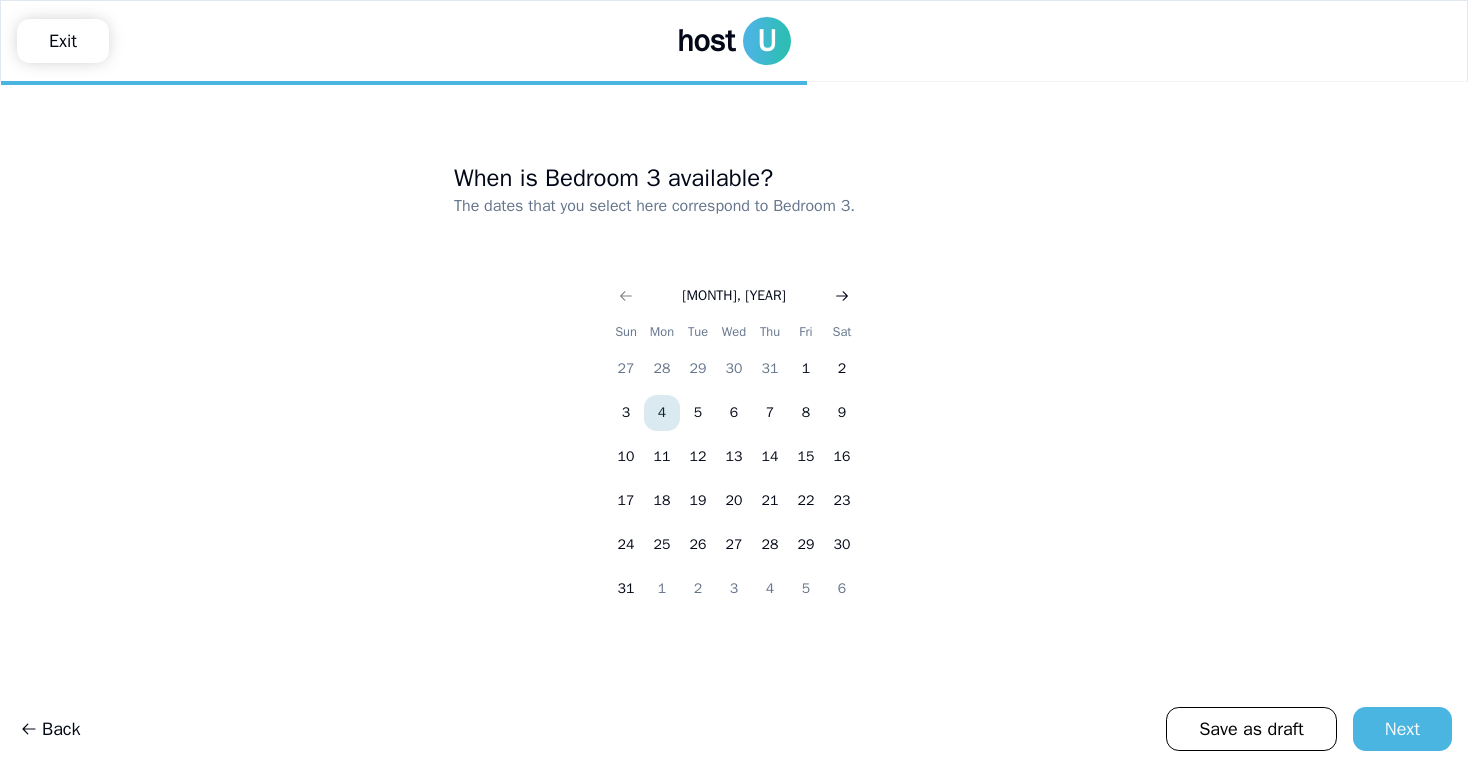 click 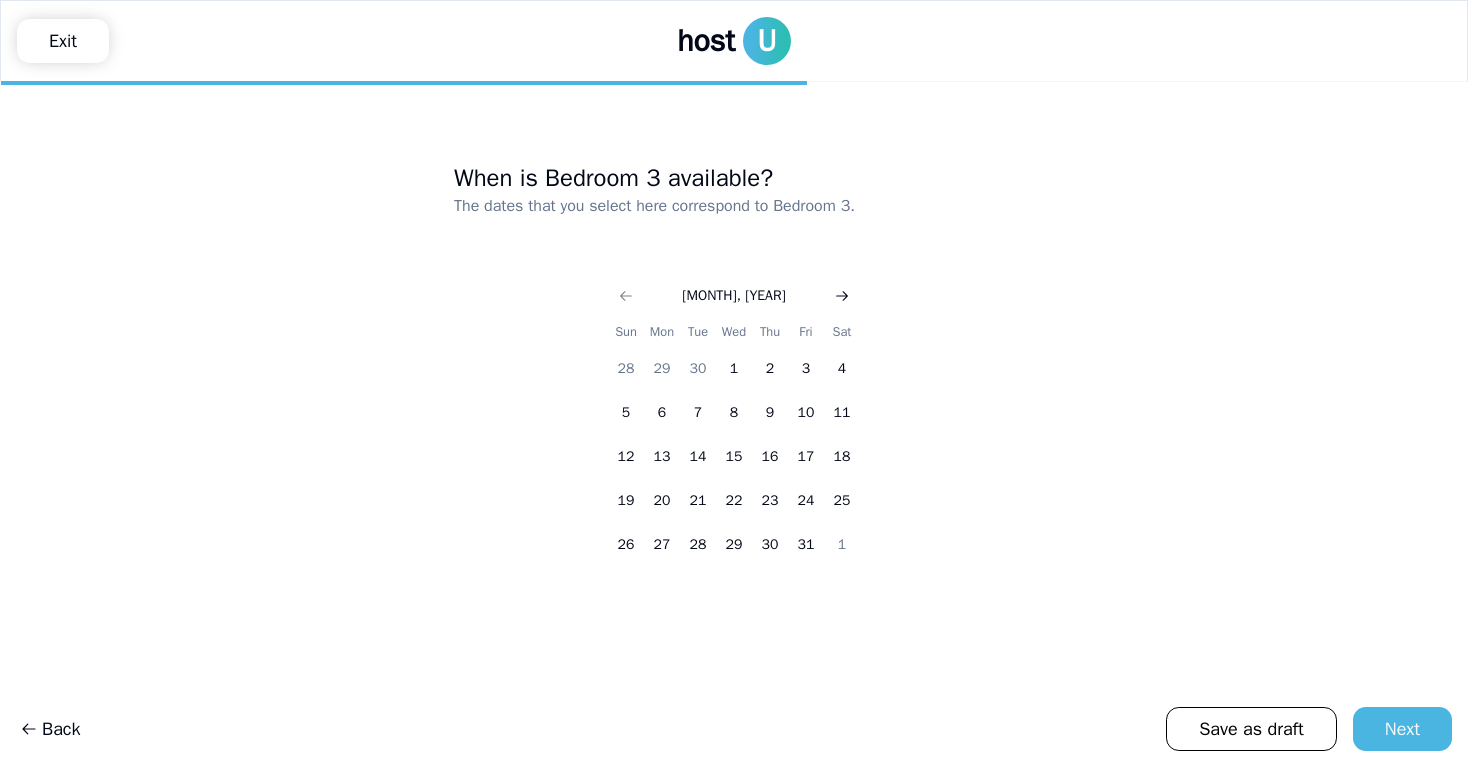 click 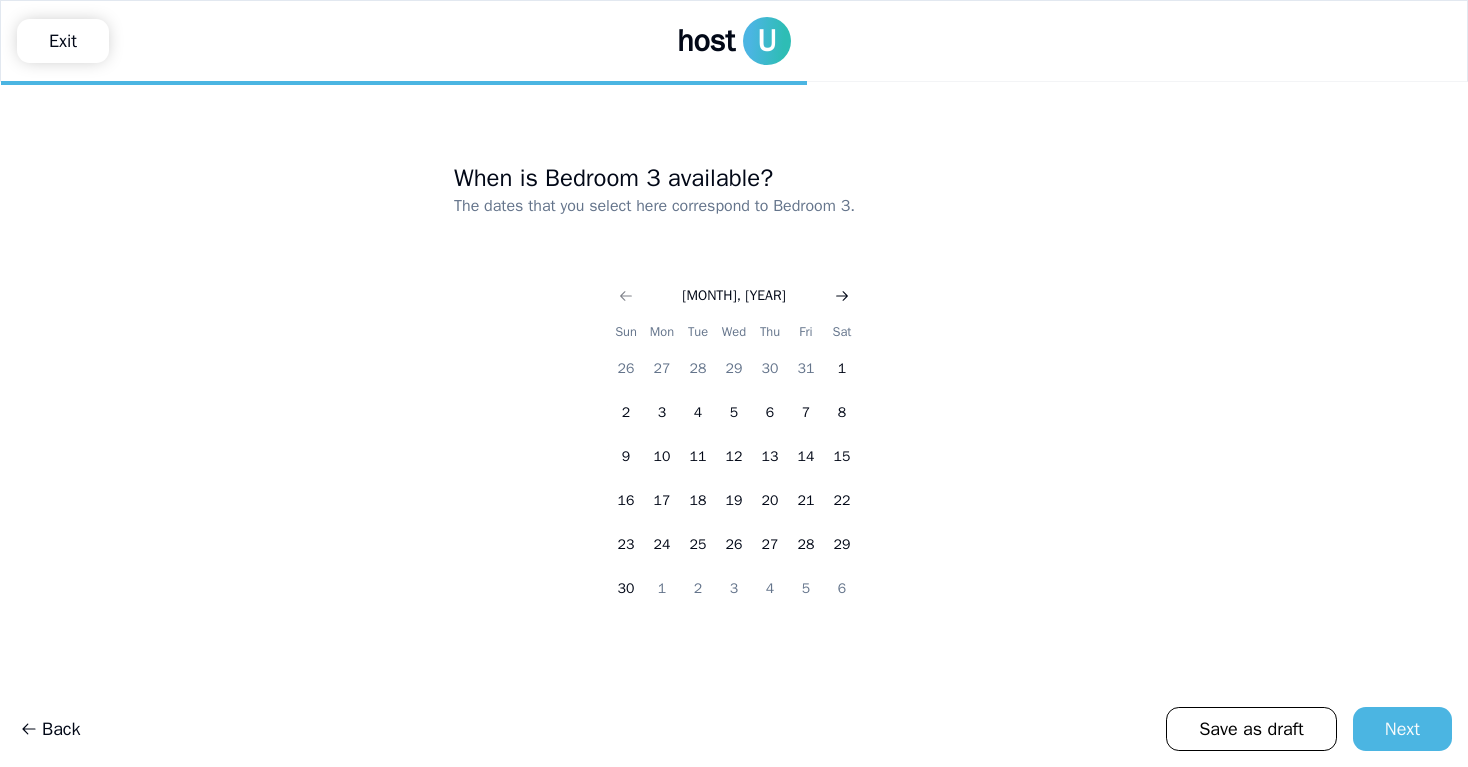 click 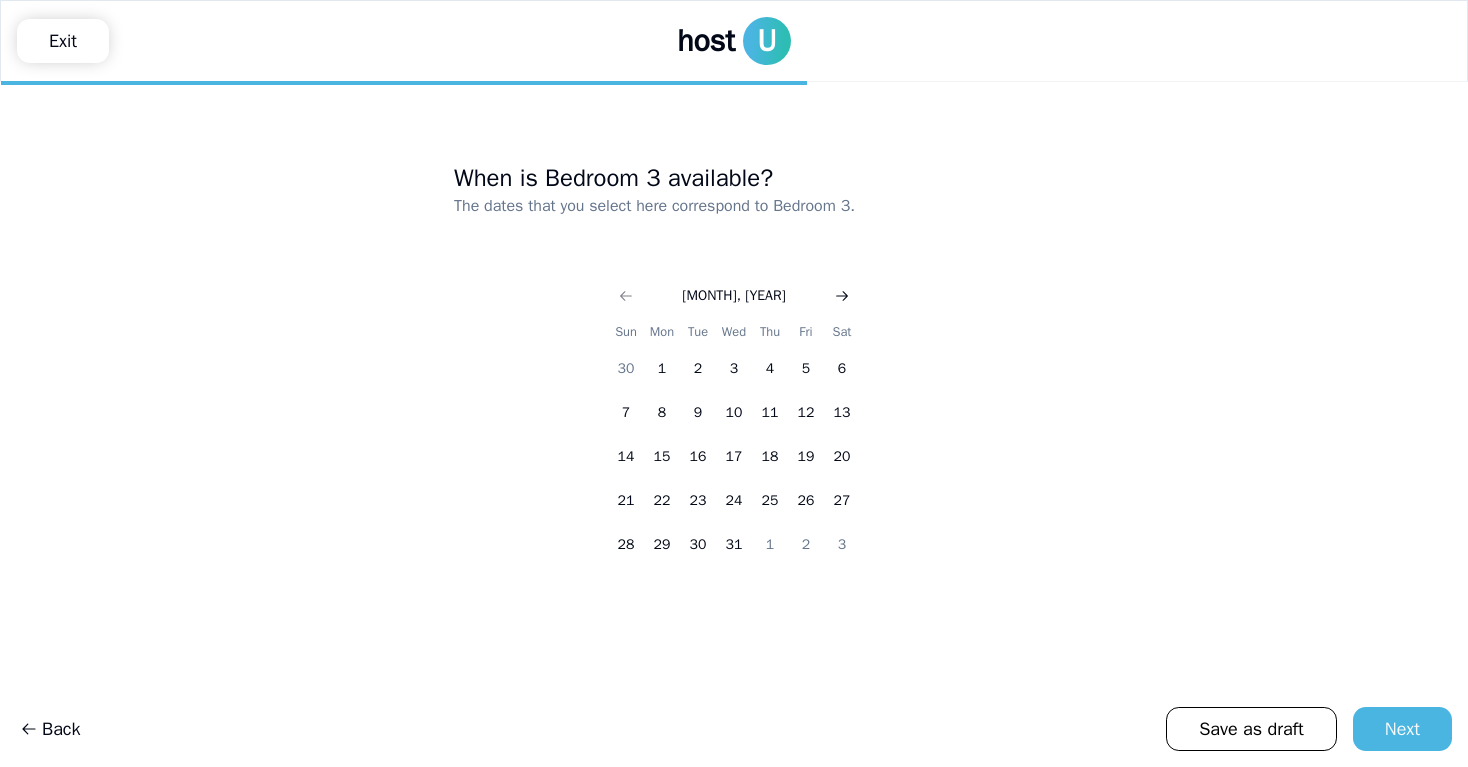 click 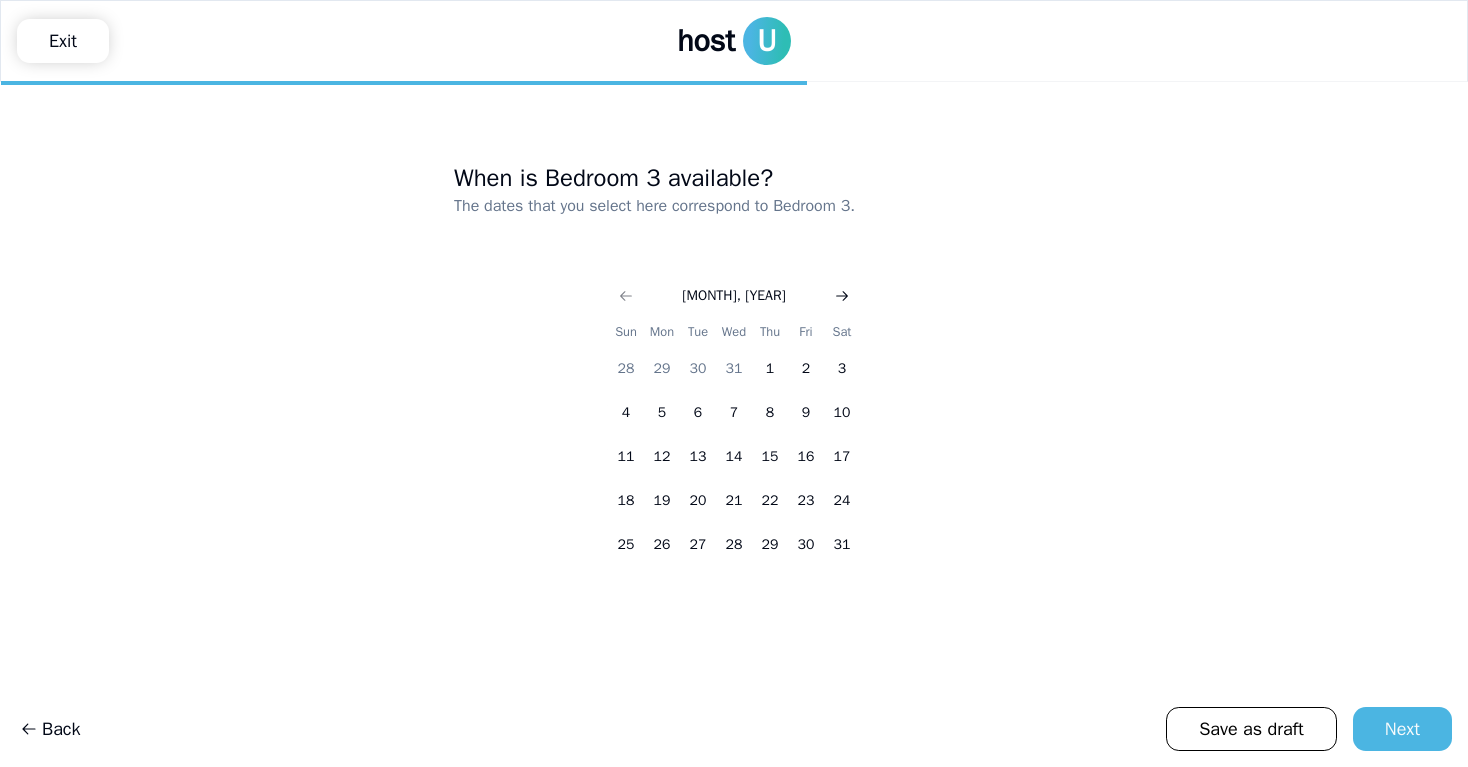click 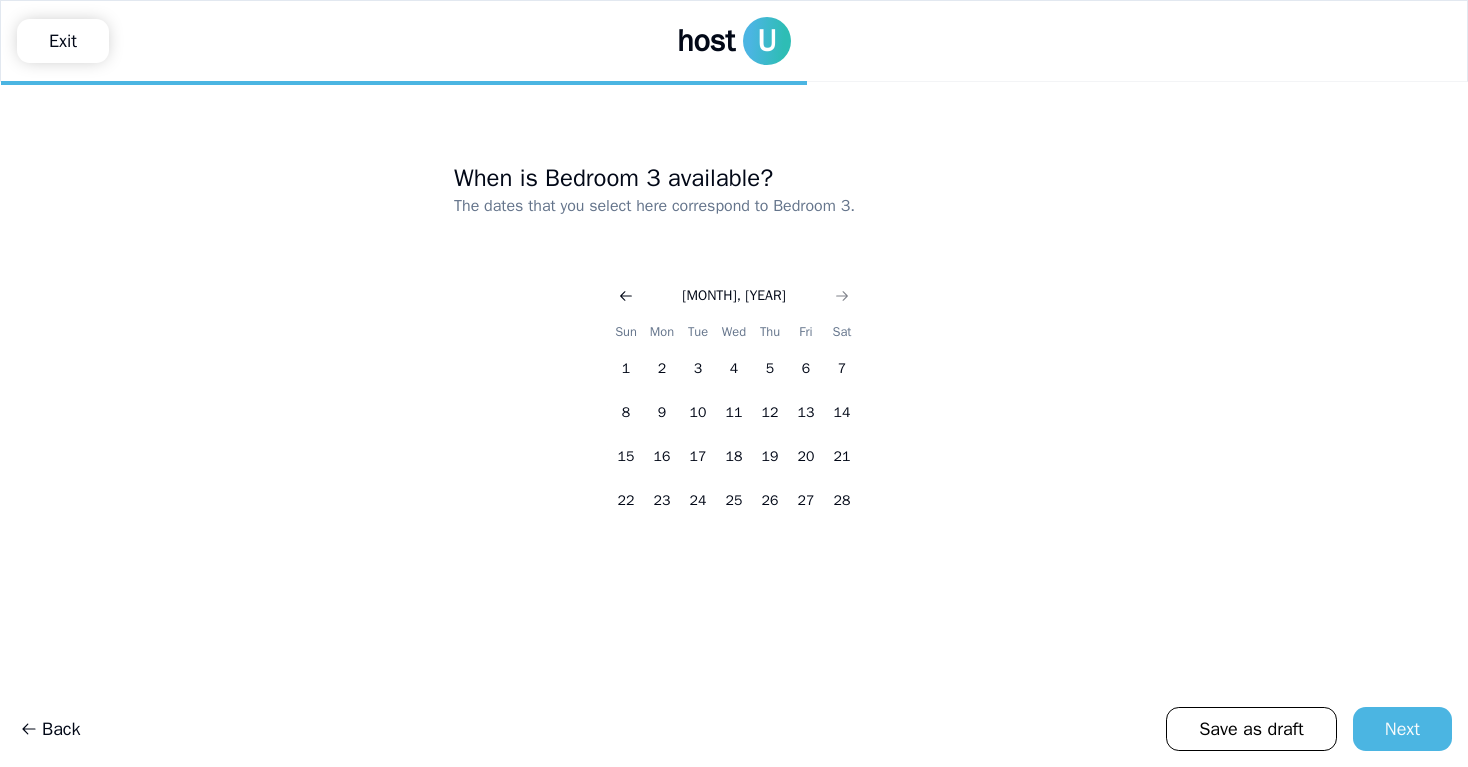 click 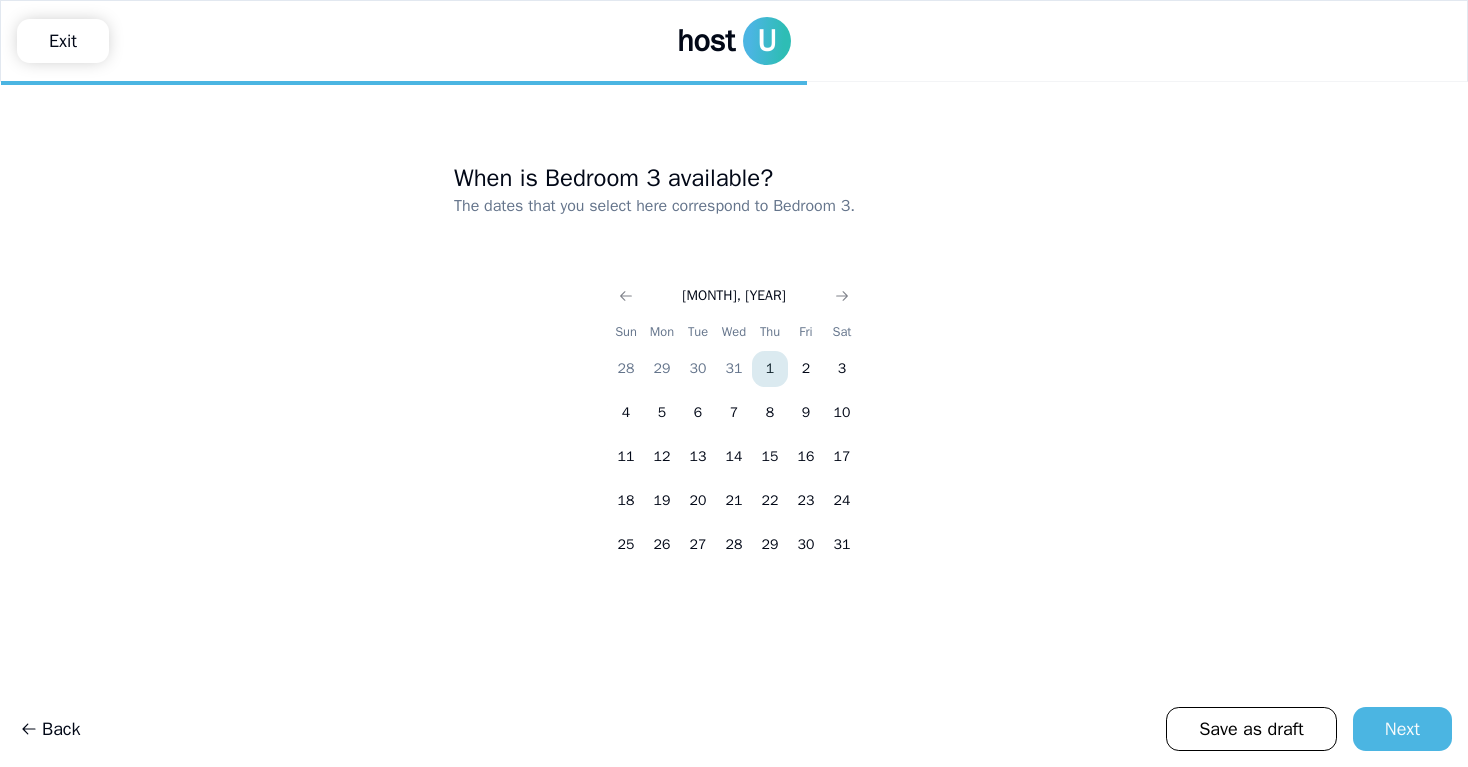 click on "1" at bounding box center [770, 369] 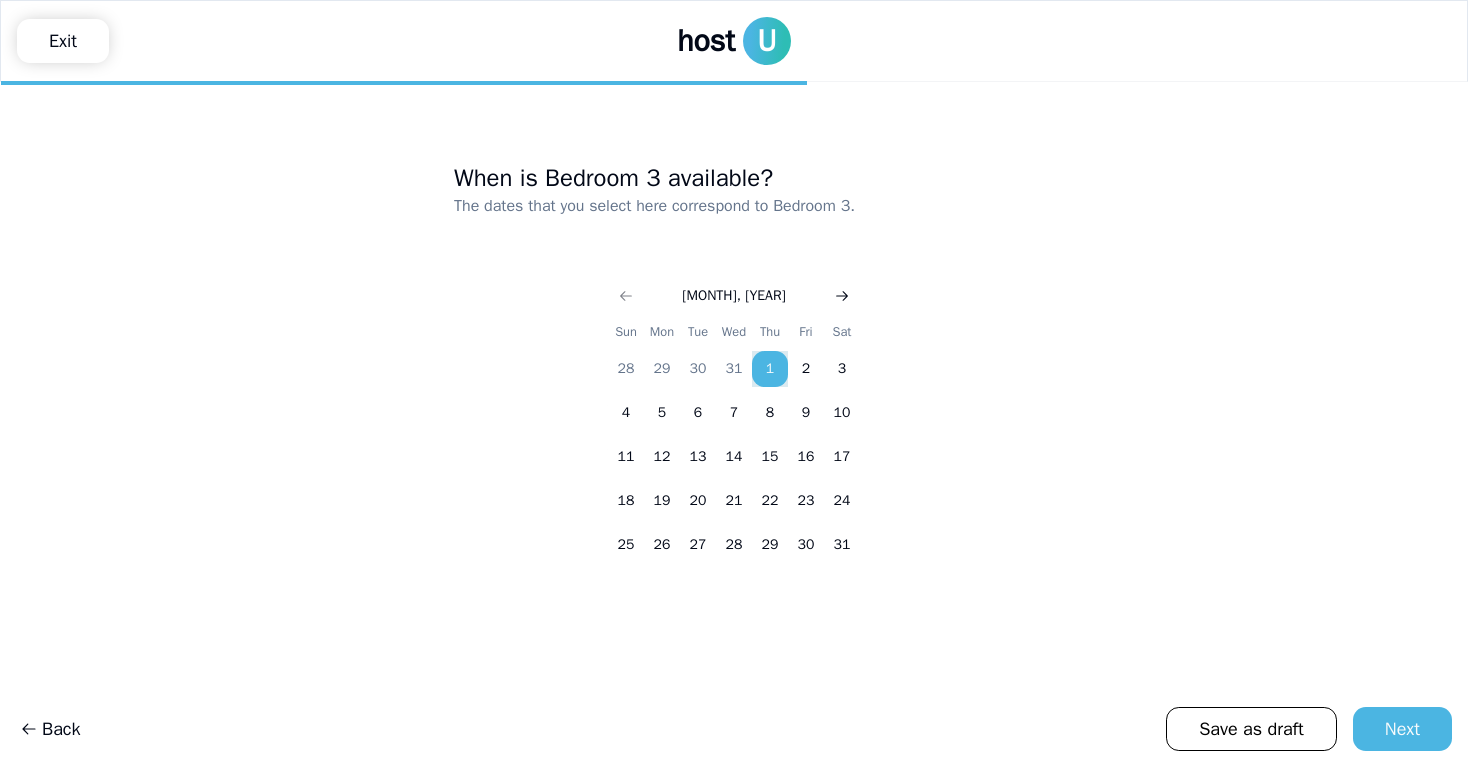 click 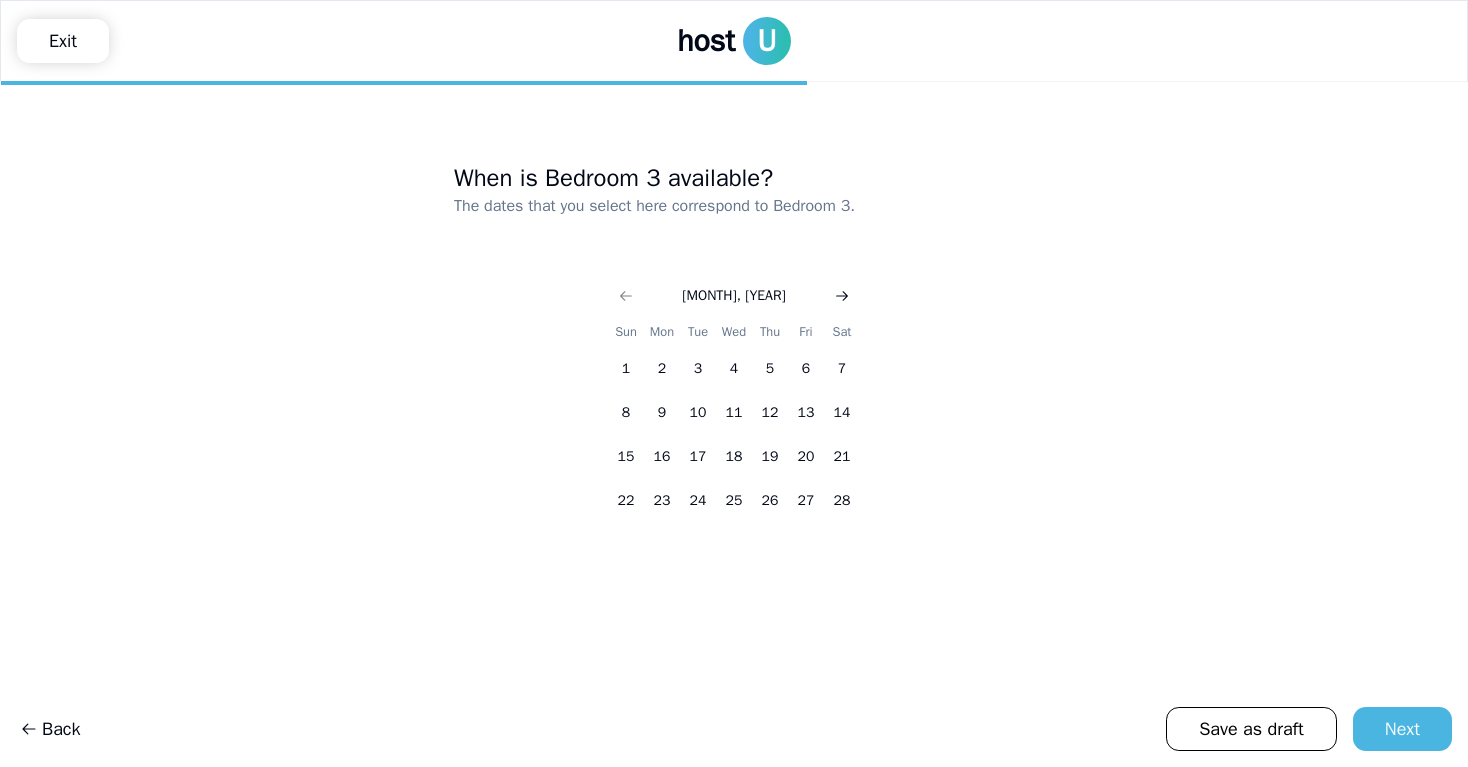click 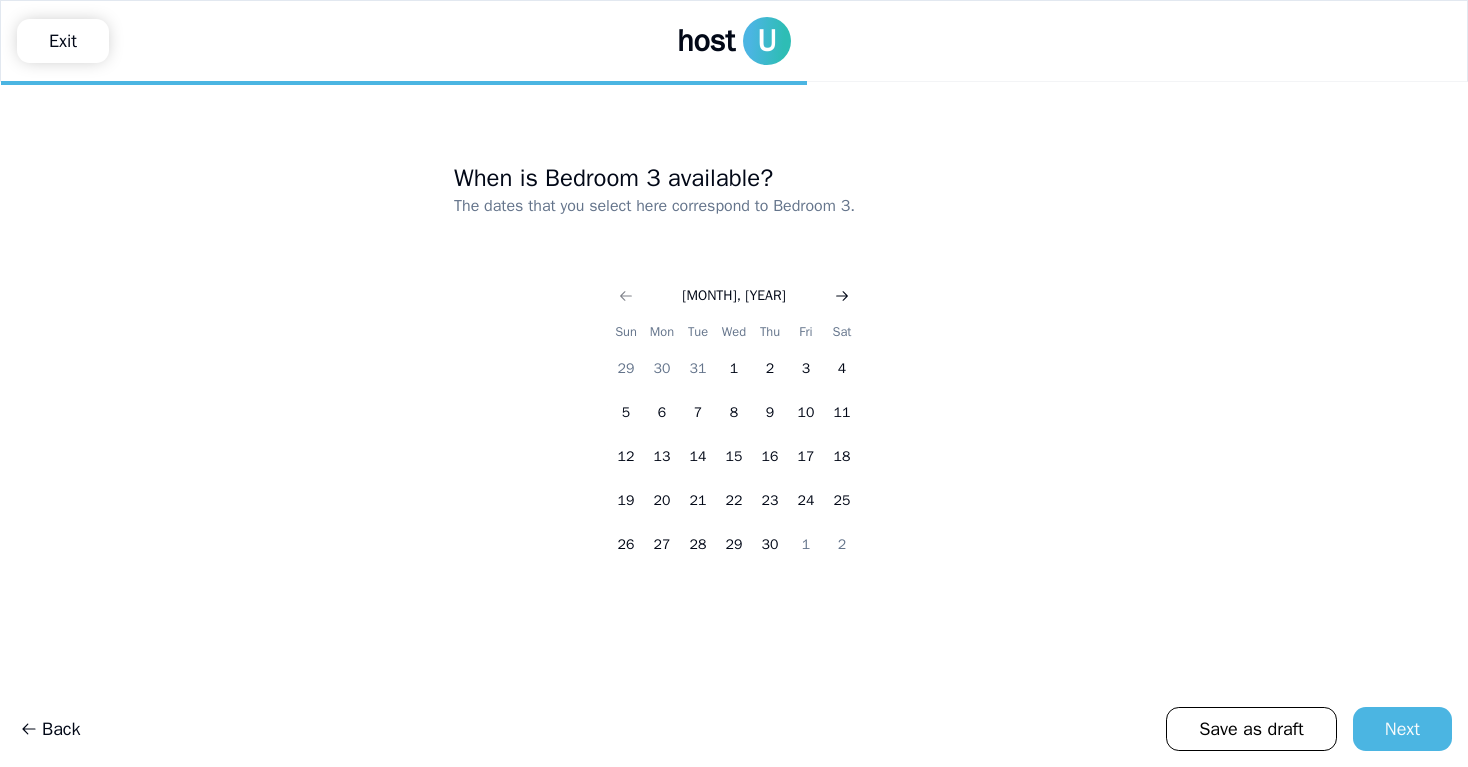 click 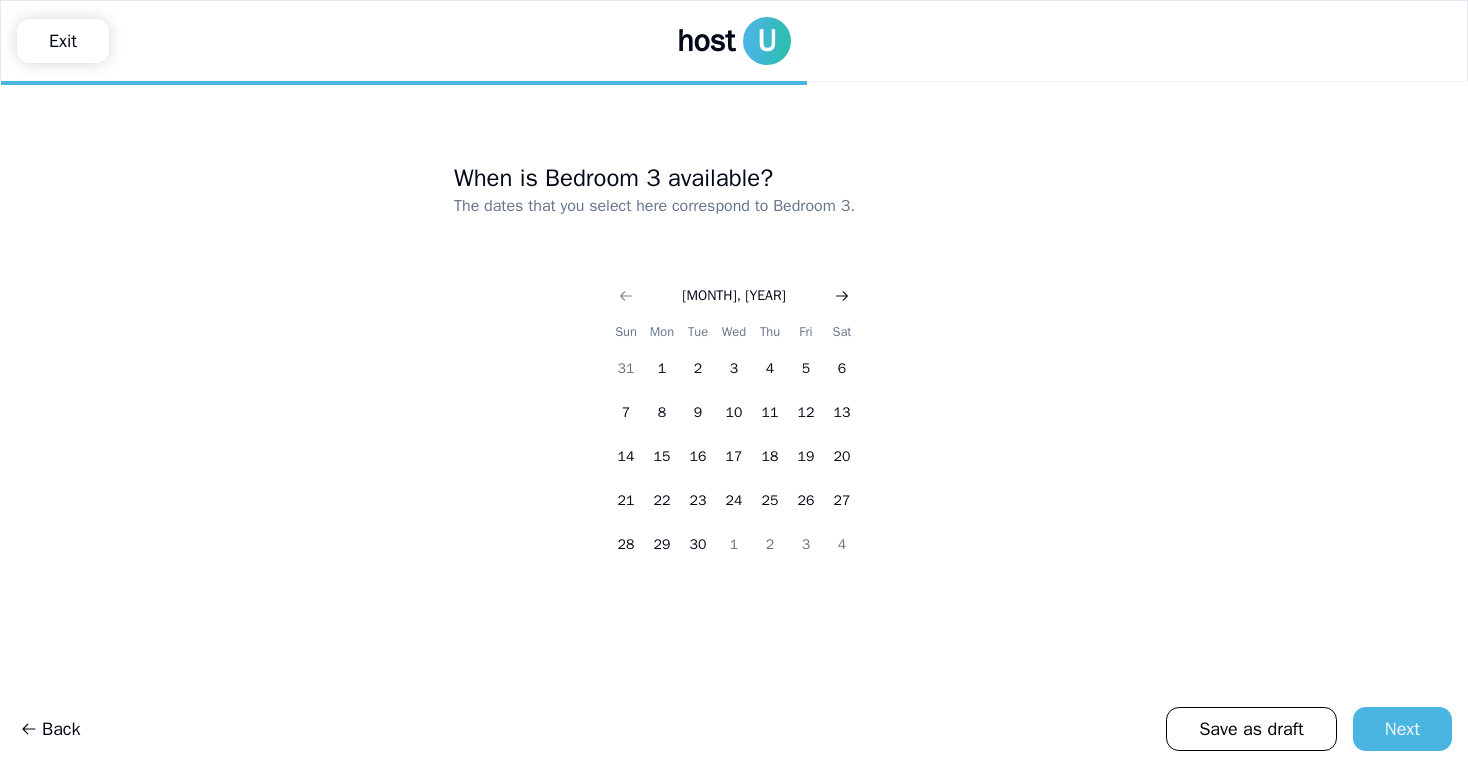 click 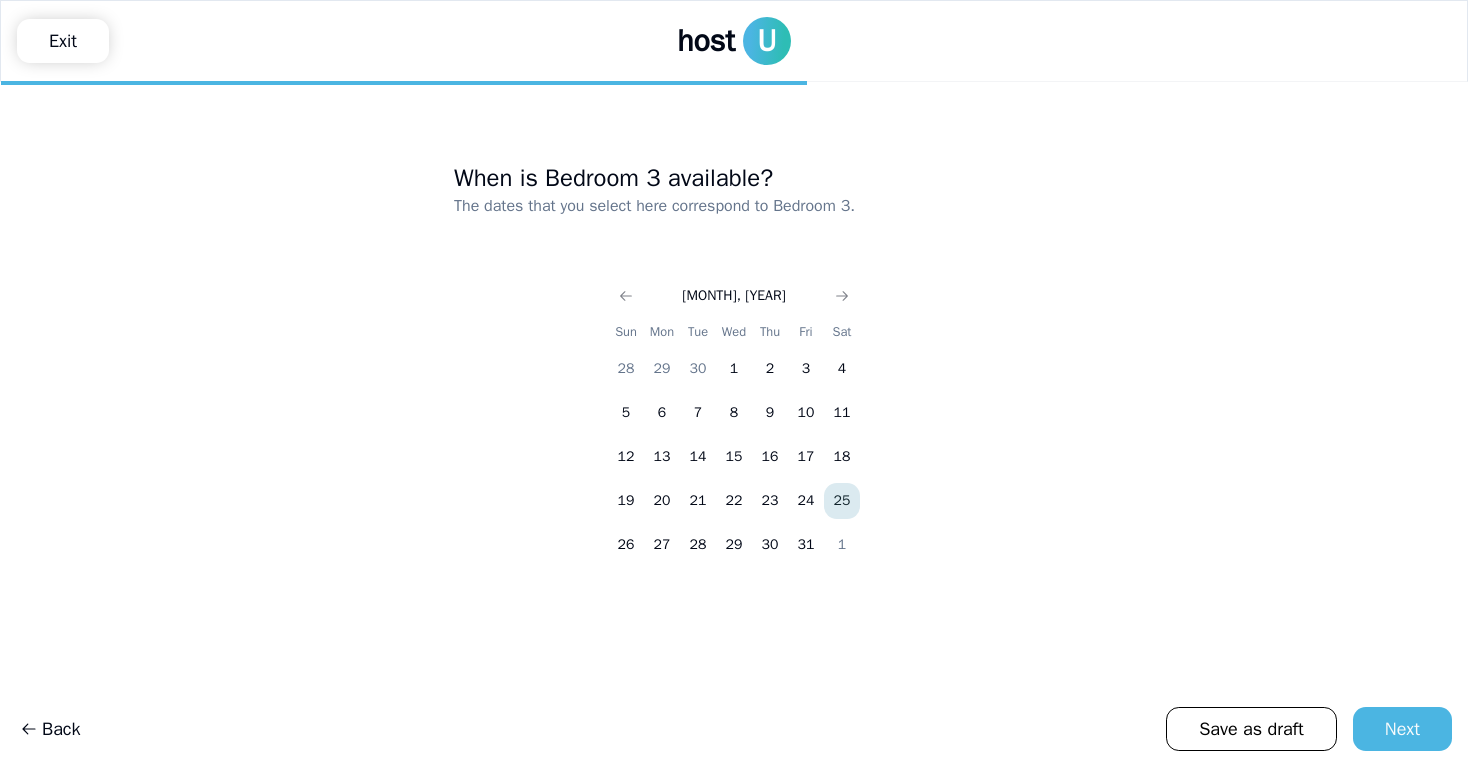 click on "25" at bounding box center [842, 501] 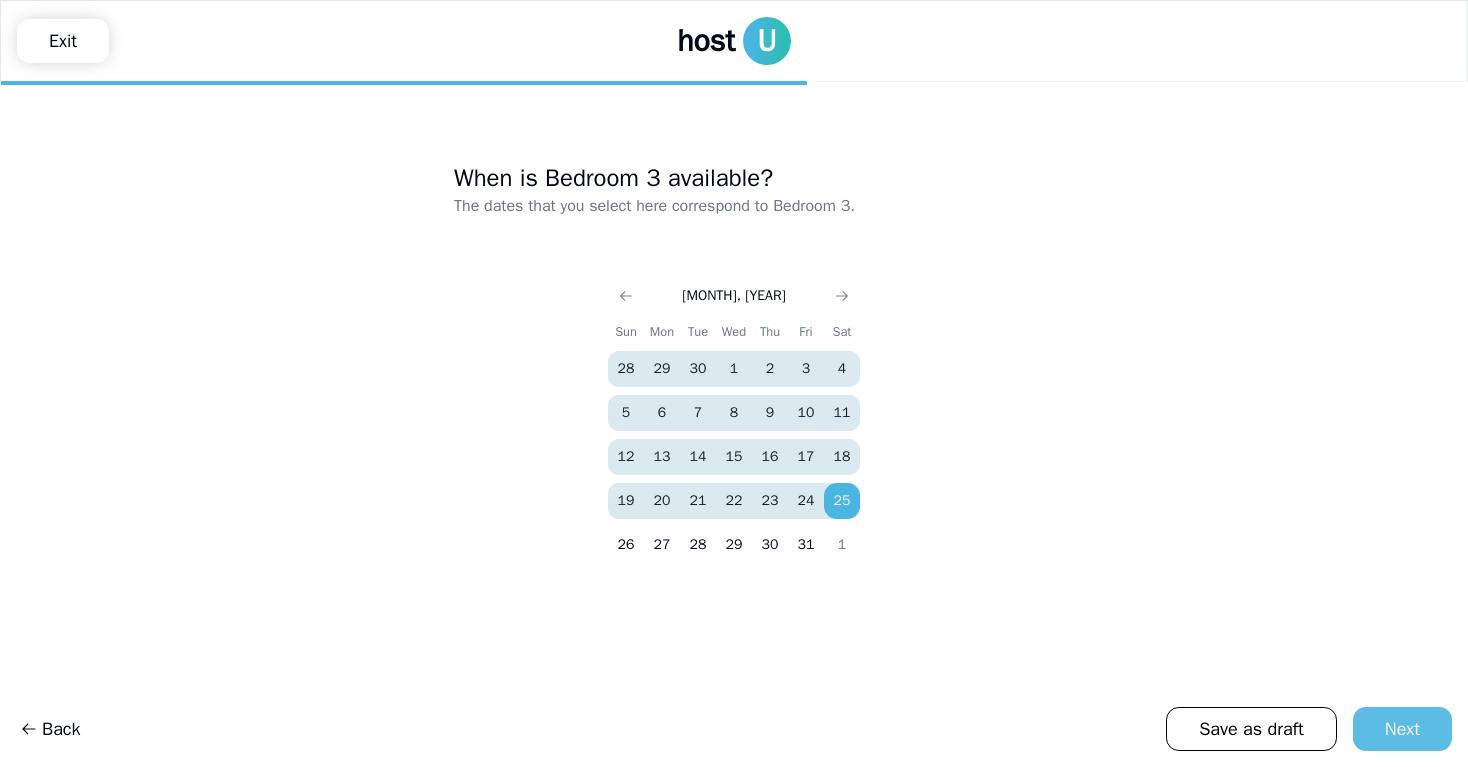 click on "Next" at bounding box center (1402, 729) 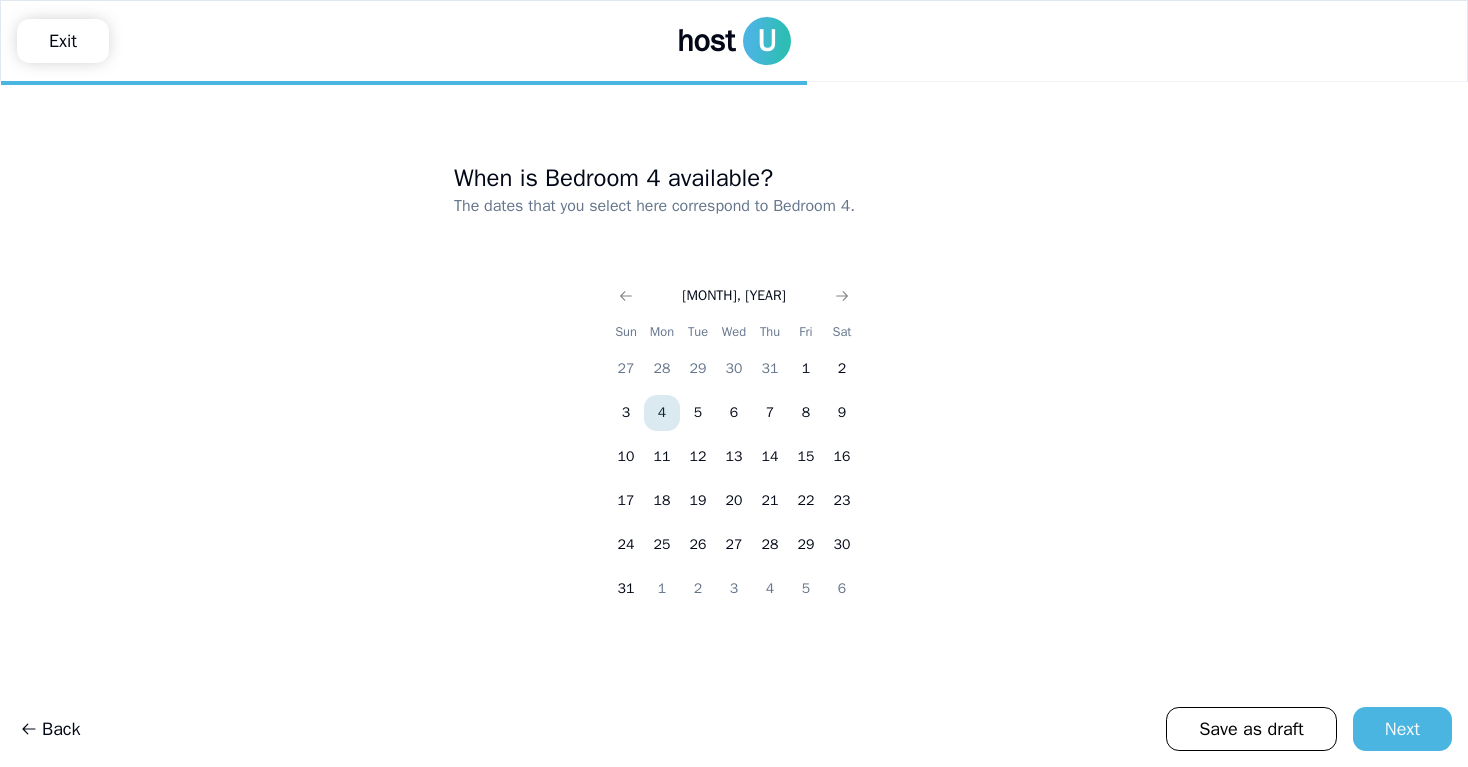 click on "[MONTH], [YEAR]" at bounding box center (734, 294) 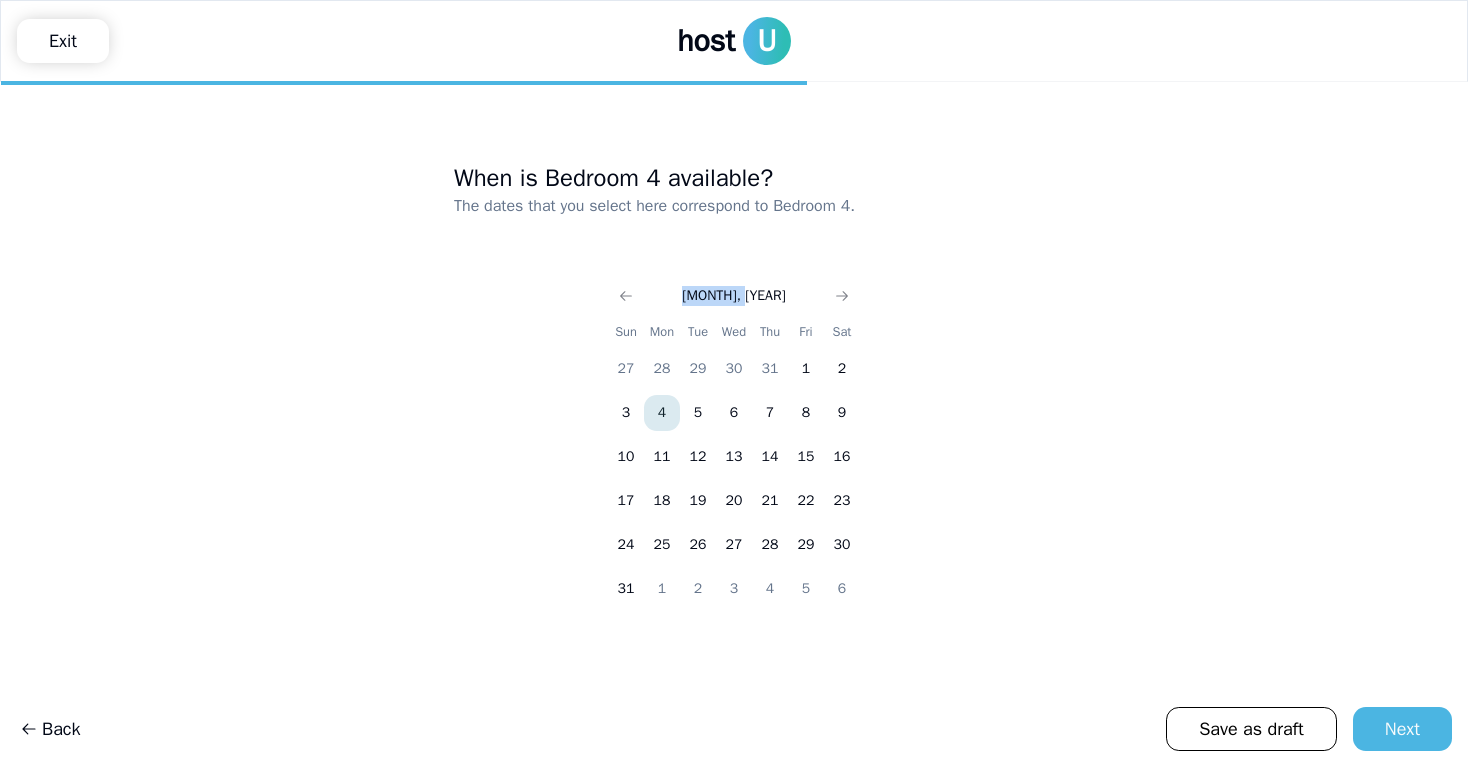 click on "[MONTH], [YEAR]" at bounding box center (734, 294) 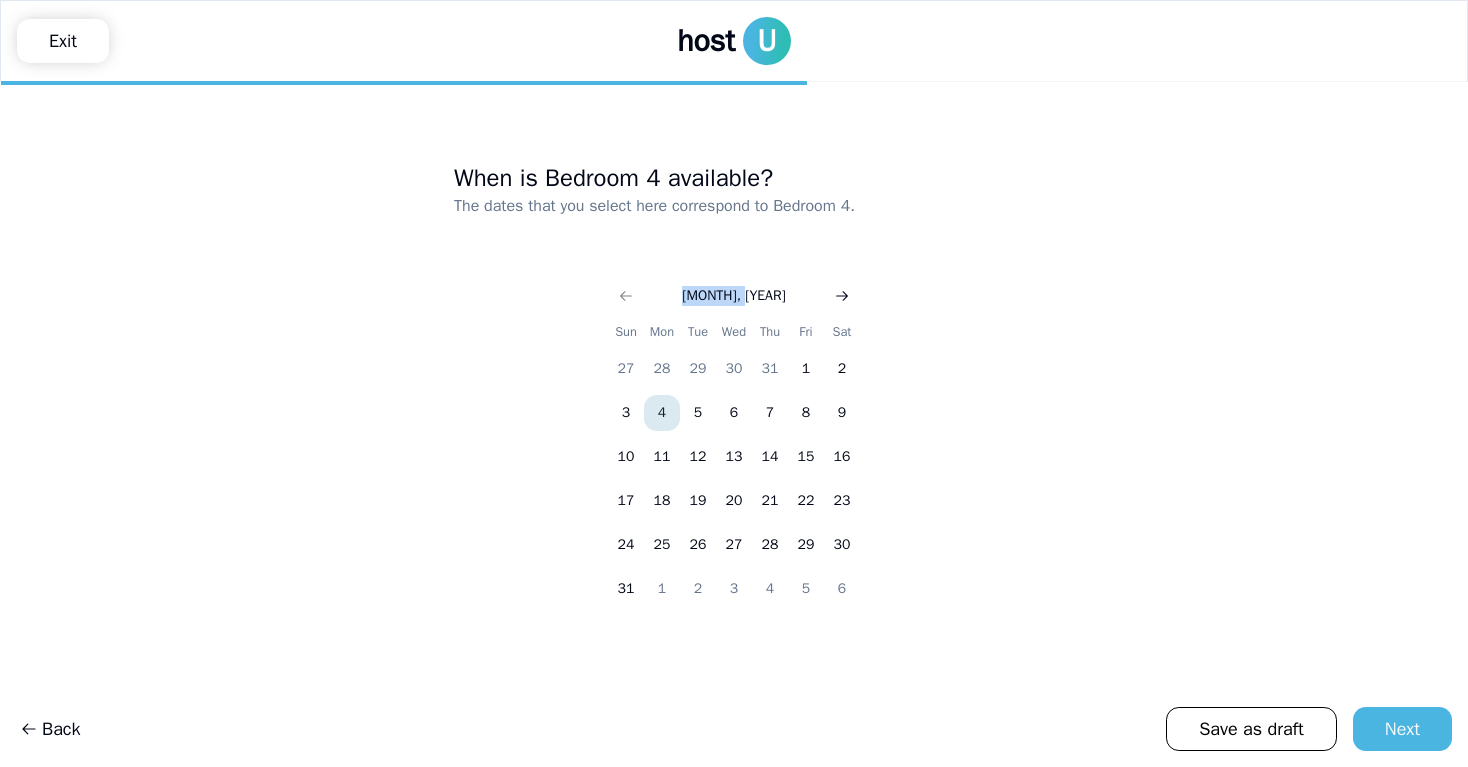click 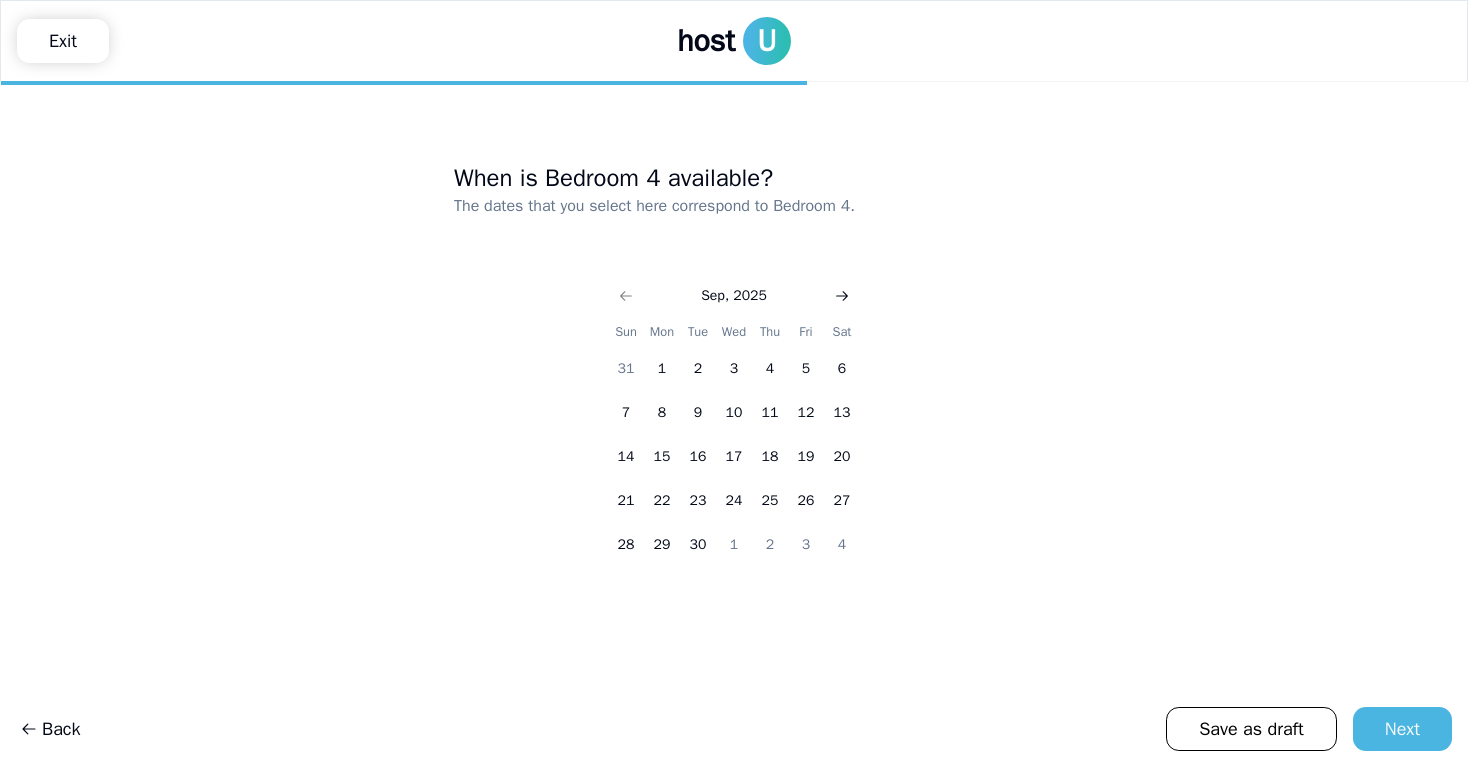 click 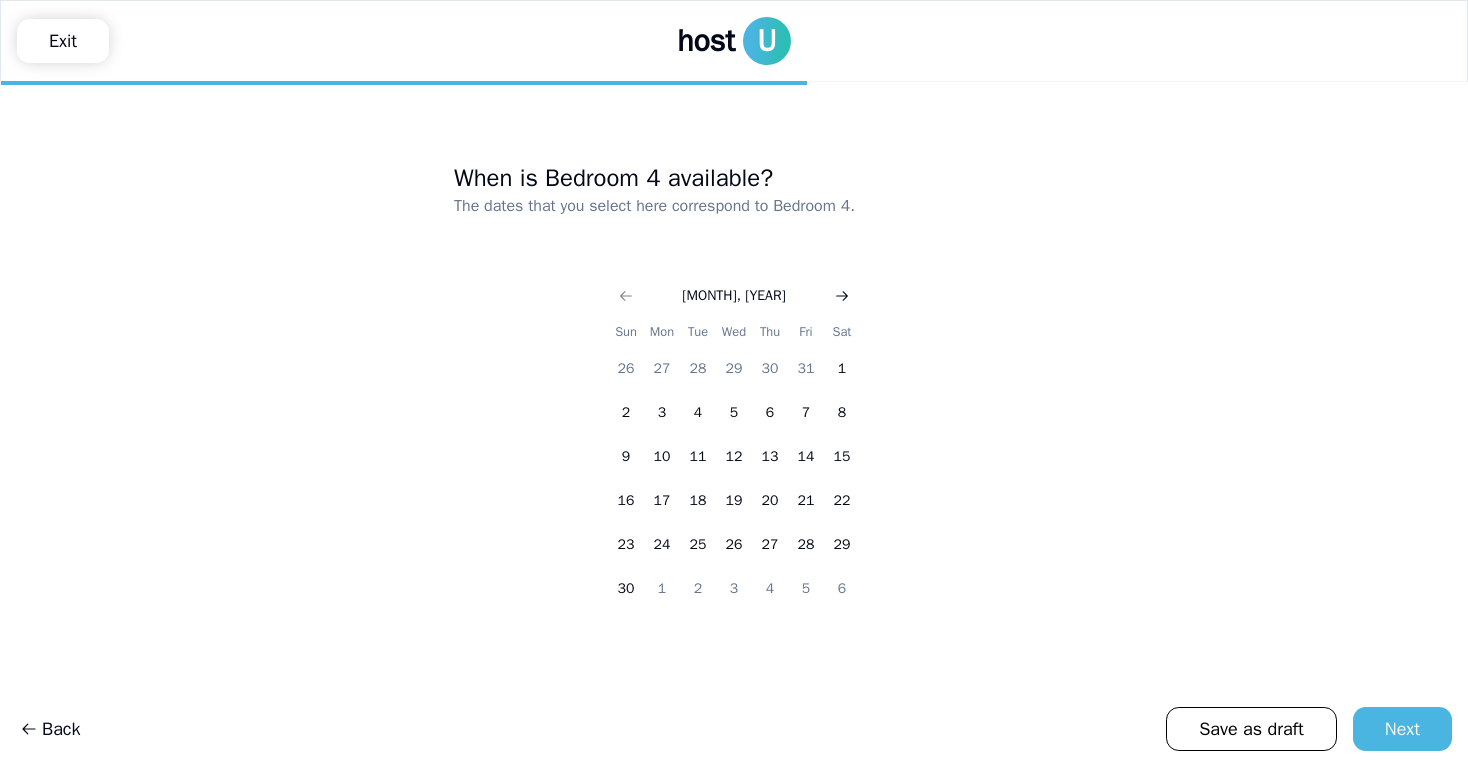 click 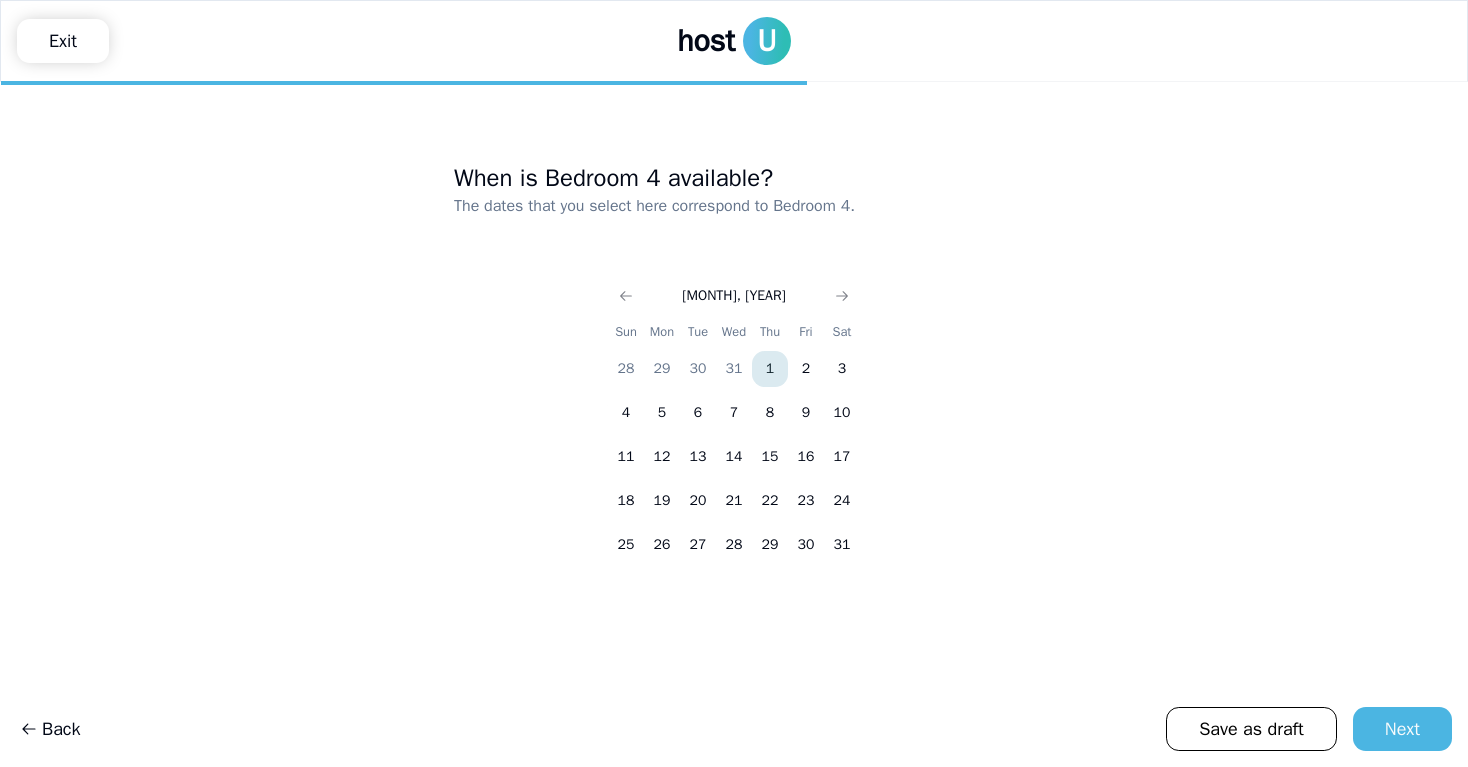 click on "1" at bounding box center [770, 369] 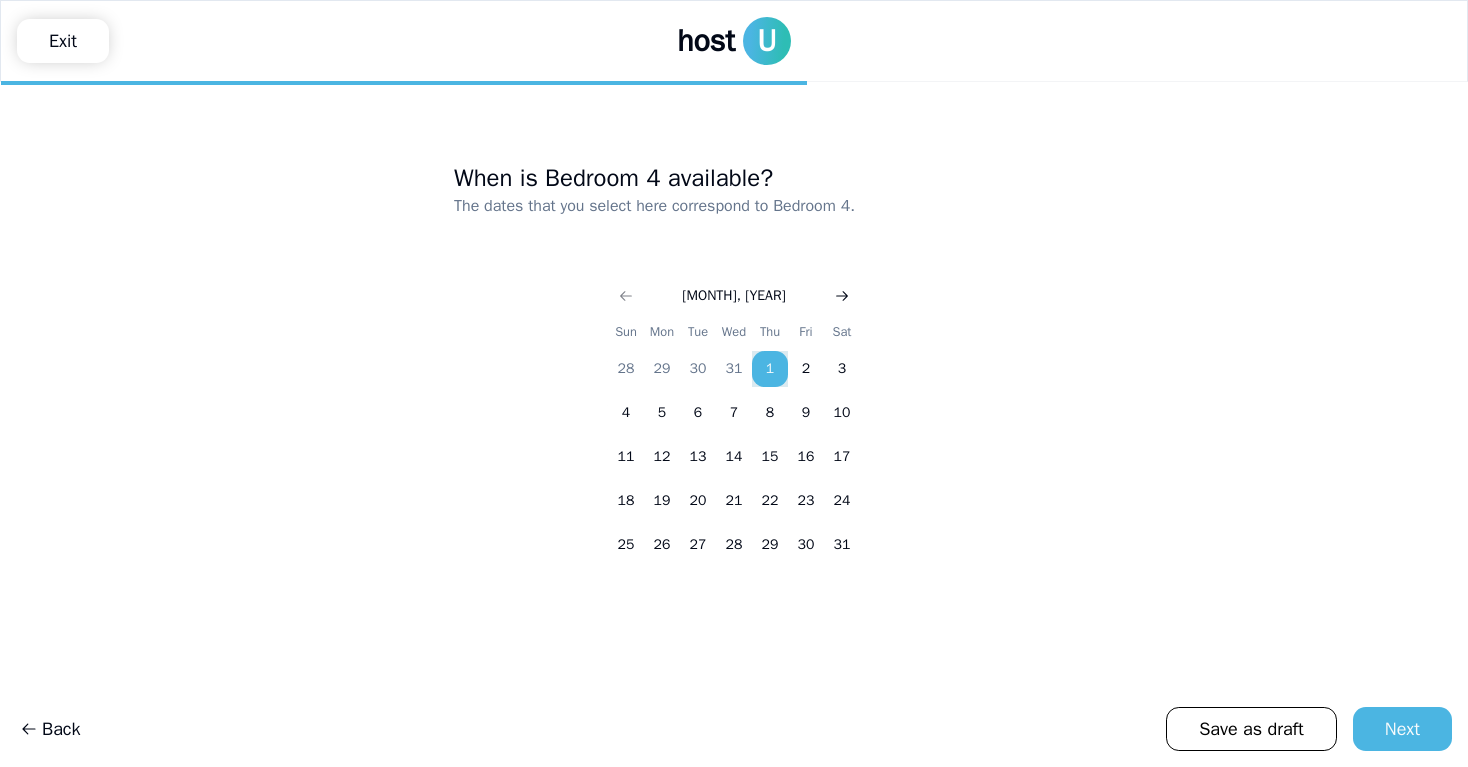 click 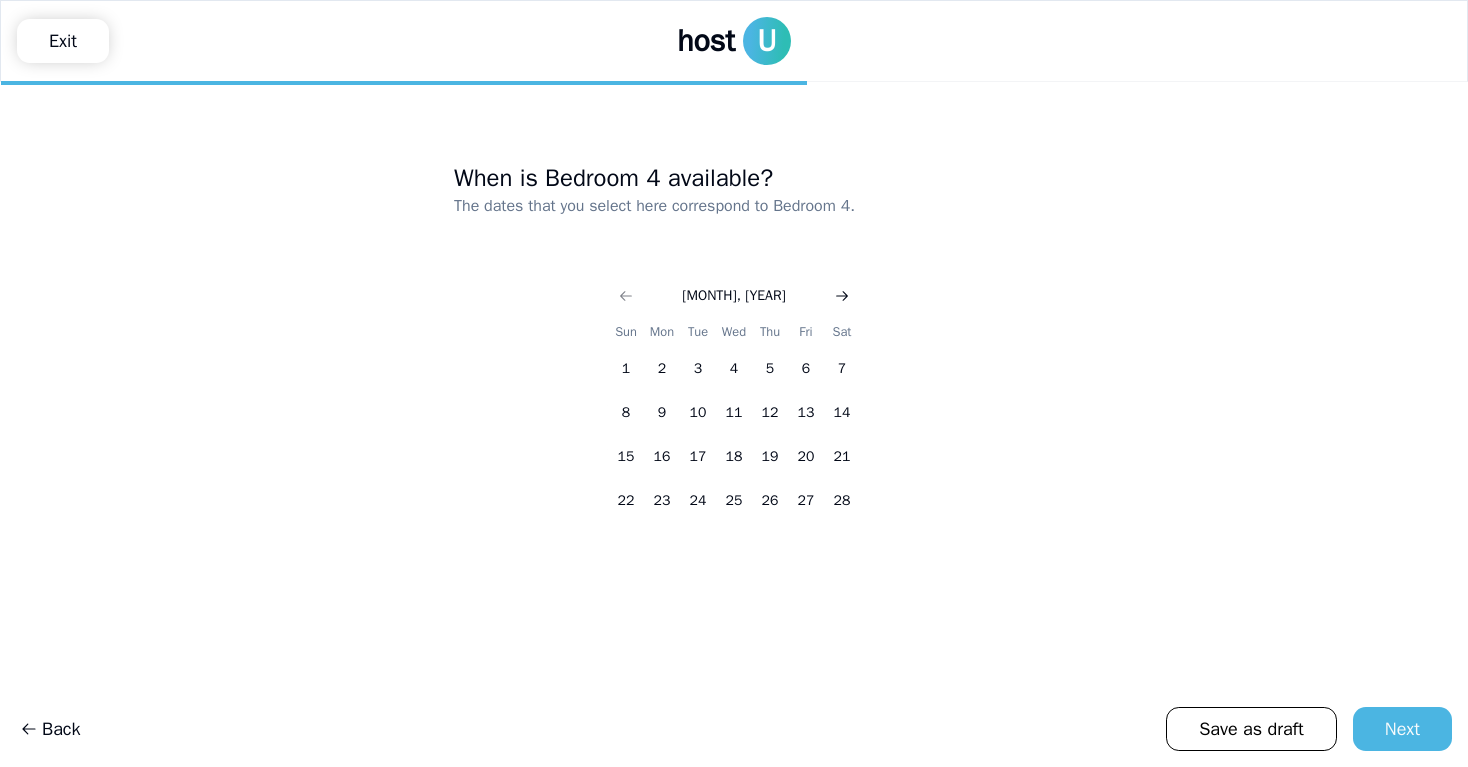 click 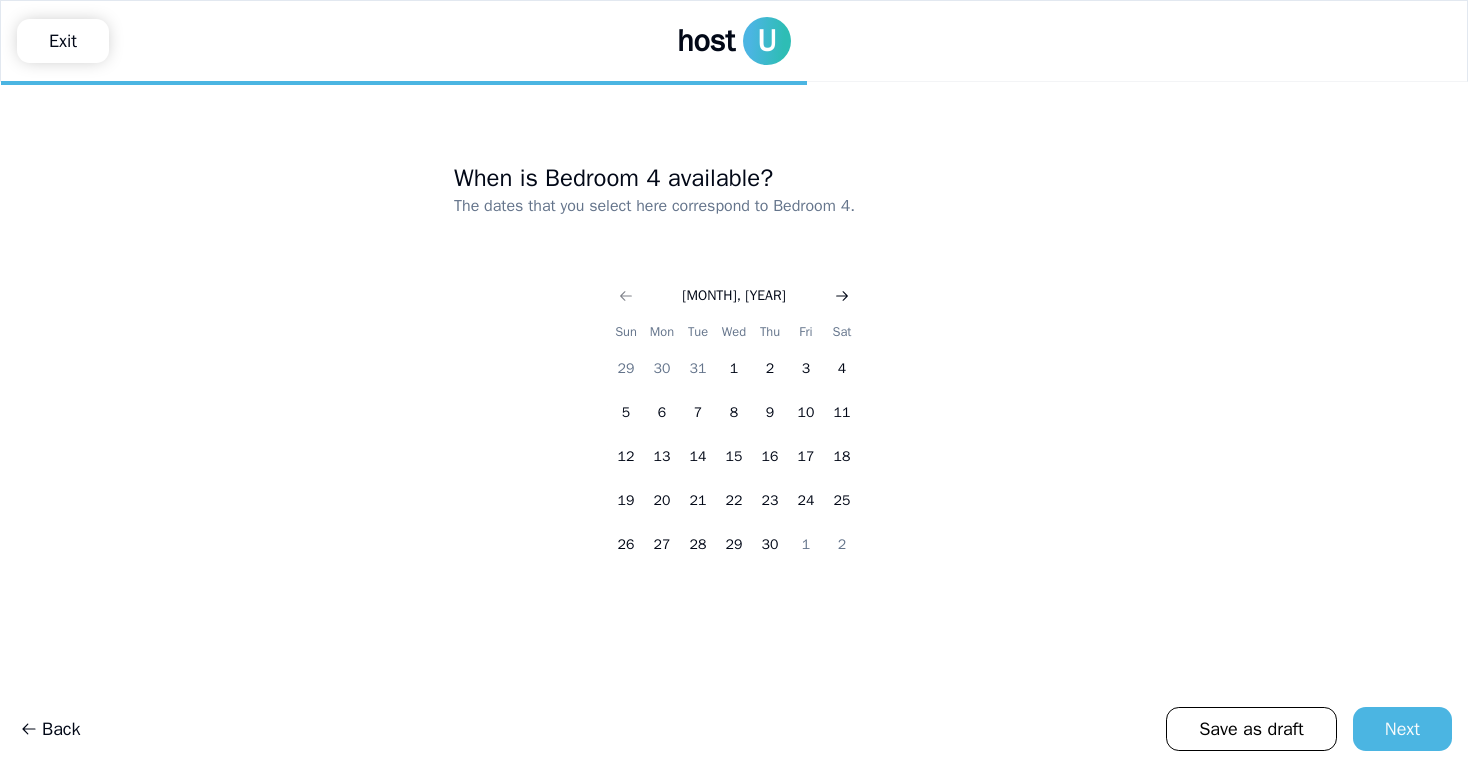 click 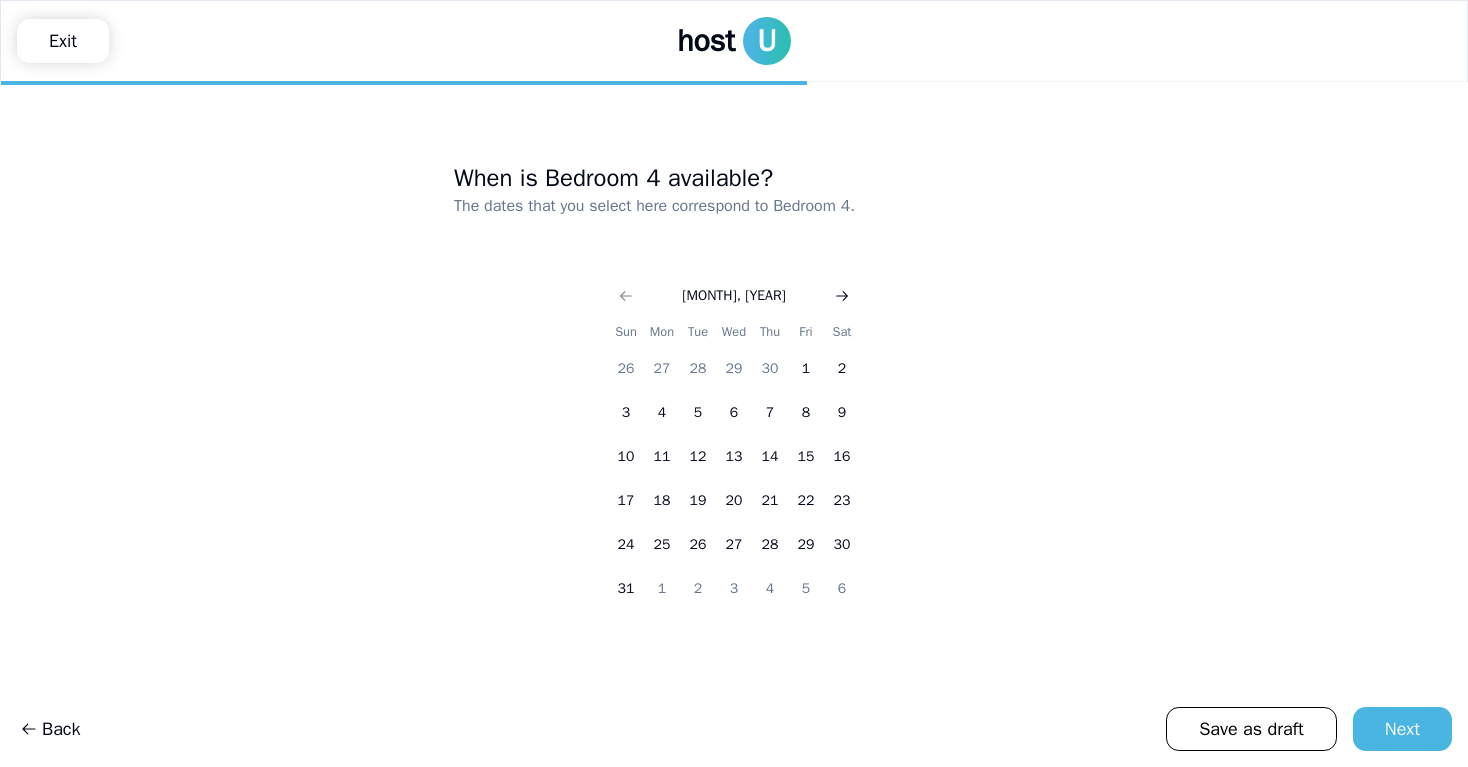 click 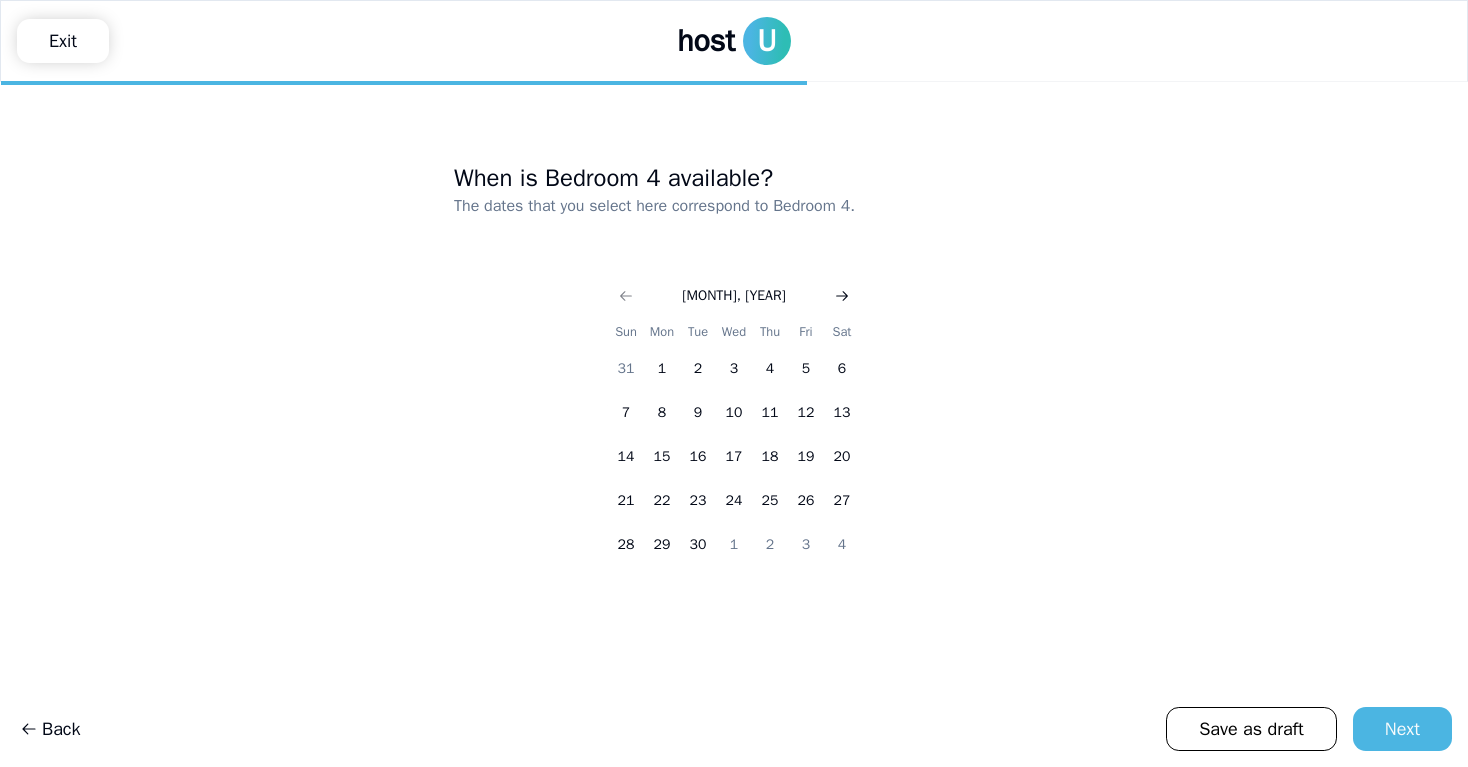 click 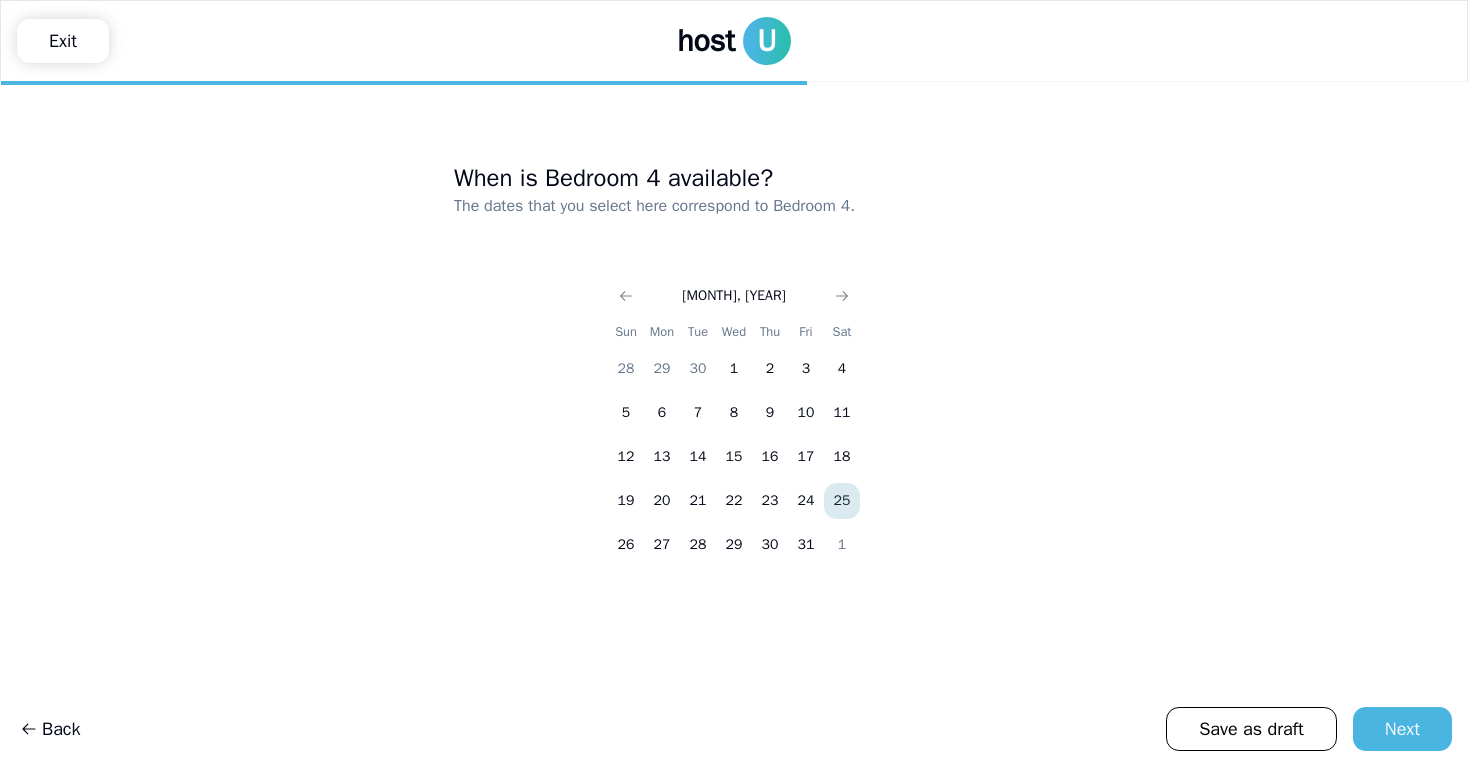 click on "25" at bounding box center [842, 501] 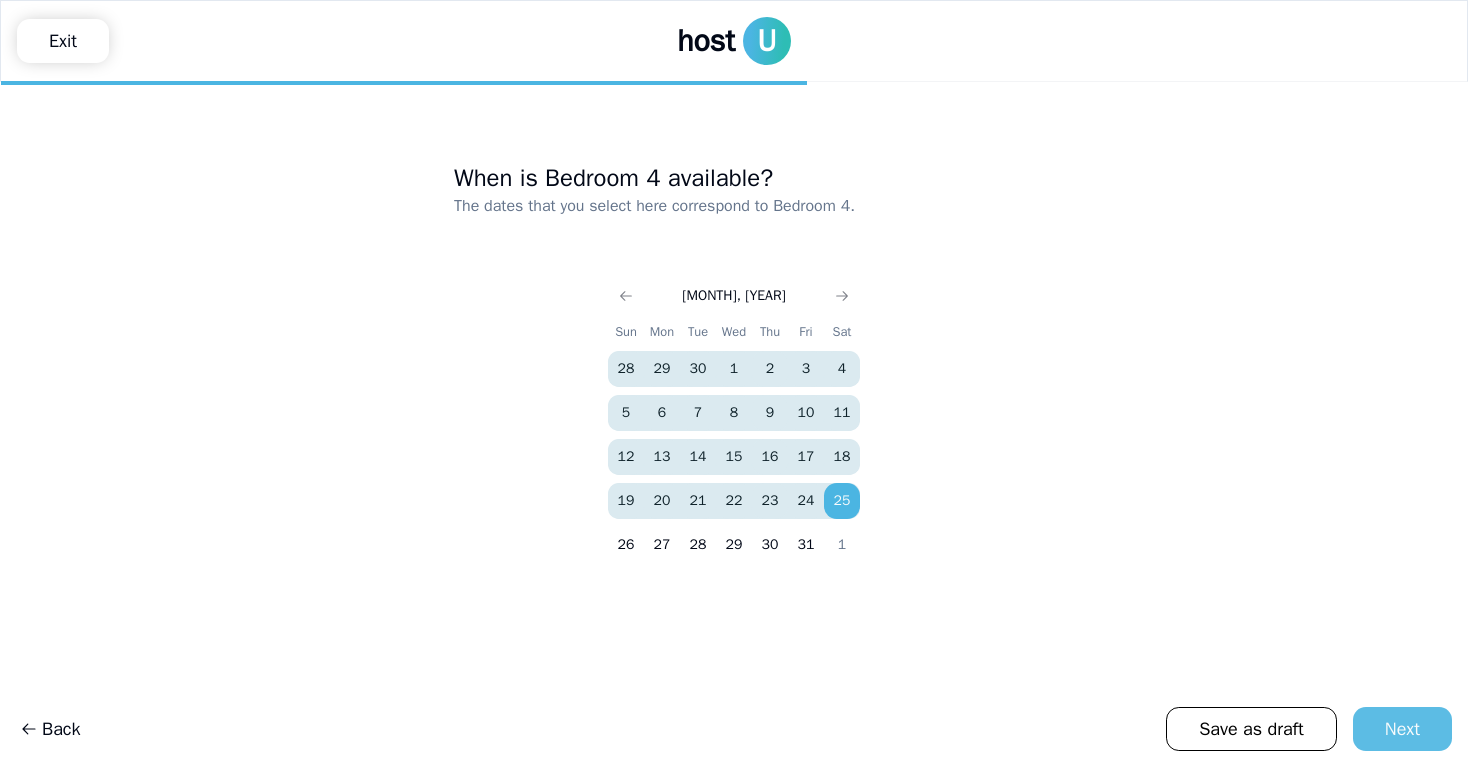 click on "Next" at bounding box center [1402, 729] 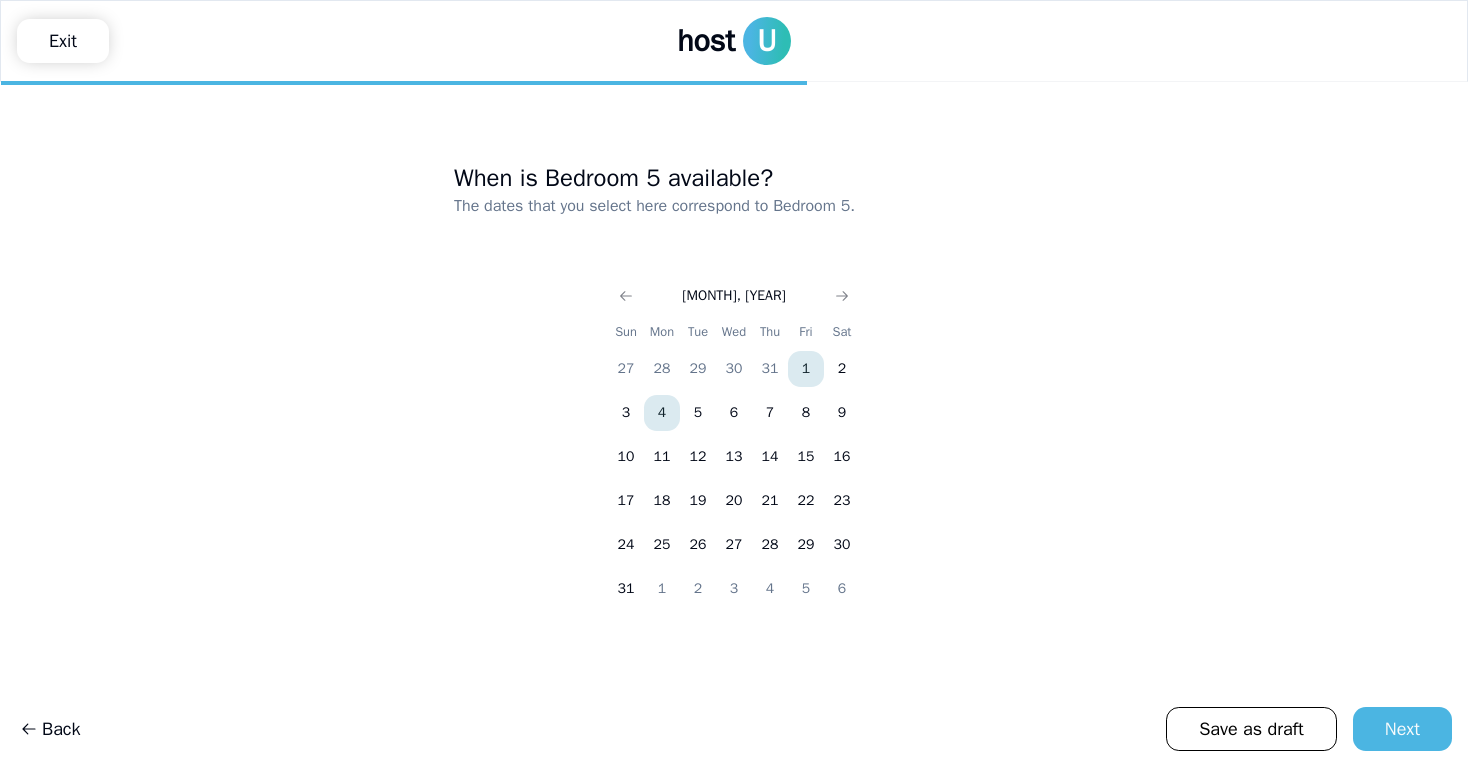 click on "1" at bounding box center [806, 369] 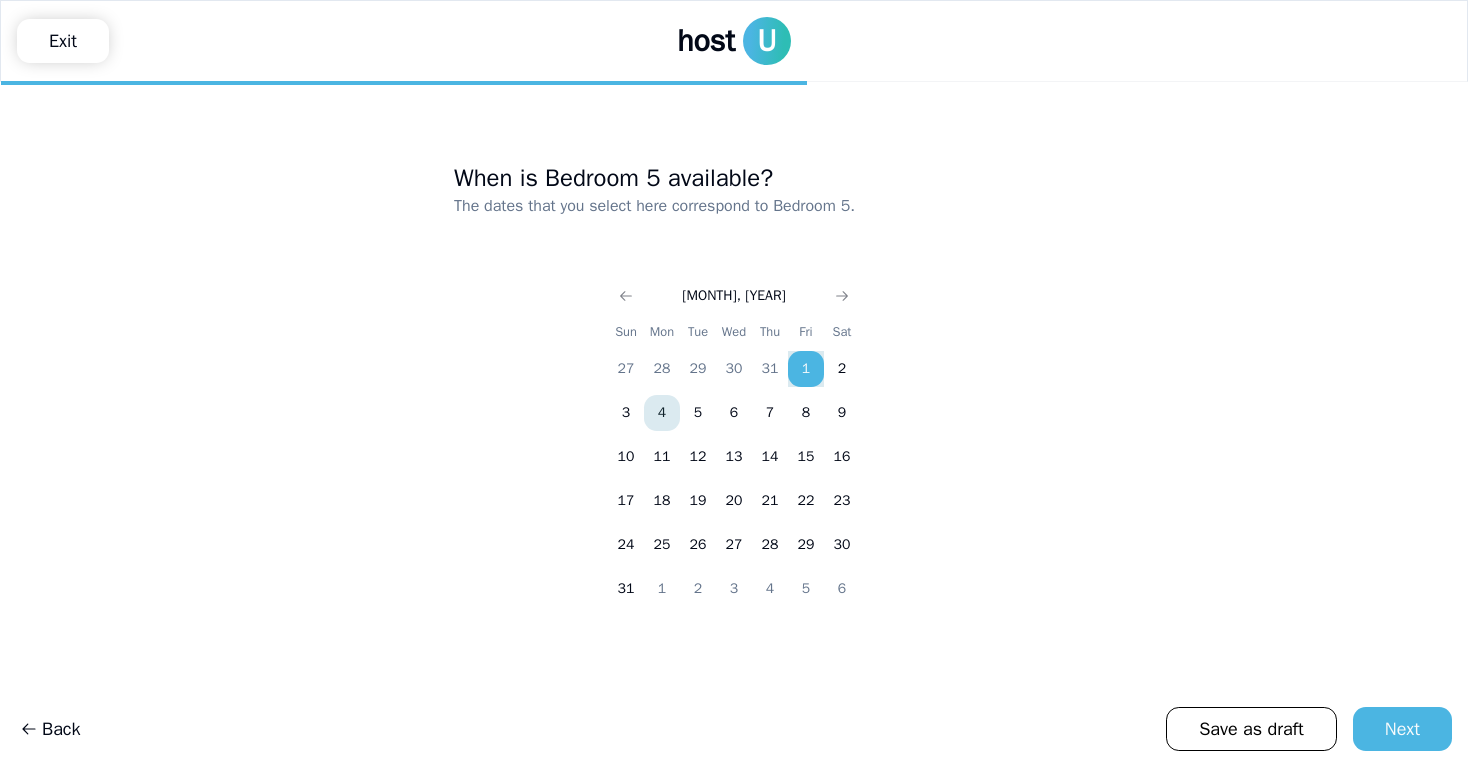 click on "1" at bounding box center [806, 369] 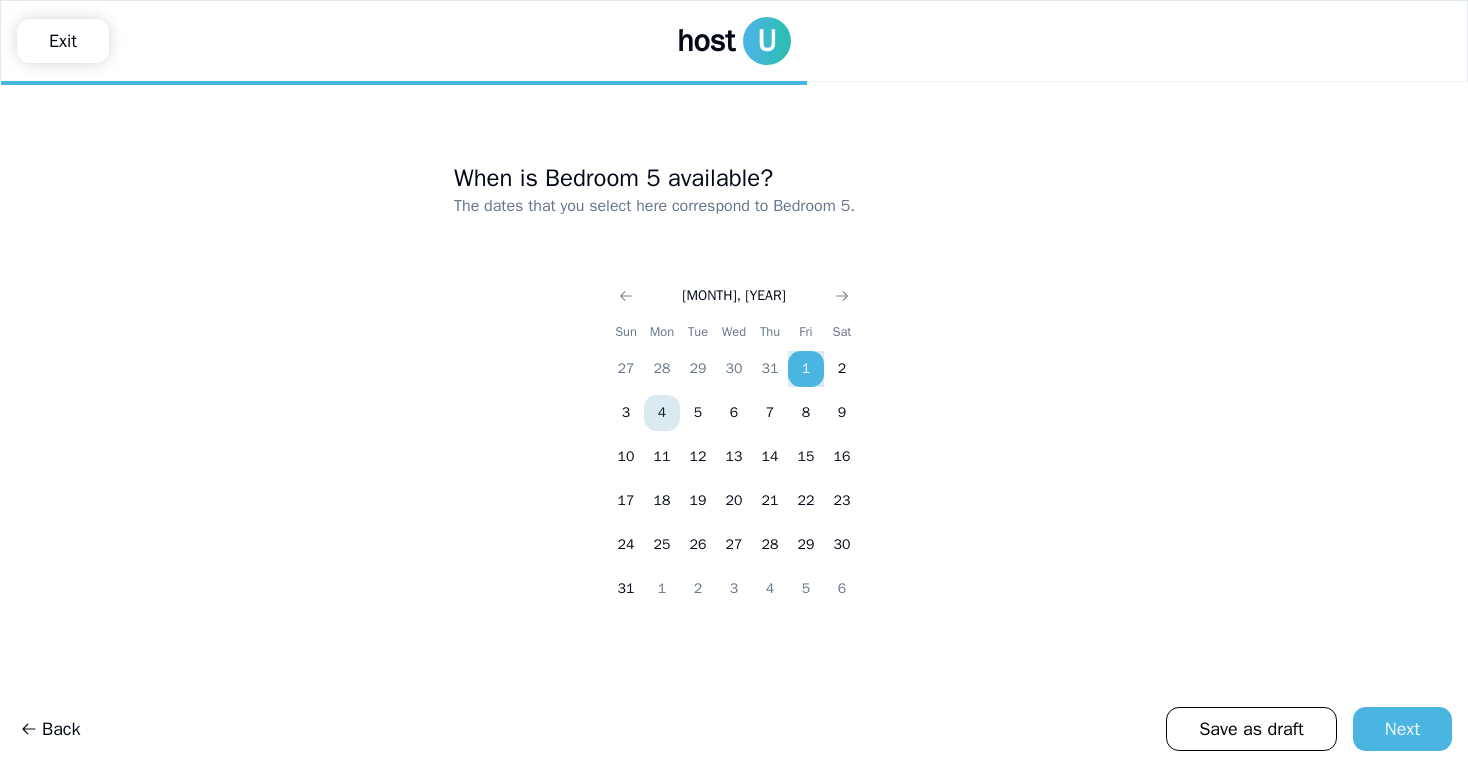 click on "1" at bounding box center (806, 369) 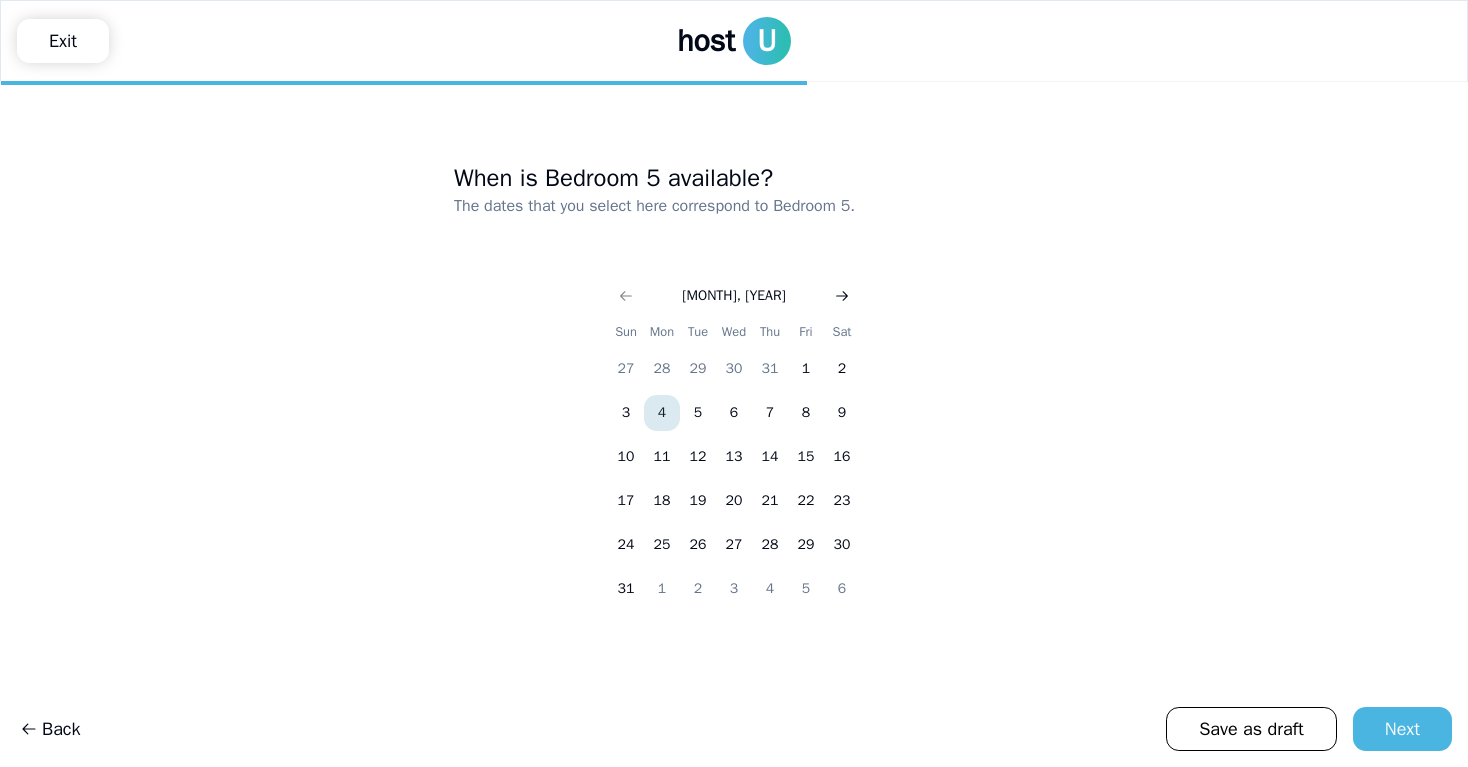 click at bounding box center [842, 296] 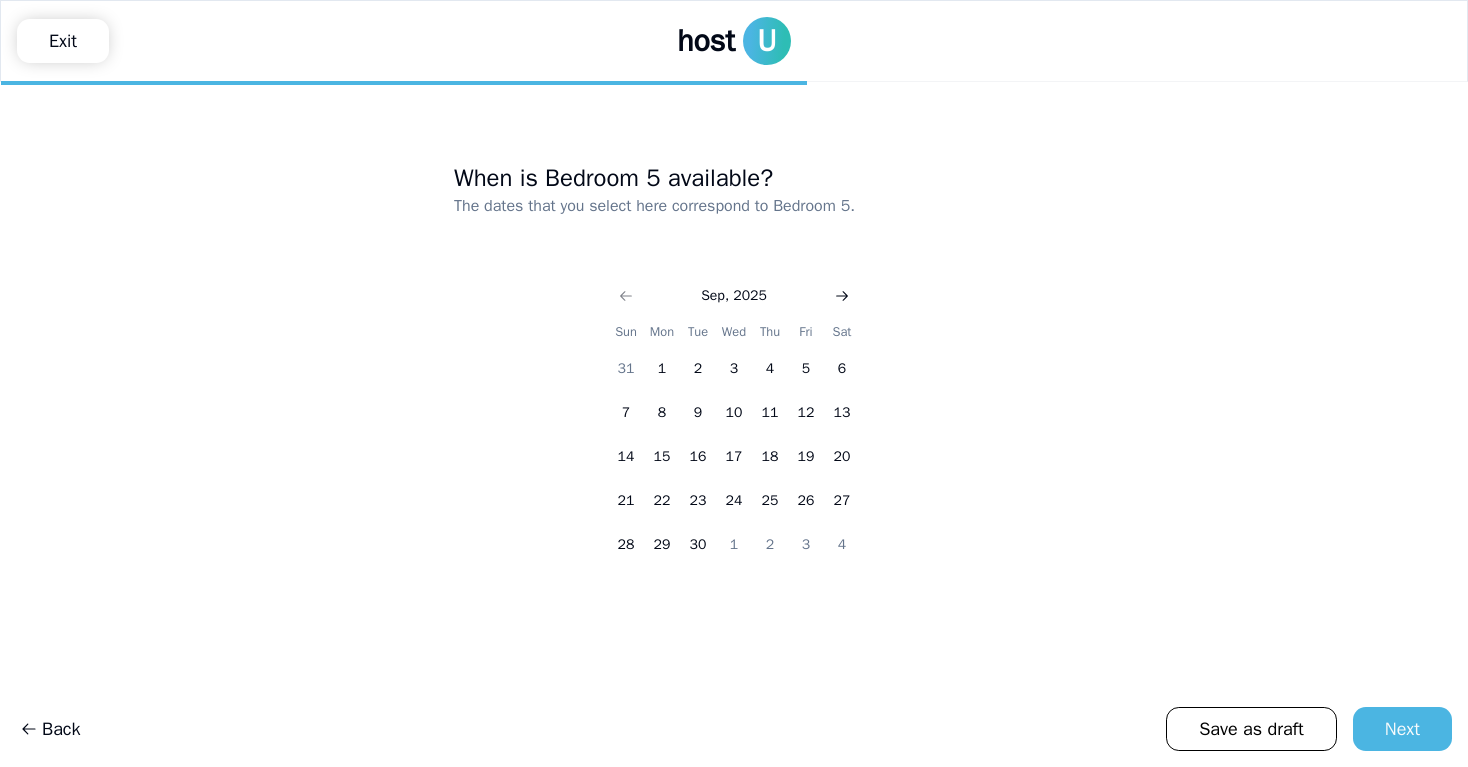 click at bounding box center (842, 296) 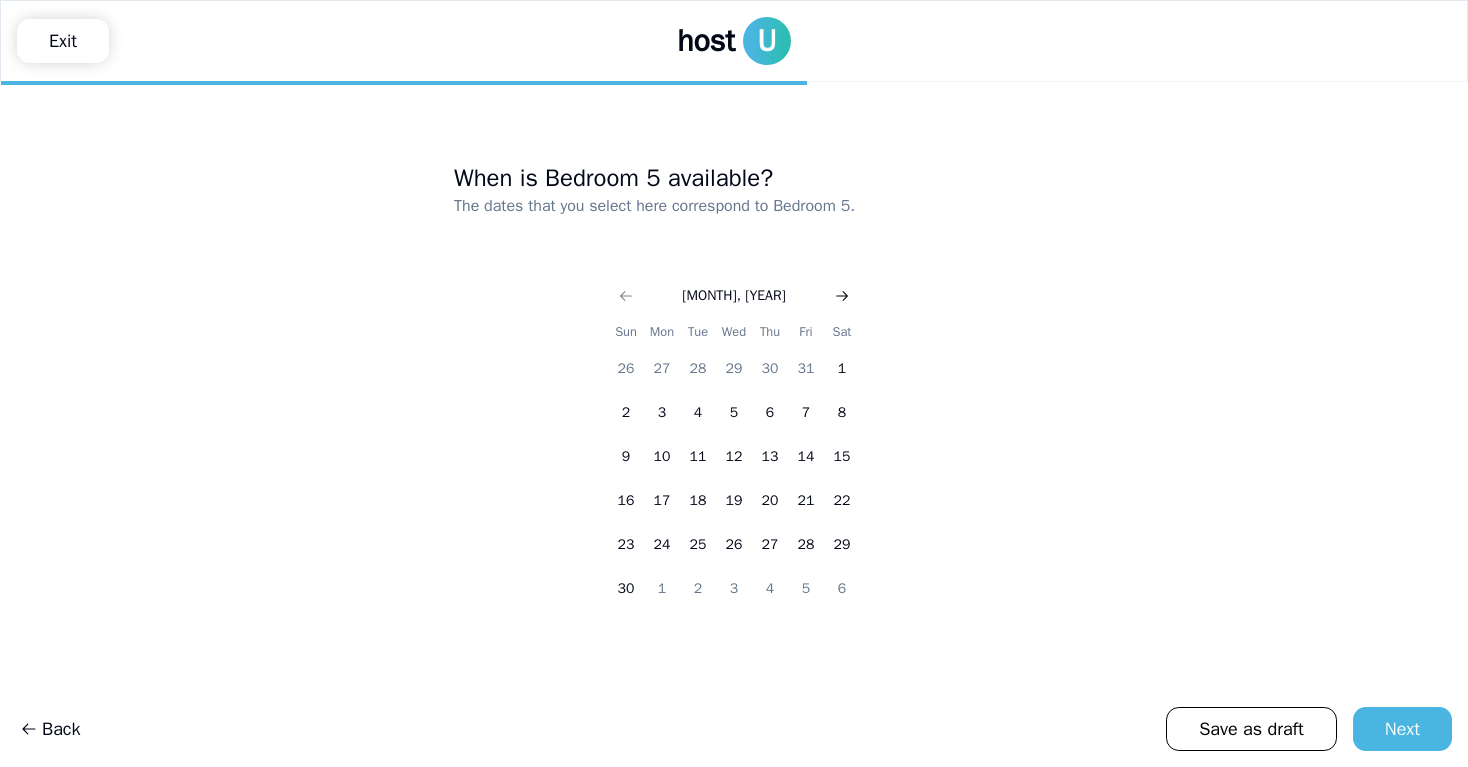 click at bounding box center [842, 296] 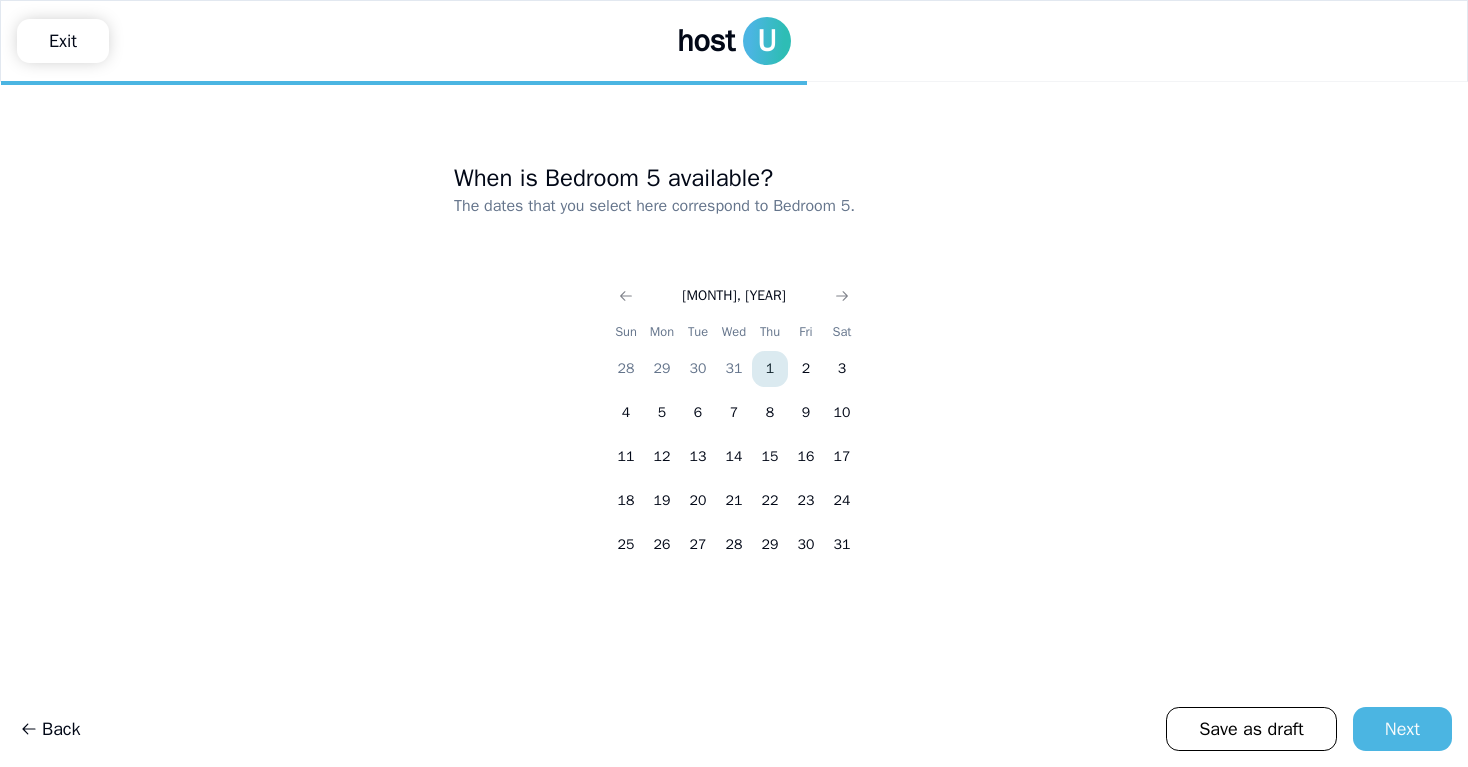 click on "1" at bounding box center (770, 369) 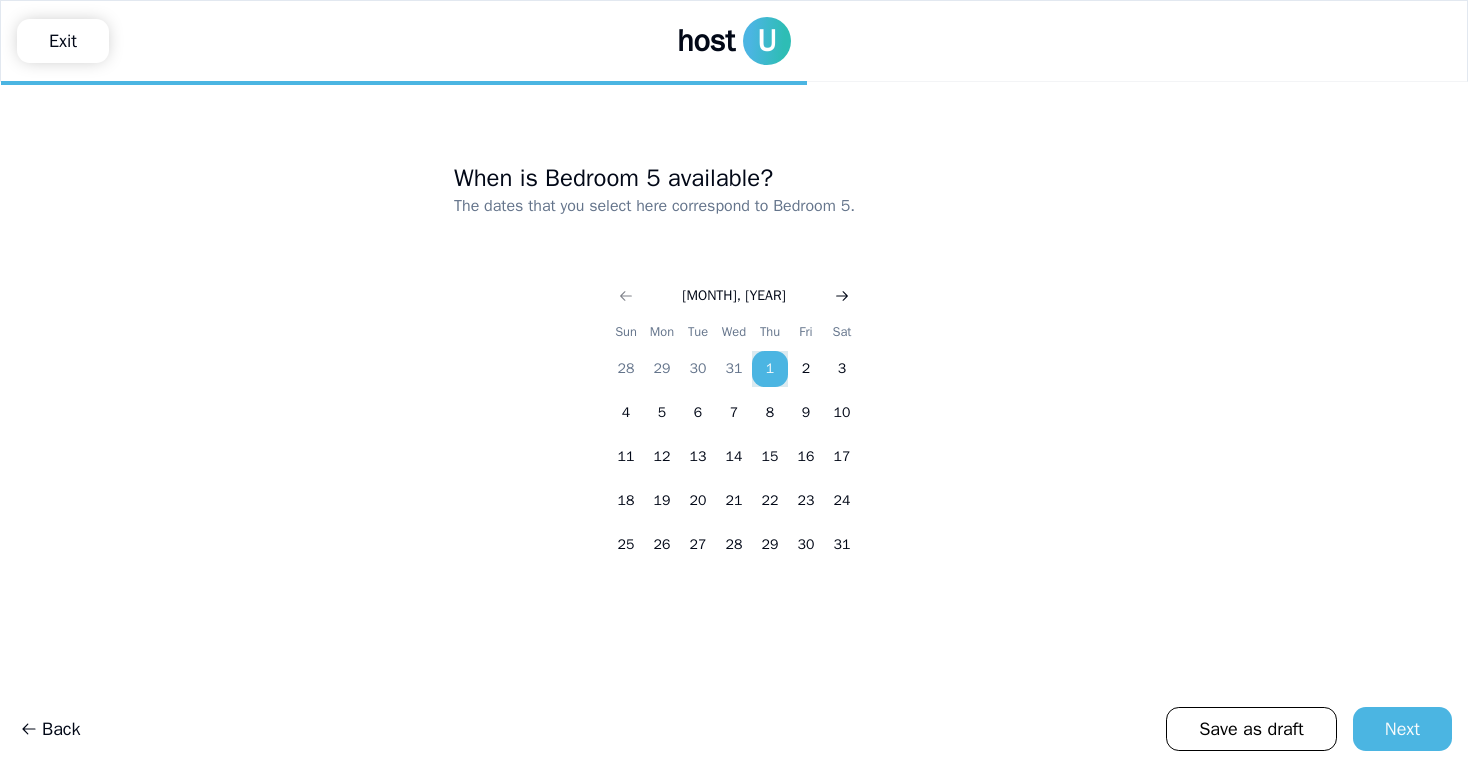 click 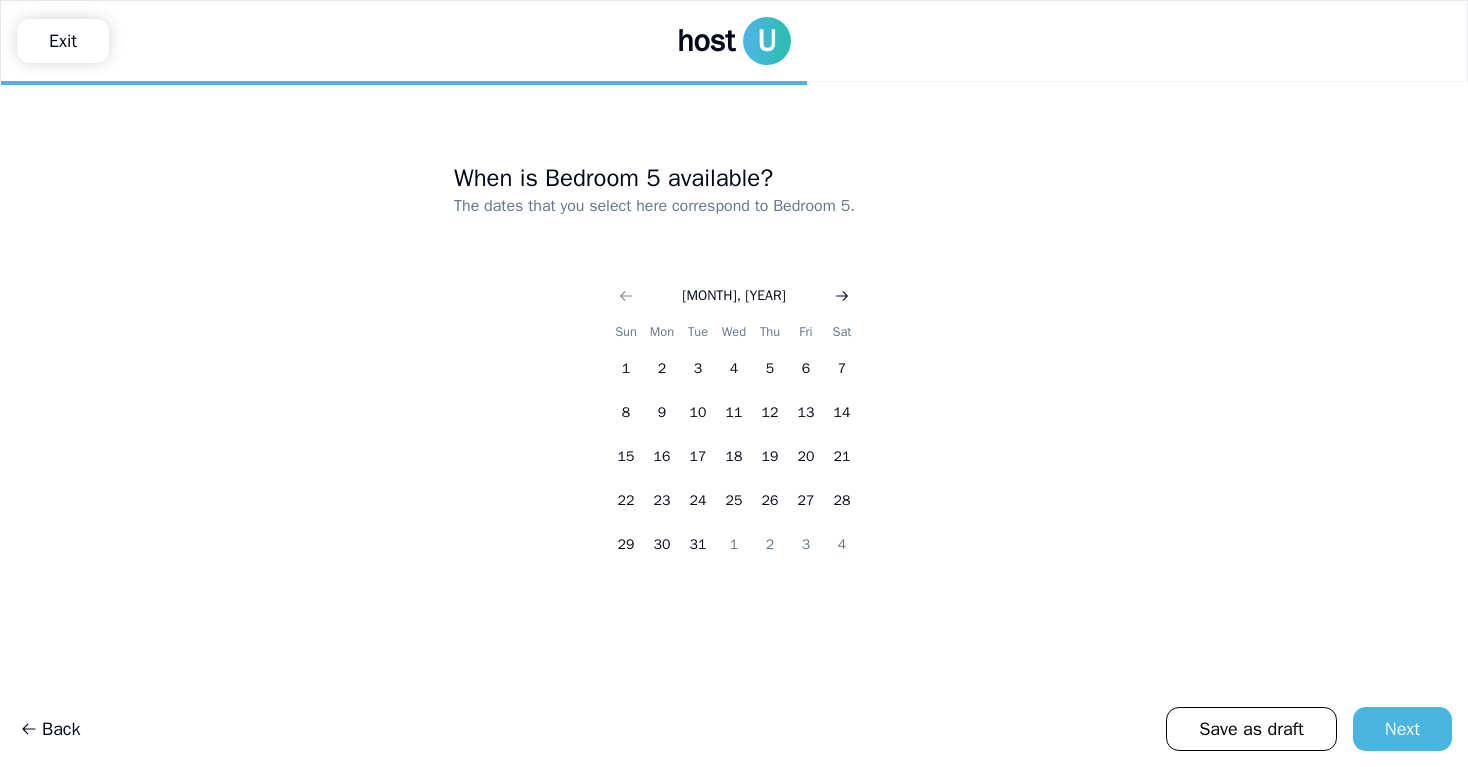 click 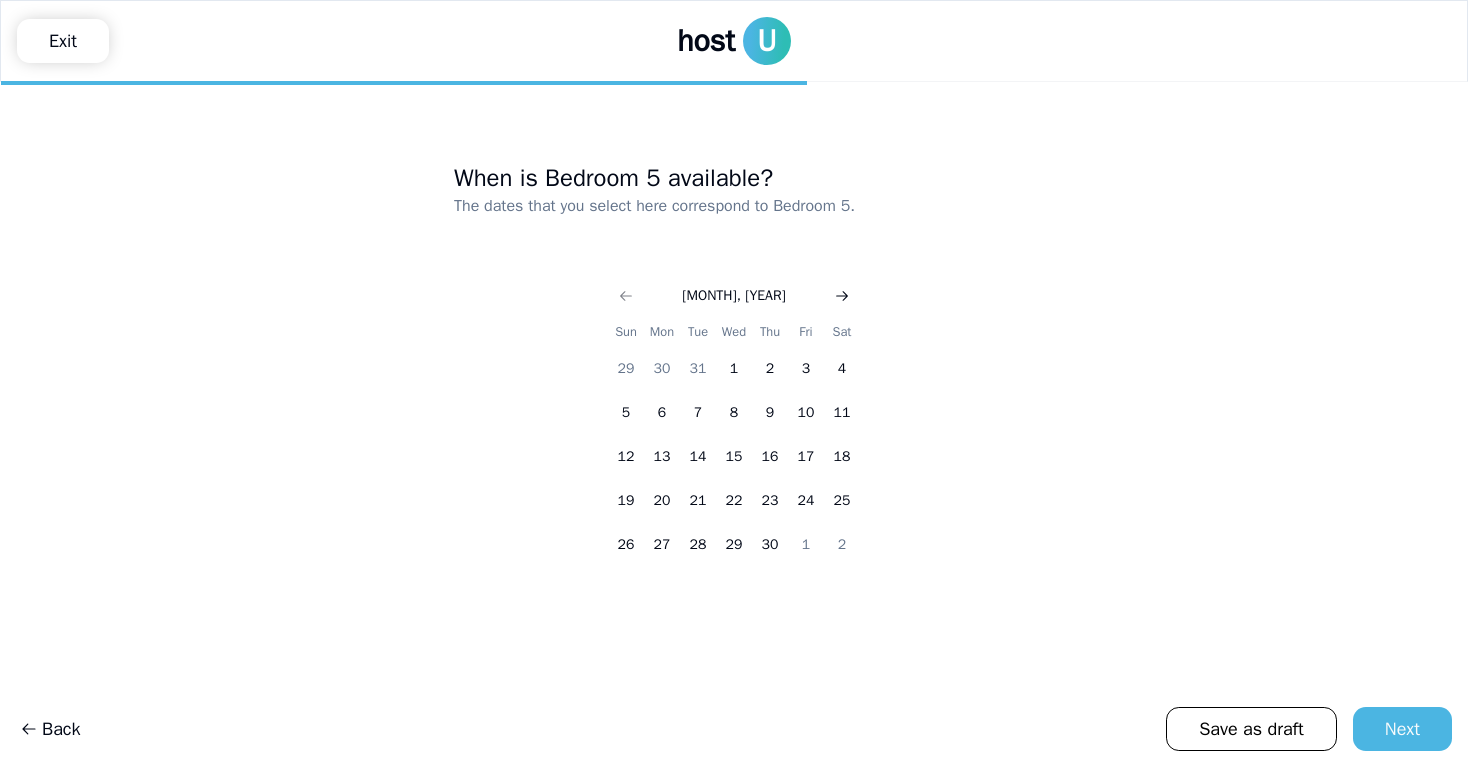 click 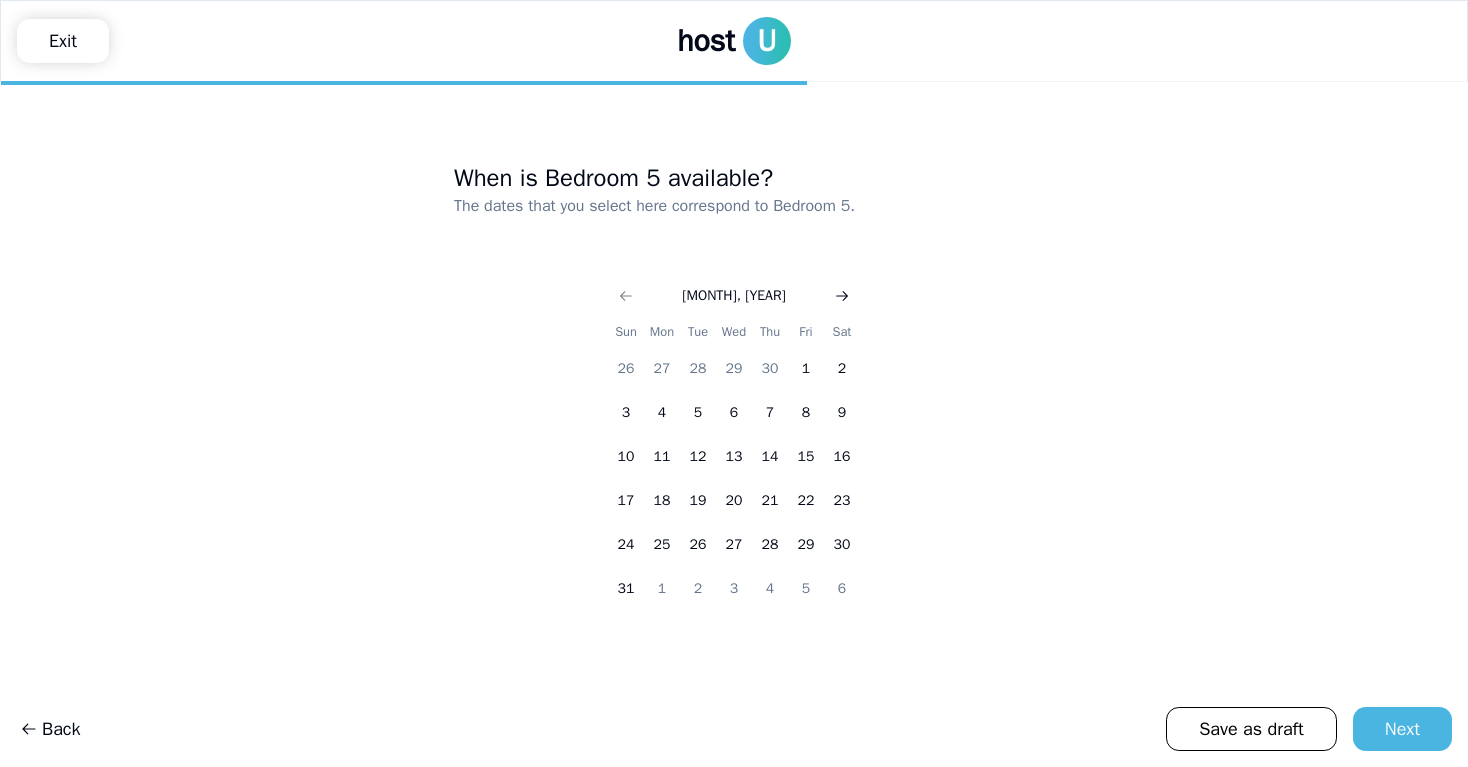 click 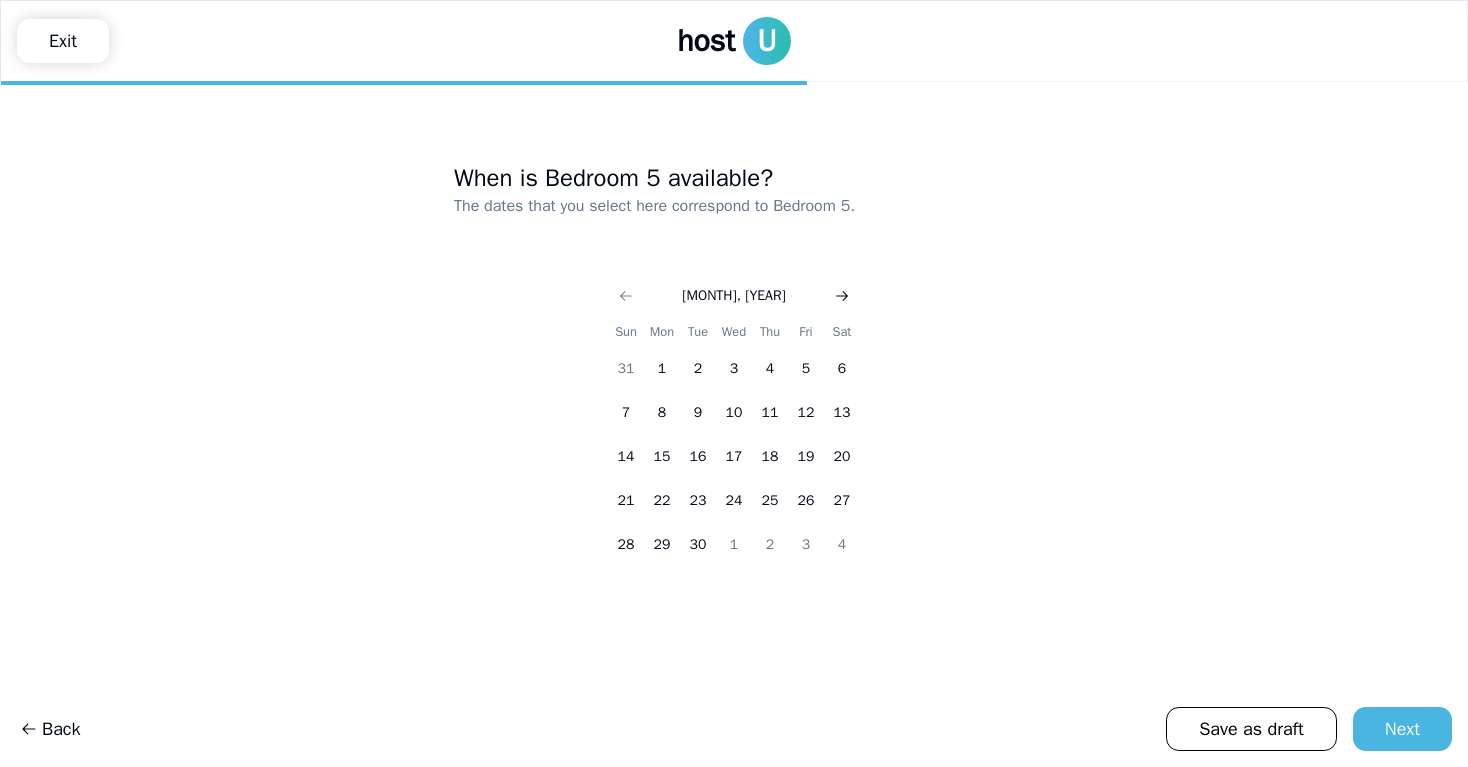 click 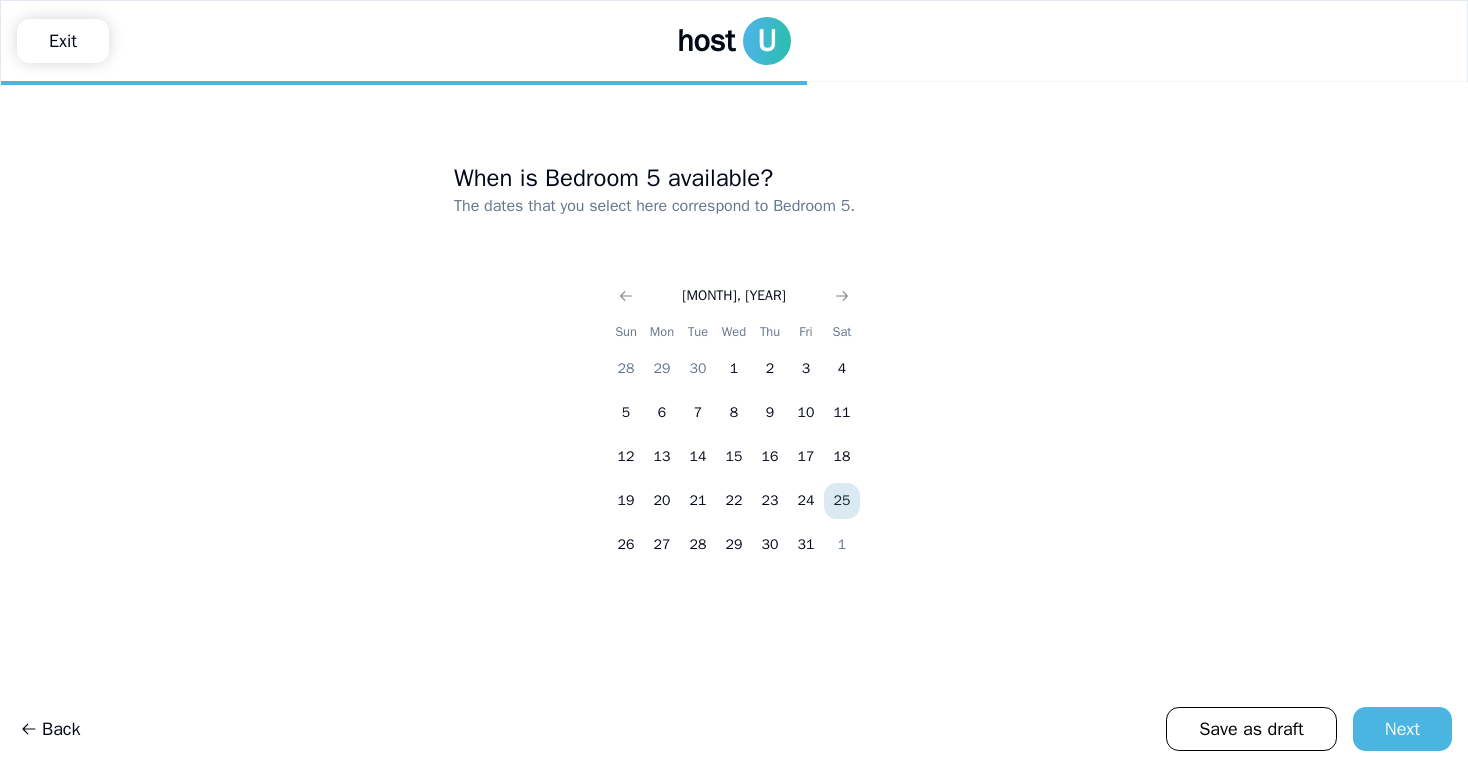 click on "25" at bounding box center (842, 501) 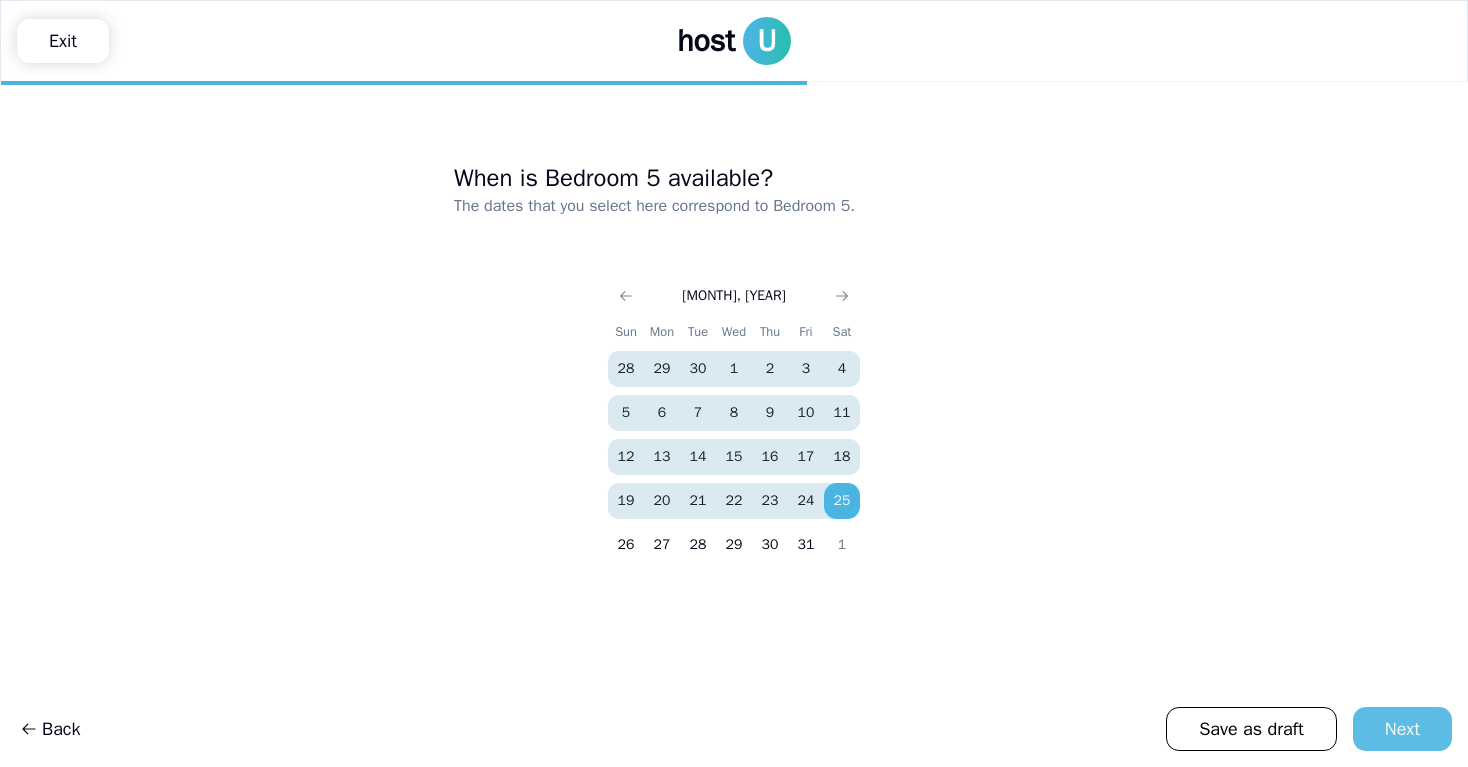 click on "Next" at bounding box center (1402, 729) 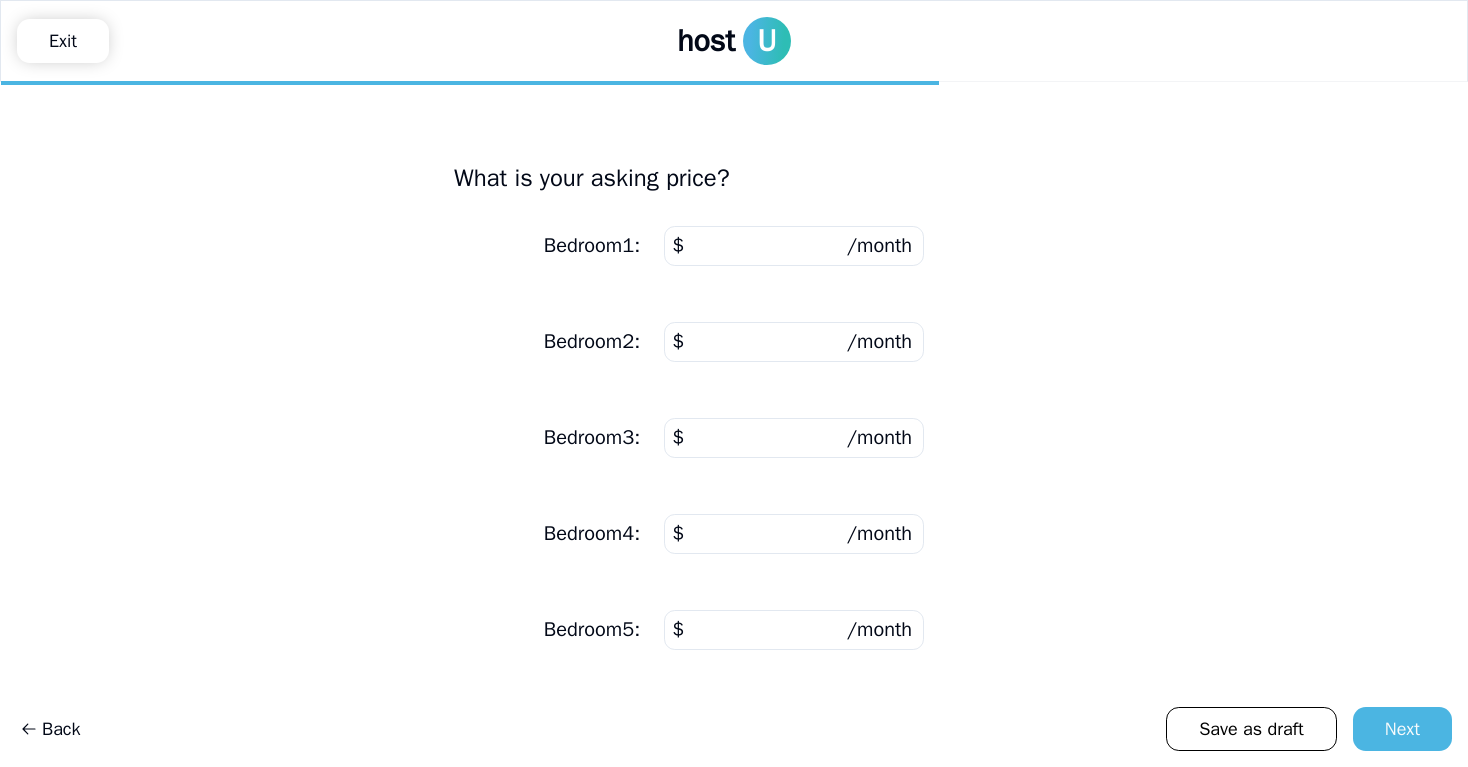 click at bounding box center (794, 246) 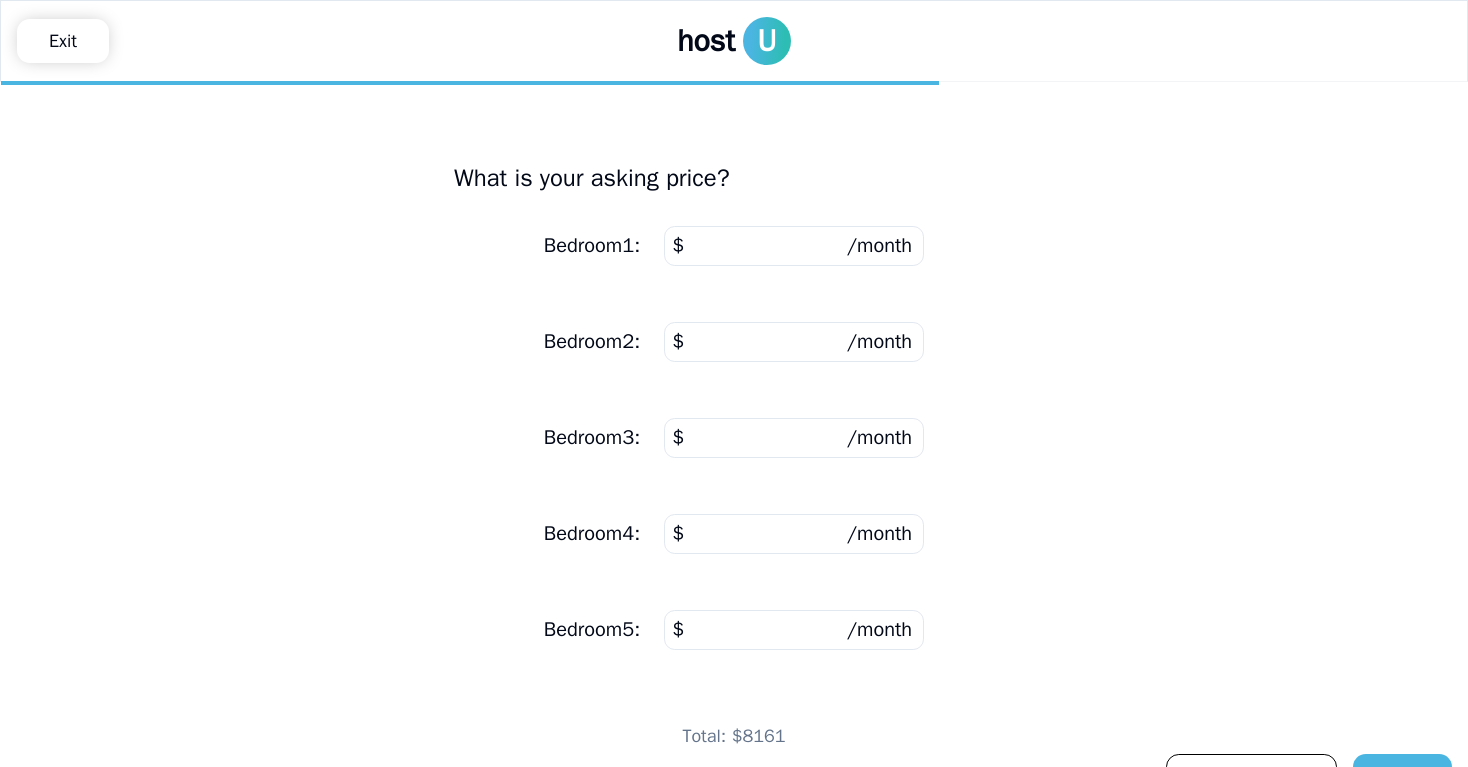 type on "****" 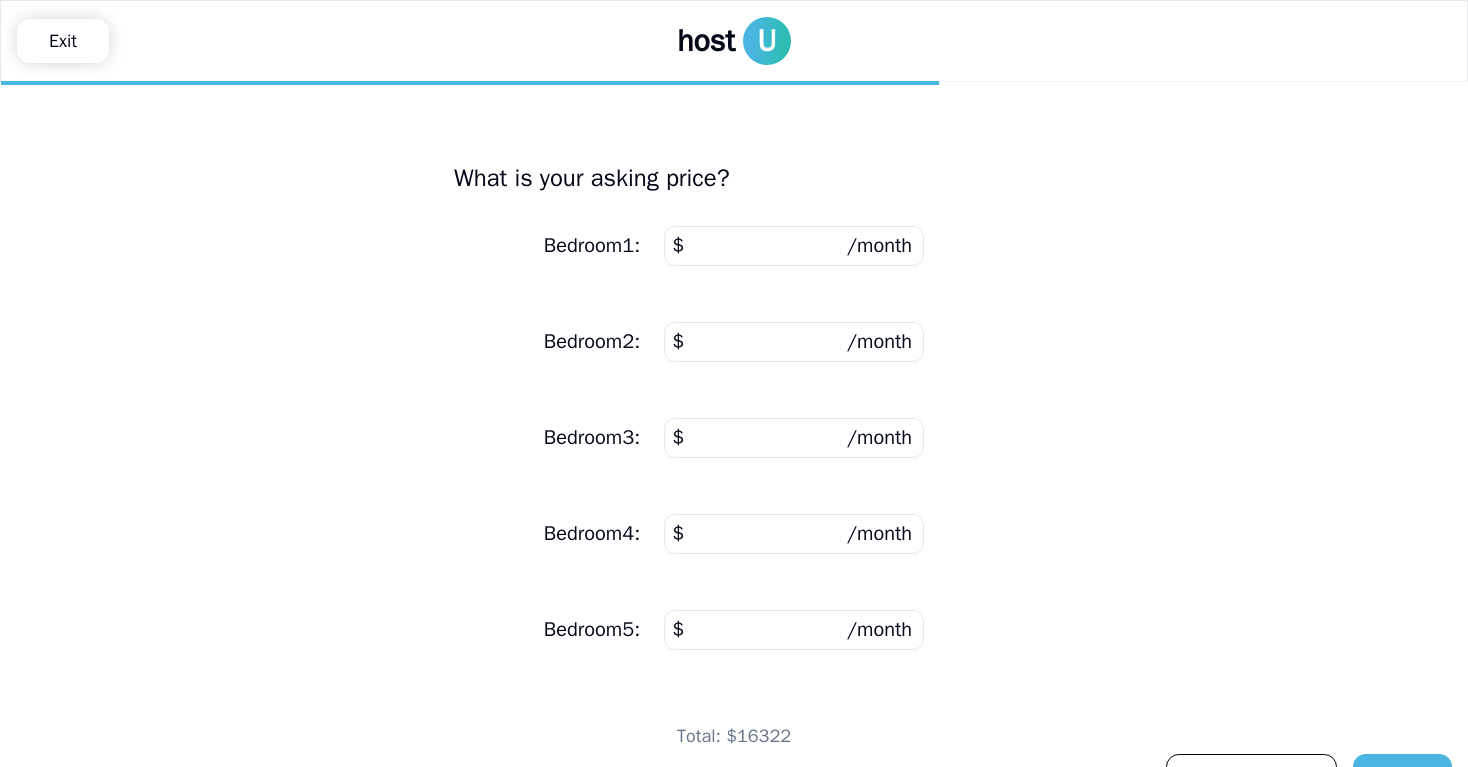 type on "****" 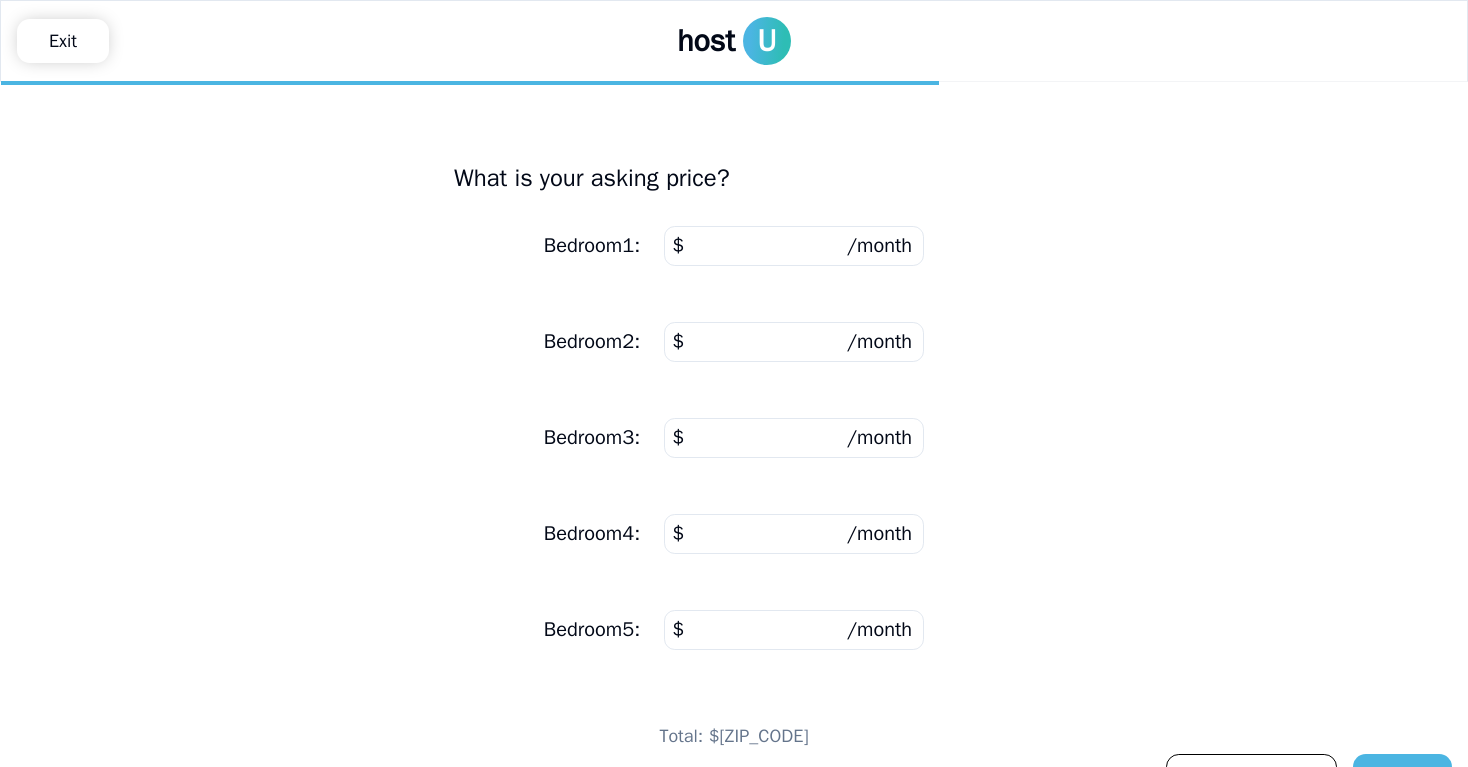 type on "****" 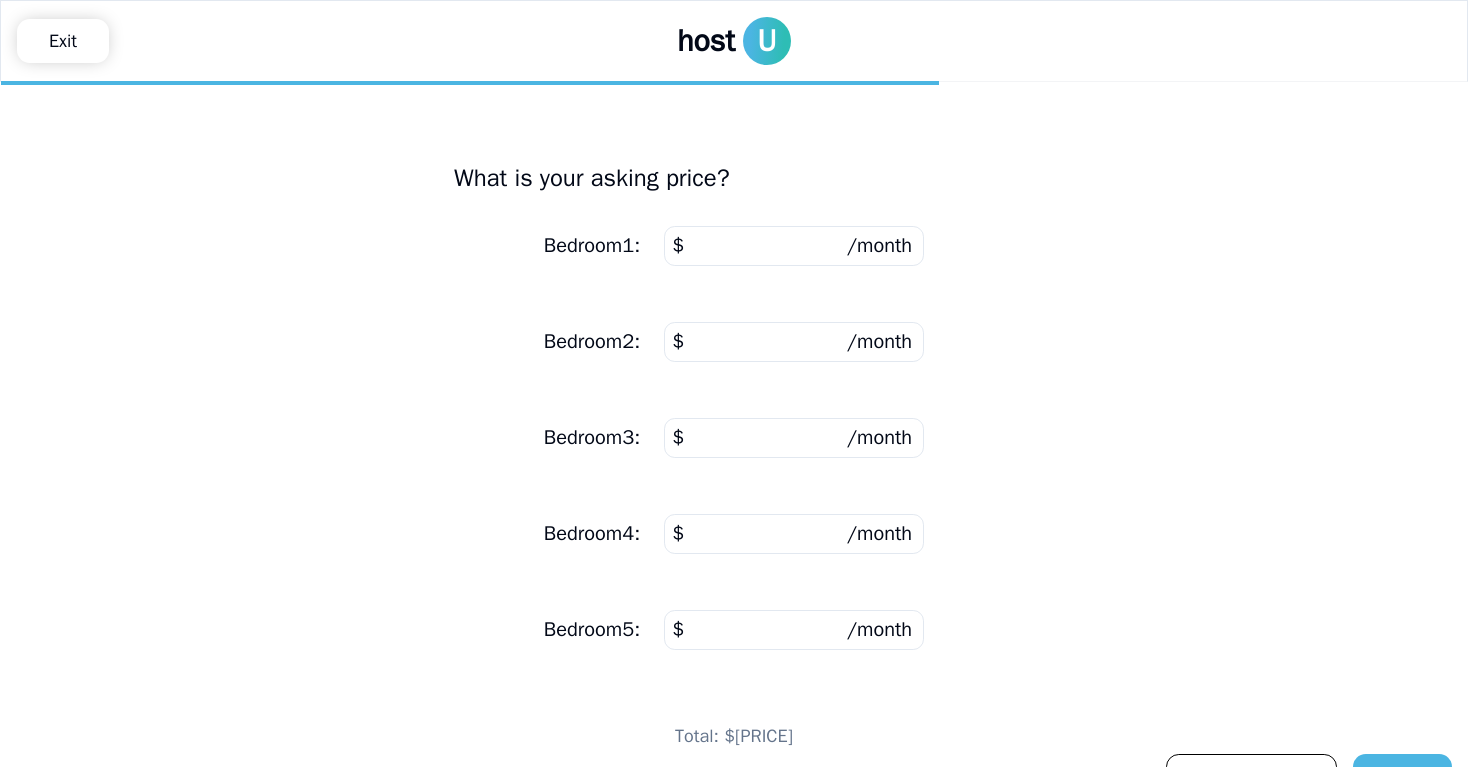 type on "****" 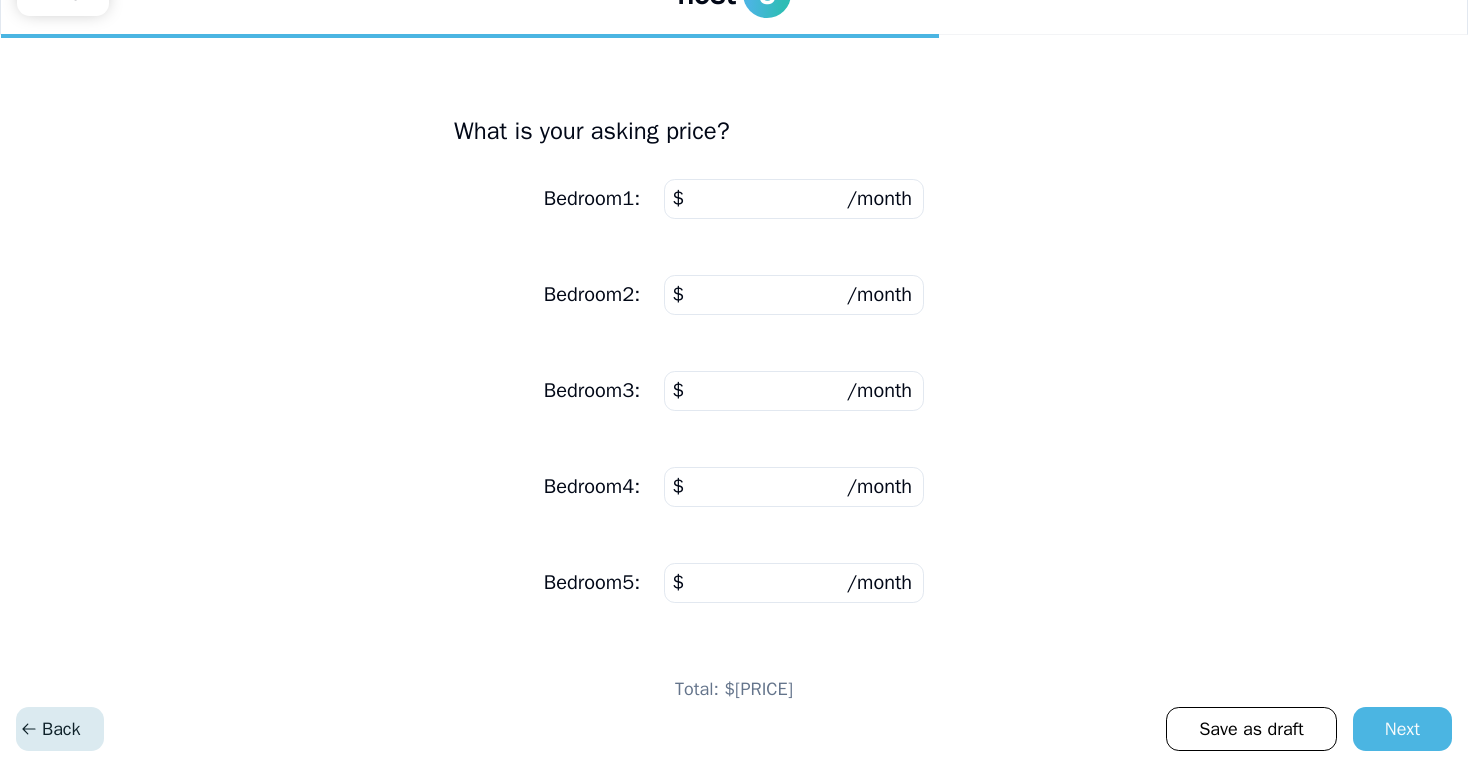 click on "Back" at bounding box center (50, 729) 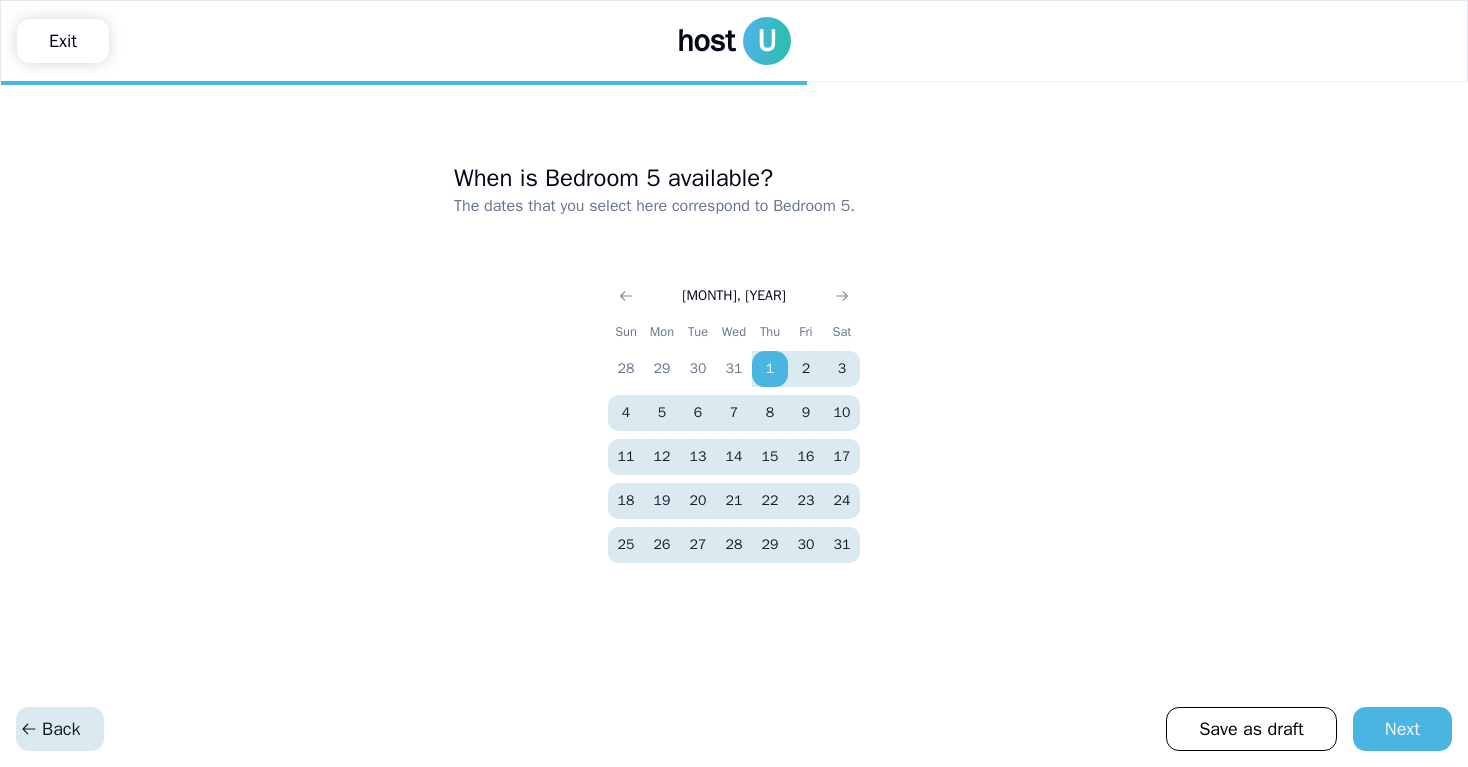 scroll, scrollTop: 0, scrollLeft: 0, axis: both 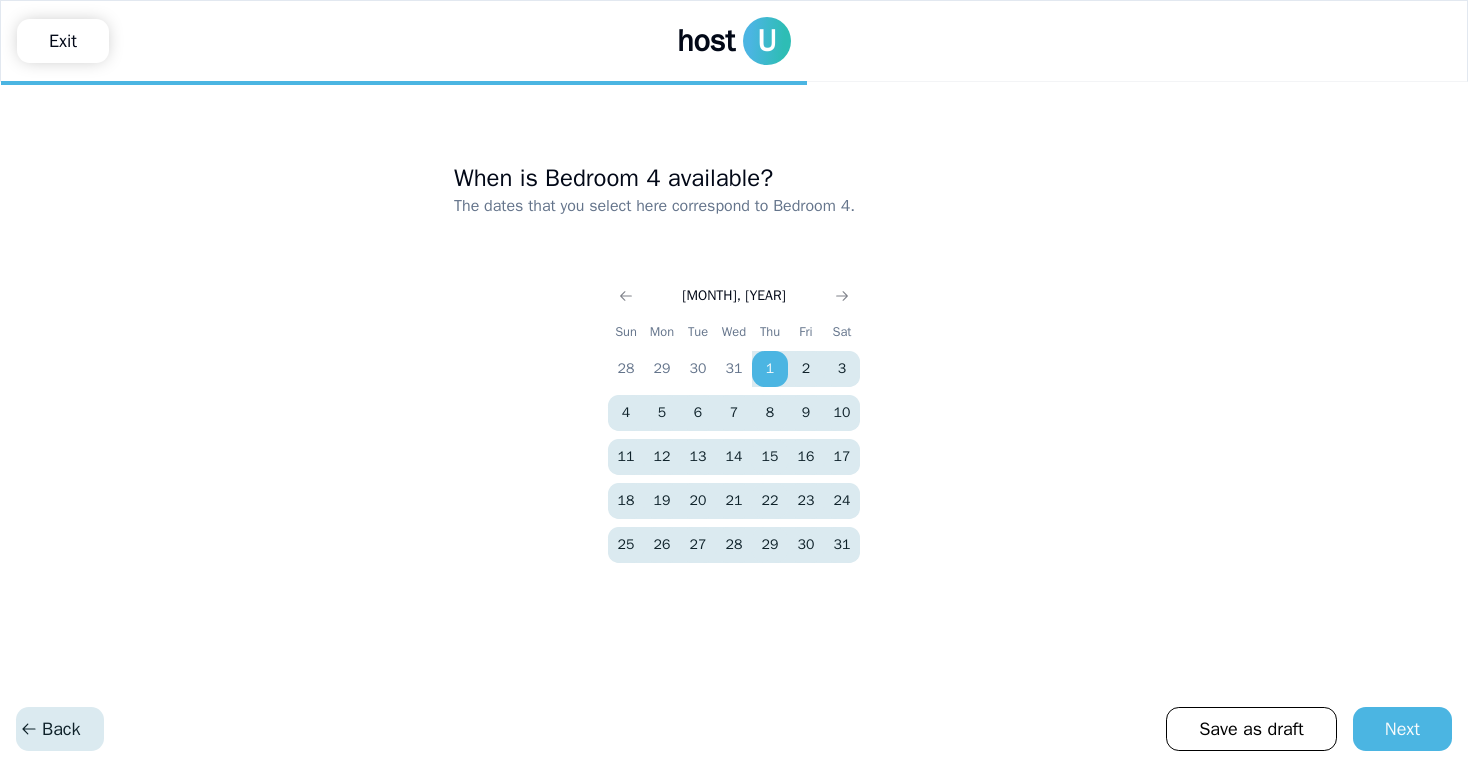 click on "Back" at bounding box center (50, 729) 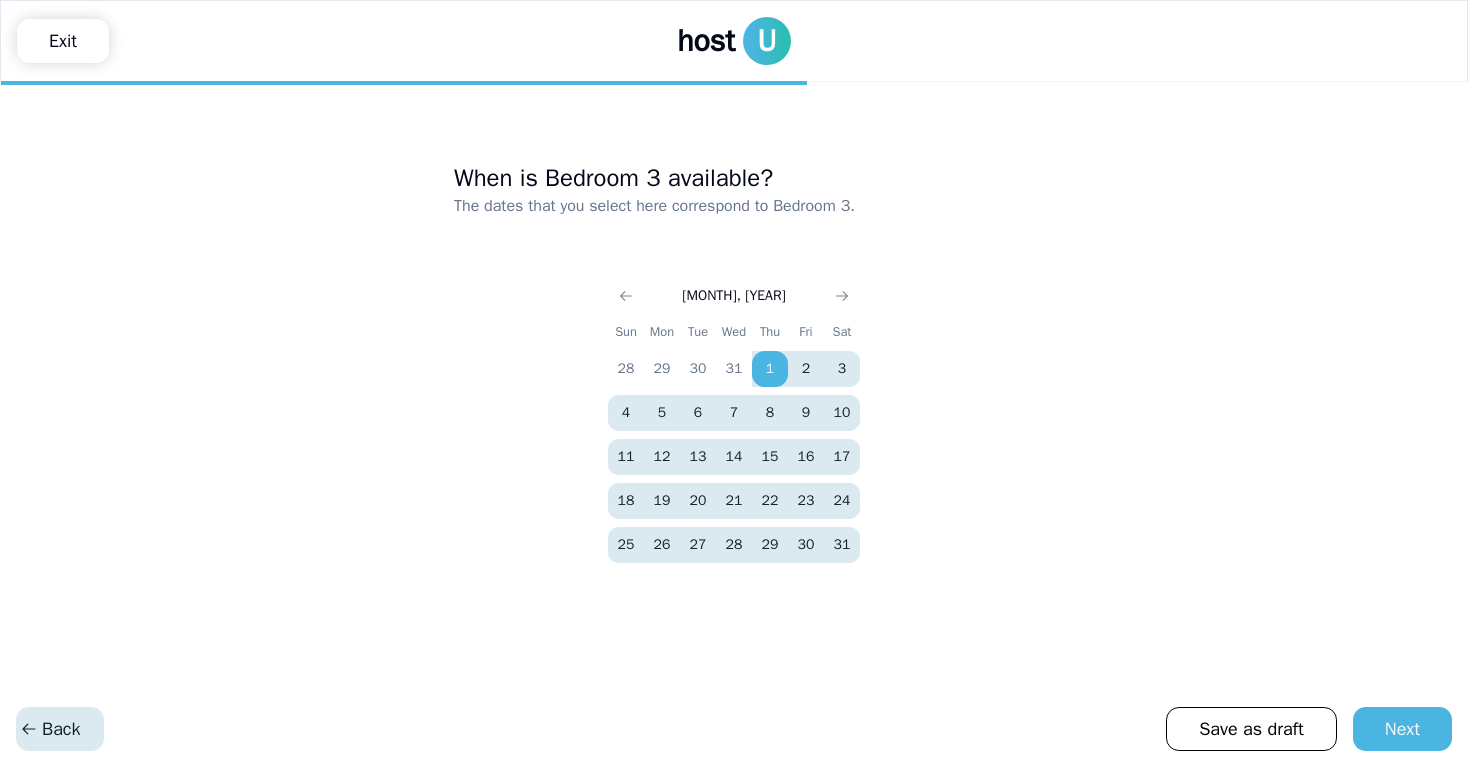 click on "Back" at bounding box center (50, 729) 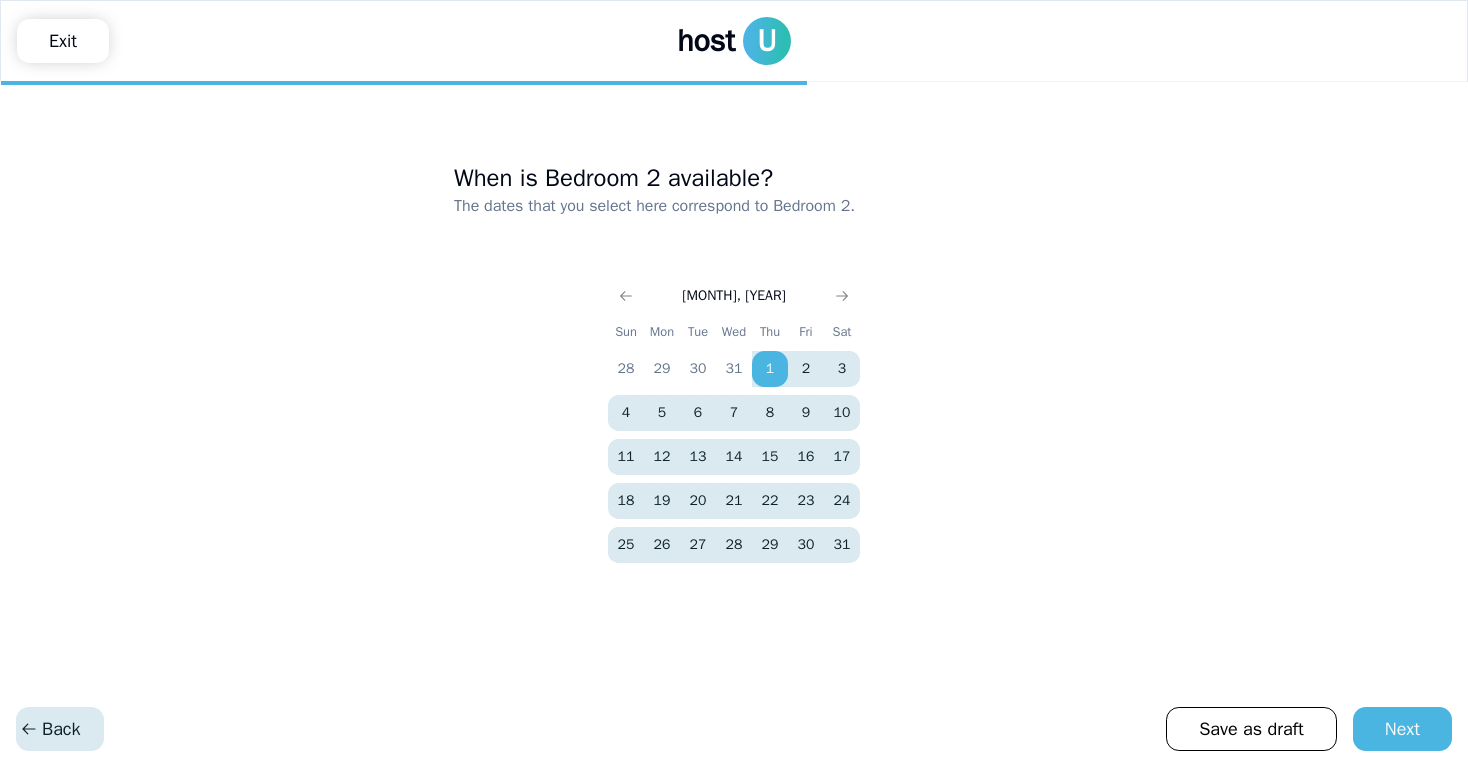 click on "Back" at bounding box center [50, 729] 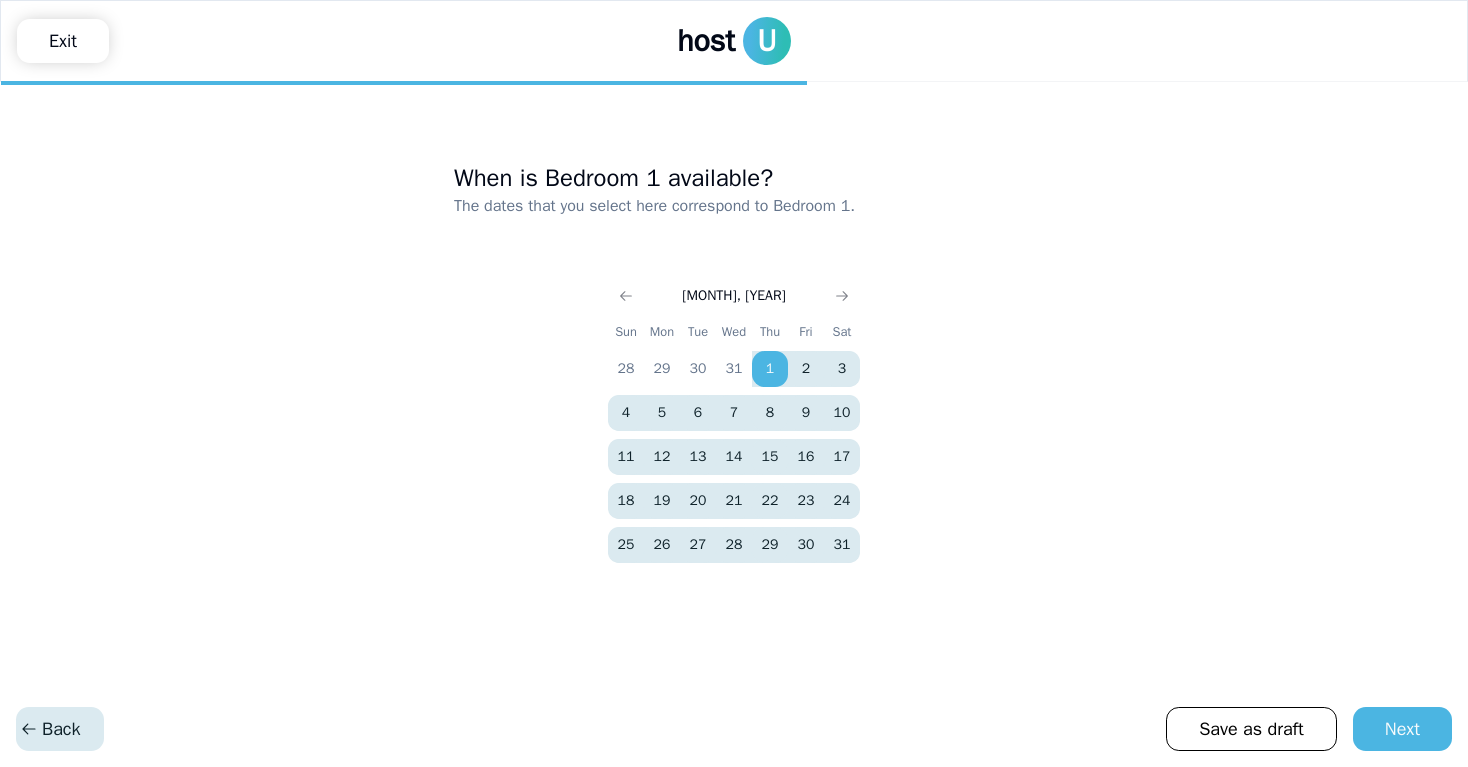 click on "Back" at bounding box center (50, 729) 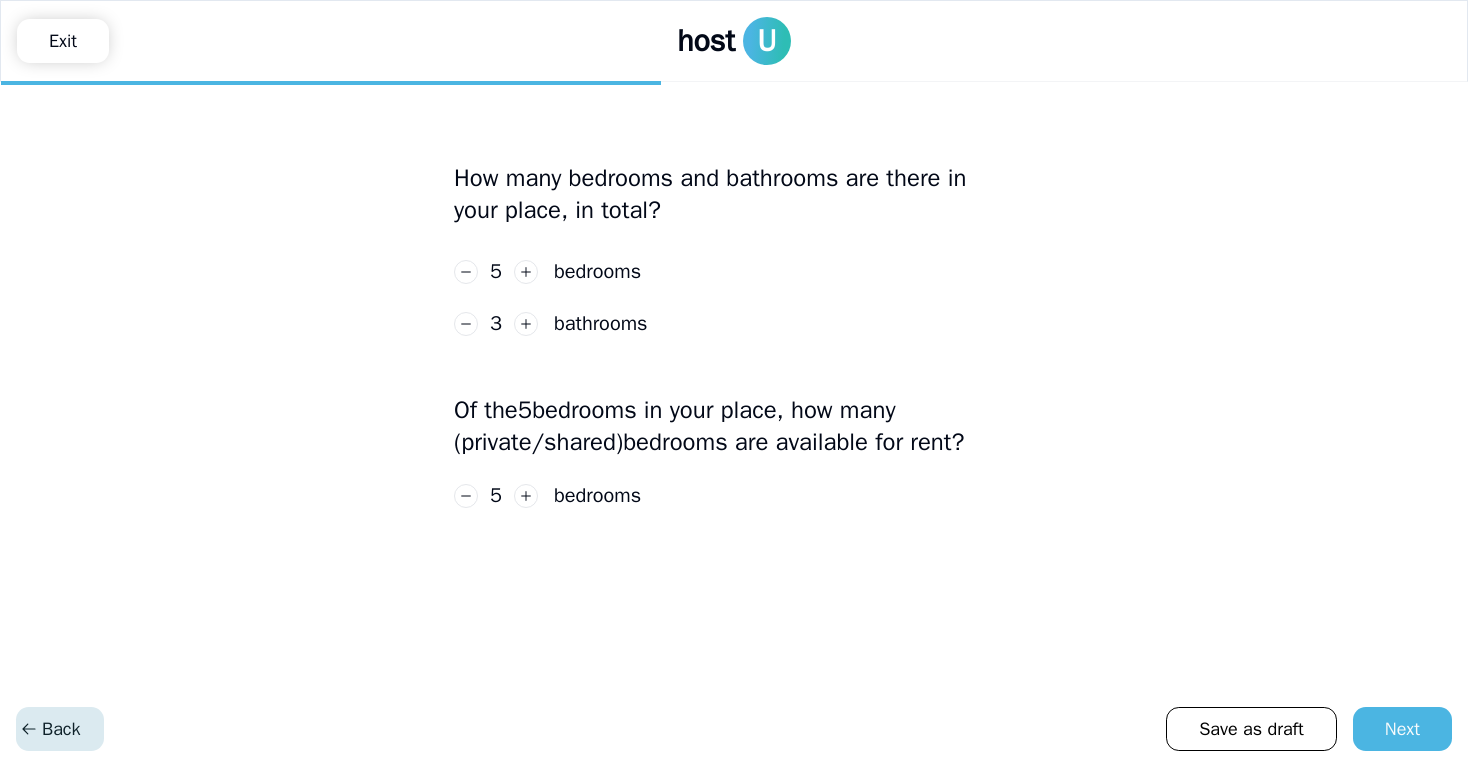 click on "Back" at bounding box center [50, 729] 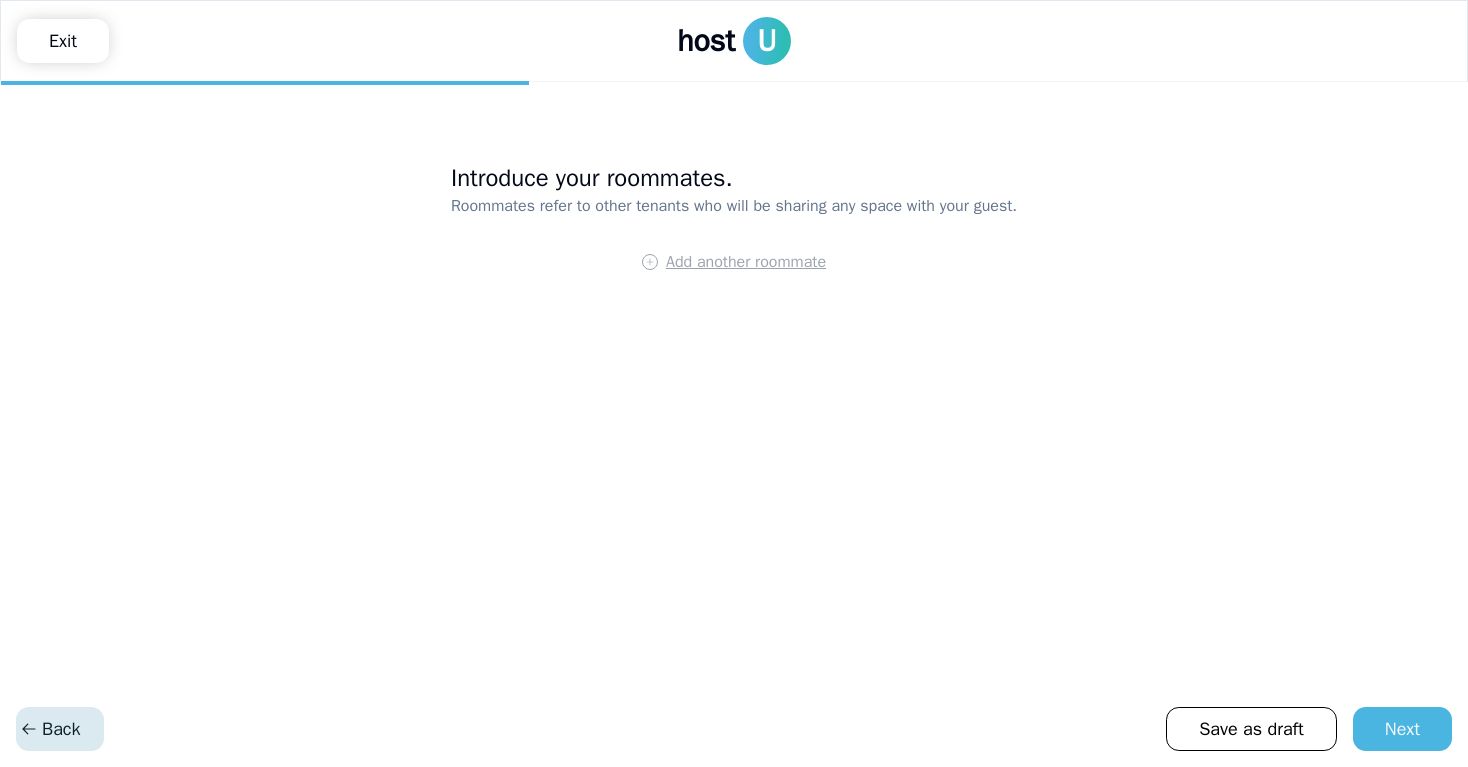 click on "Back" at bounding box center (50, 729) 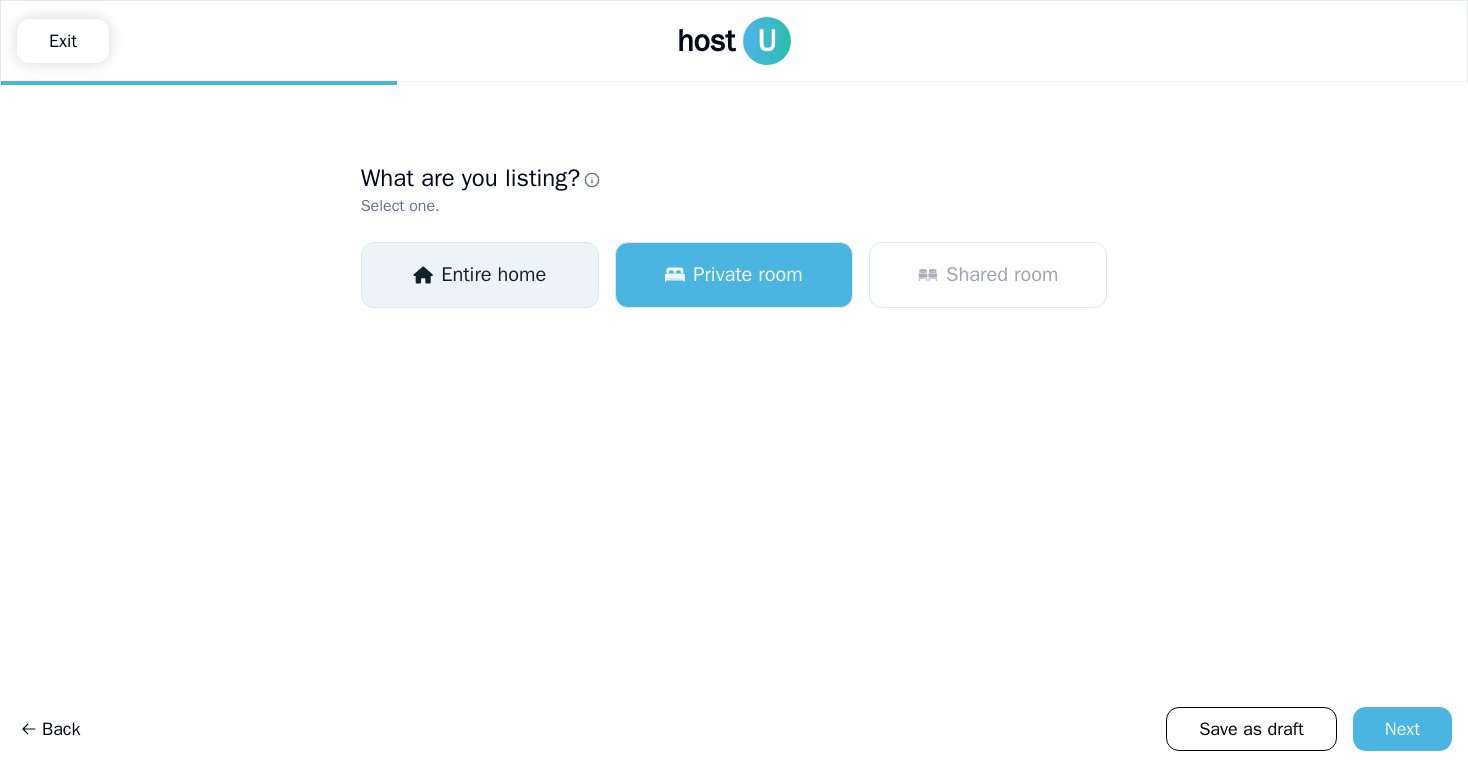 click on "Entire home" at bounding box center (493, 275) 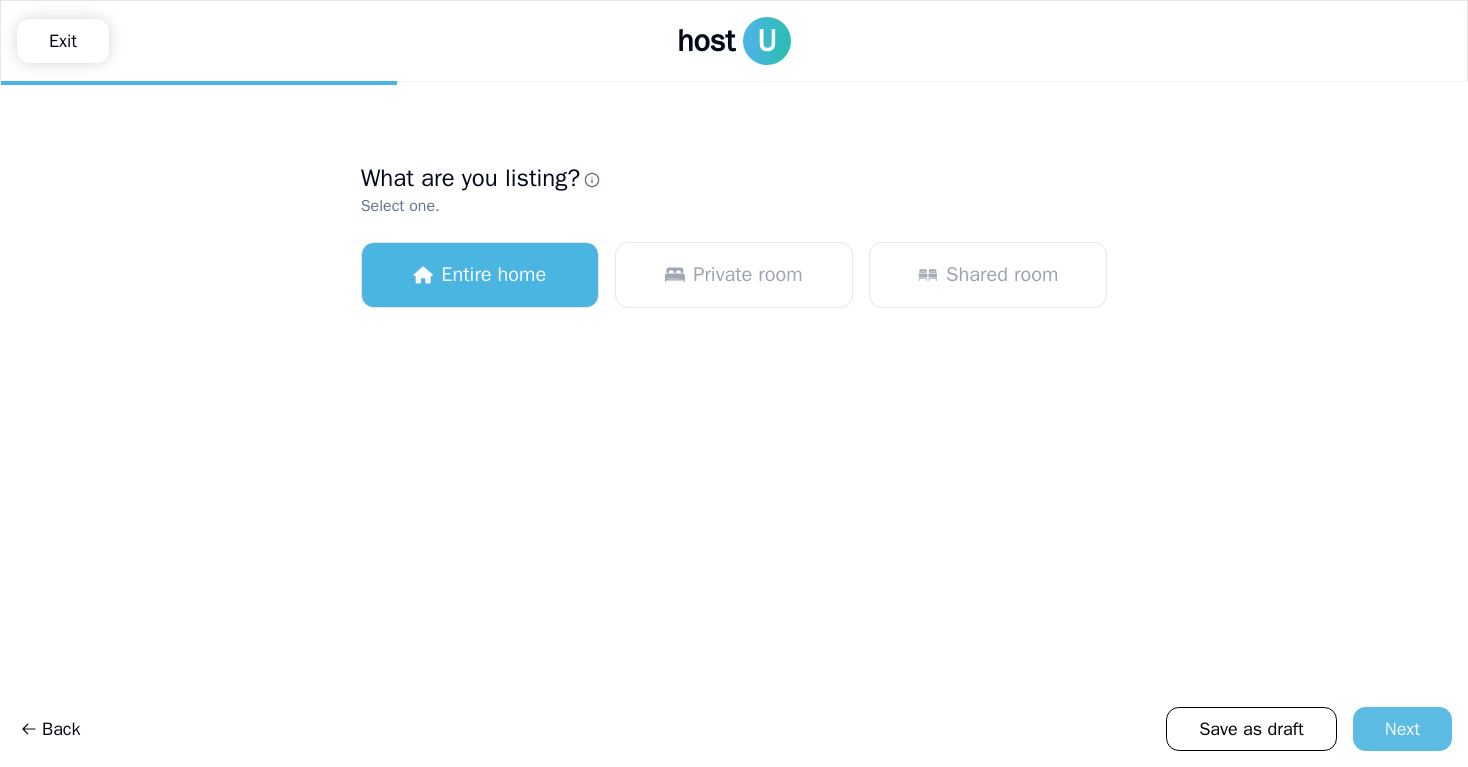 click on "Next" at bounding box center (1402, 729) 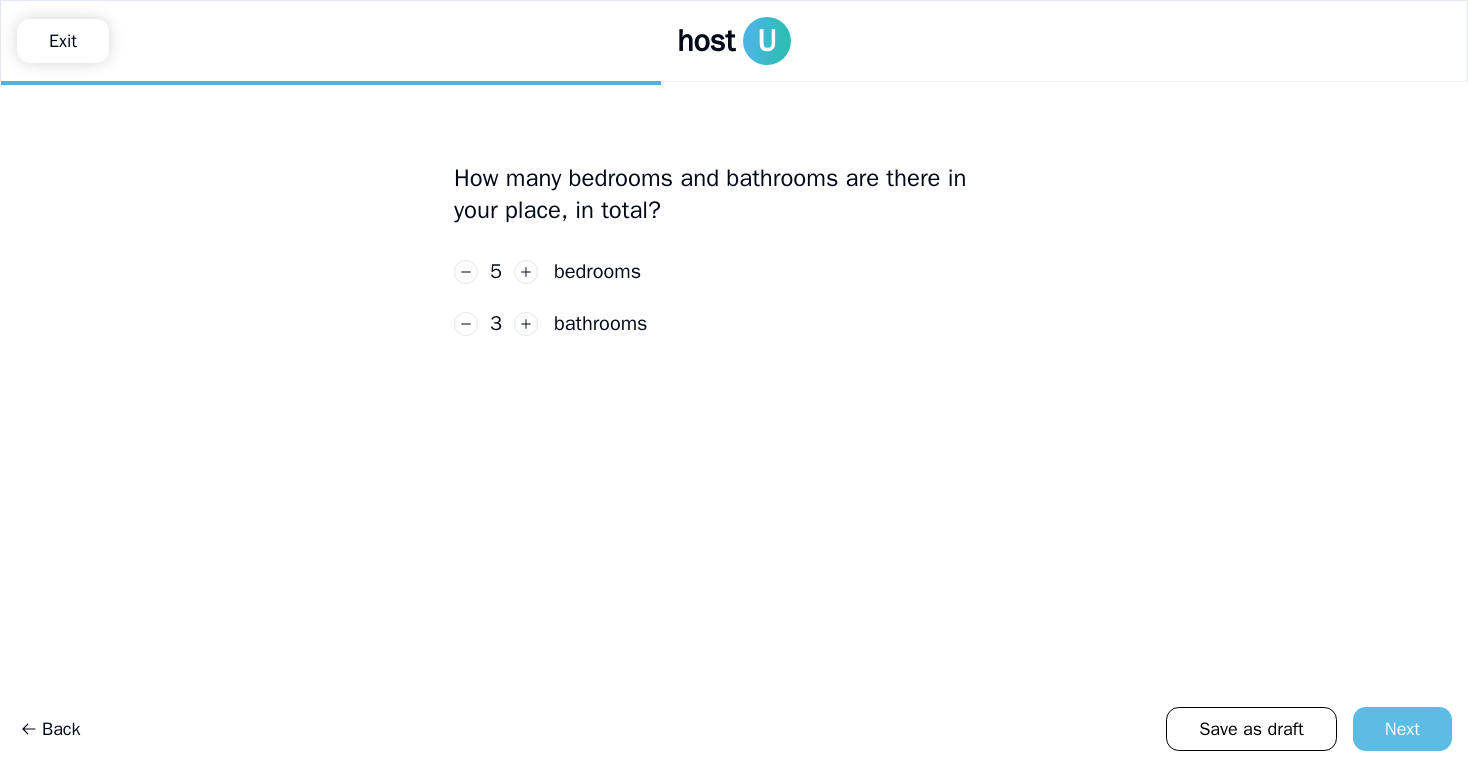 click on "Next" at bounding box center (1402, 729) 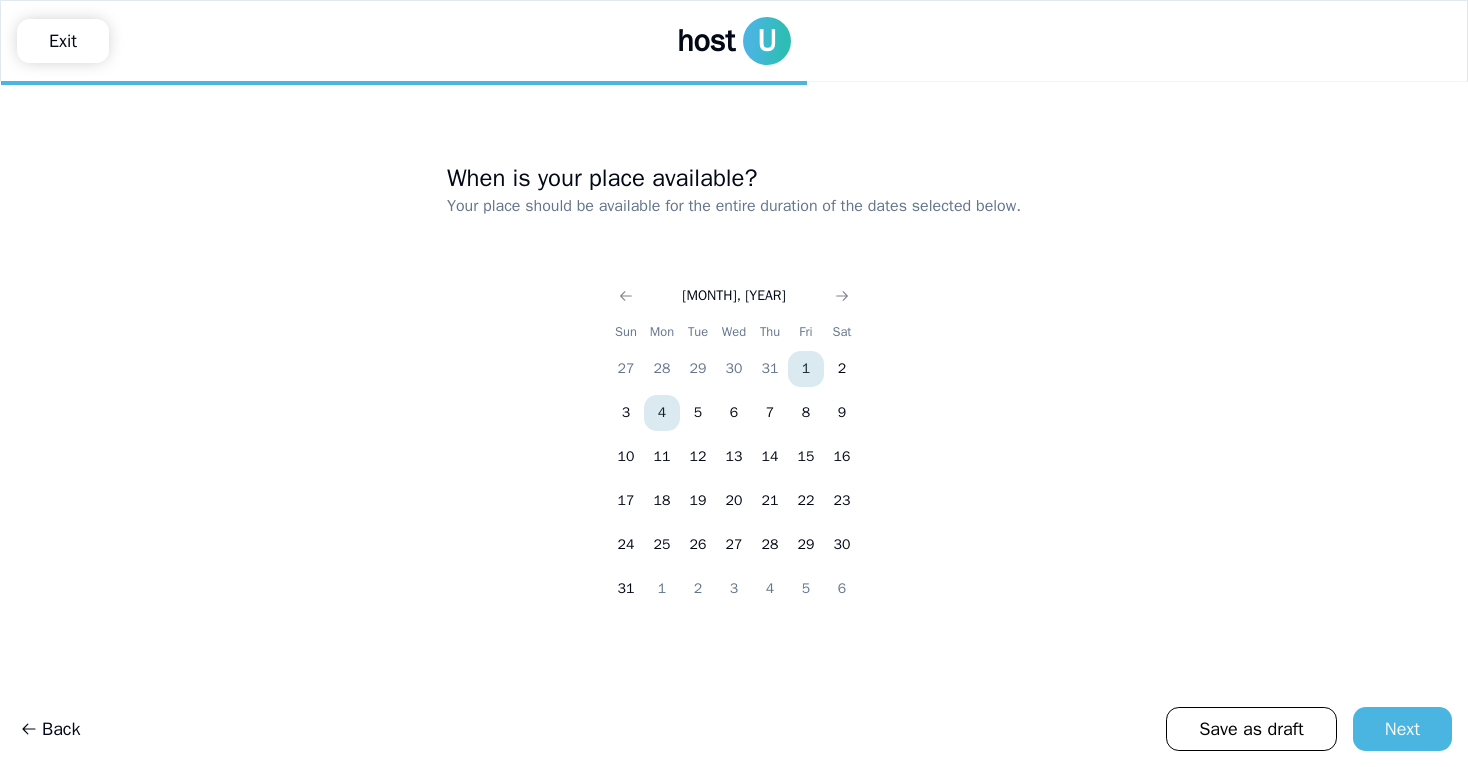 click on "1" at bounding box center [806, 369] 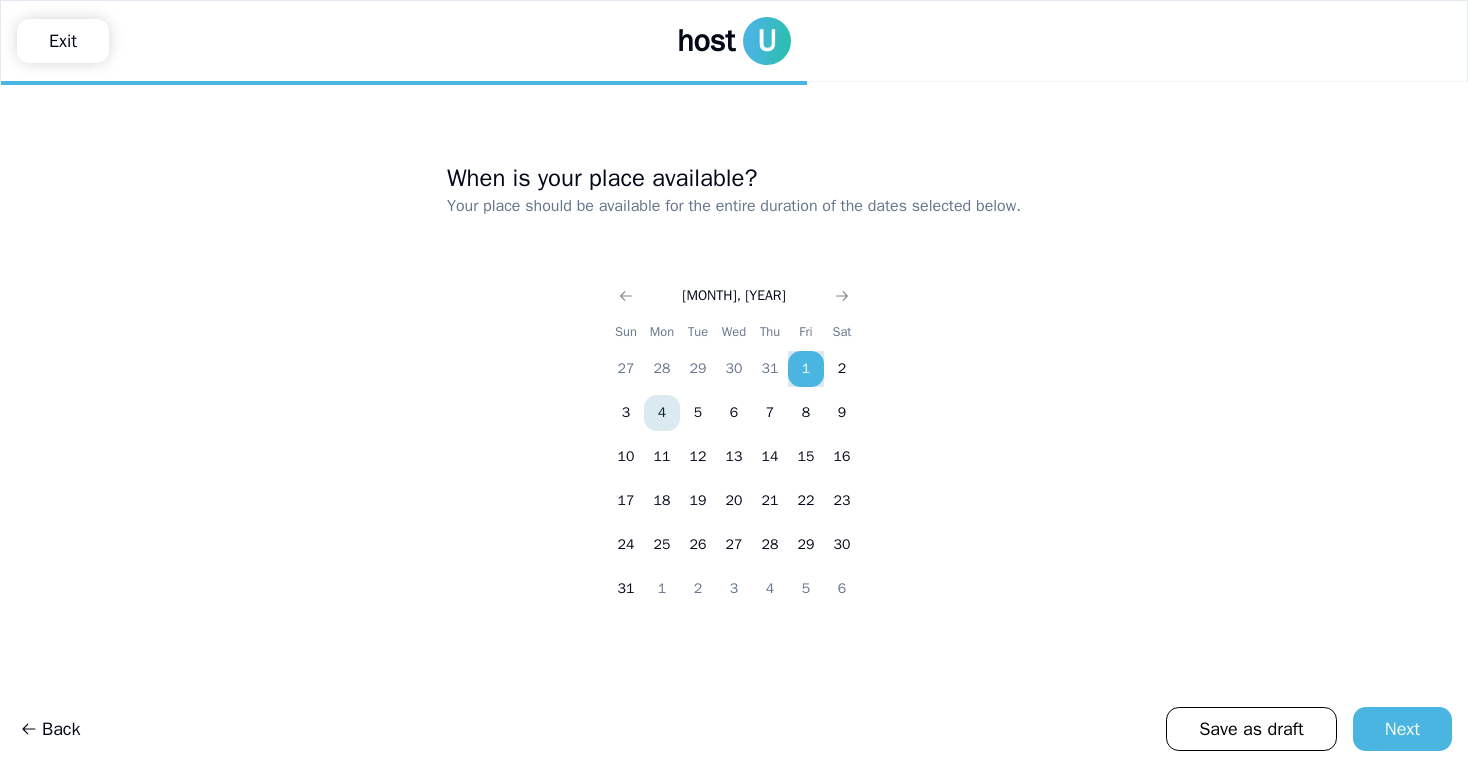 click on "1" at bounding box center [806, 369] 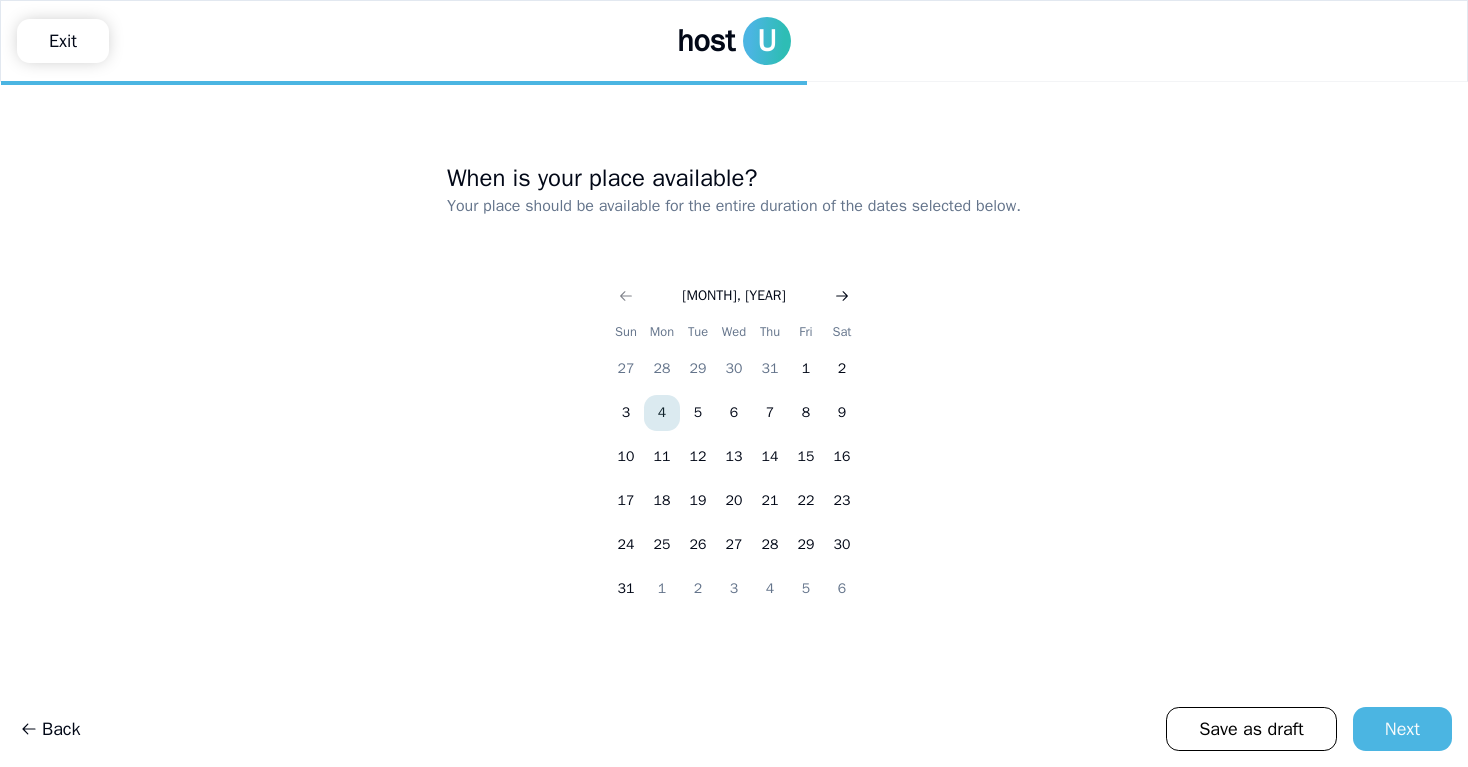 click 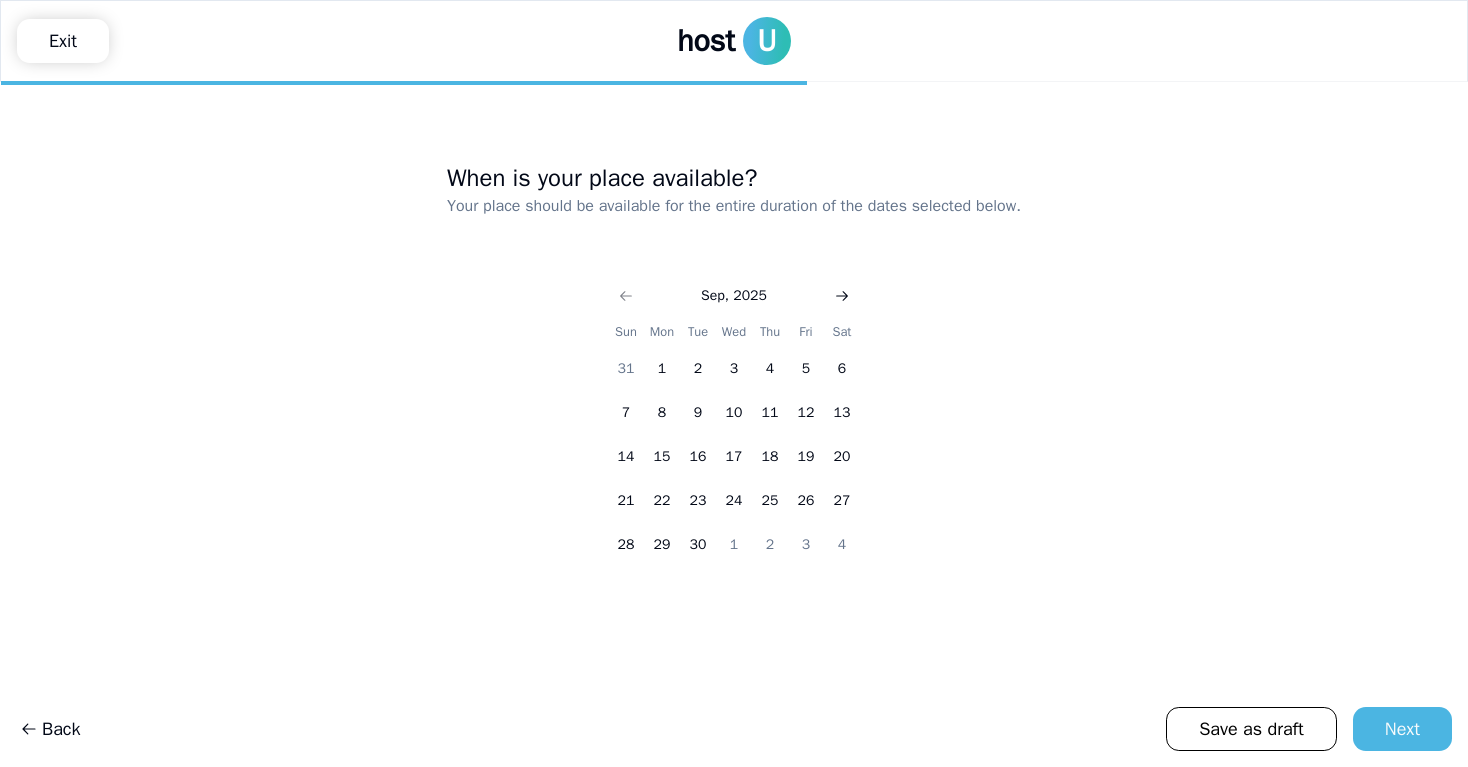 click 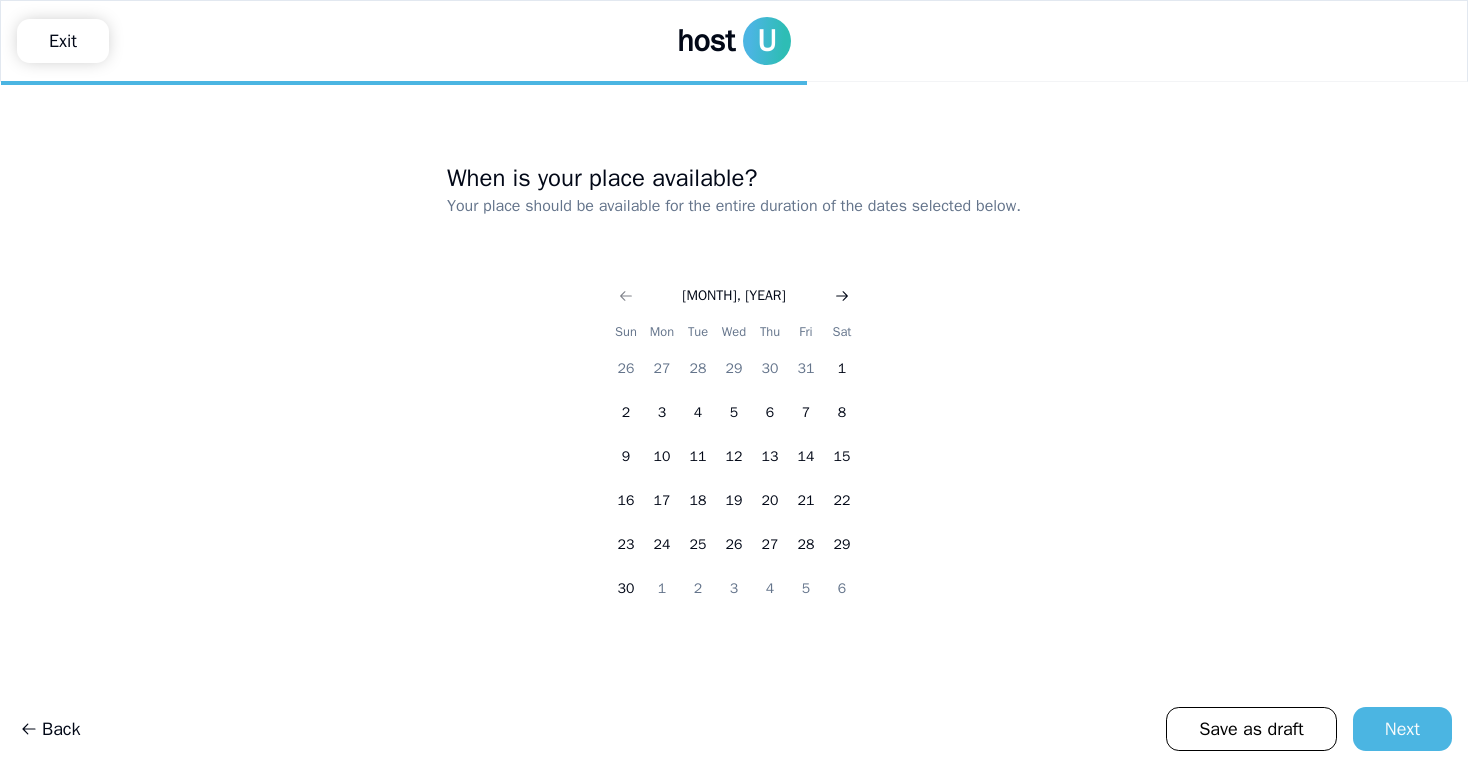 click 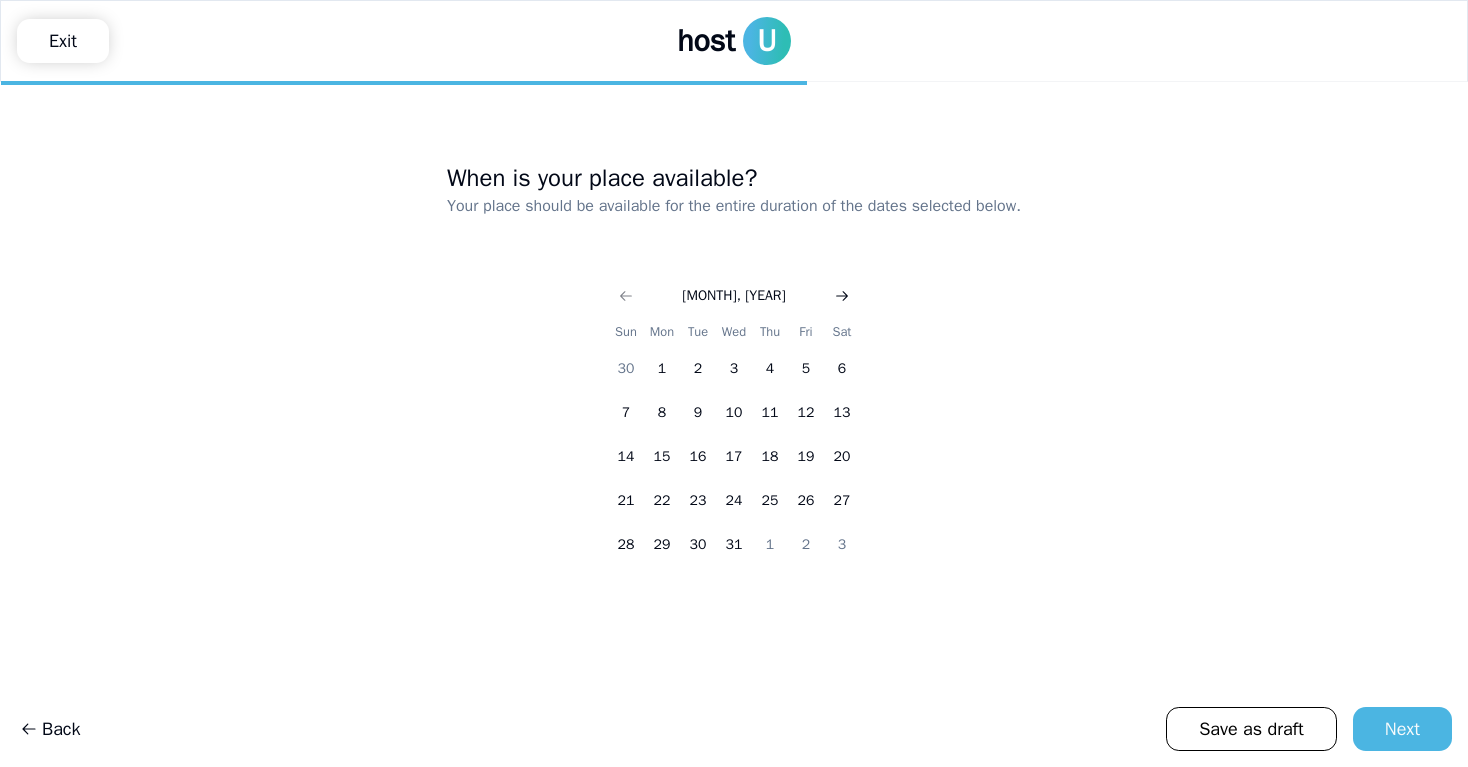 click 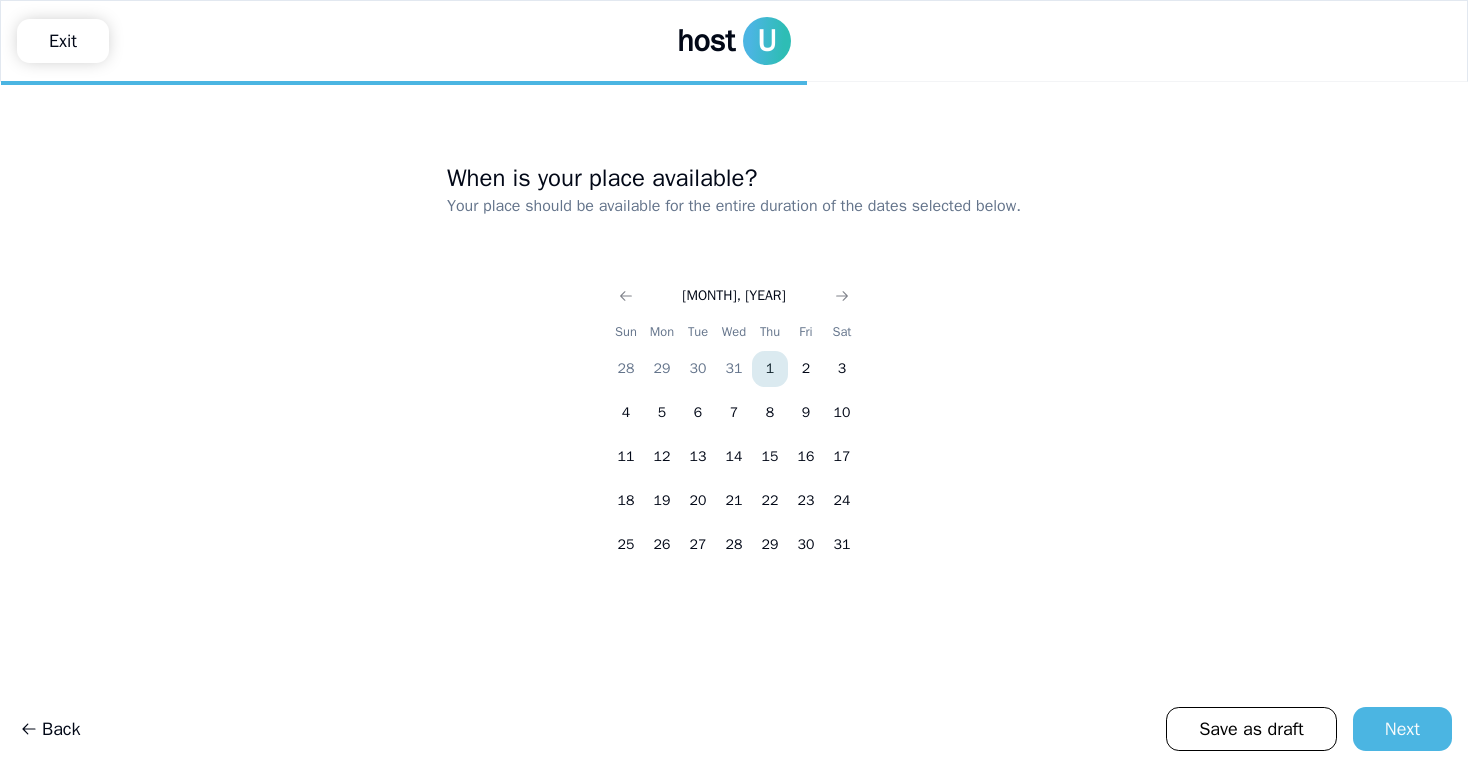 click on "1" at bounding box center (770, 369) 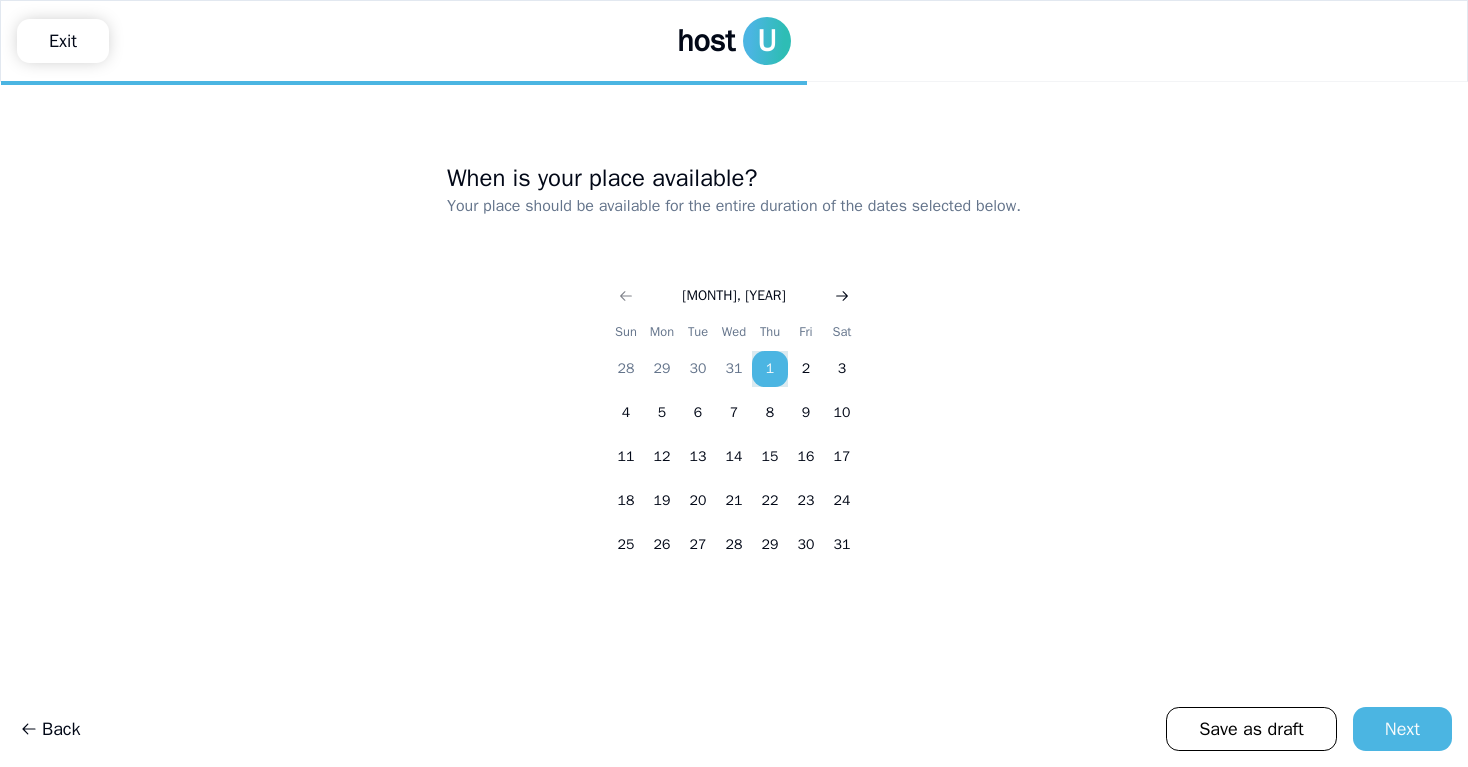 click 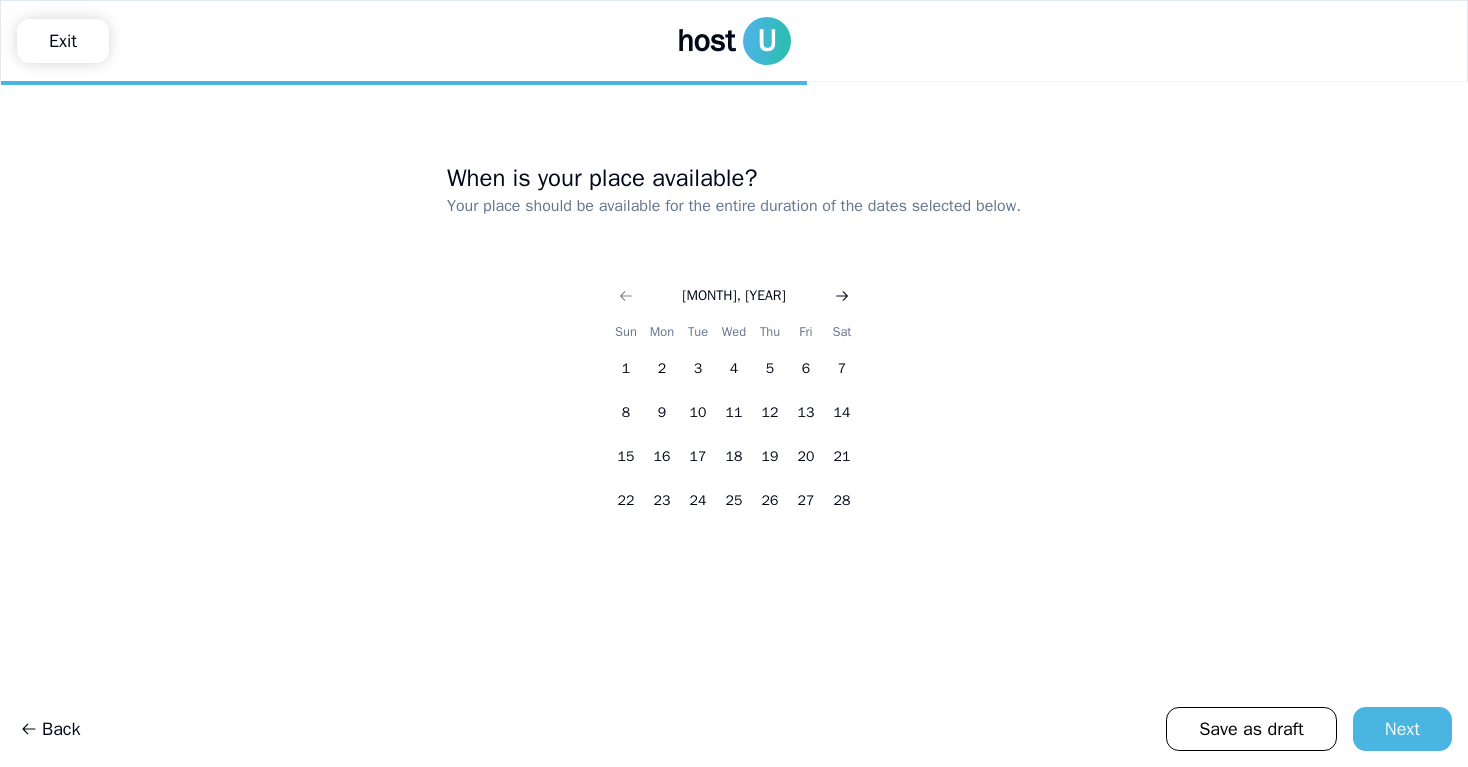 click 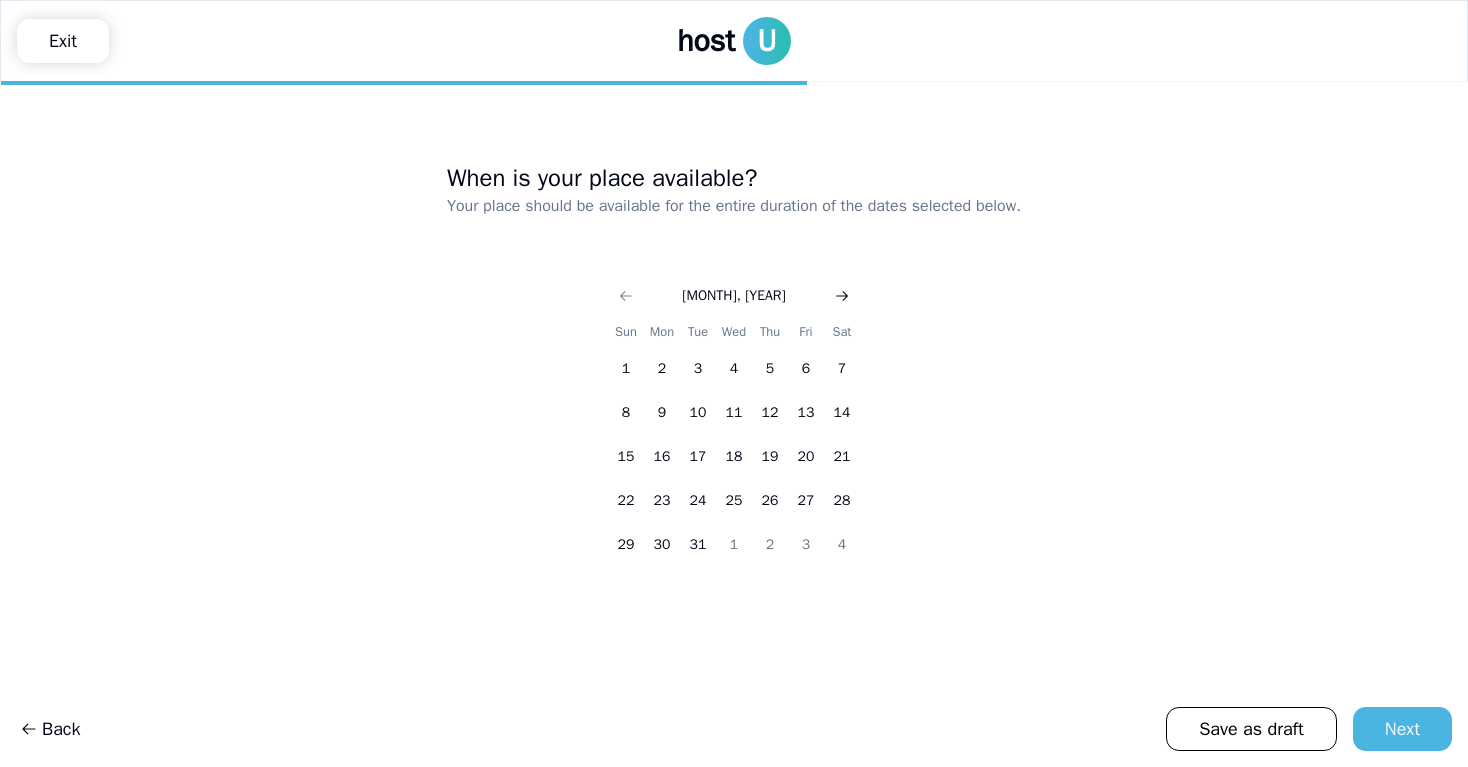 click 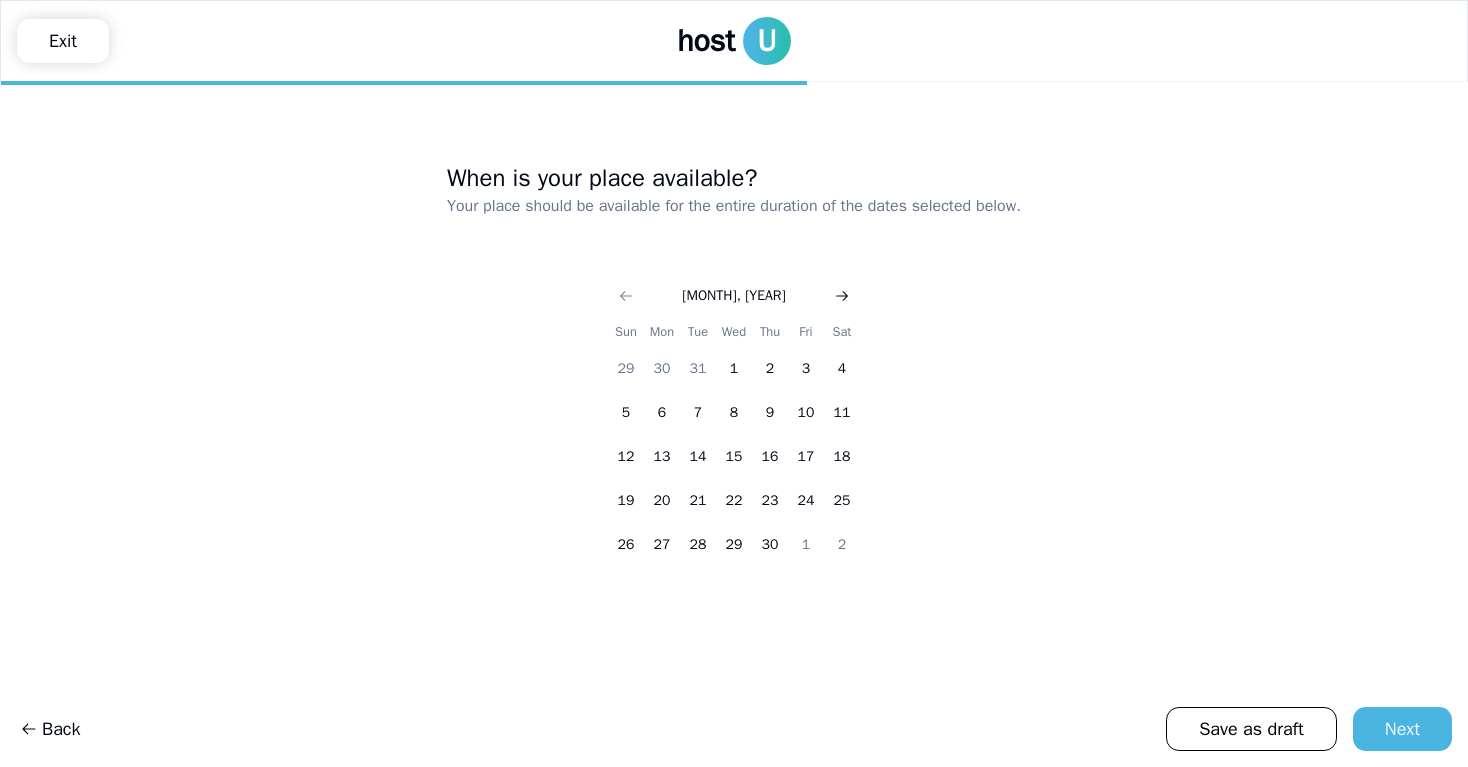 click 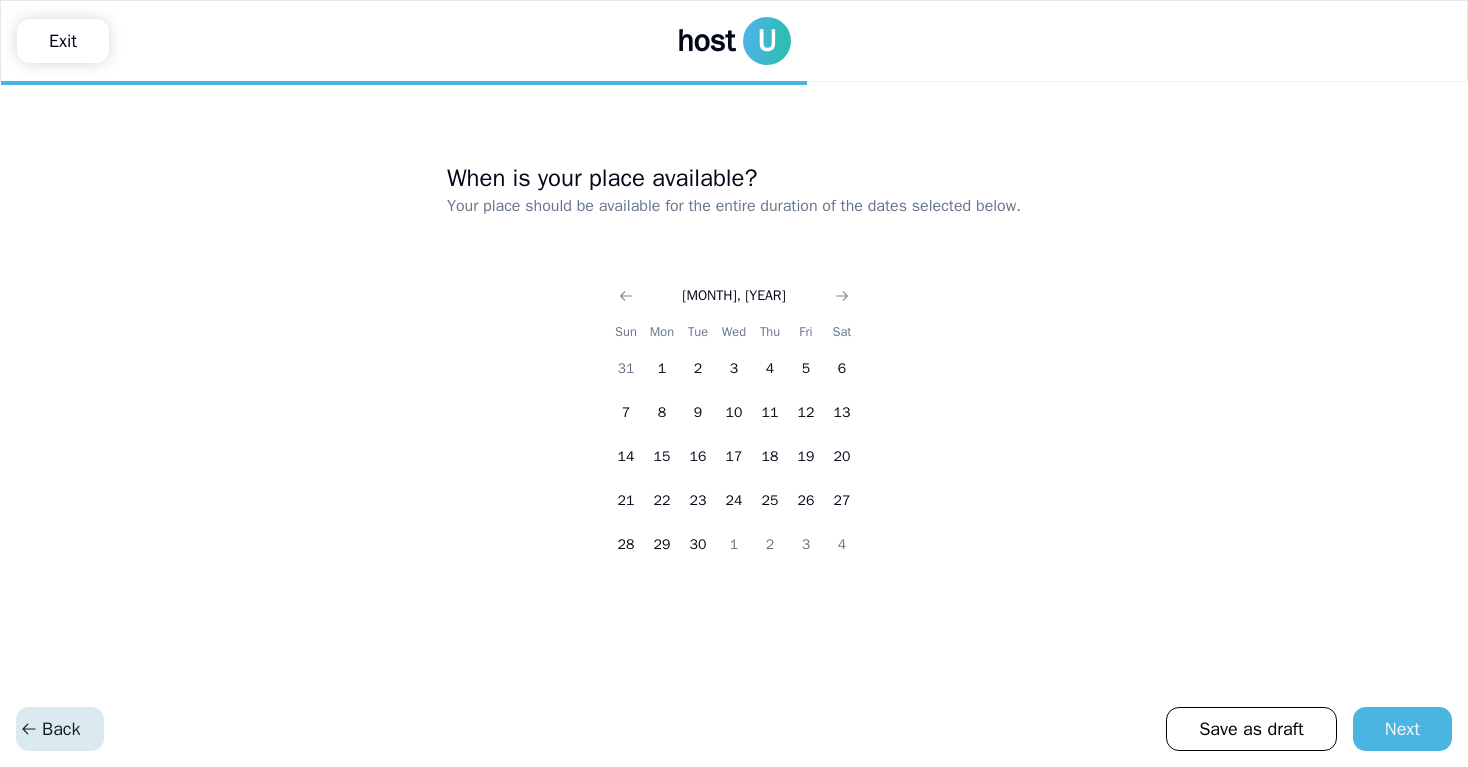 click on "Back" at bounding box center [50, 729] 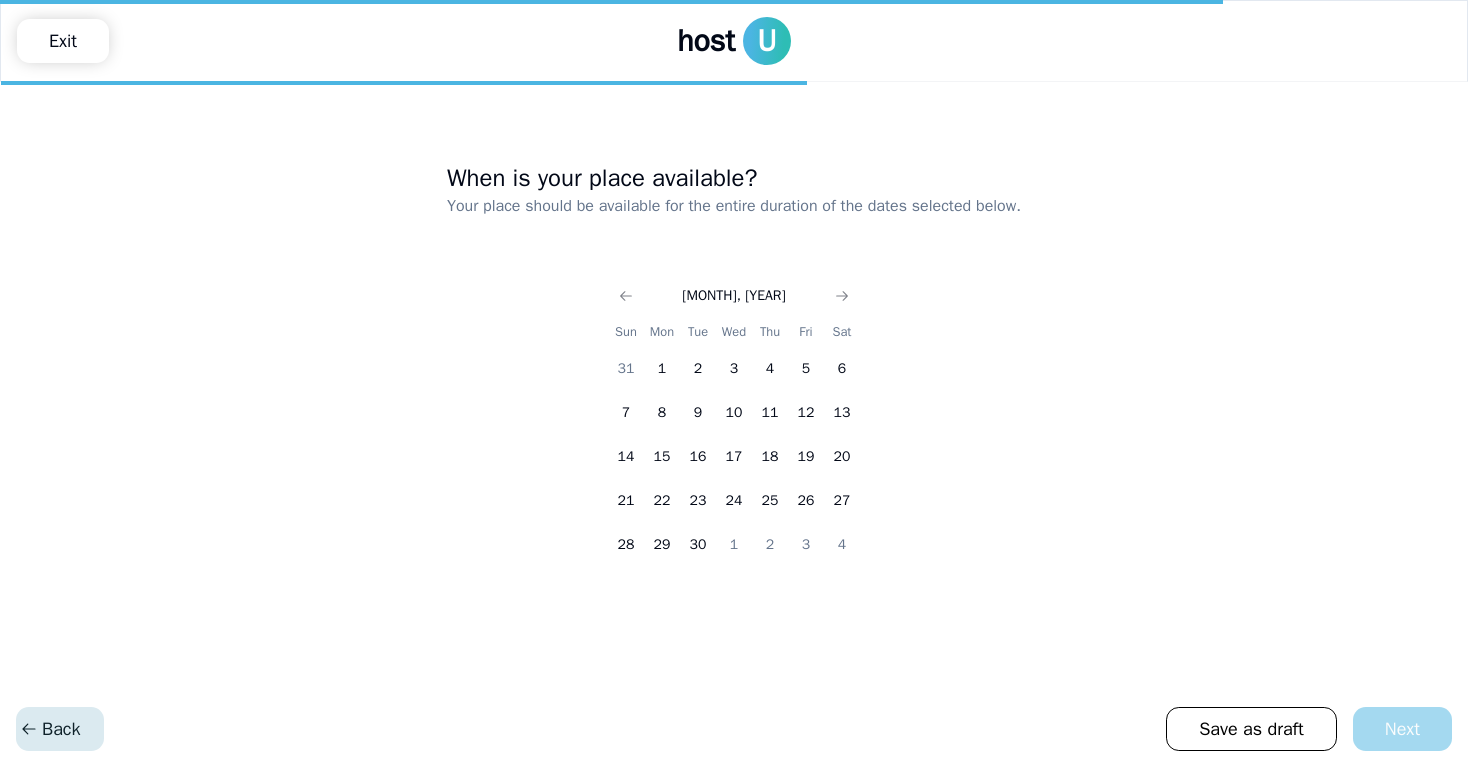 click on "Back" at bounding box center (50, 729) 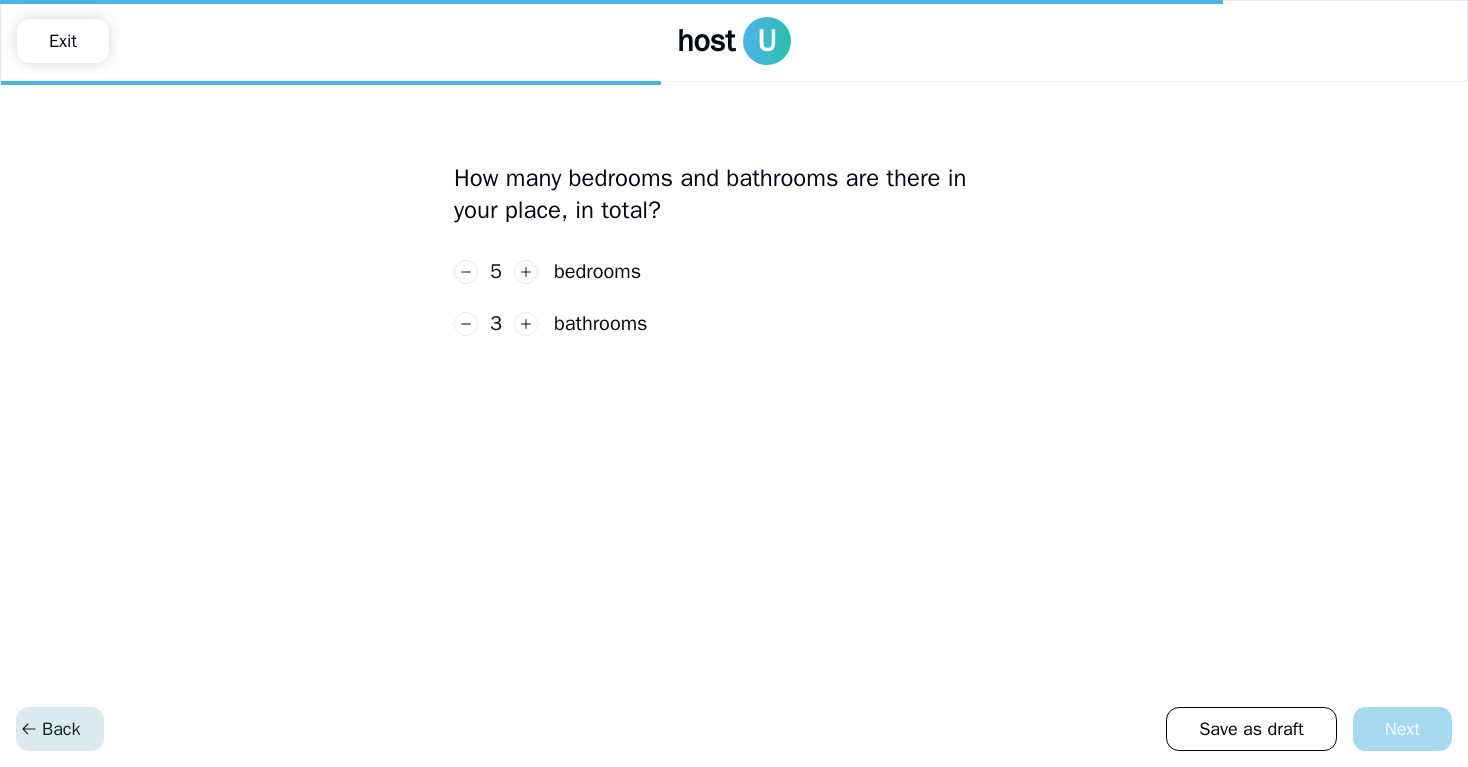 click on "Back" at bounding box center [50, 729] 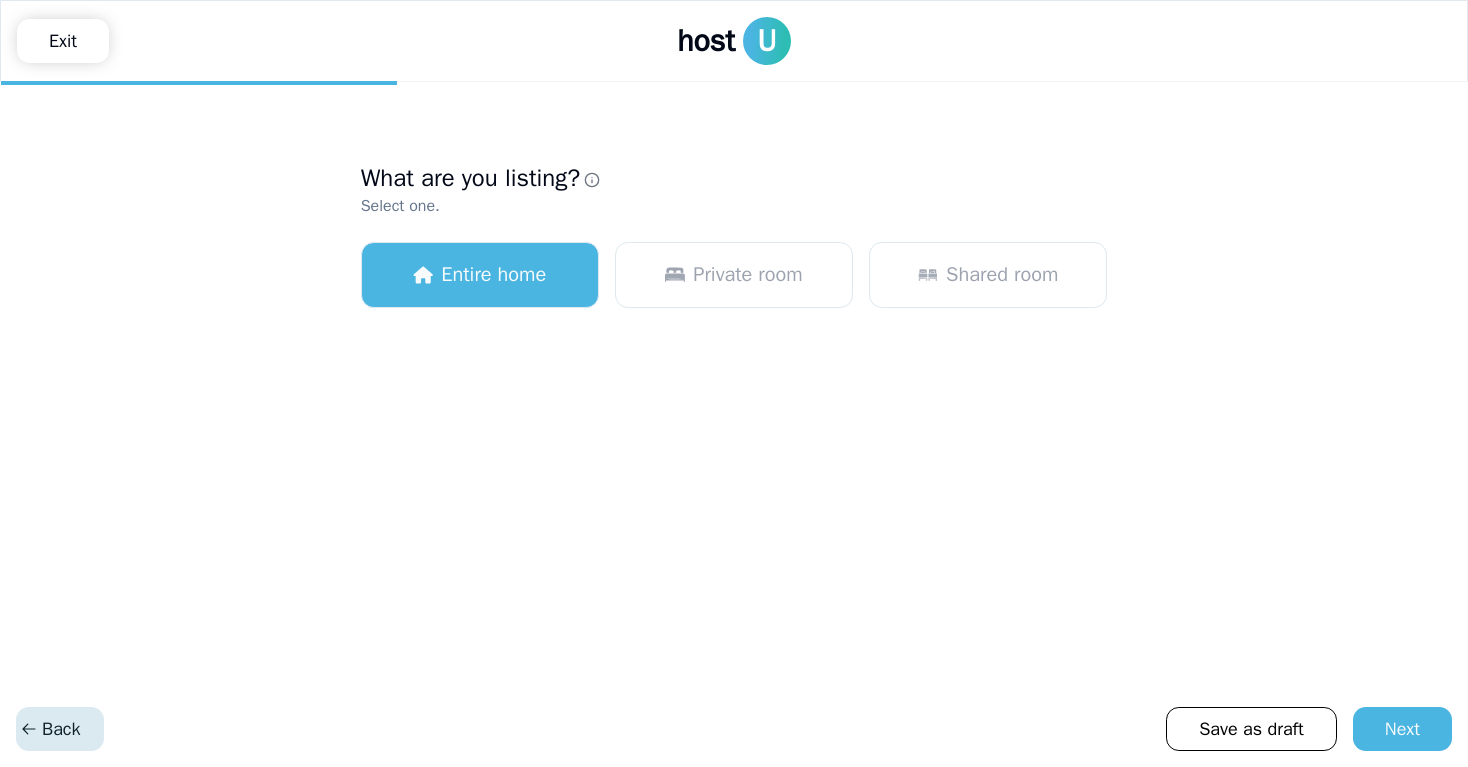 click on "Back" at bounding box center (50, 729) 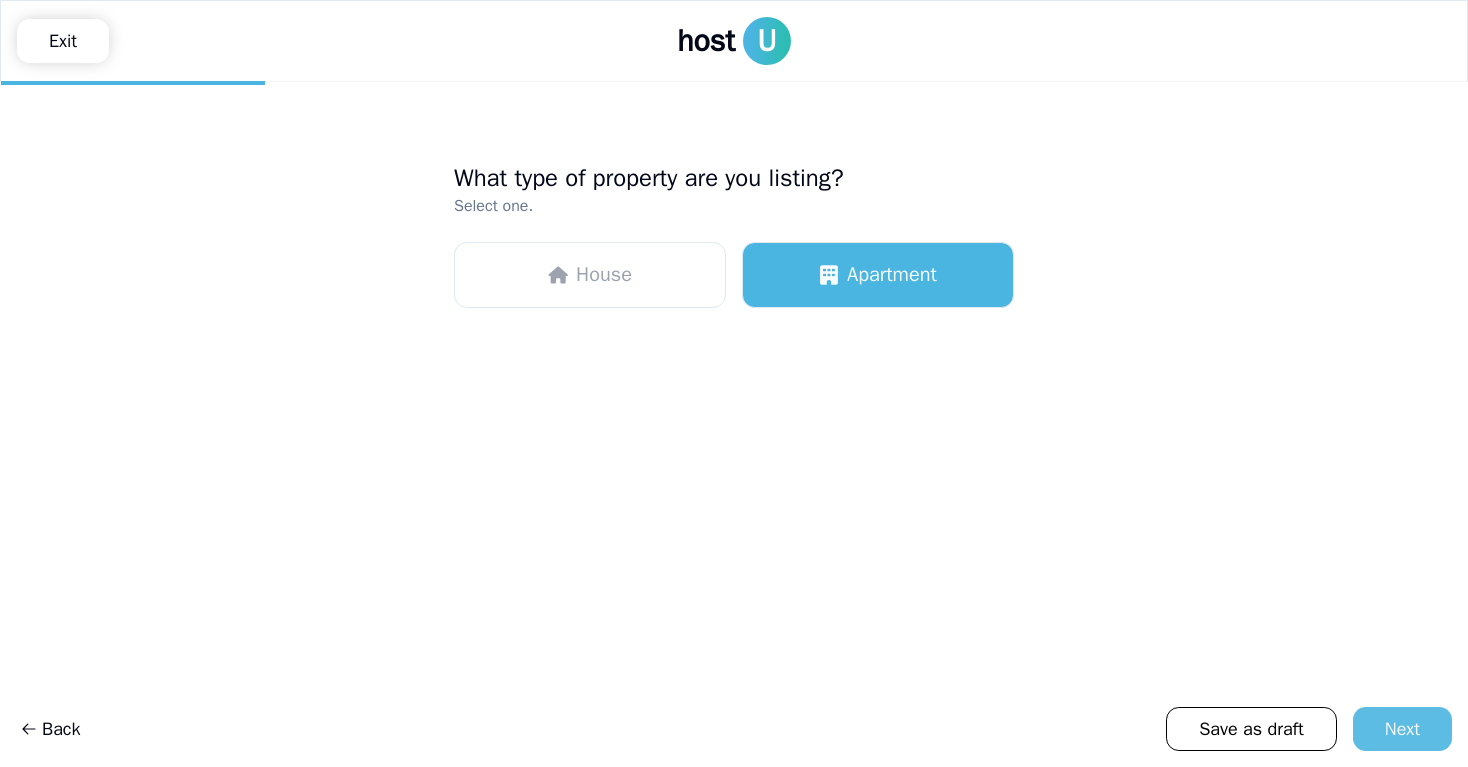click on "Next" at bounding box center [1402, 729] 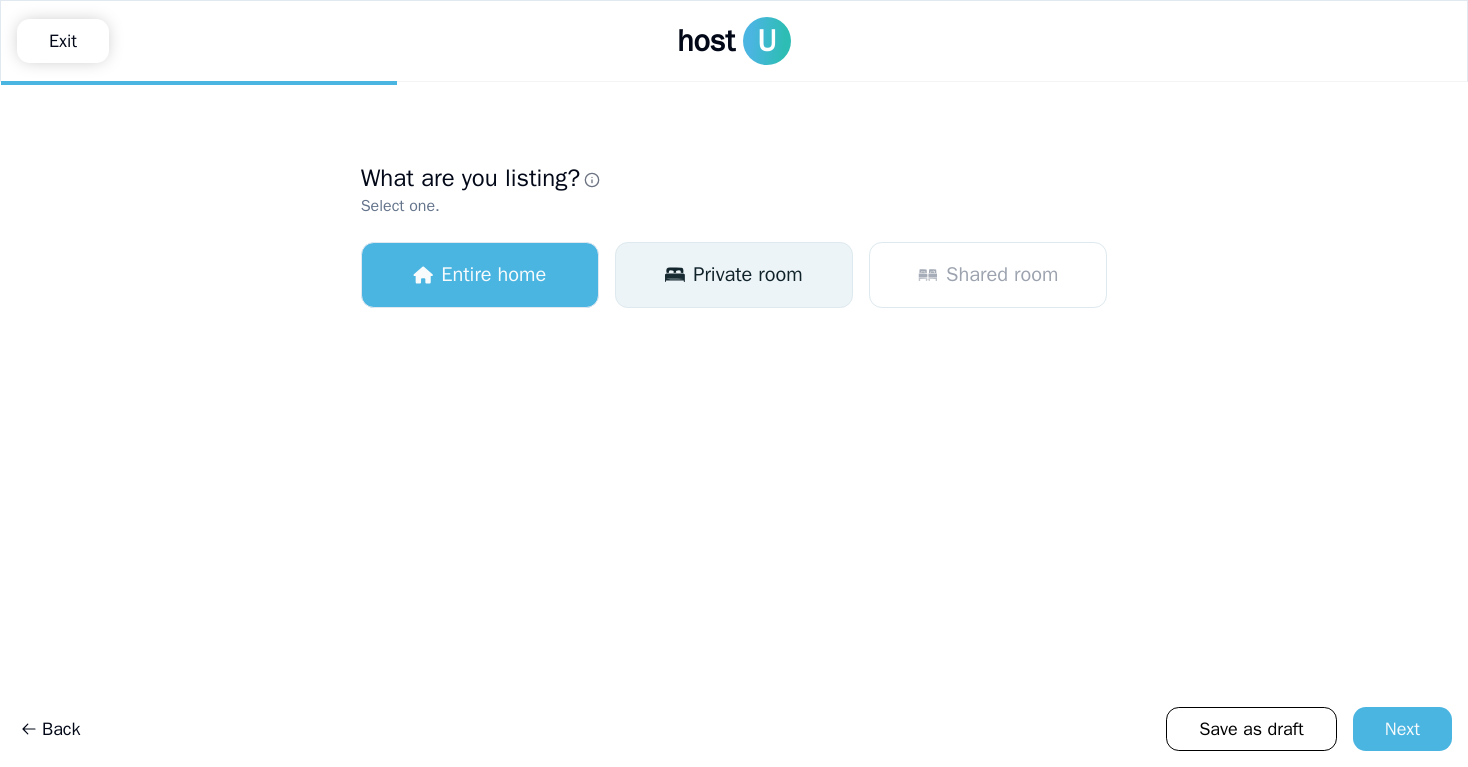 click on "Private room" at bounding box center [747, 275] 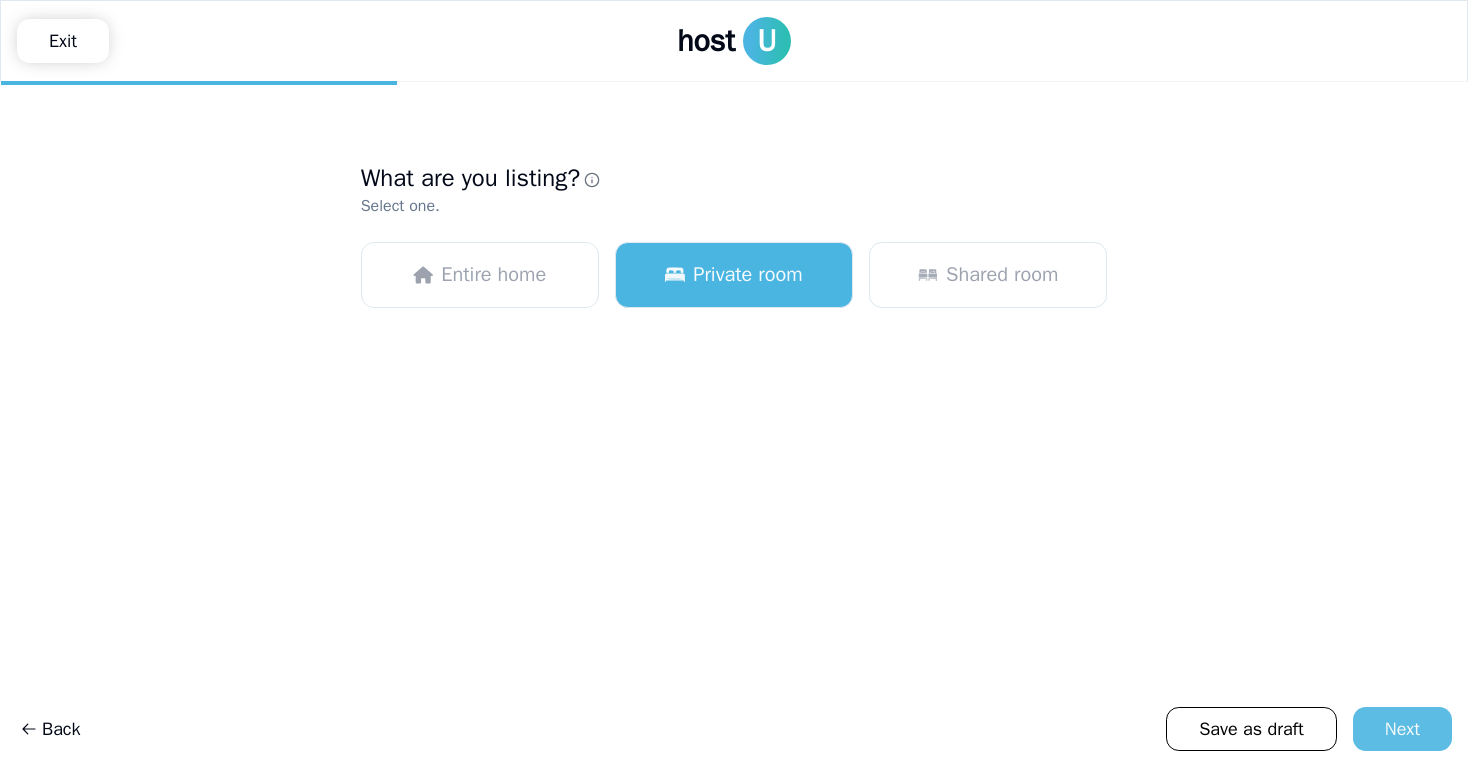 click on "Next" at bounding box center [1402, 729] 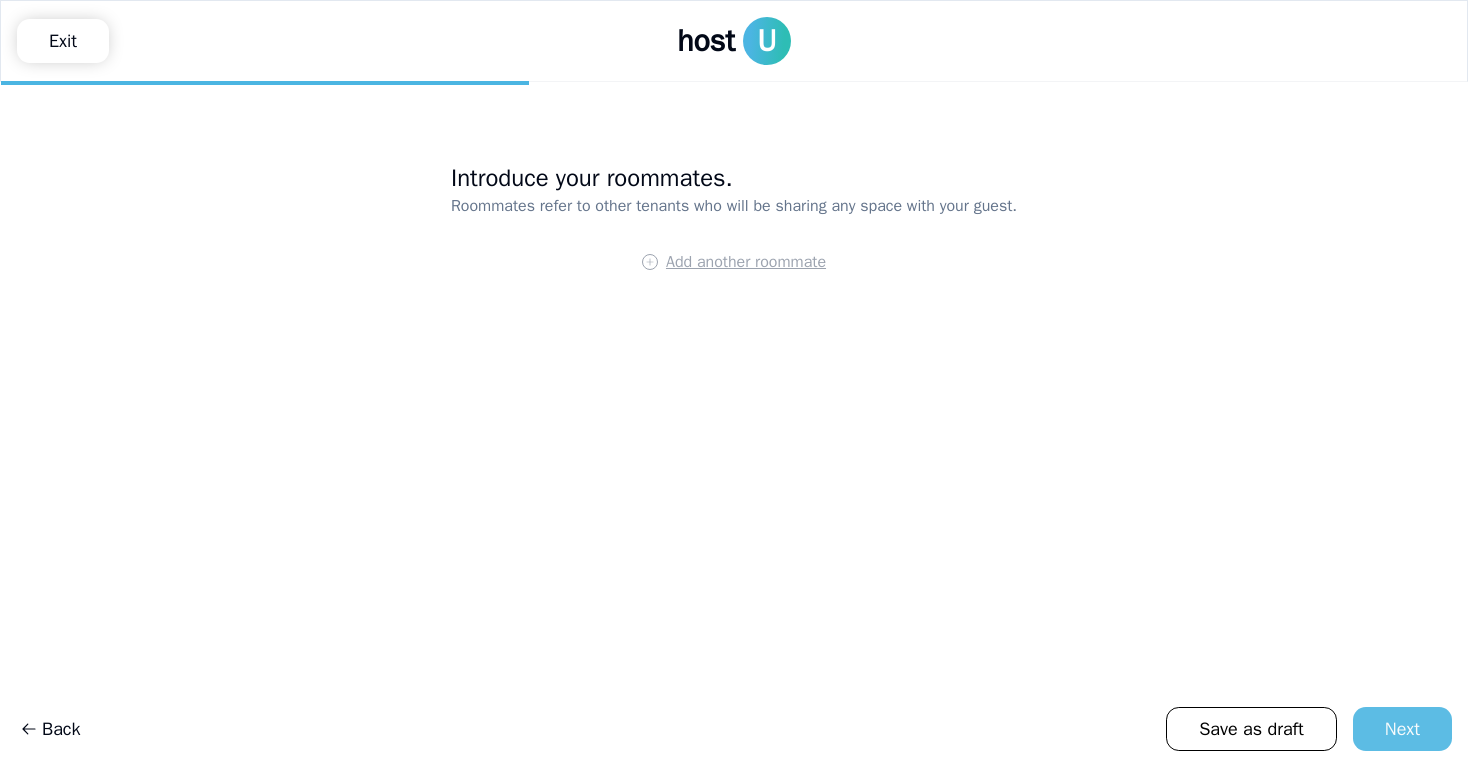 click on "Next" at bounding box center (1402, 729) 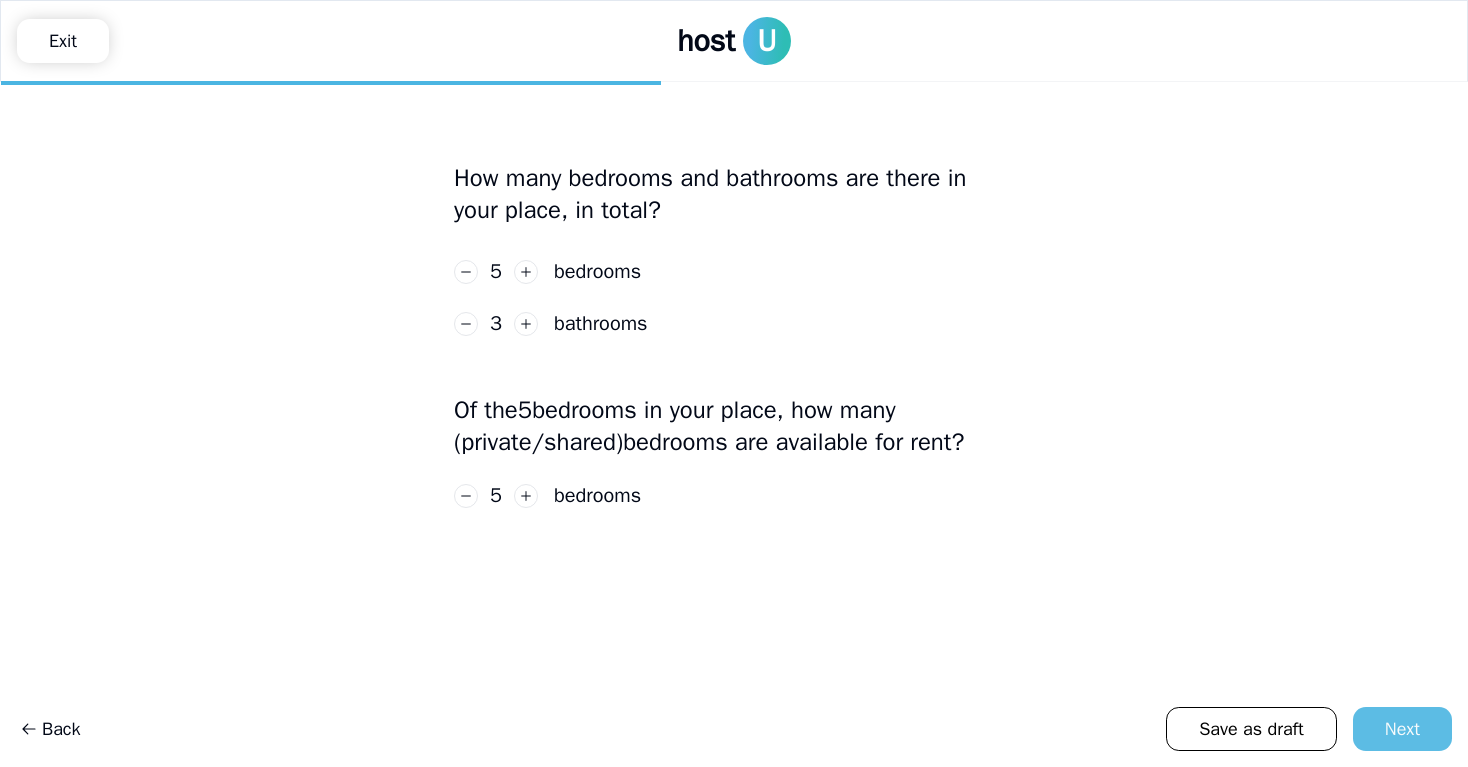 click on "Next" at bounding box center [1402, 729] 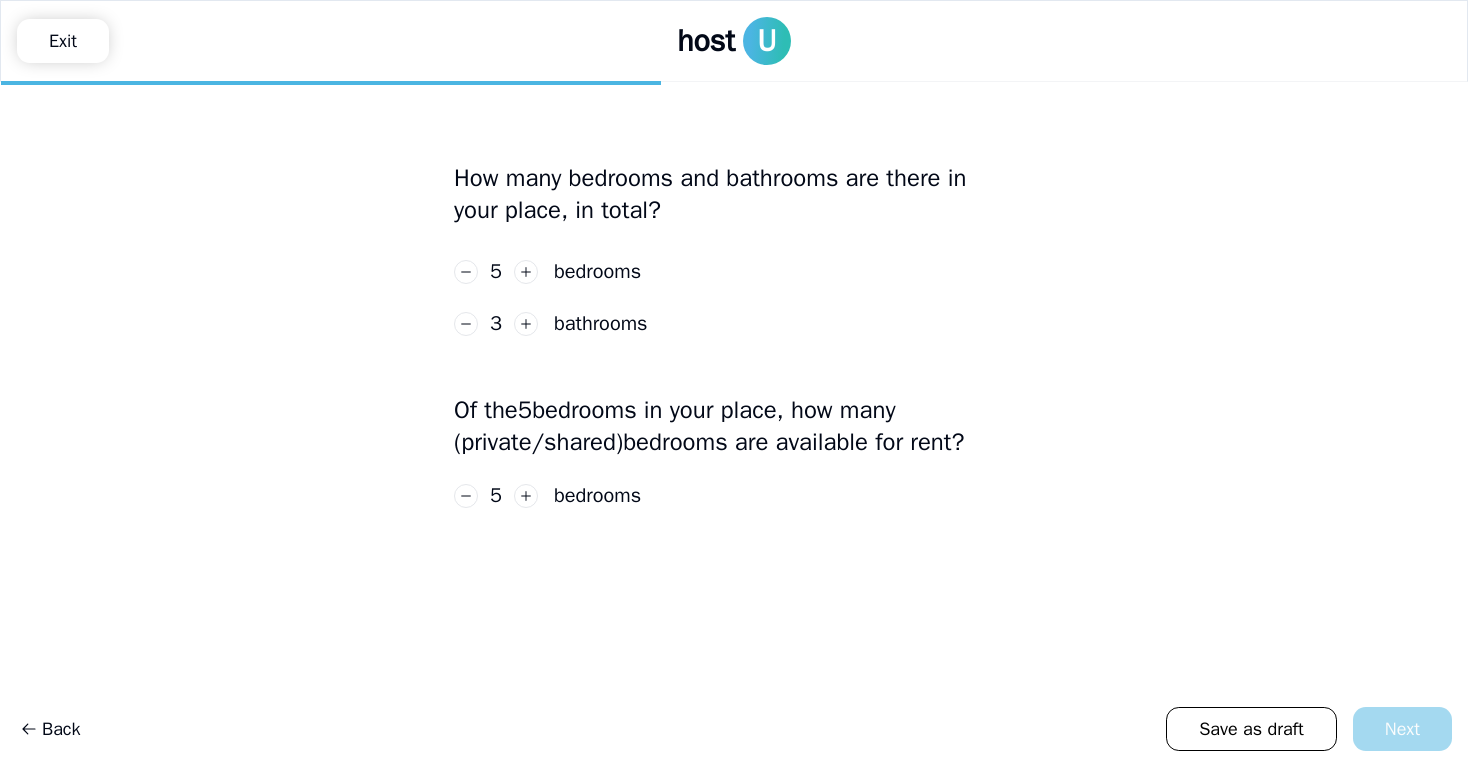 click on "Save as draft Next" at bounding box center [1309, 729] 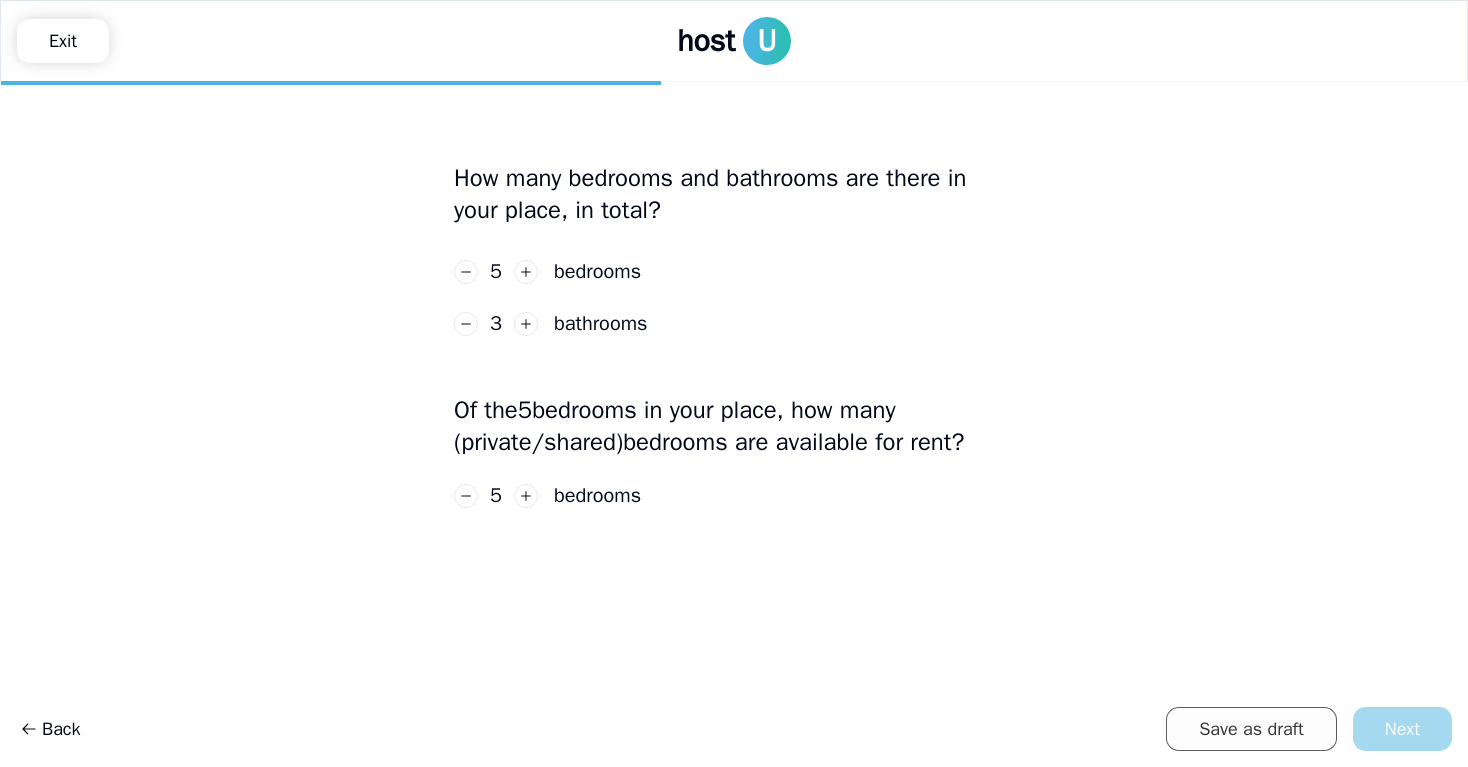 click on "Save as draft" at bounding box center [1251, 729] 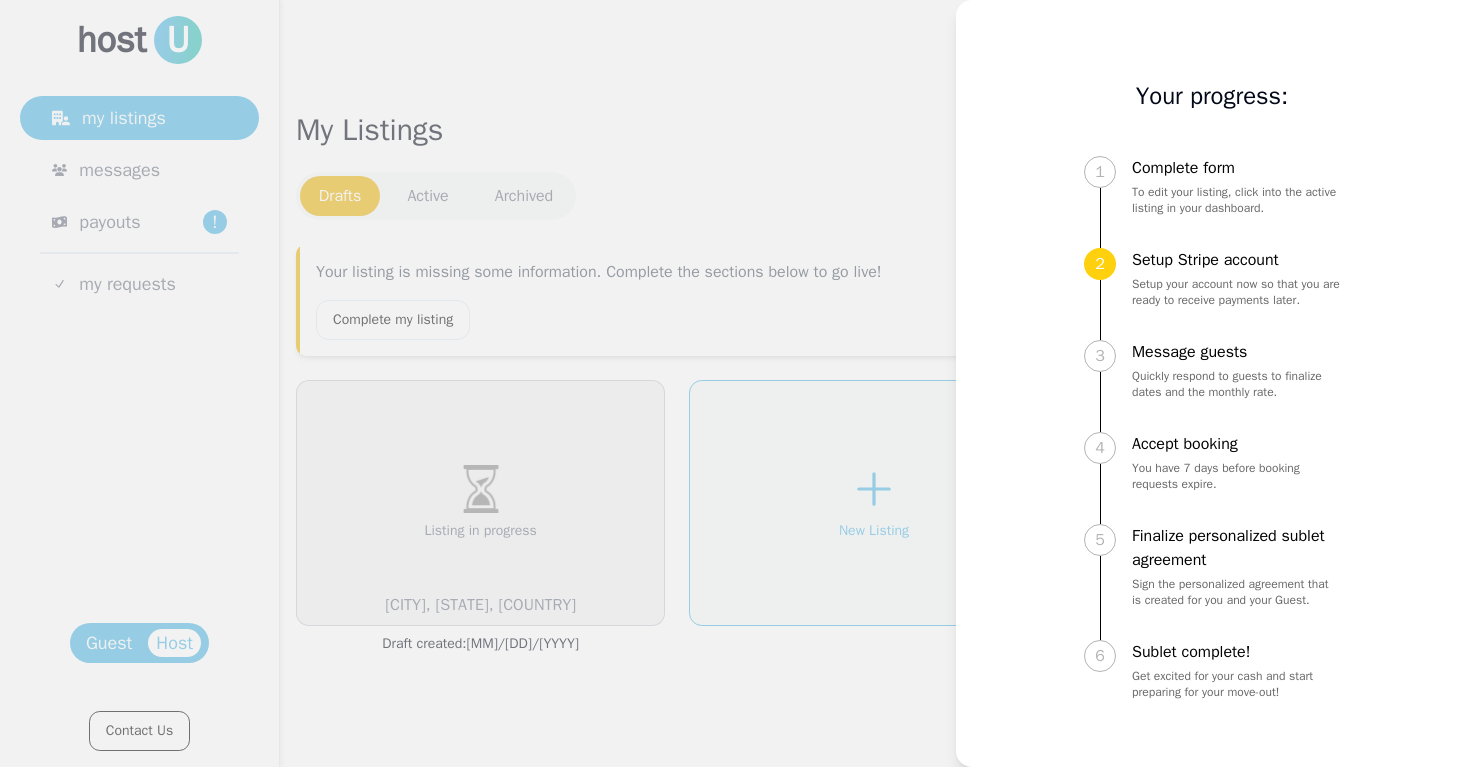 click at bounding box center [734, 383] 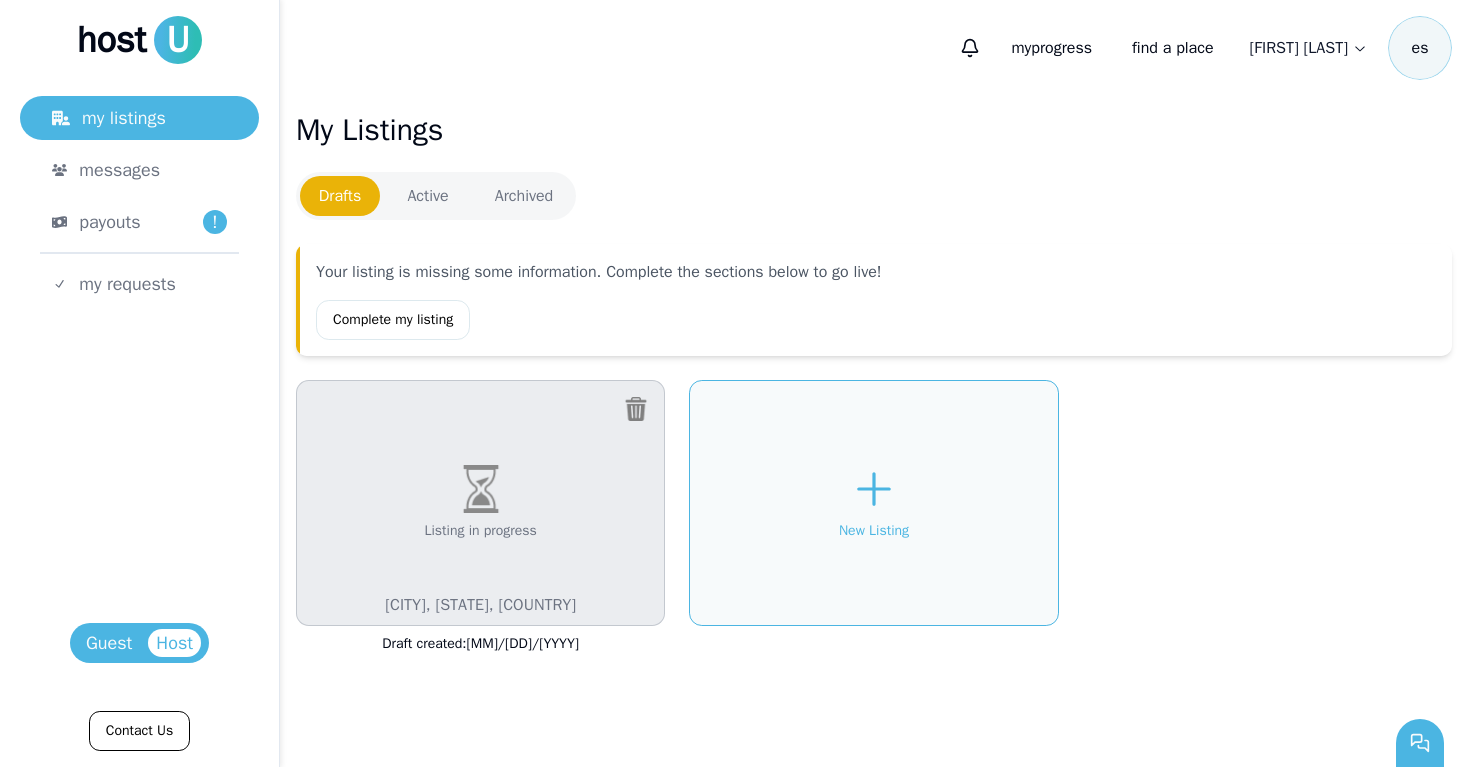 click on "Listing in progress [CITY], [STATE], [COUNTRY]" at bounding box center (480, 503) 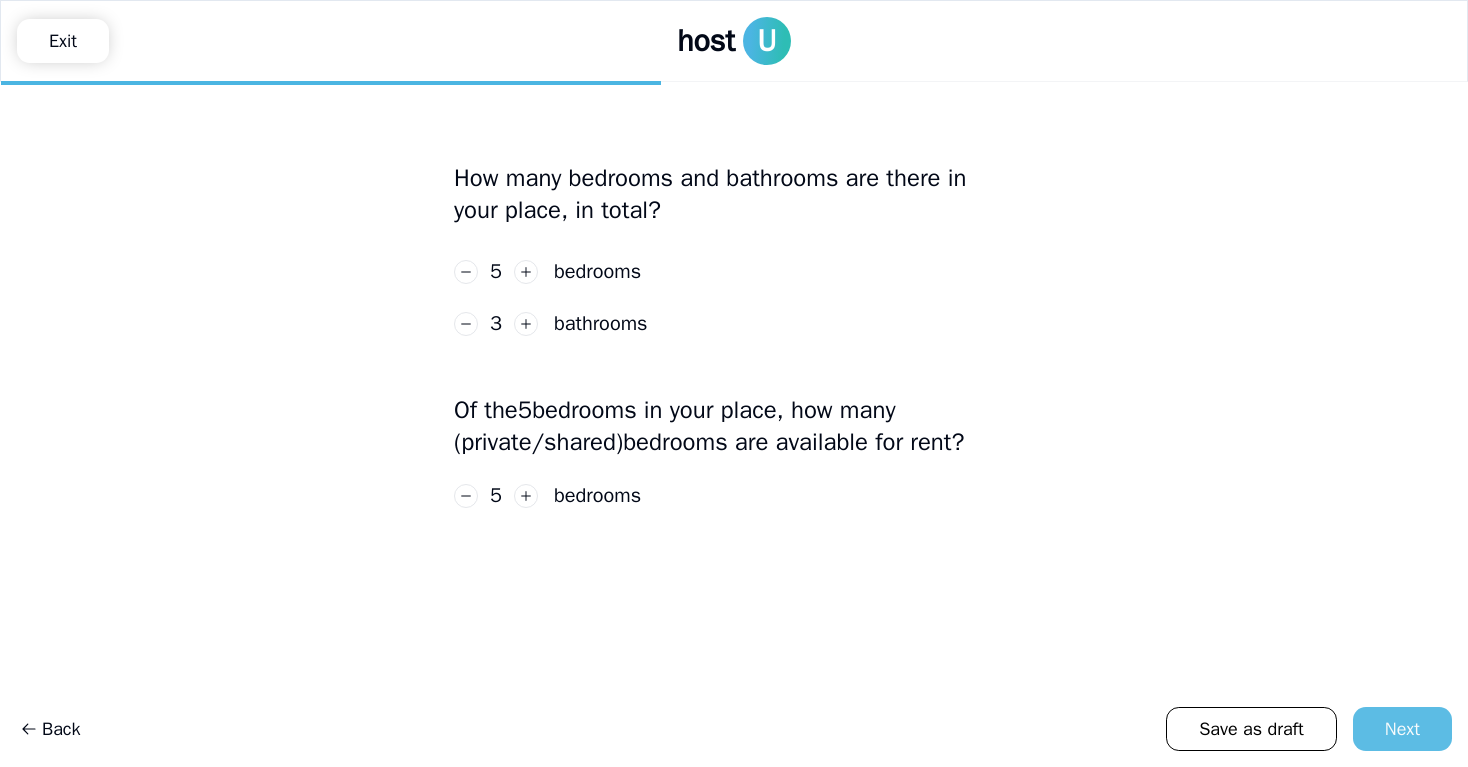 click on "Next" at bounding box center (1402, 729) 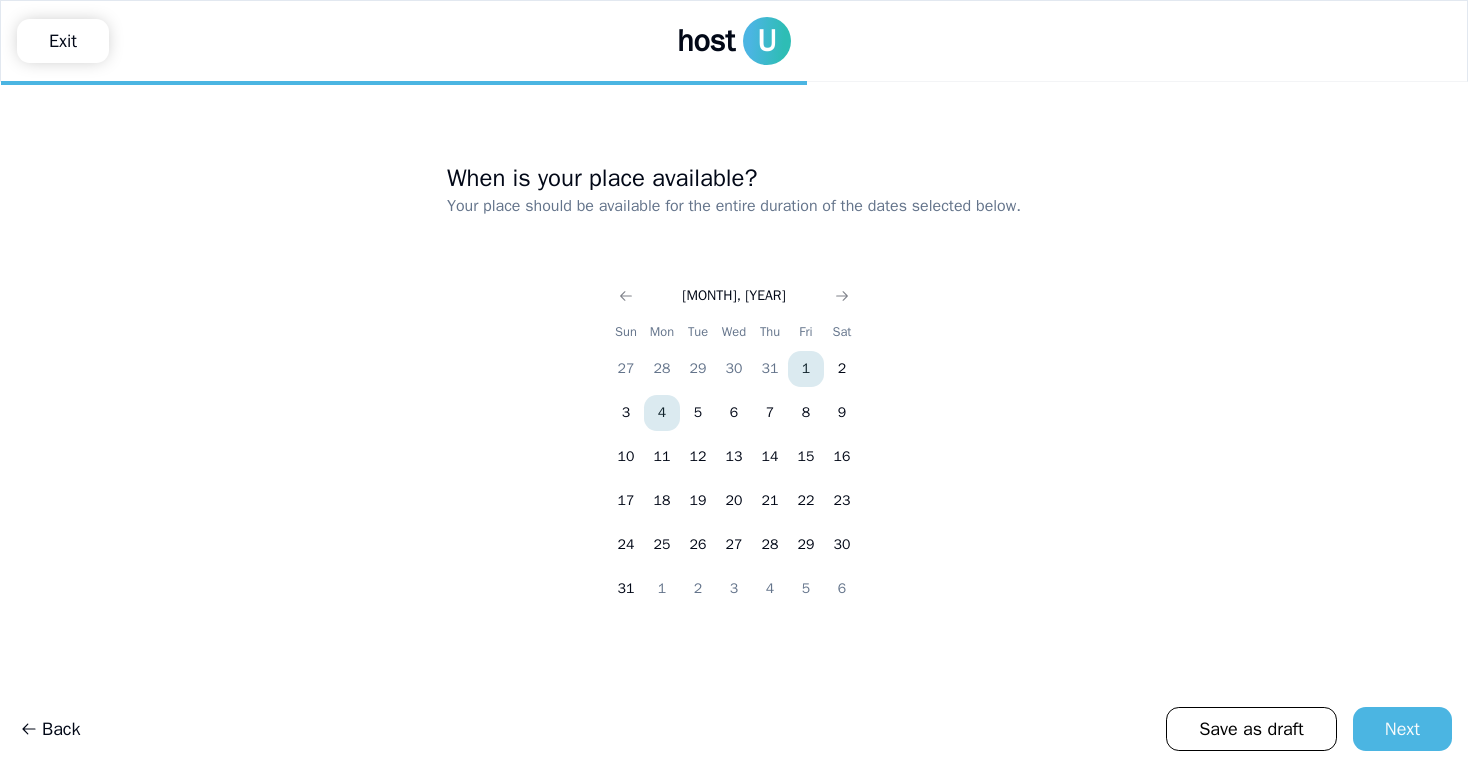click on "1" at bounding box center [806, 369] 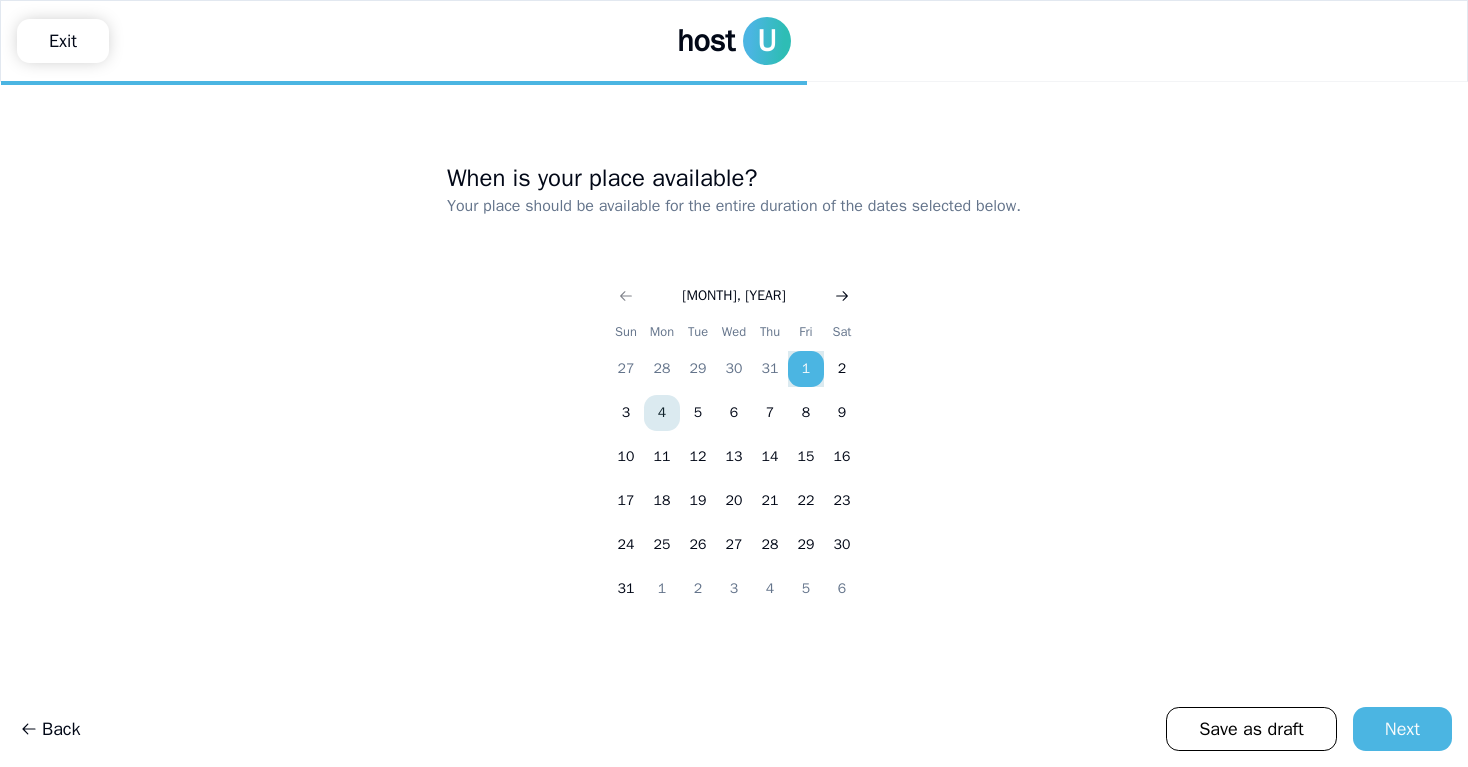 click 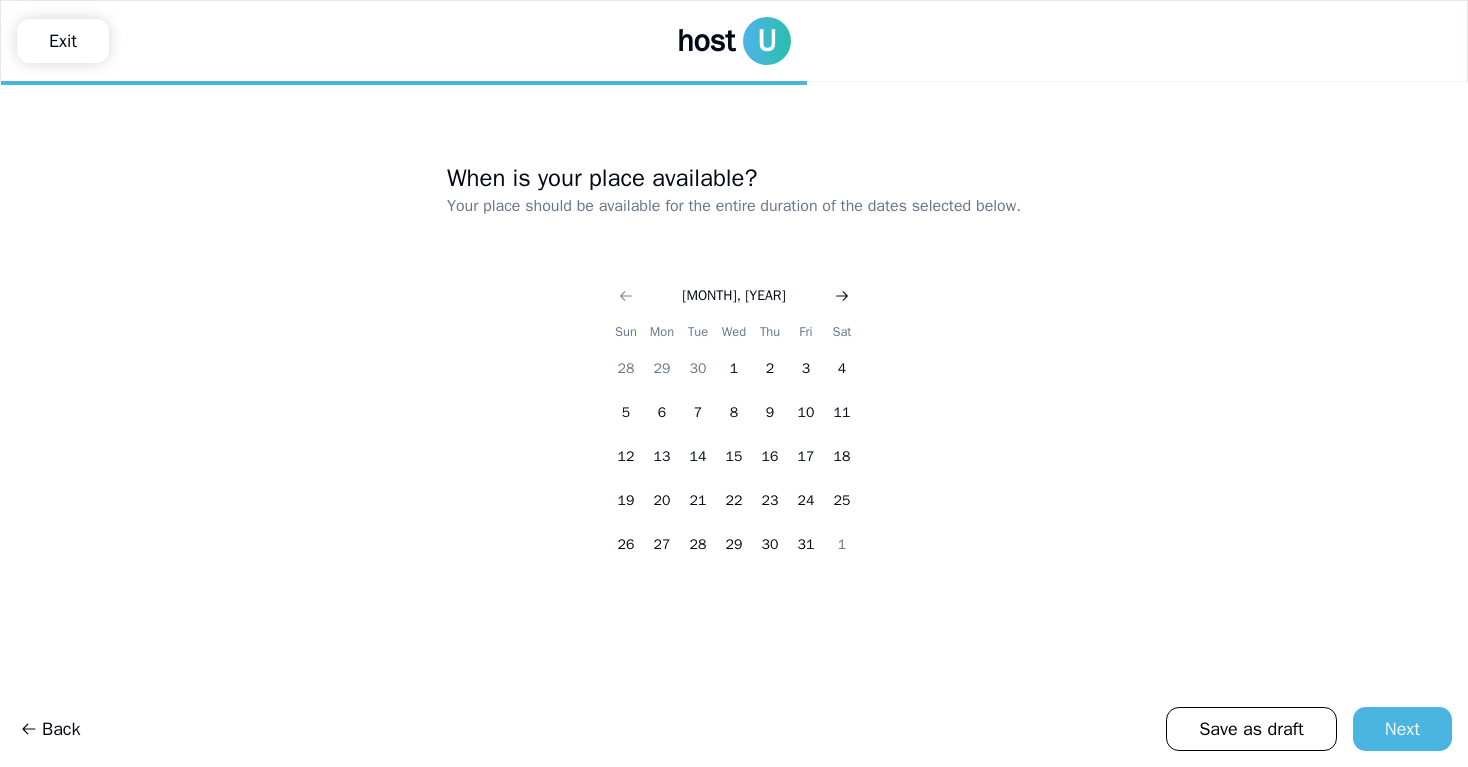click 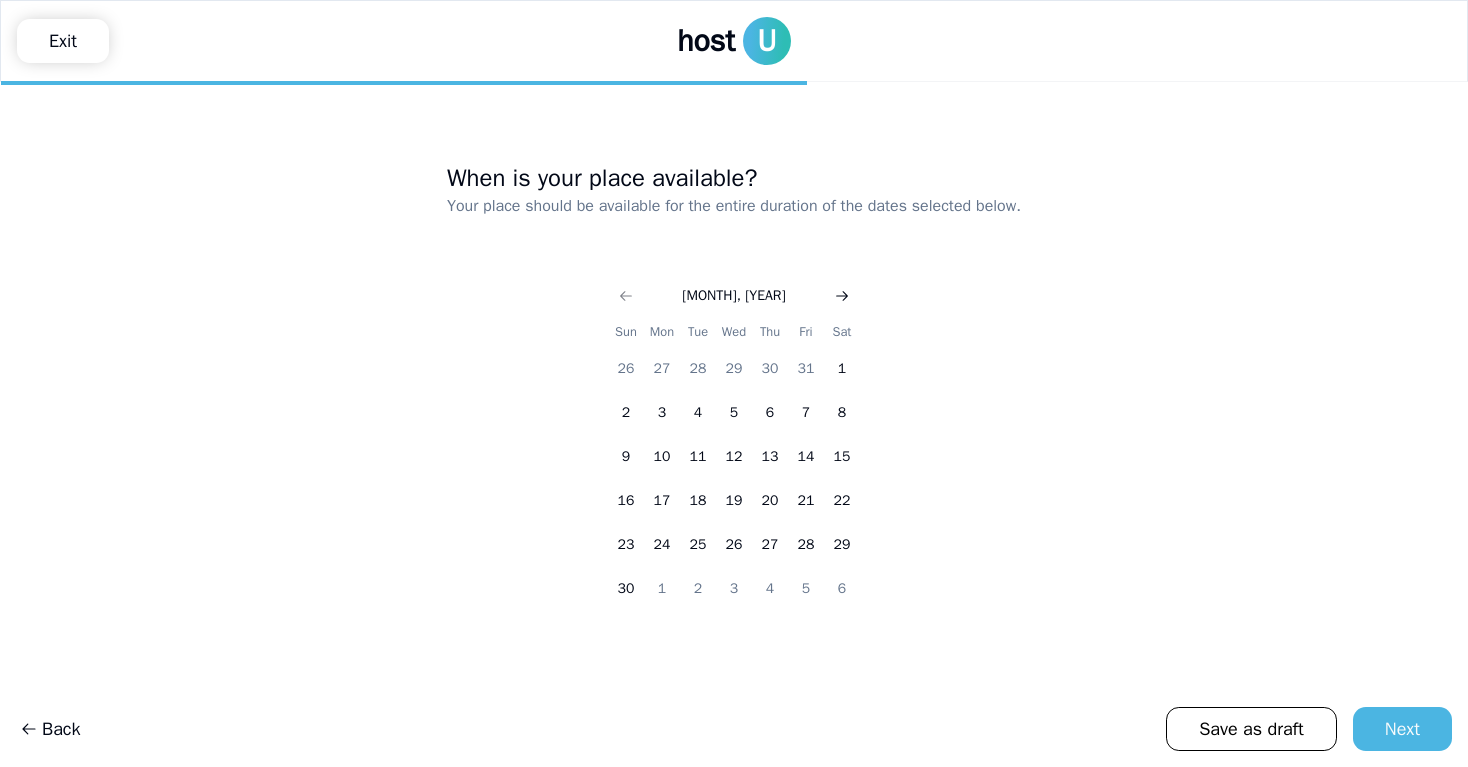 click 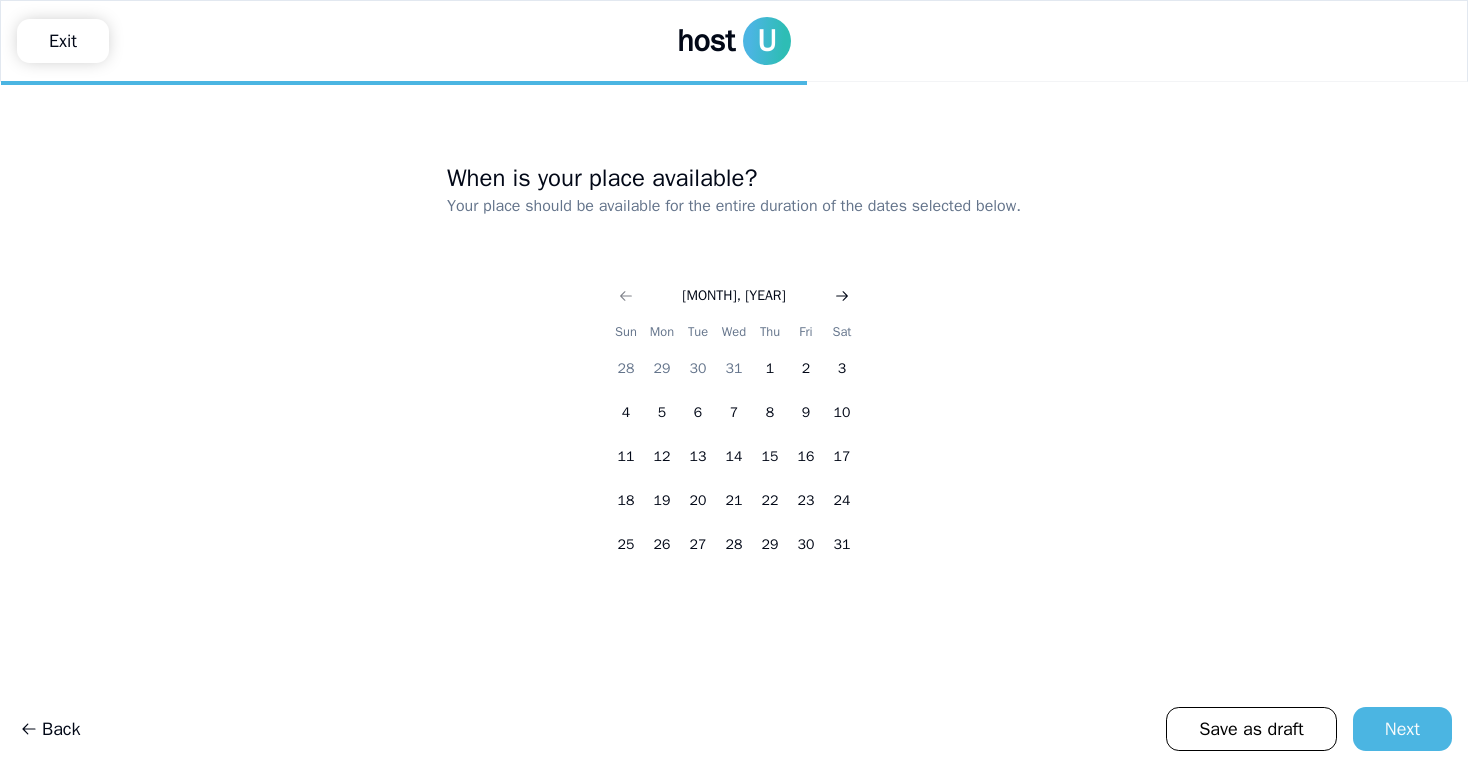 click 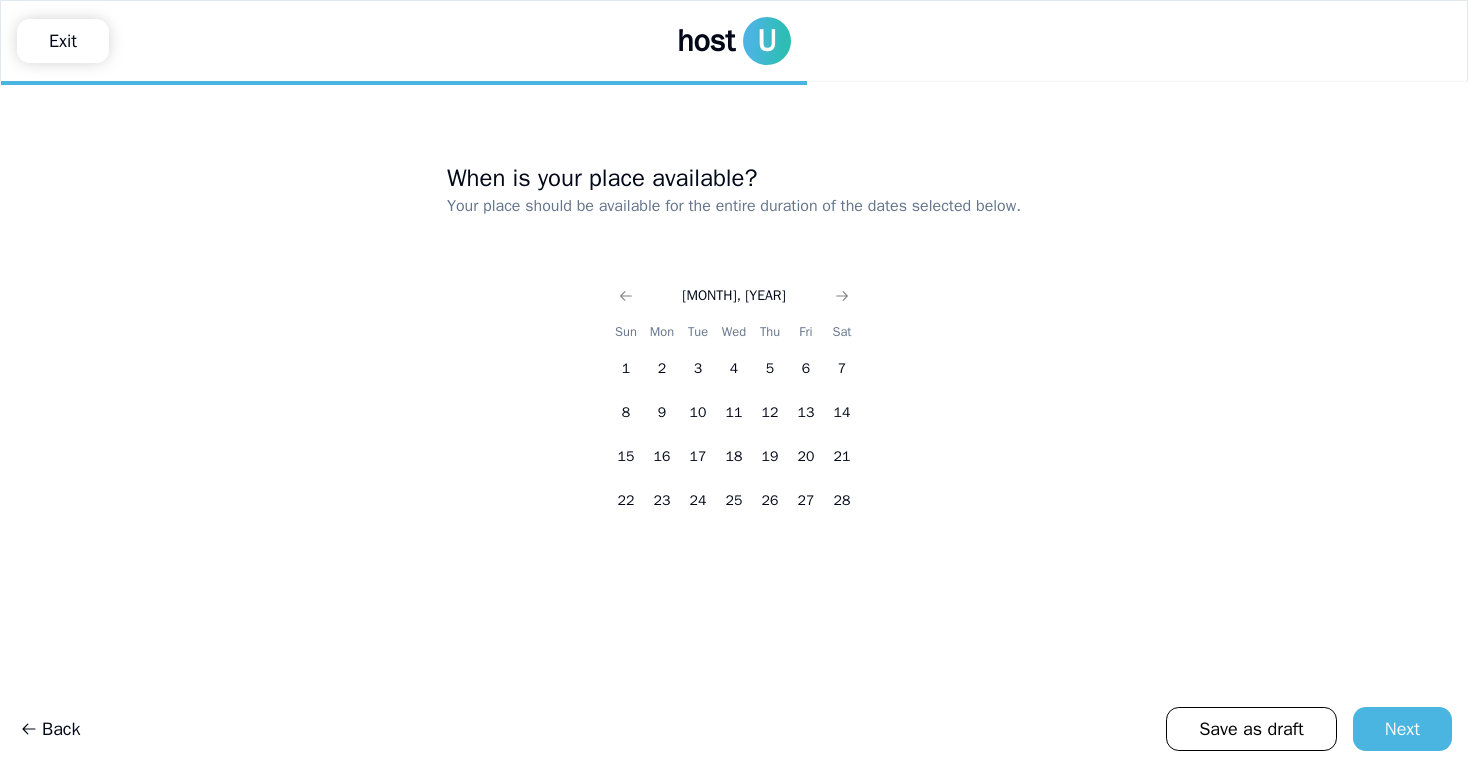 click on "[MONTH], [YEAR]" at bounding box center [734, 294] 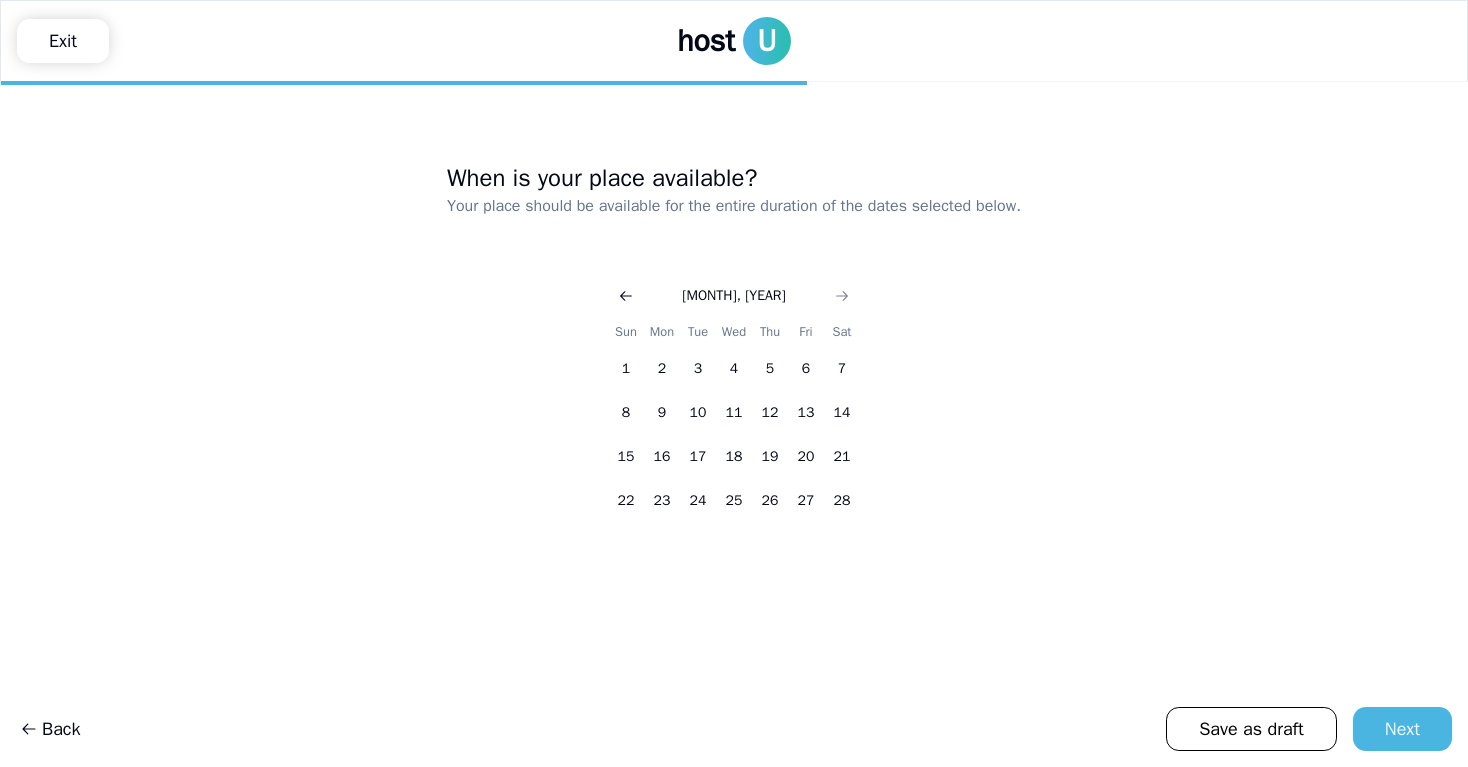 click at bounding box center [626, 296] 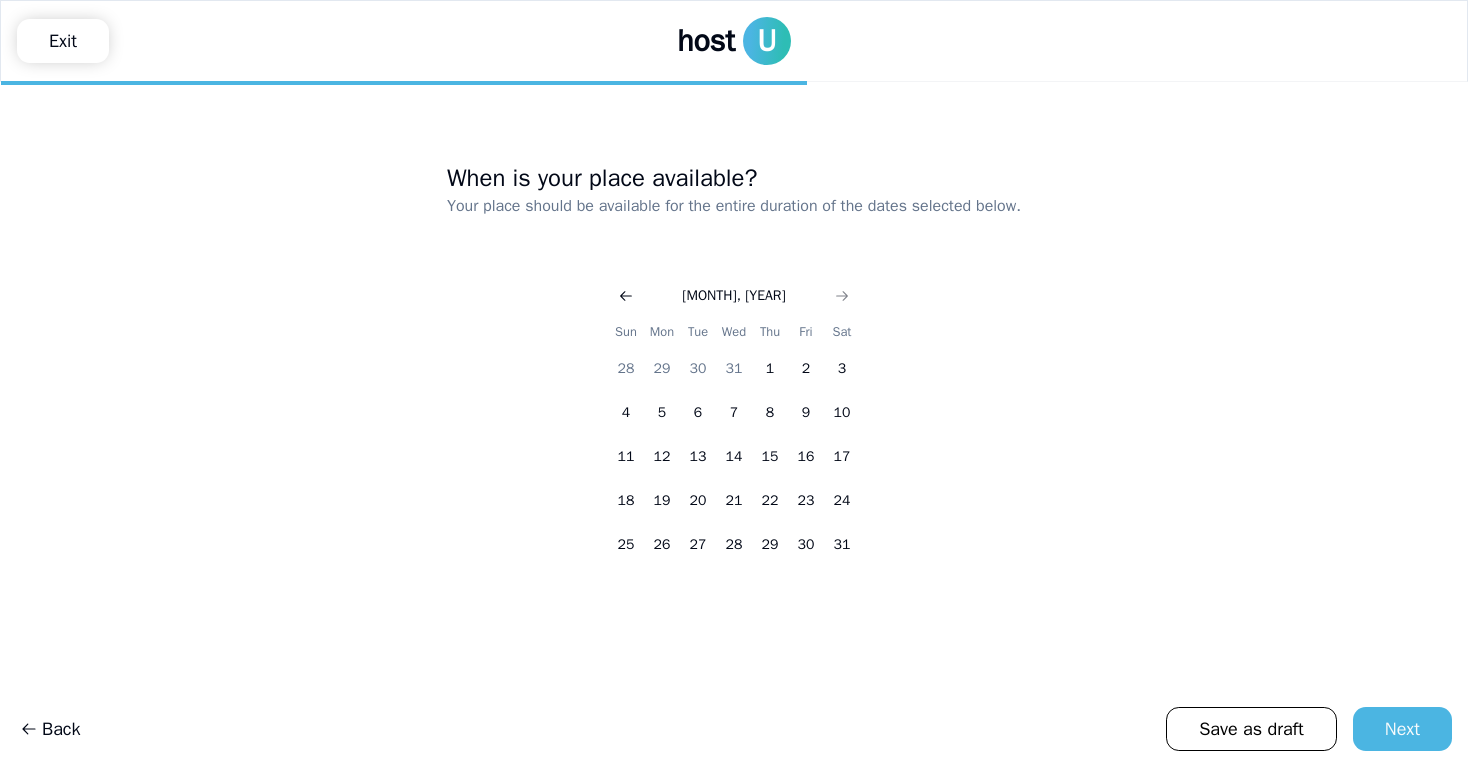 click at bounding box center [626, 296] 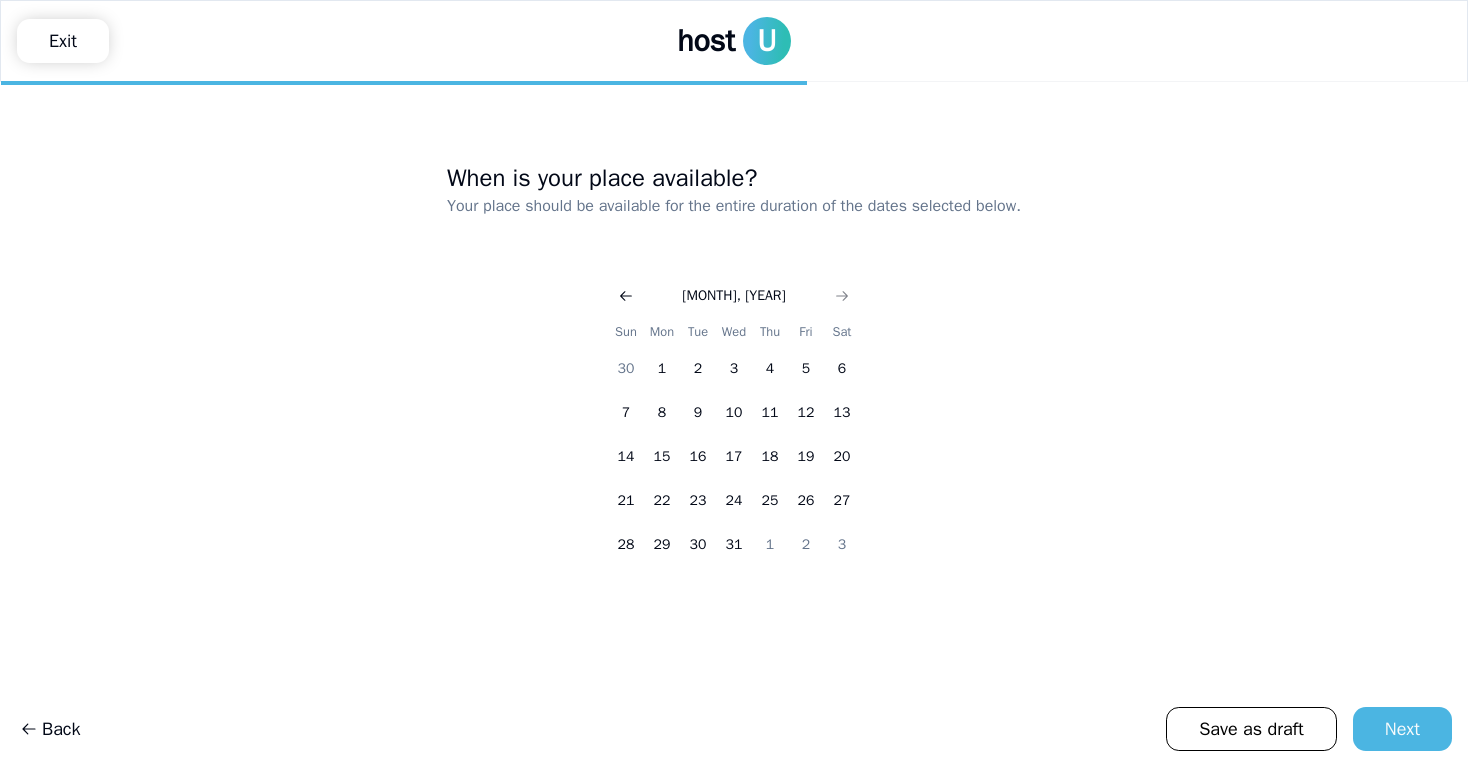 click at bounding box center (626, 296) 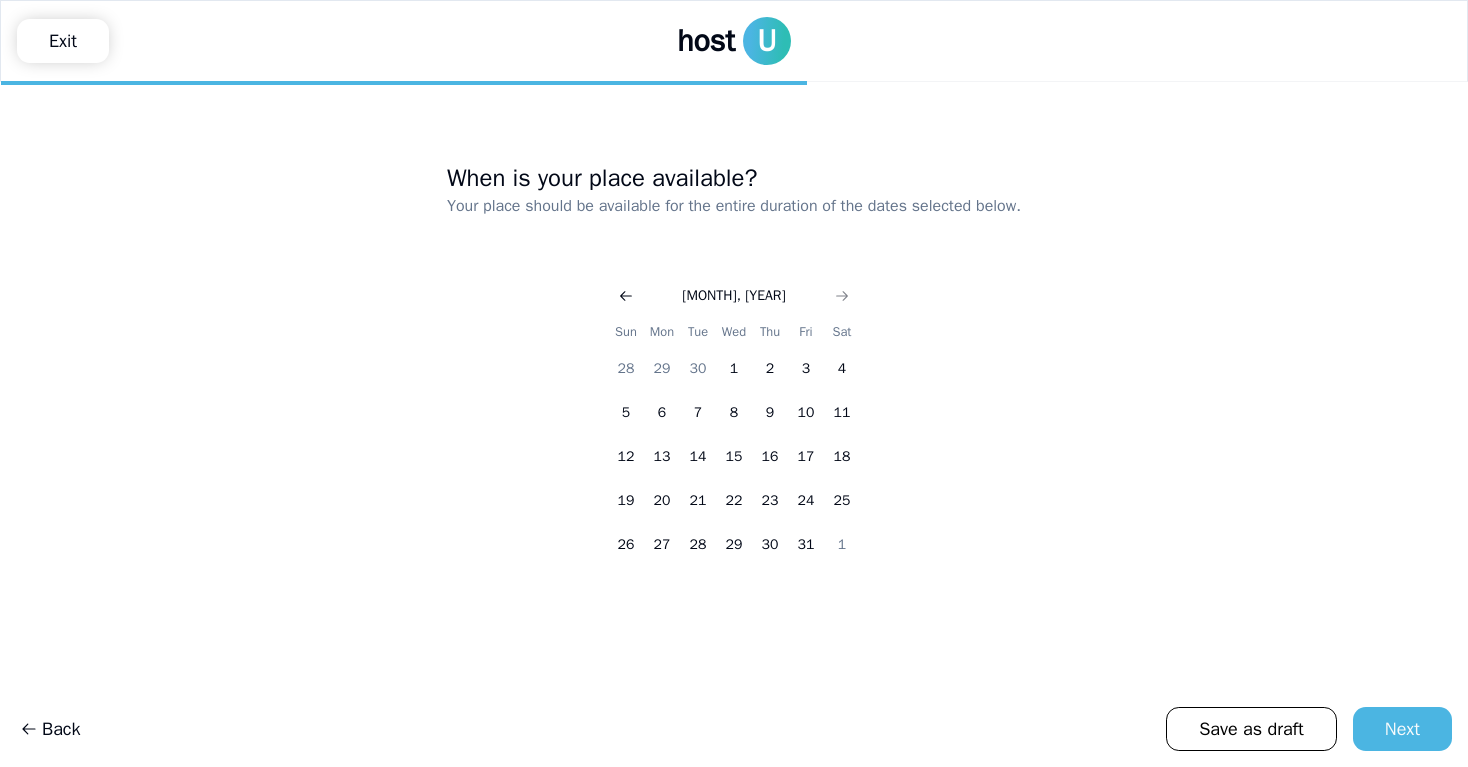 click at bounding box center (626, 296) 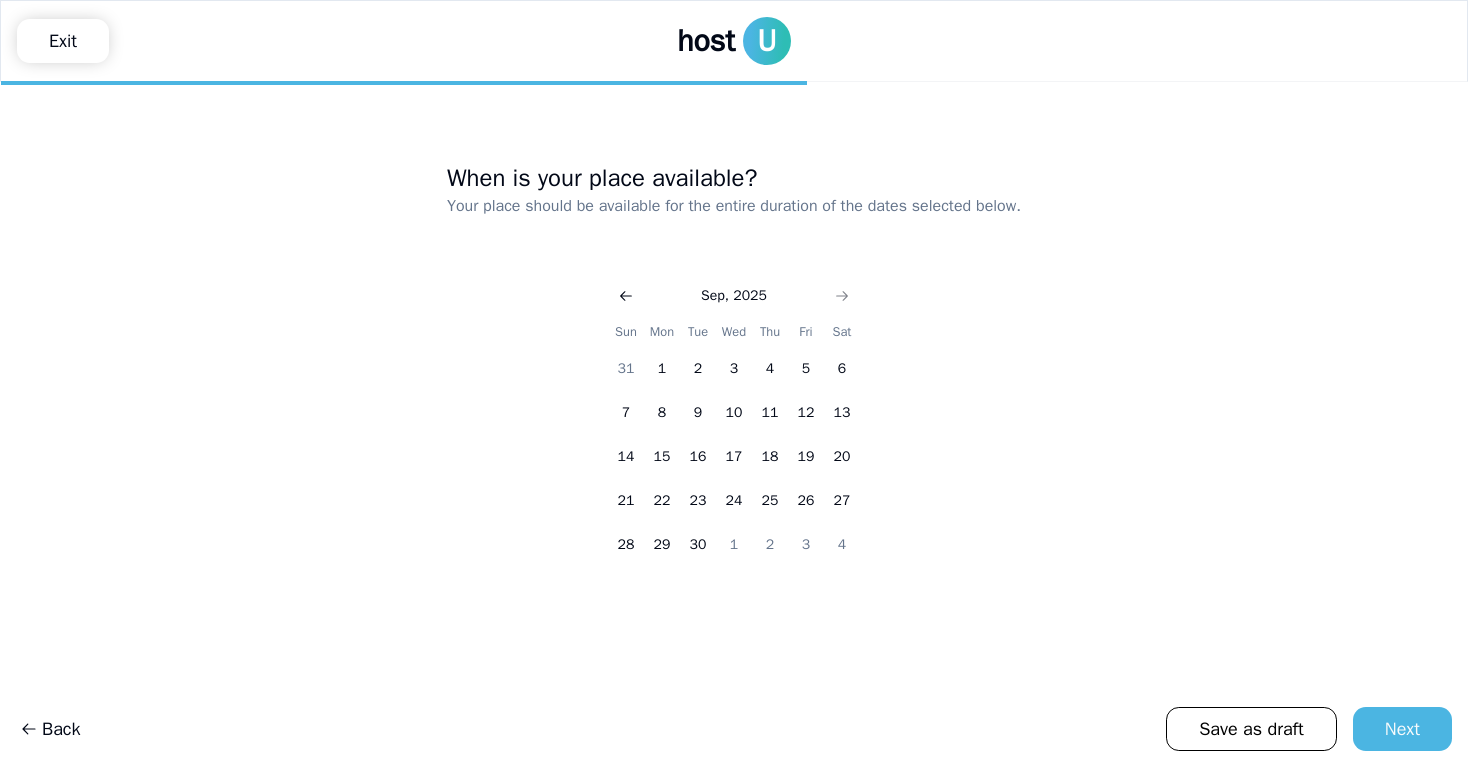 click at bounding box center (626, 296) 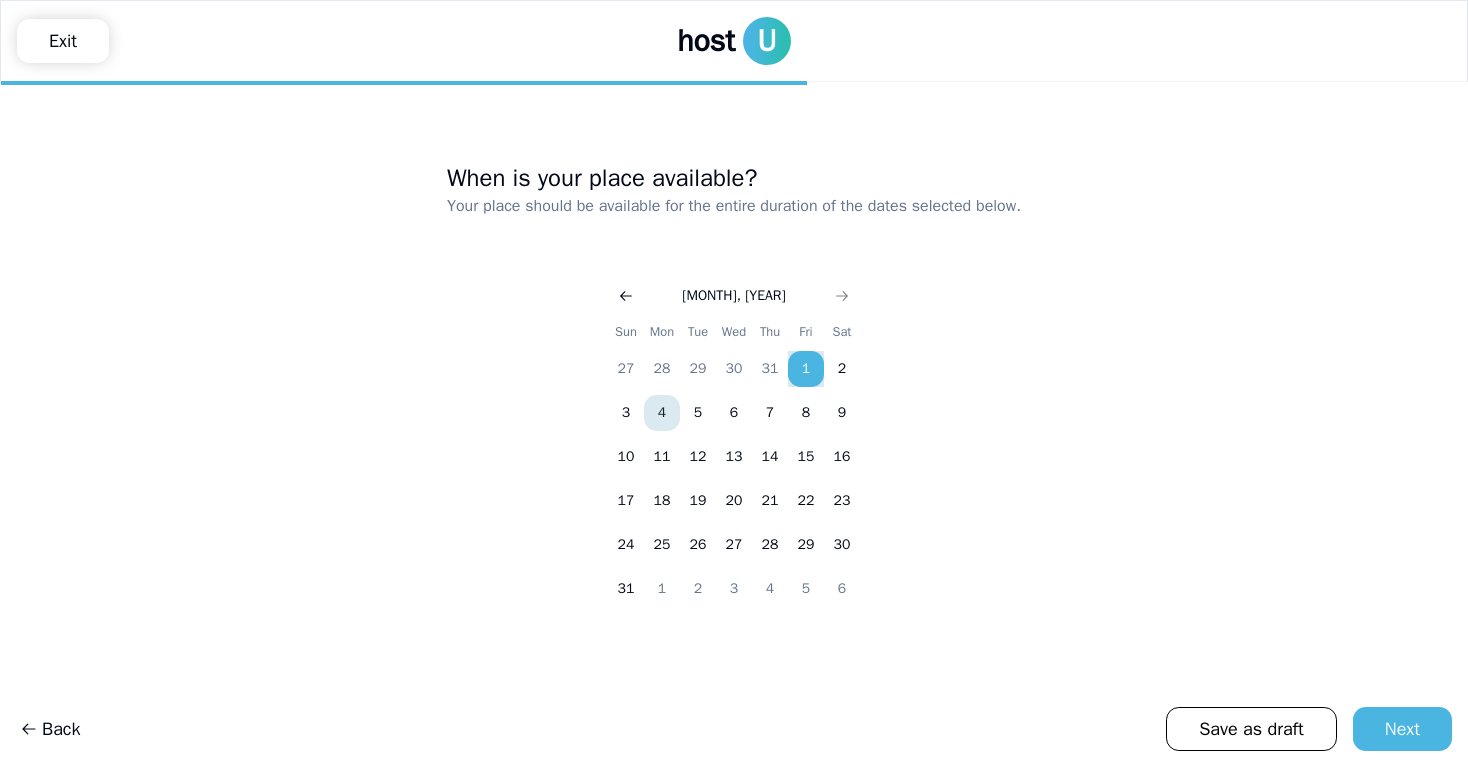 click at bounding box center [626, 296] 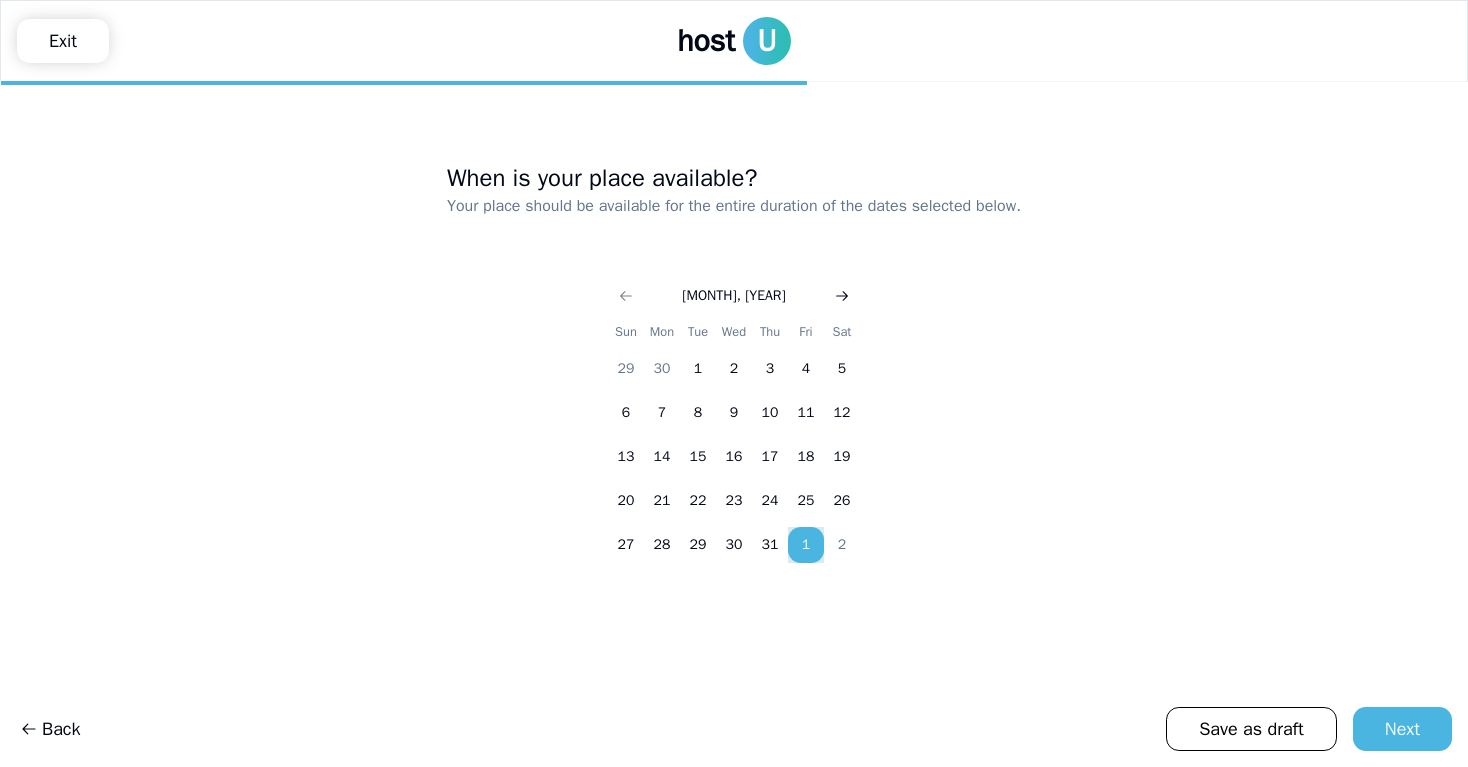 click at bounding box center [842, 296] 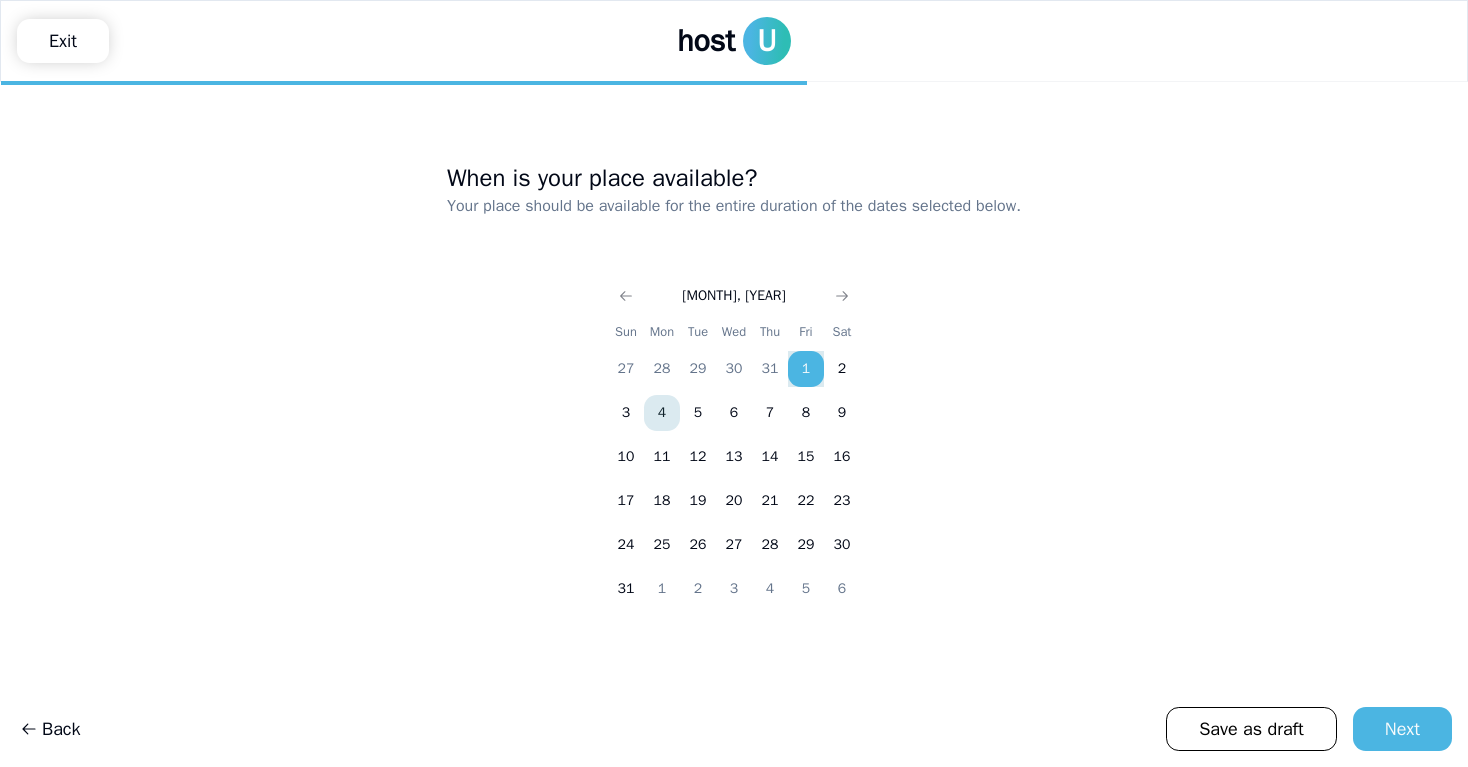 click on "1" at bounding box center [806, 369] 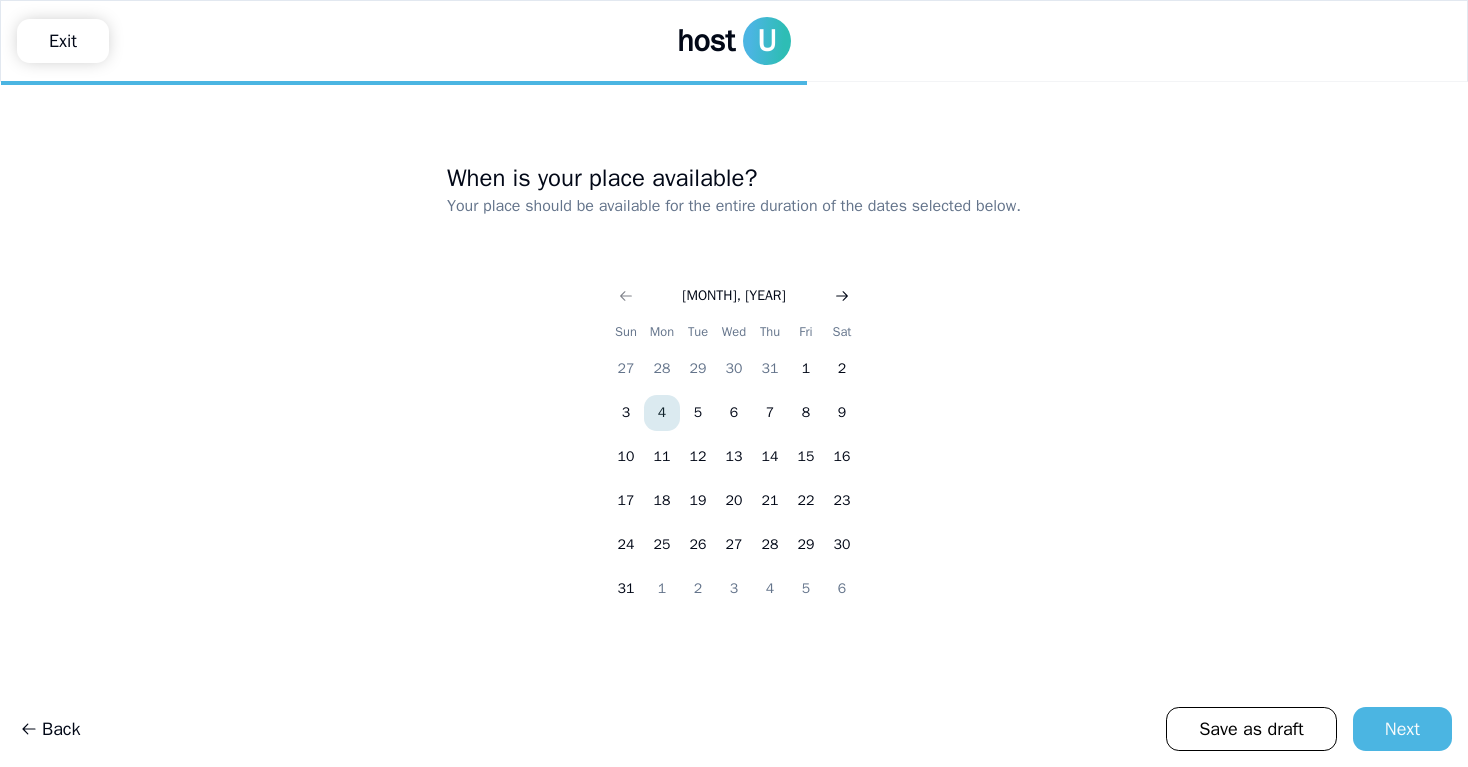 click 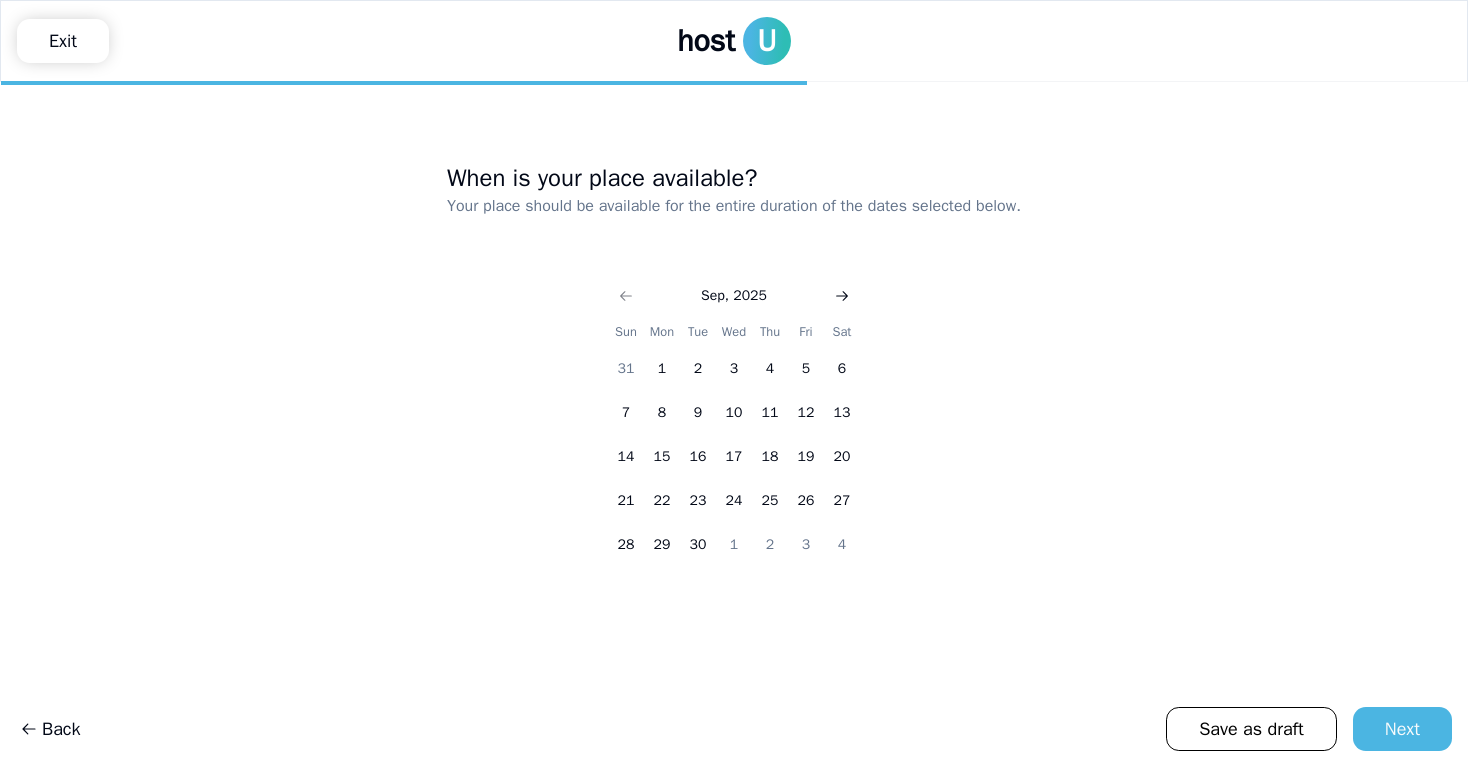 click 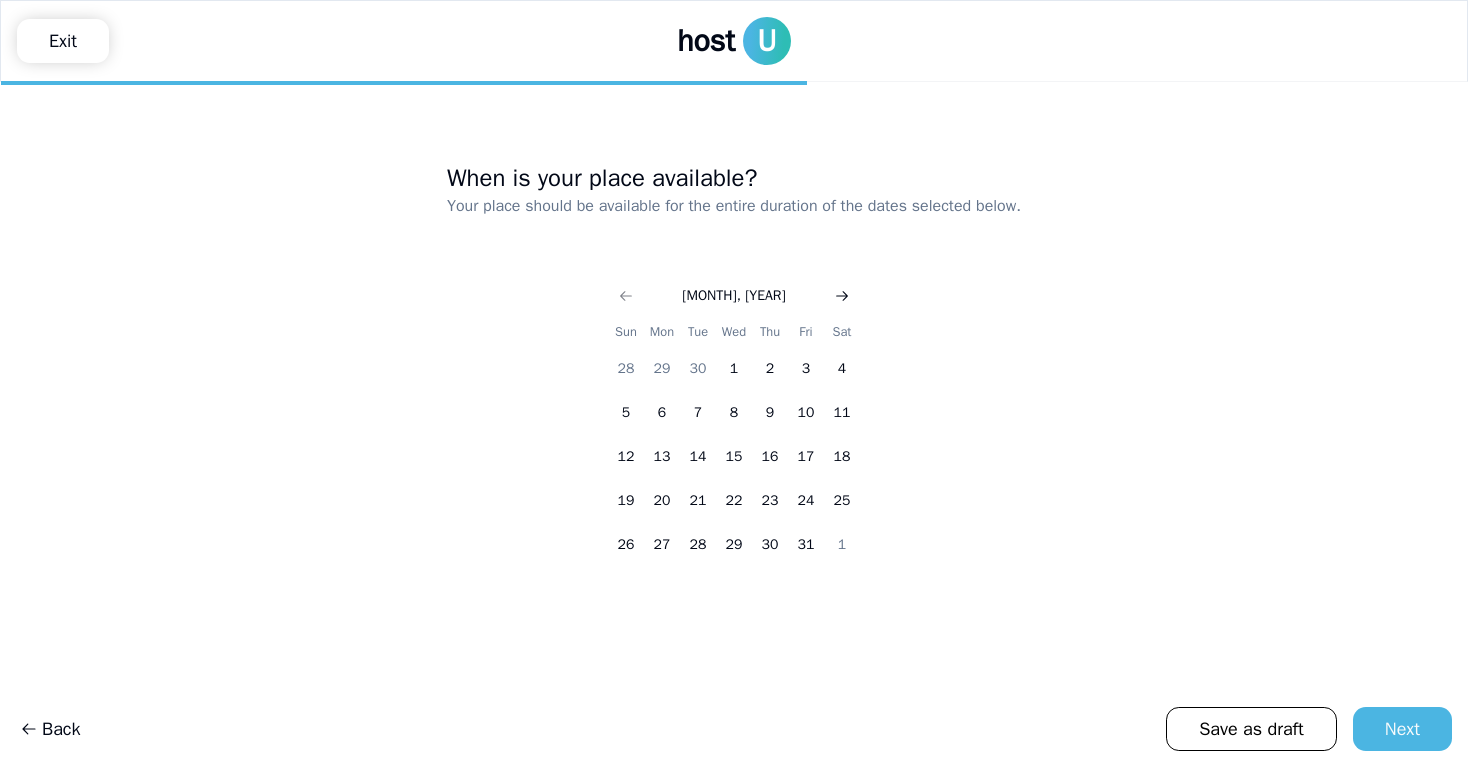 click 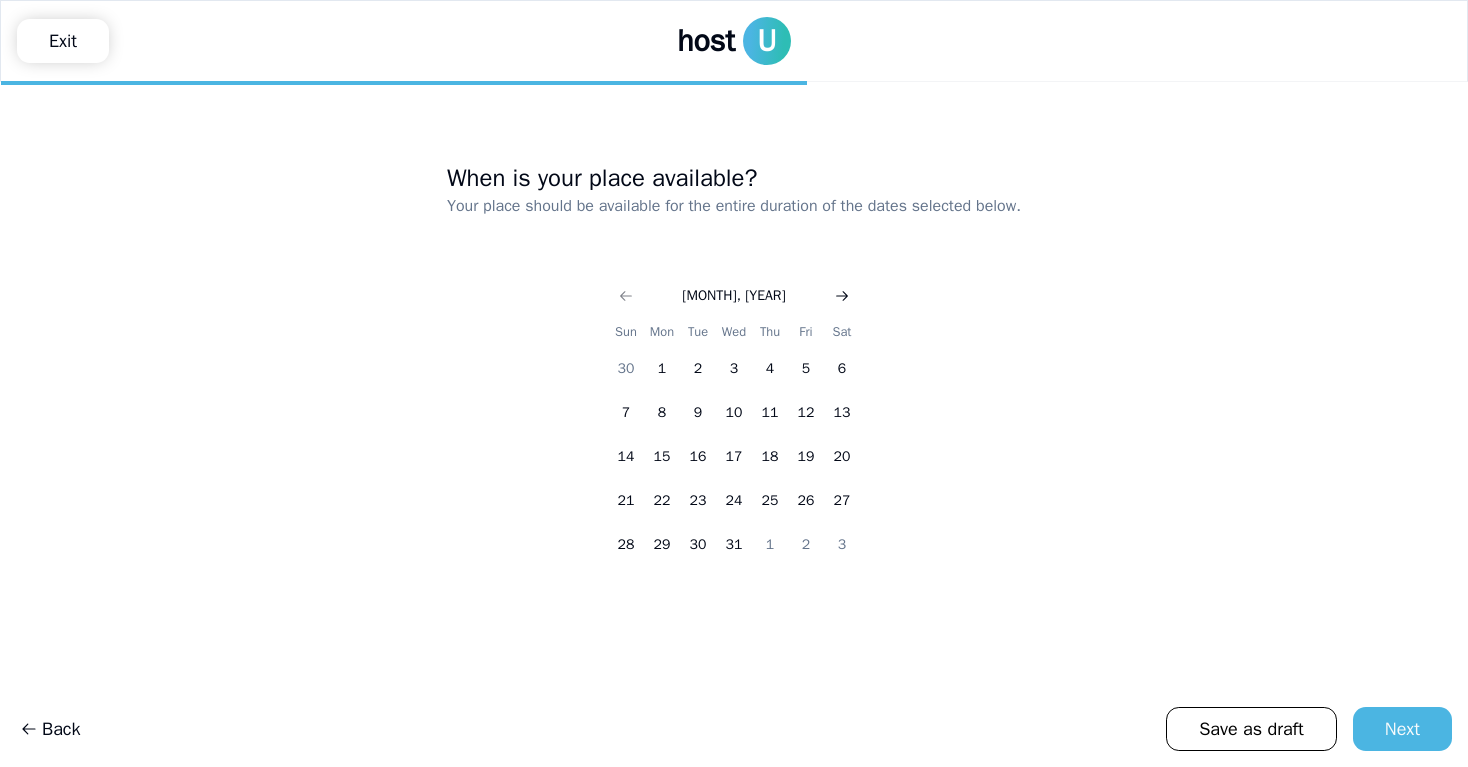 click 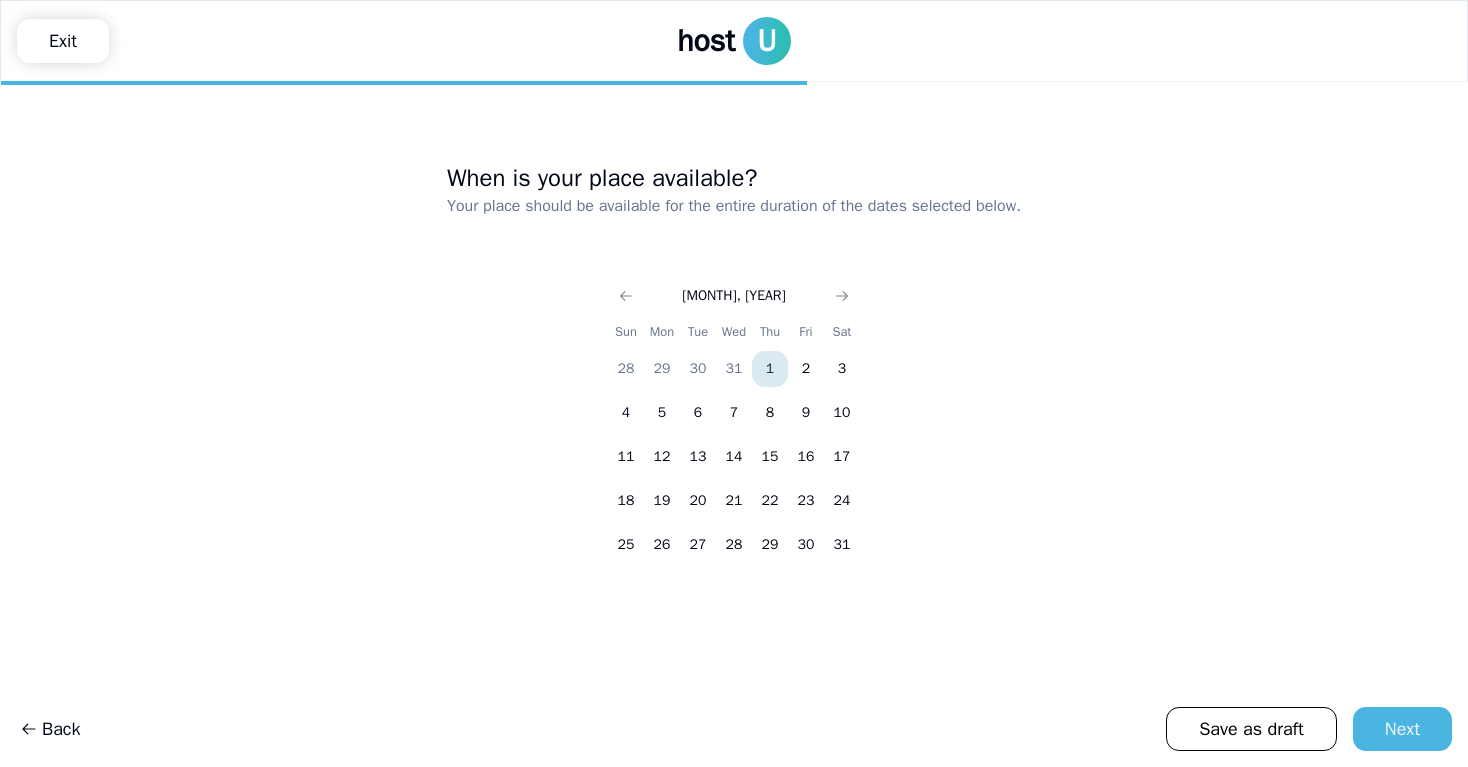 click on "1" at bounding box center [770, 369] 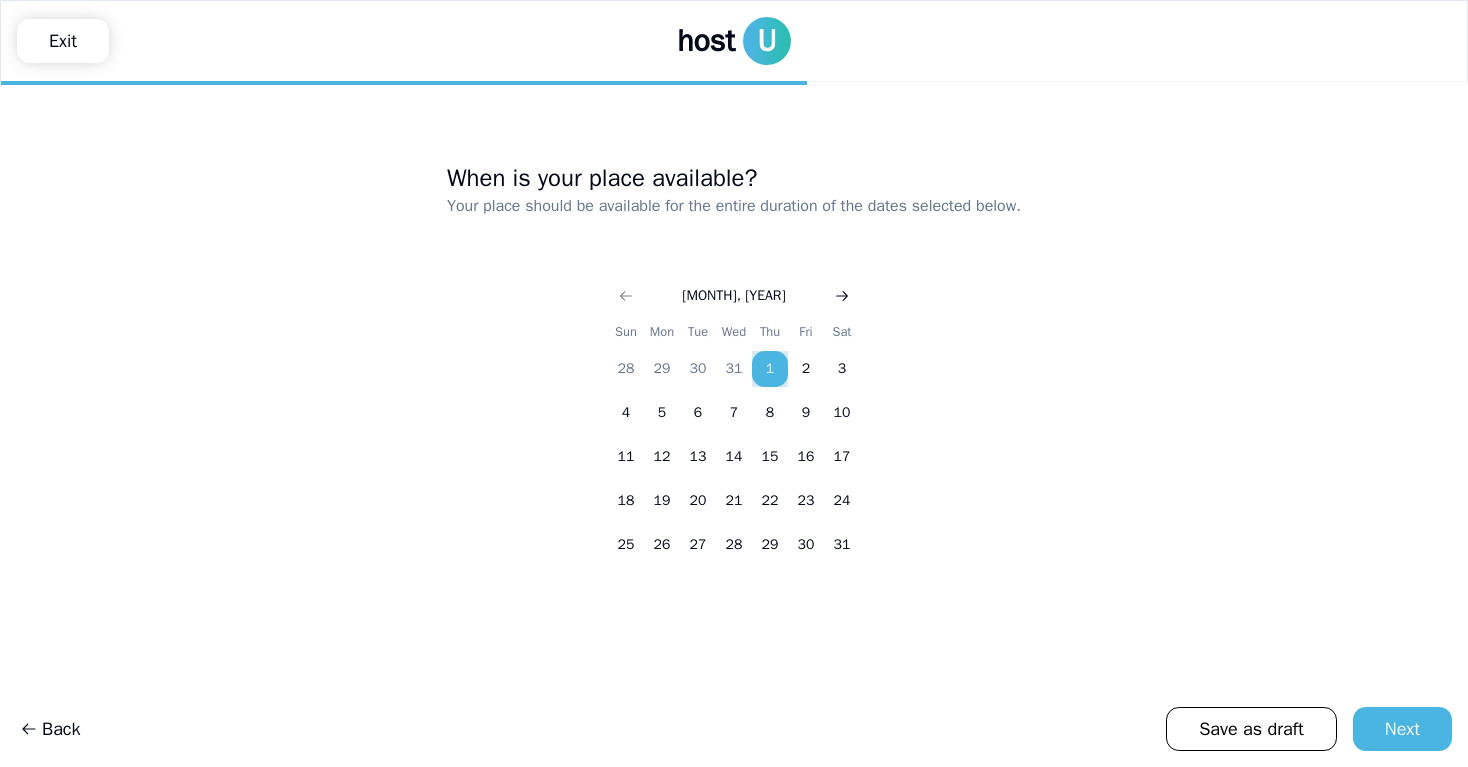 click at bounding box center [842, 296] 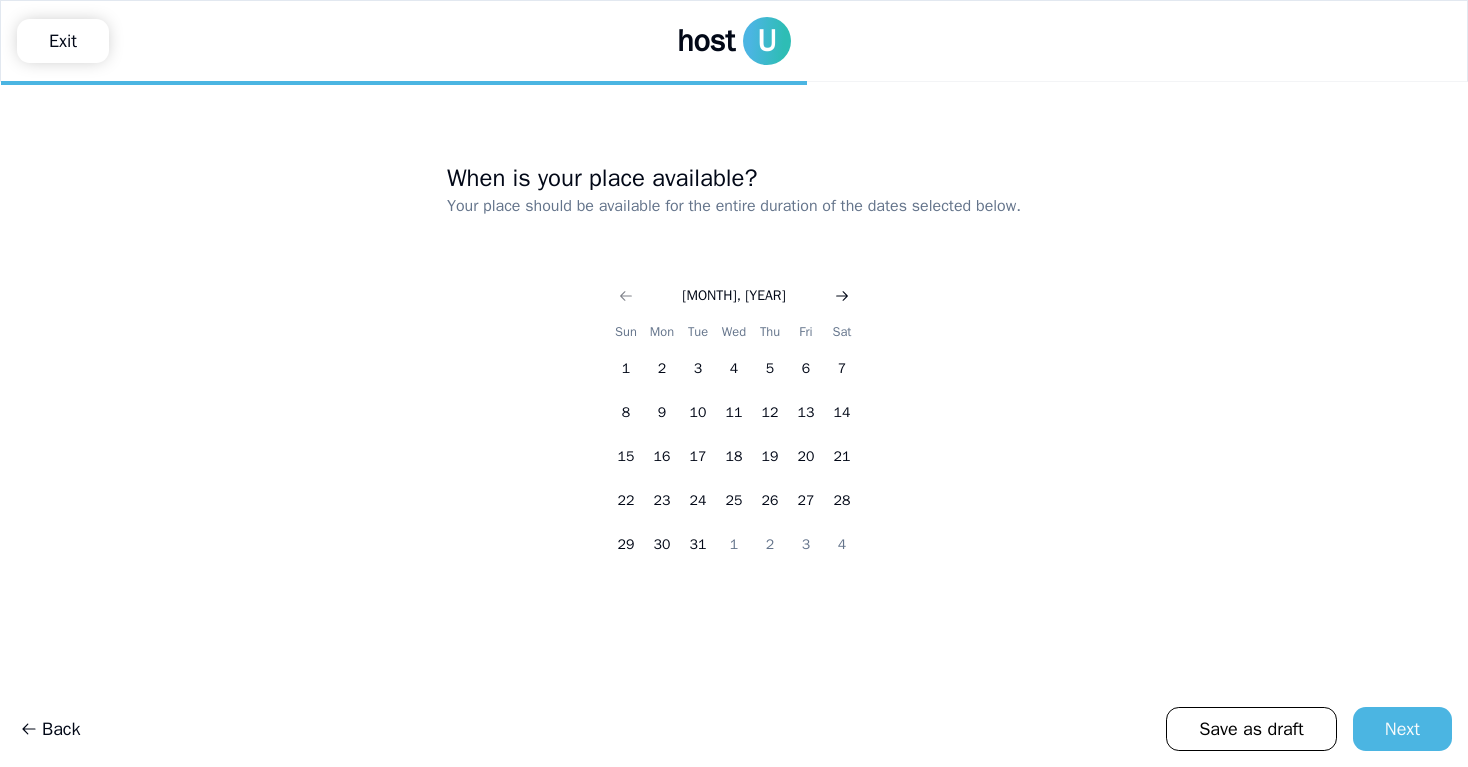 click at bounding box center [842, 296] 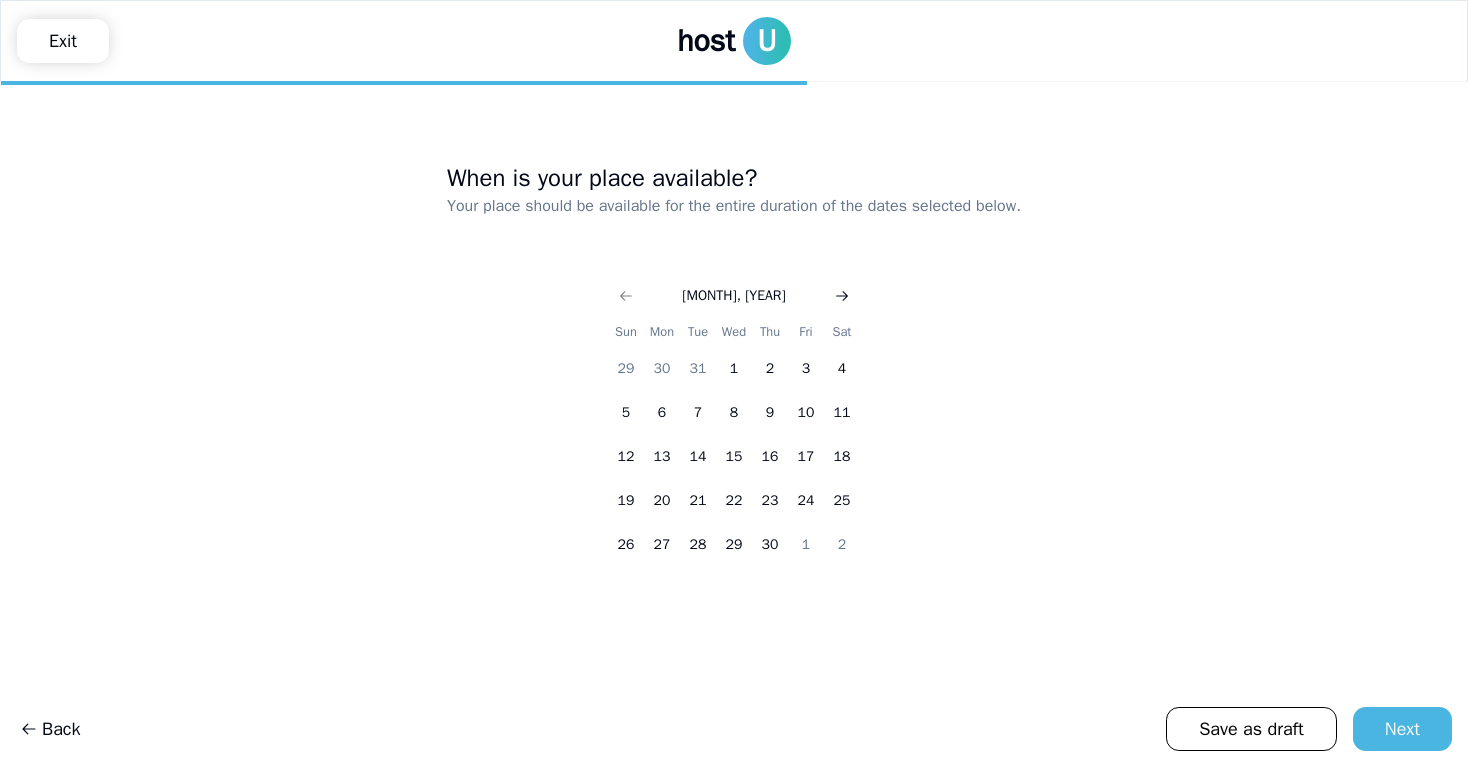 click at bounding box center [842, 296] 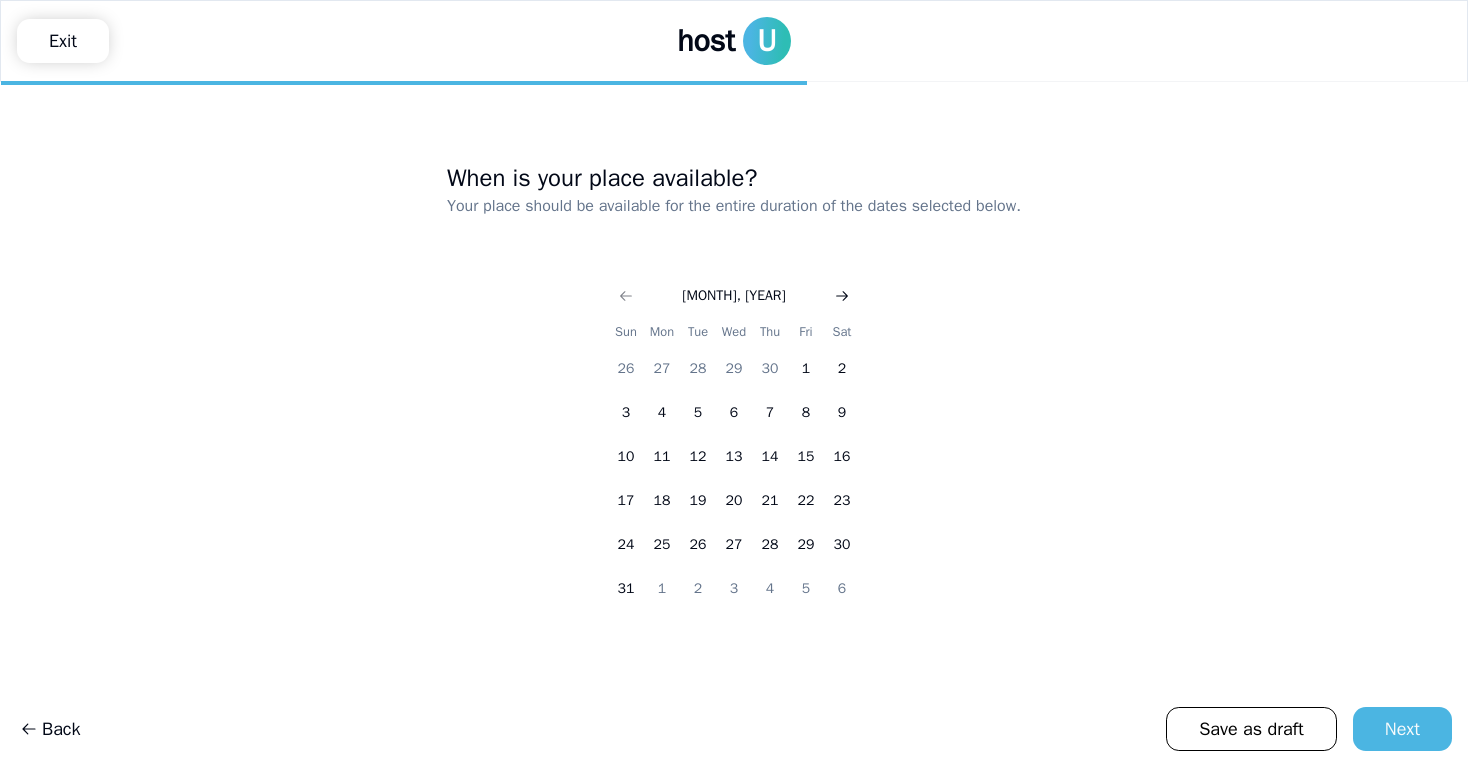 click at bounding box center (842, 296) 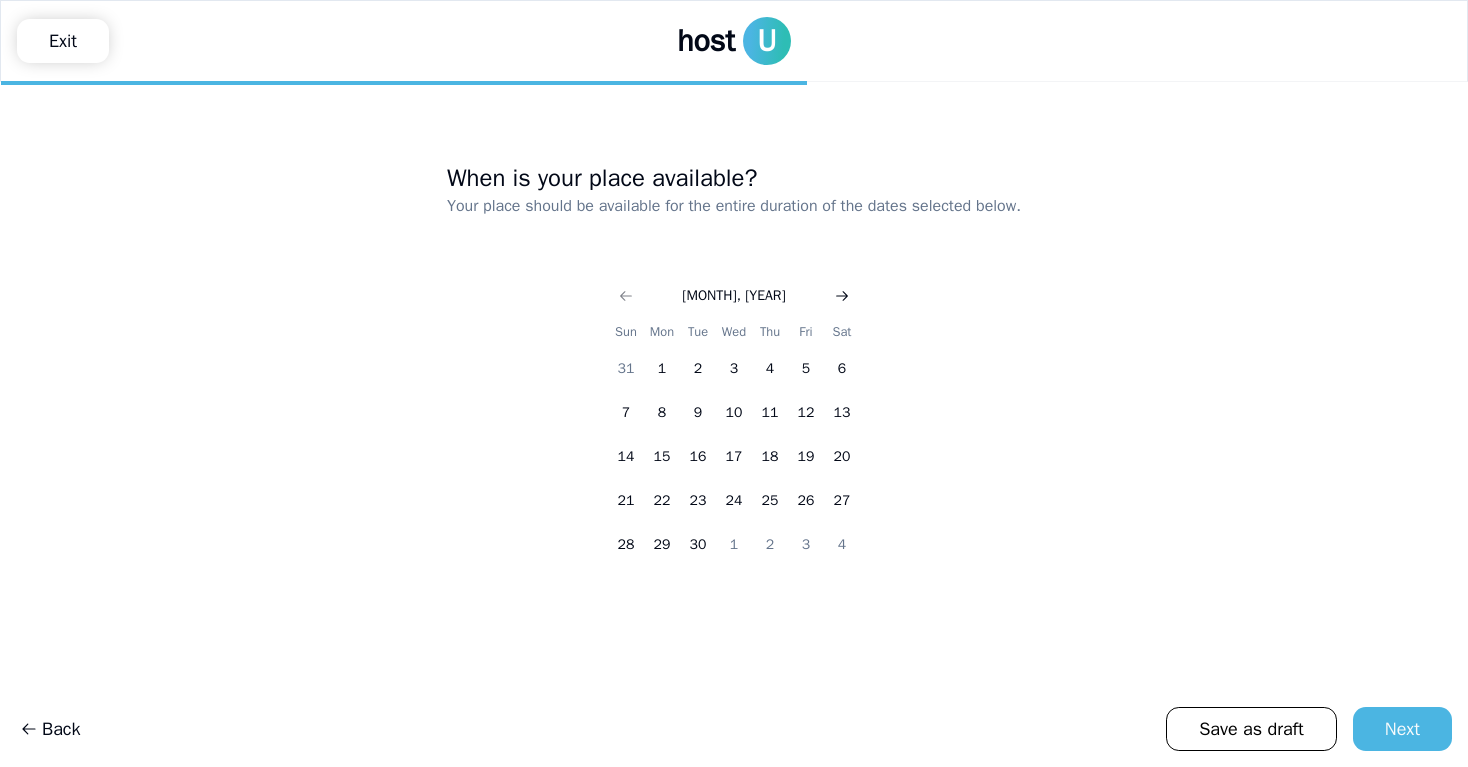 click at bounding box center (842, 296) 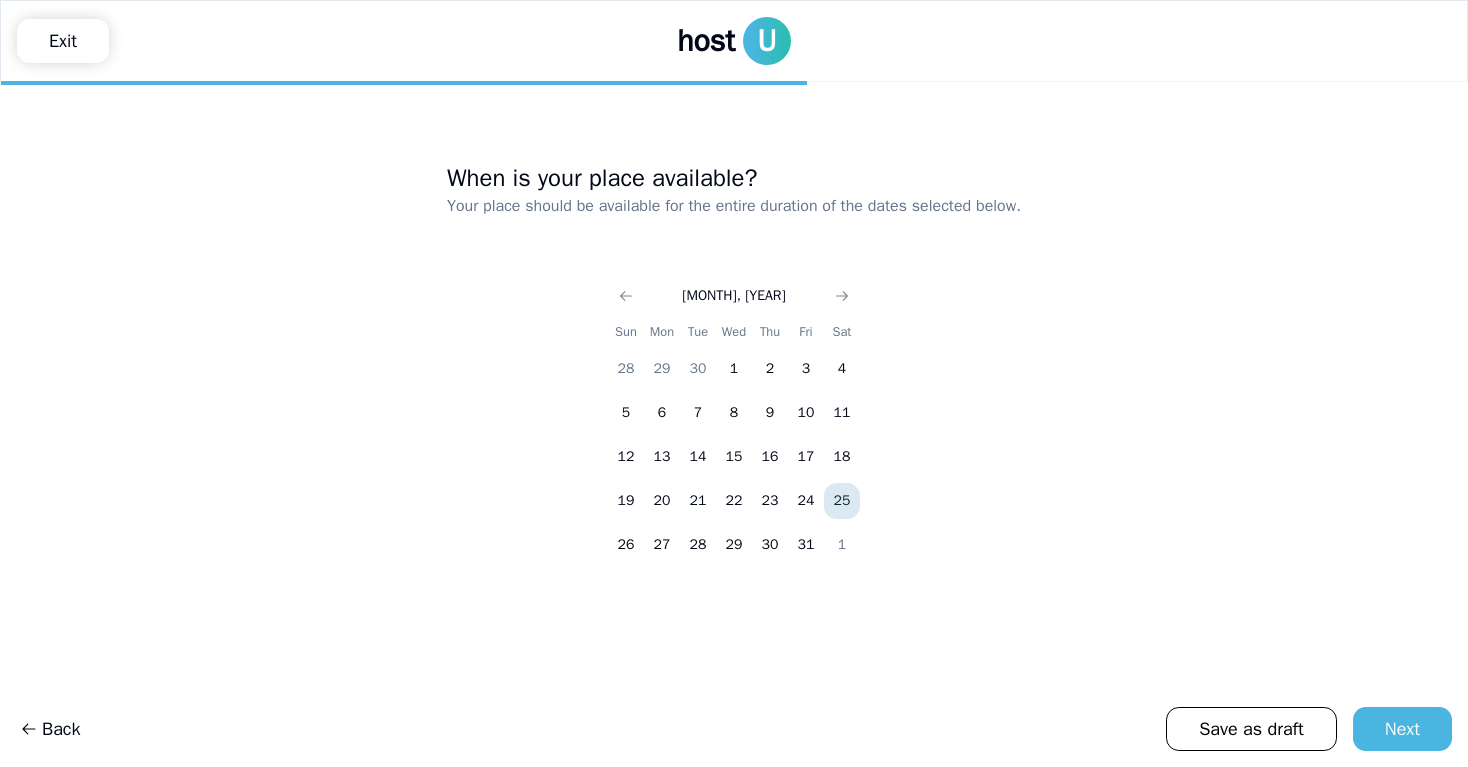 click on "25" at bounding box center (842, 501) 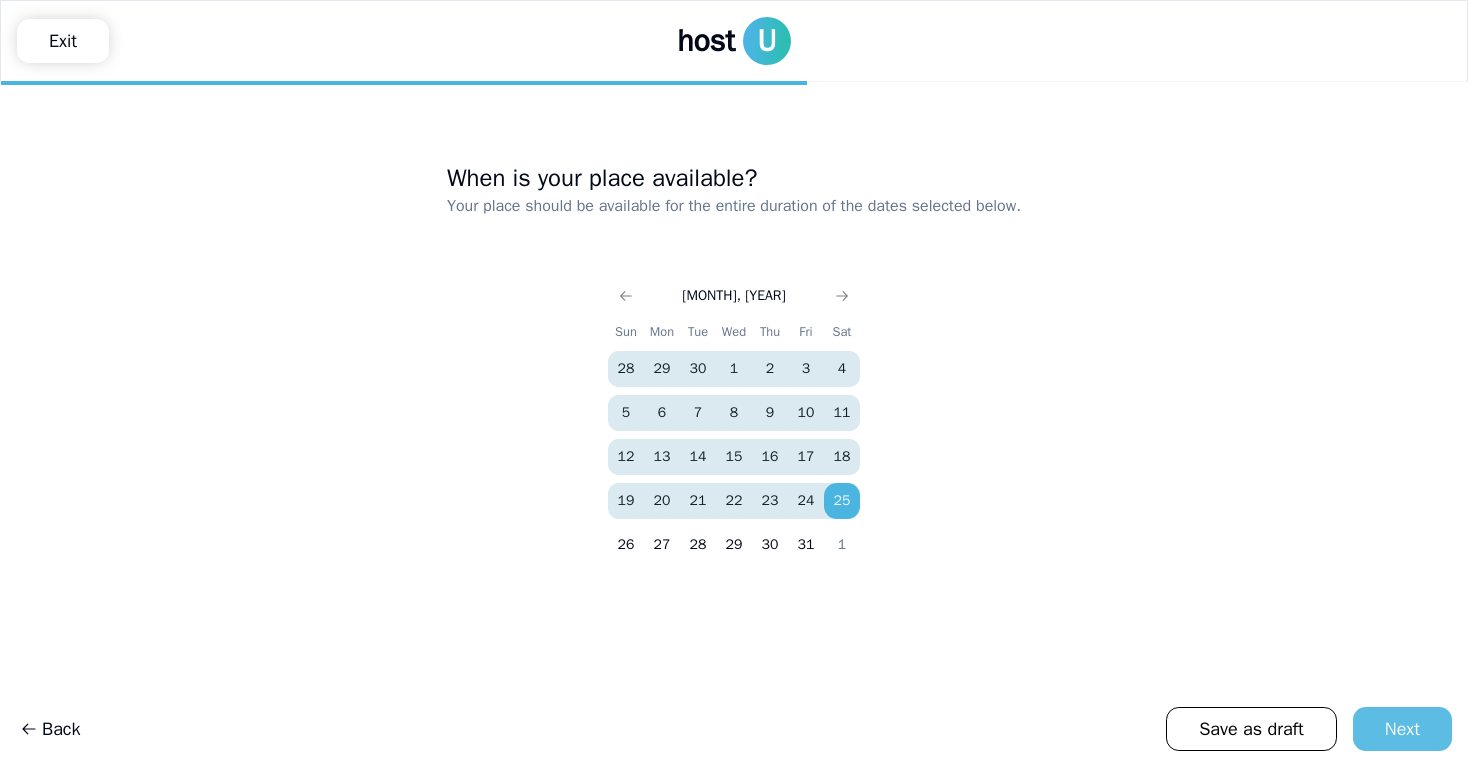 click on "Next" at bounding box center [1402, 729] 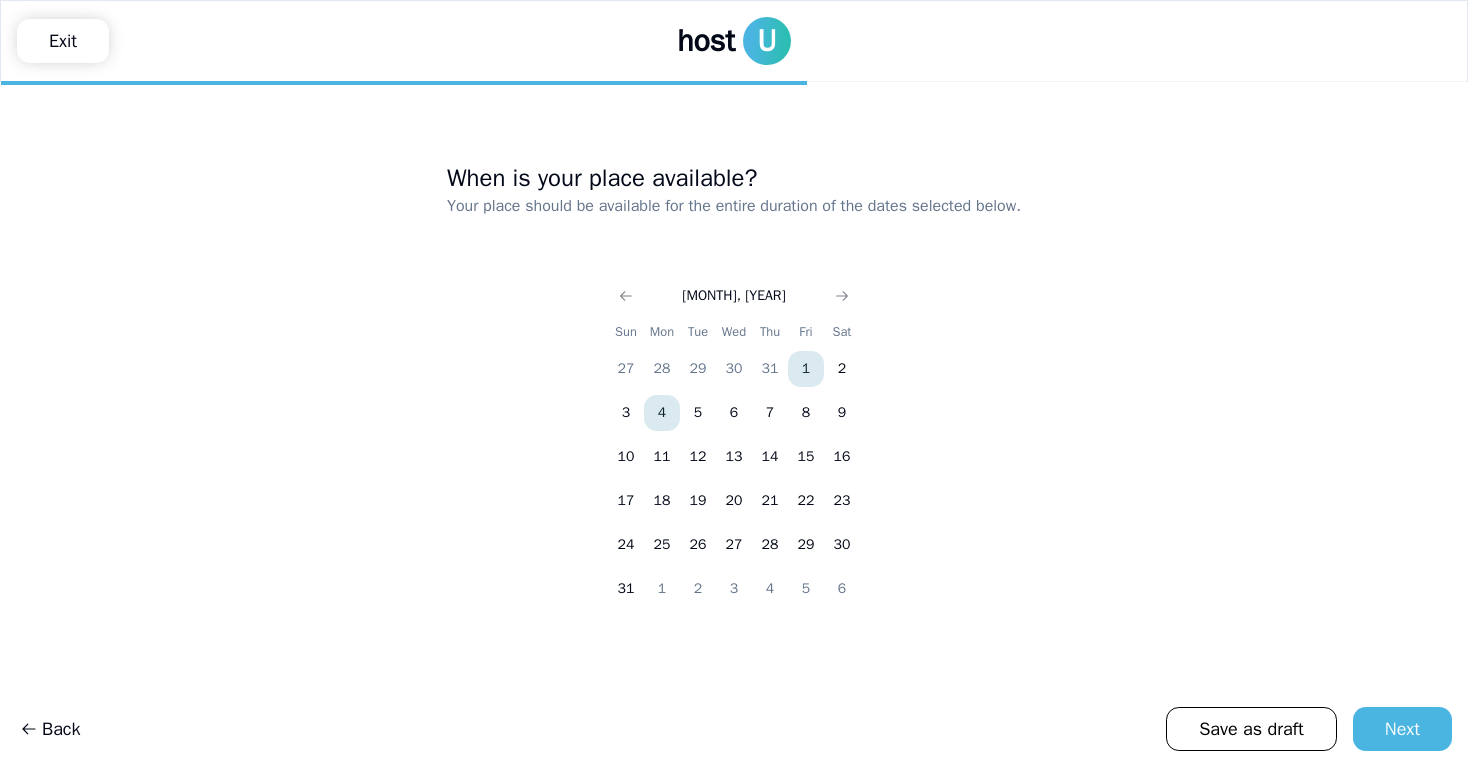 click on "1" at bounding box center (806, 369) 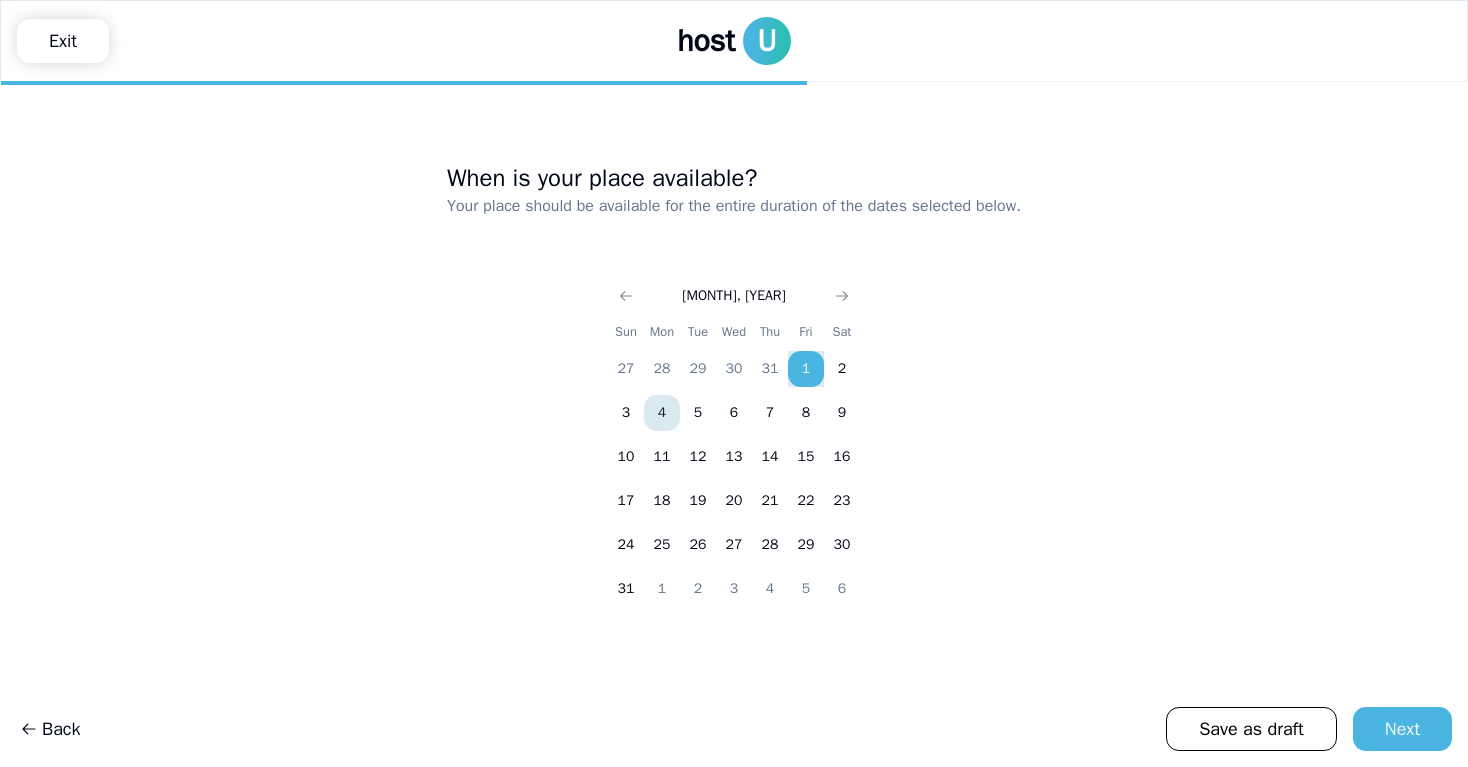 click on "1" at bounding box center [806, 369] 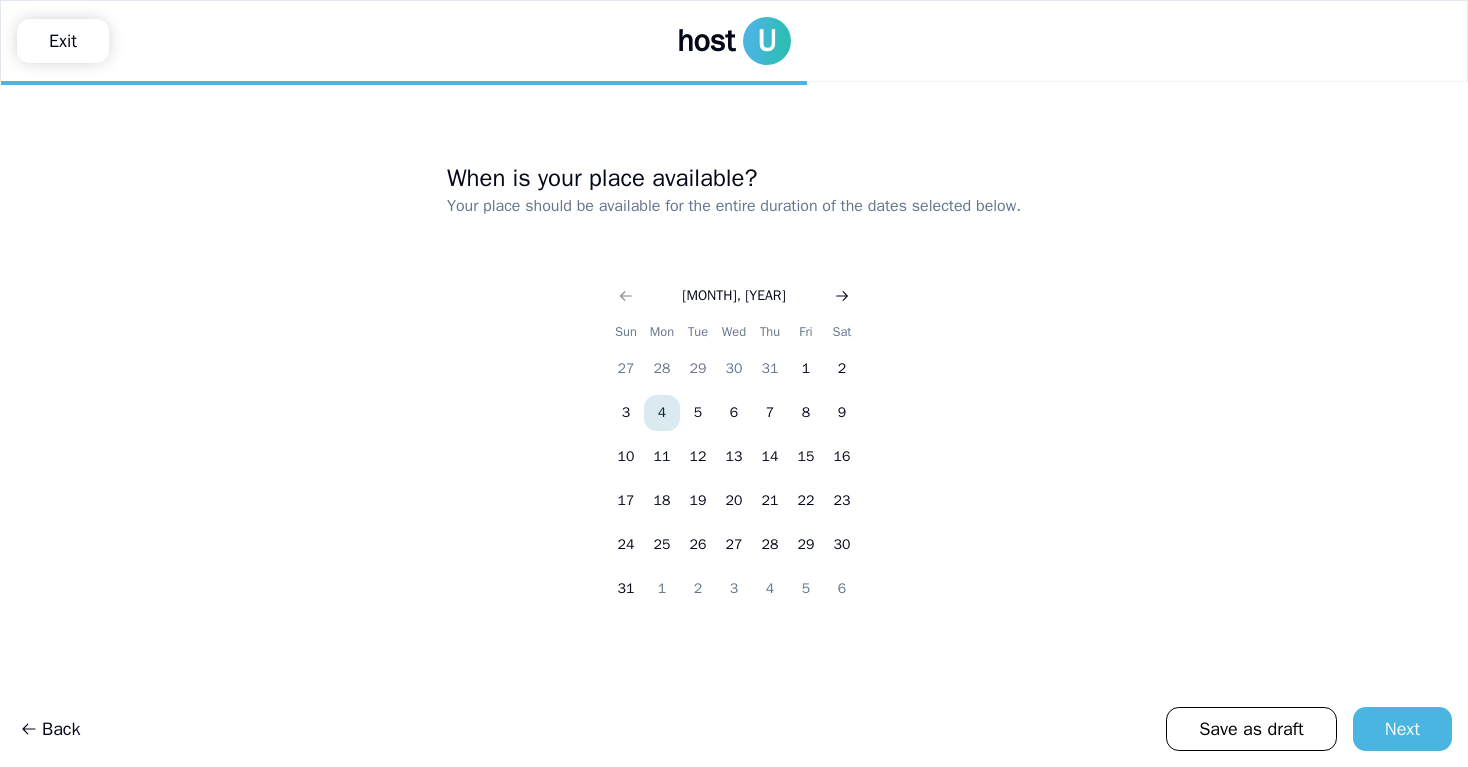 click 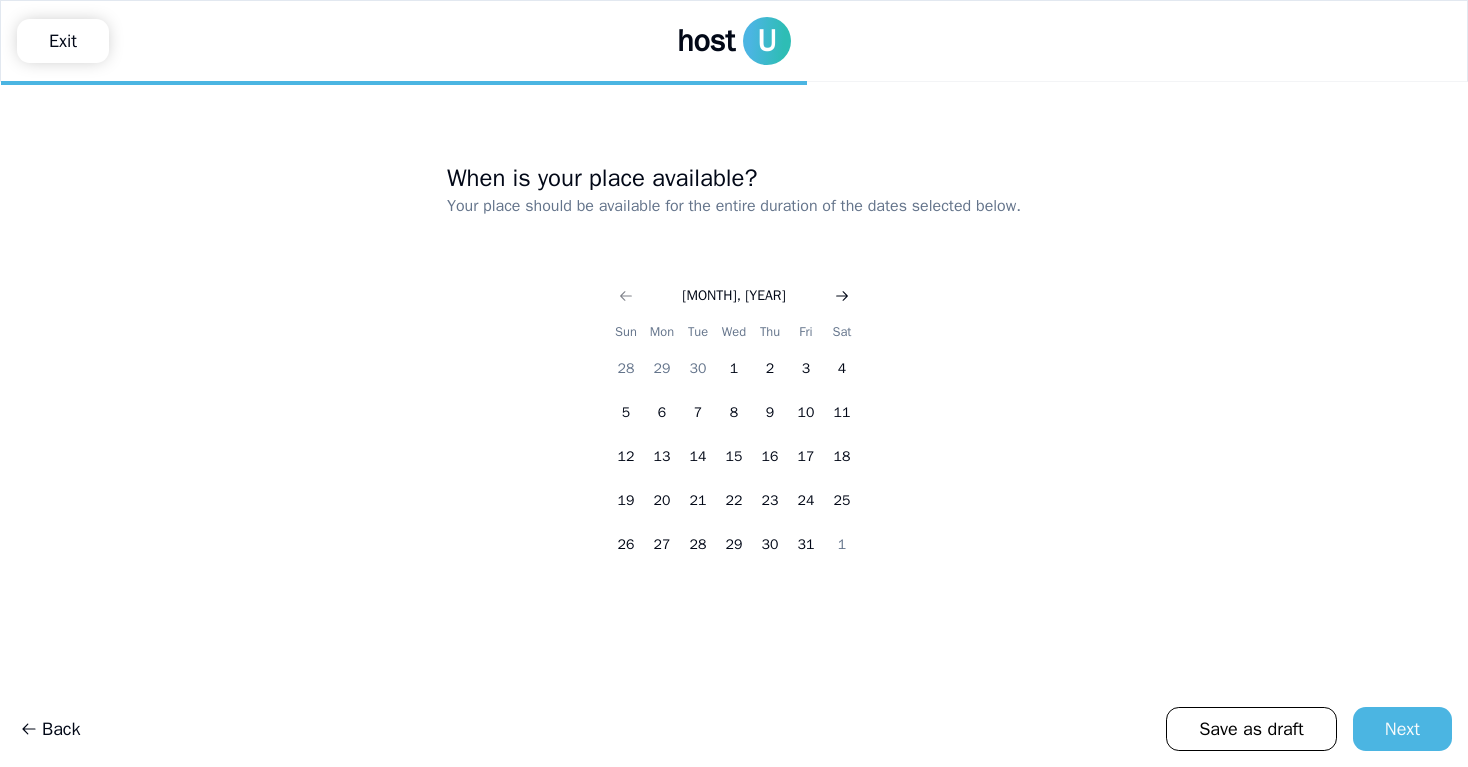 click 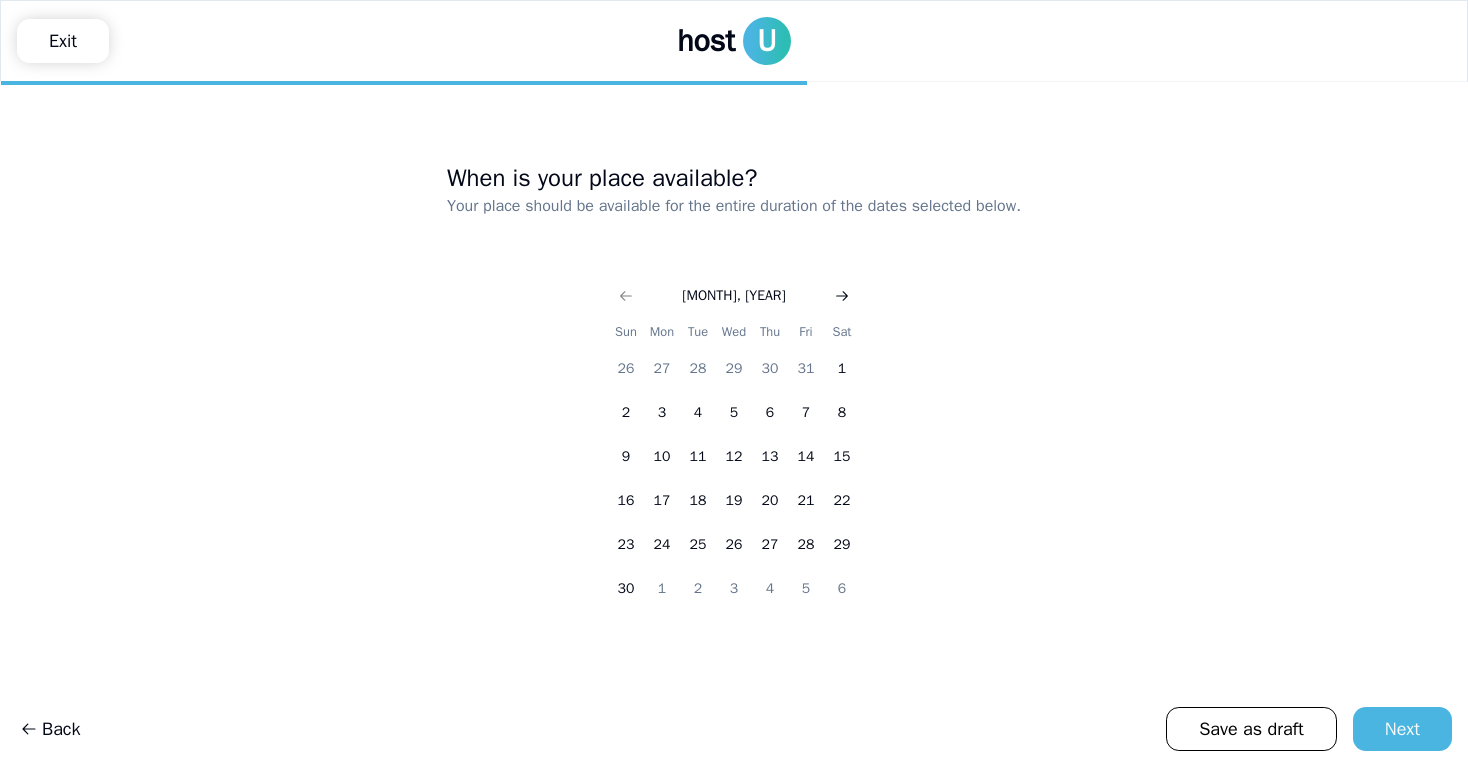 click 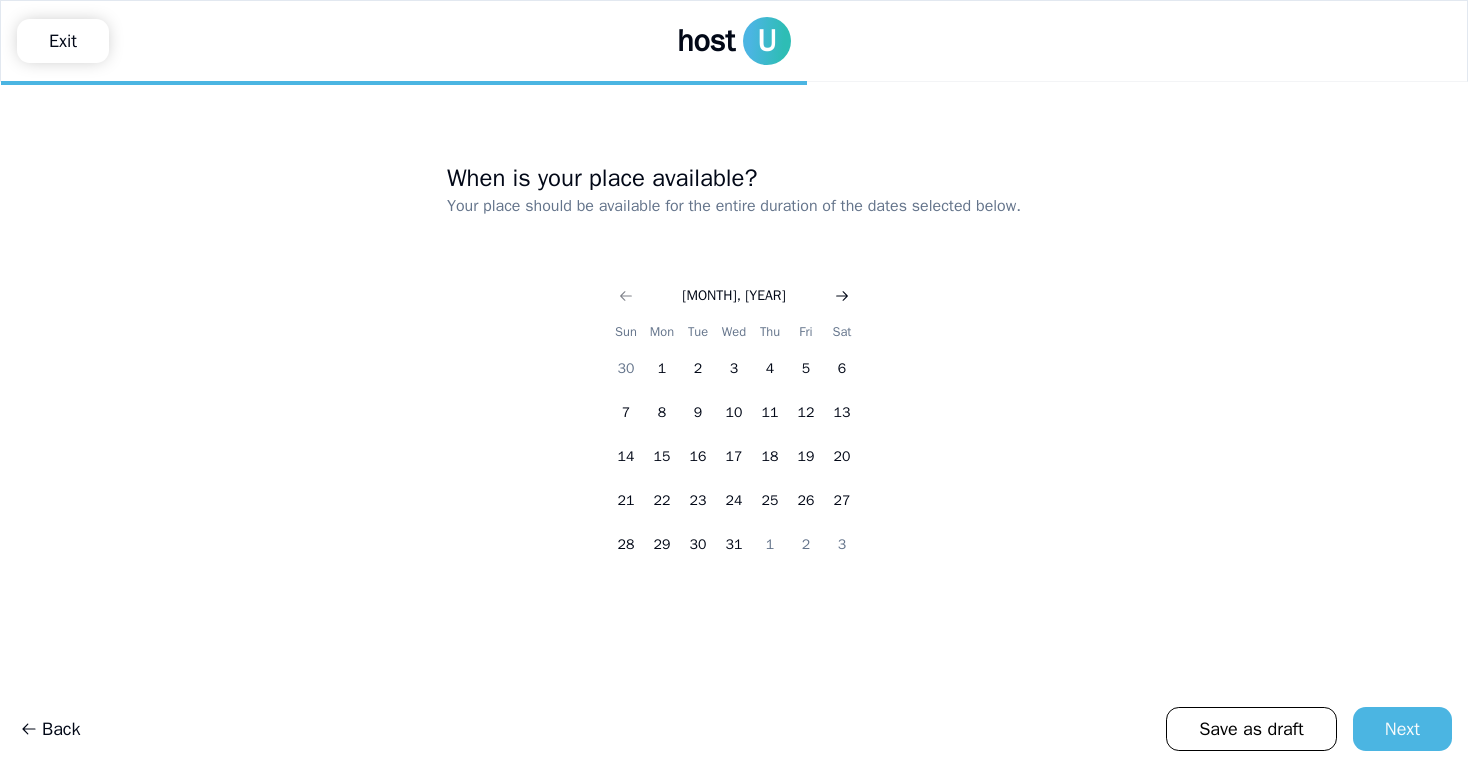 click 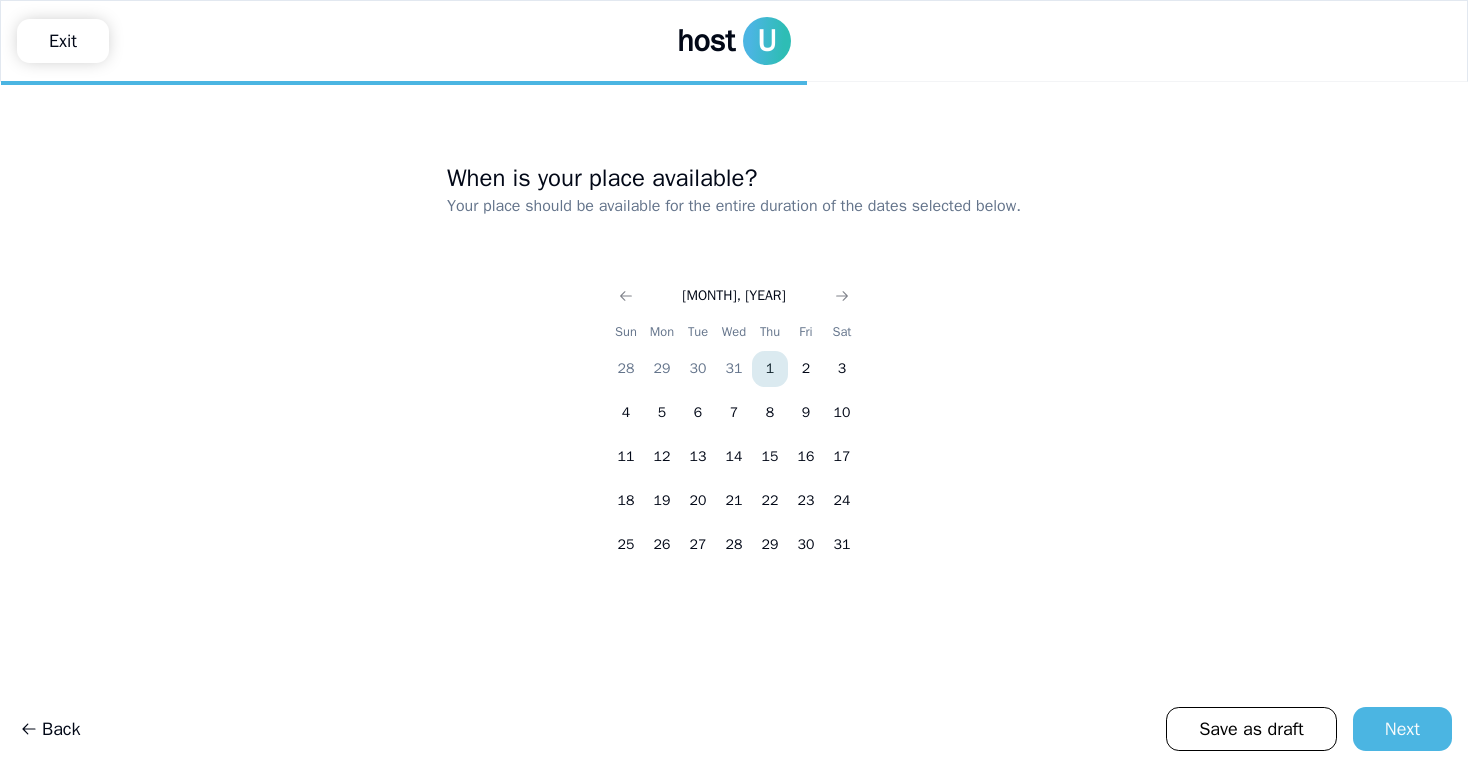 click on "1" at bounding box center [770, 369] 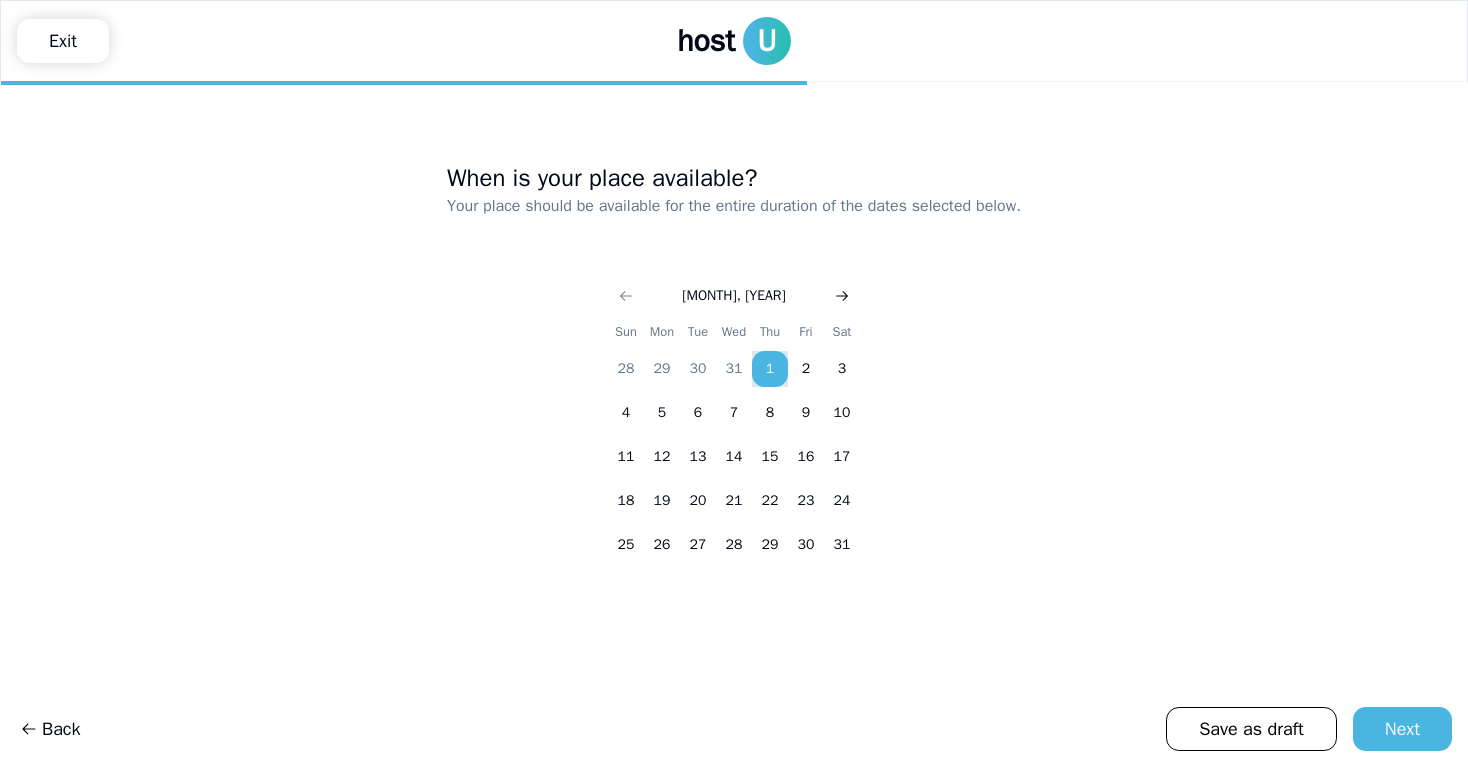 click at bounding box center (842, 296) 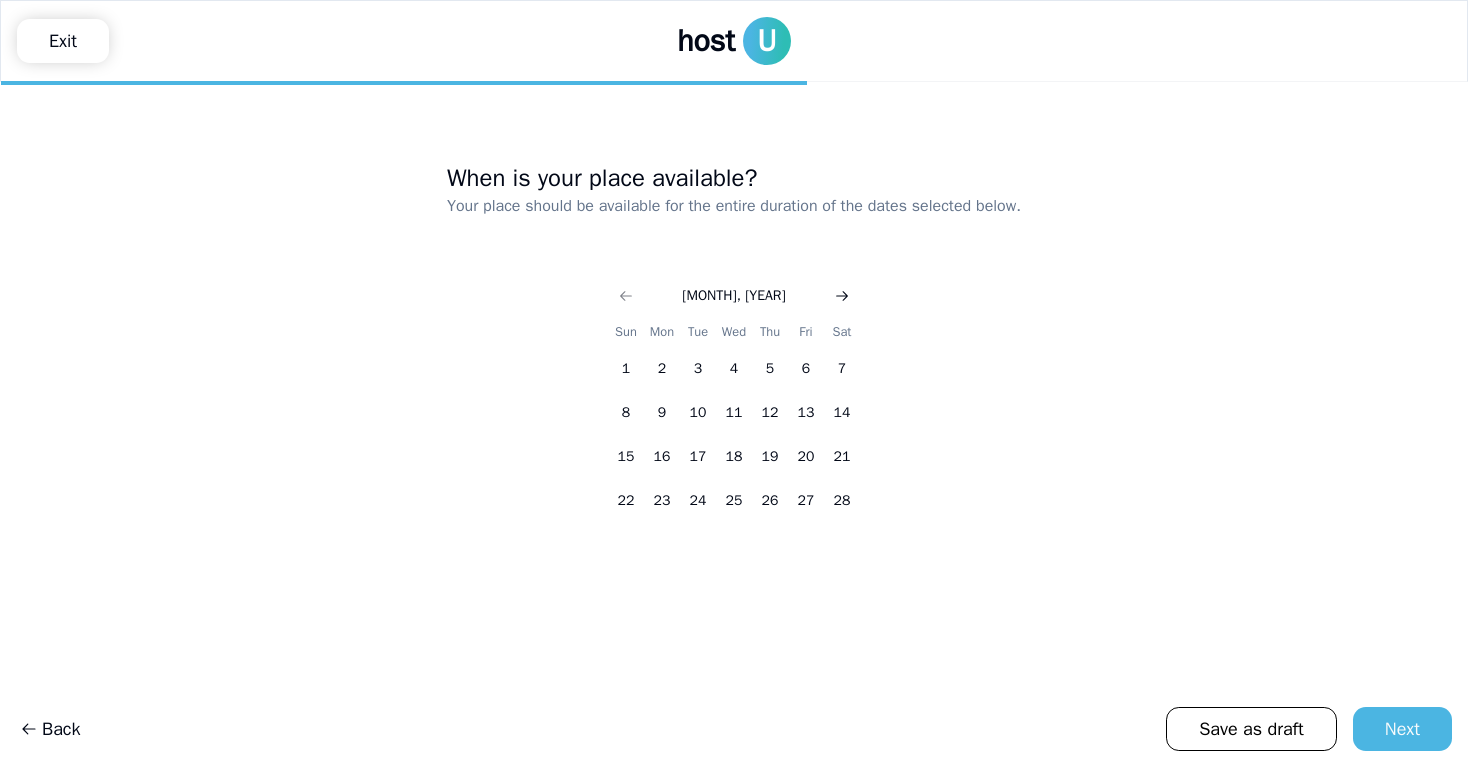 click 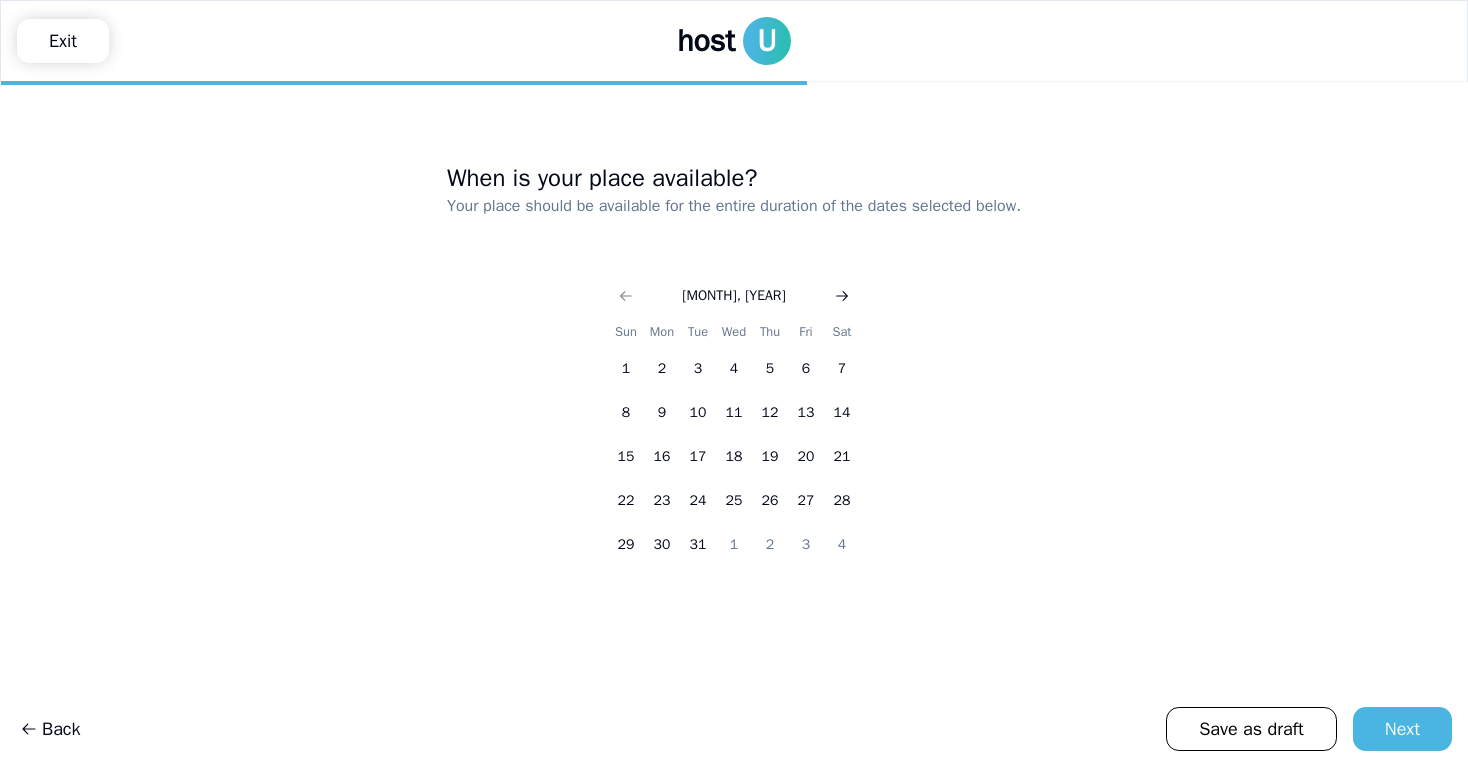 click 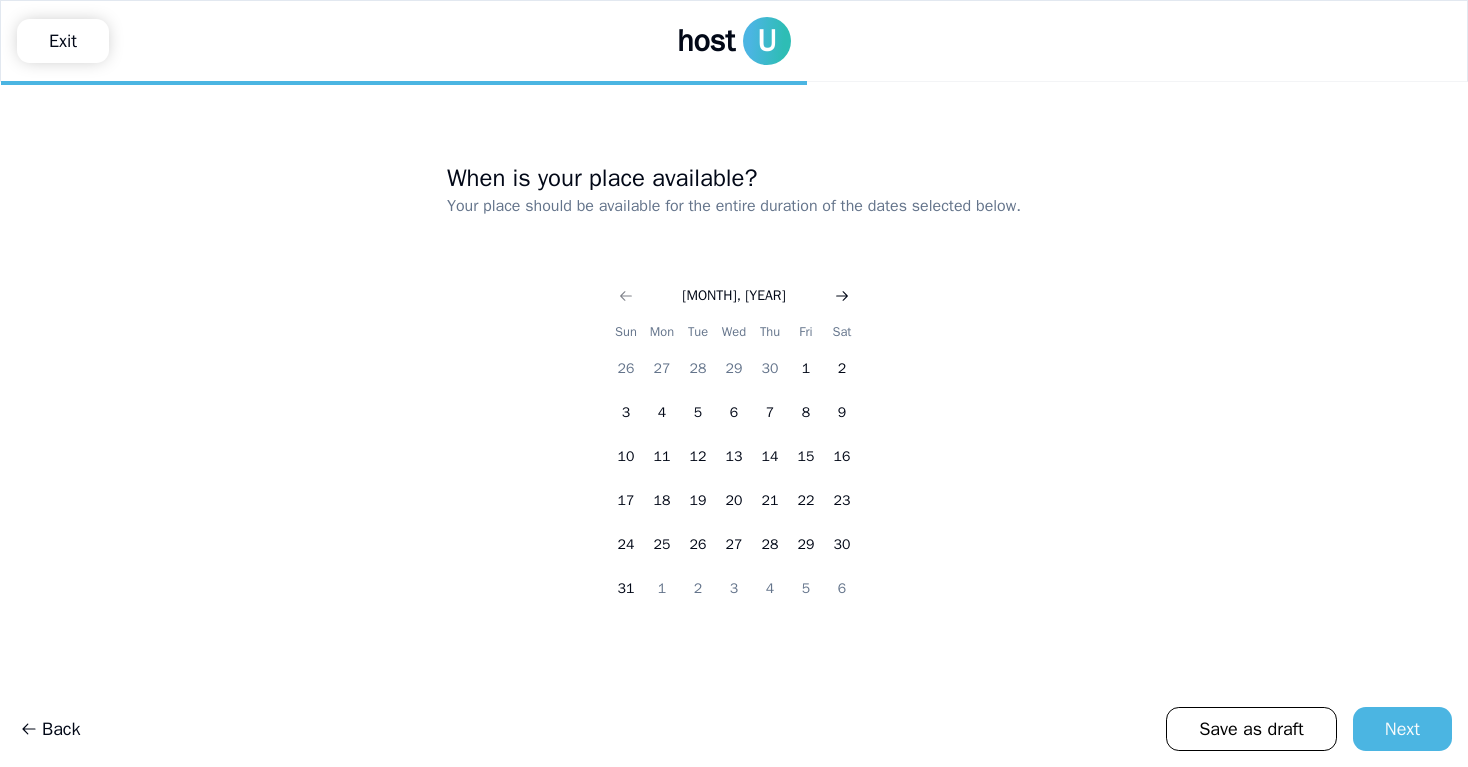click 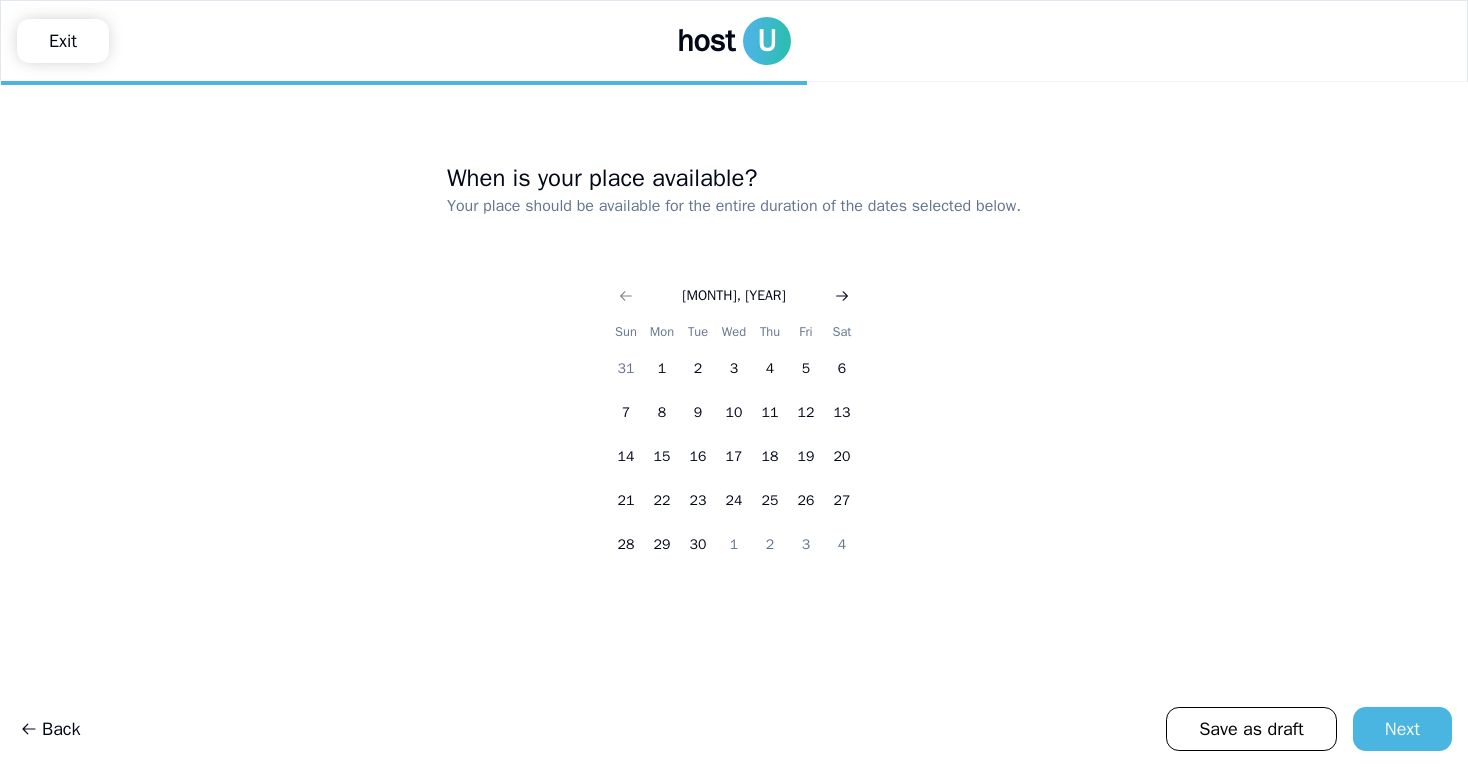 click 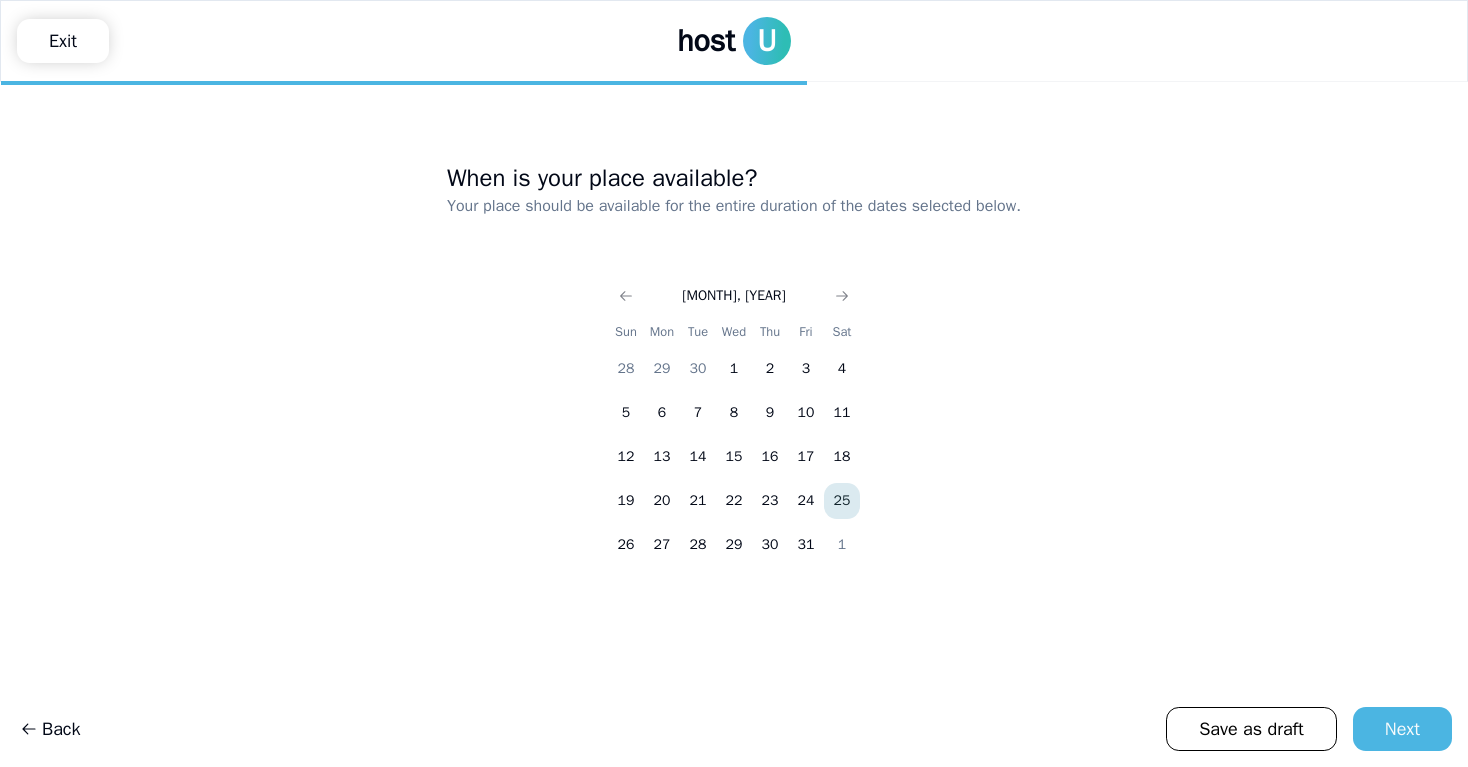 click on "25" at bounding box center (842, 501) 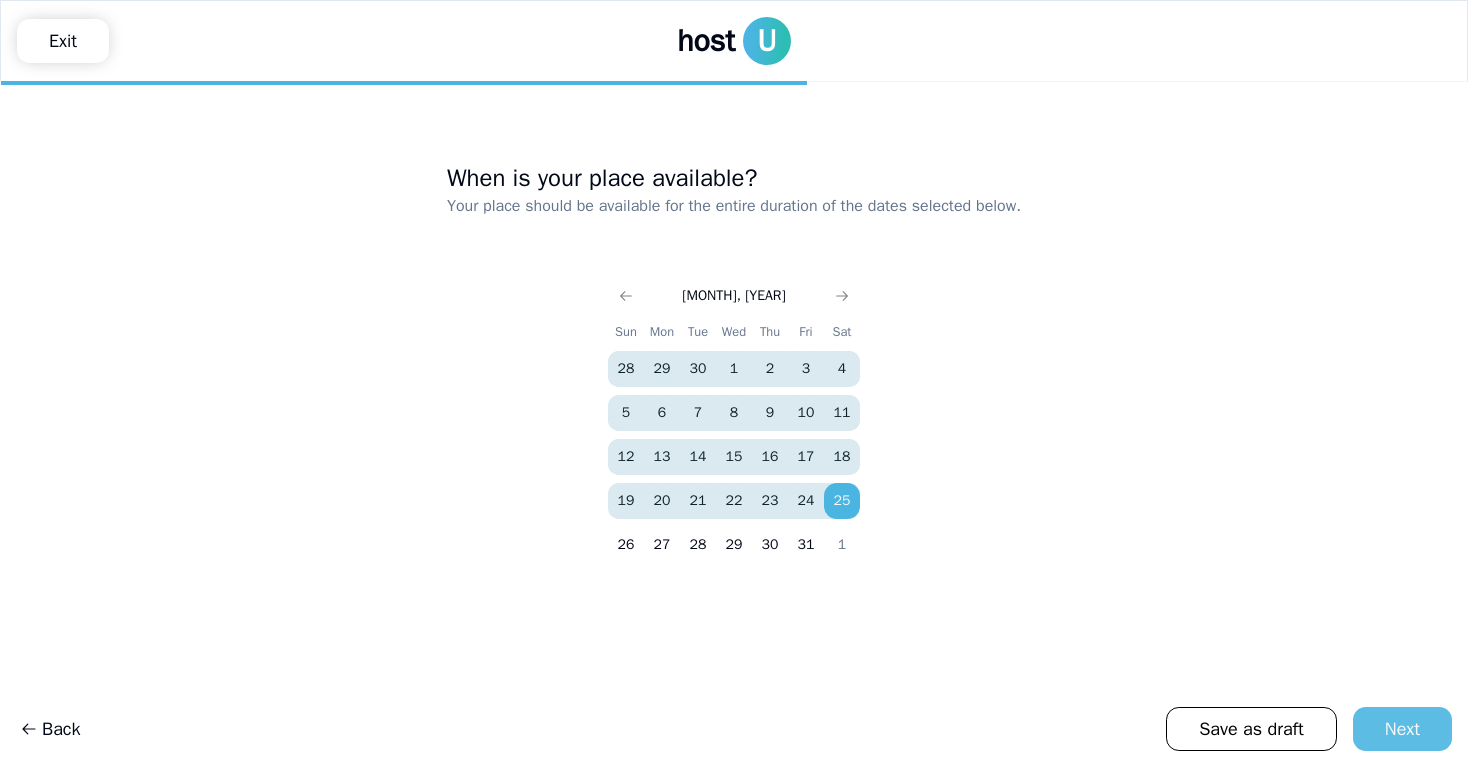 click on "Next" at bounding box center (1402, 729) 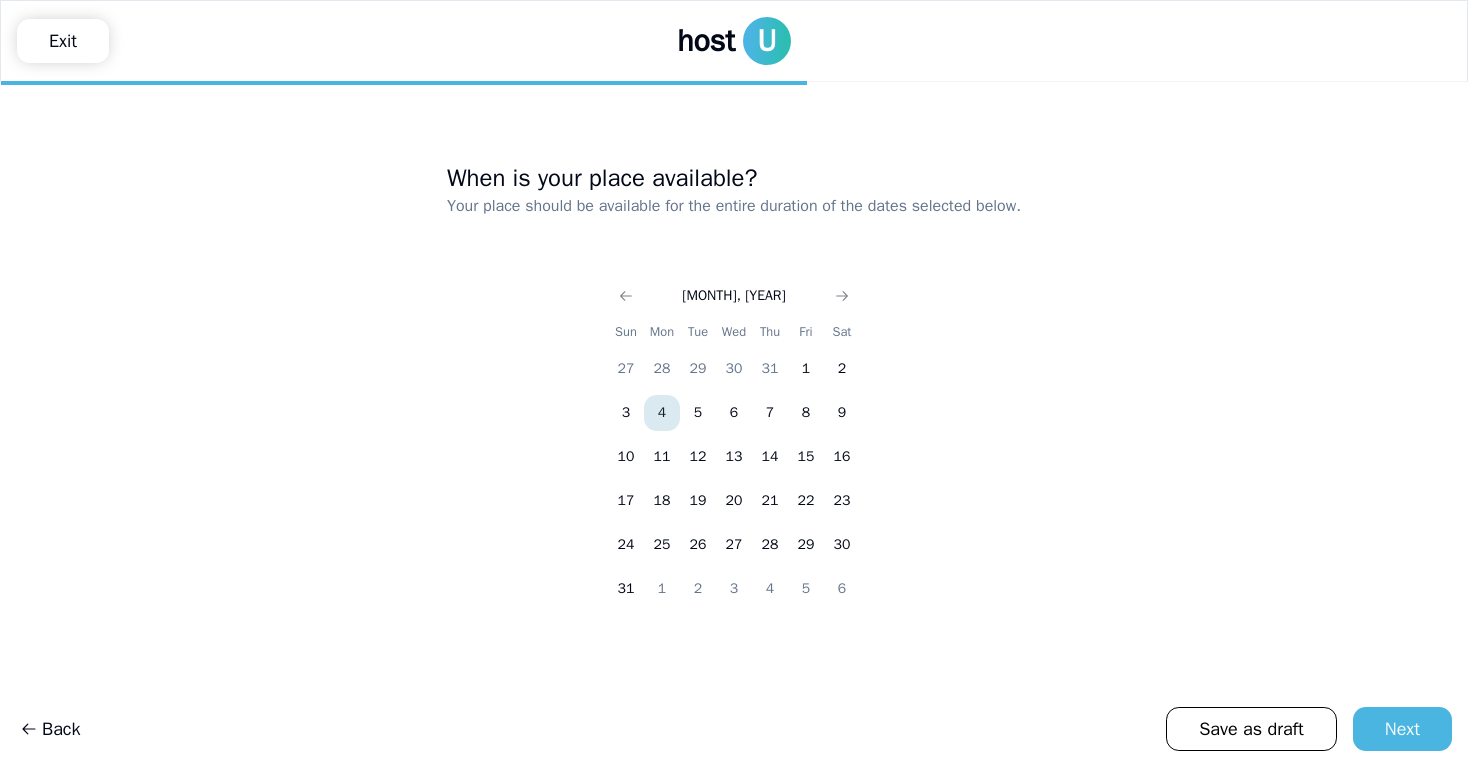 click on "[MONTH], [YEAR]" at bounding box center (734, 294) 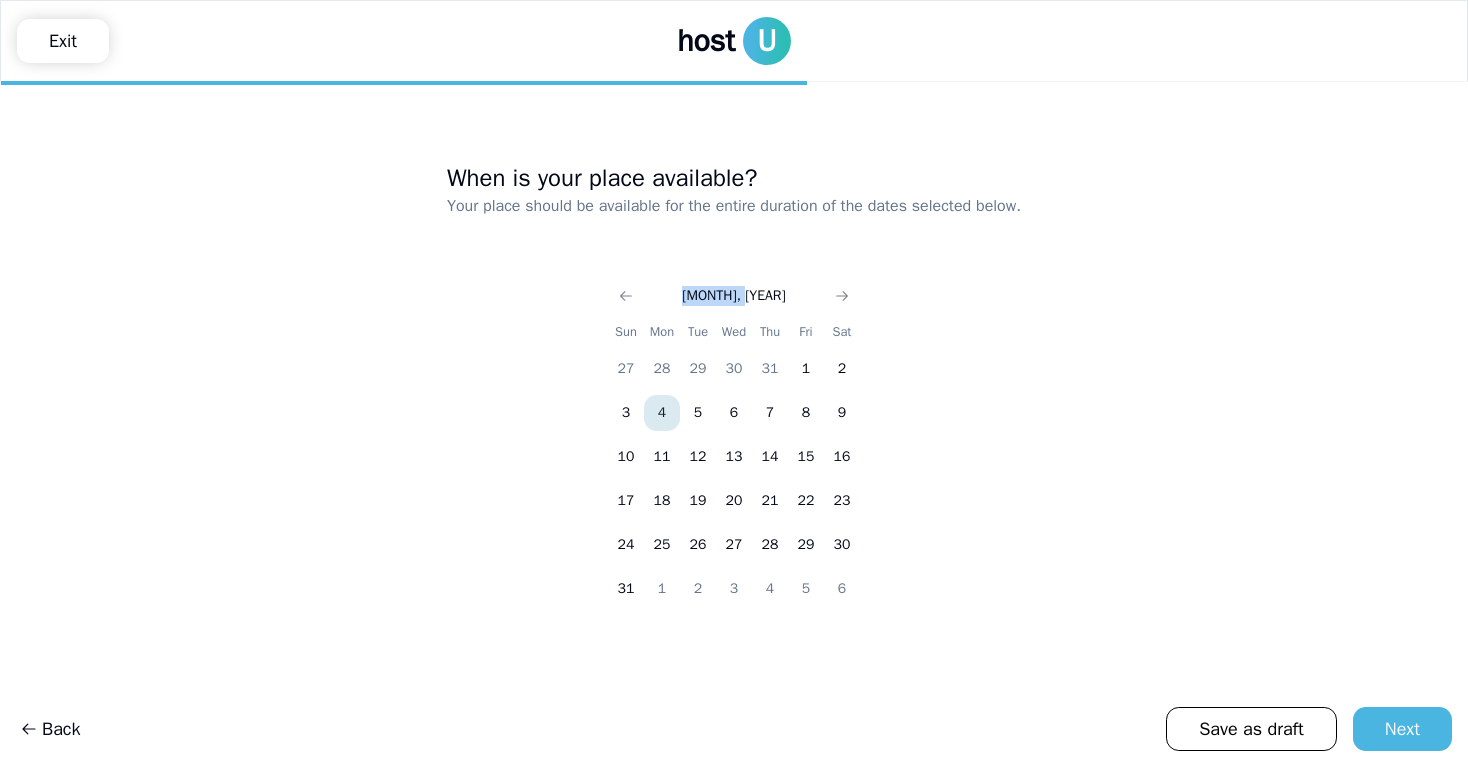 click on "[MONTH], [YEAR]" at bounding box center [734, 294] 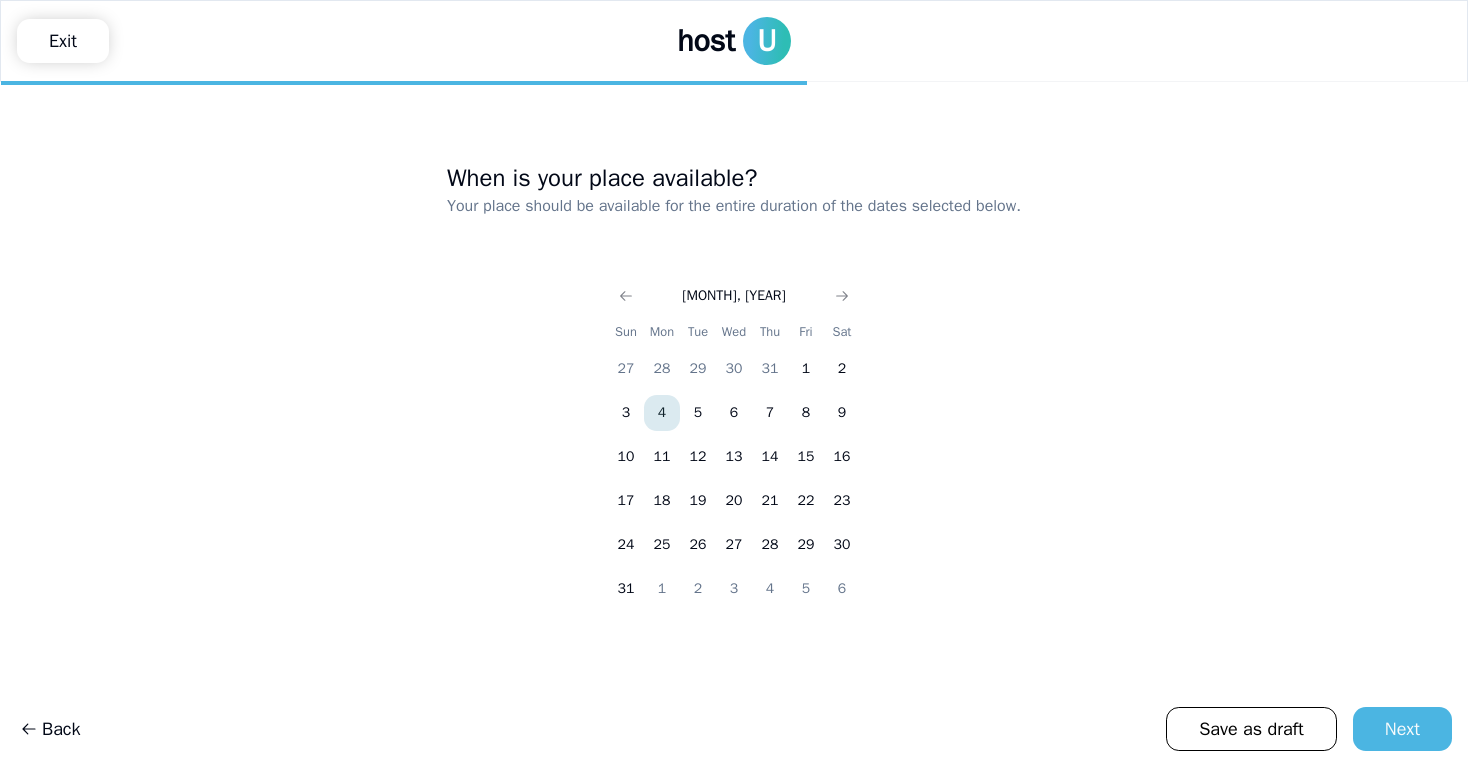 click on "[MONTH], [YEAR]" at bounding box center [734, 294] 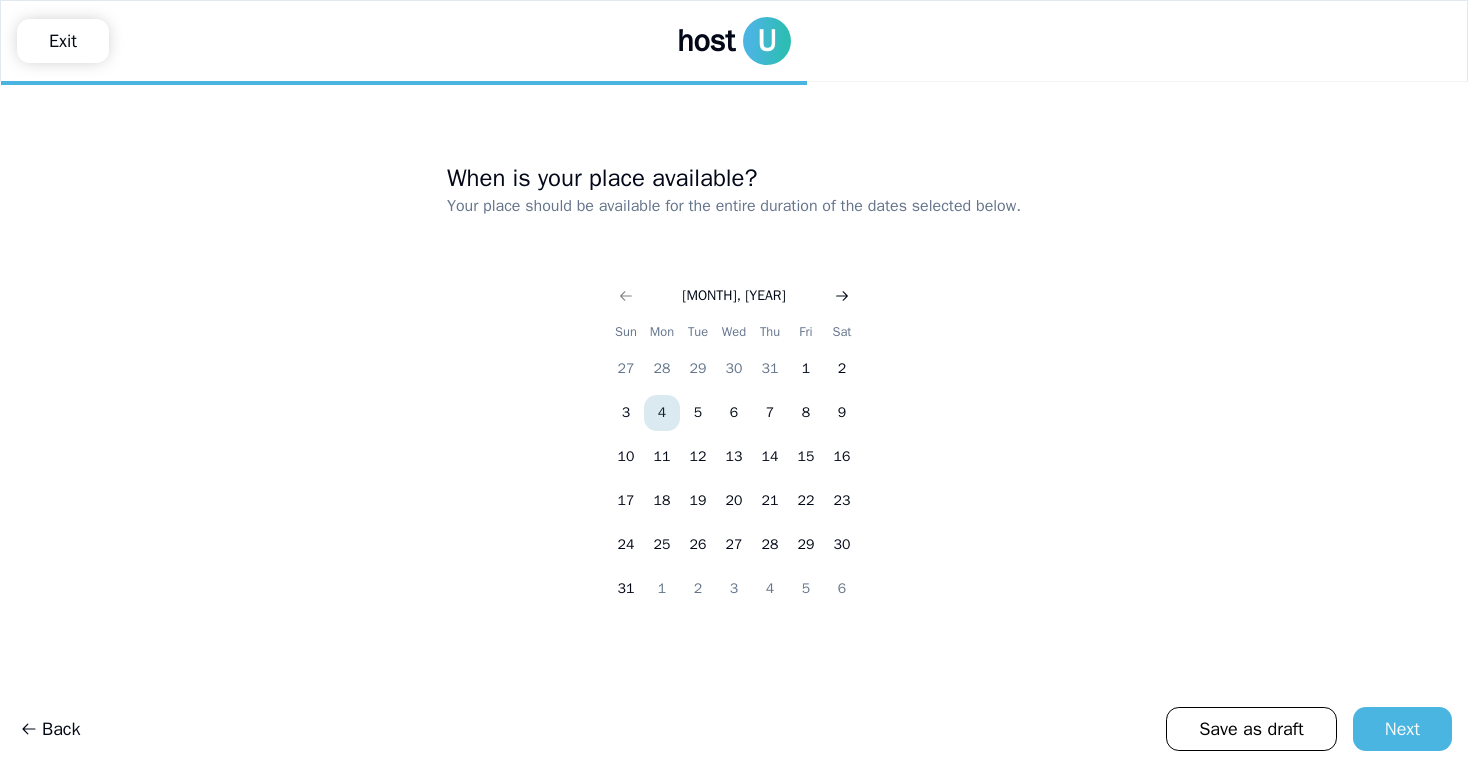 click at bounding box center [842, 296] 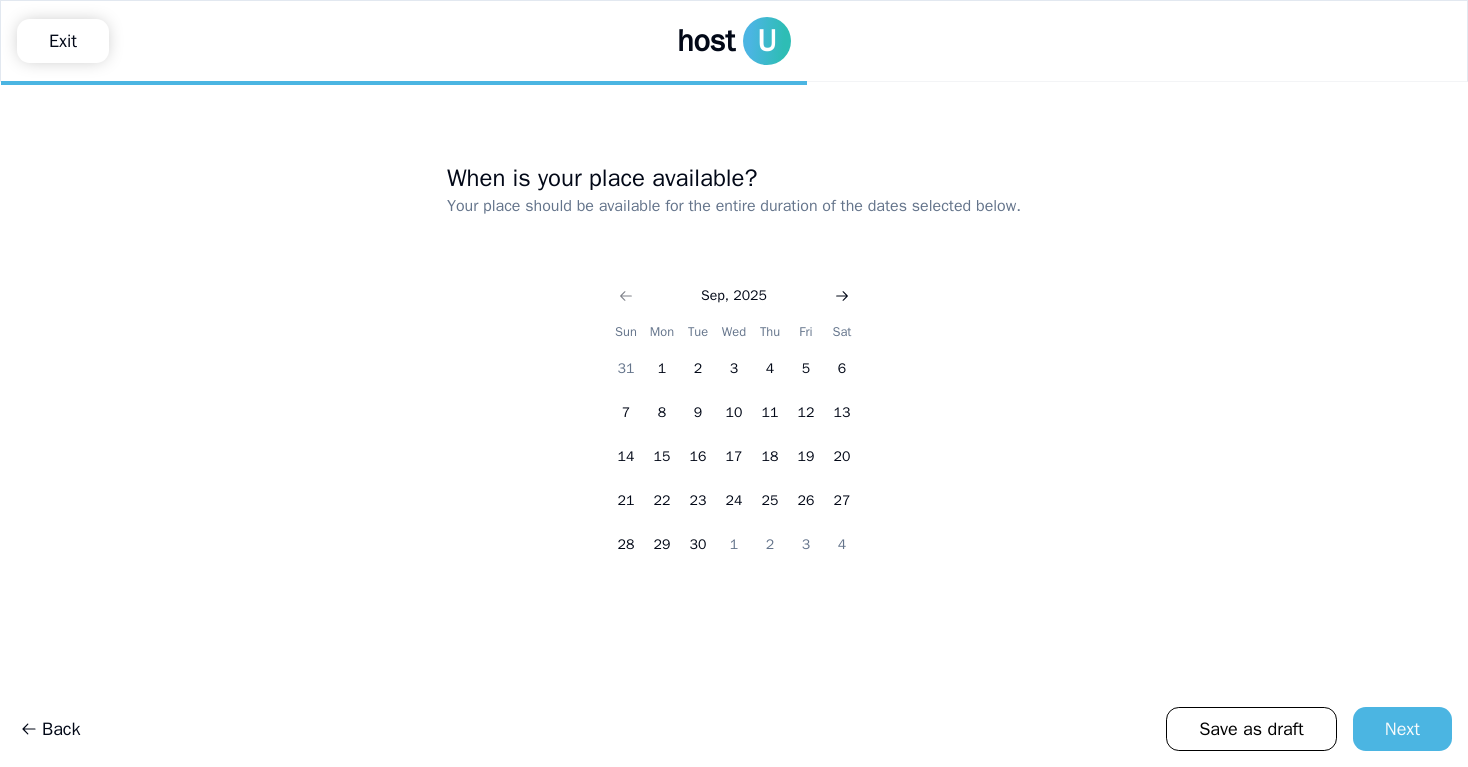 click at bounding box center [842, 296] 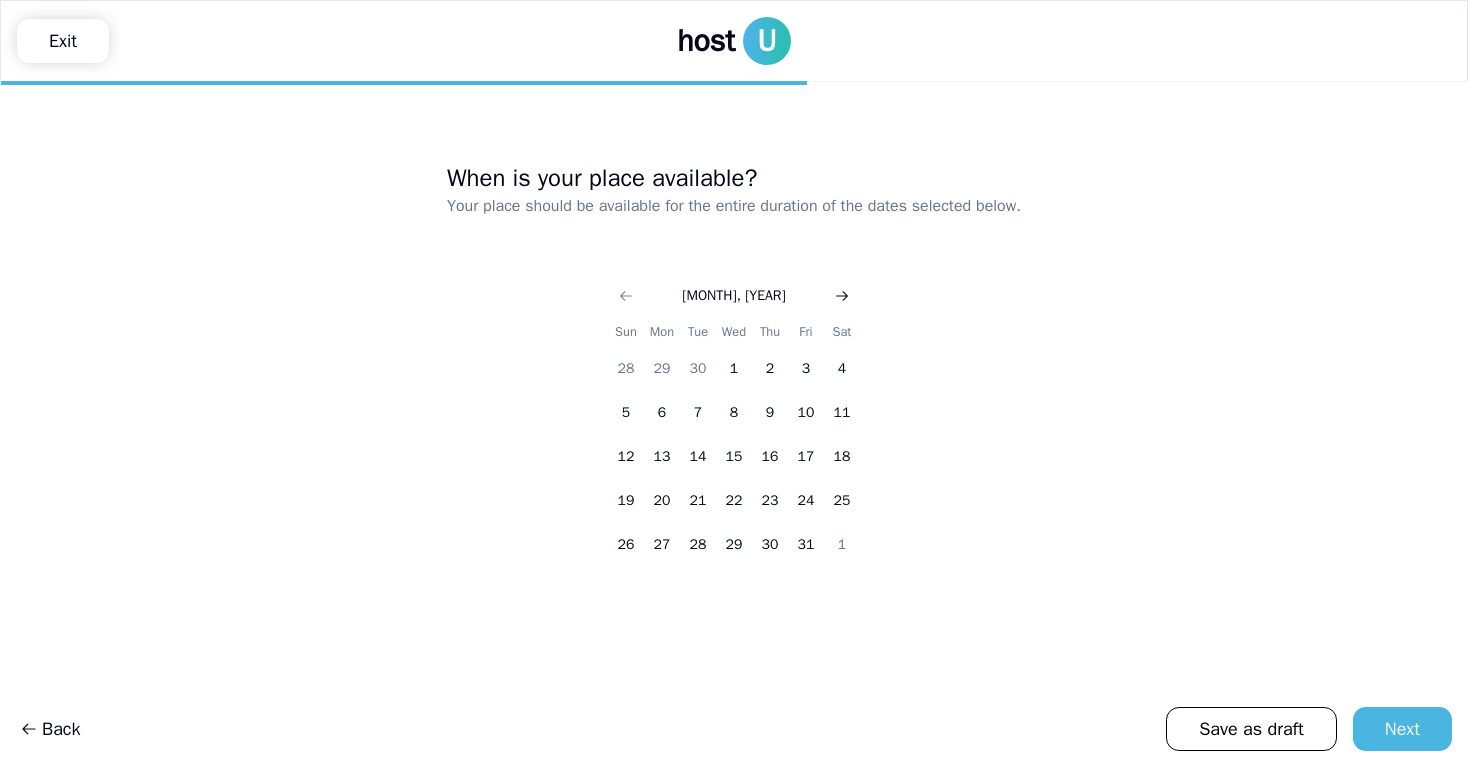 click at bounding box center (842, 296) 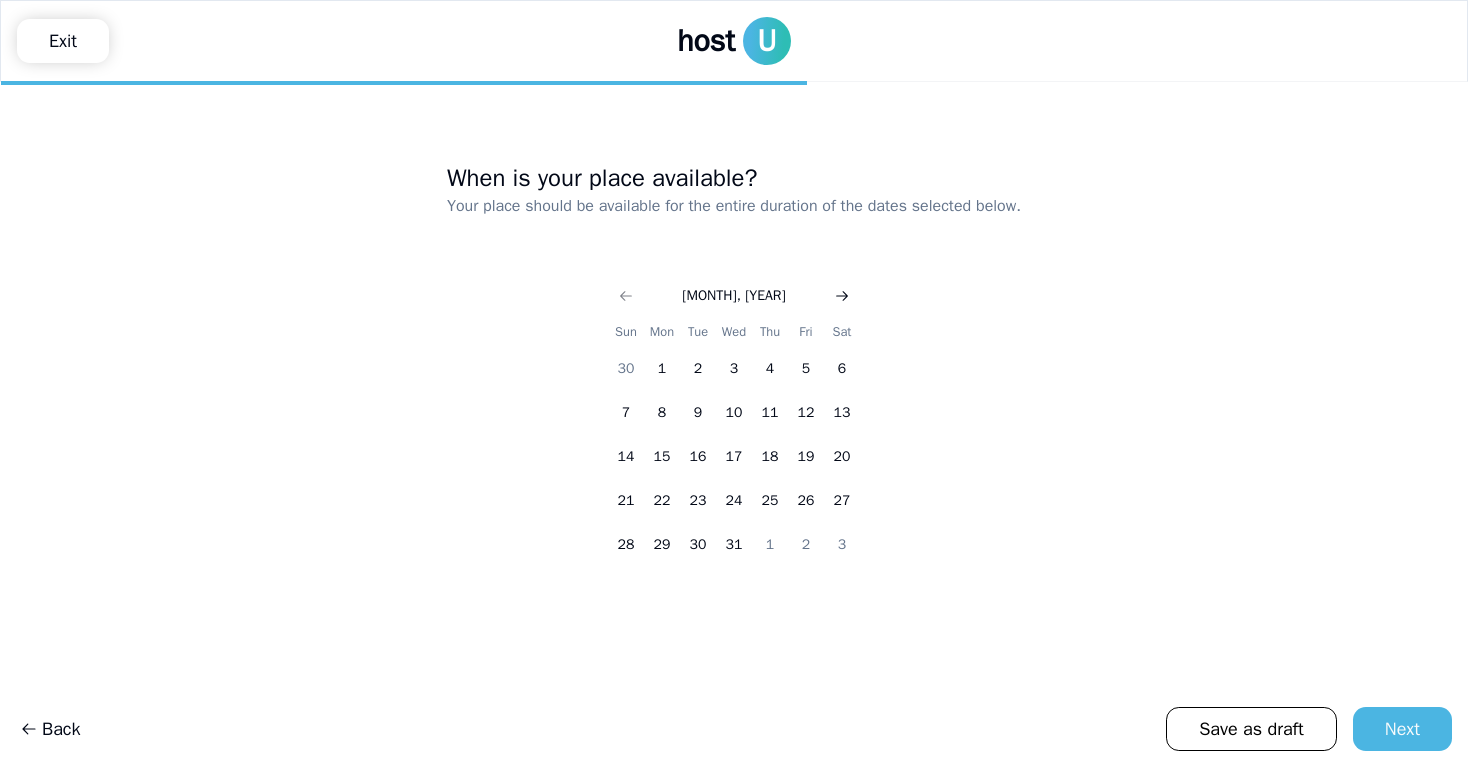 click at bounding box center [842, 296] 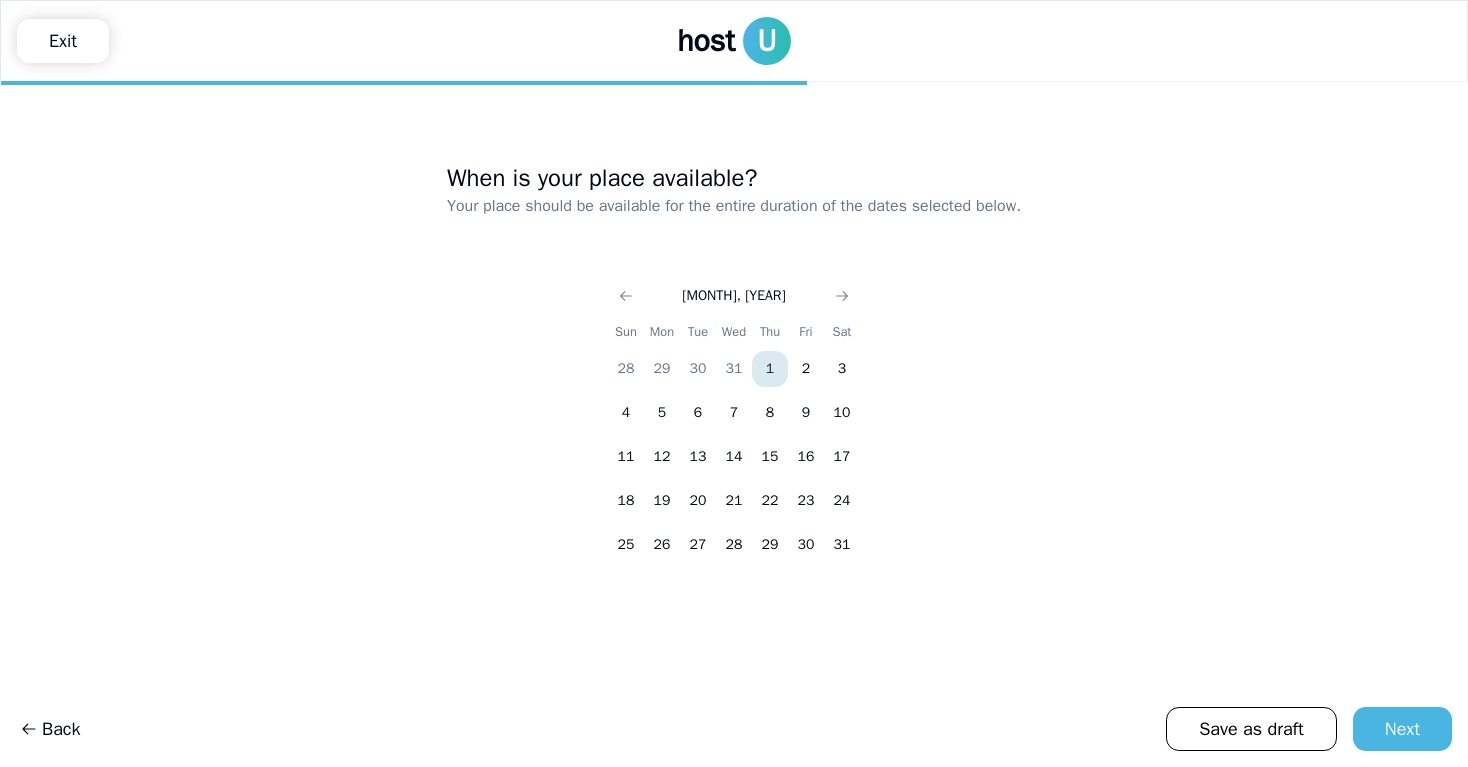 click on "1" at bounding box center [770, 369] 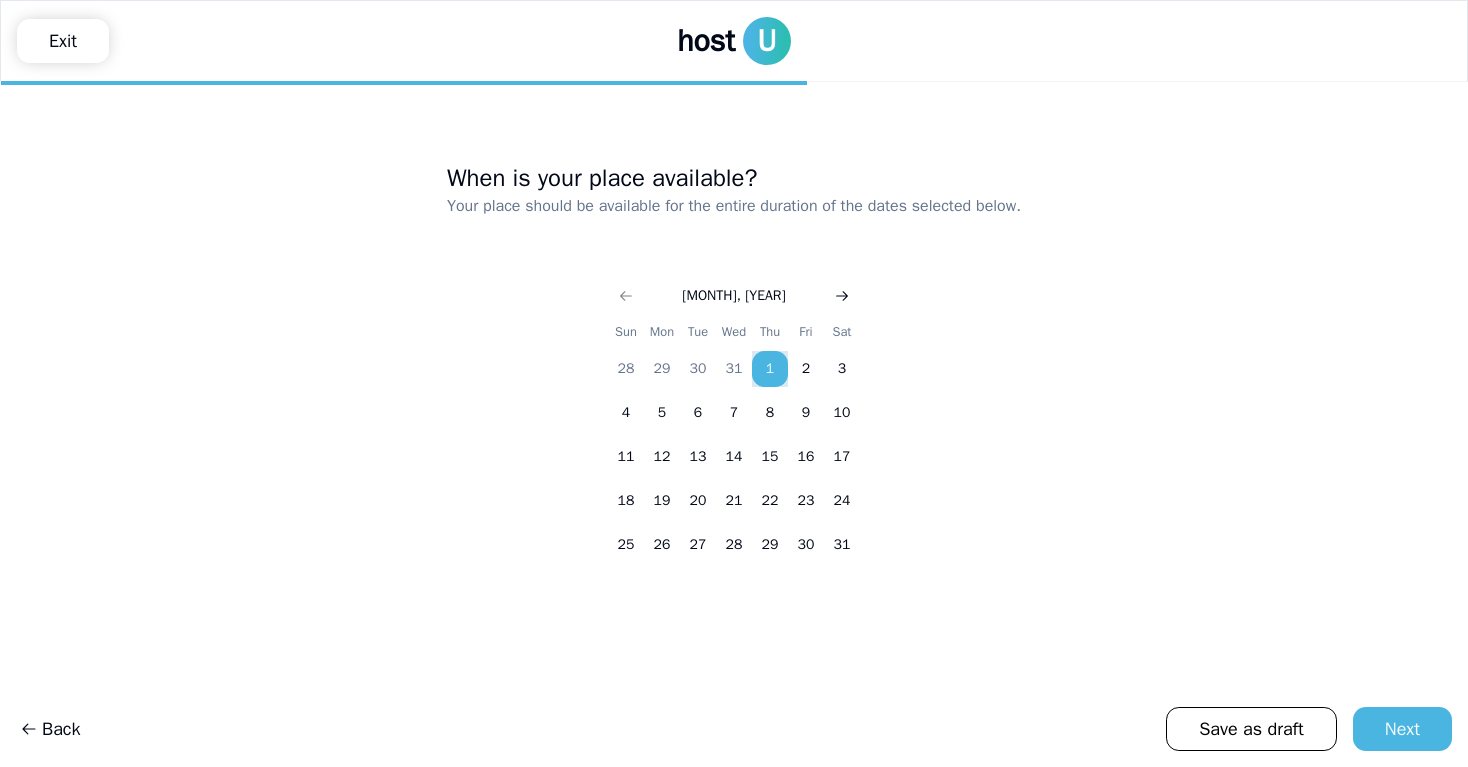 click 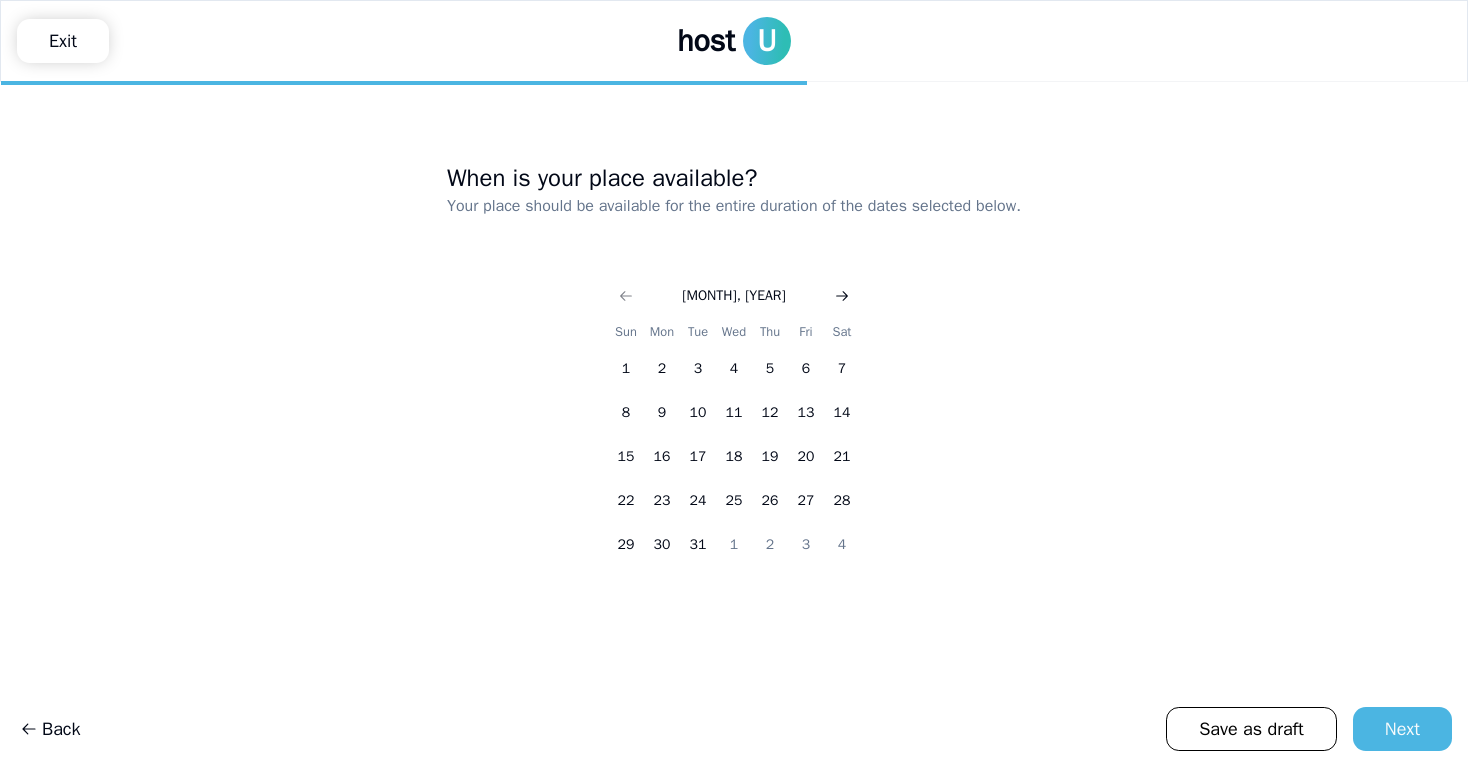 click 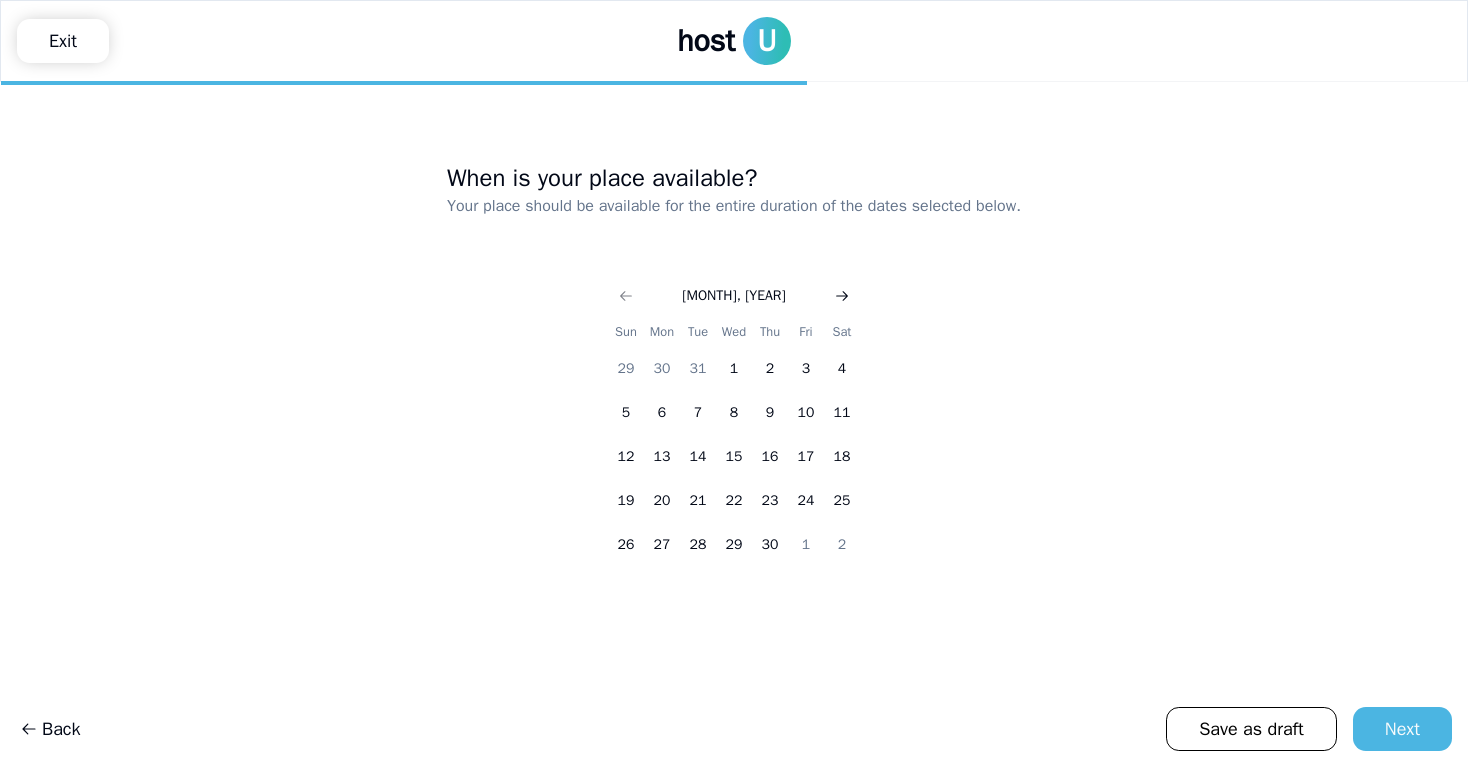 click 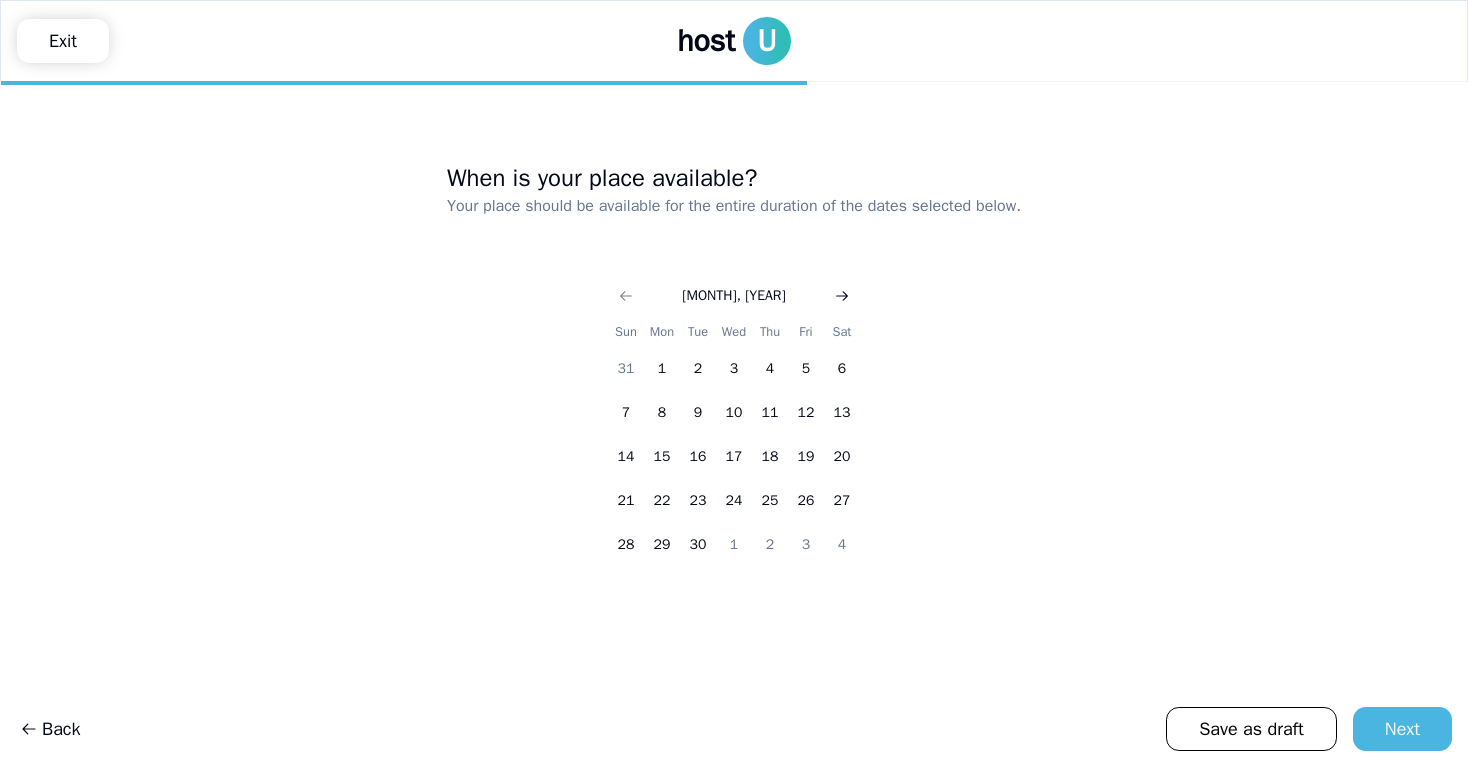 click 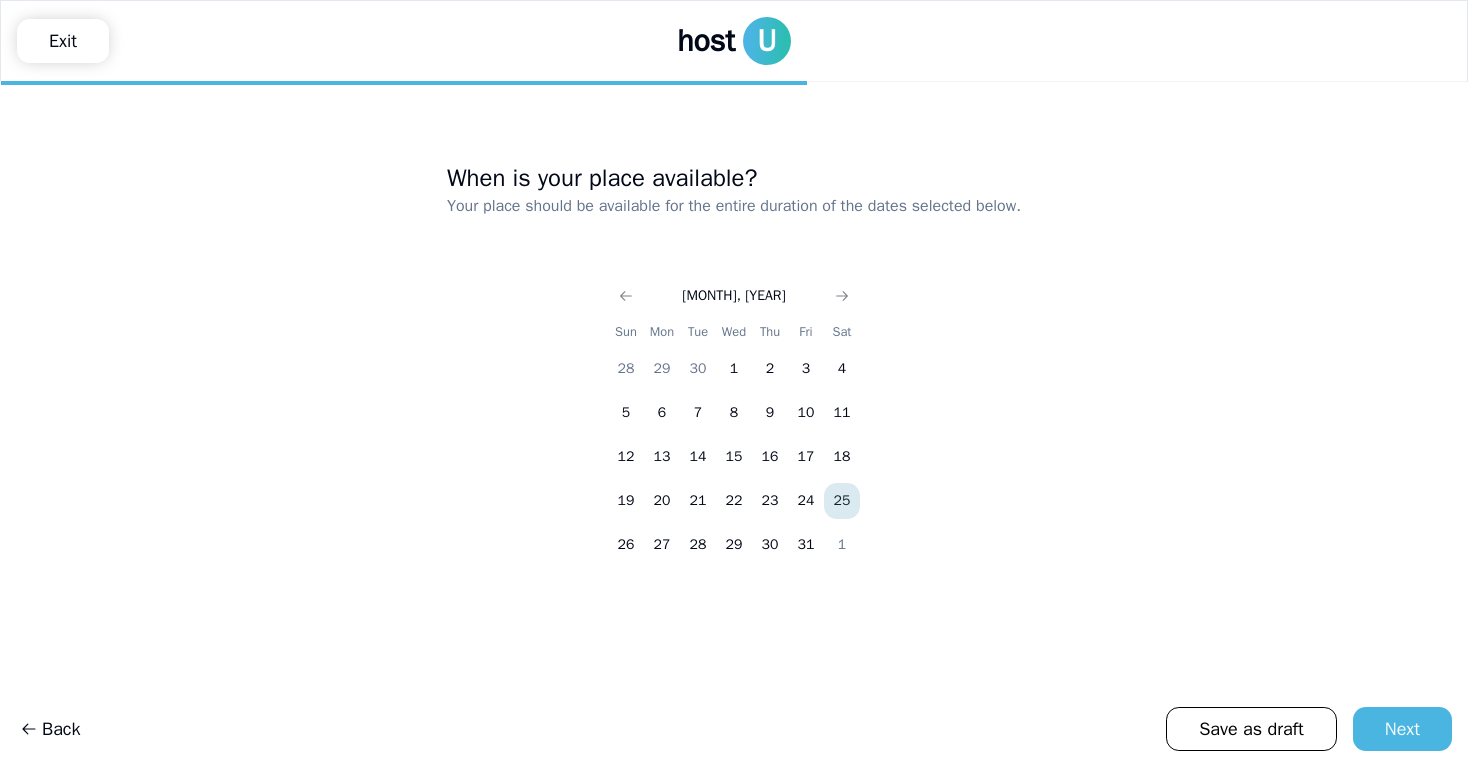 click on "25" at bounding box center (842, 501) 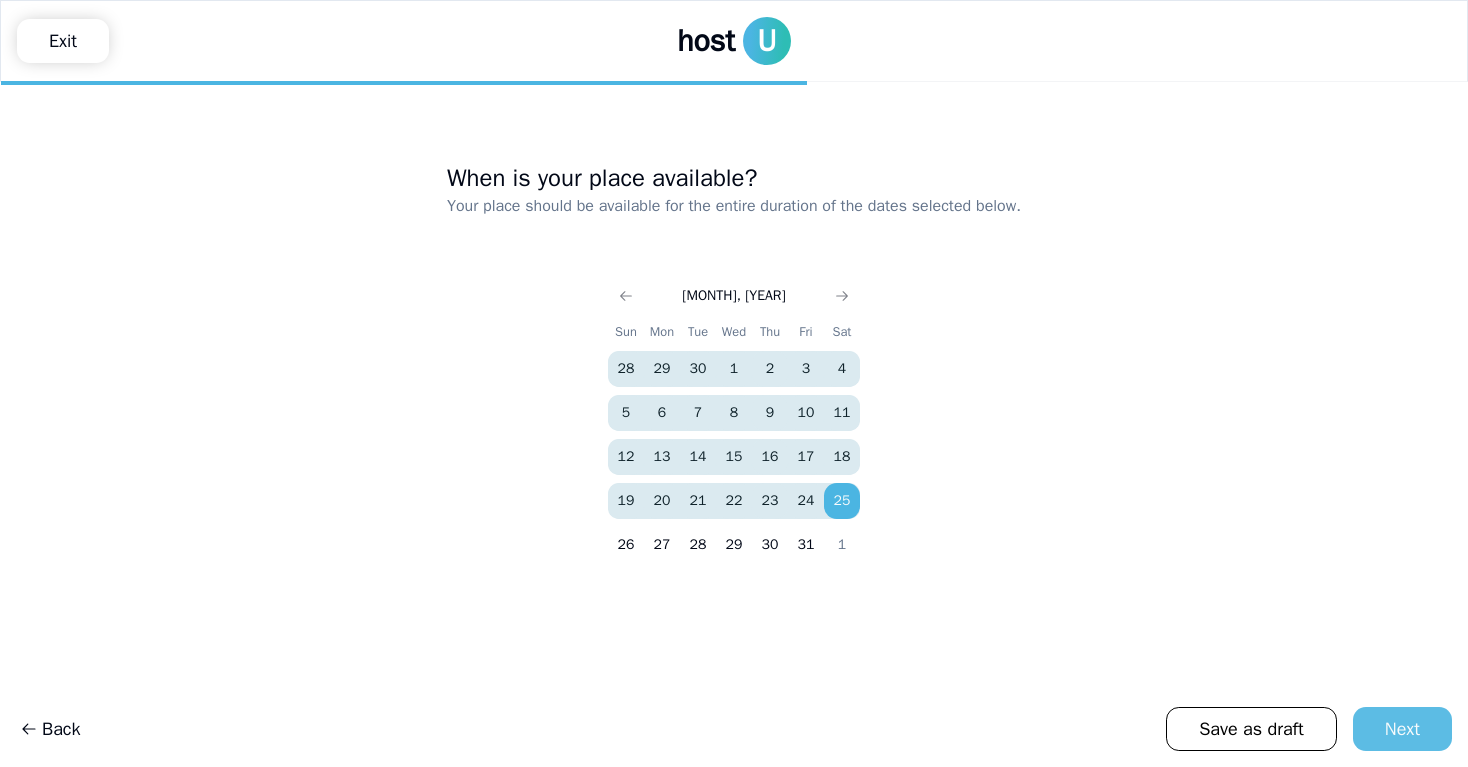 click on "Next" at bounding box center (1402, 729) 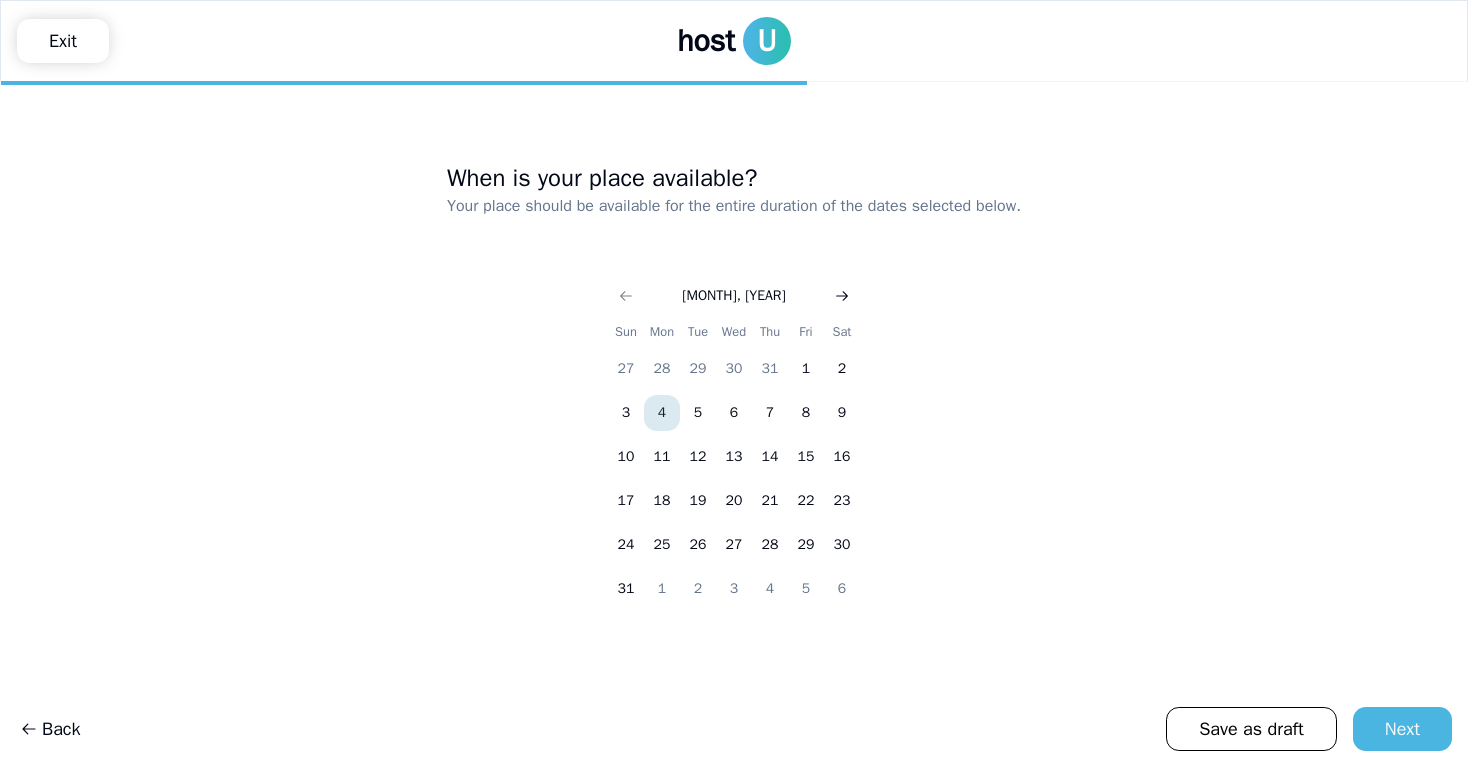 click 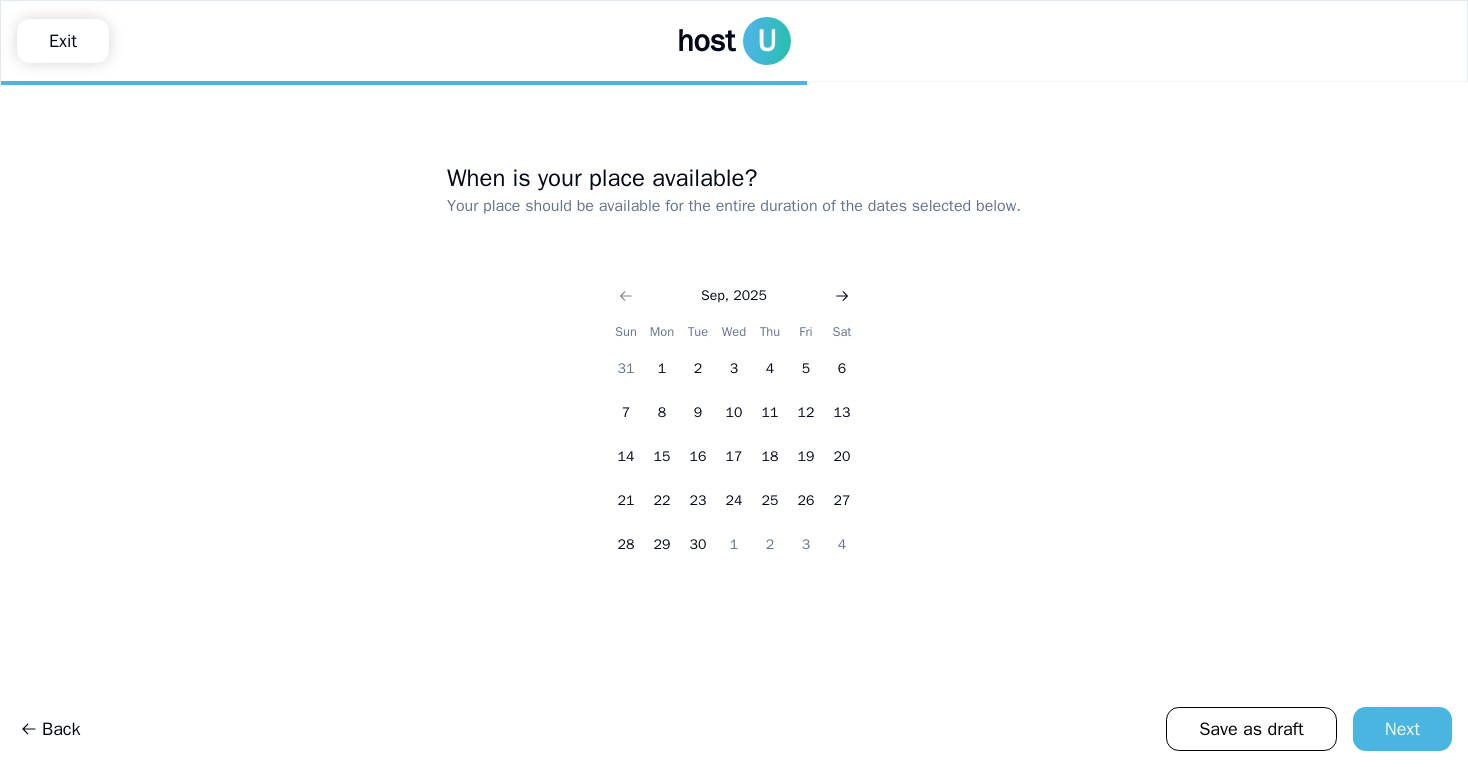 click 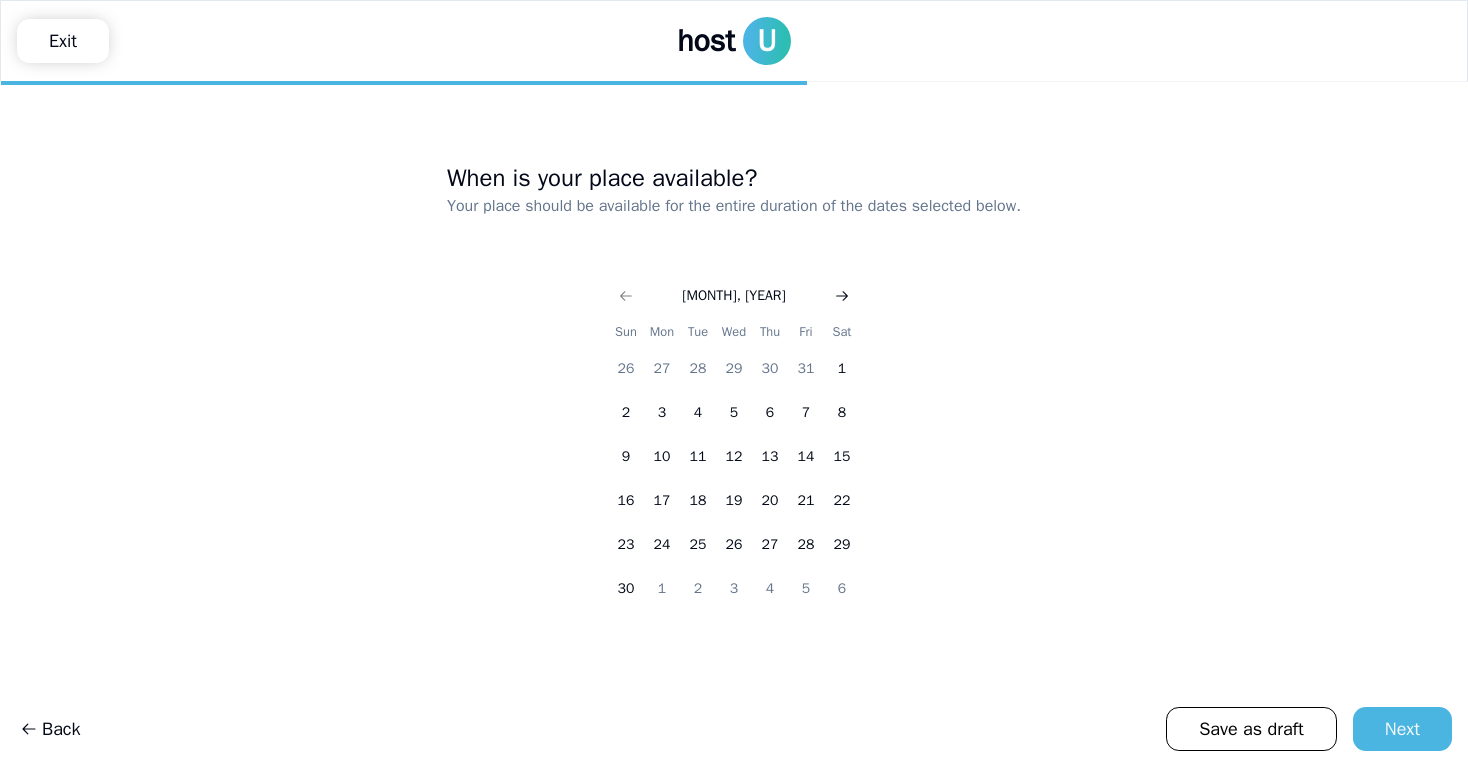 click 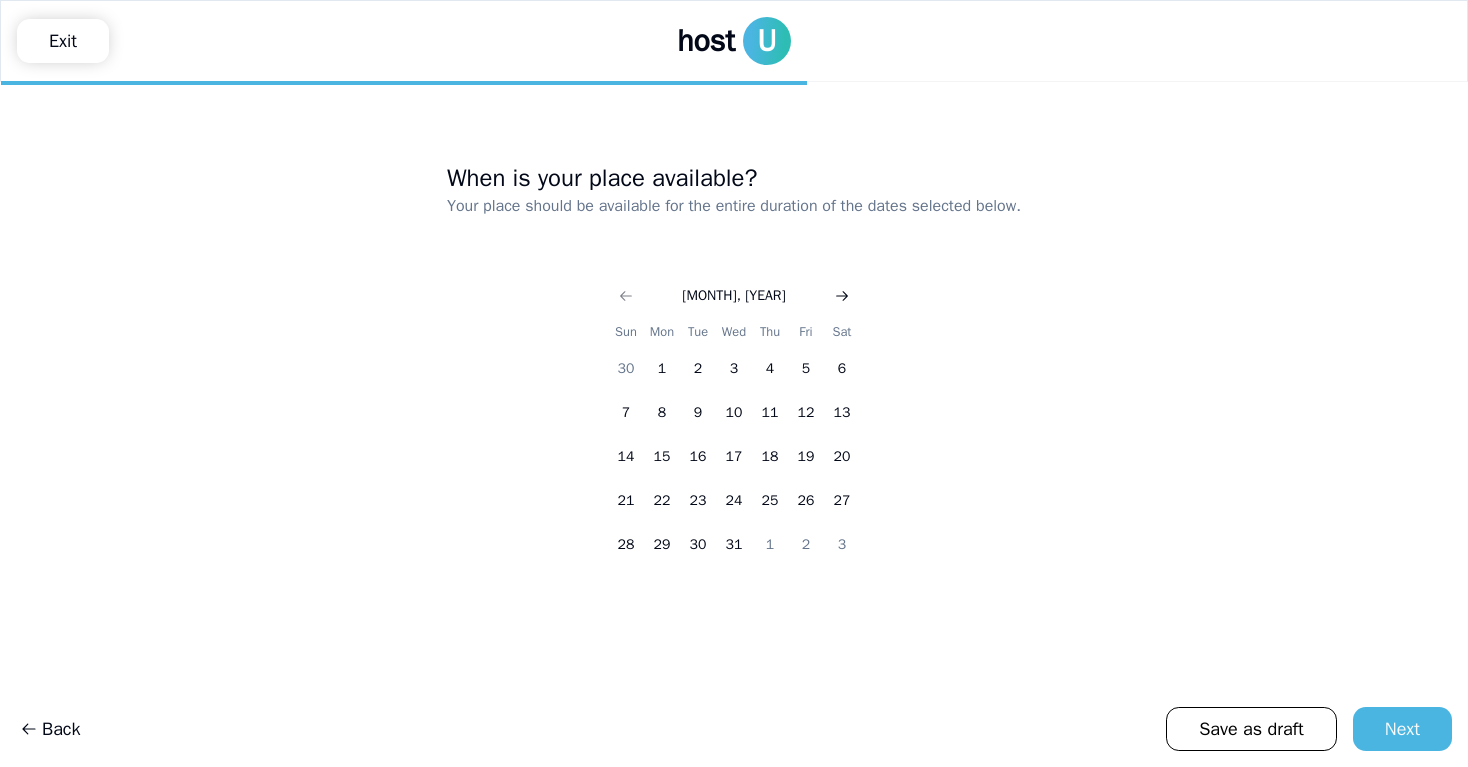 click 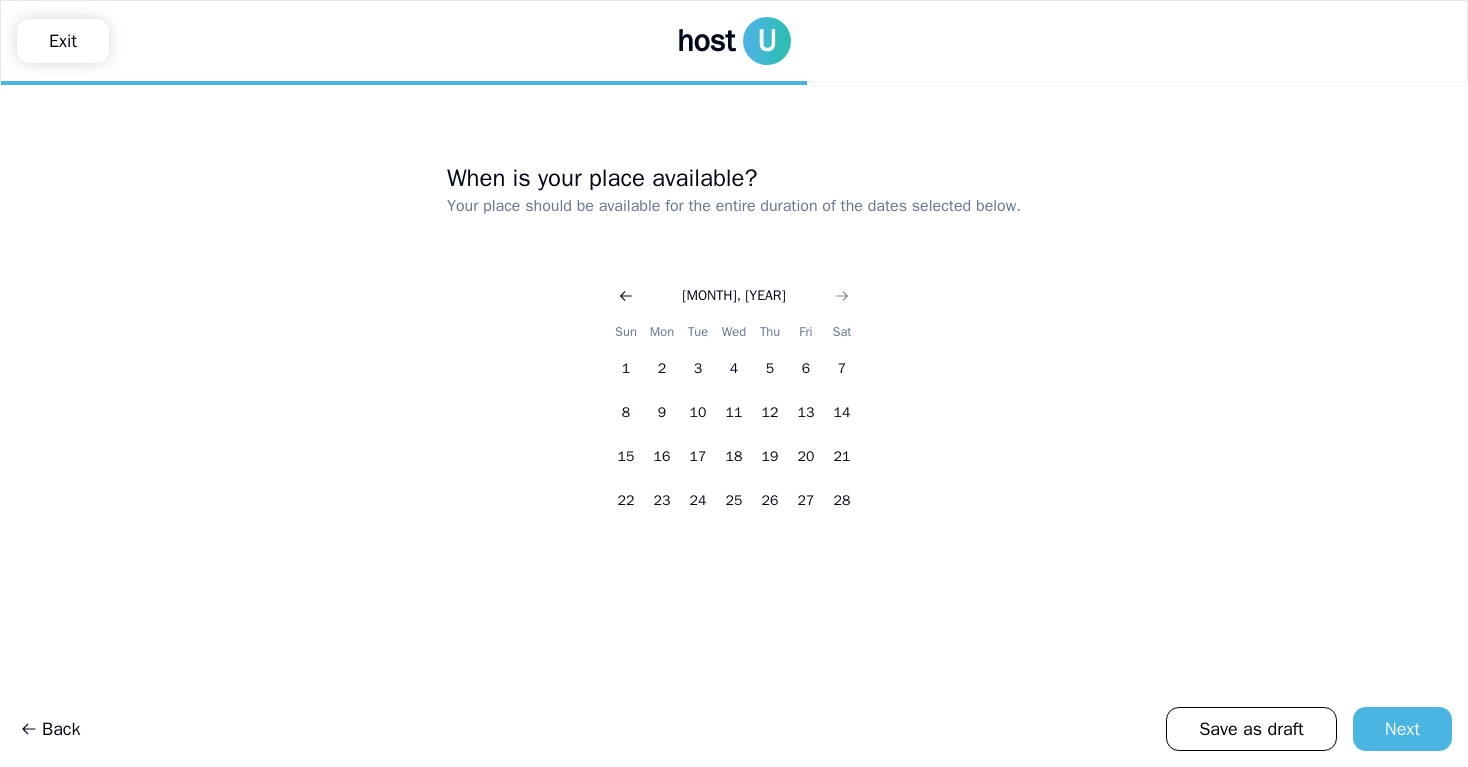 click at bounding box center (626, 296) 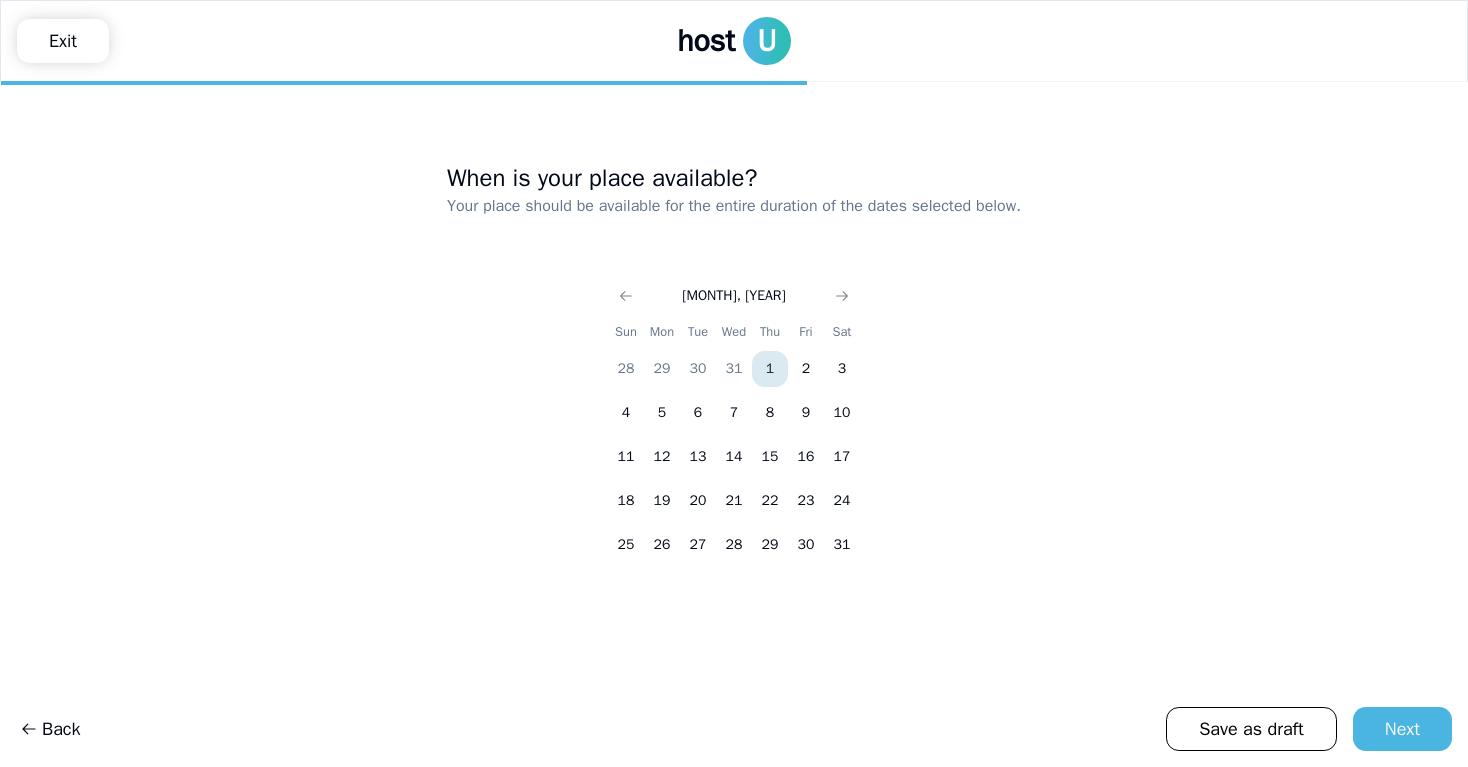 click on "1" at bounding box center (770, 369) 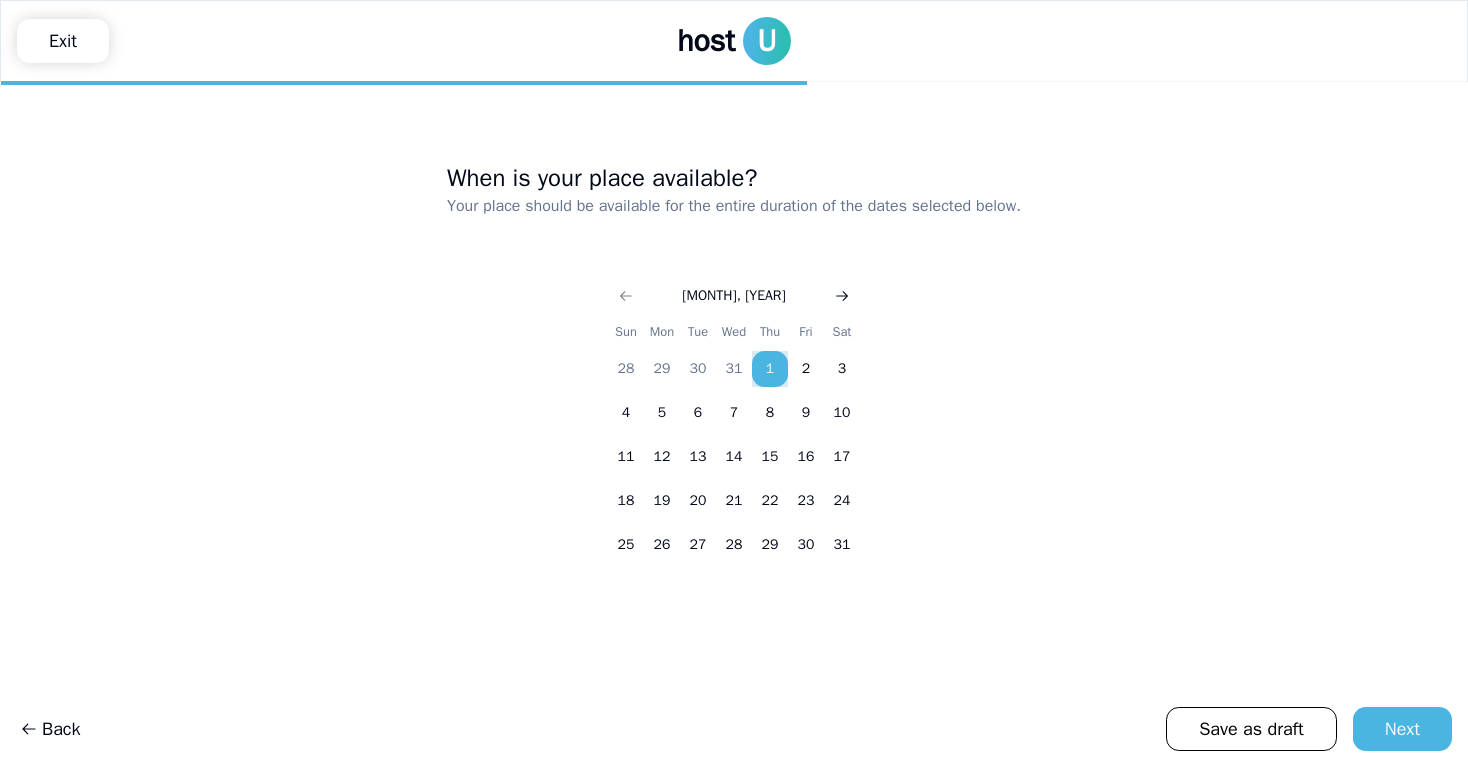 click at bounding box center [842, 296] 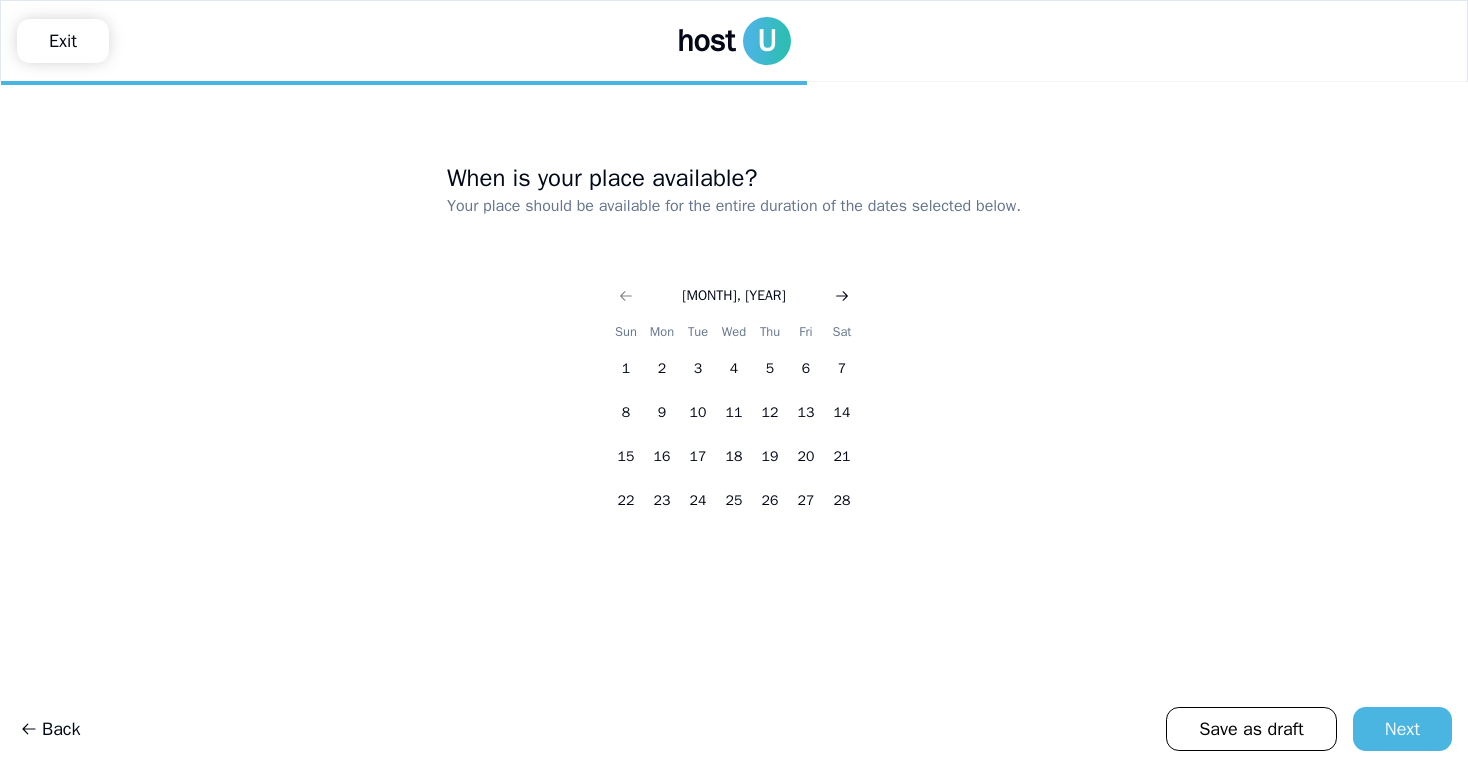 click 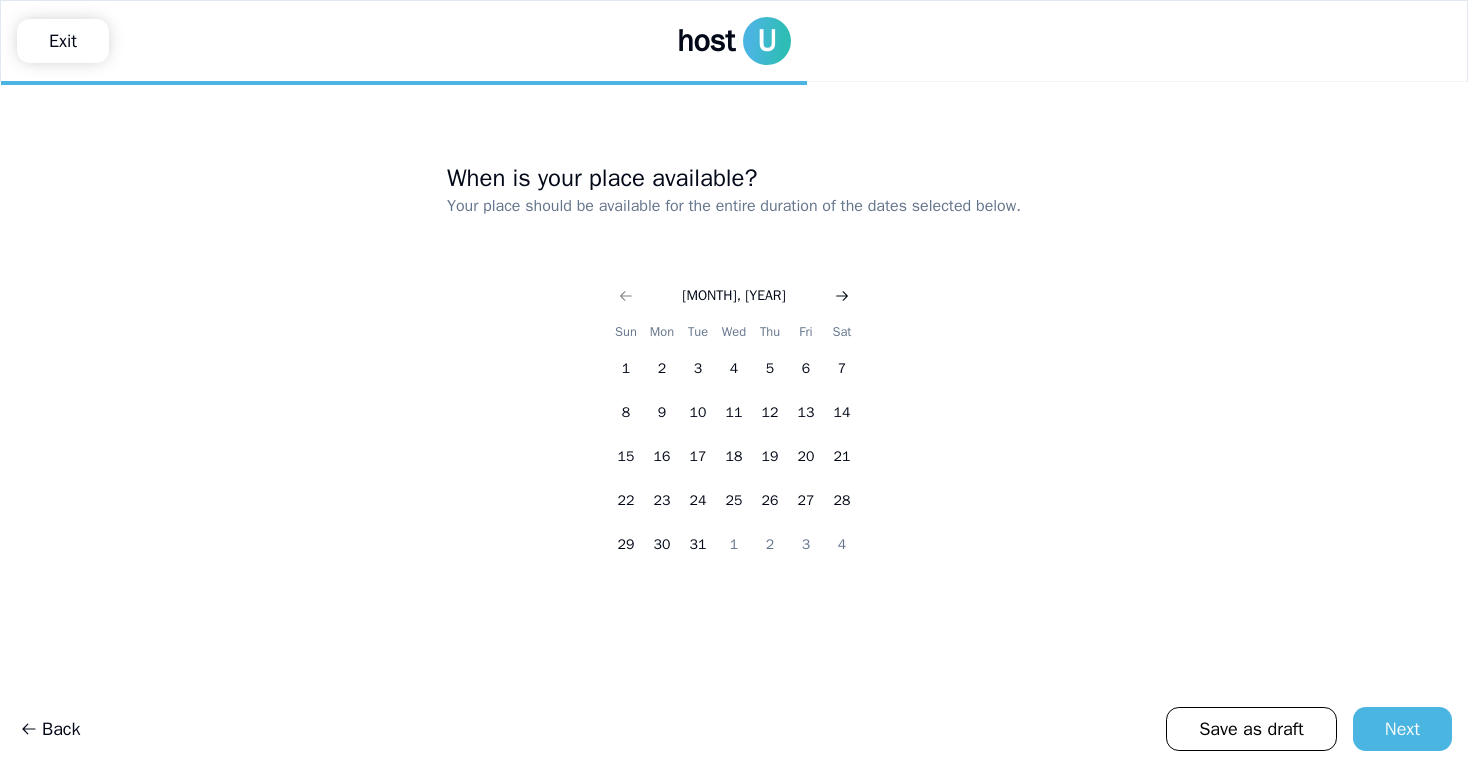 click 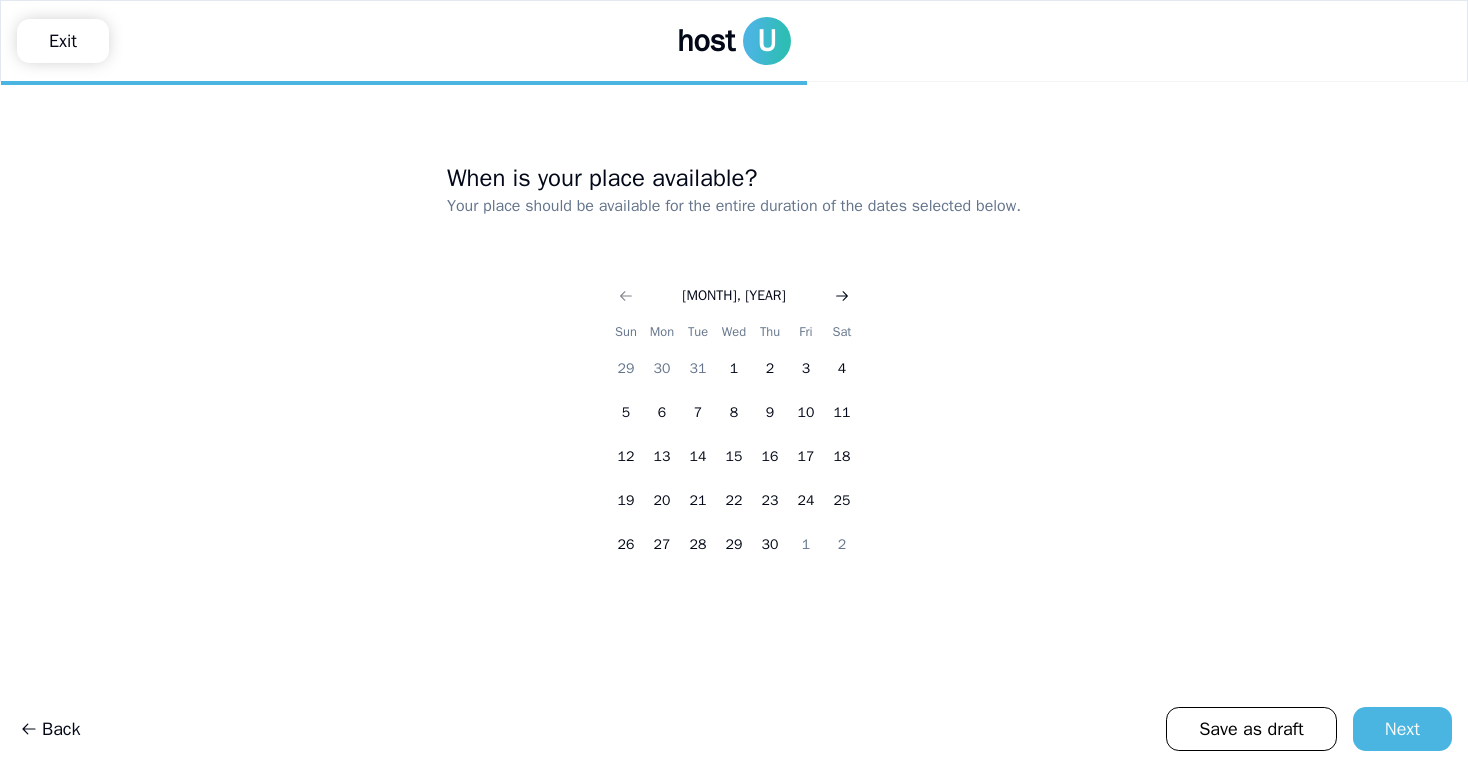 click 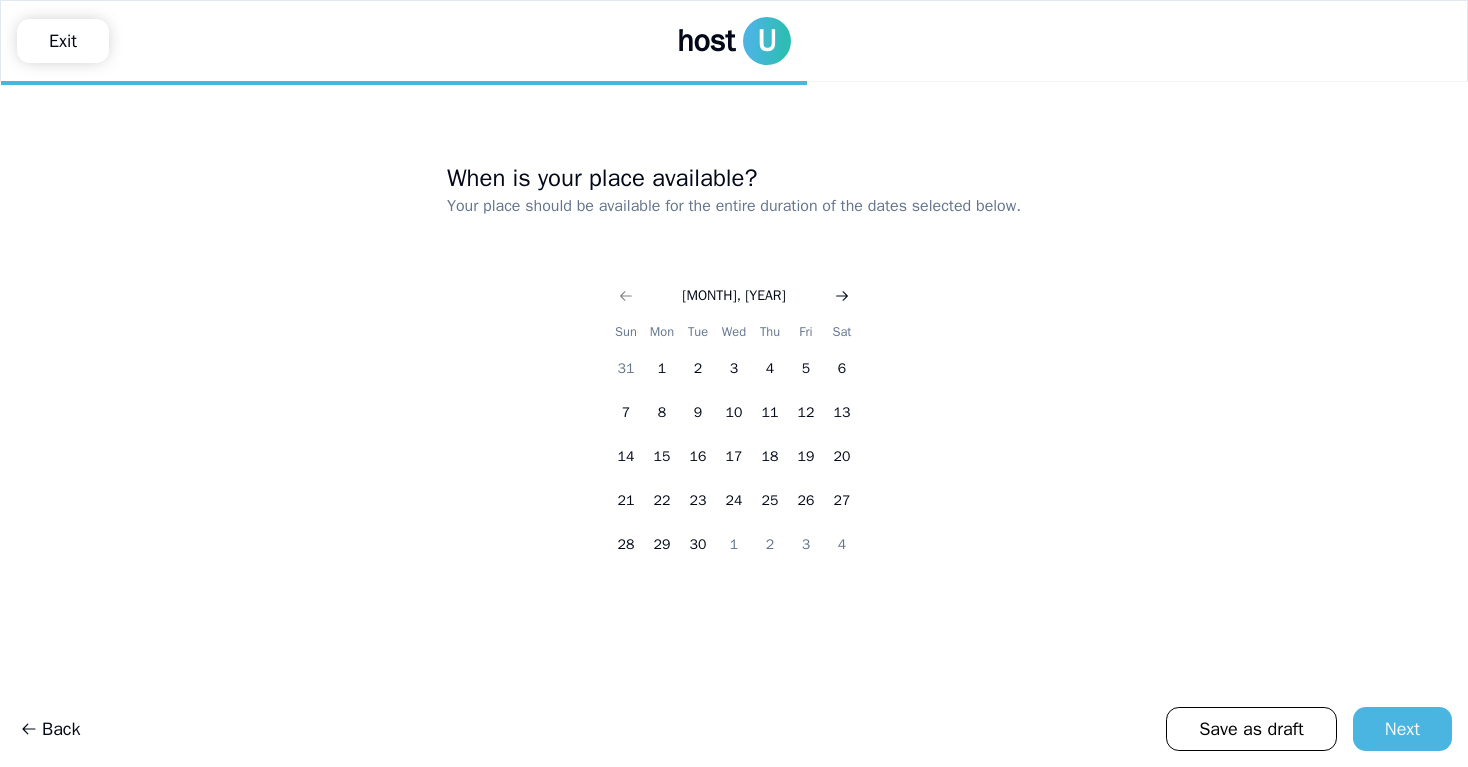 click 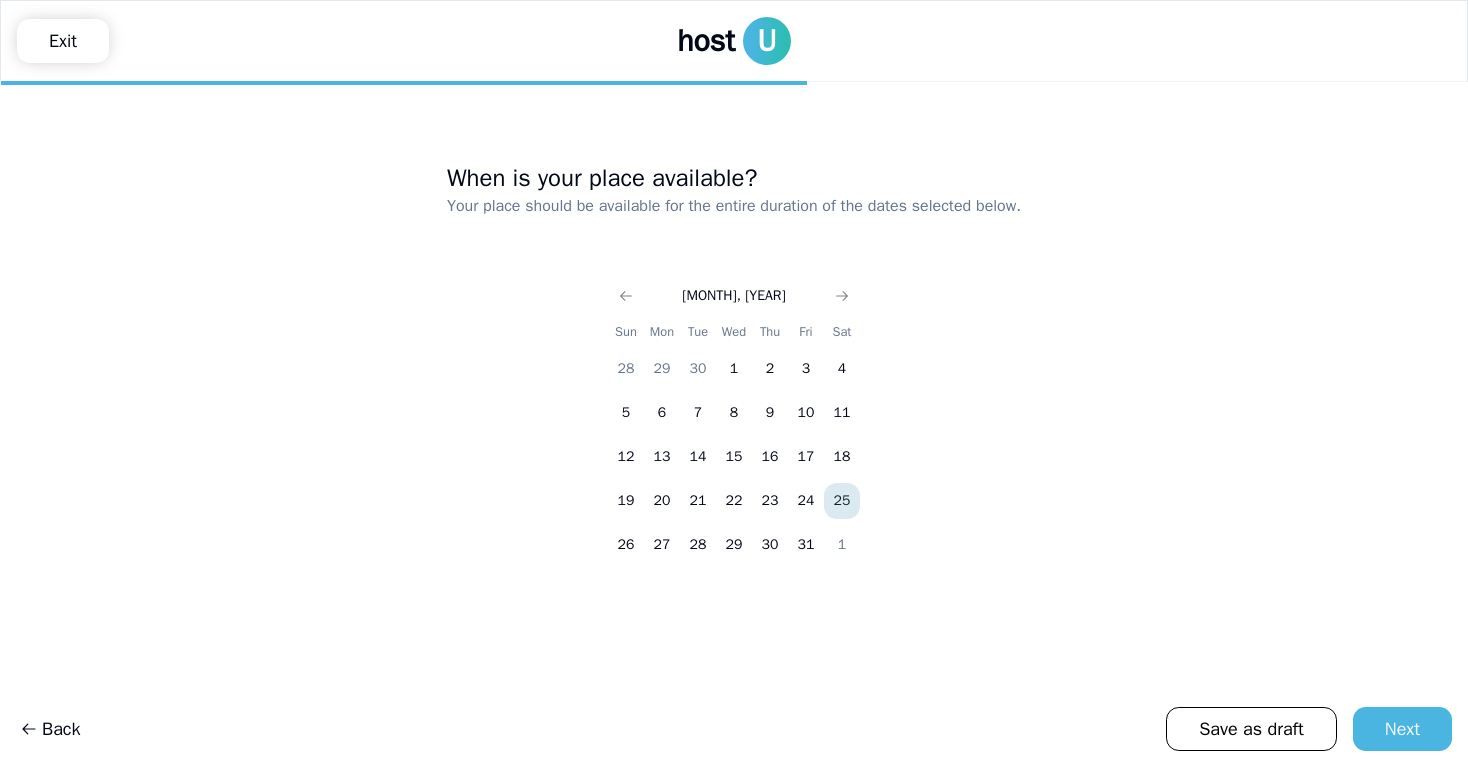 click on "25" at bounding box center [842, 501] 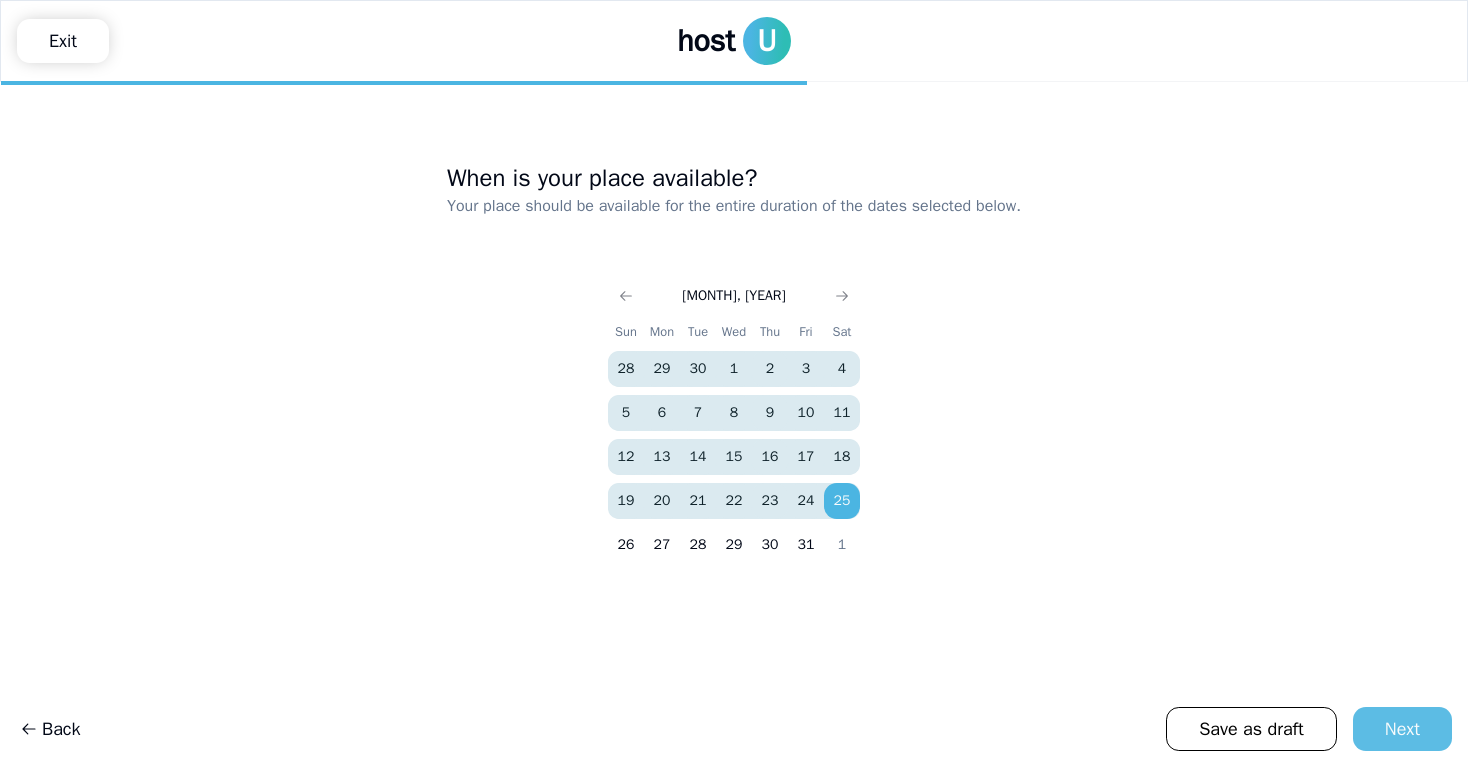 click on "Next" at bounding box center (1402, 729) 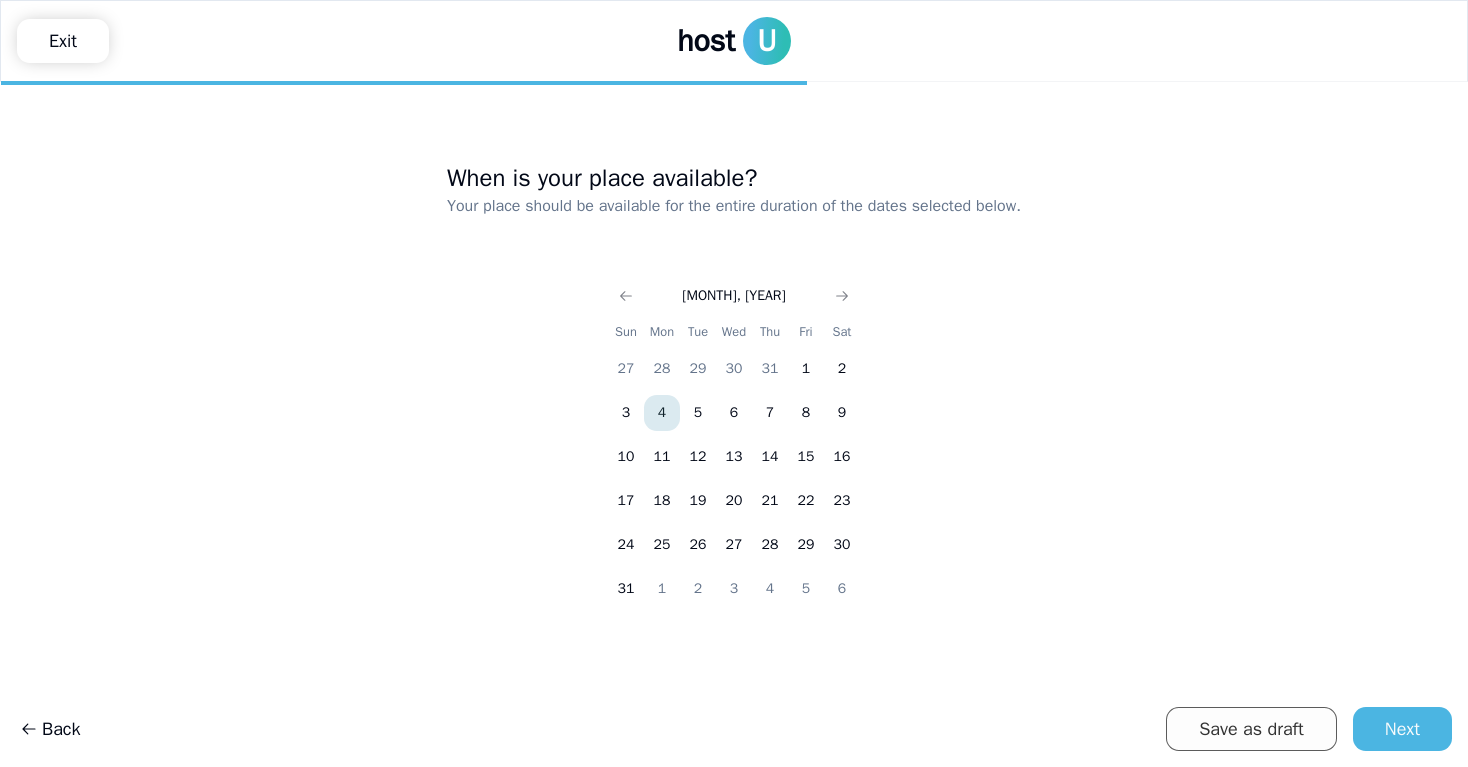 click on "Save as draft" at bounding box center (1251, 729) 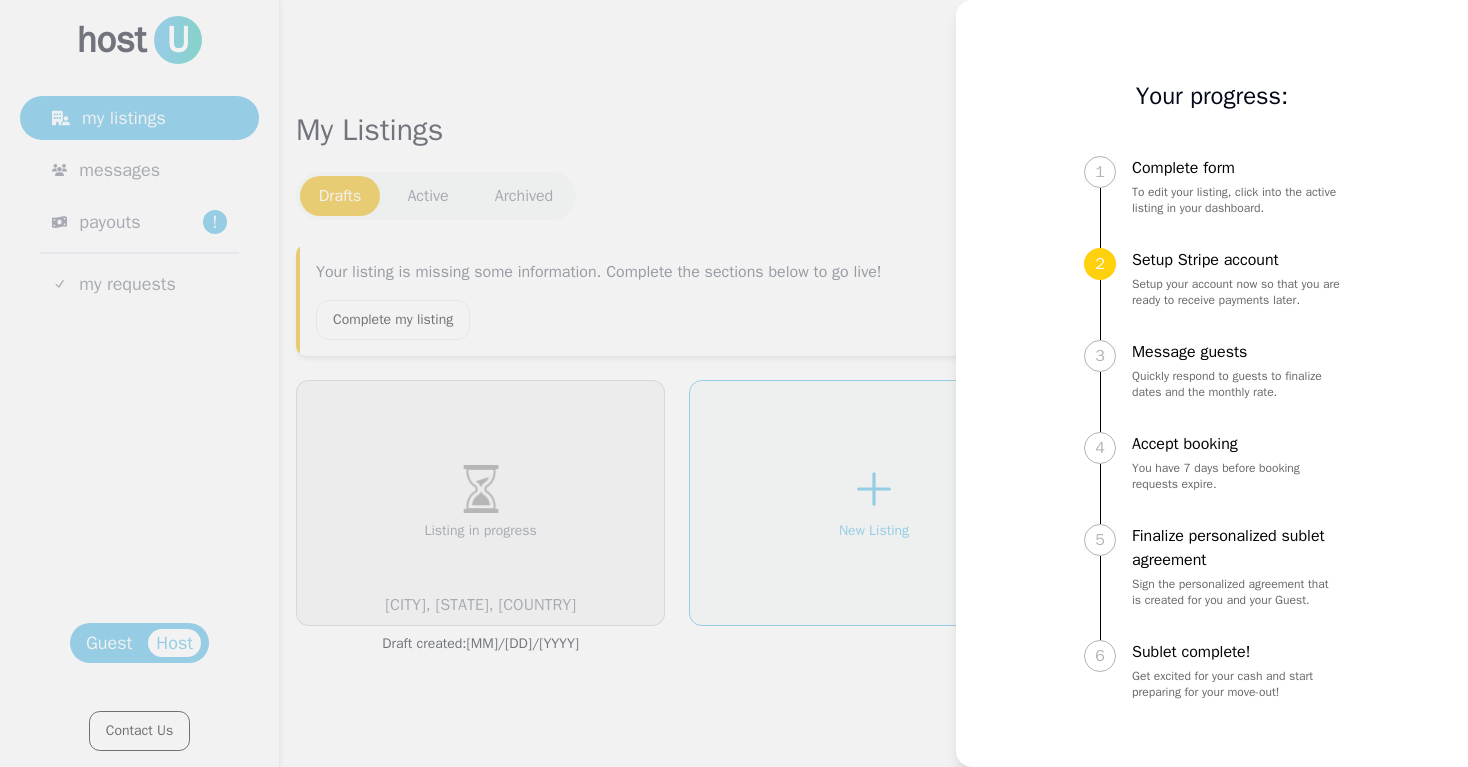 click at bounding box center [734, 383] 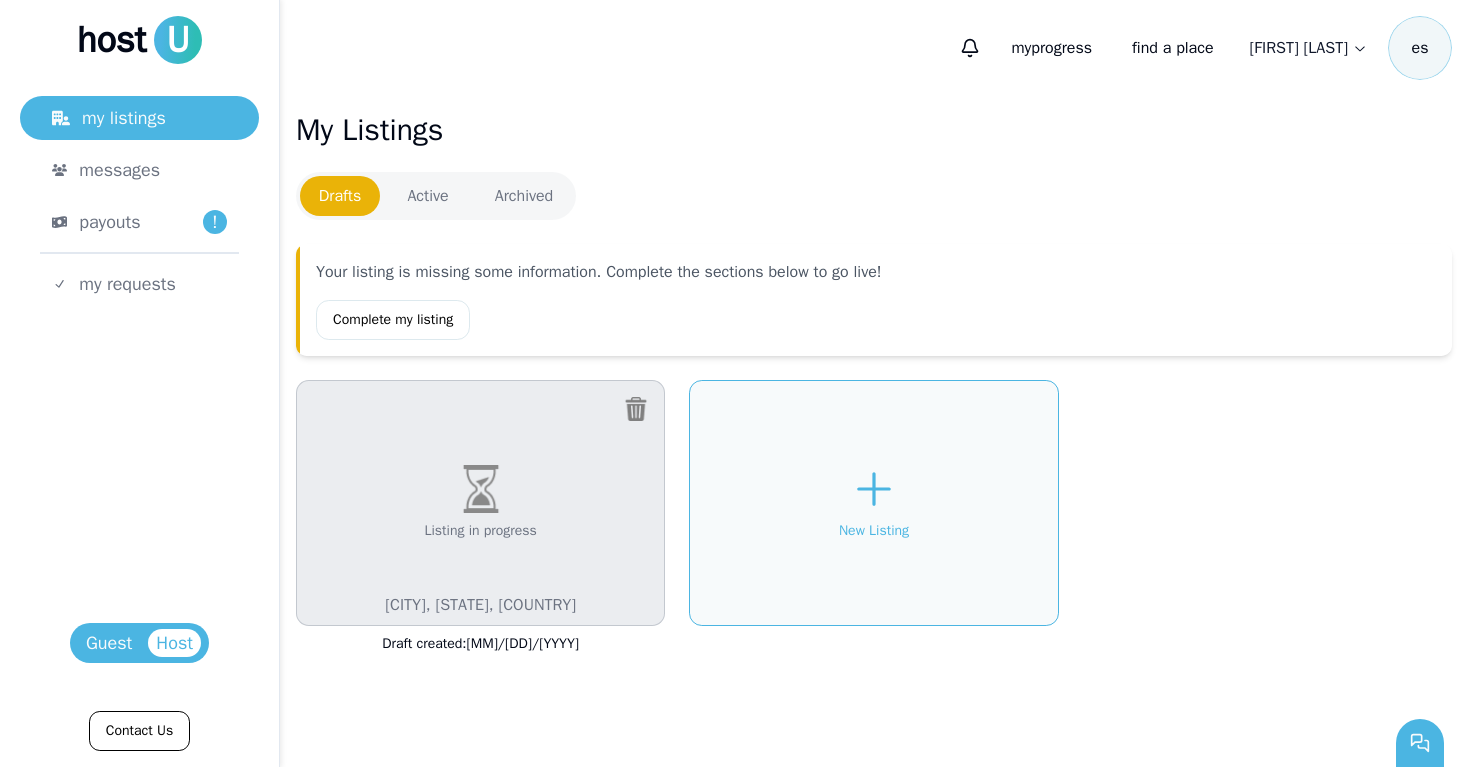 click at bounding box center [636, 409] 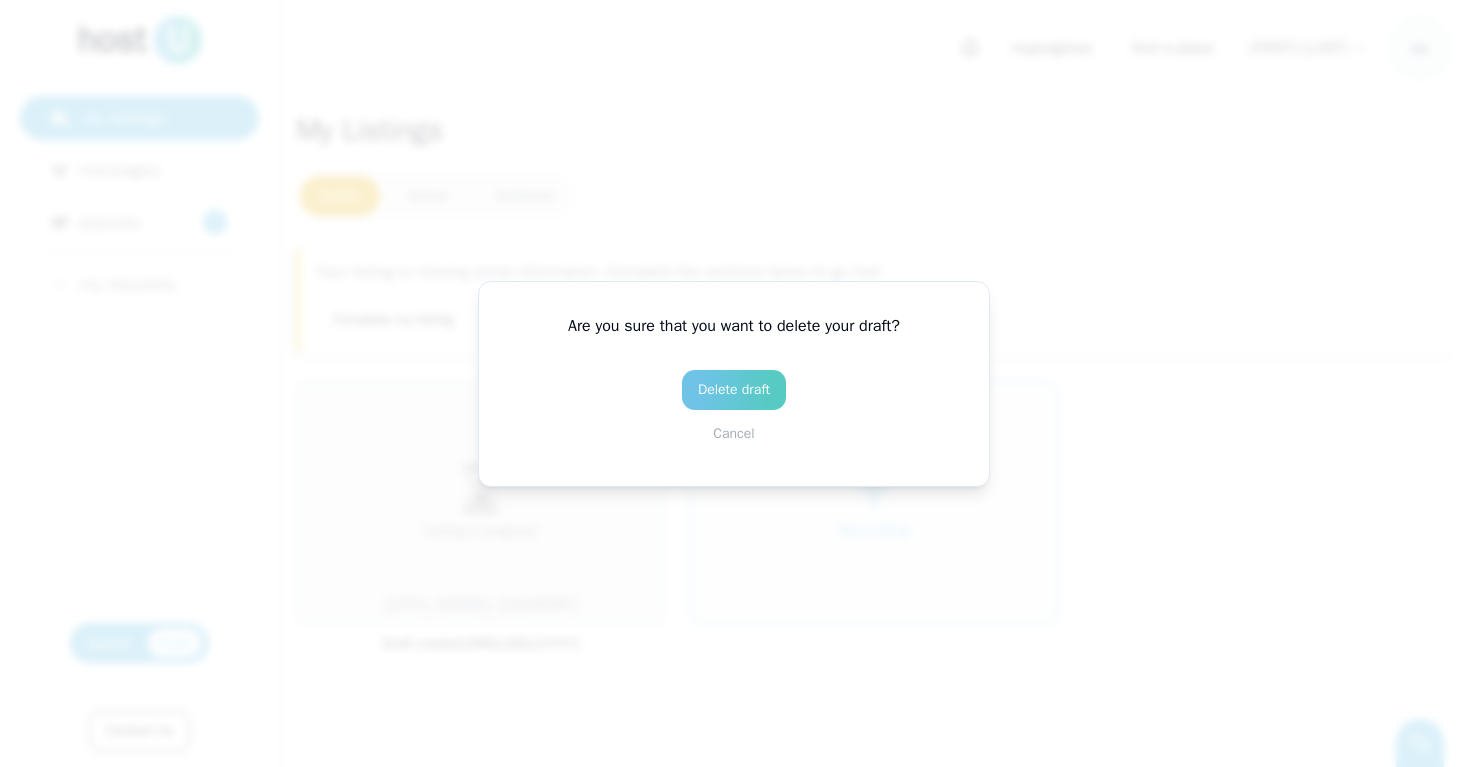 click on "Delete draft" at bounding box center (734, 390) 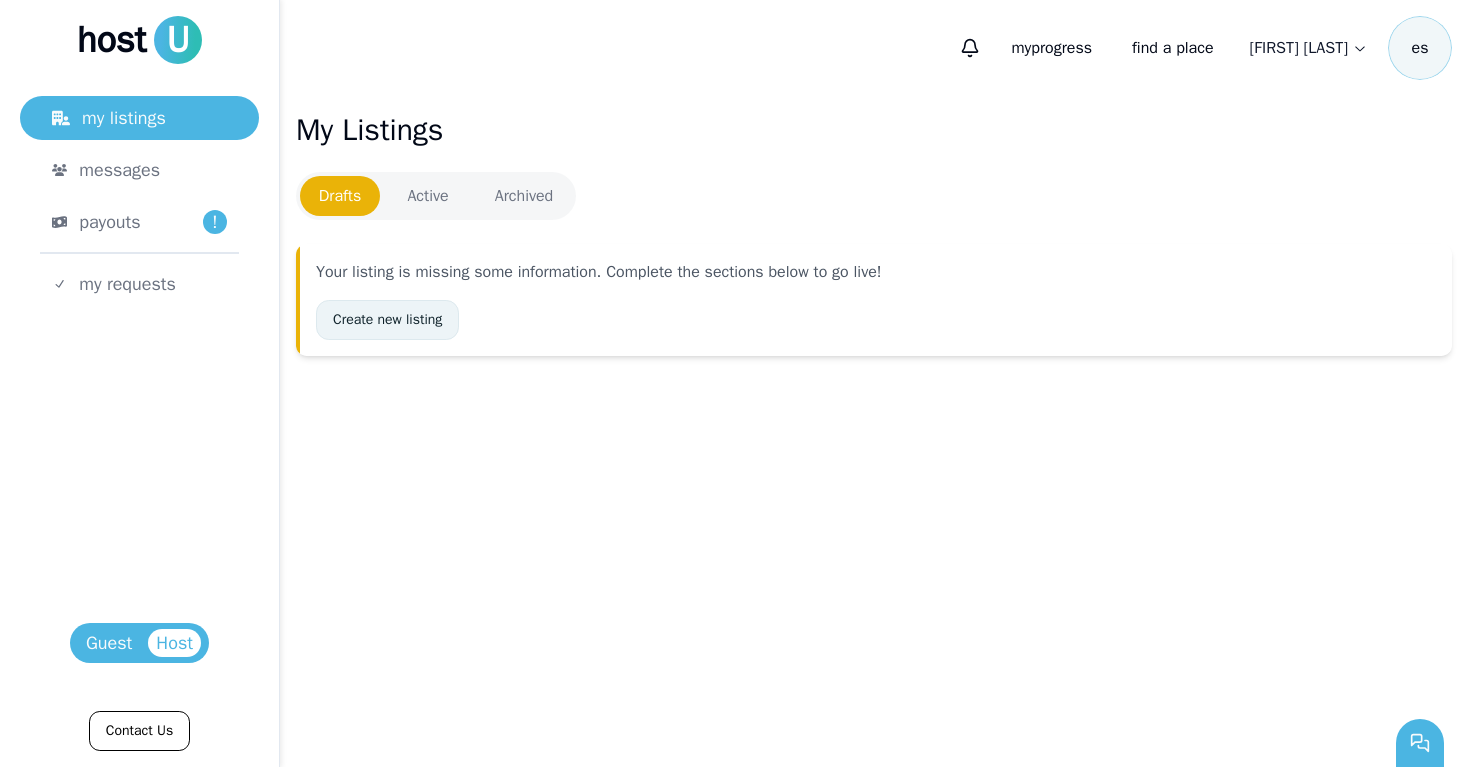click on "Create new listing" at bounding box center (387, 320) 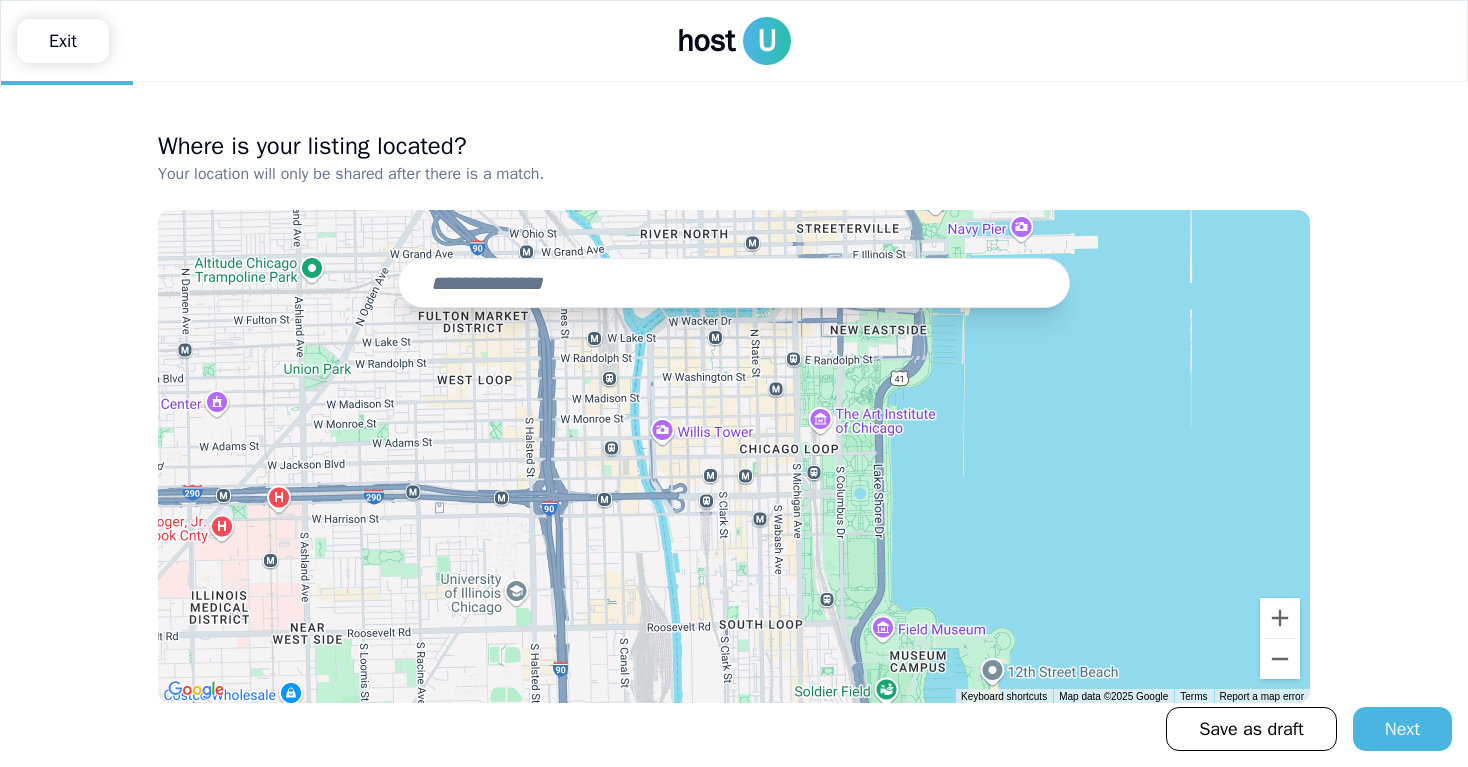 click at bounding box center [734, 283] 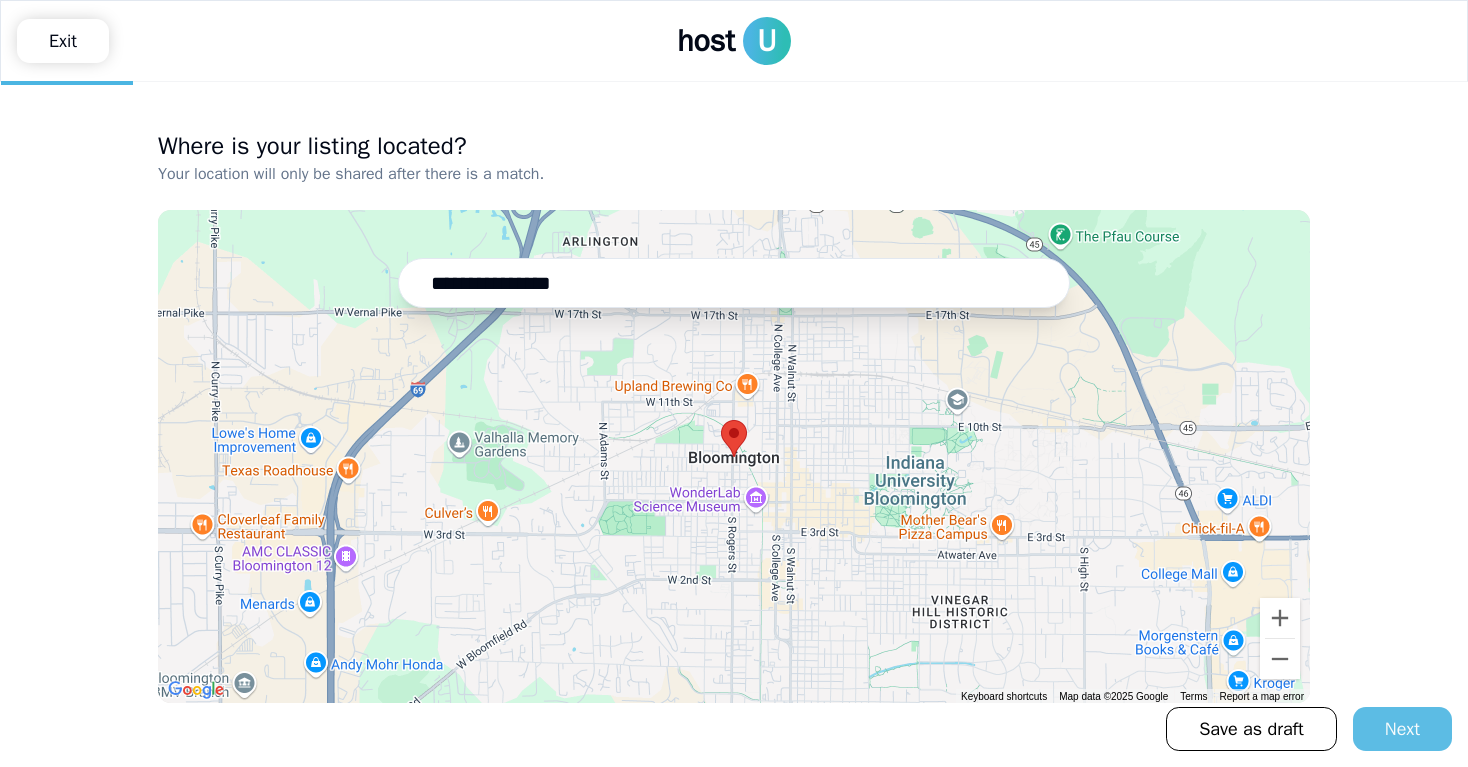 type on "**********" 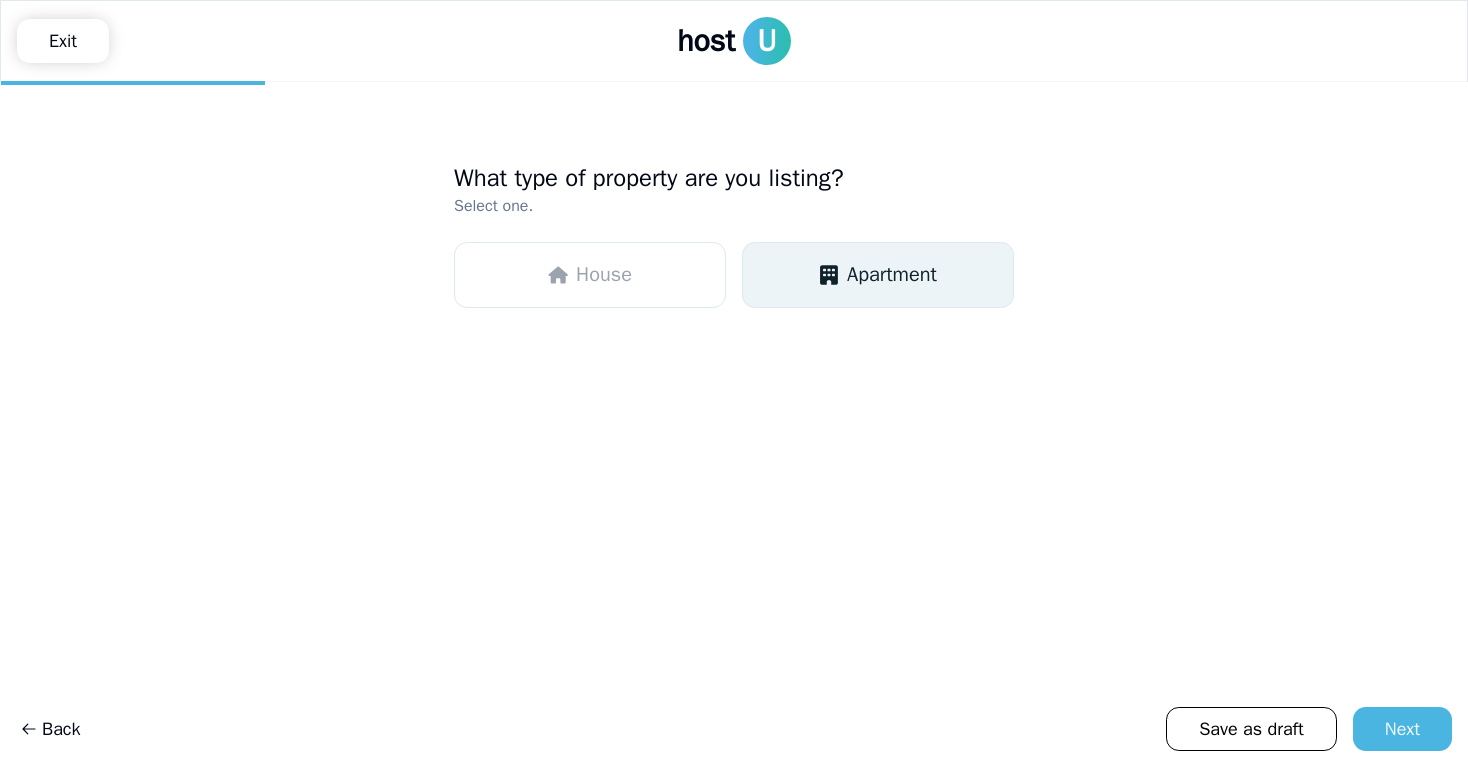click on "Apartment" at bounding box center [878, 275] 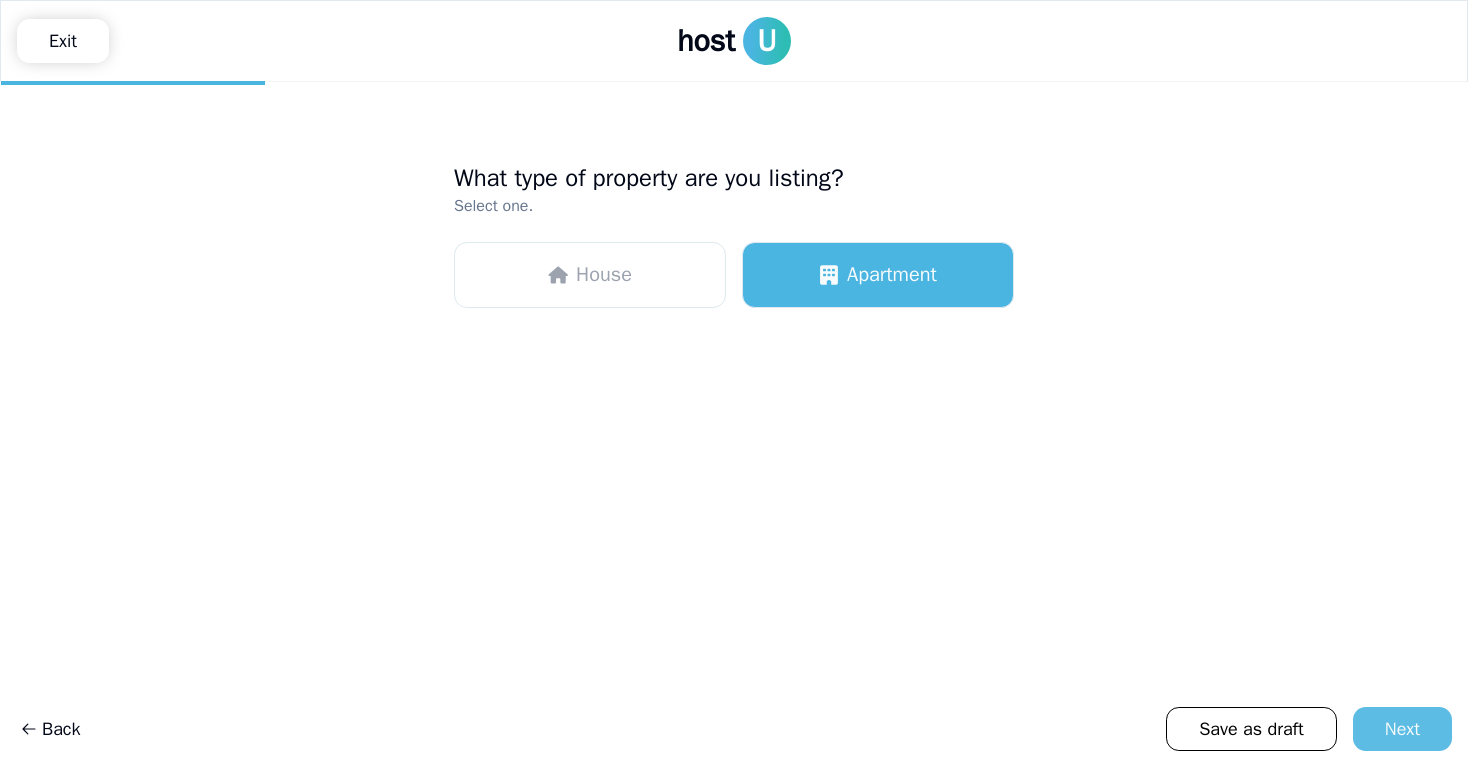 click on "Next" at bounding box center [1402, 729] 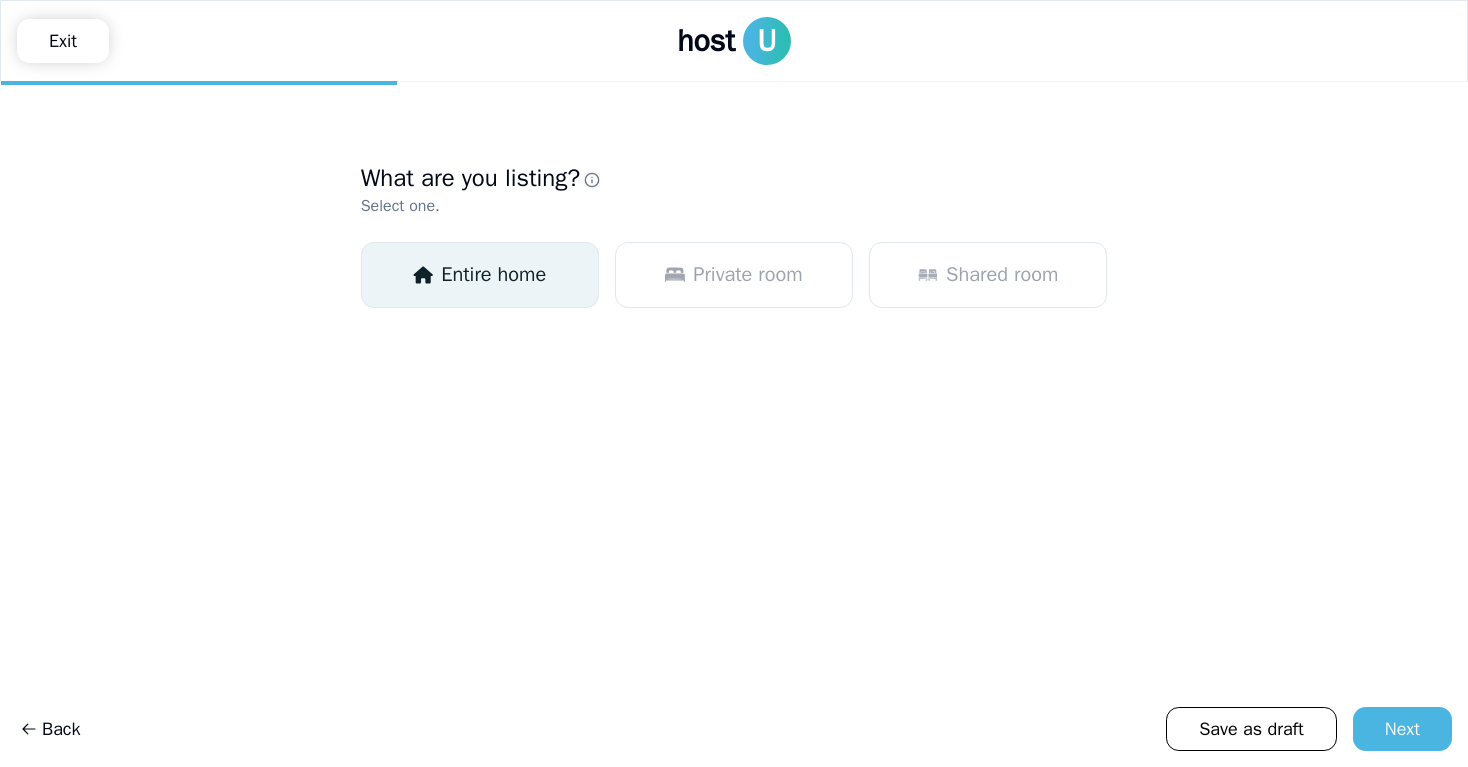 click on "Entire home" at bounding box center (493, 275) 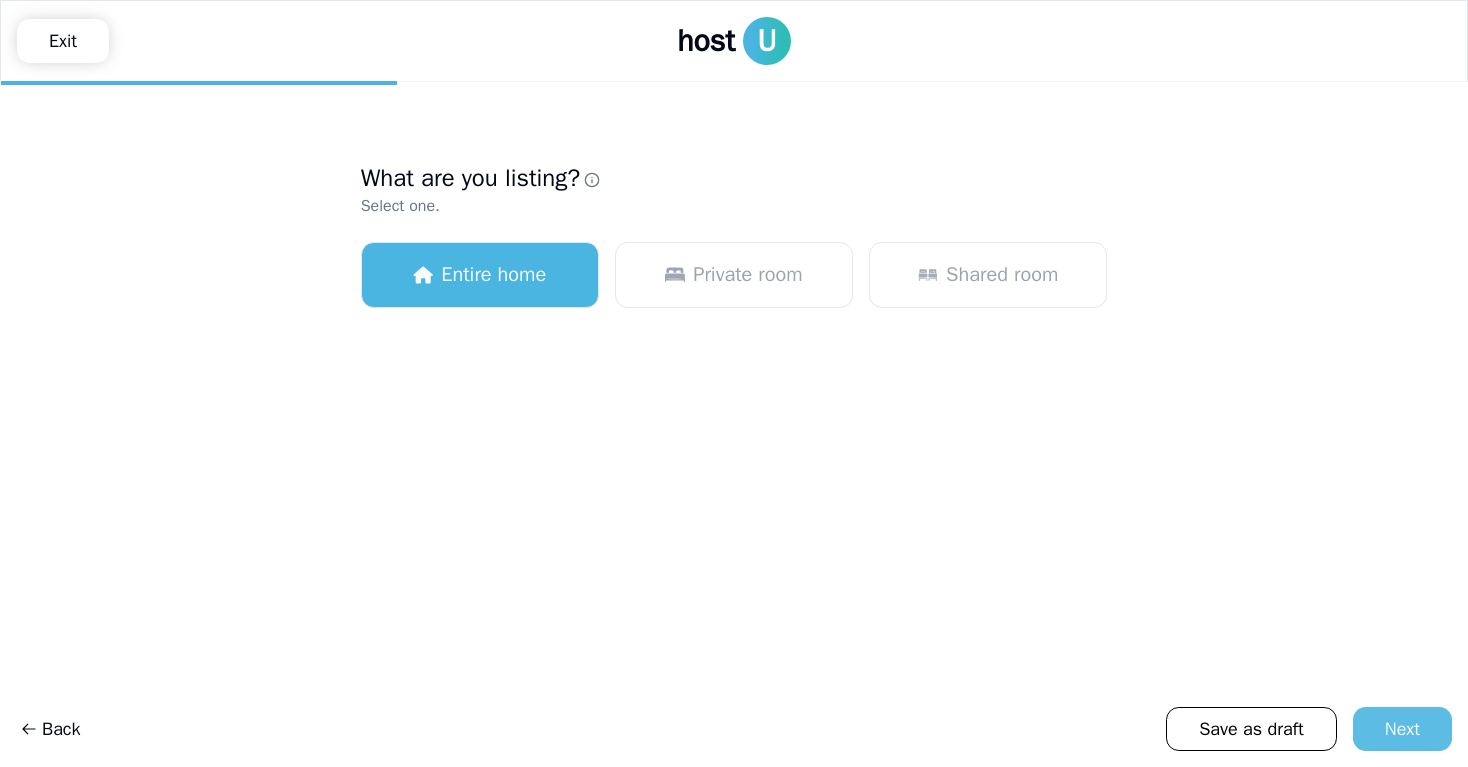 click on "Next" at bounding box center [1402, 729] 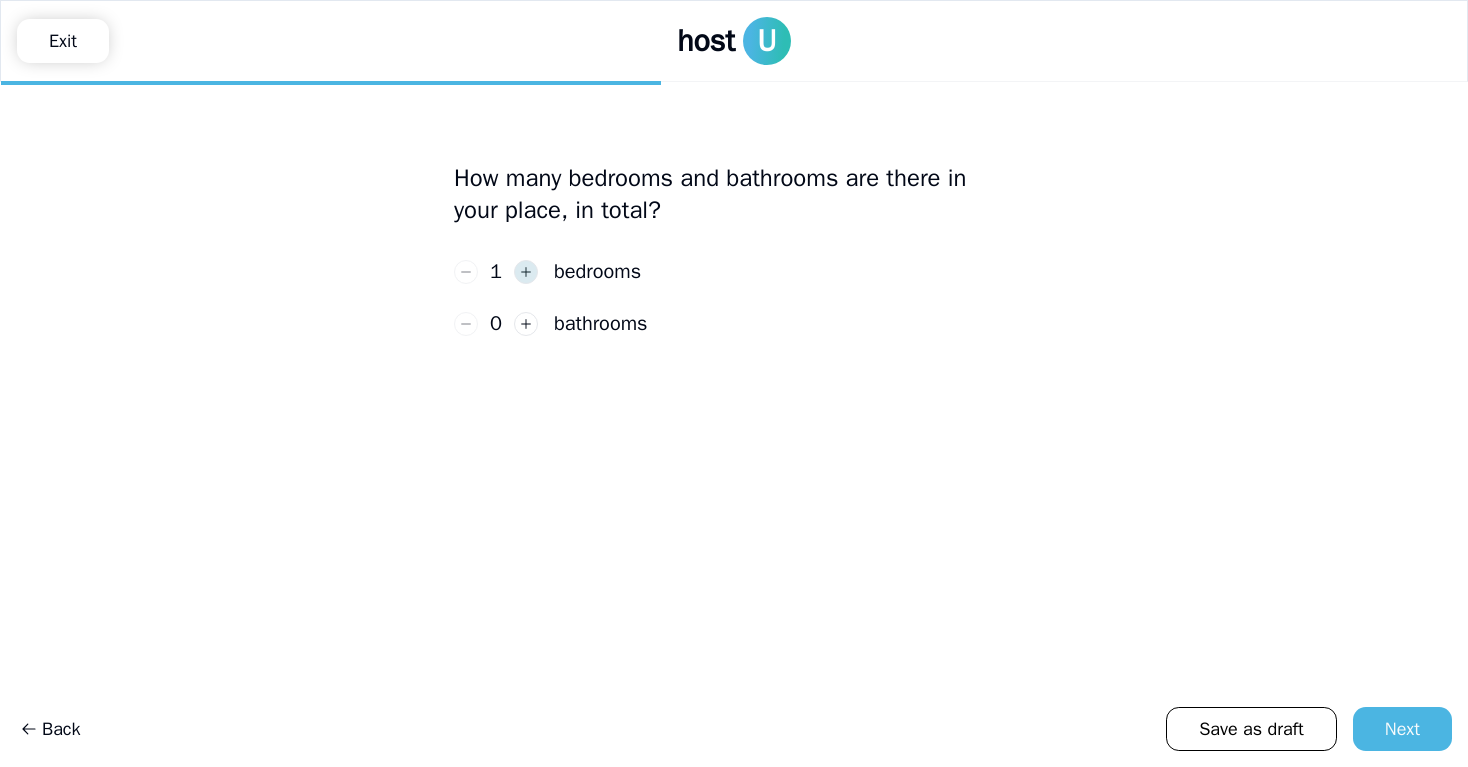 click 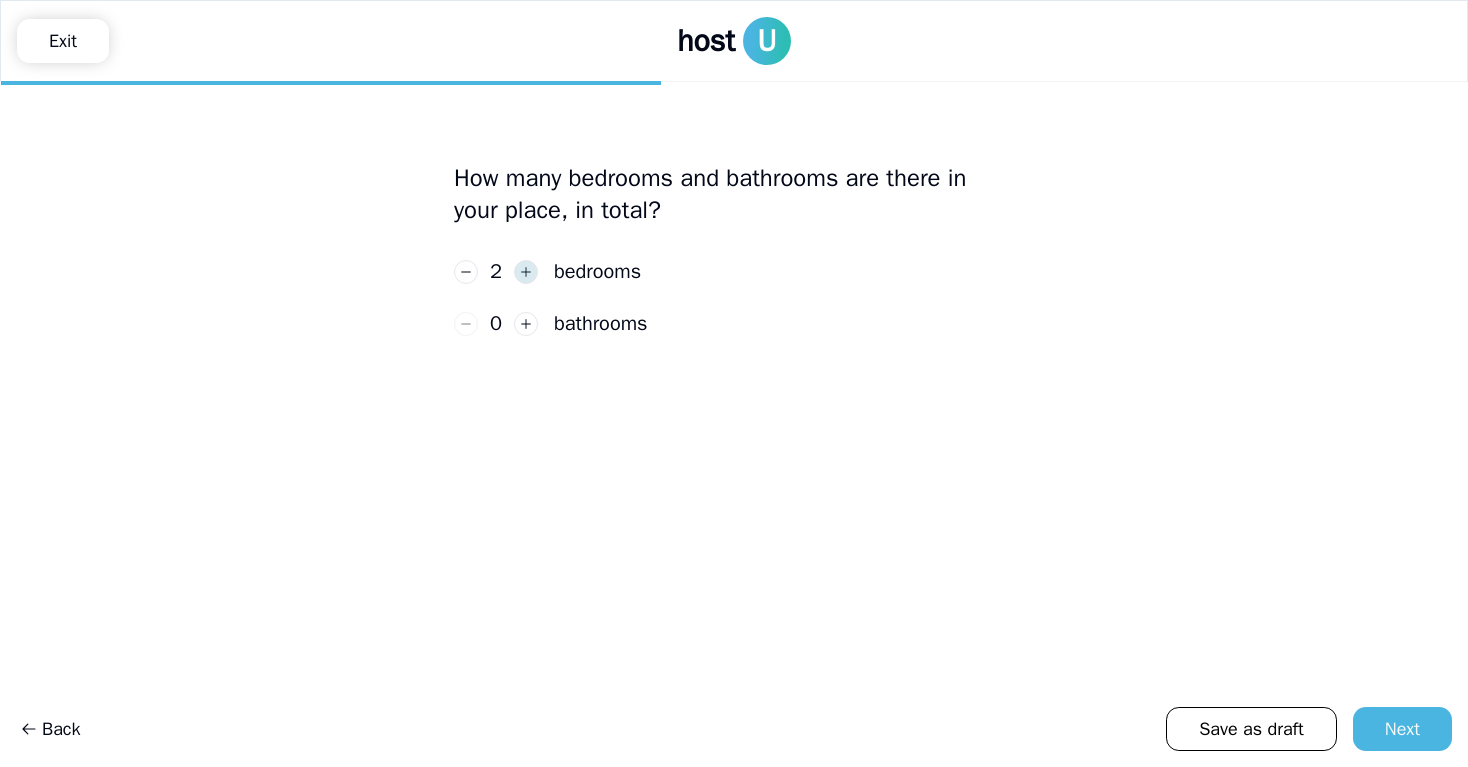 click 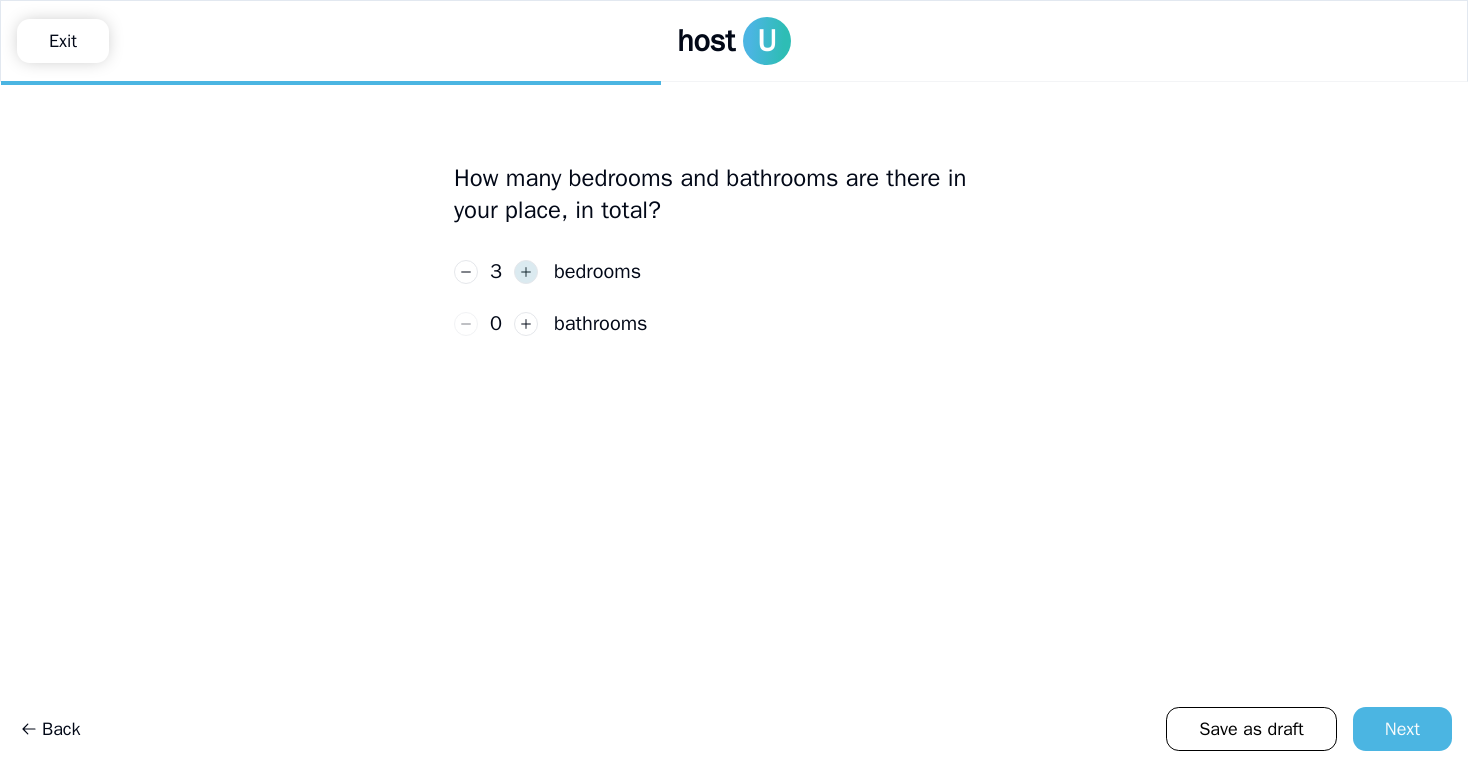click 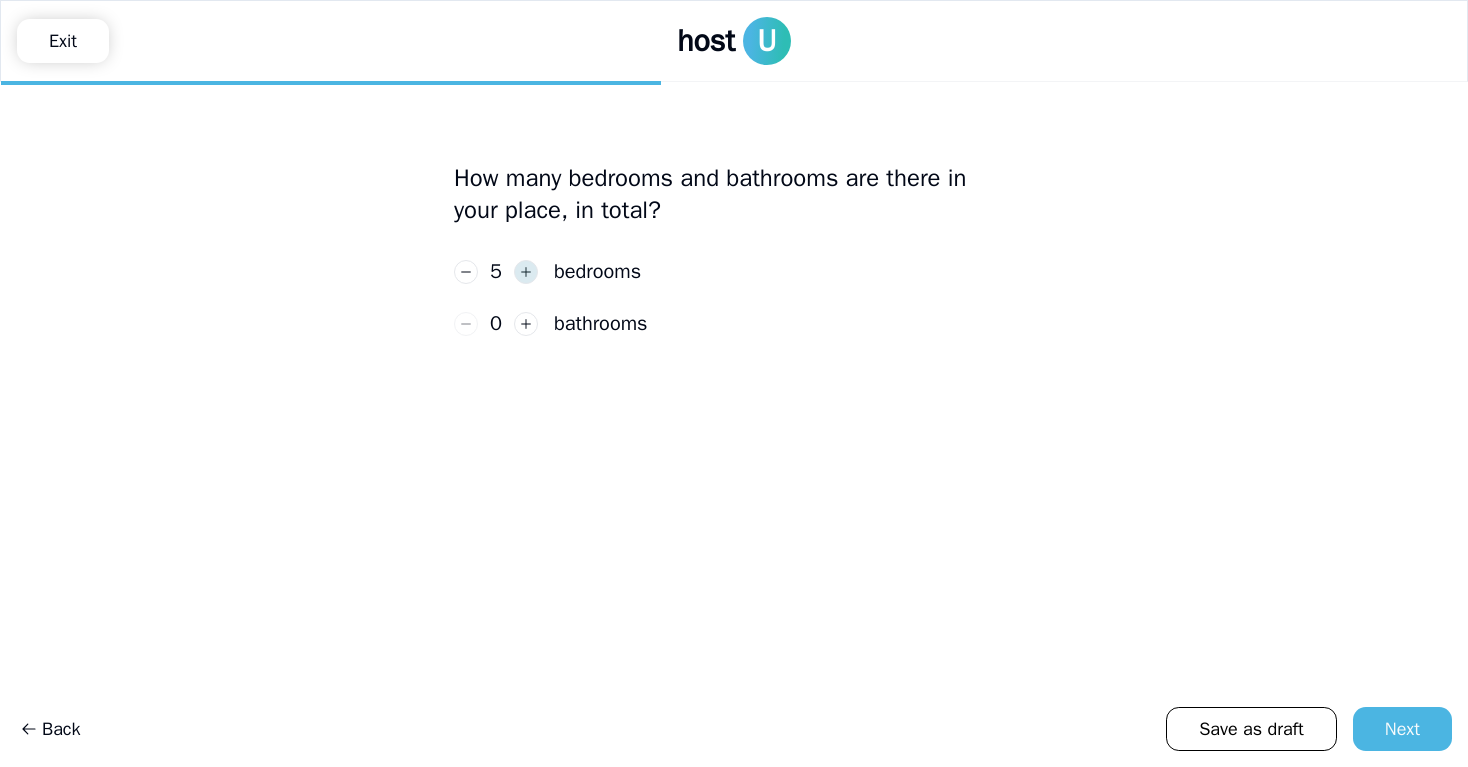 click 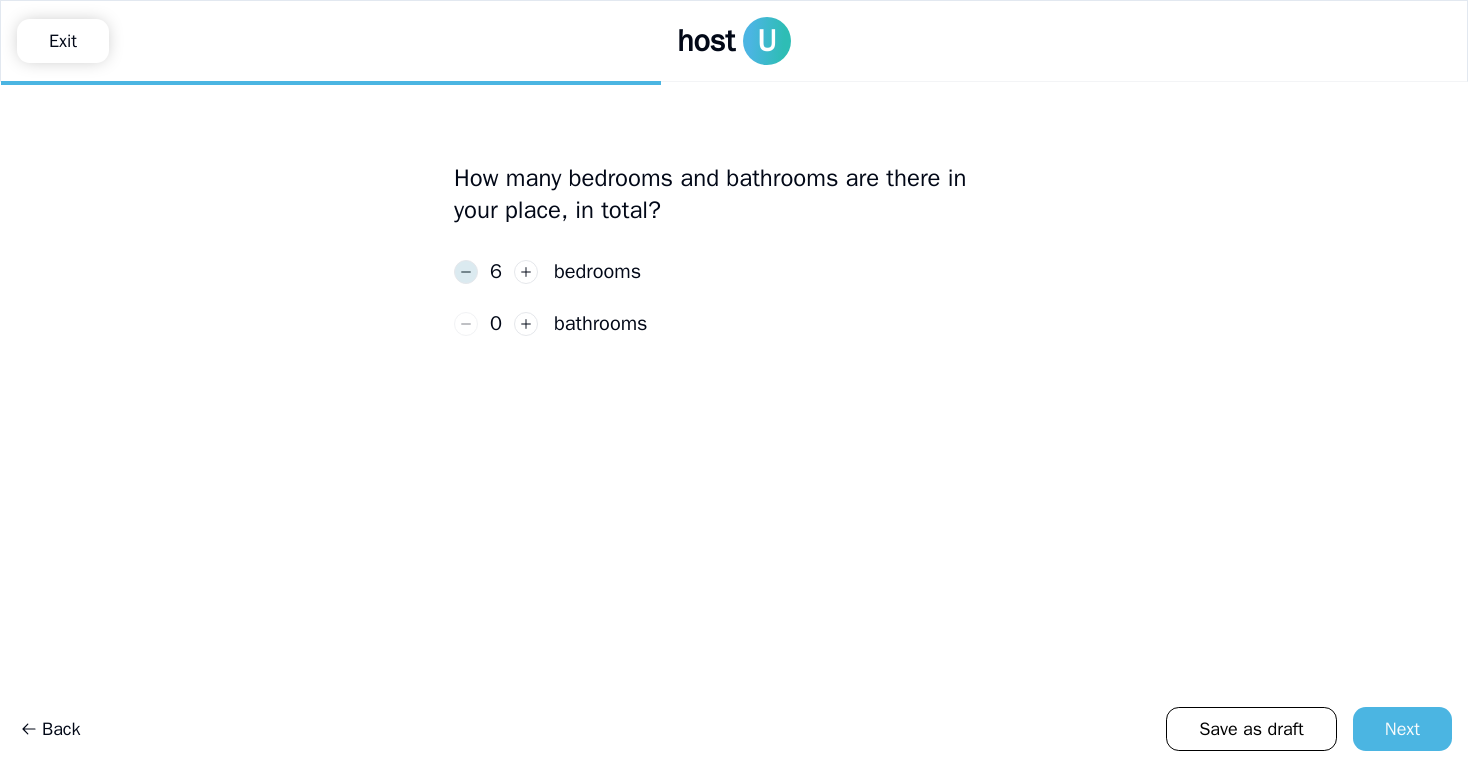 click 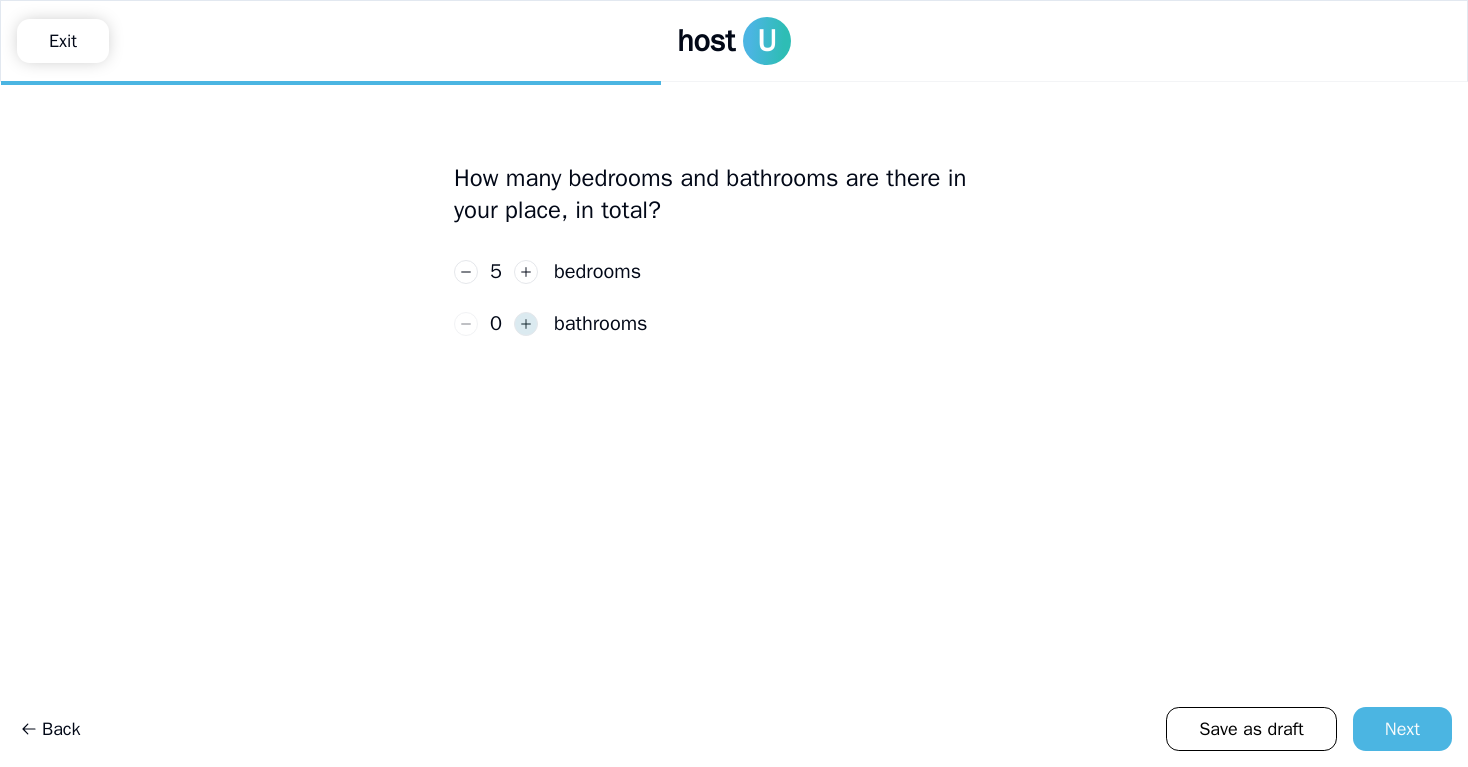 click 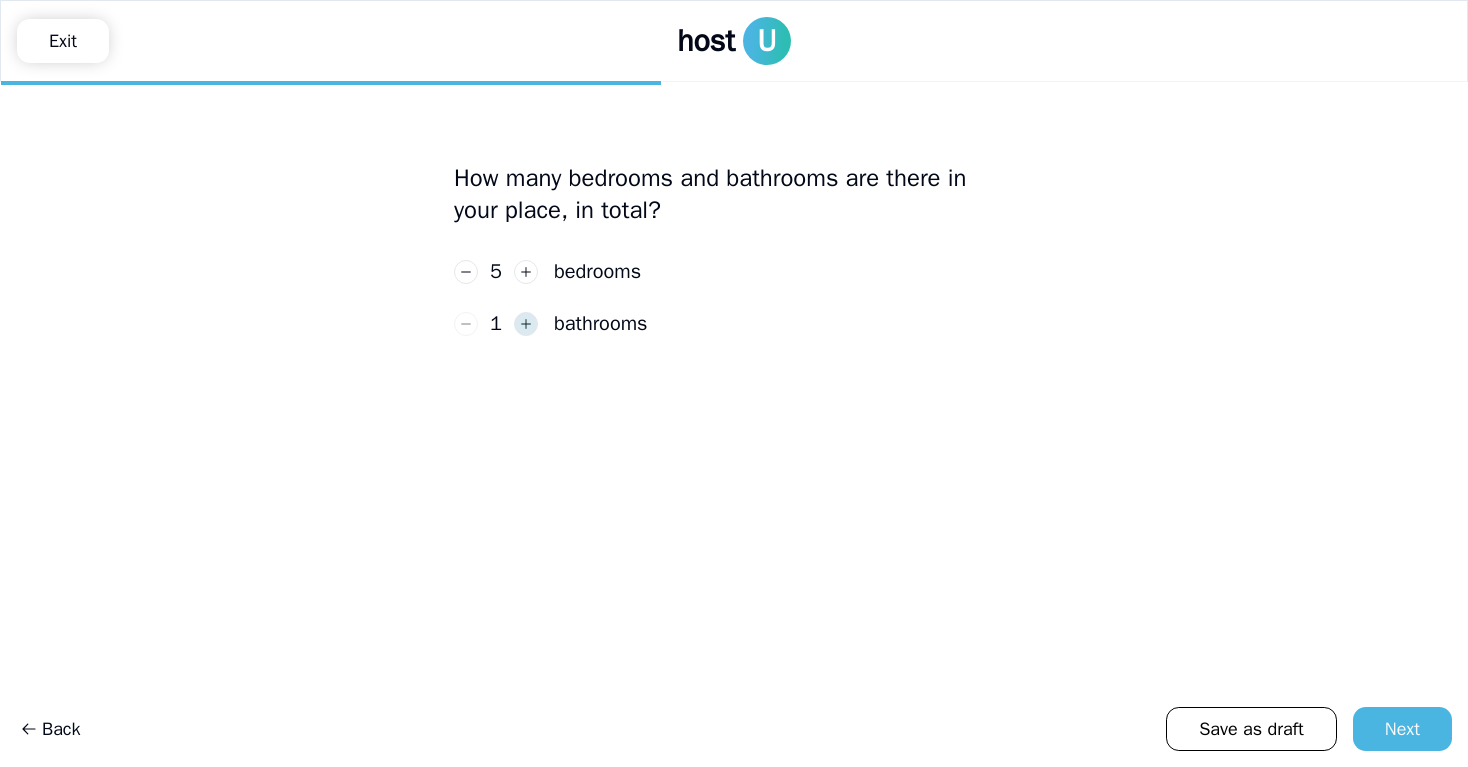click 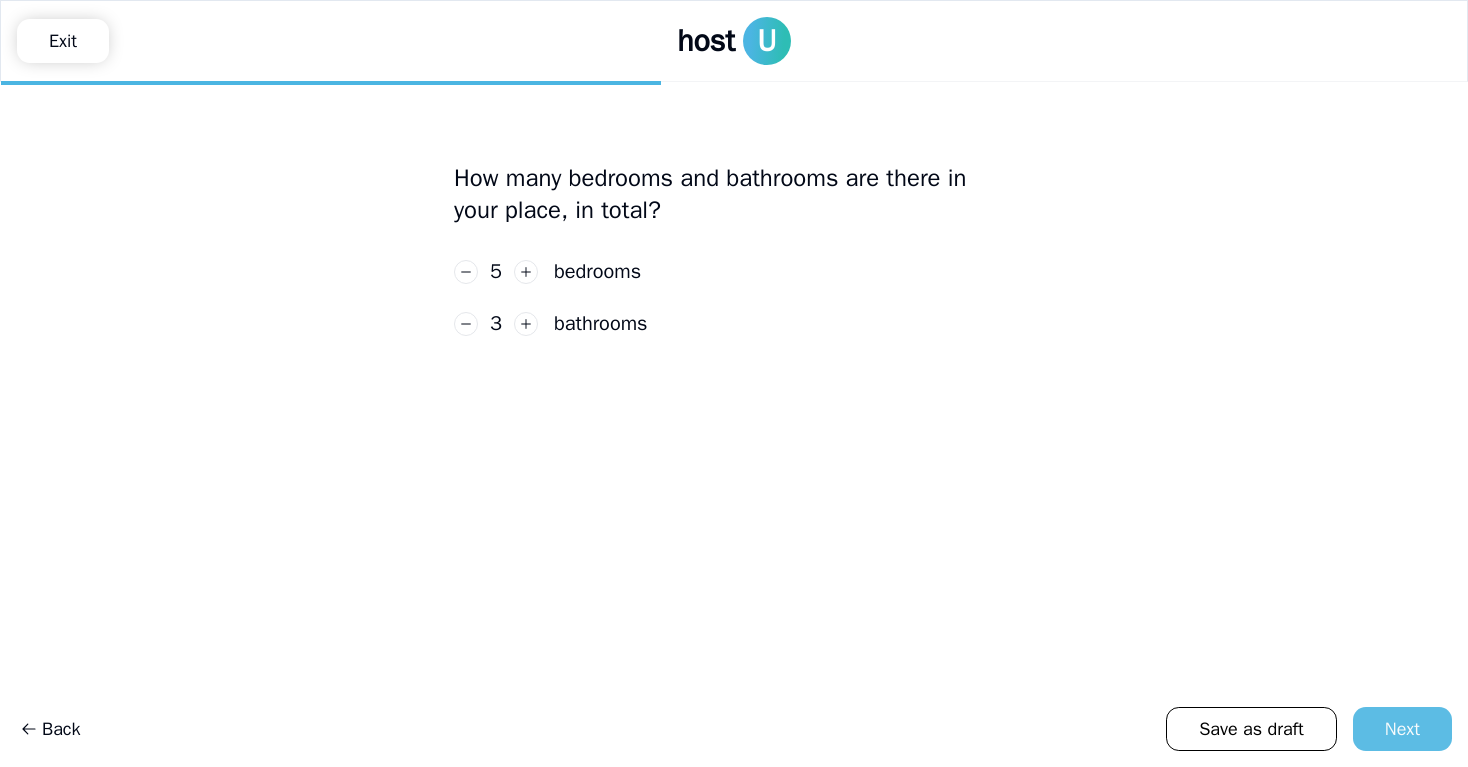click on "Next" at bounding box center (1402, 729) 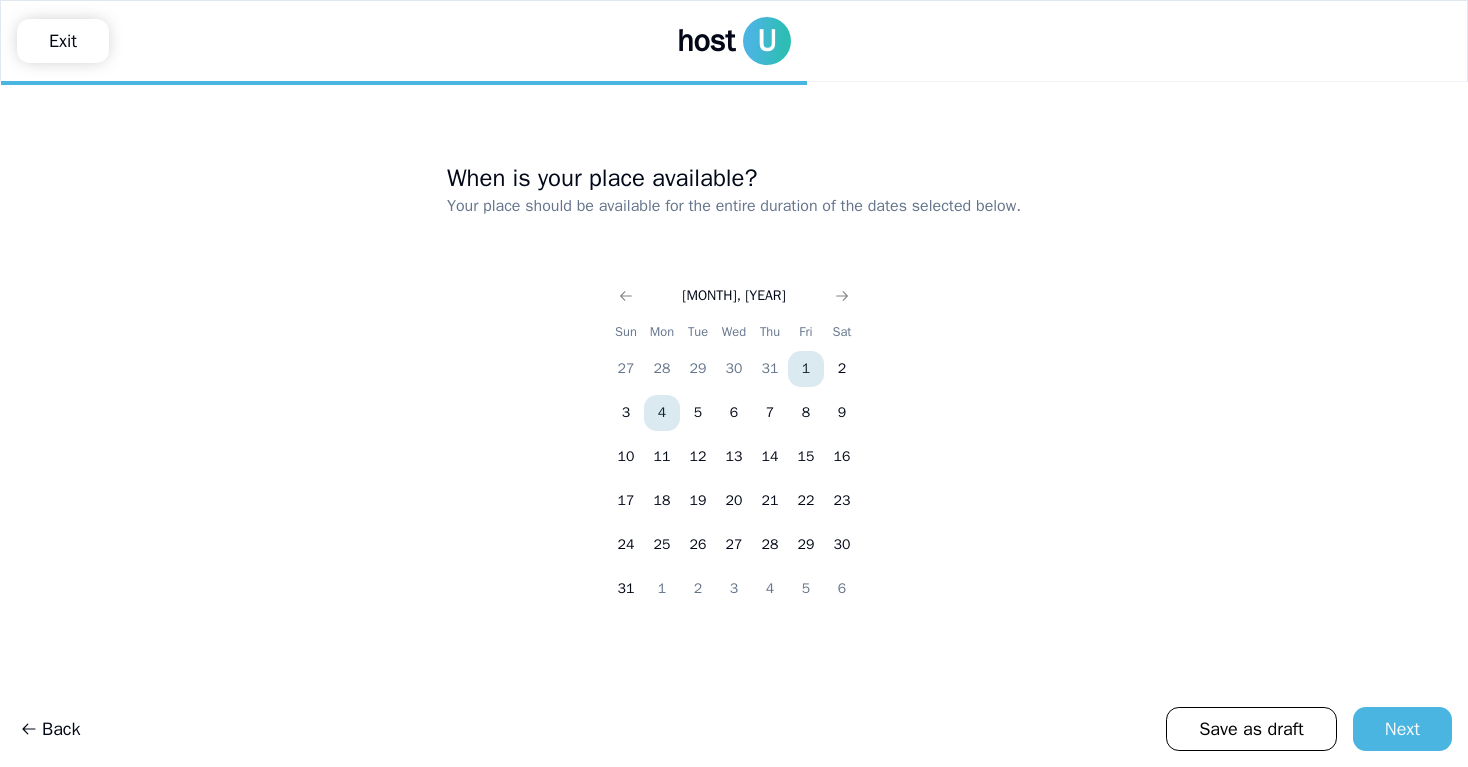 click on "1" at bounding box center (806, 369) 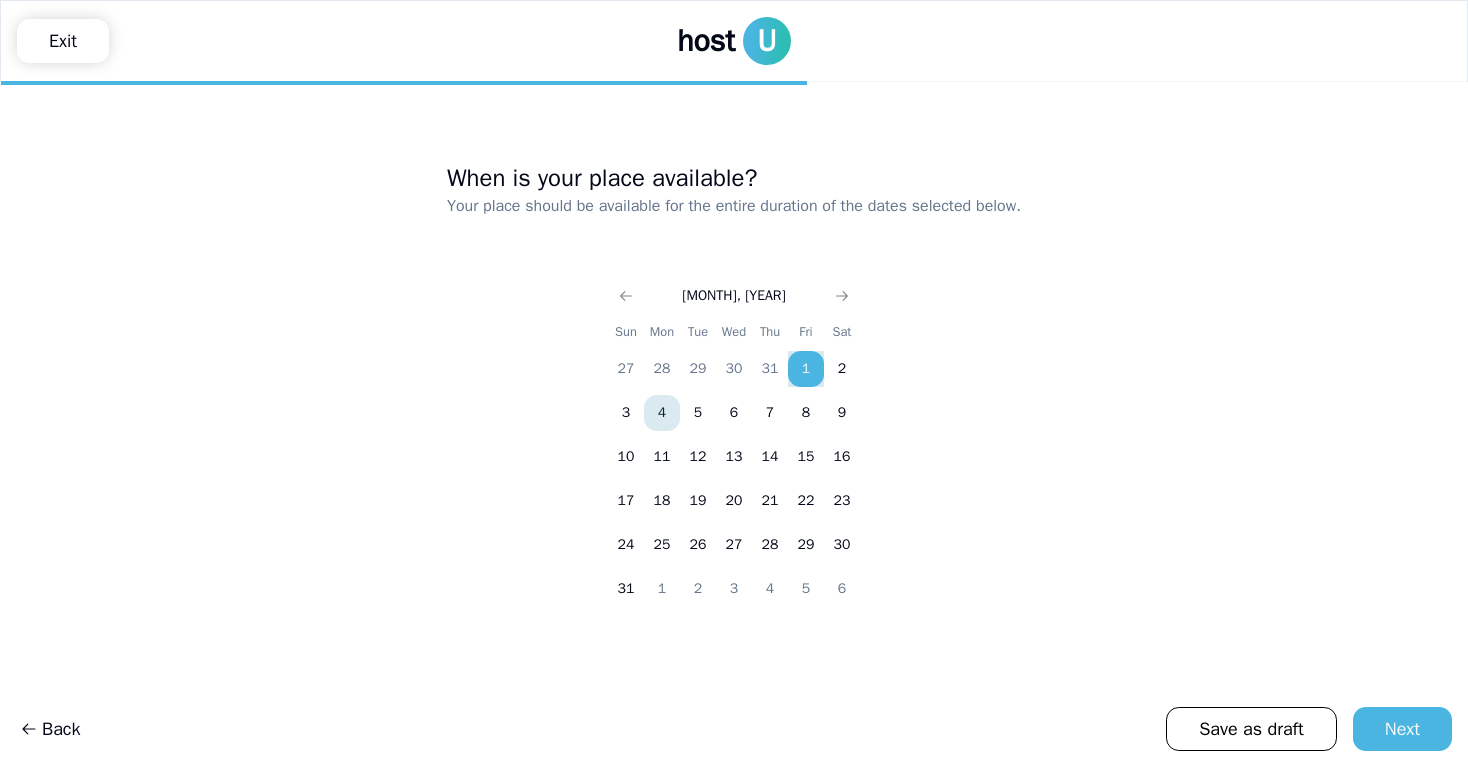 click on "1" at bounding box center [806, 369] 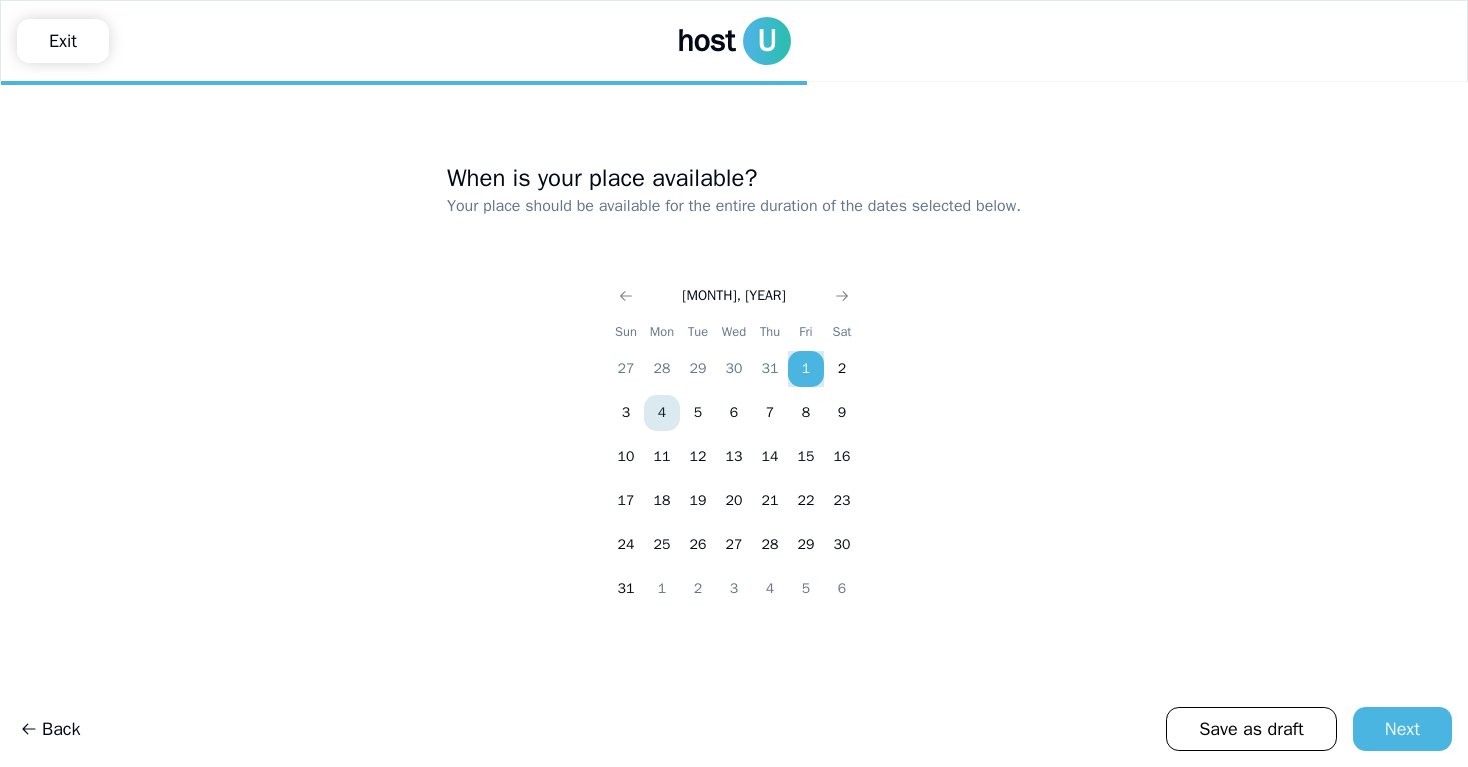 click on "1" at bounding box center [806, 369] 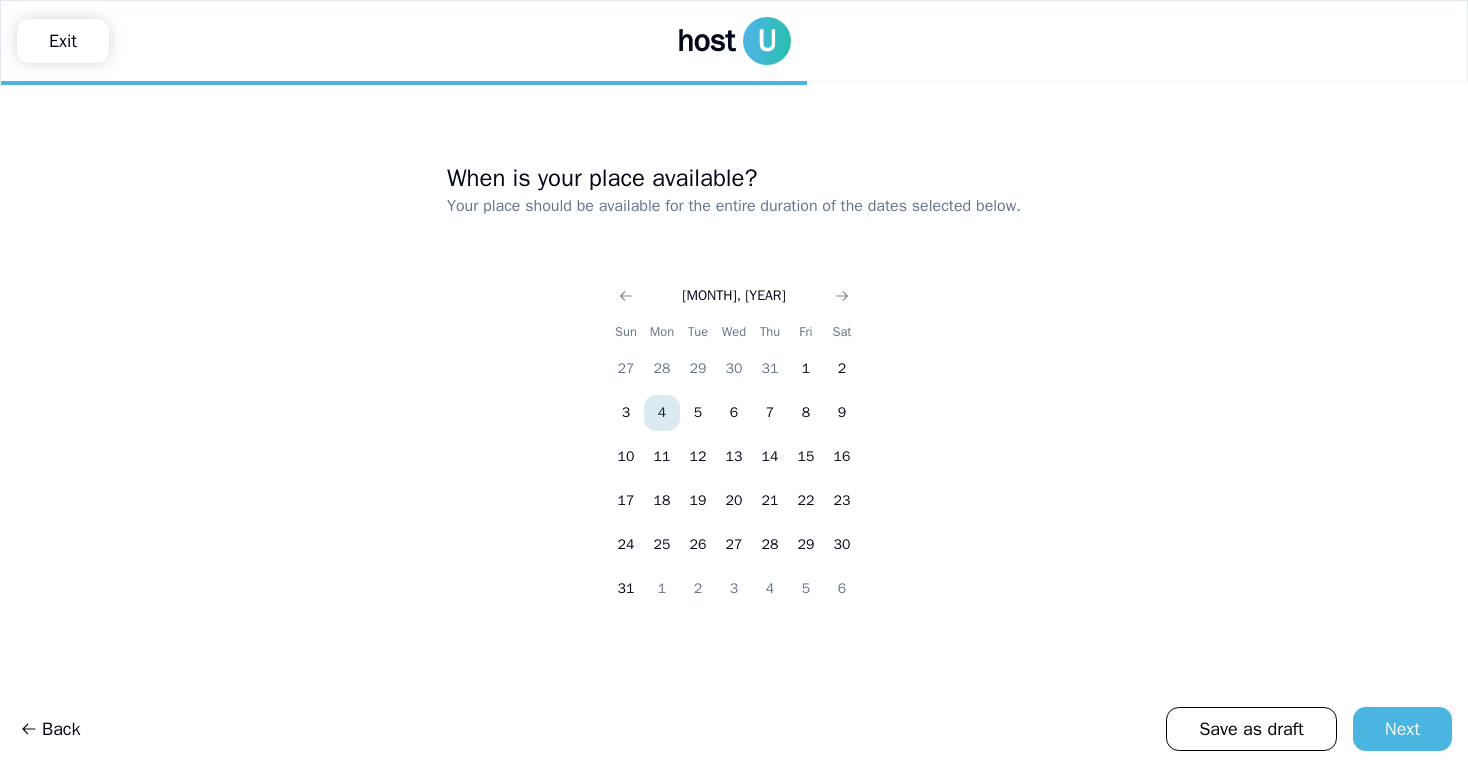 click on "[MONTH], [YEAR] Sun Mon Tue Wed Thu Fri Sat 27 28 29 30 31 1 2 3 4 5 6 7 8 9 10 11 12 13 14 15 16 17 18 19 20 21 22 23 24 25 26 27 28 29 30 31 1 2 3 4 5 6" at bounding box center [734, 455] 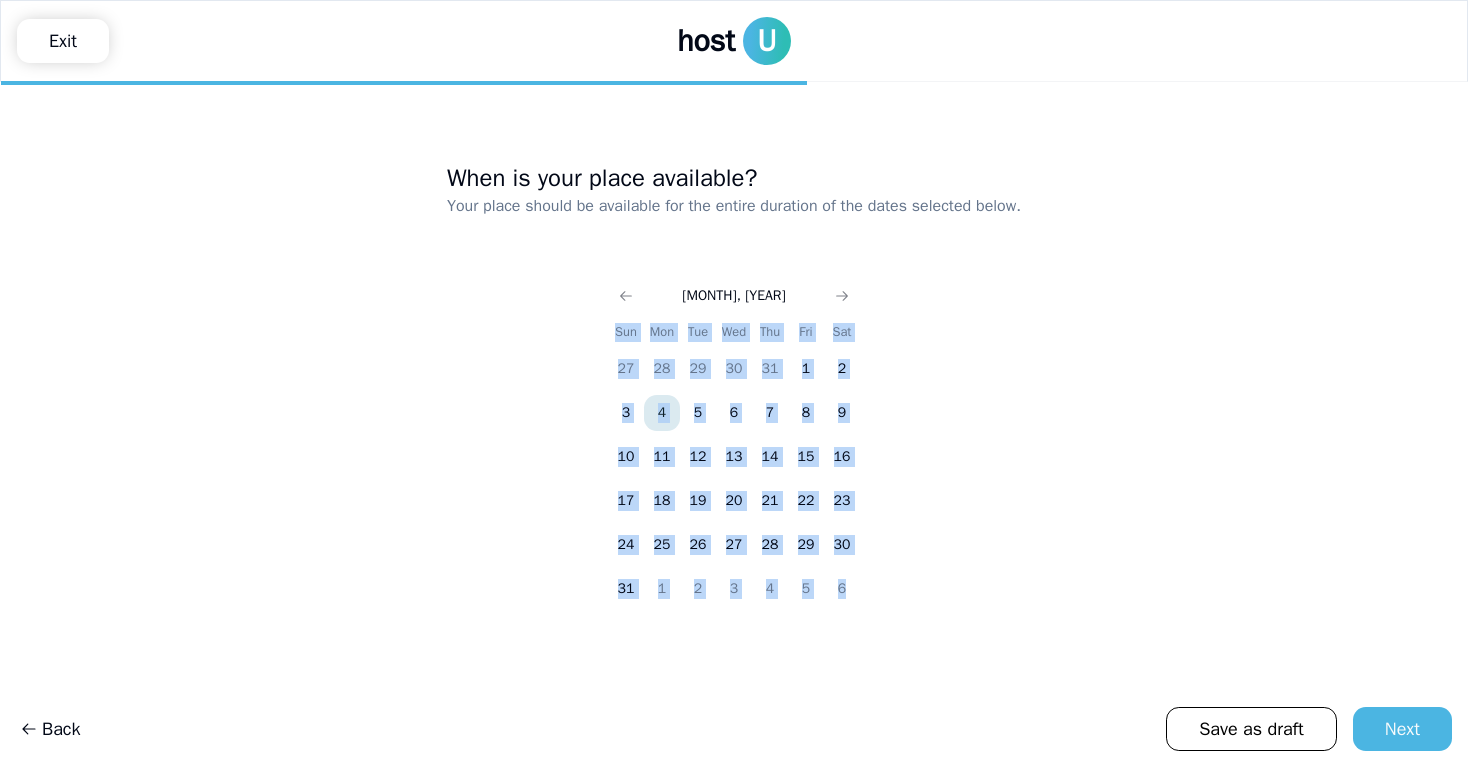 click on "[MONTH], [YEAR] Sun Mon Tue Wed Thu Fri Sat 27 28 29 30 31 1 2 3 4 5 6 7 8 9 10 11 12 13 14 15 16 17 18 19 20 21 22 23 24 25 26 27 28 29 30 31 1 2 3 4 5 6" at bounding box center [734, 455] 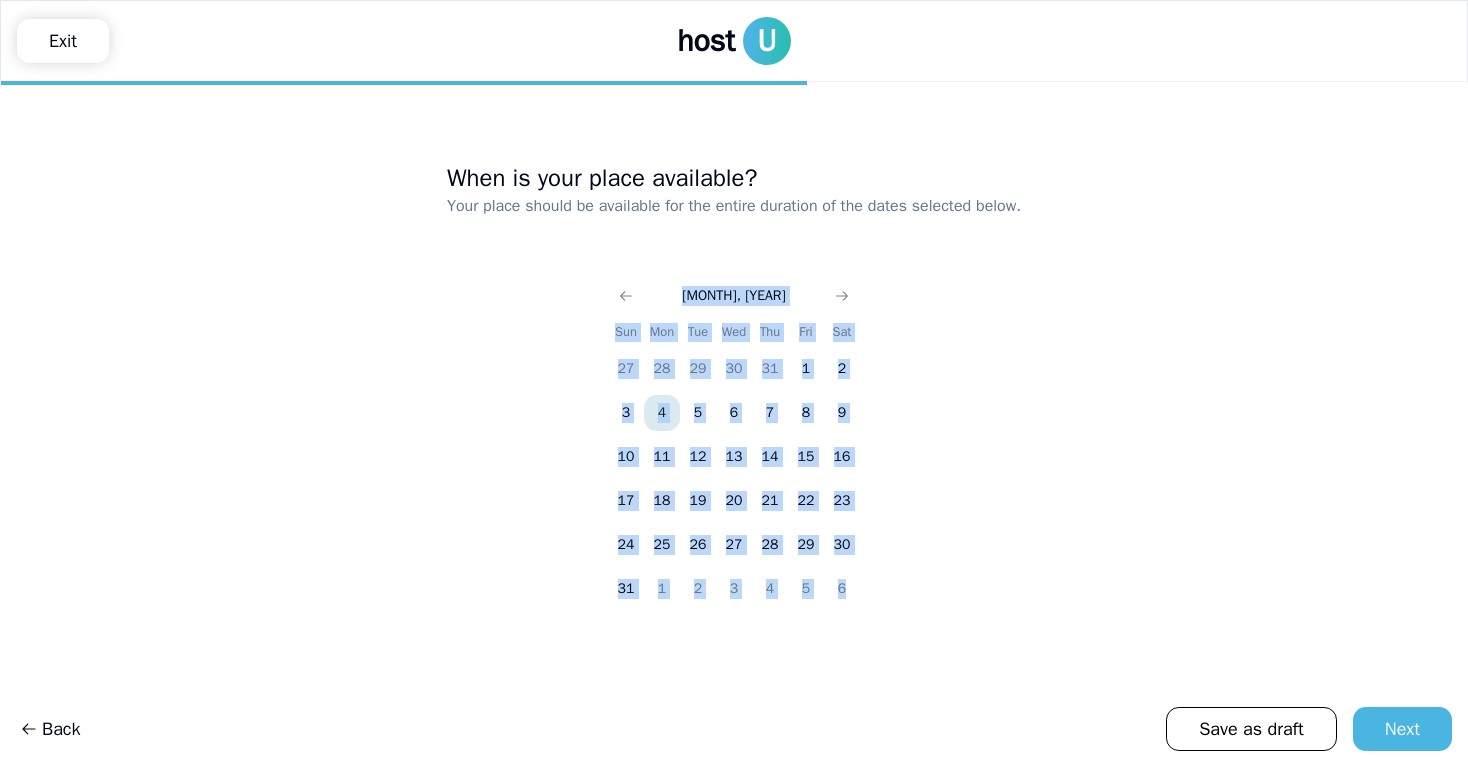 click on "[MONTH], [YEAR] Sun Mon Tue Wed Thu Fri Sat 27 28 29 30 31 1 2 3 4 5 6 7 8 9 10 11 12 13 14 15 16 17 18 19 20 21 22 23 24 25 26 27 28 29 30 31 1 2 3 4 5 6" at bounding box center [734, 455] 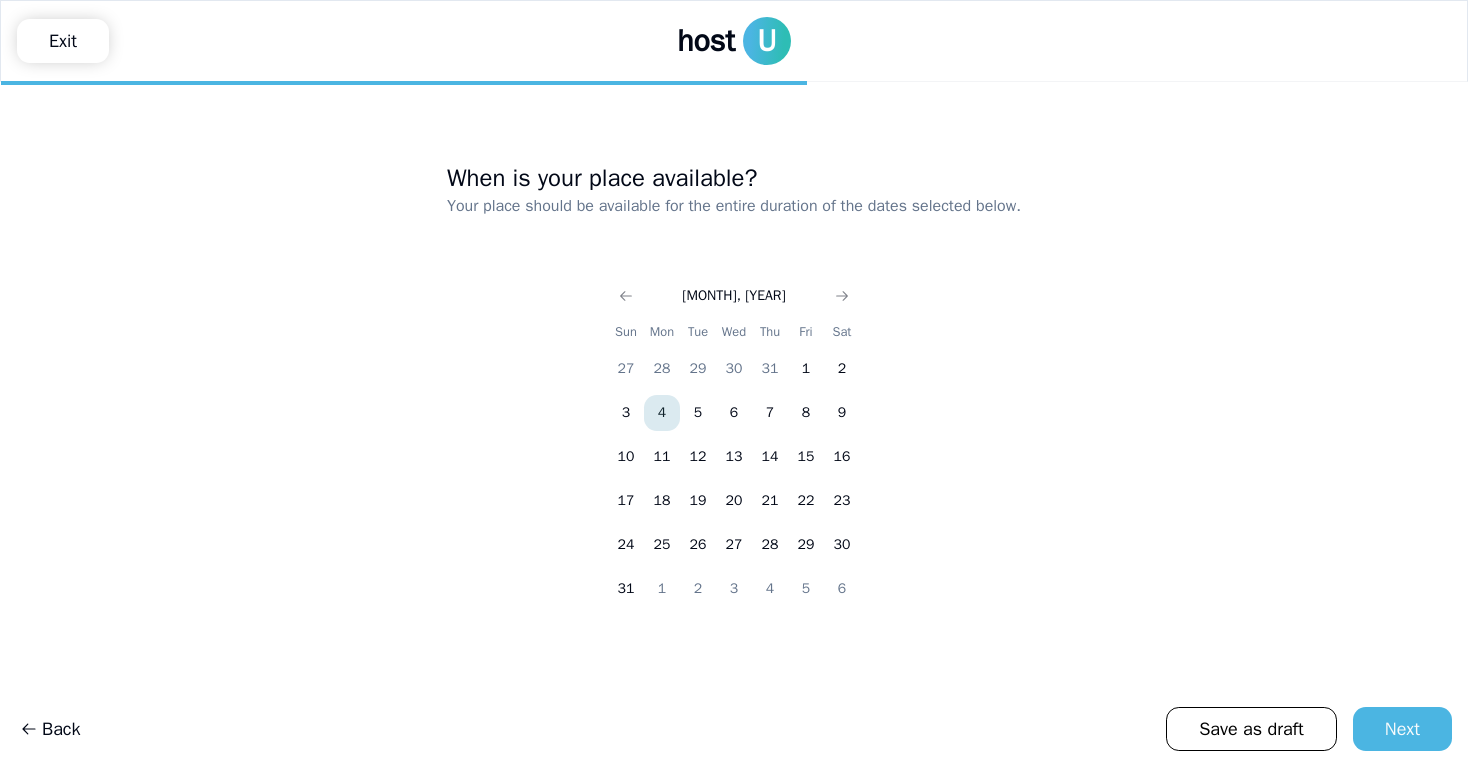 click on "[MONTH], [YEAR]" at bounding box center [734, 294] 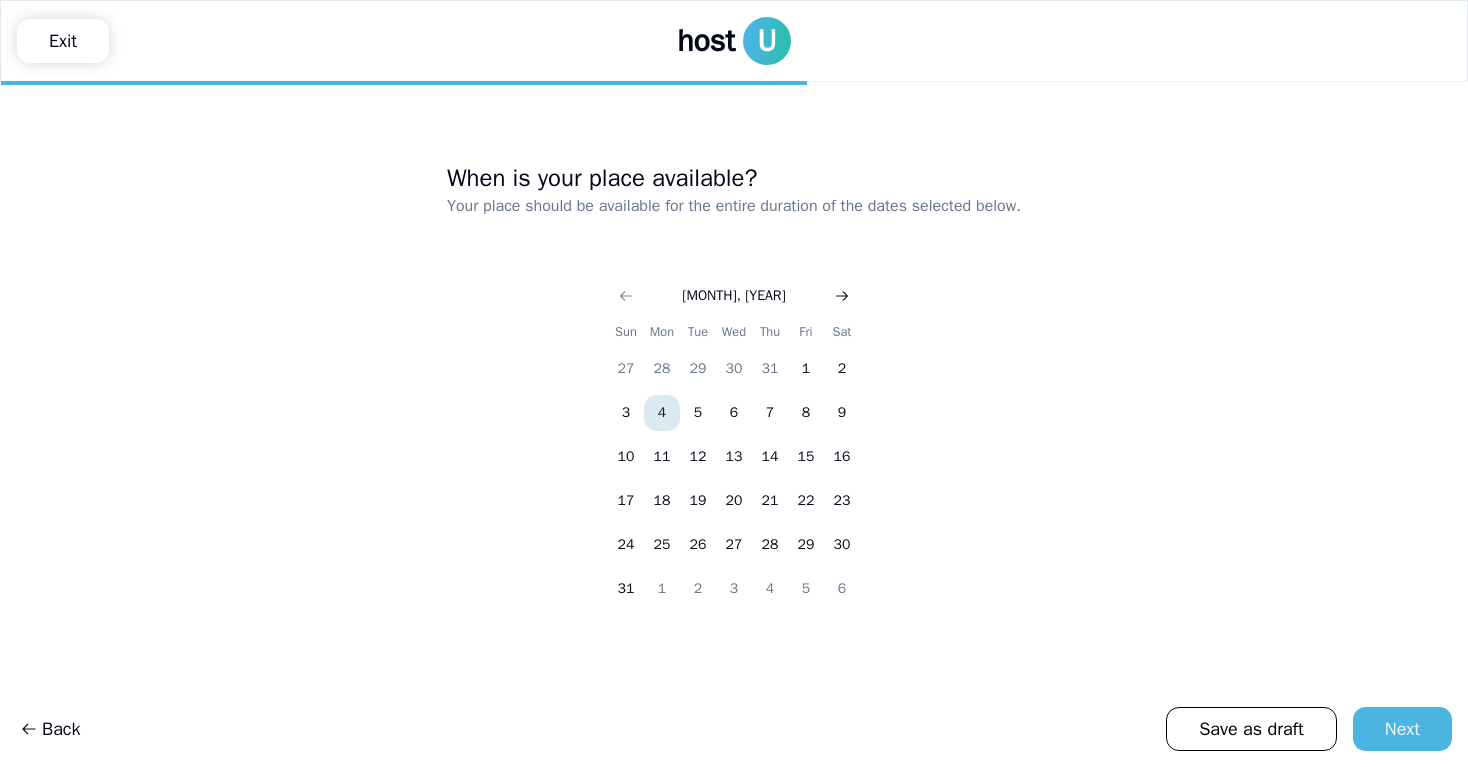 click 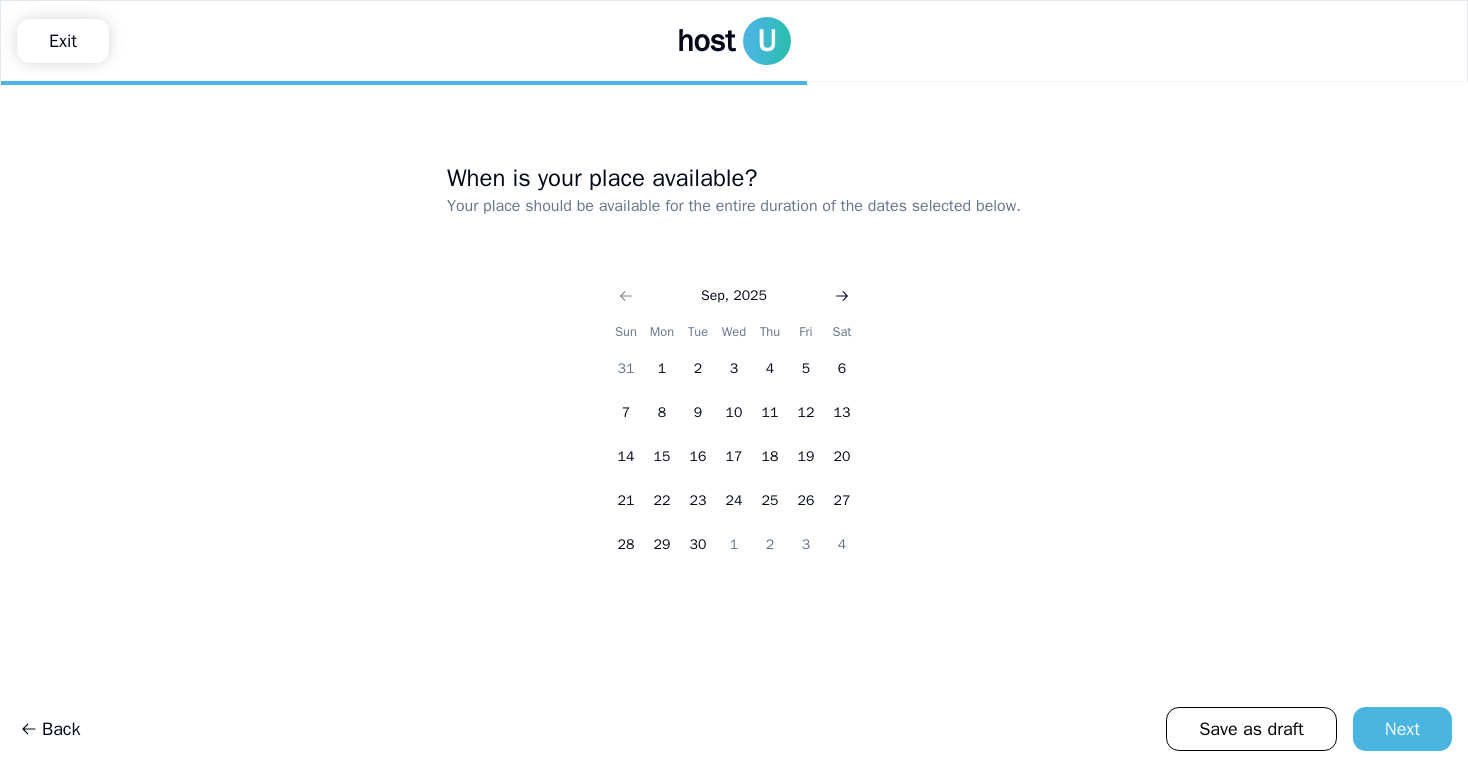 click 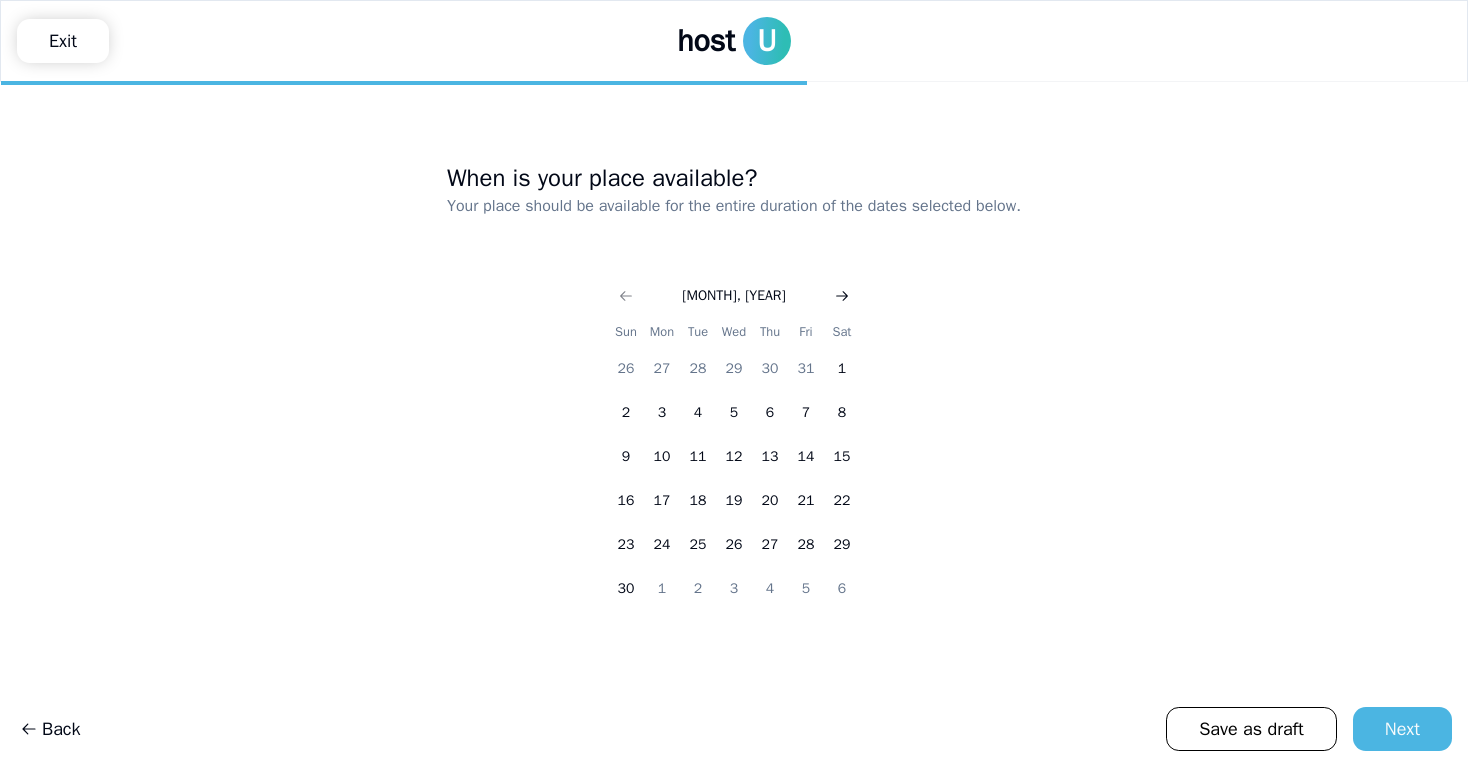 click 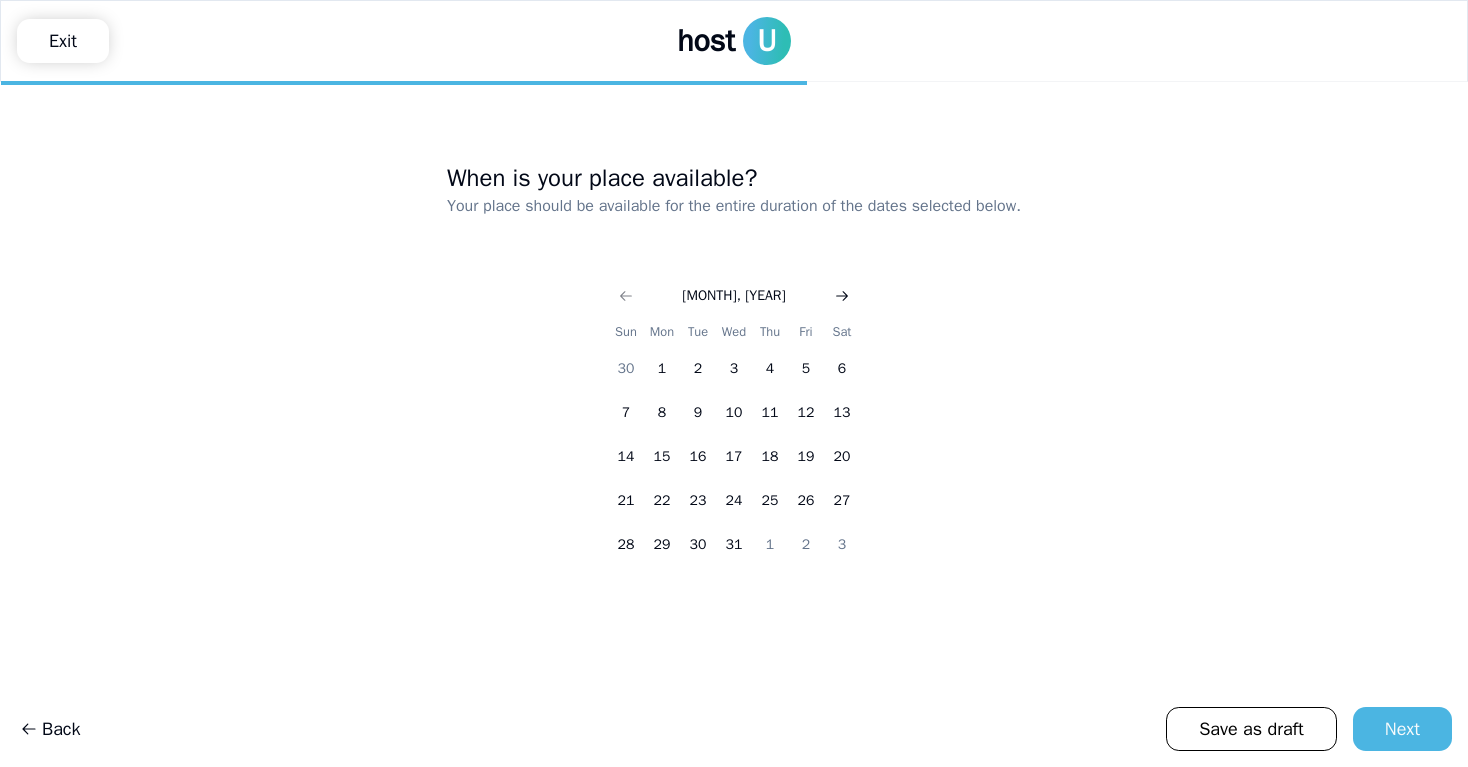 click 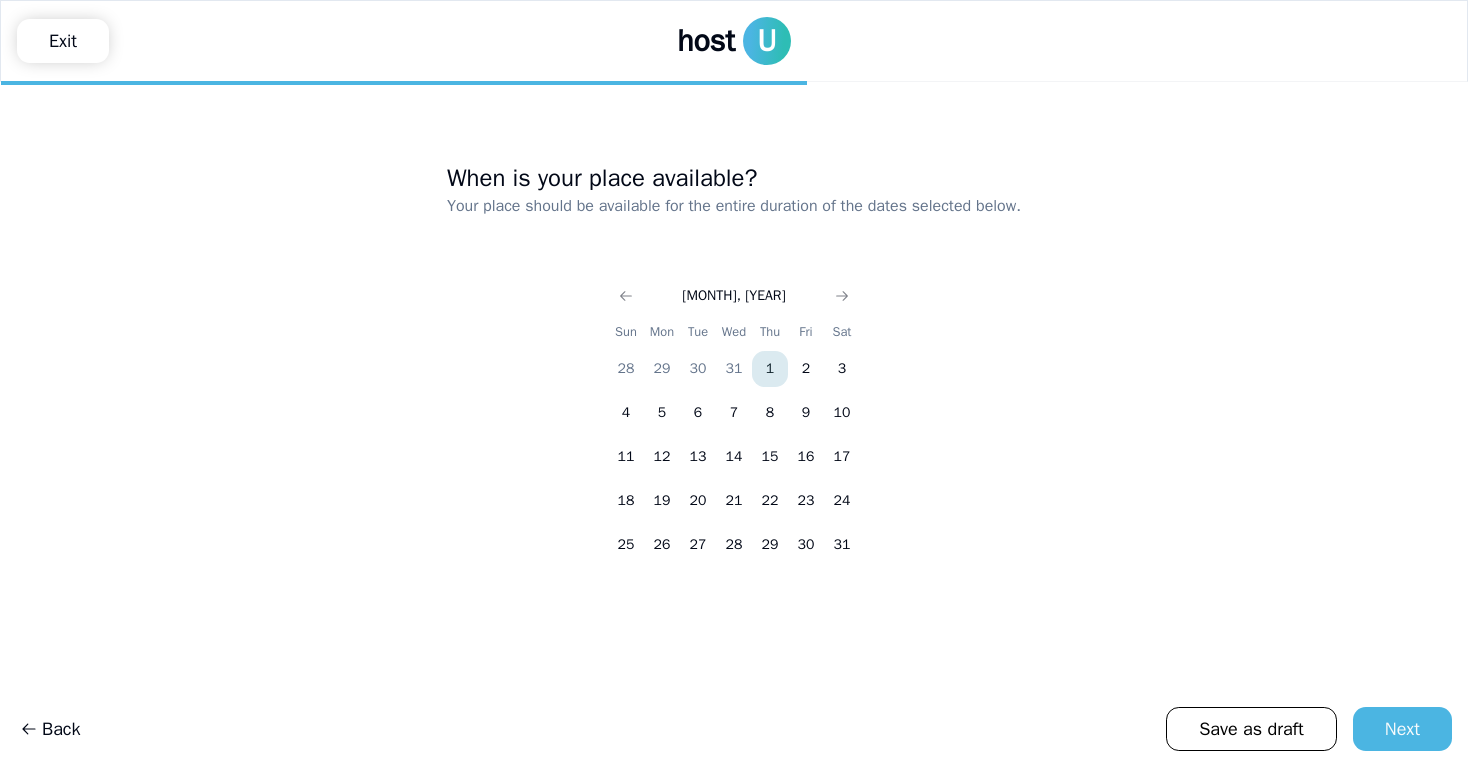 click on "1" at bounding box center (770, 369) 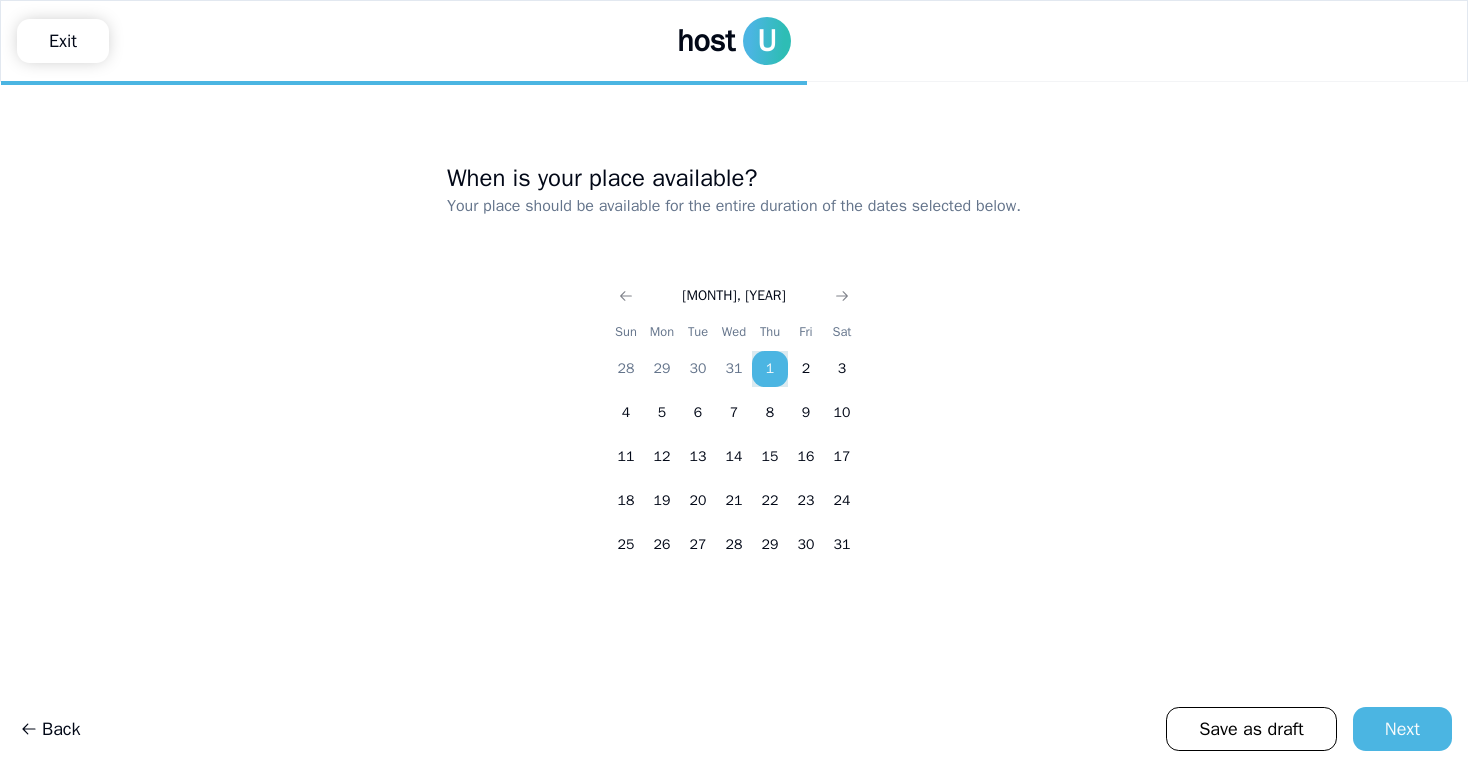 drag, startPoint x: 760, startPoint y: 372, endPoint x: 775, endPoint y: 360, distance: 19.209373 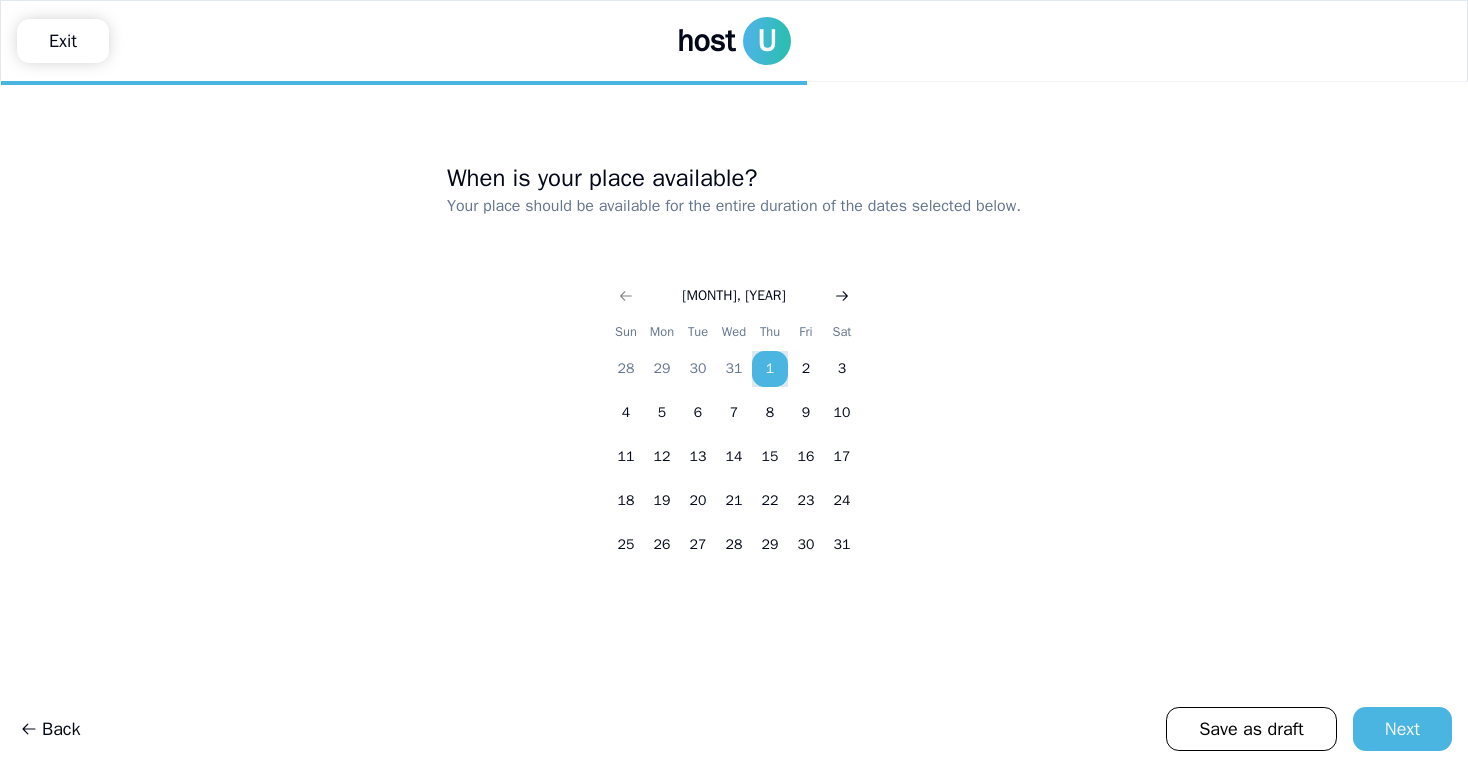click at bounding box center [842, 296] 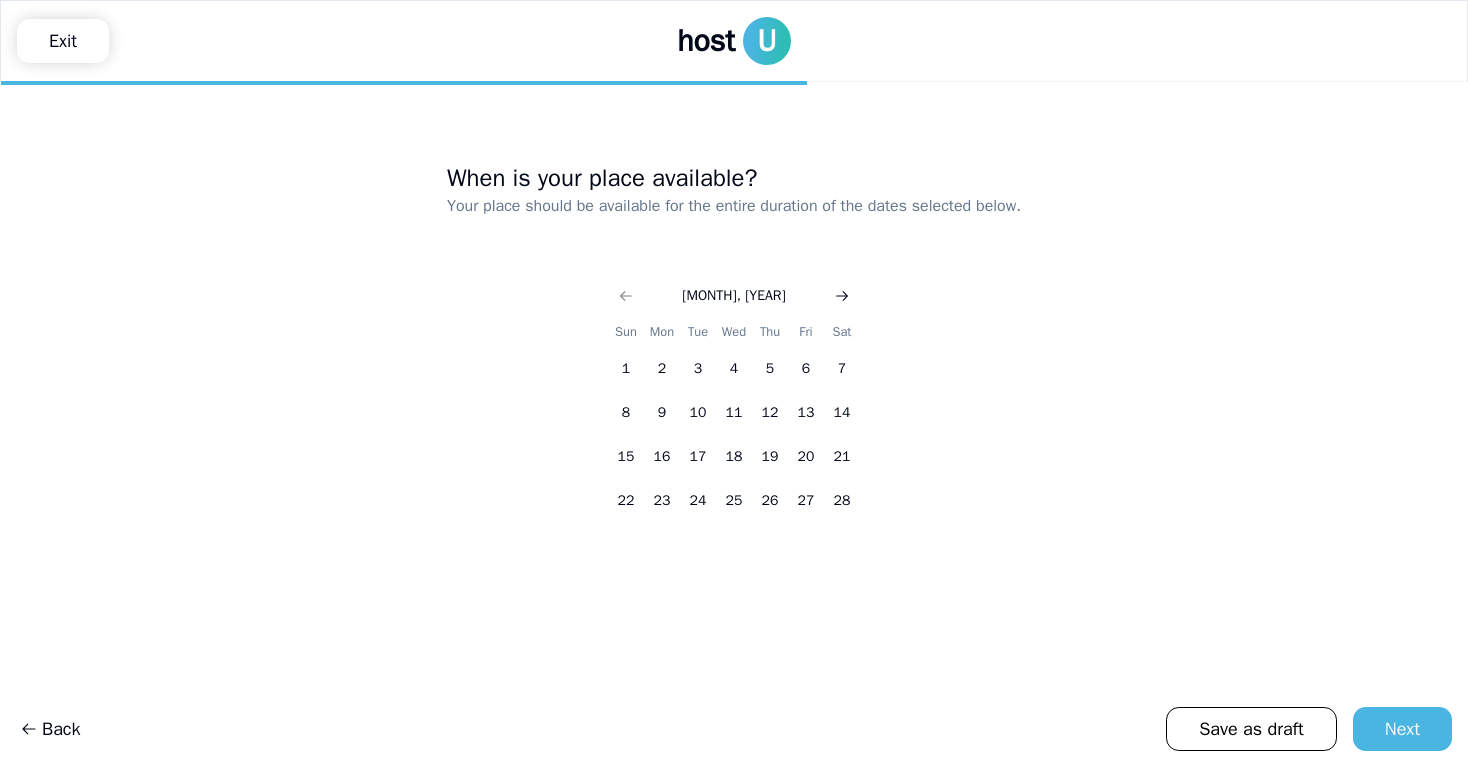 click at bounding box center (842, 296) 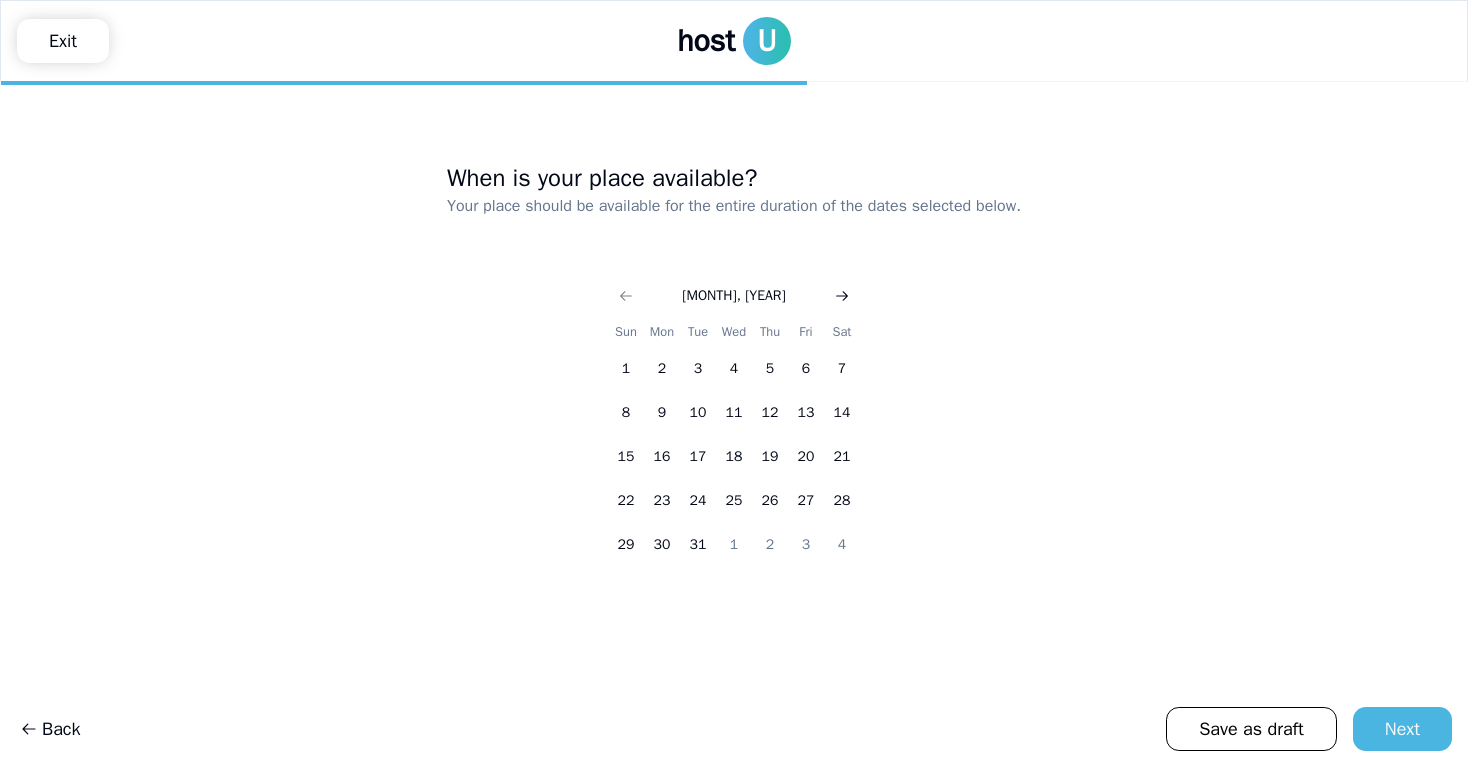click at bounding box center (842, 296) 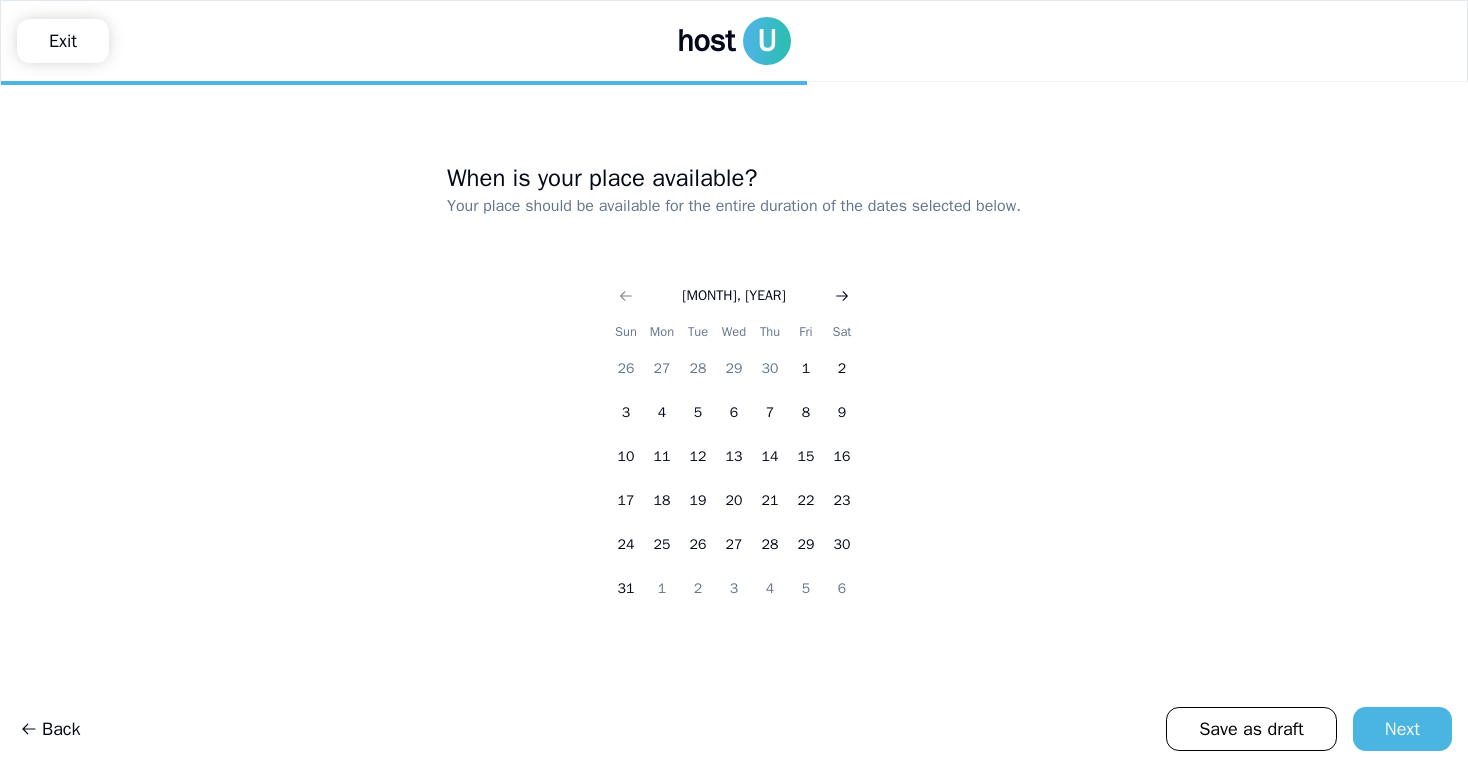 click at bounding box center [842, 296] 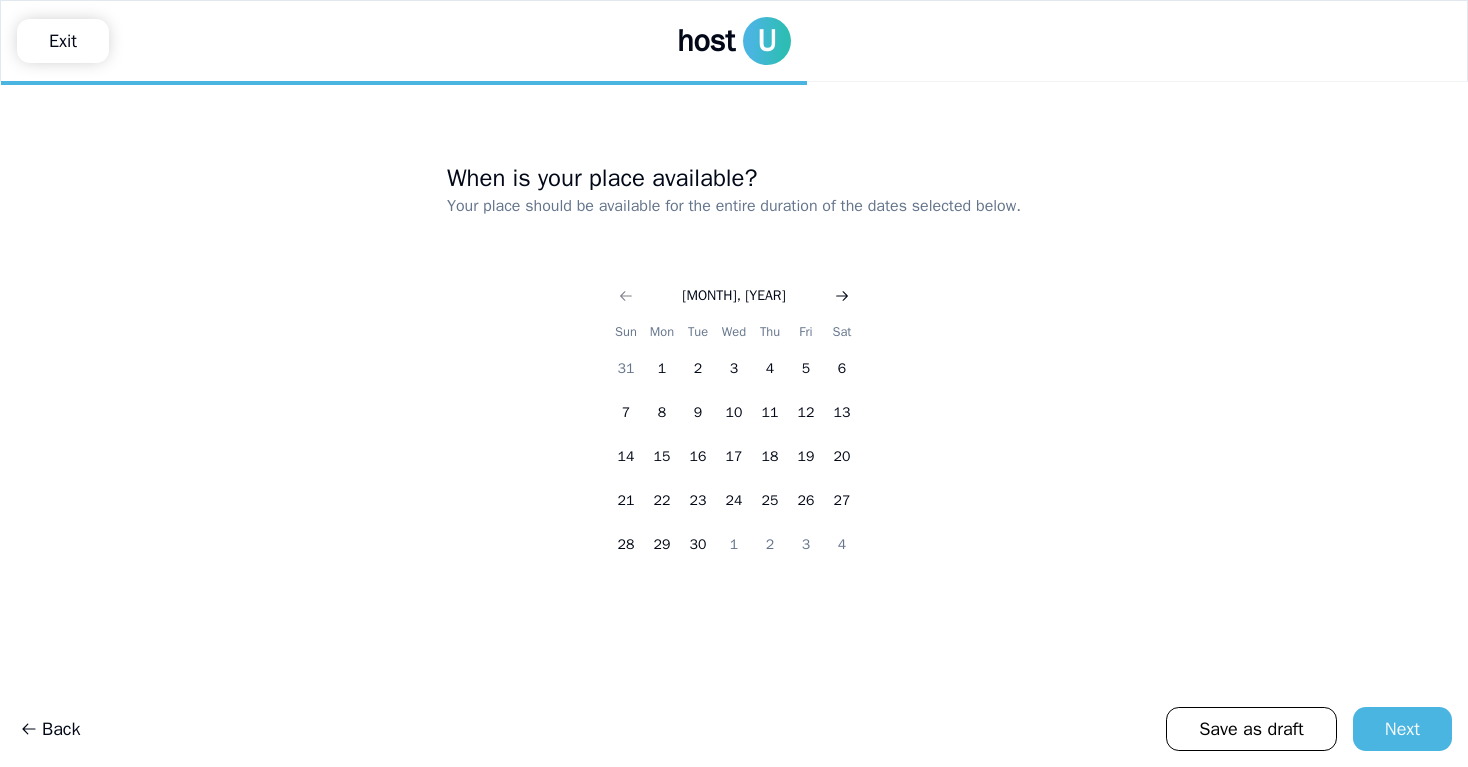 click at bounding box center (842, 296) 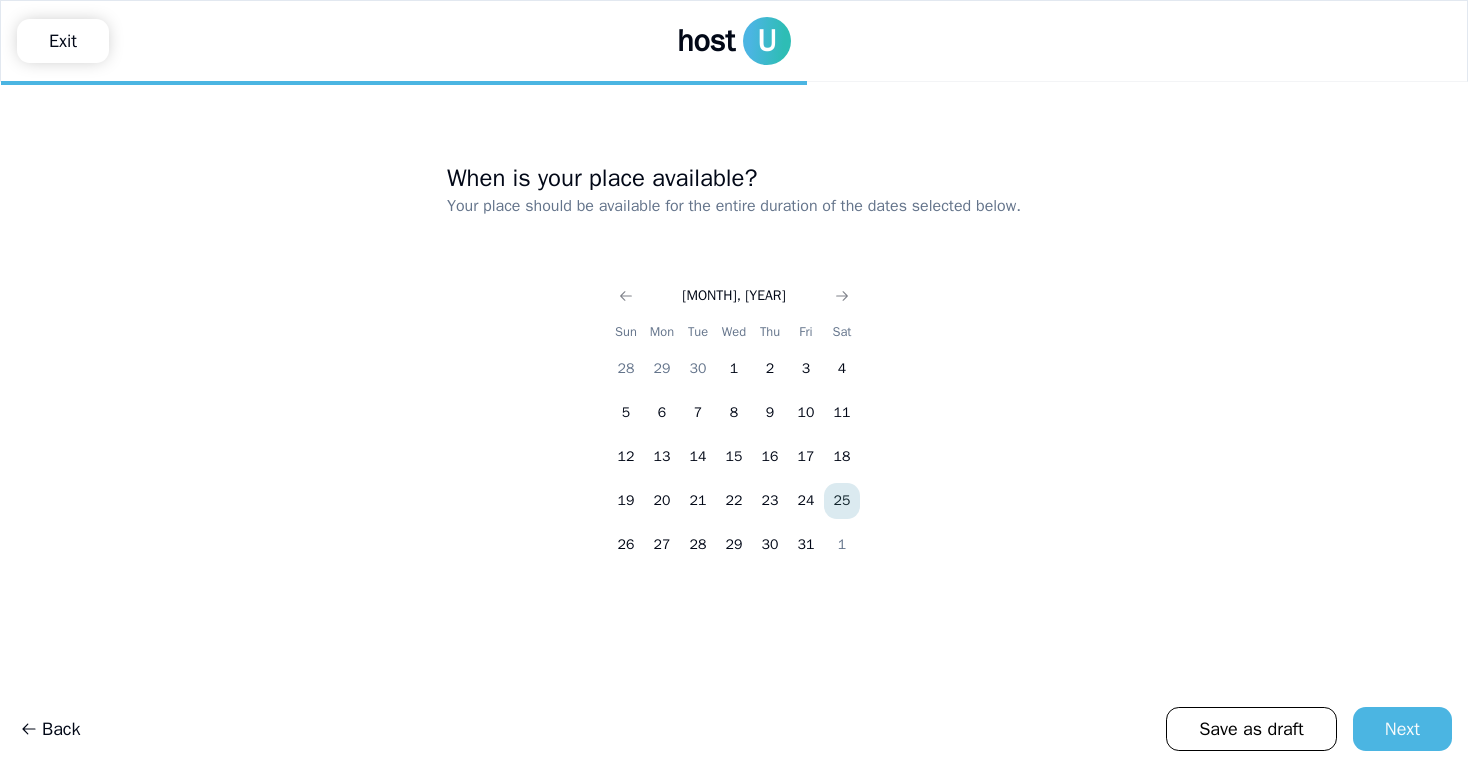 click on "25" at bounding box center (842, 501) 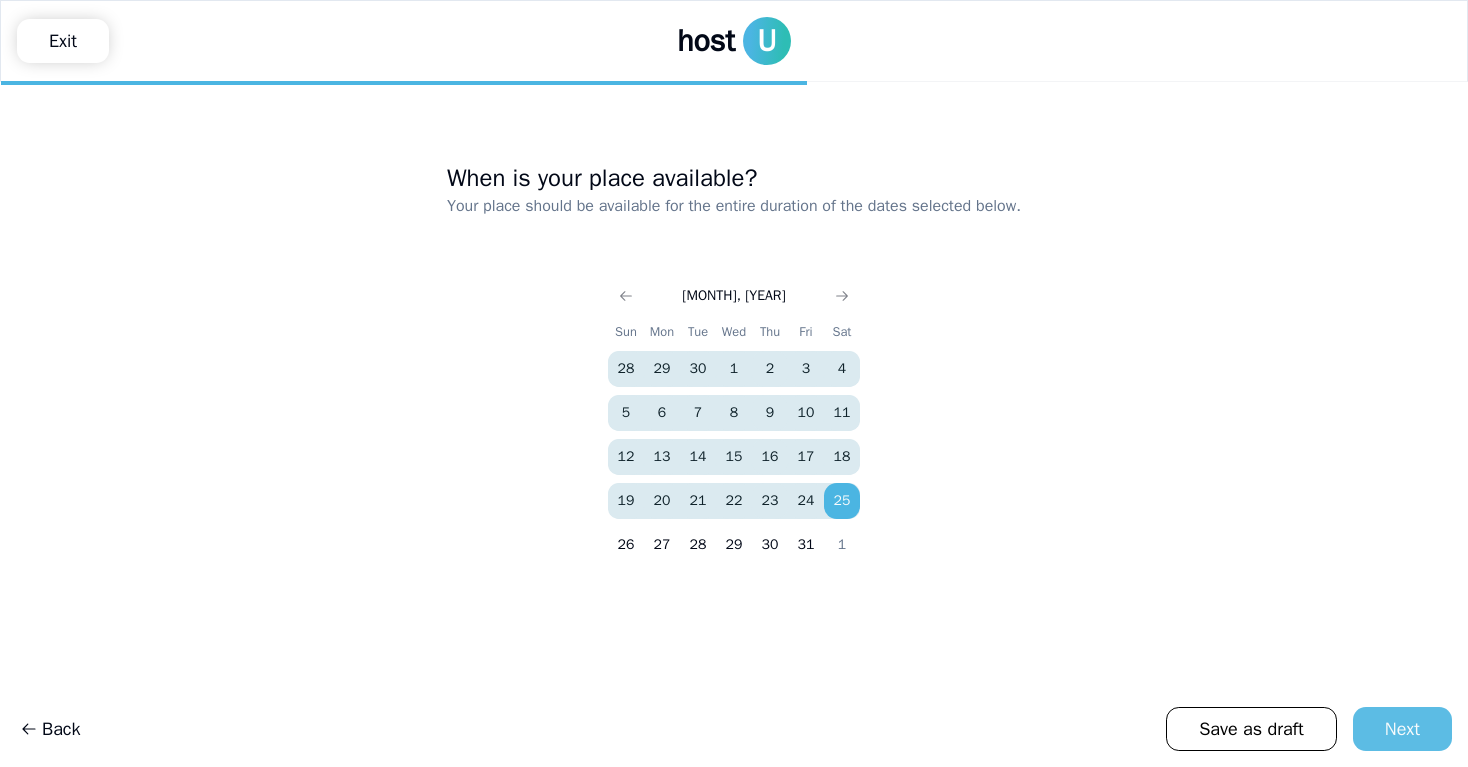 click on "Next" at bounding box center (1402, 729) 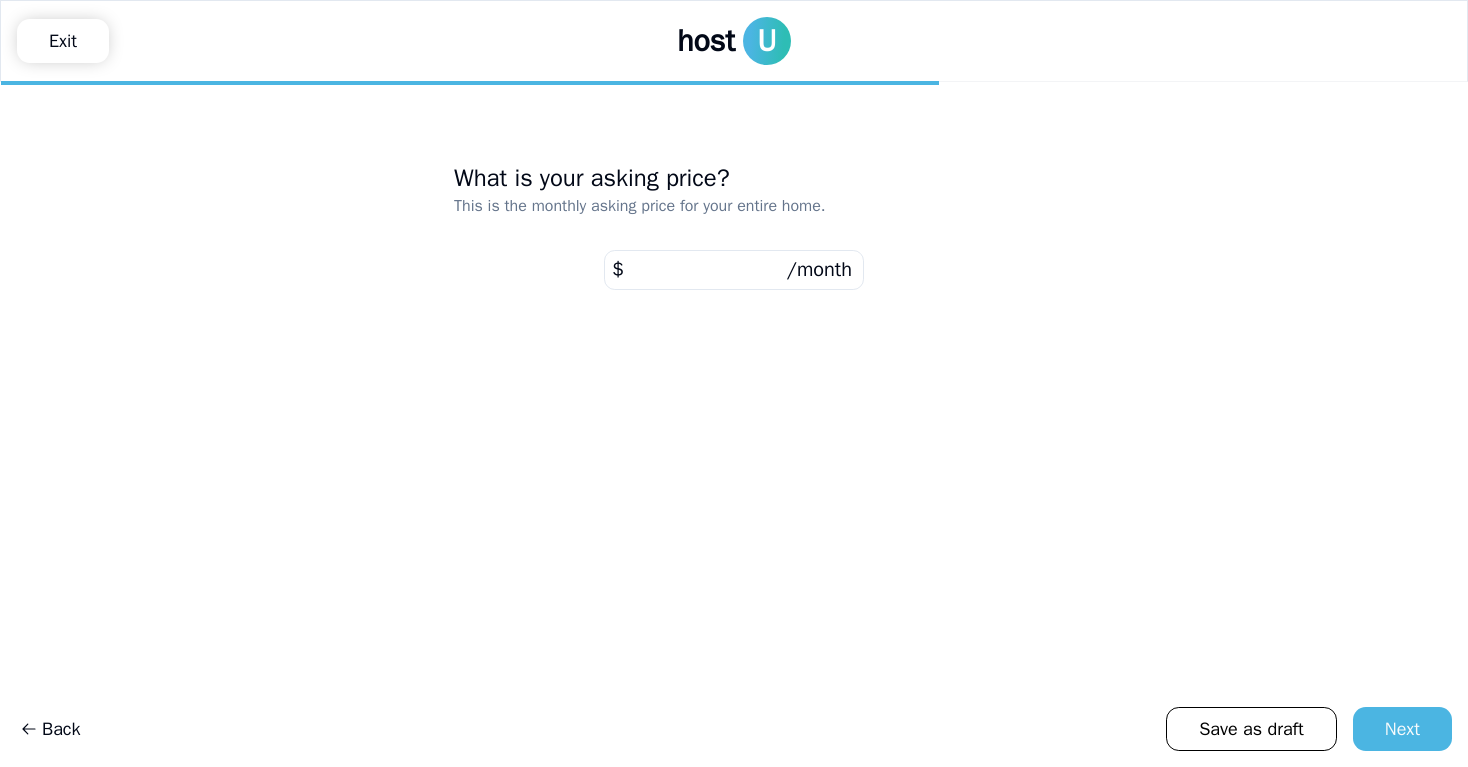 click at bounding box center (734, 270) 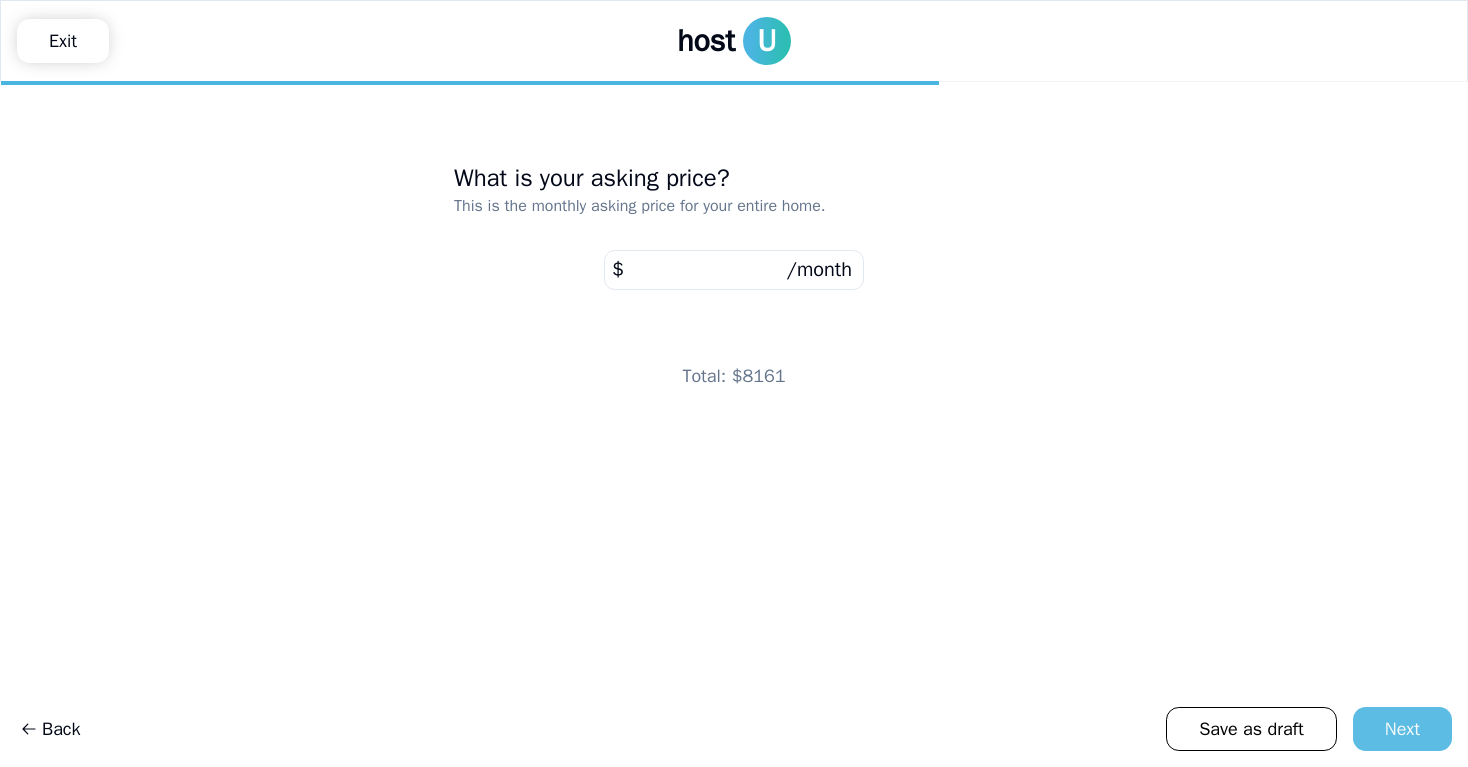 type on "****" 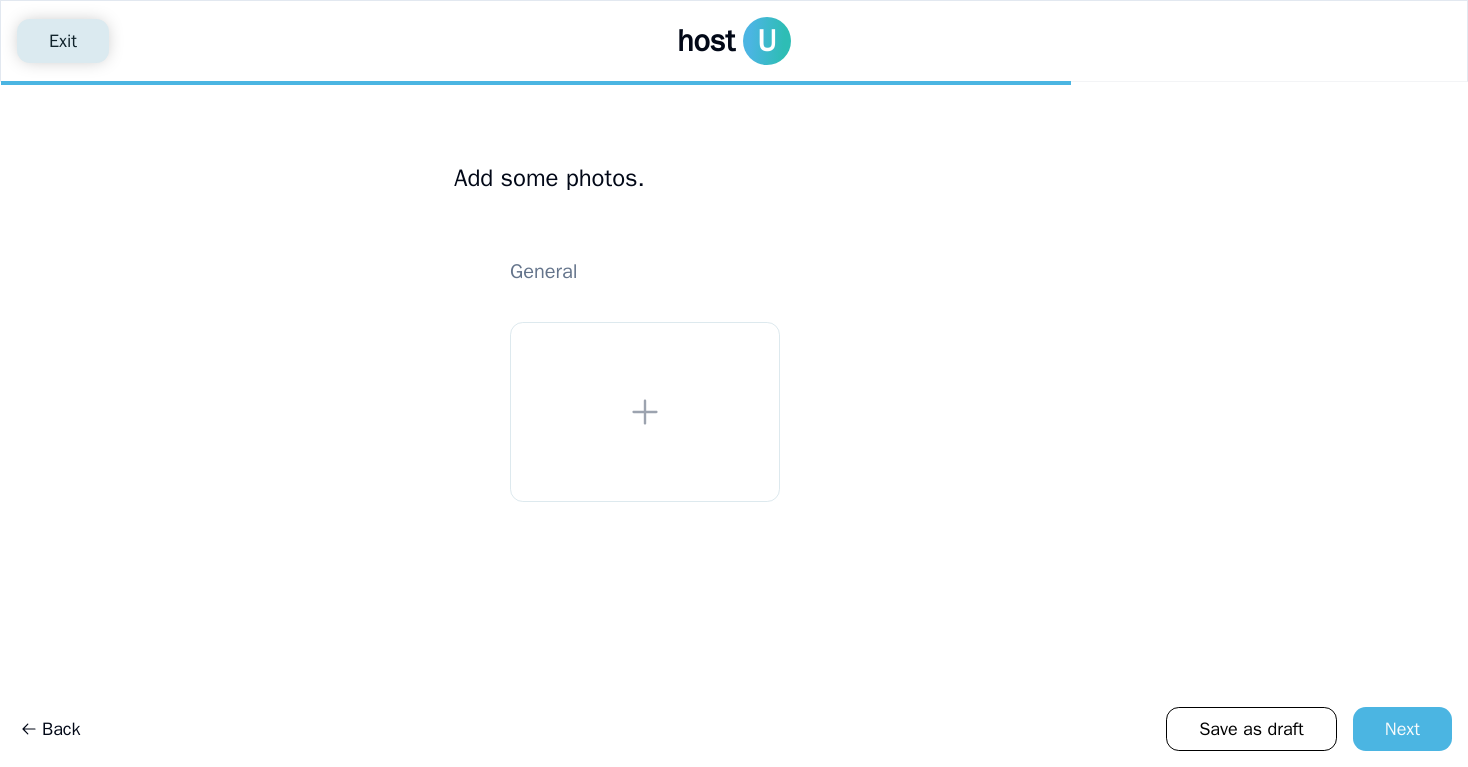 click on "Exit" at bounding box center [63, 41] 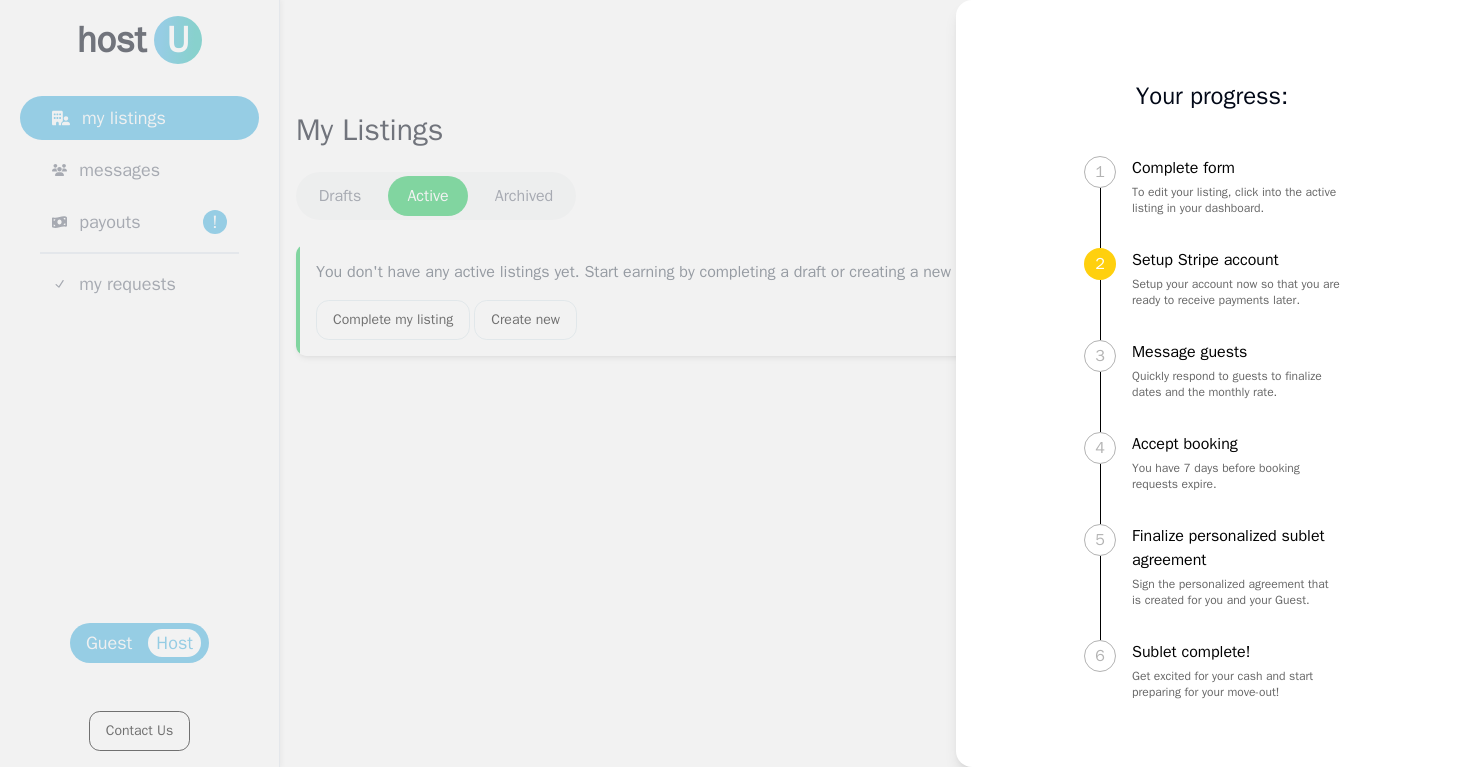click at bounding box center [734, 383] 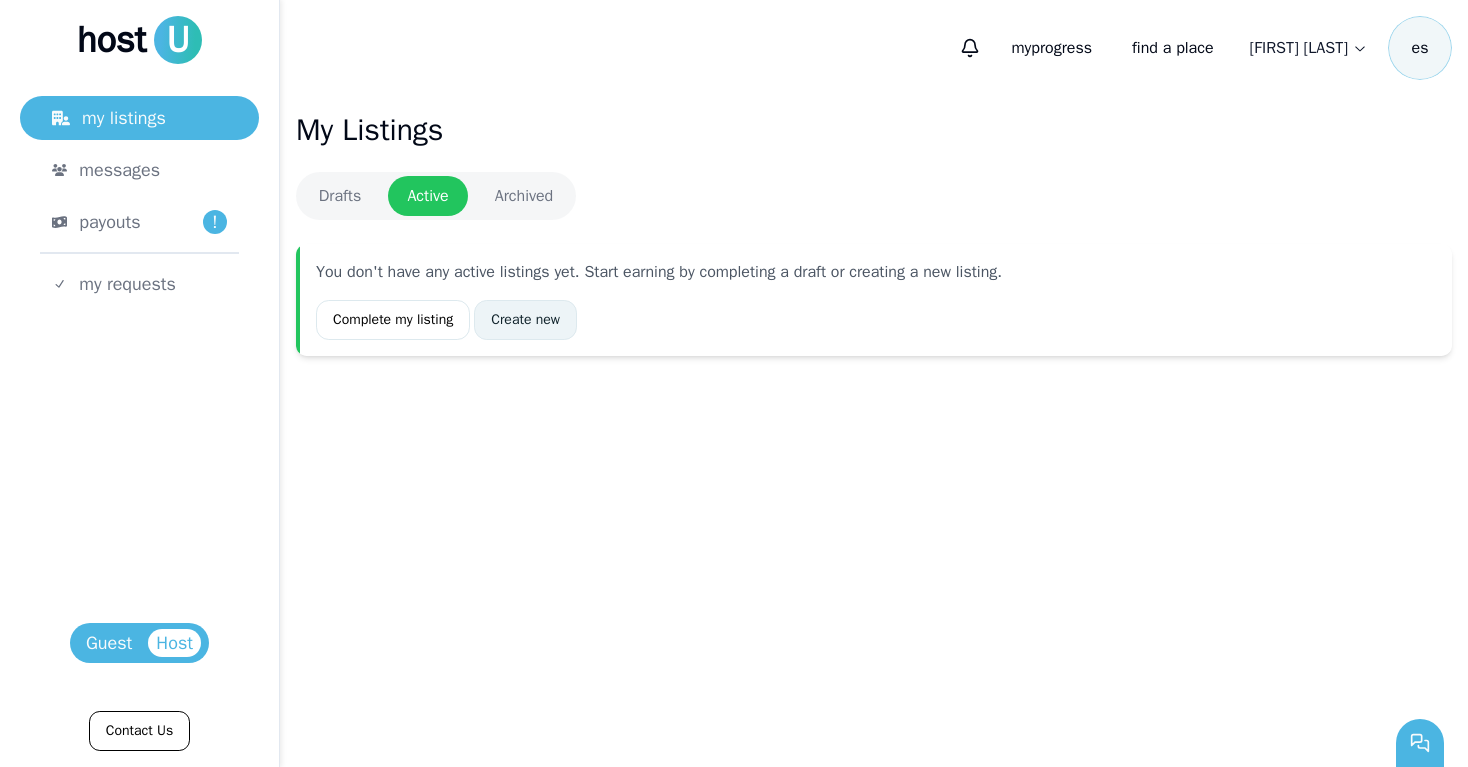 click on "Create new" at bounding box center [525, 320] 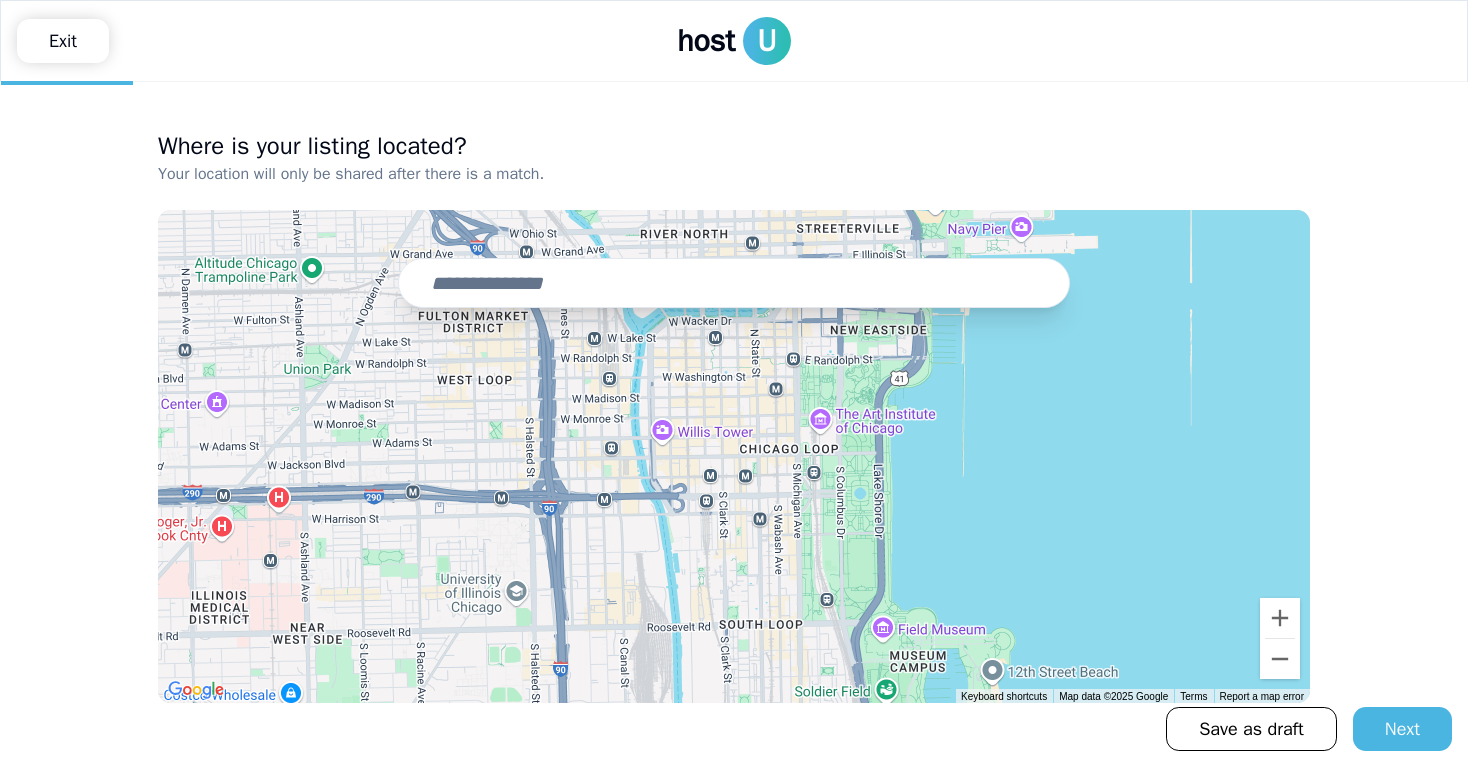 click at bounding box center (734, 283) 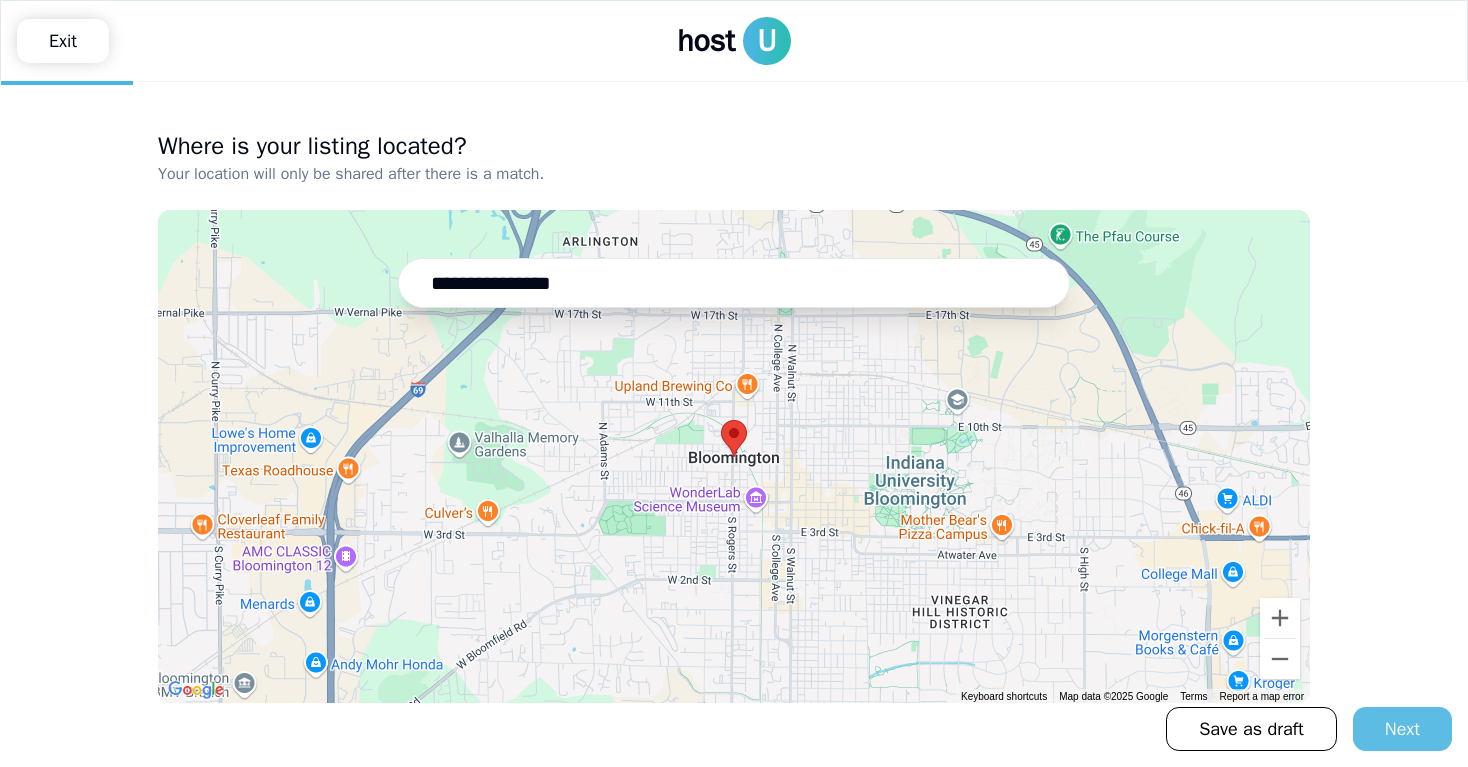 type on "**********" 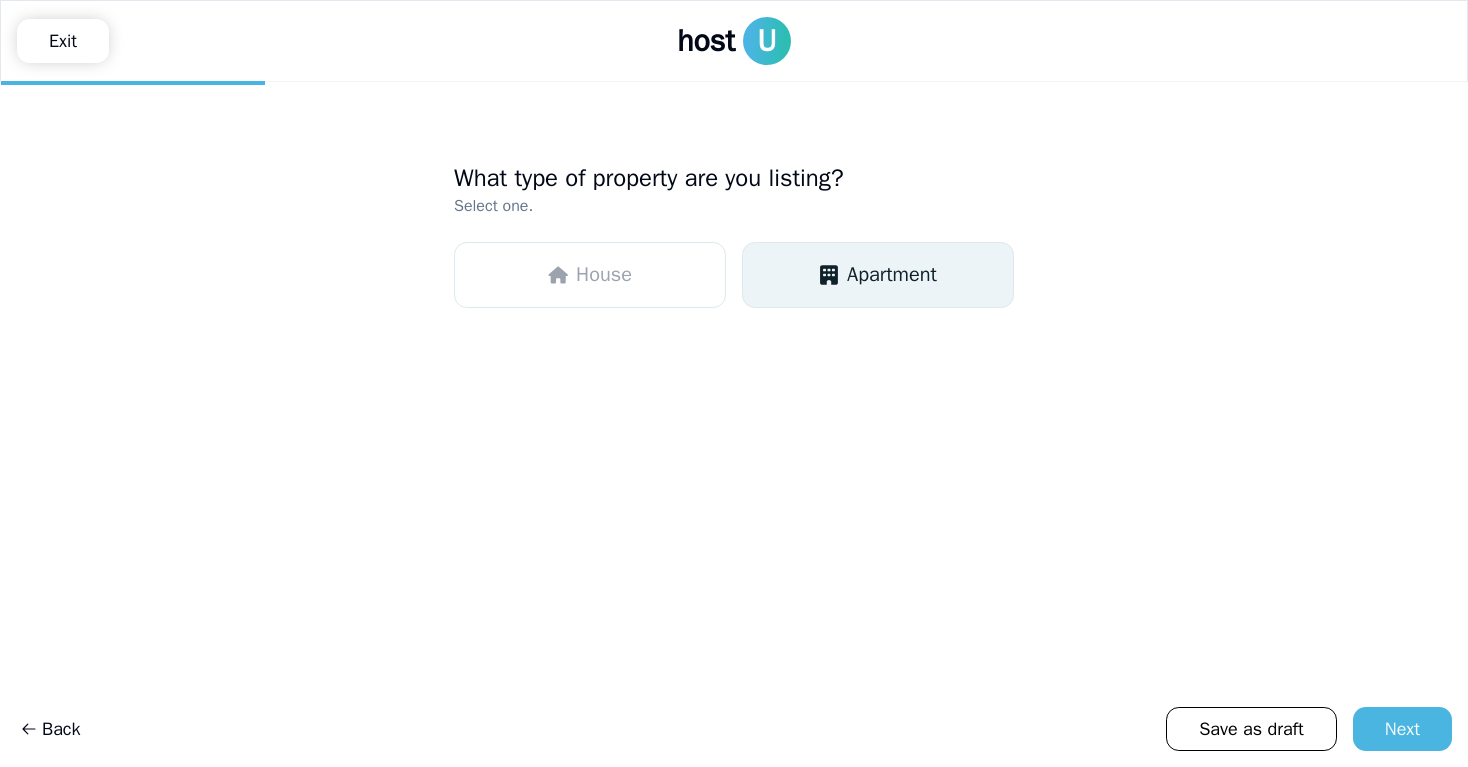 click on "Apartment" at bounding box center [878, 275] 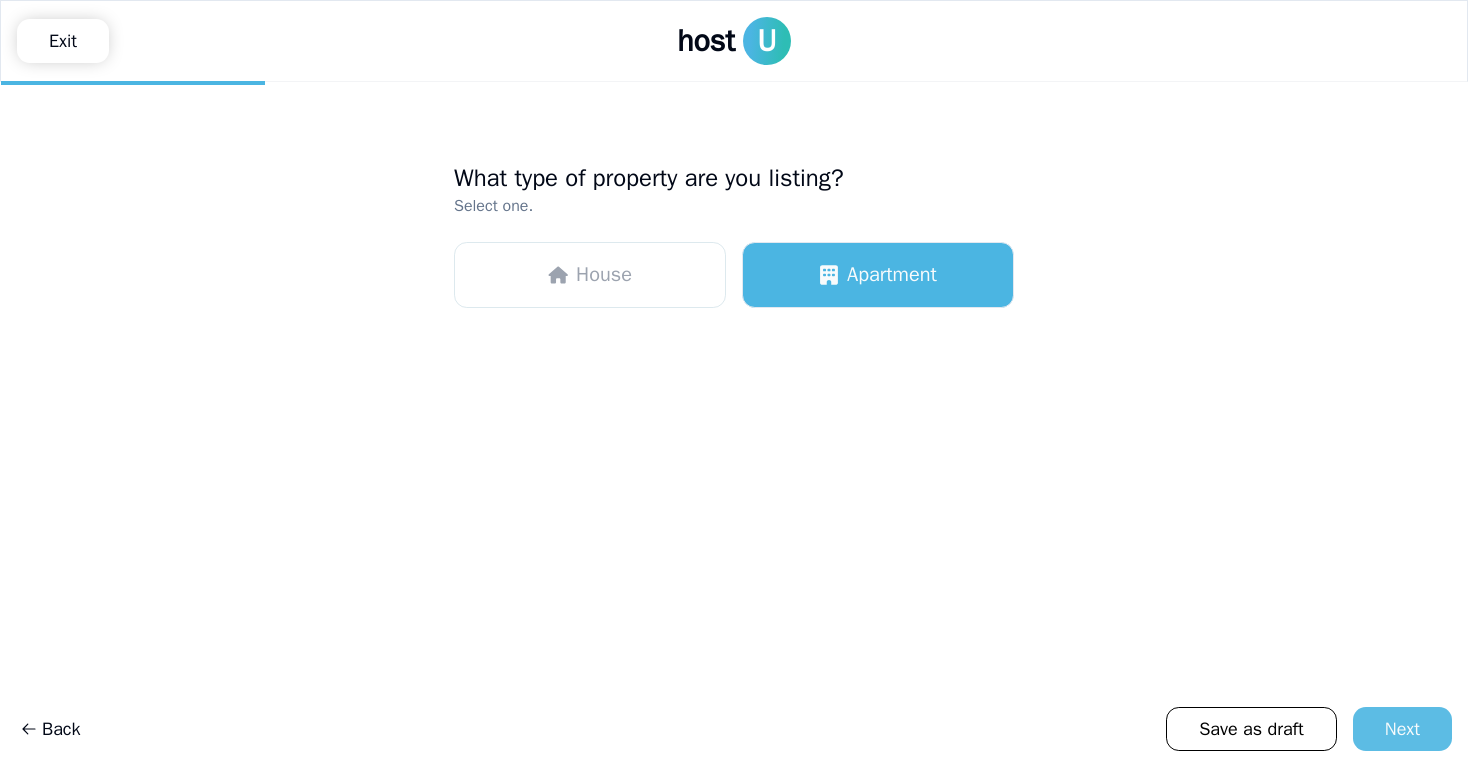 click on "Next" at bounding box center [1402, 729] 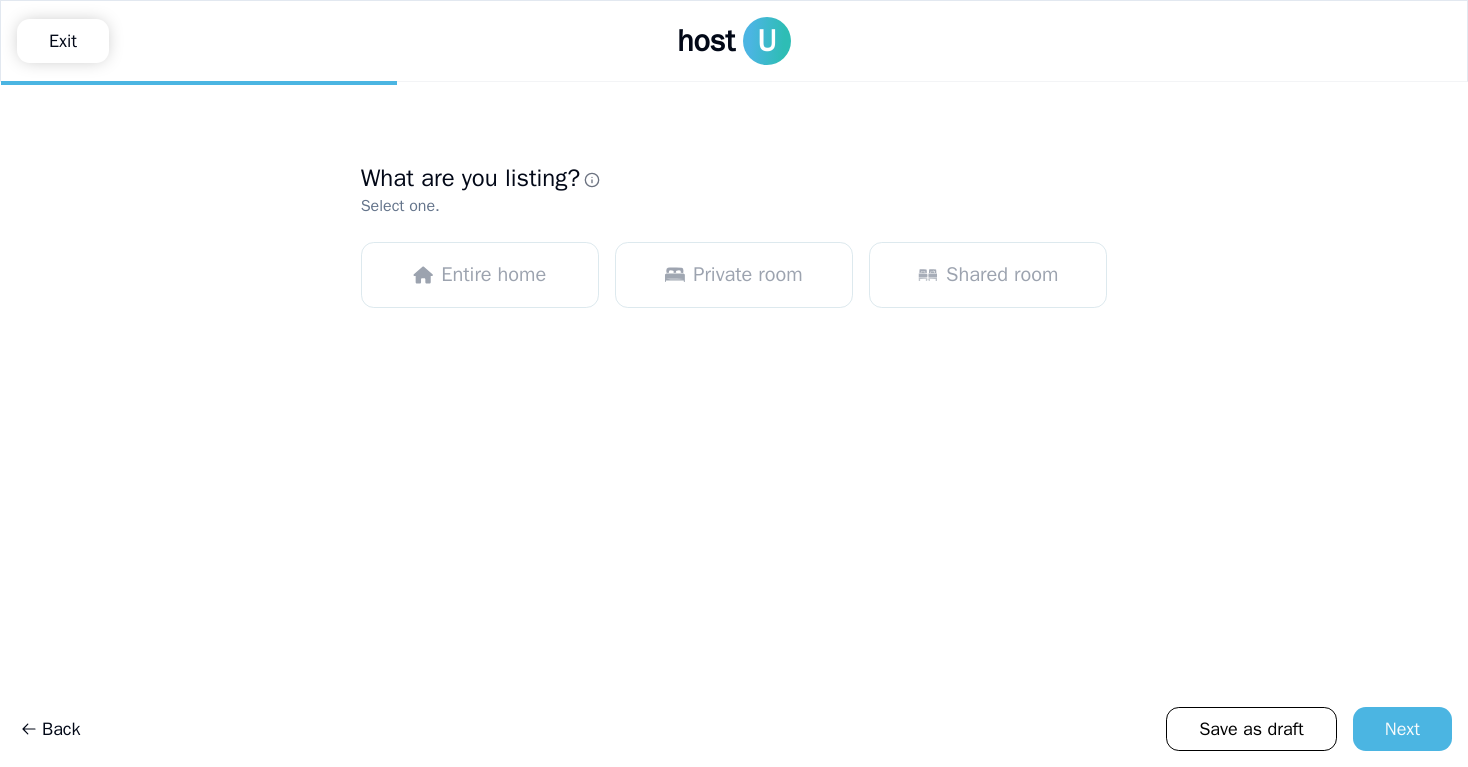 click on "What are you listing? Select one. Entire home Private room Shared room" at bounding box center (734, 301) 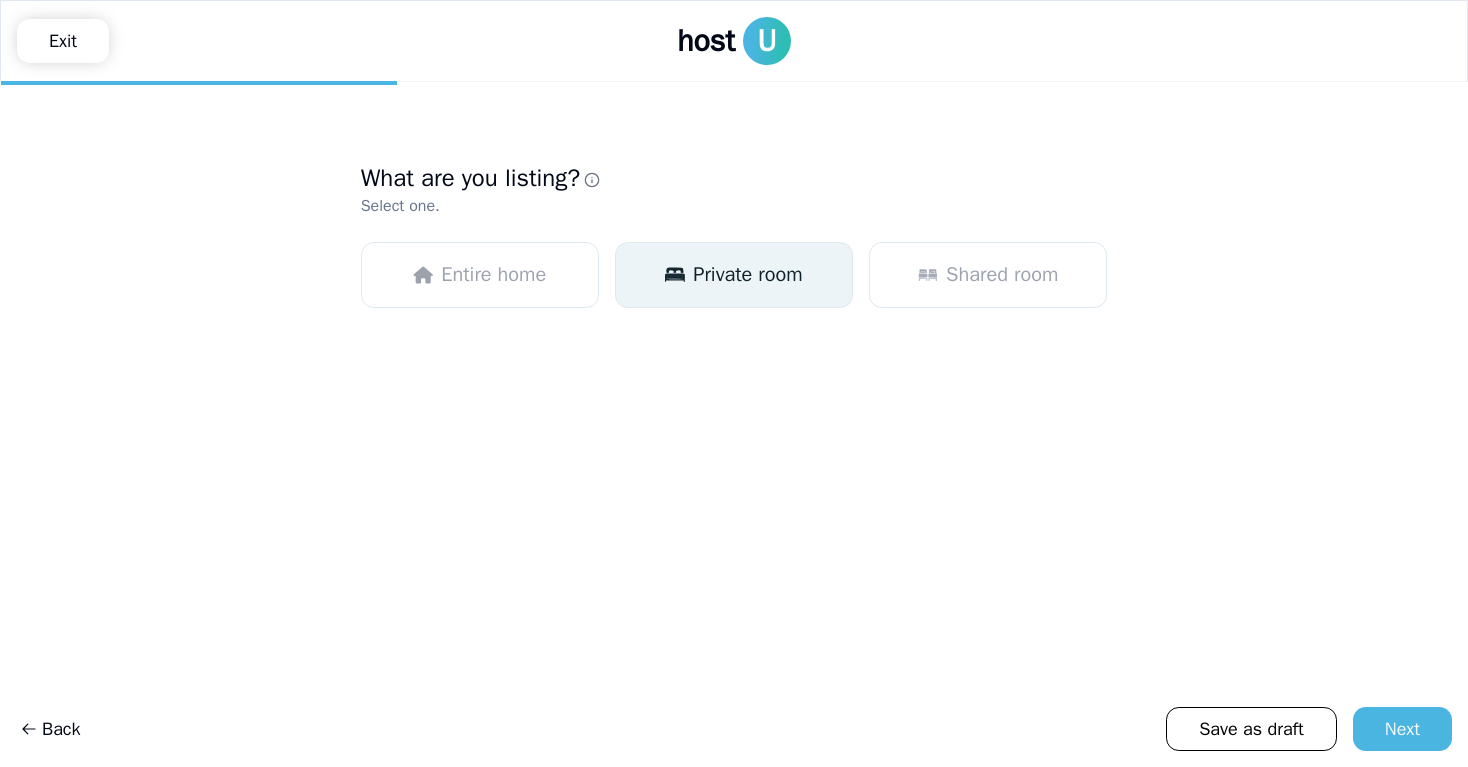 click on "Private room" at bounding box center (734, 275) 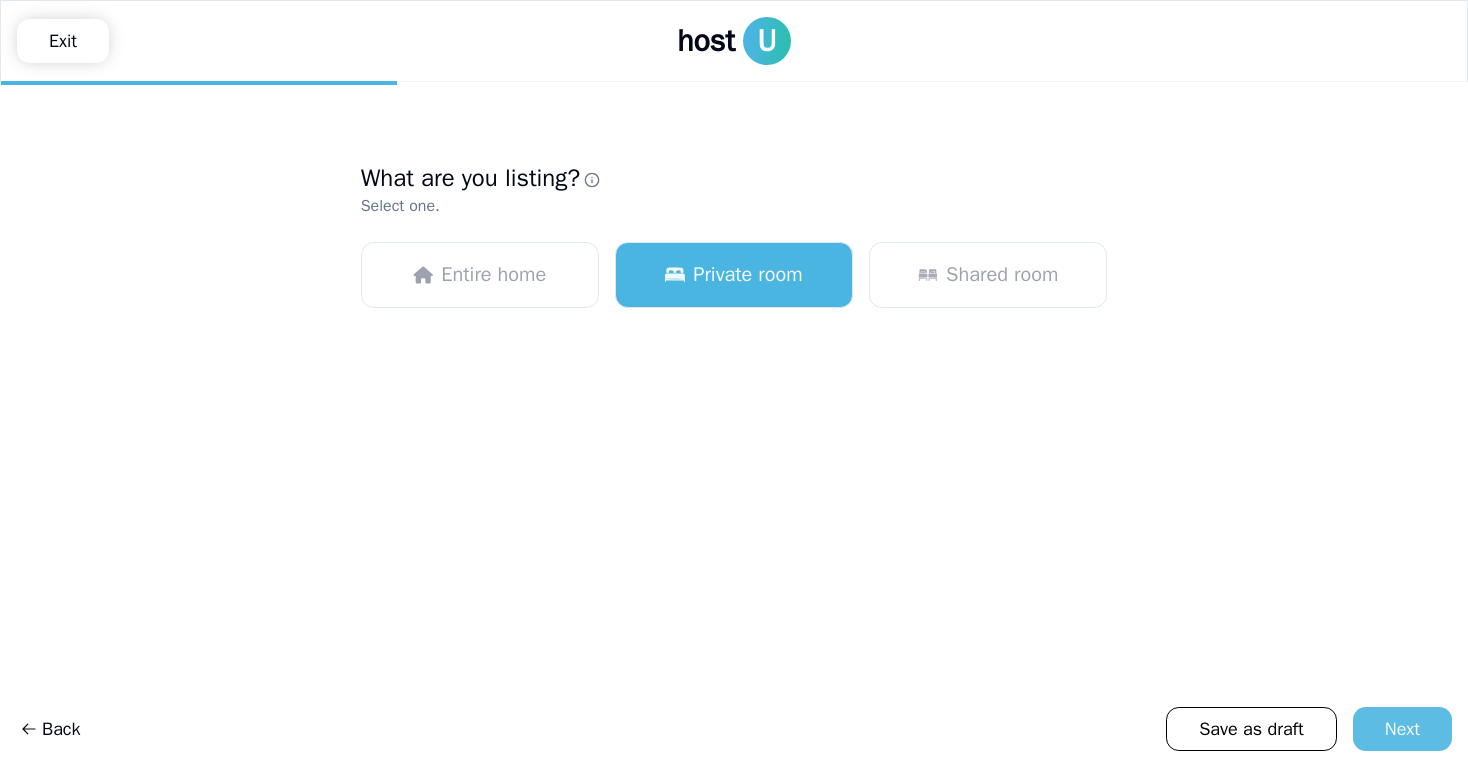 click on "Next" at bounding box center [1402, 729] 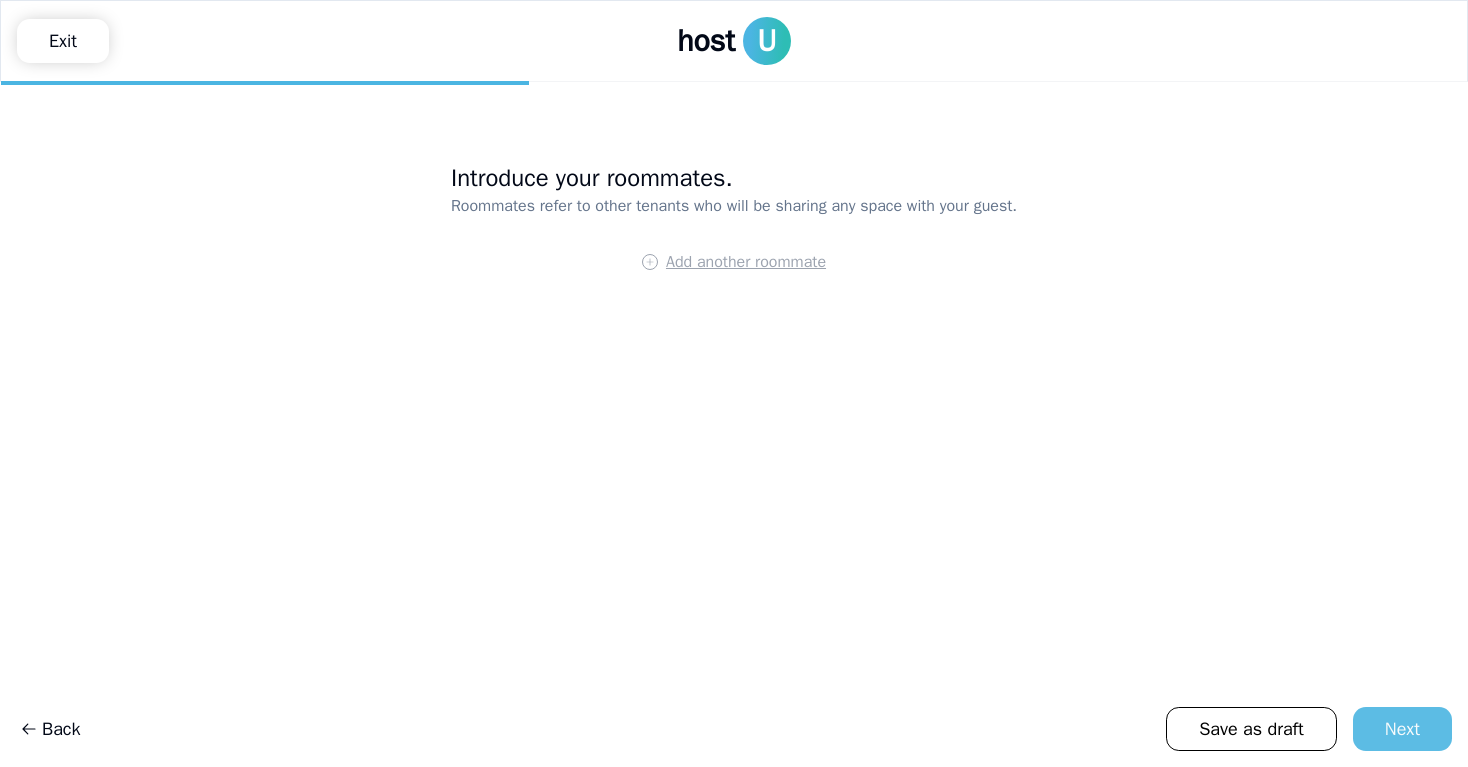 click on "Next" at bounding box center [1402, 729] 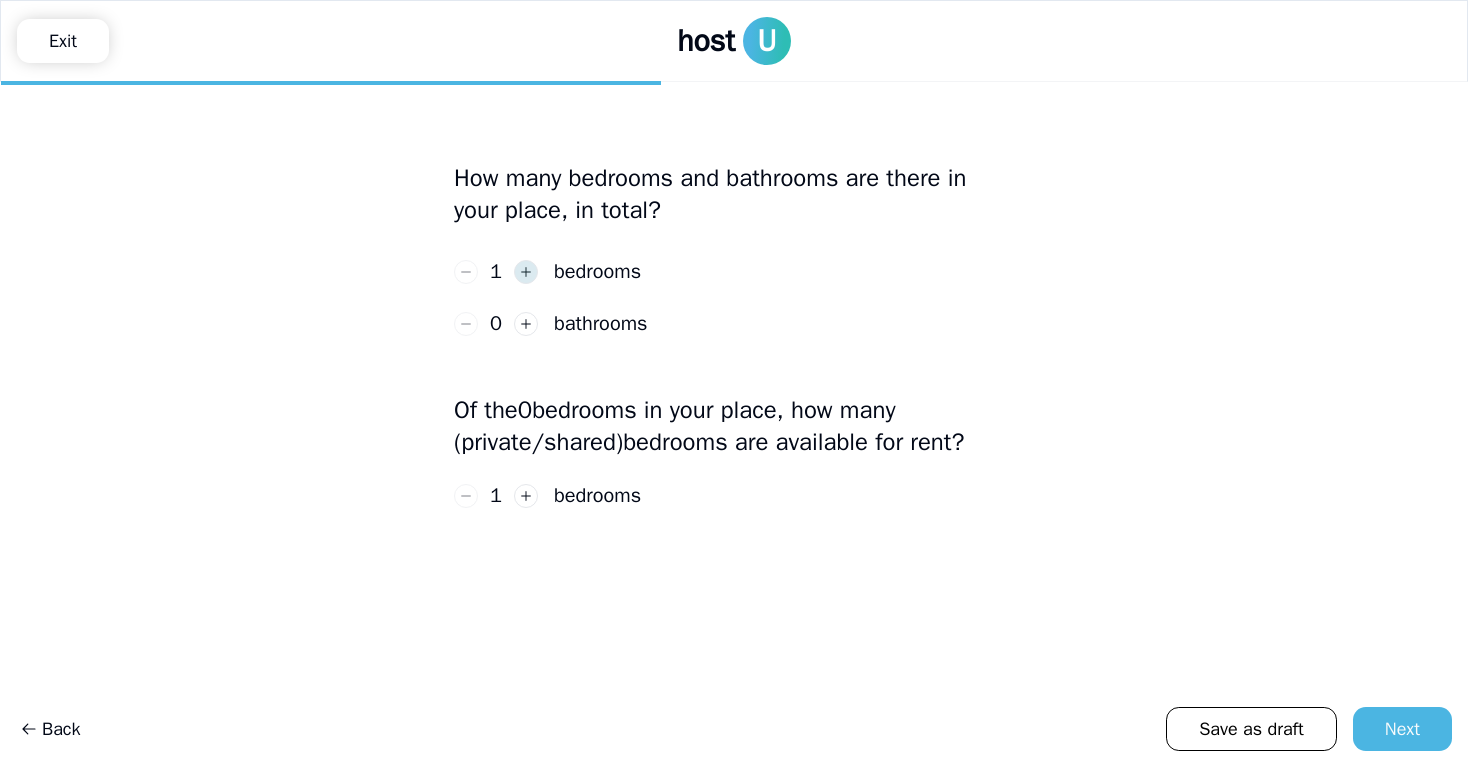 click 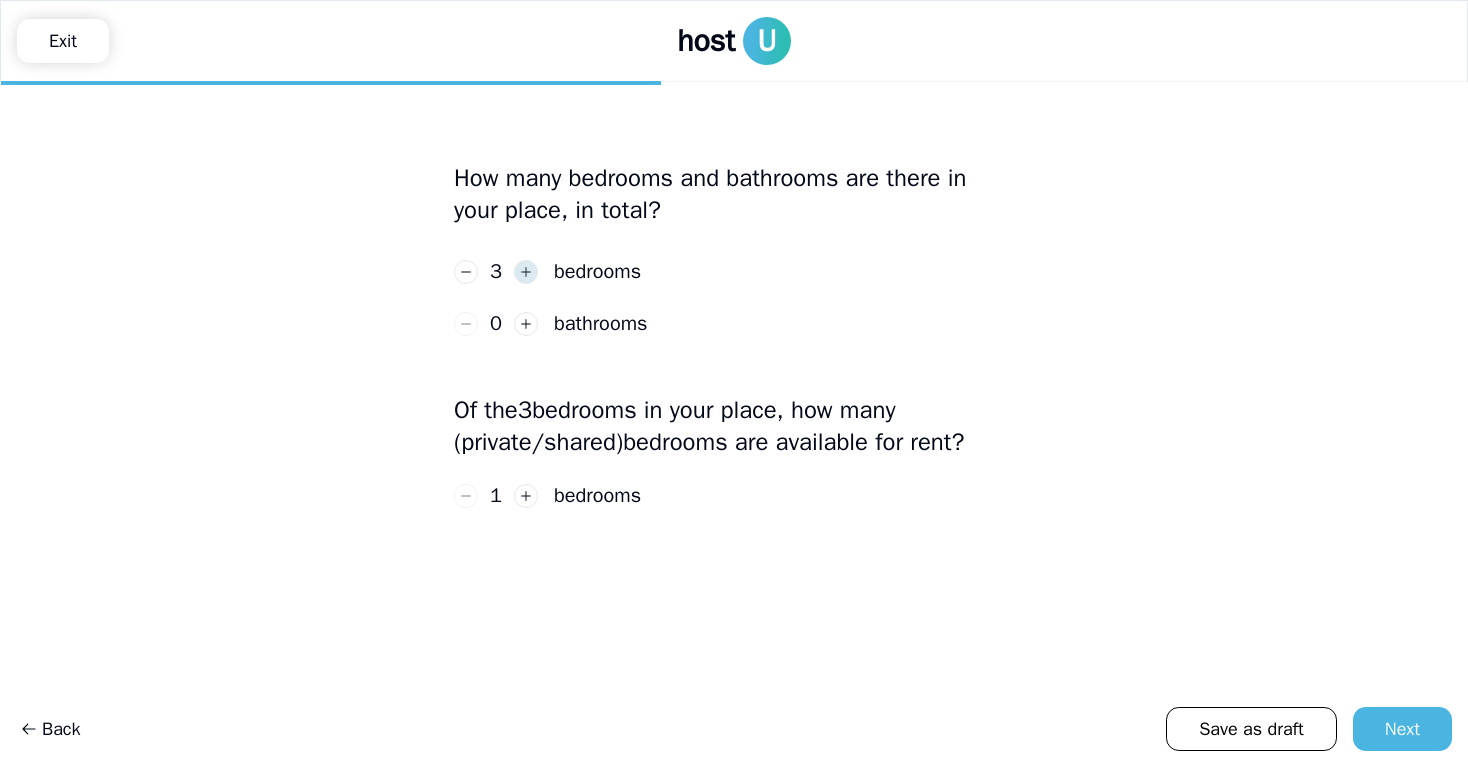 click 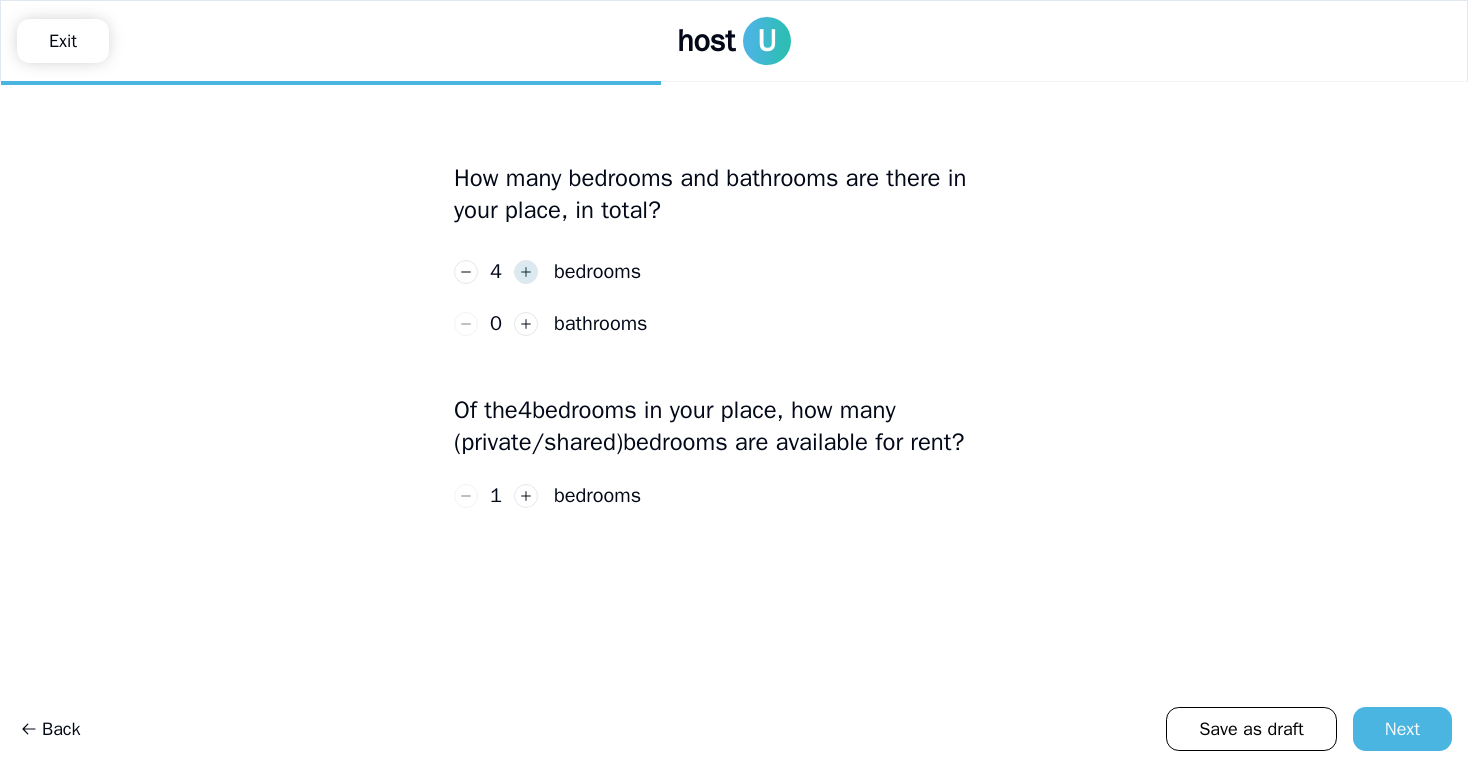 click 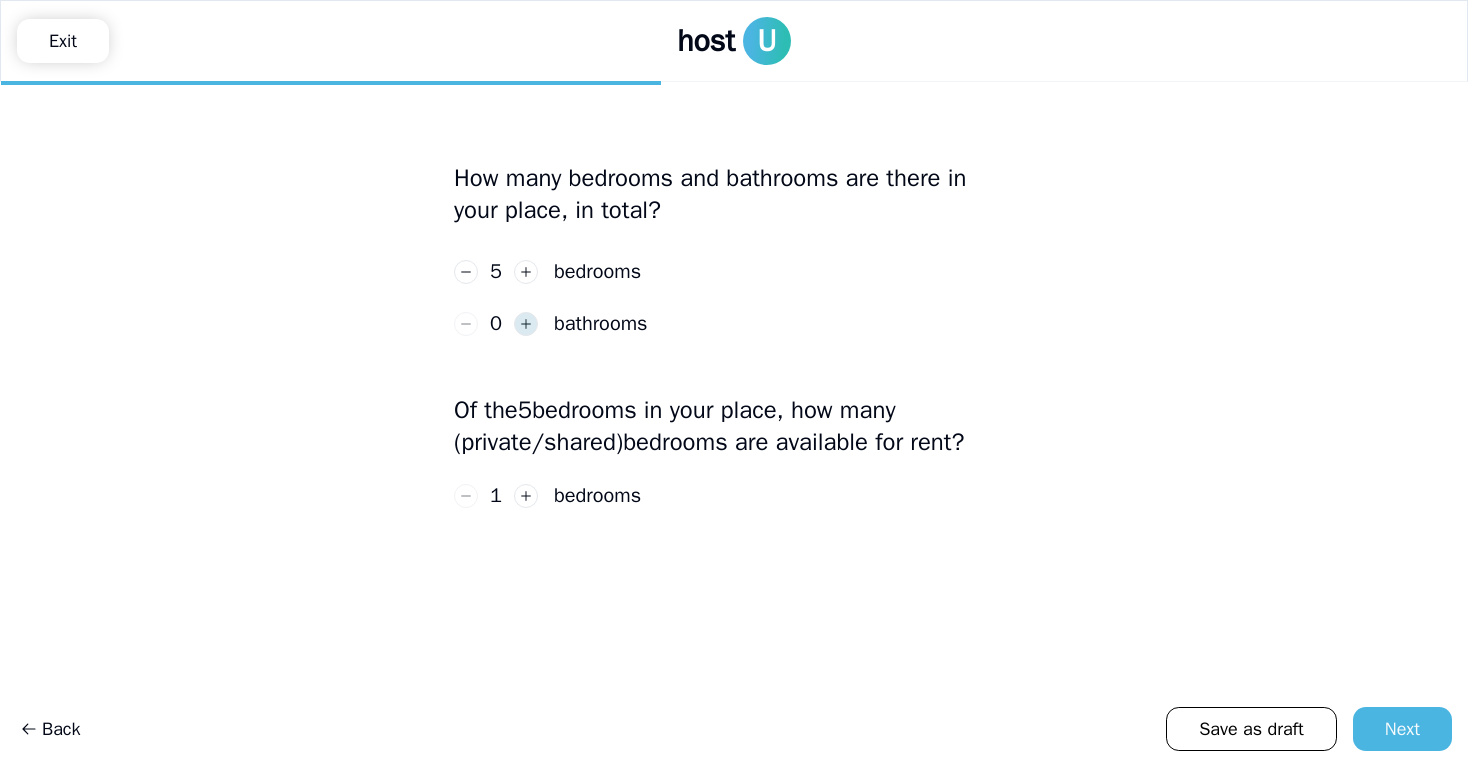 click at bounding box center [526, 324] 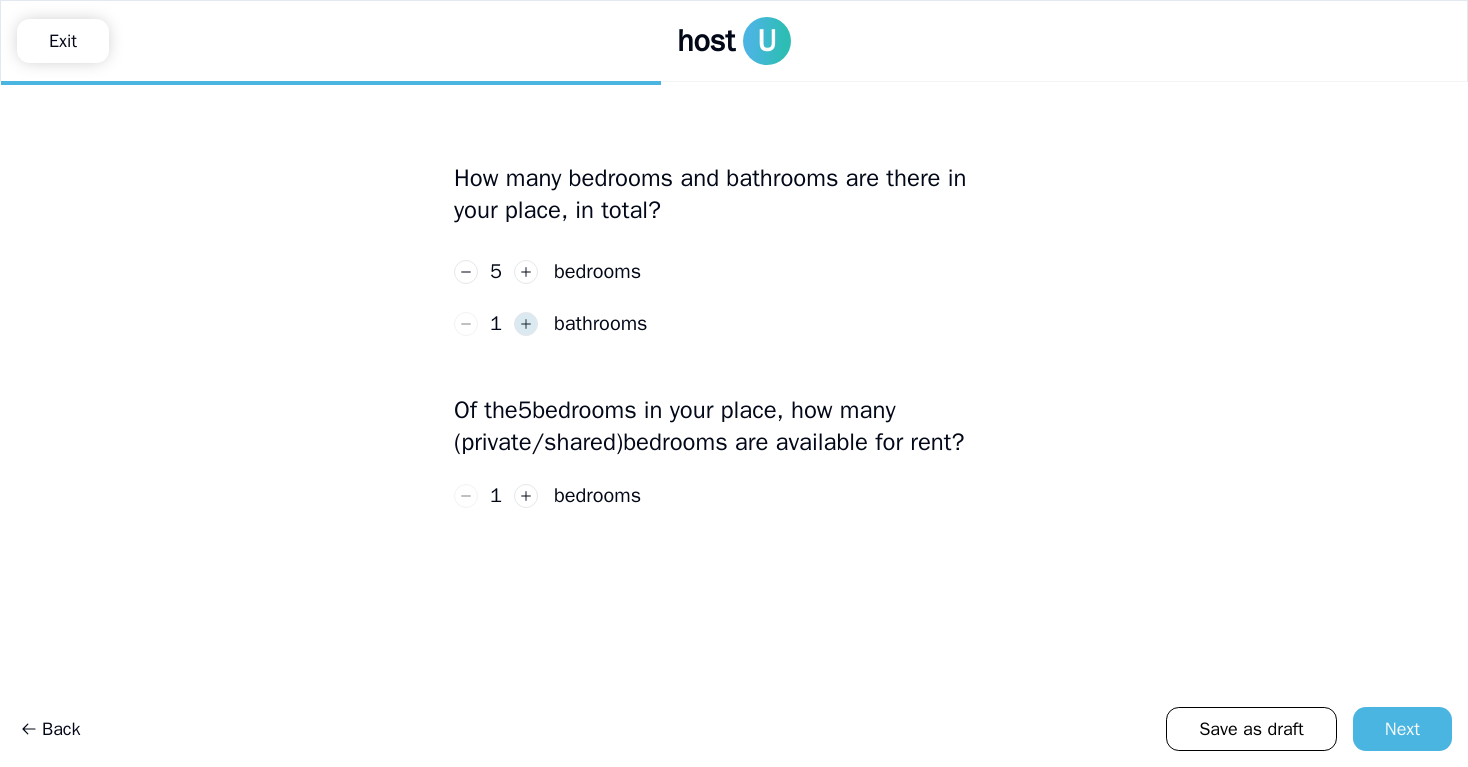 click 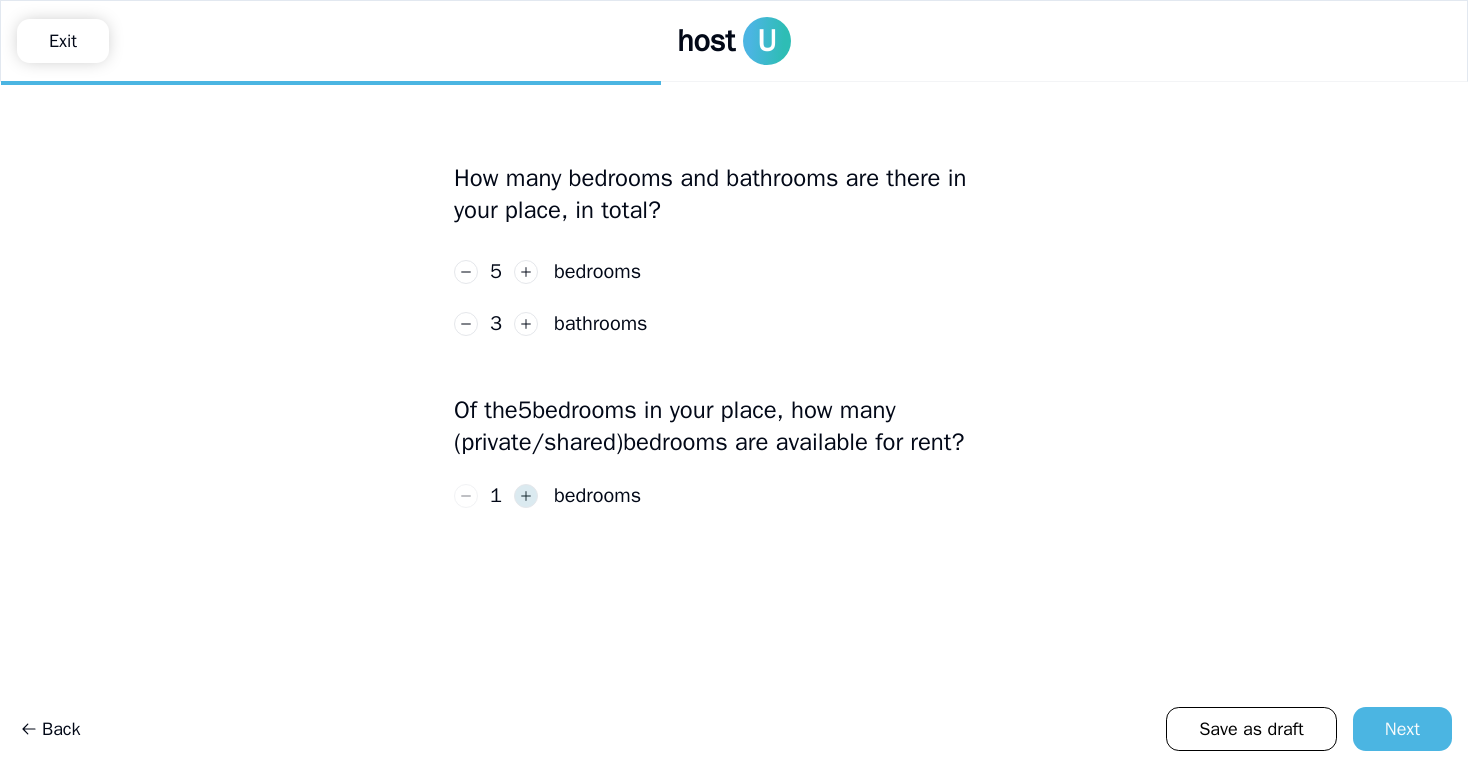 click at bounding box center (526, 496) 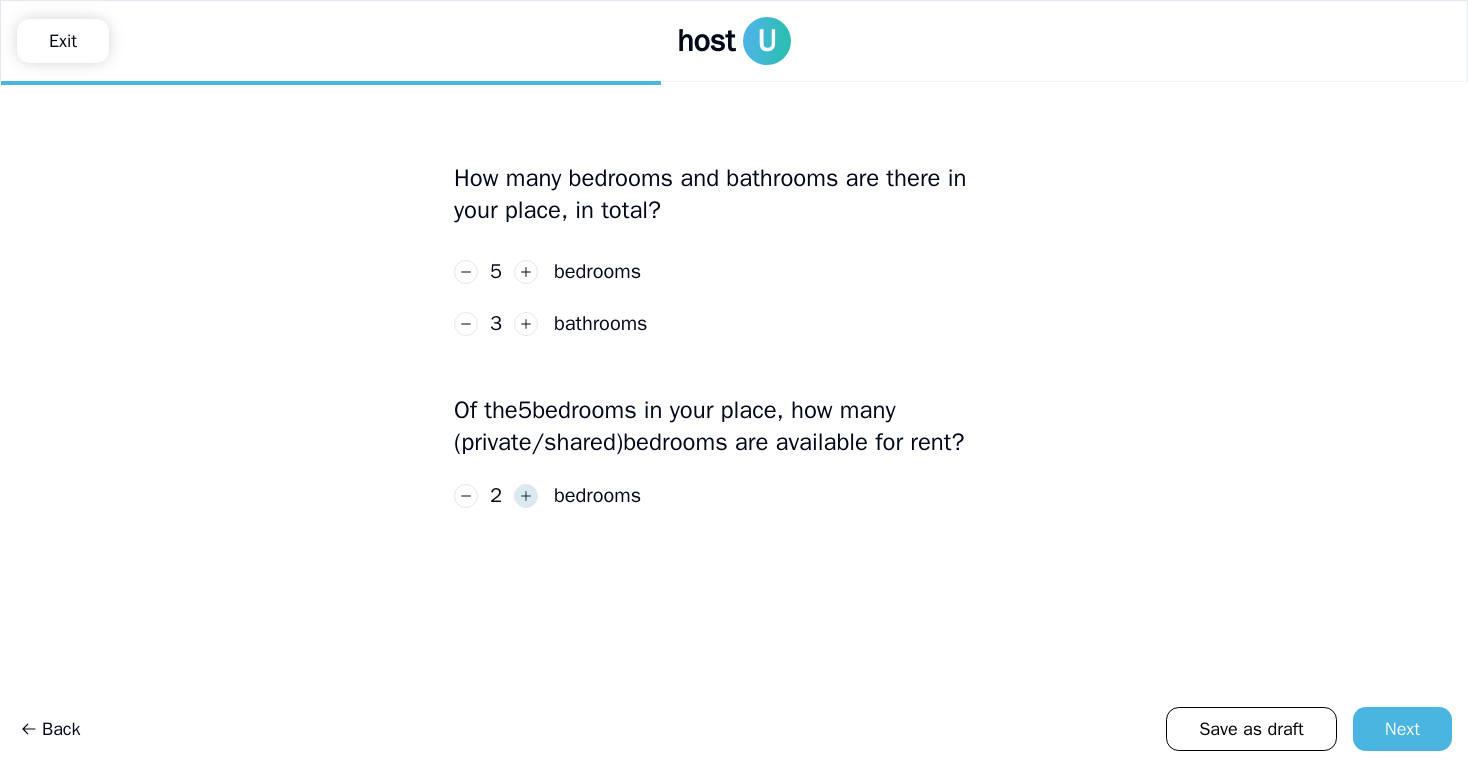 click at bounding box center (526, 496) 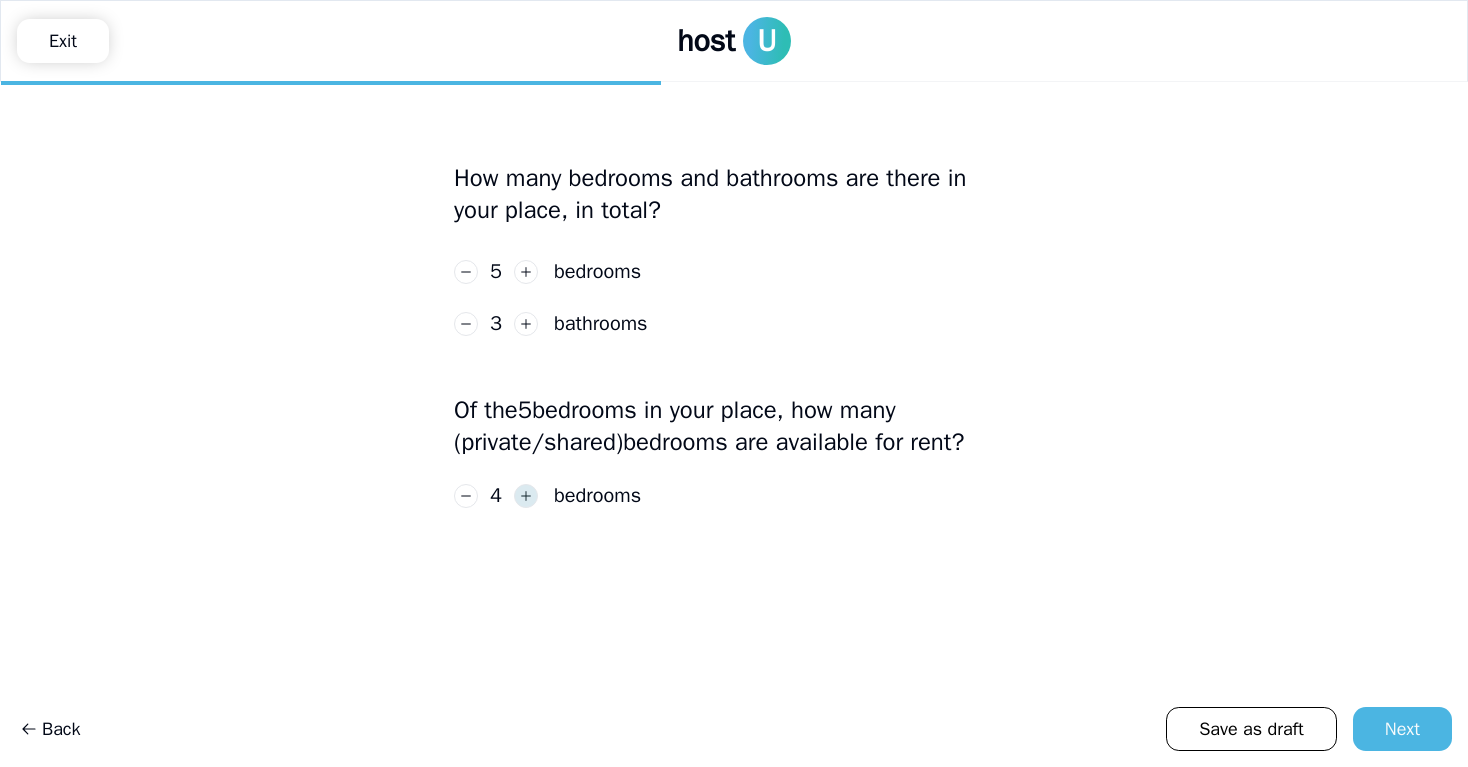 click at bounding box center [526, 496] 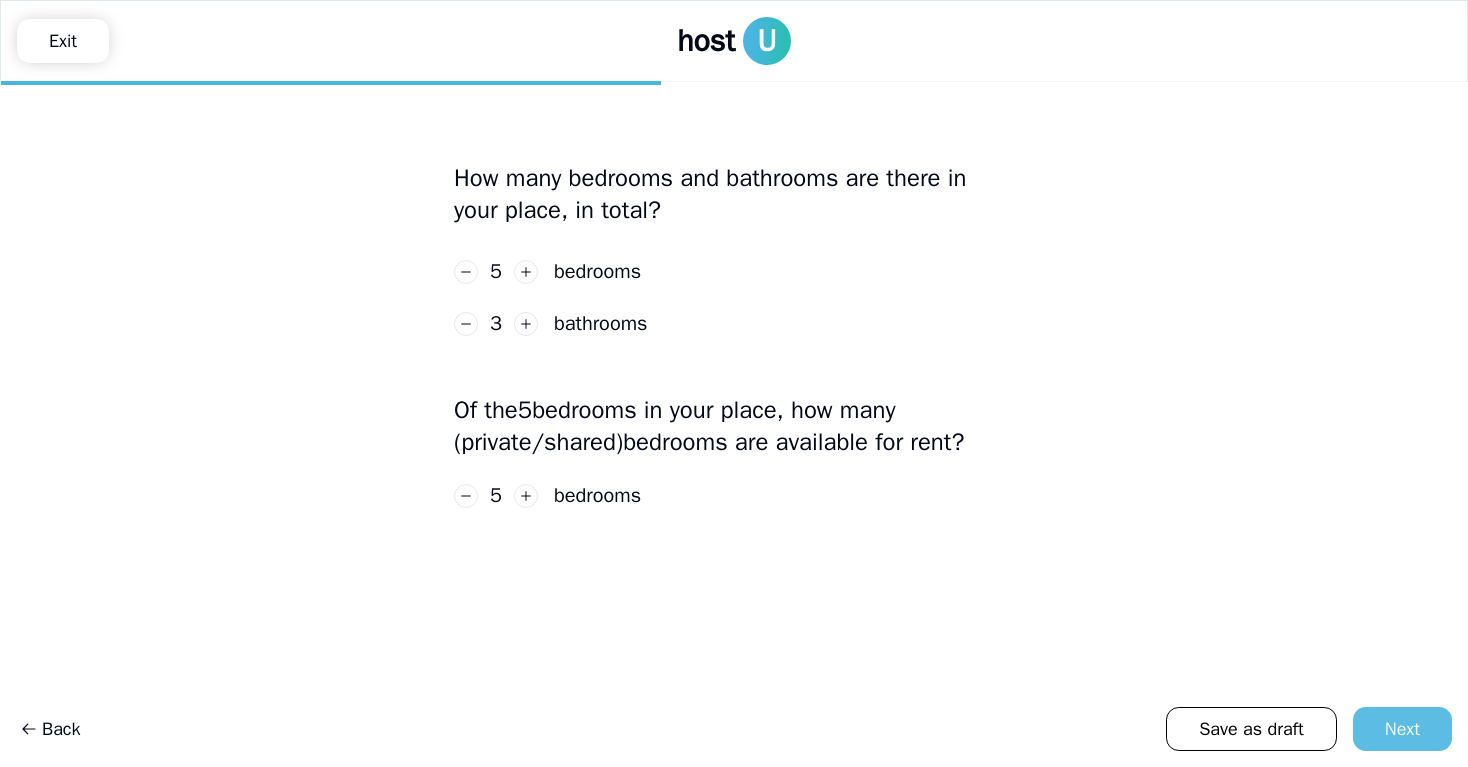click on "Next" at bounding box center (1402, 729) 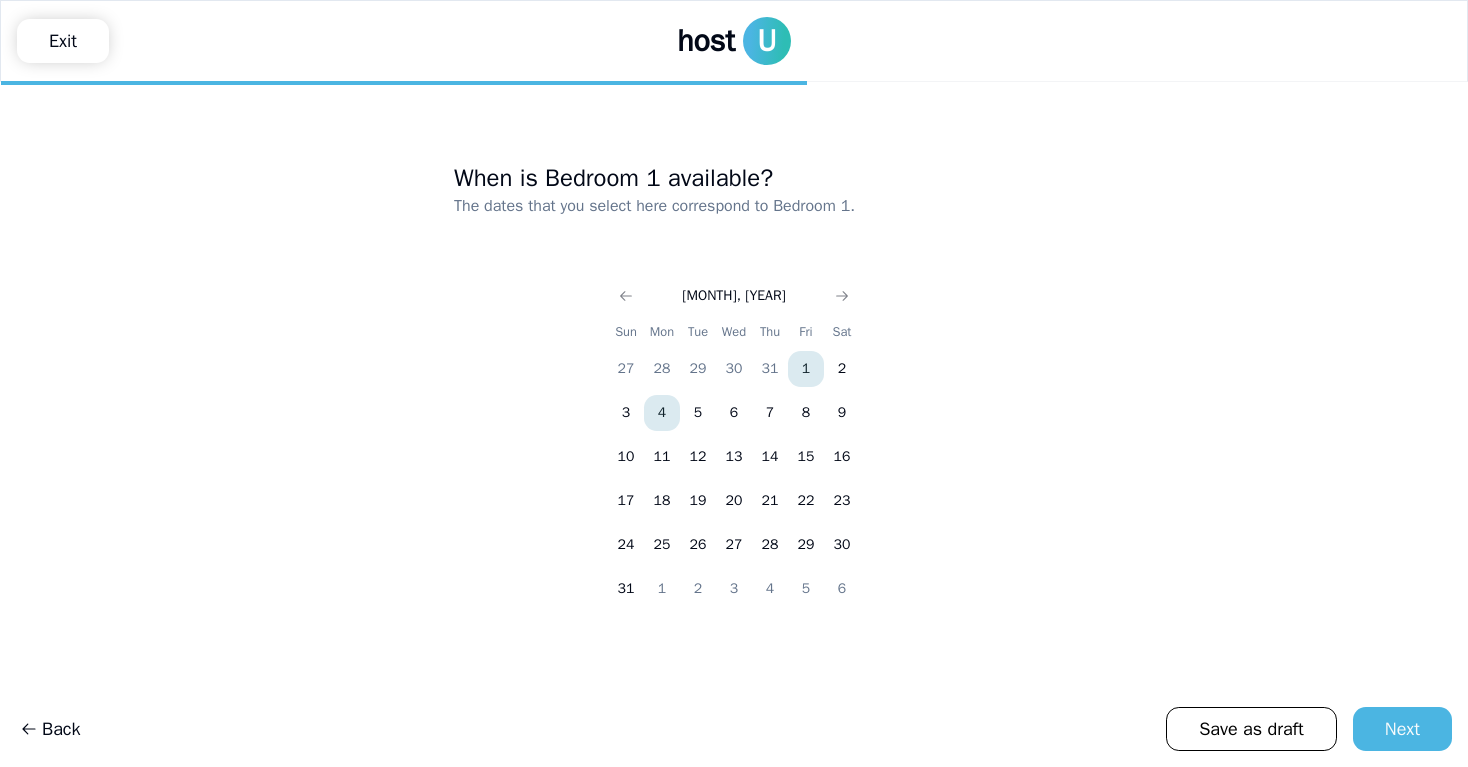 click on "1" at bounding box center [806, 369] 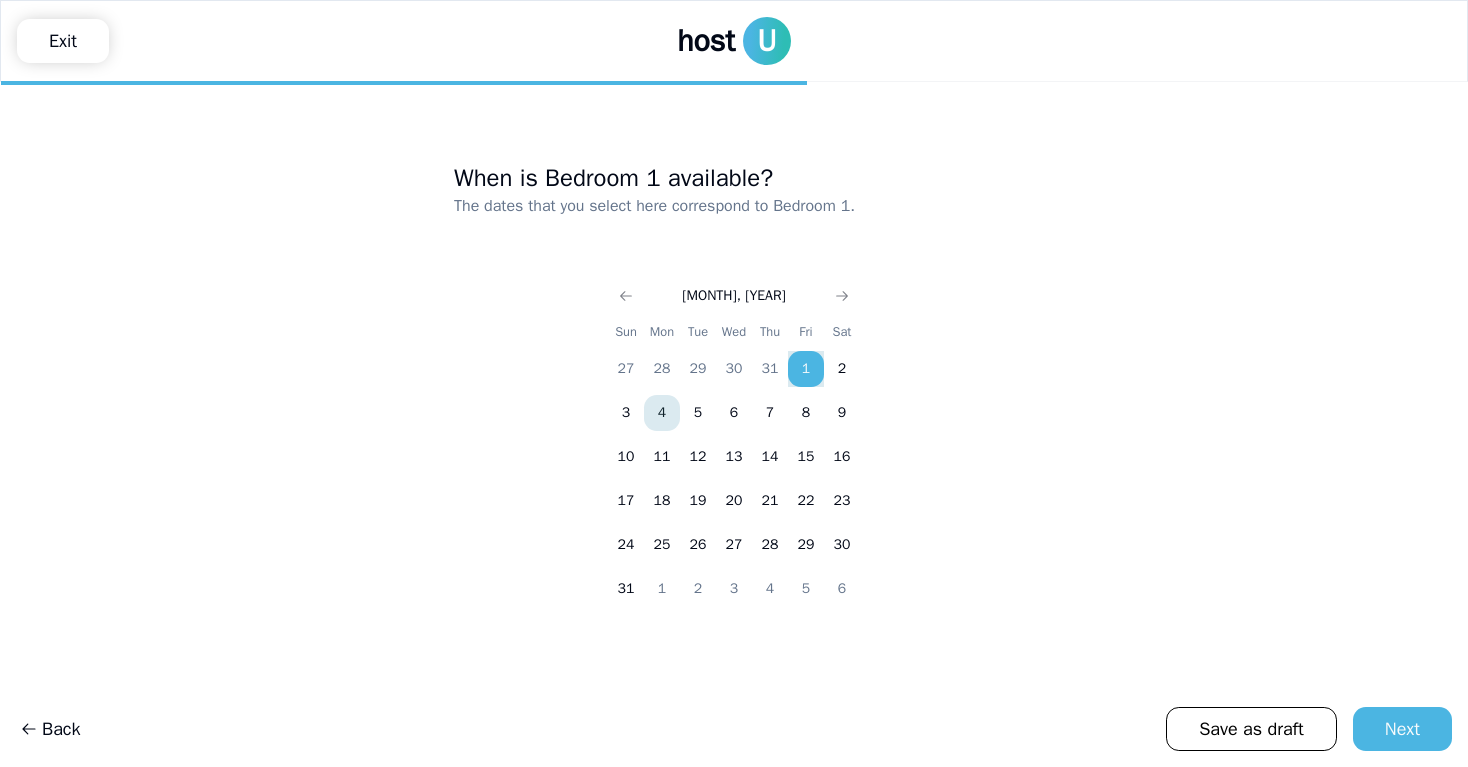 click on "1" at bounding box center (806, 369) 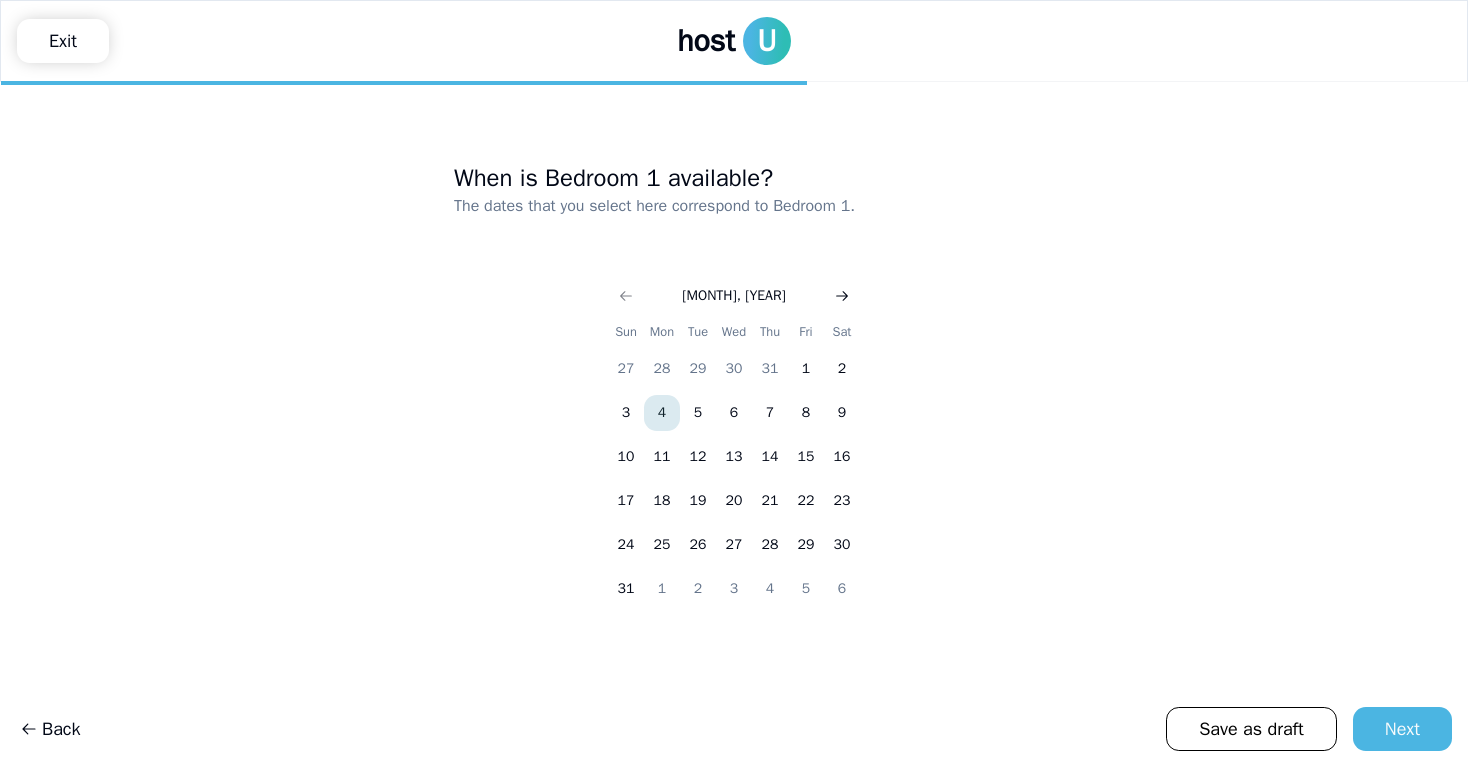 click 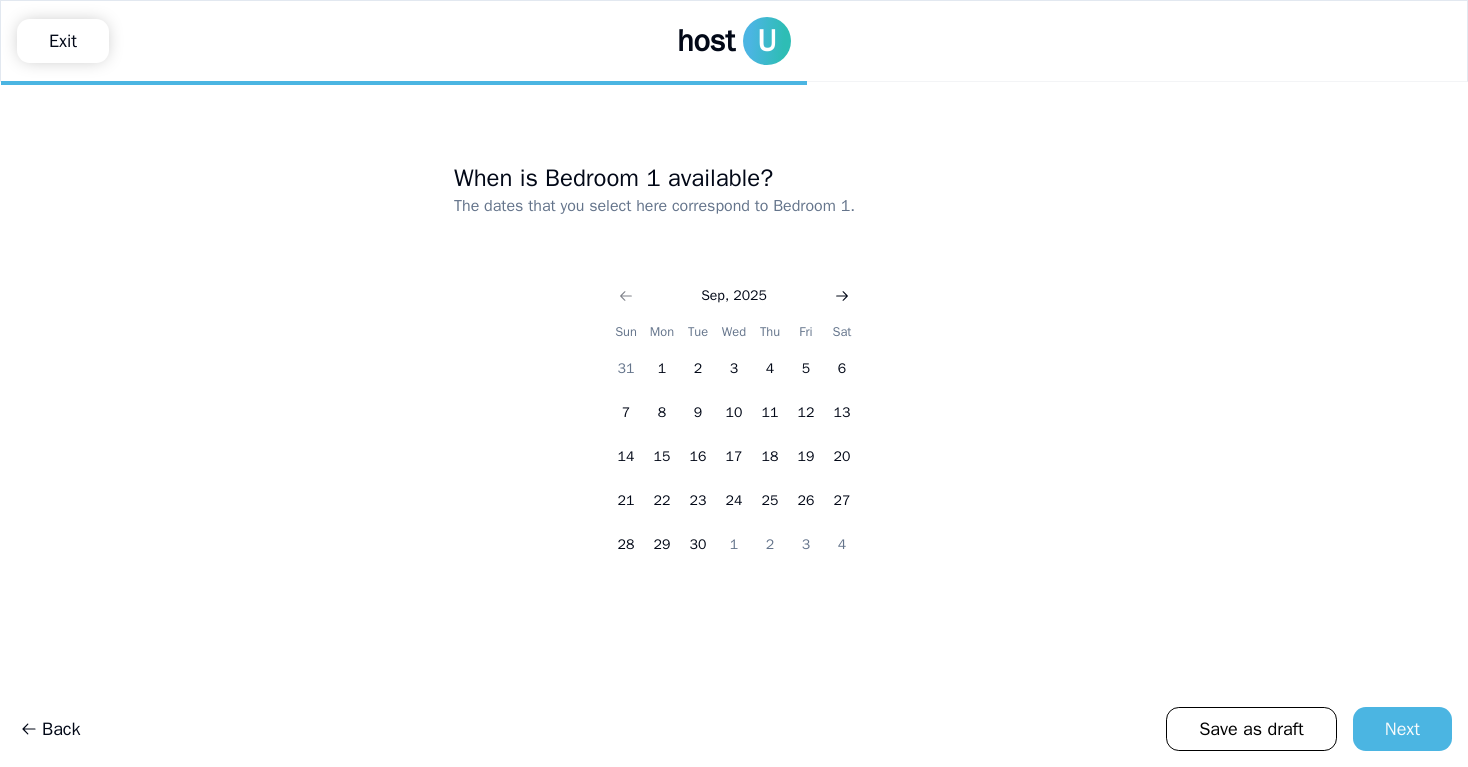 click 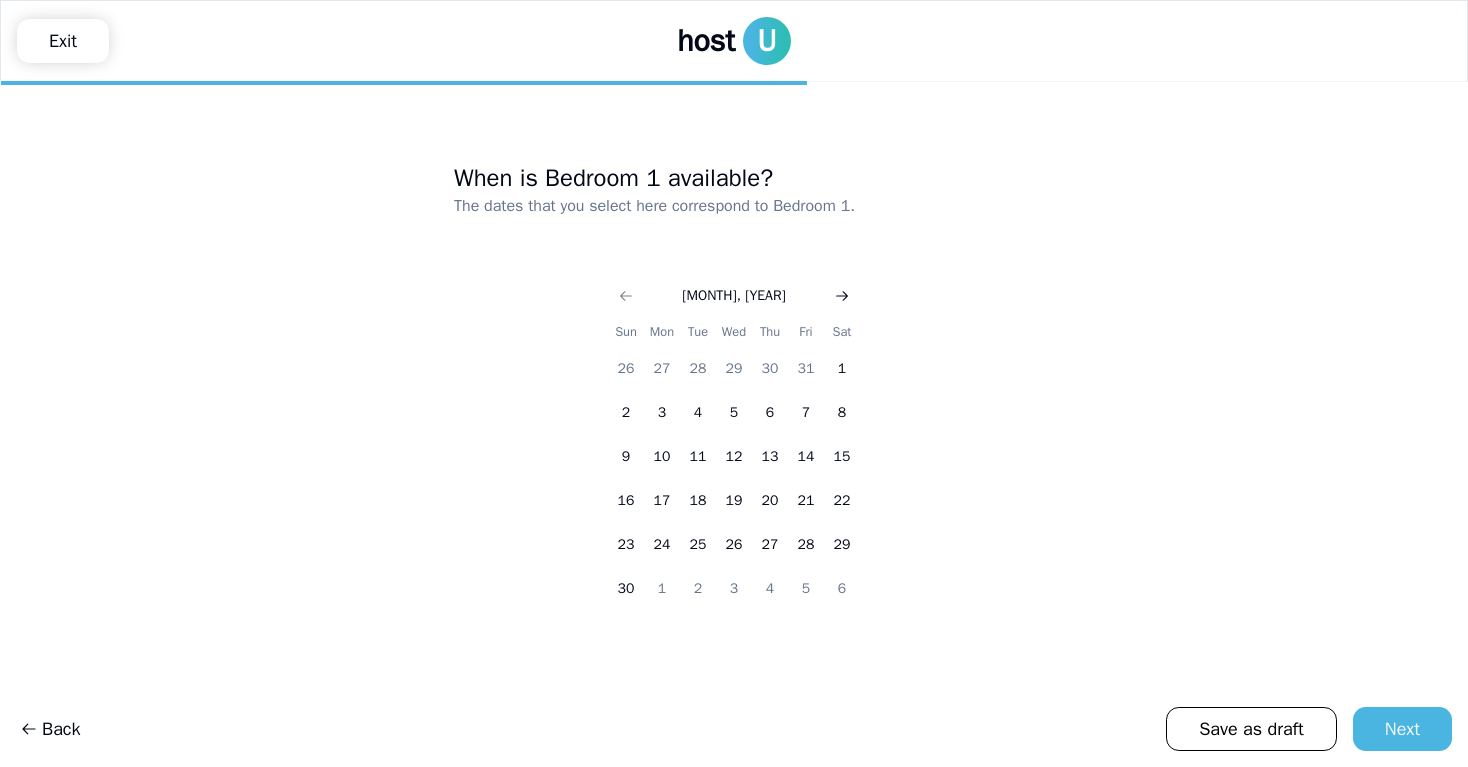 click 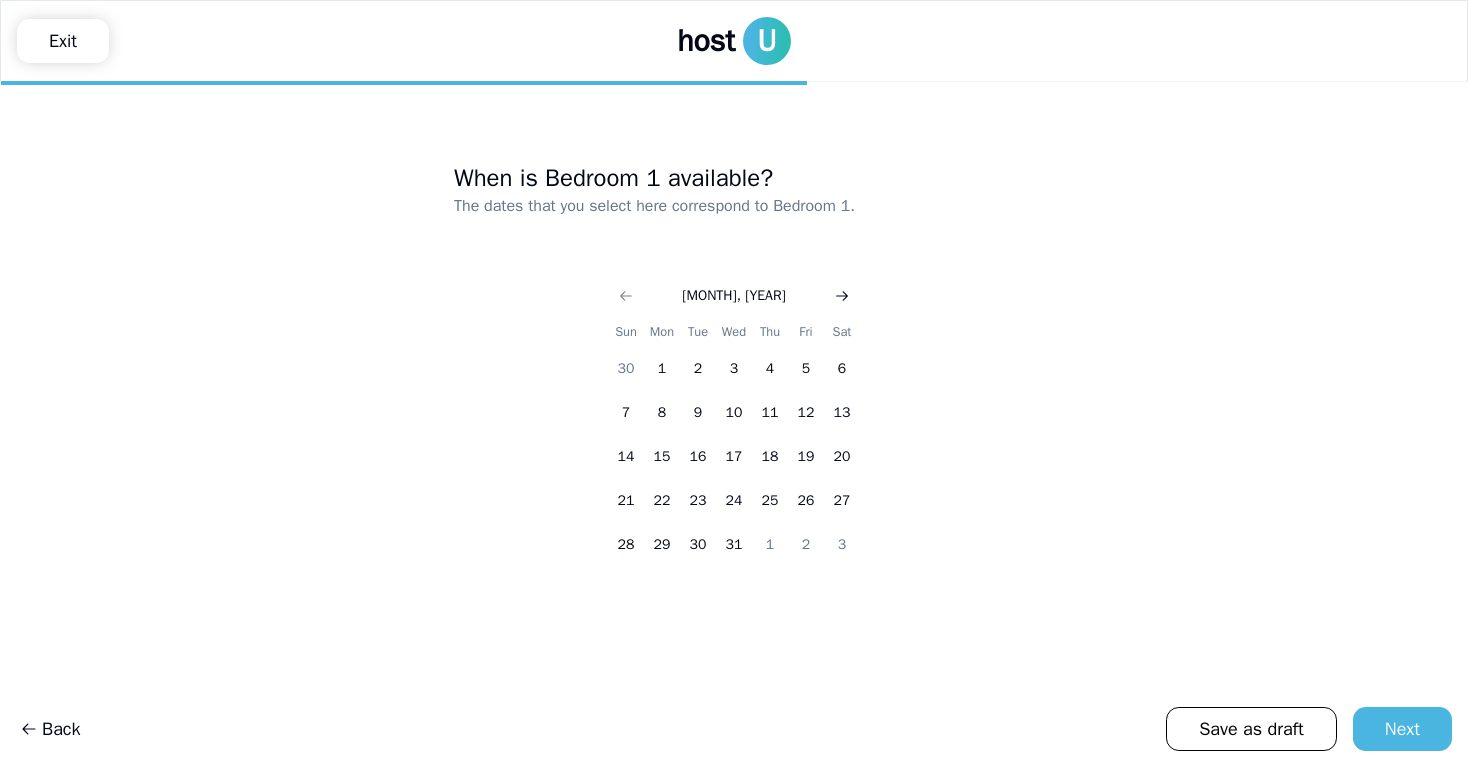 click 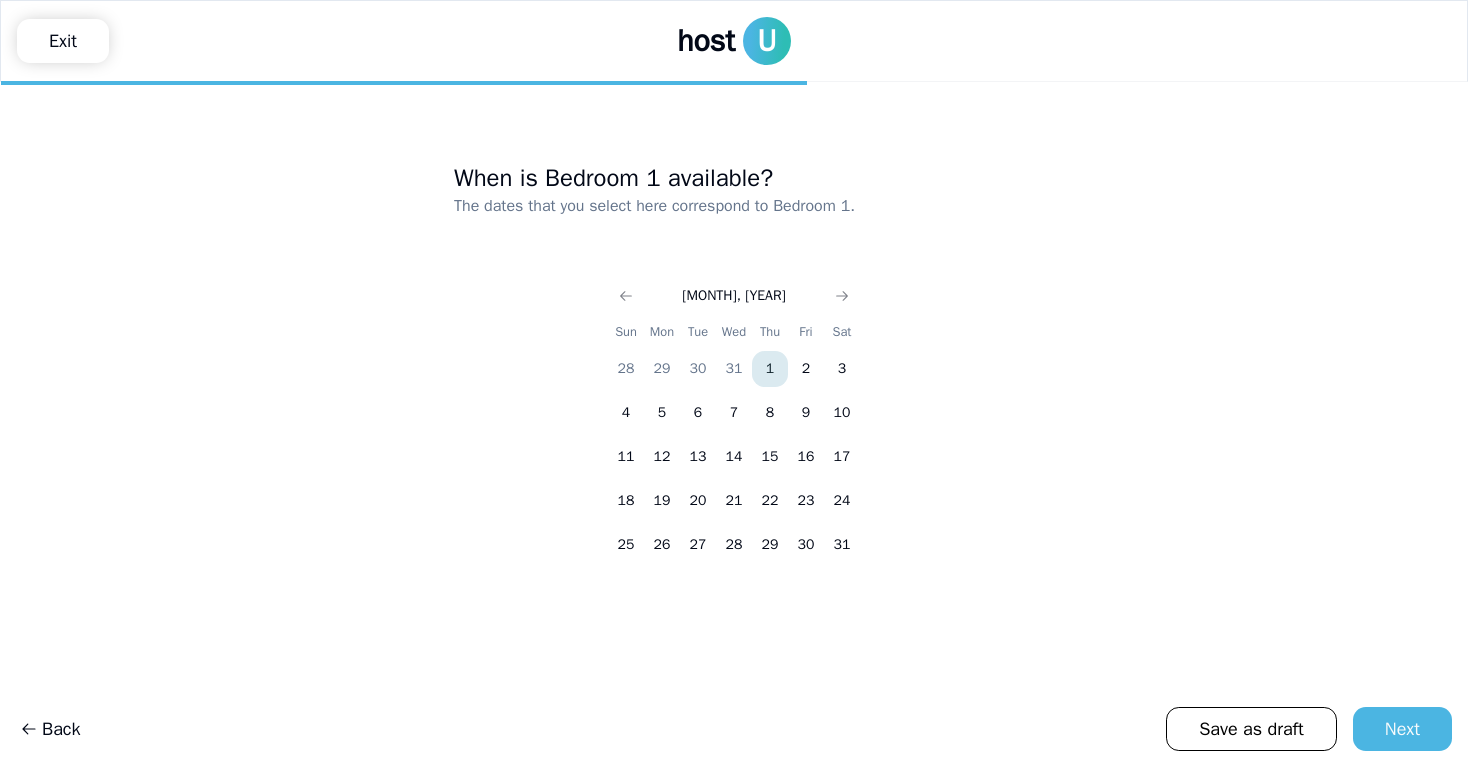 click on "1" at bounding box center [770, 369] 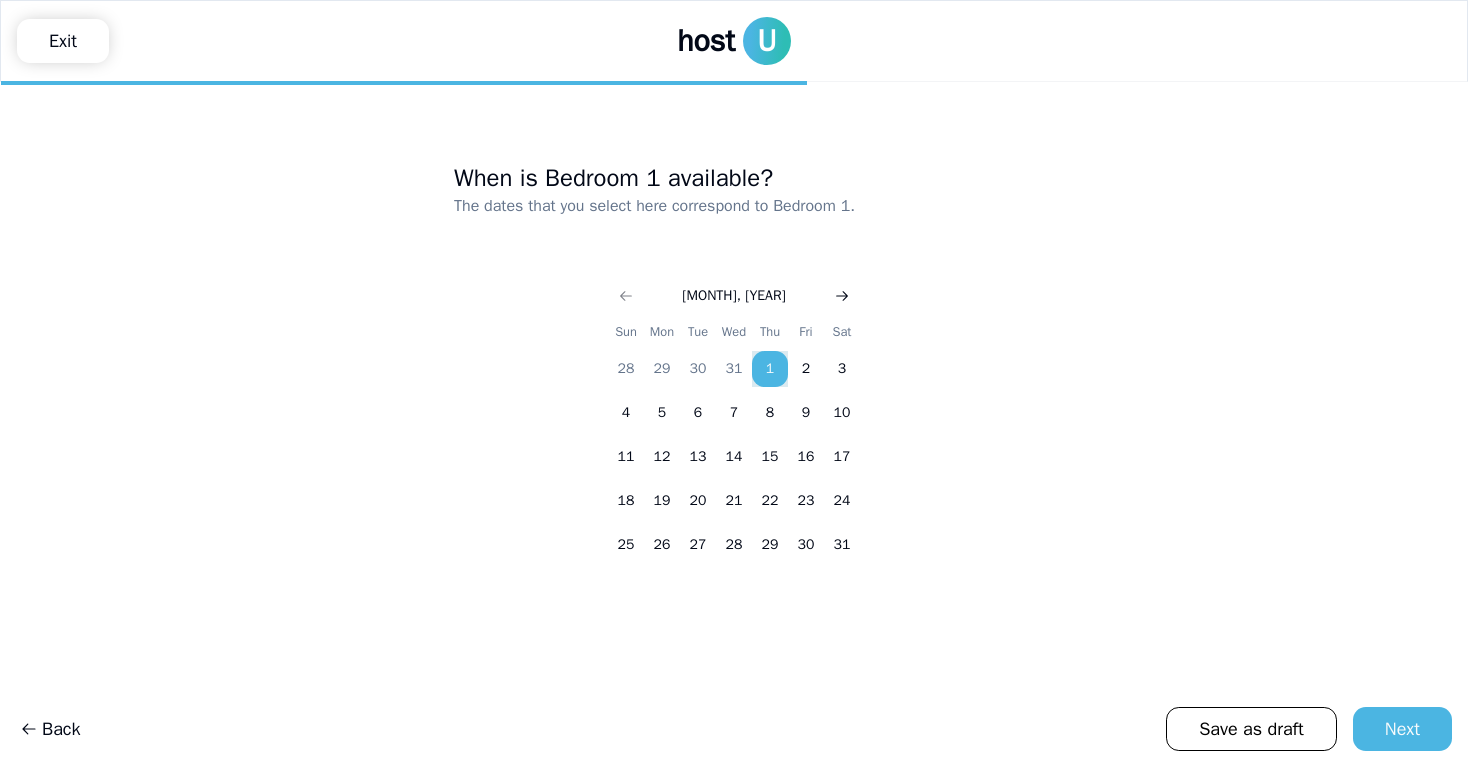 click 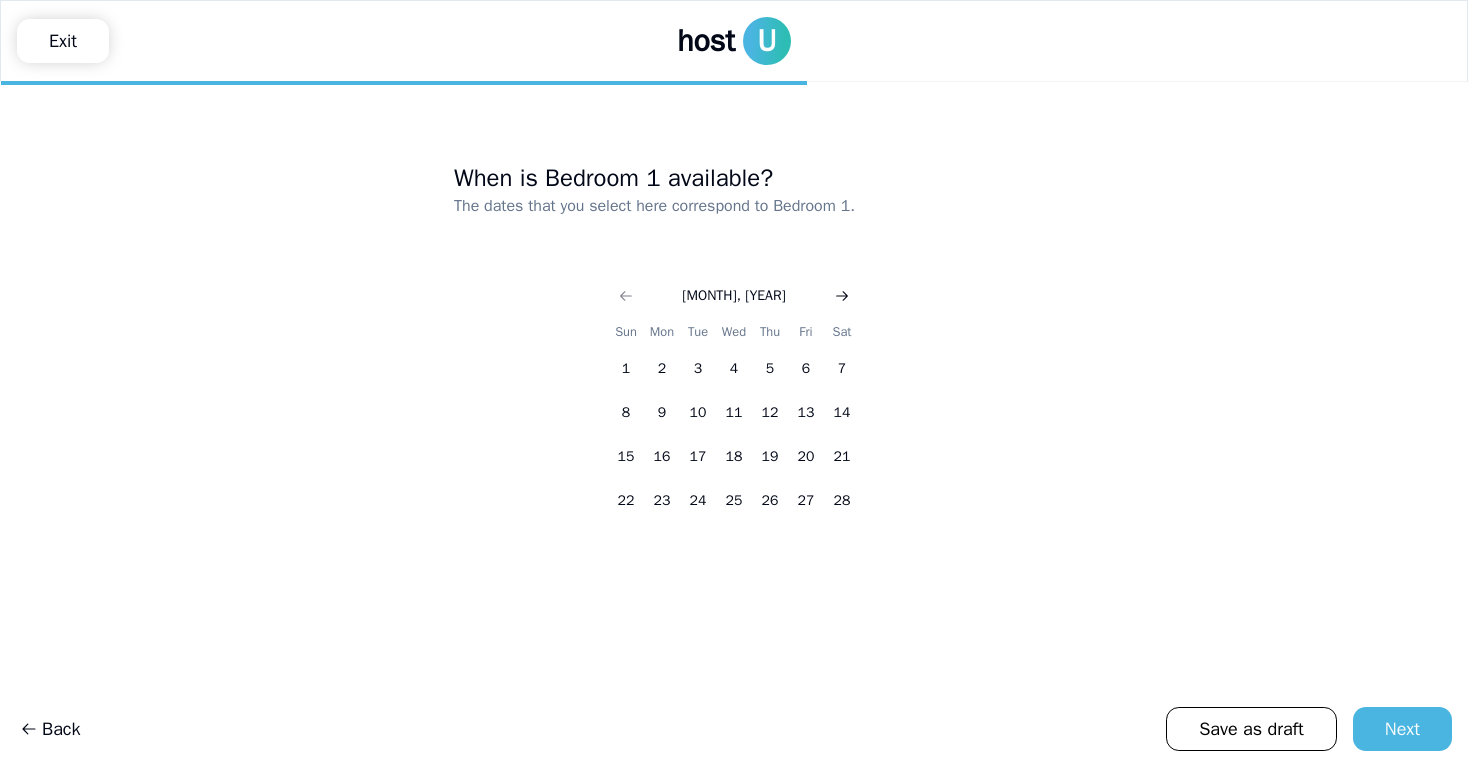 click 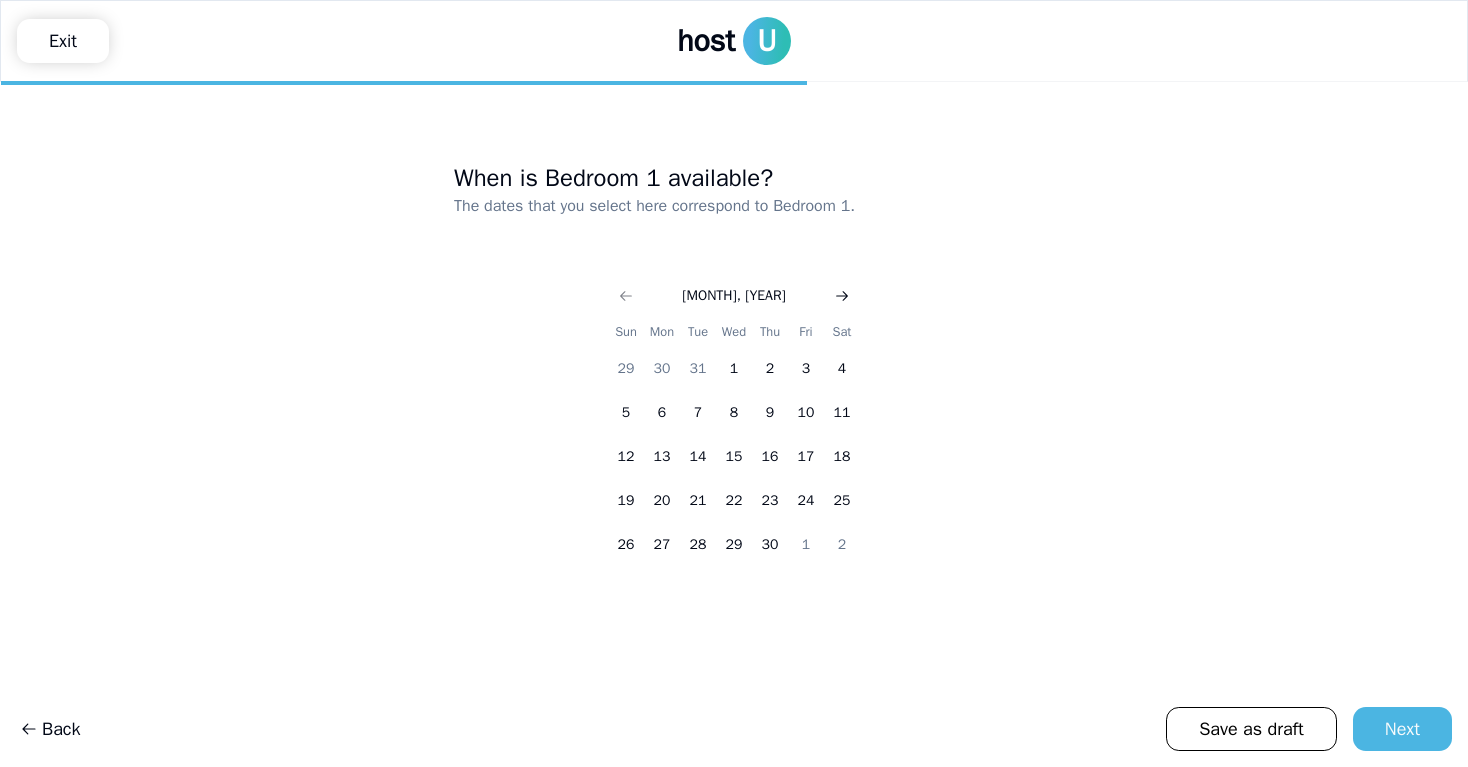 click 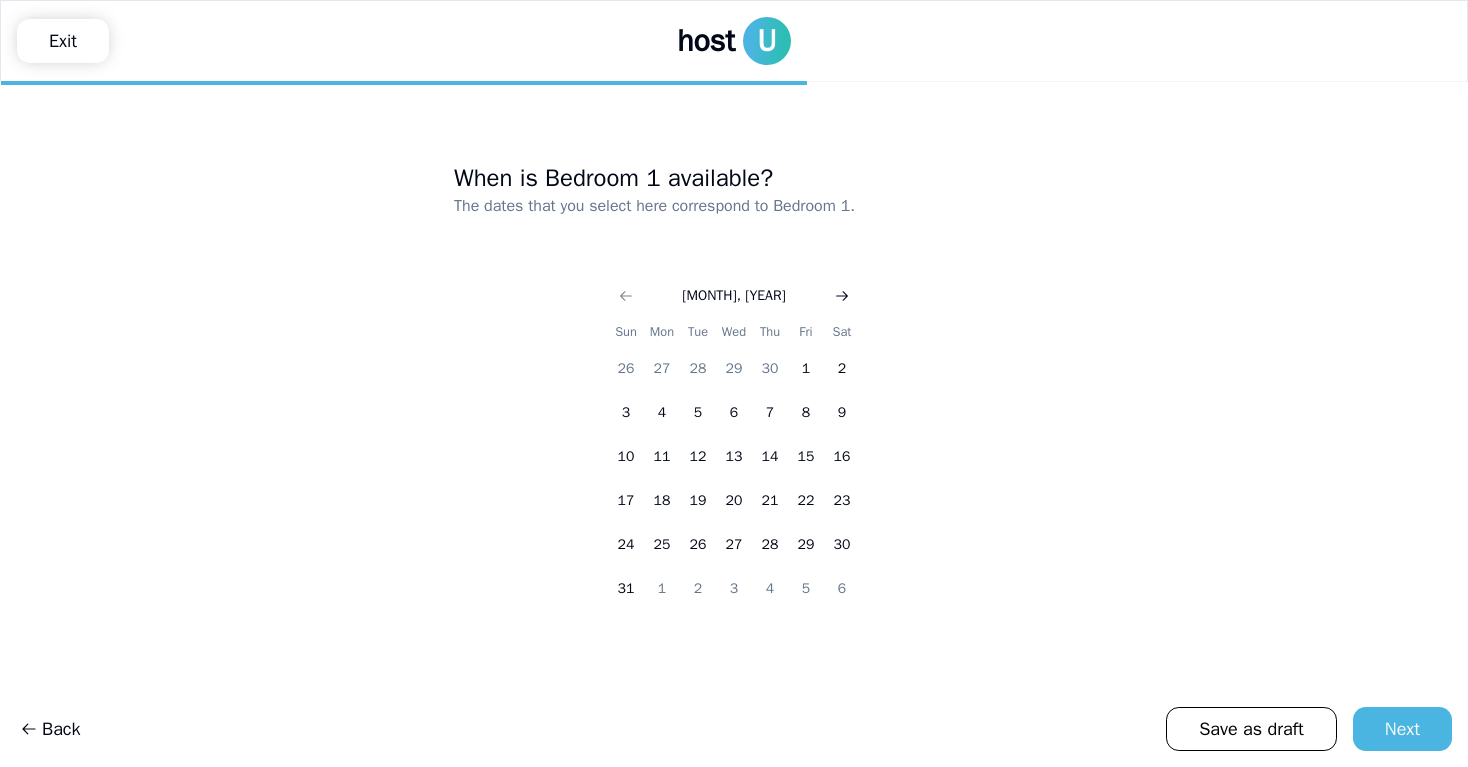 click 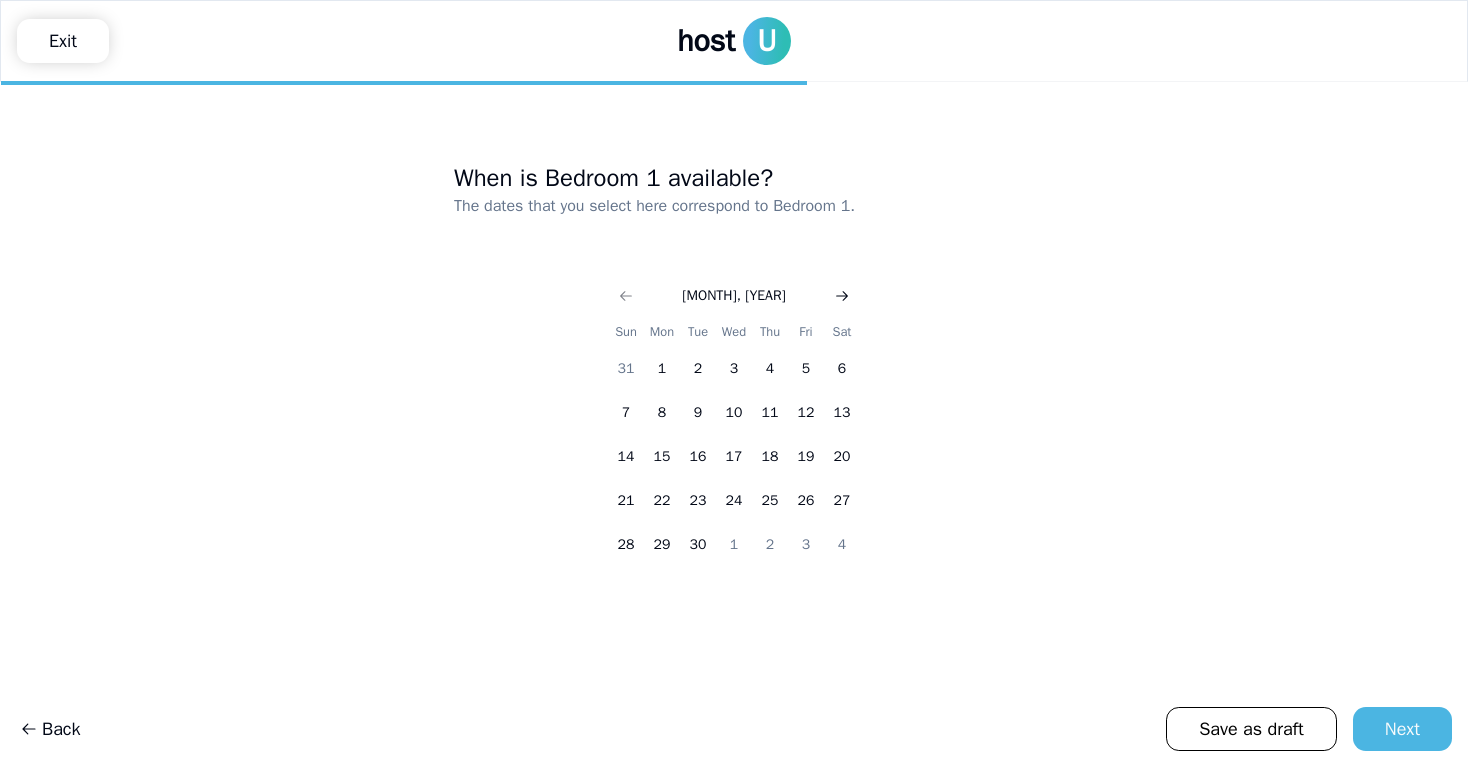 click 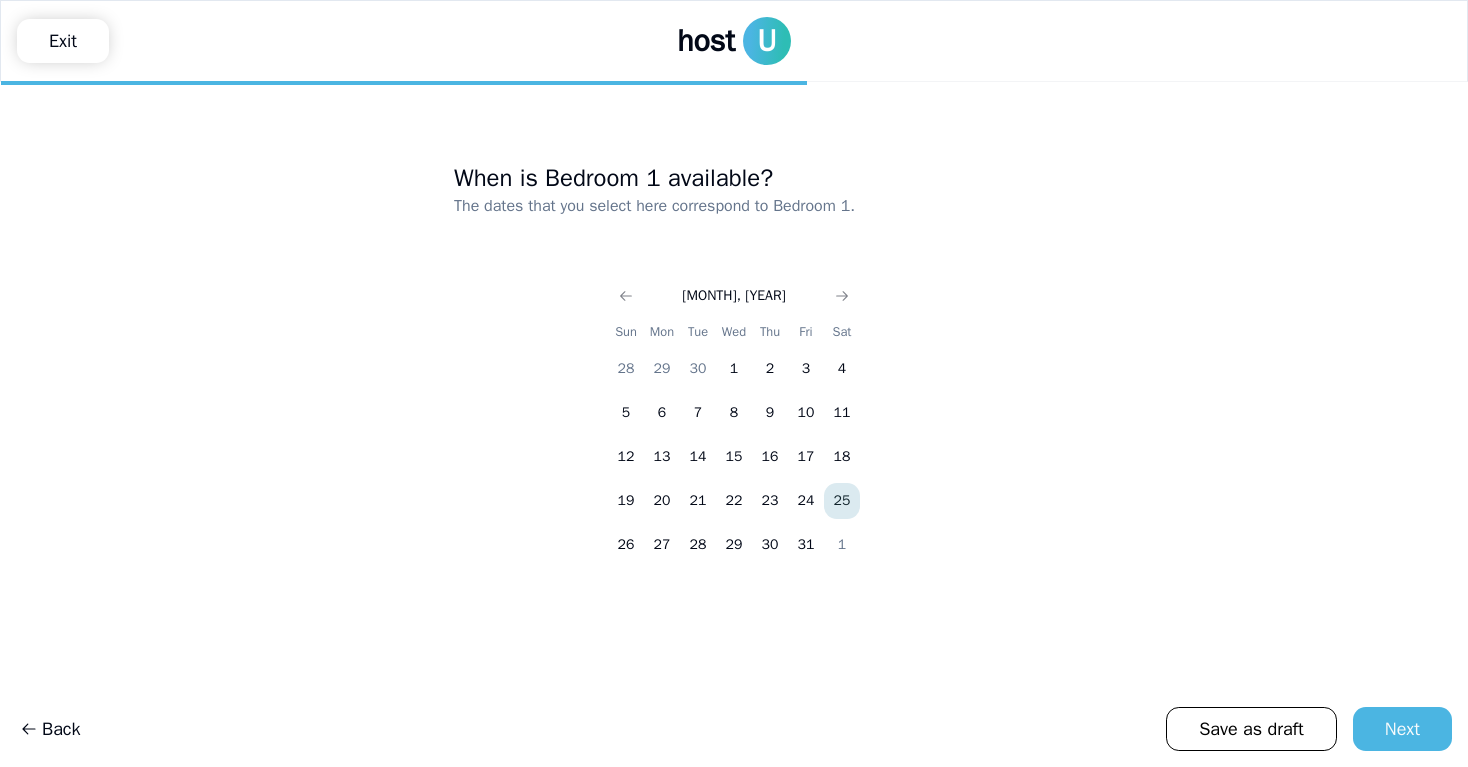 click on "25" at bounding box center (842, 501) 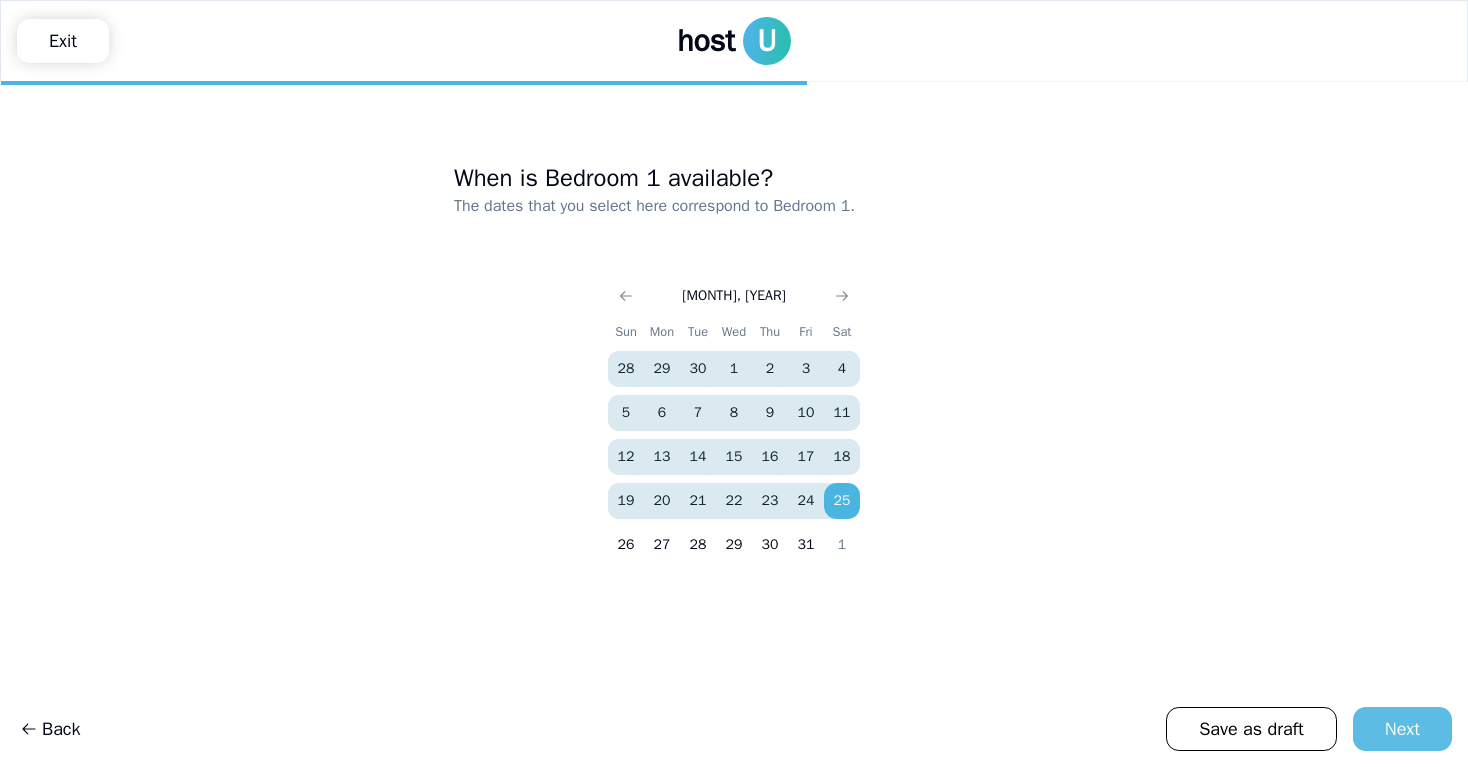 click on "Next" at bounding box center [1402, 729] 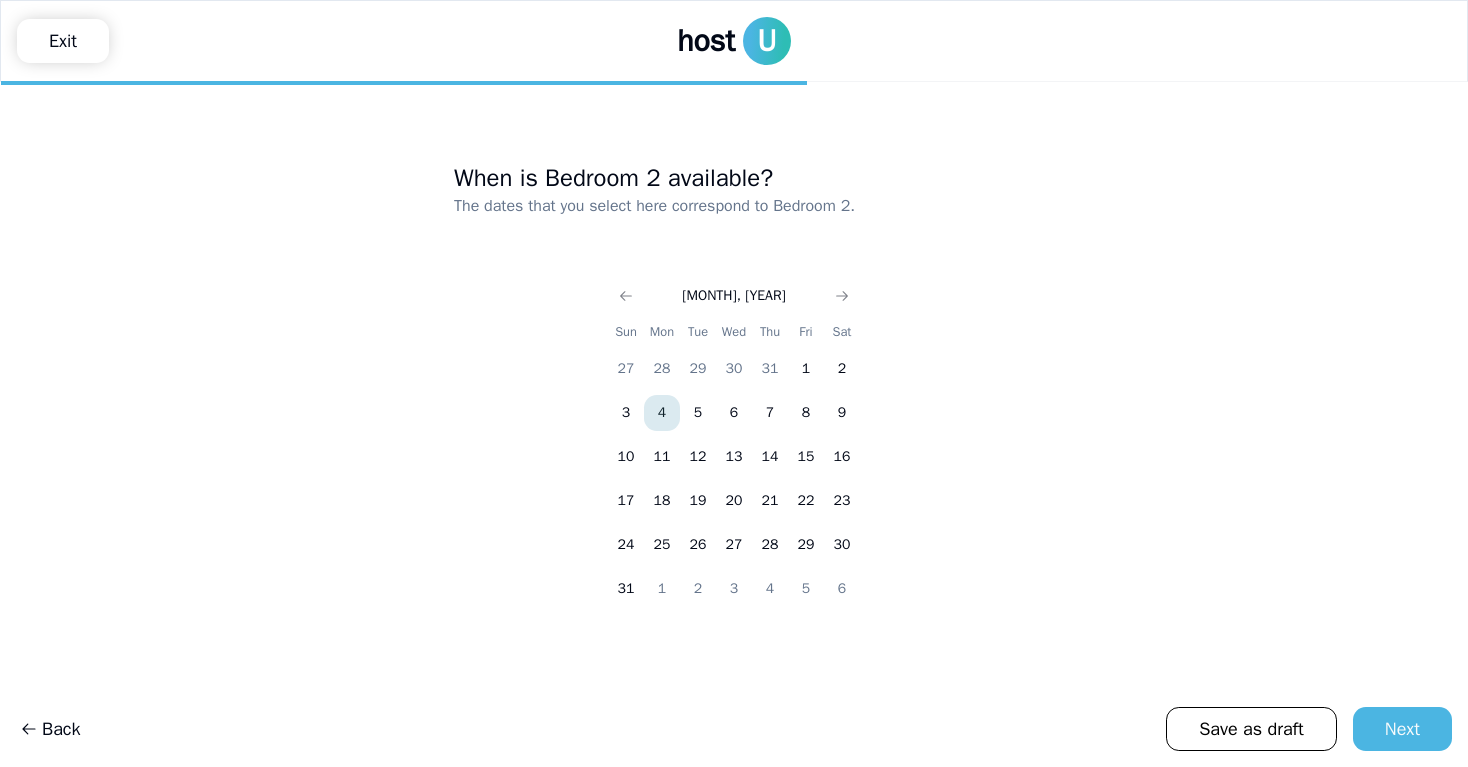 click on "[MONTH], [YEAR]" at bounding box center [734, 294] 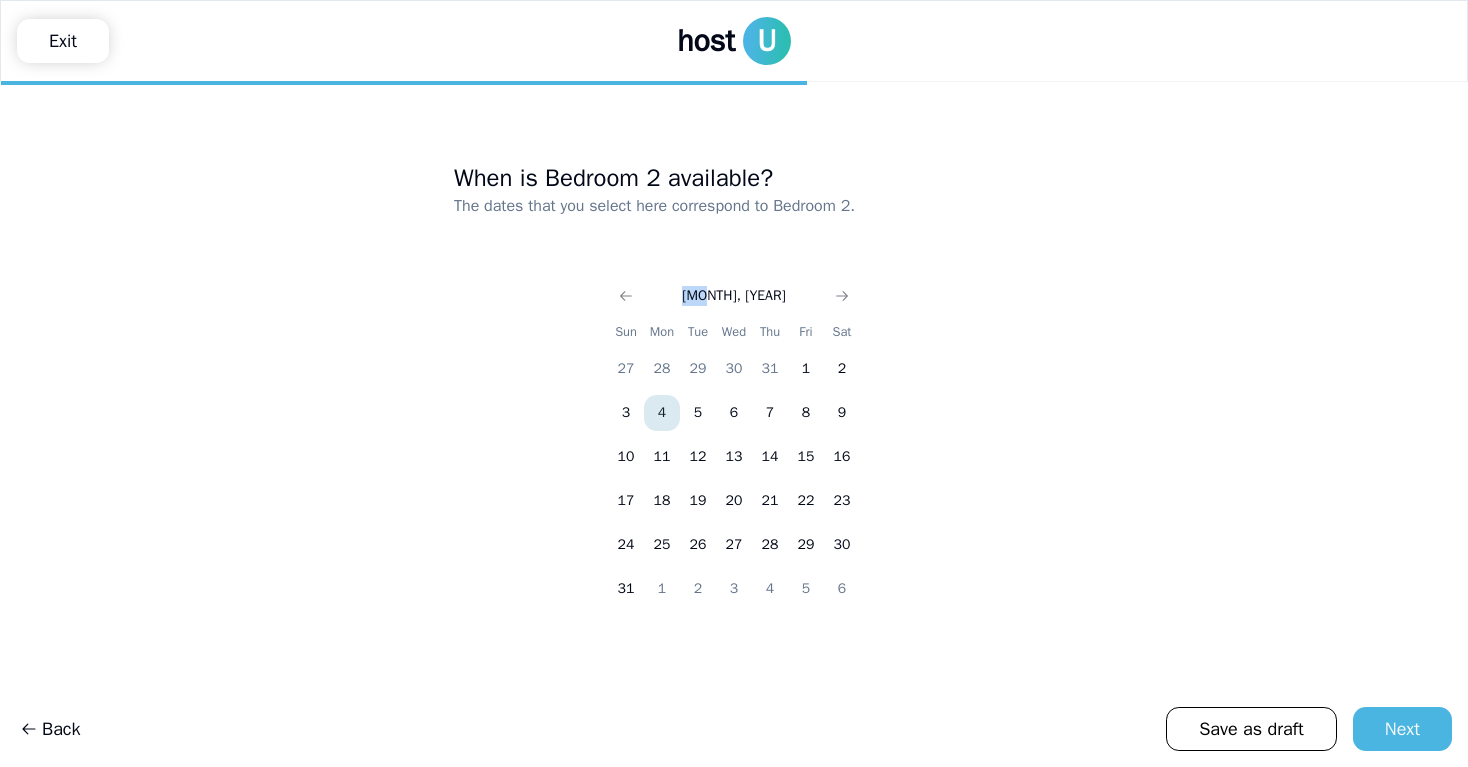 click on "[MONTH], [YEAR]" at bounding box center (734, 294) 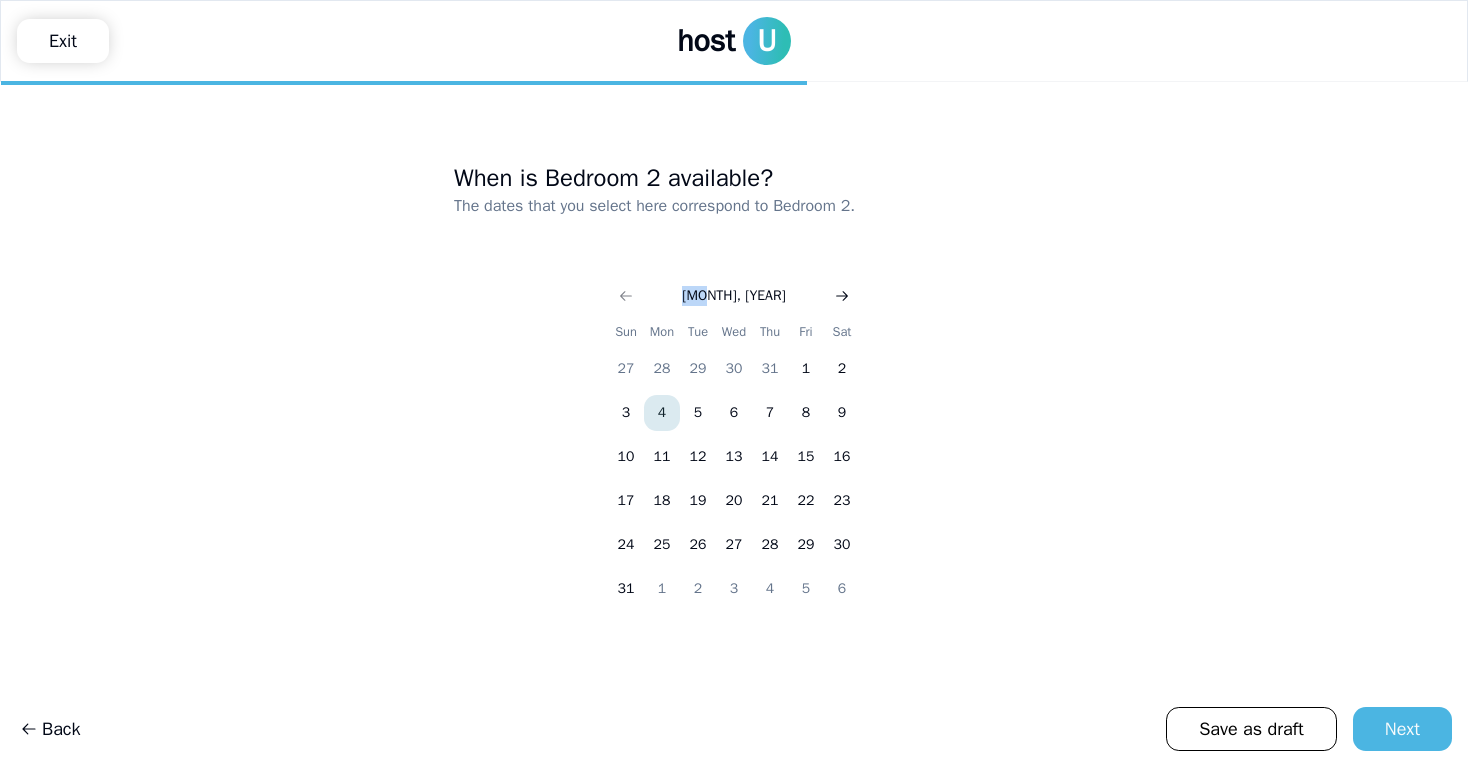 click at bounding box center [842, 296] 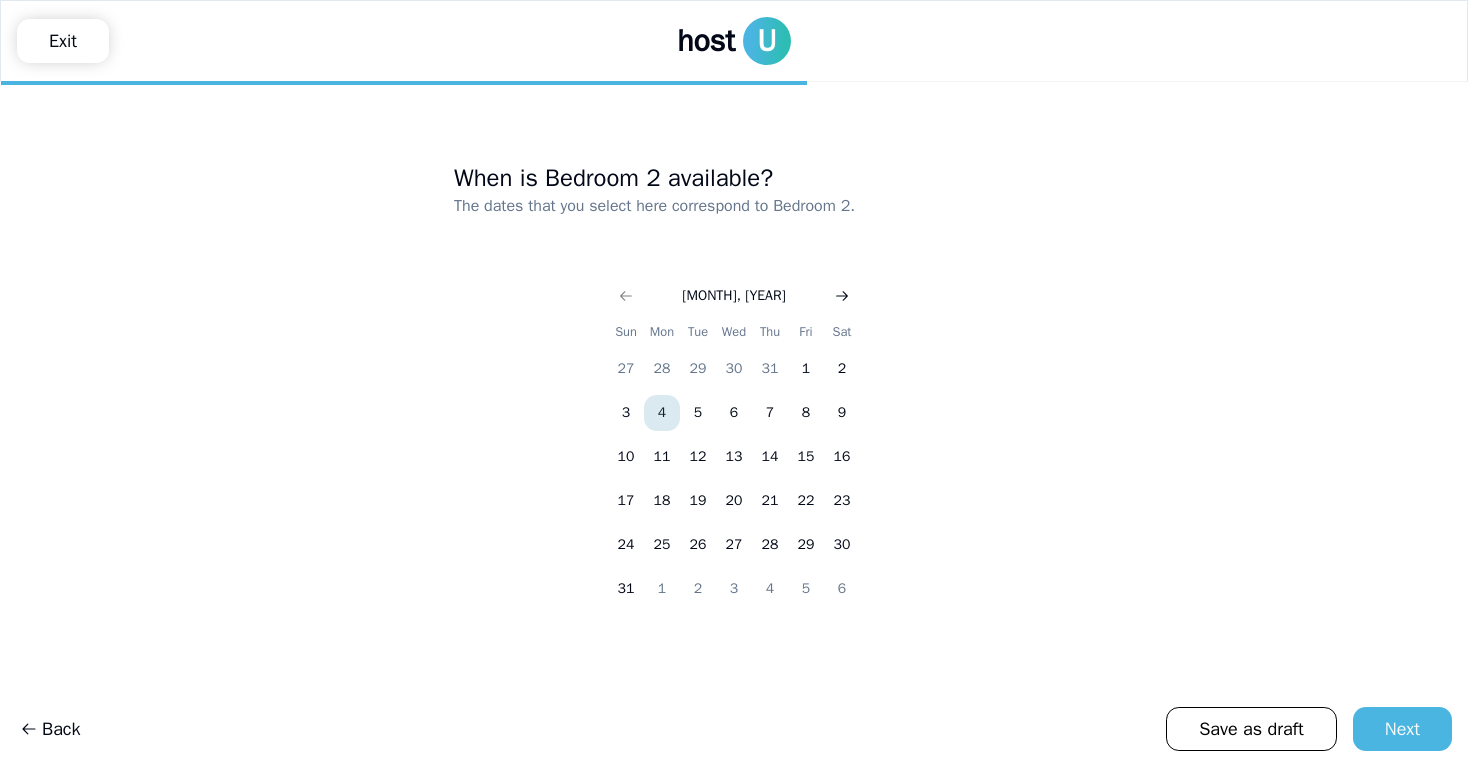 click at bounding box center (842, 296) 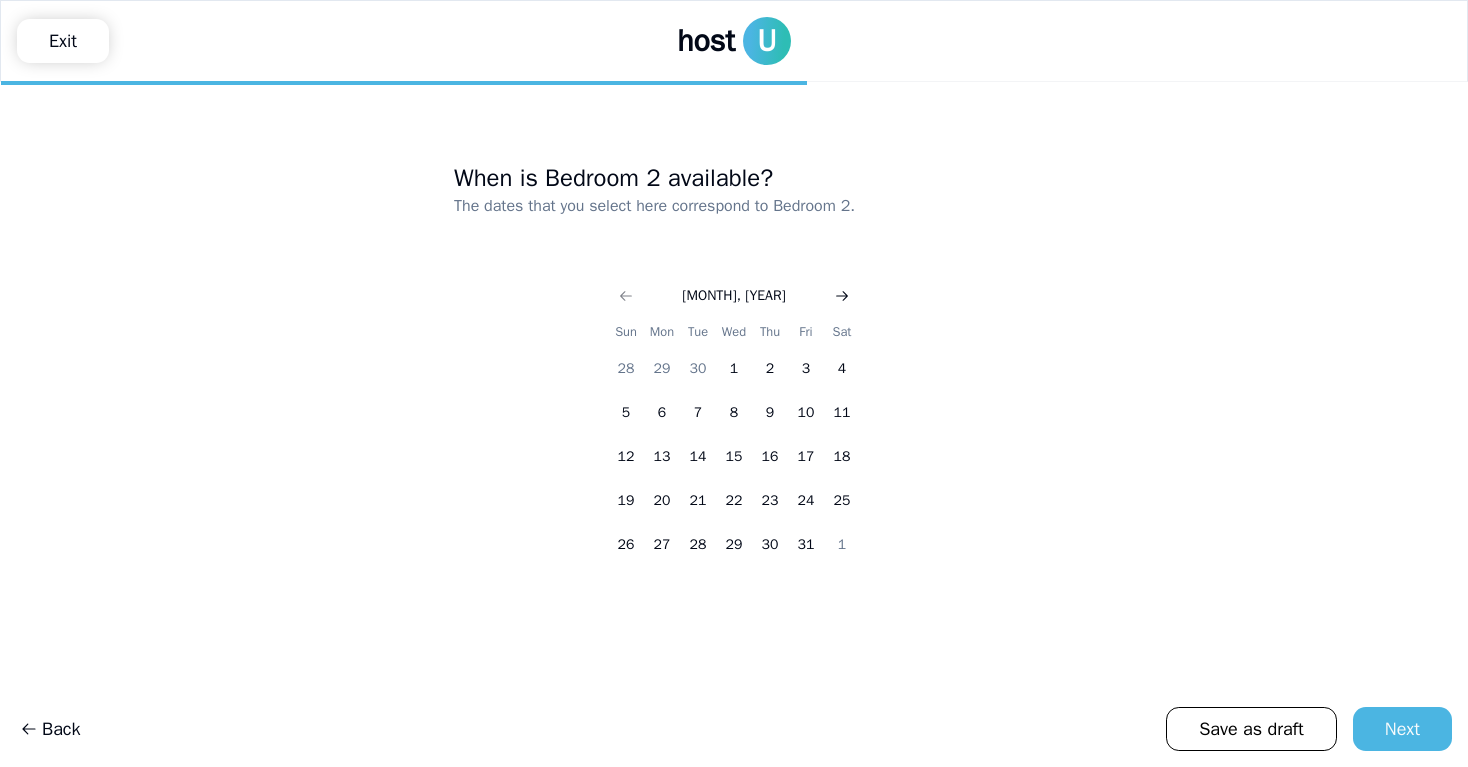 click at bounding box center [842, 296] 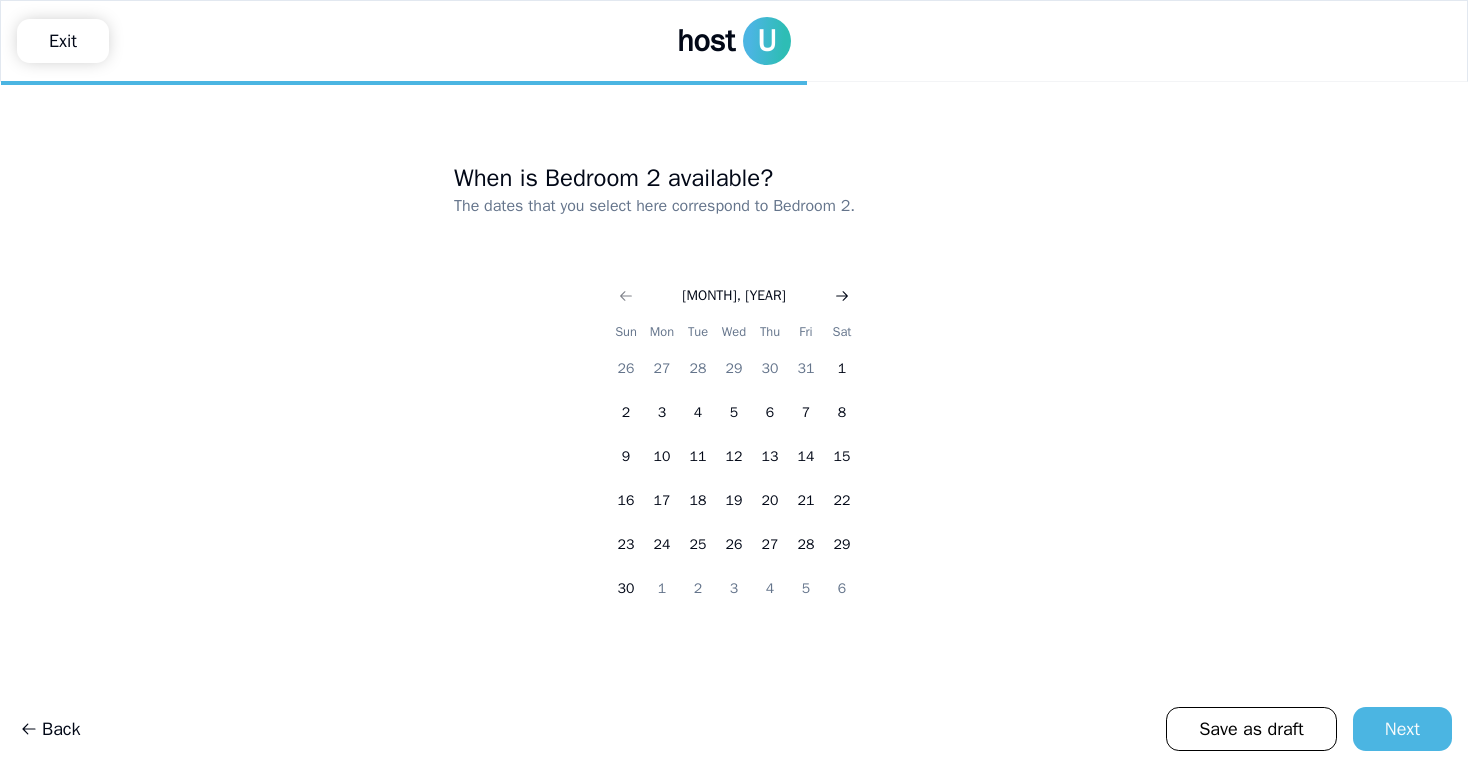 click at bounding box center (842, 296) 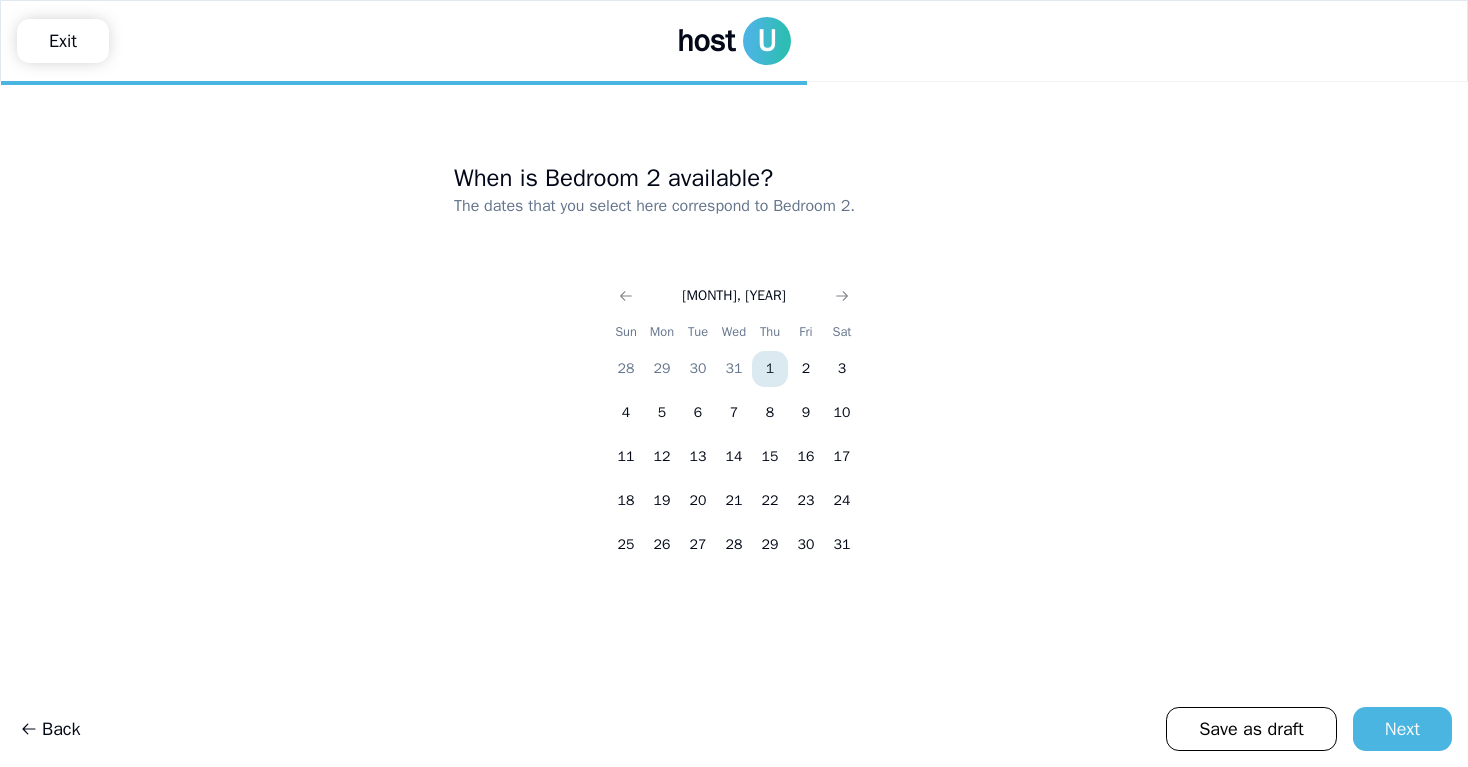click on "1" at bounding box center [770, 369] 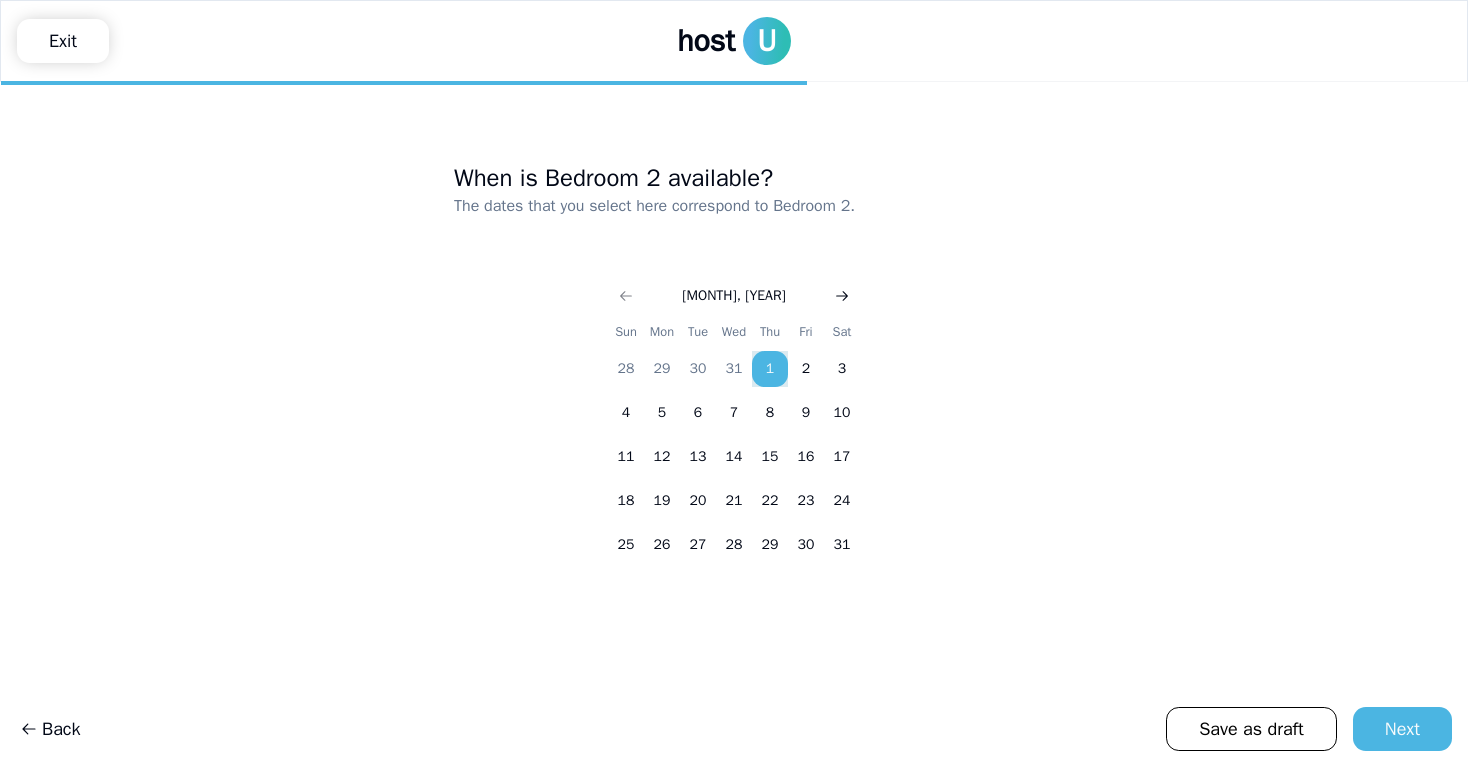 click 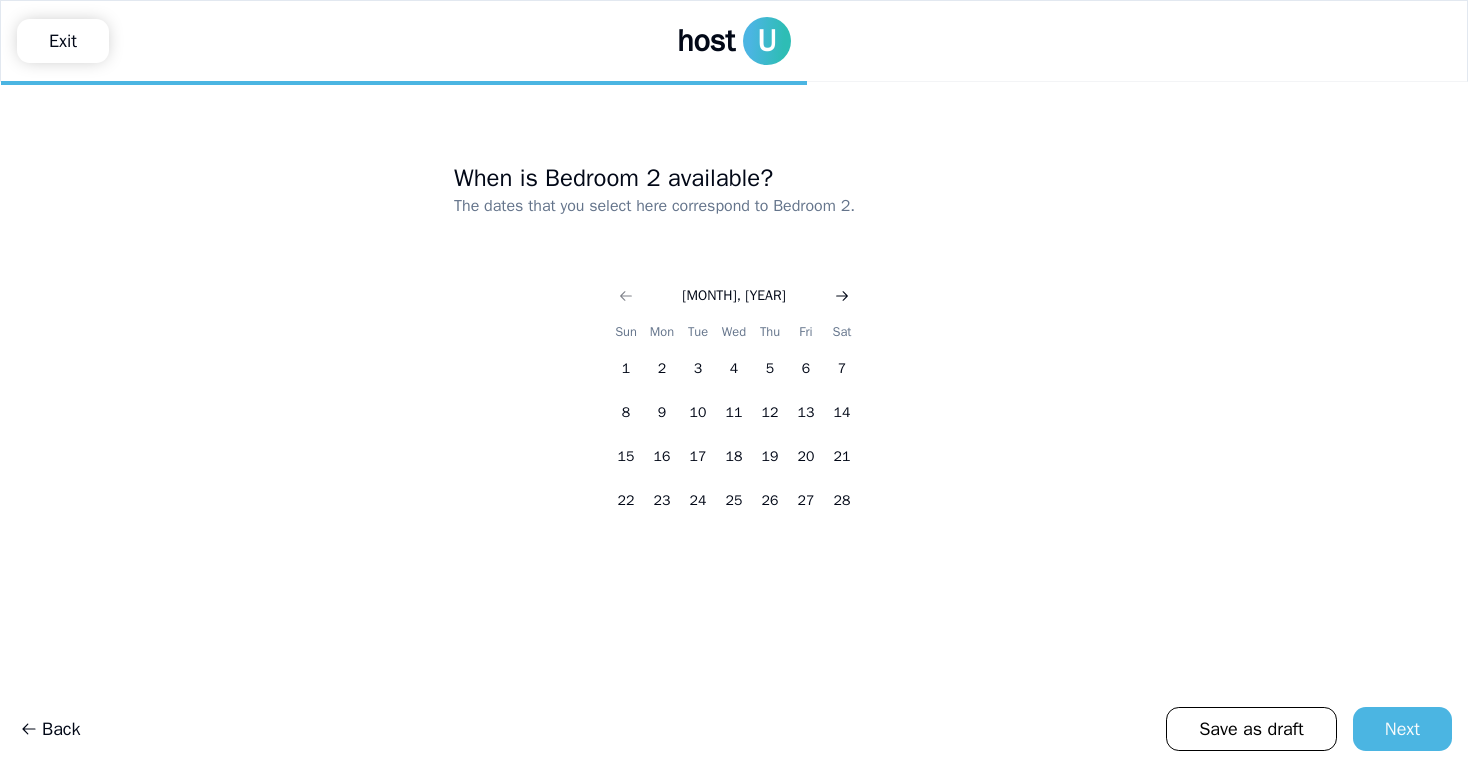 click 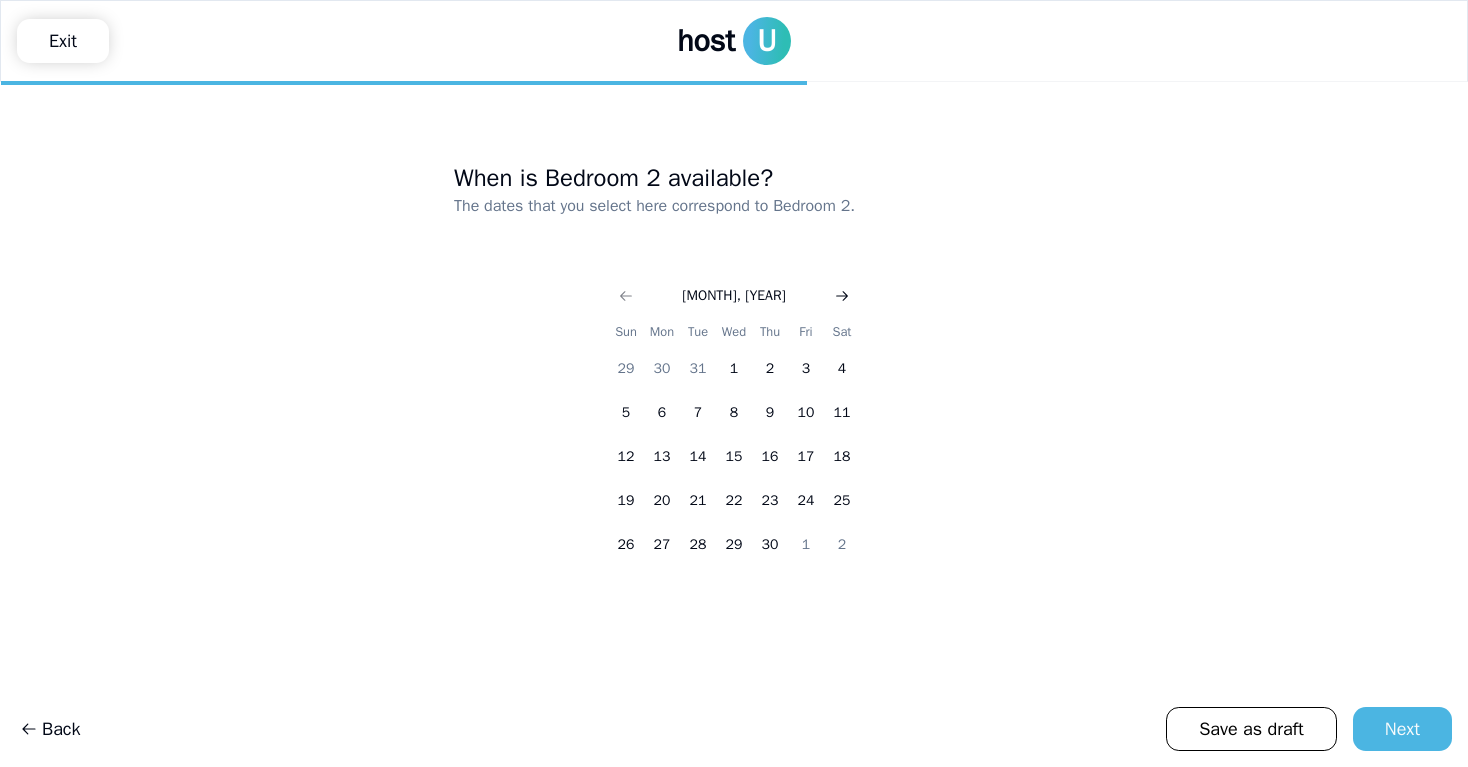 click 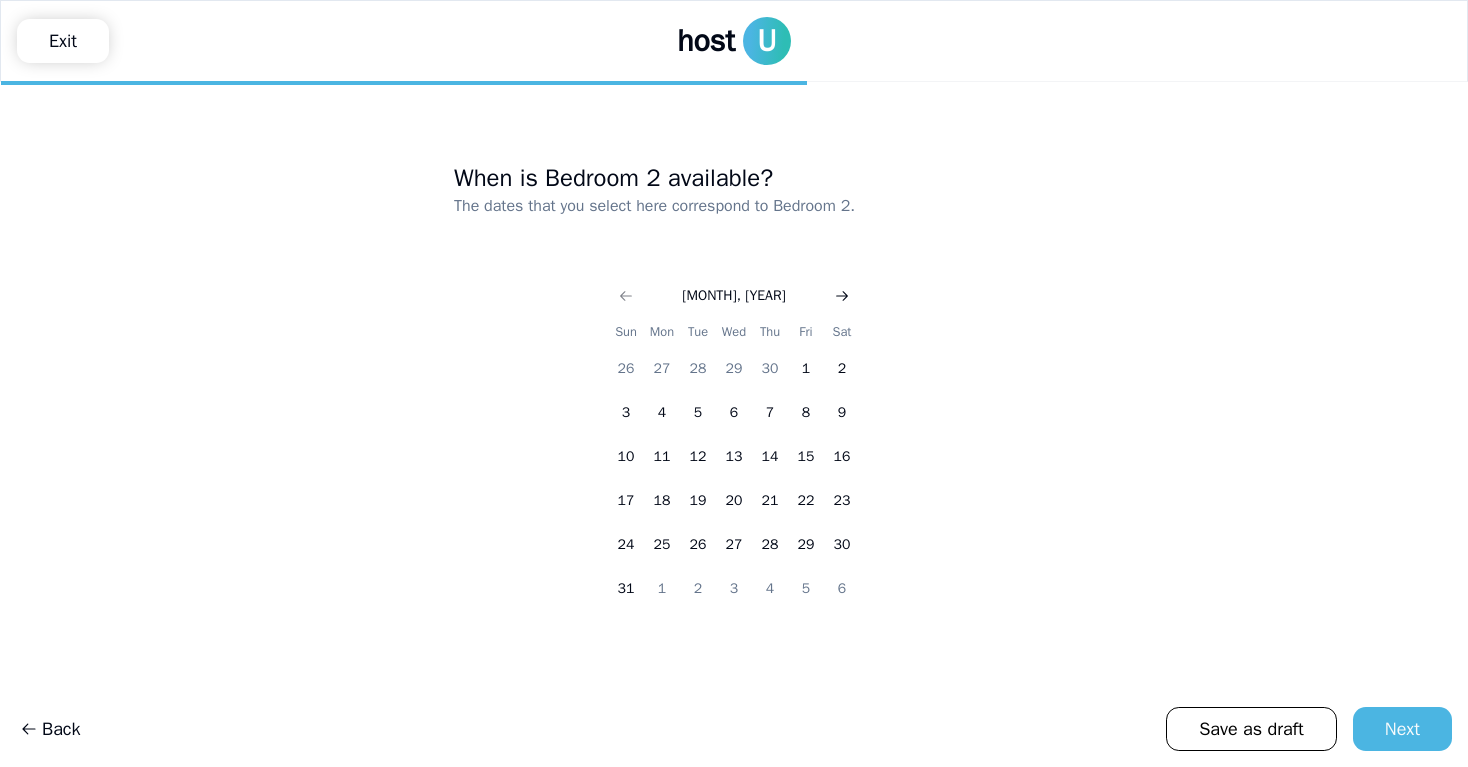 click 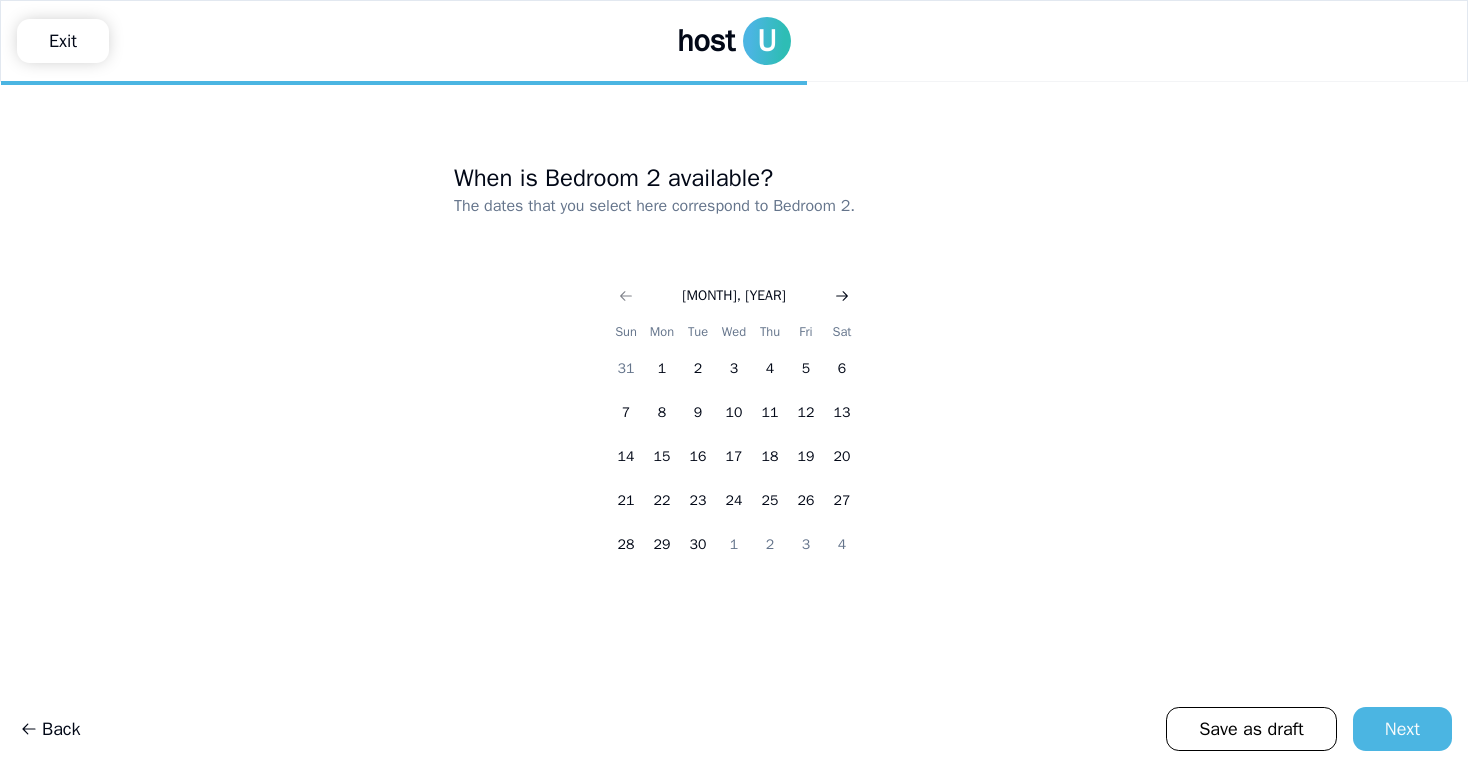 click 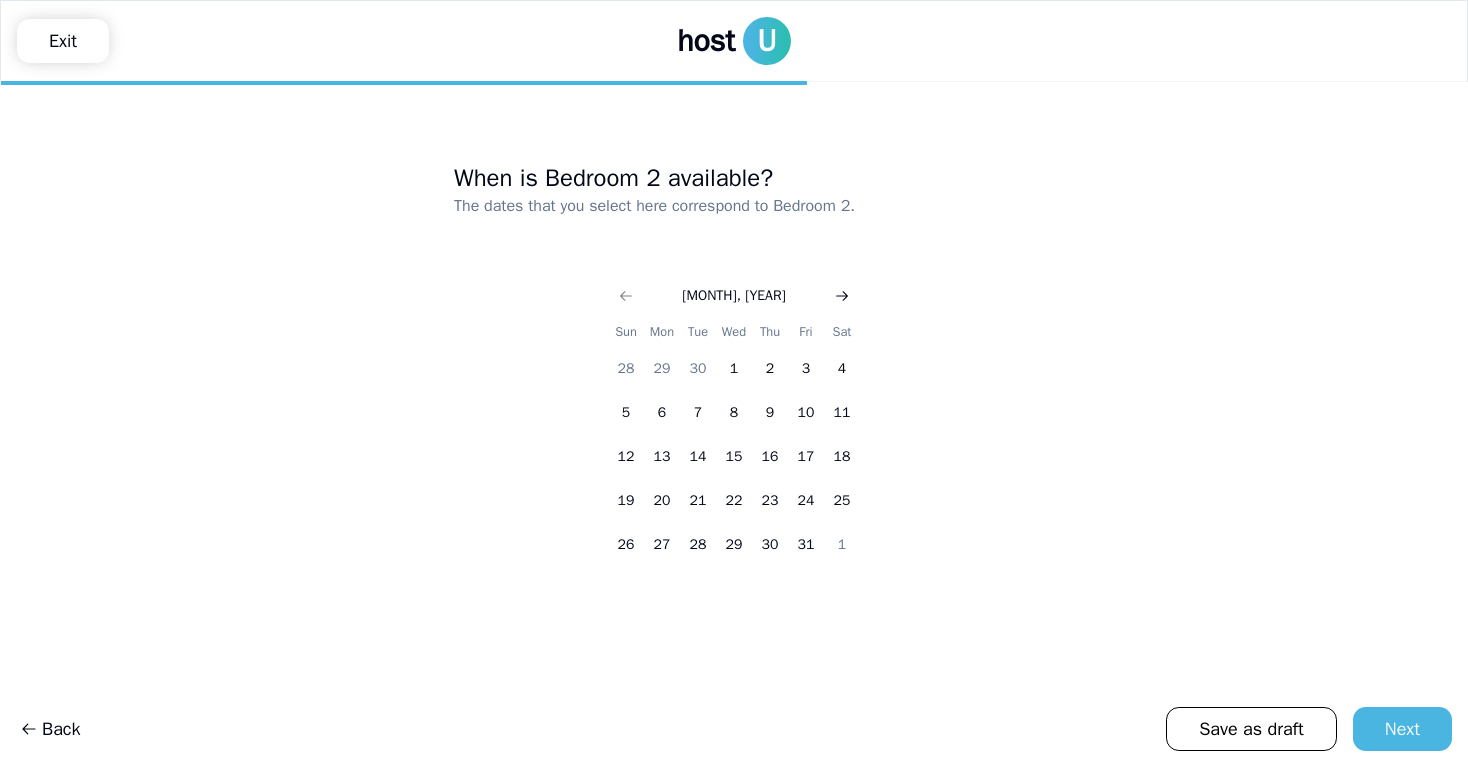 click 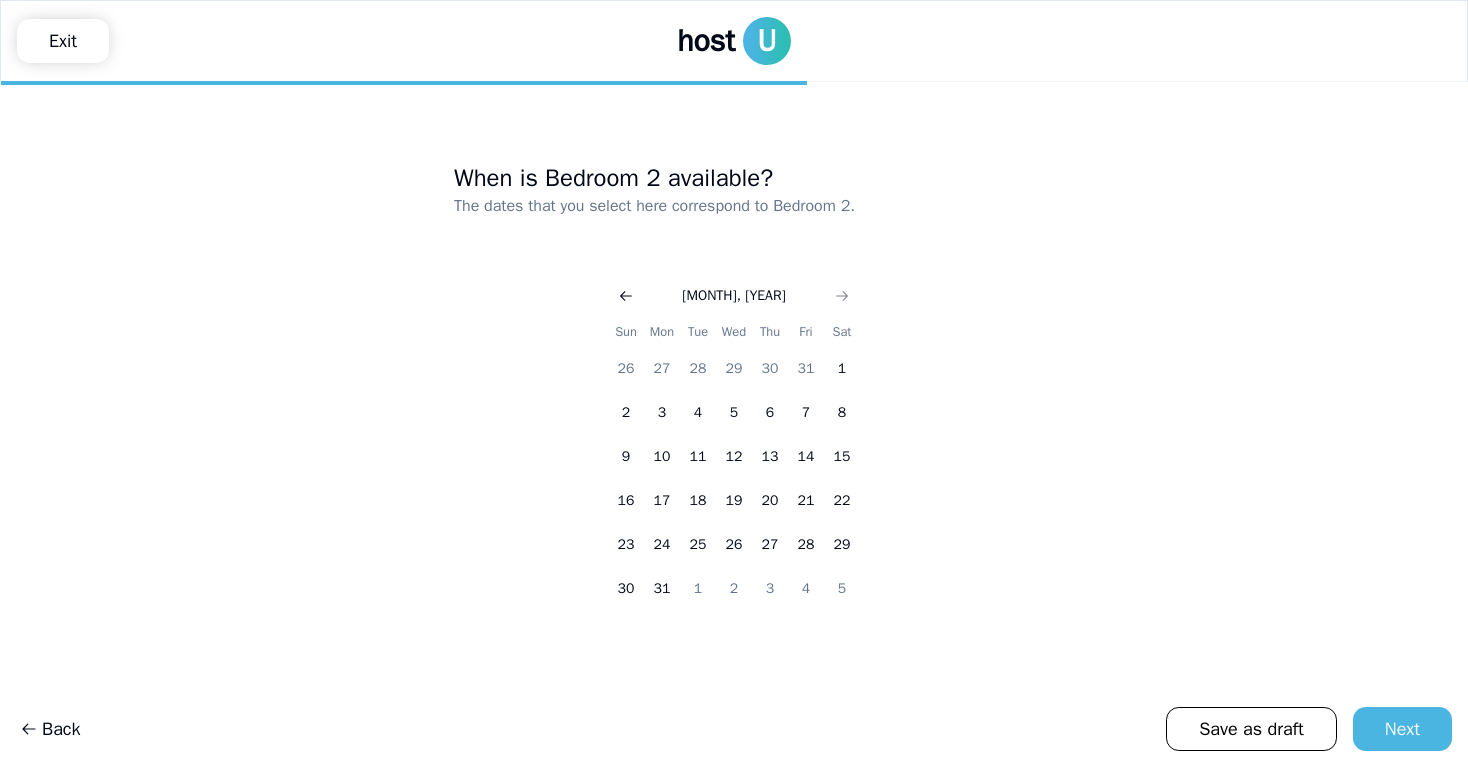 click 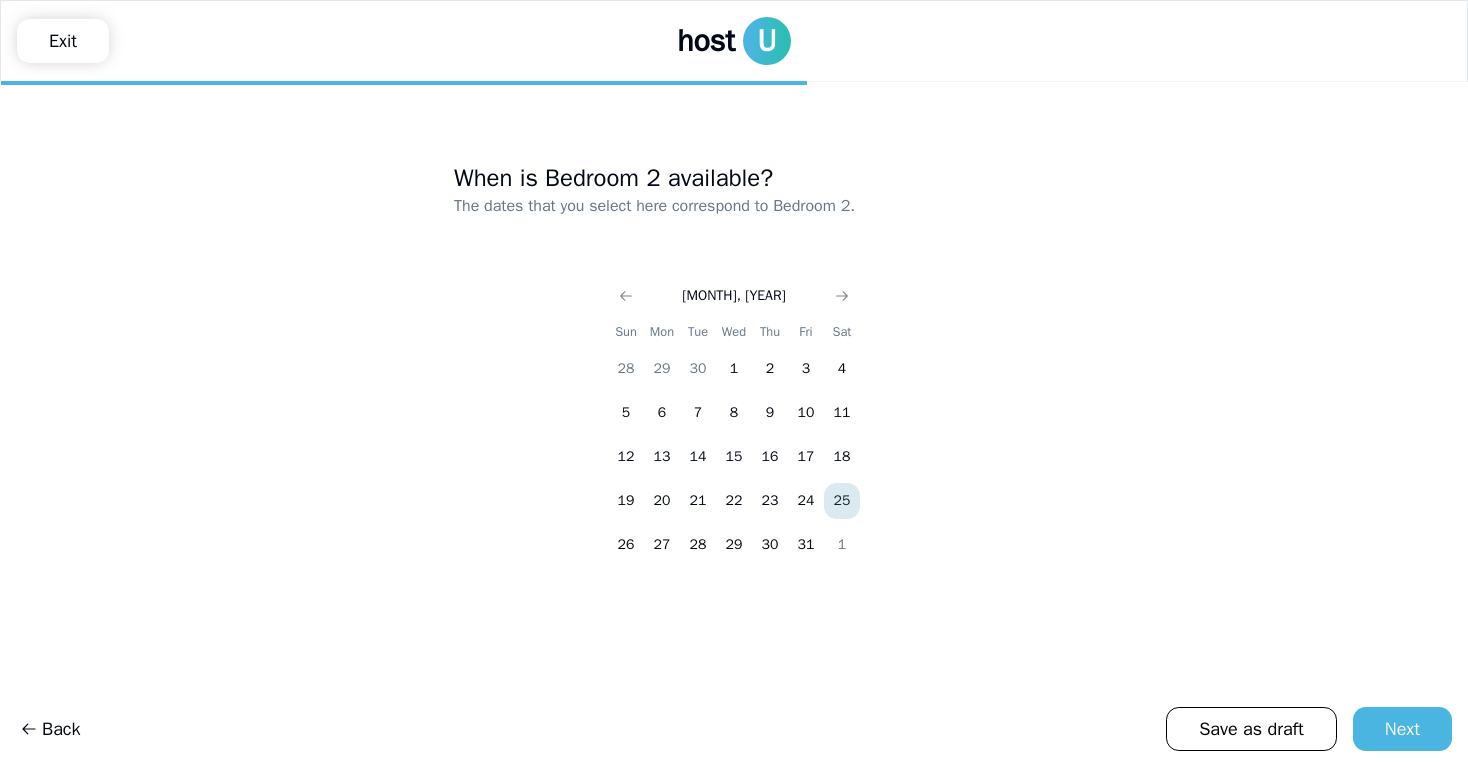 click on "25" at bounding box center (842, 501) 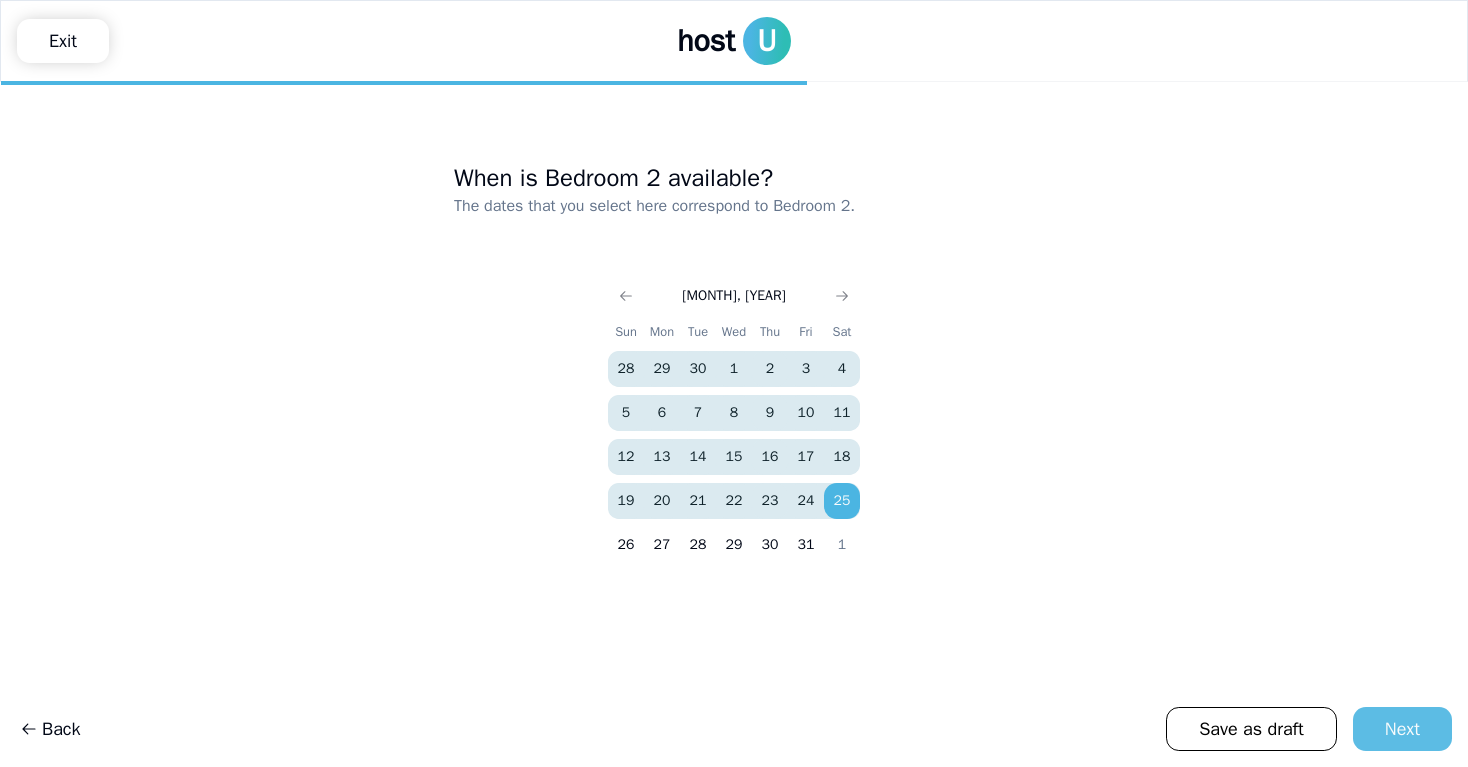 click on "Next" at bounding box center [1402, 729] 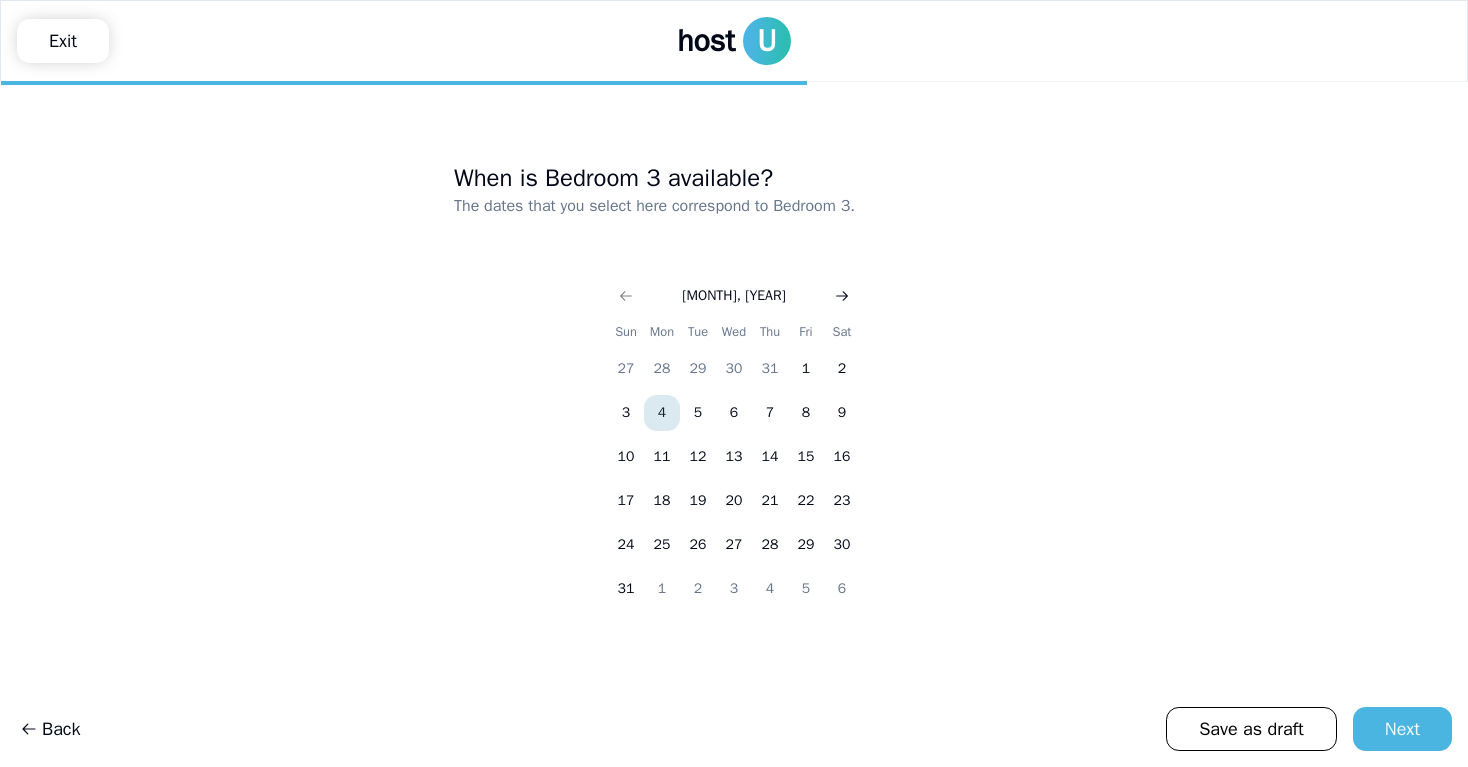 click 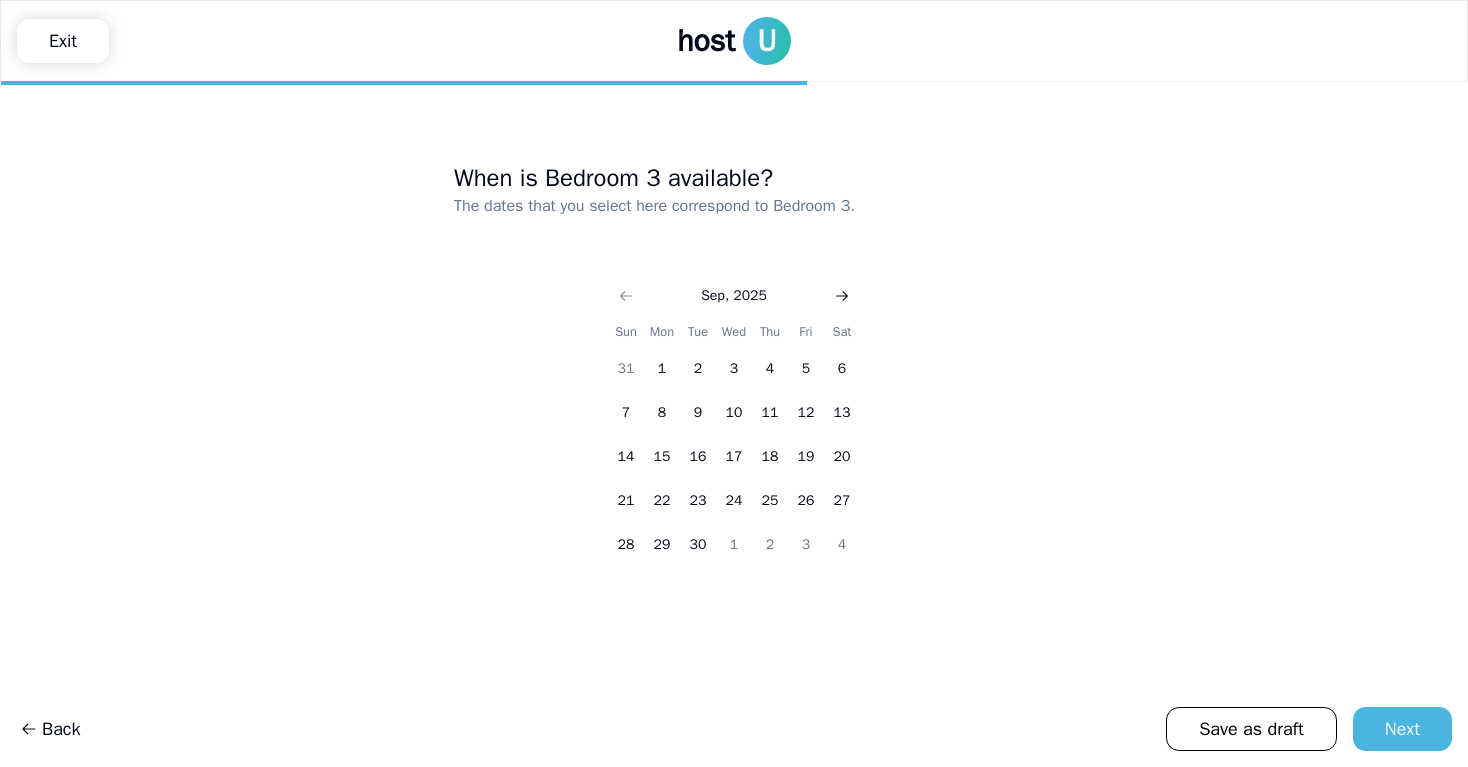click 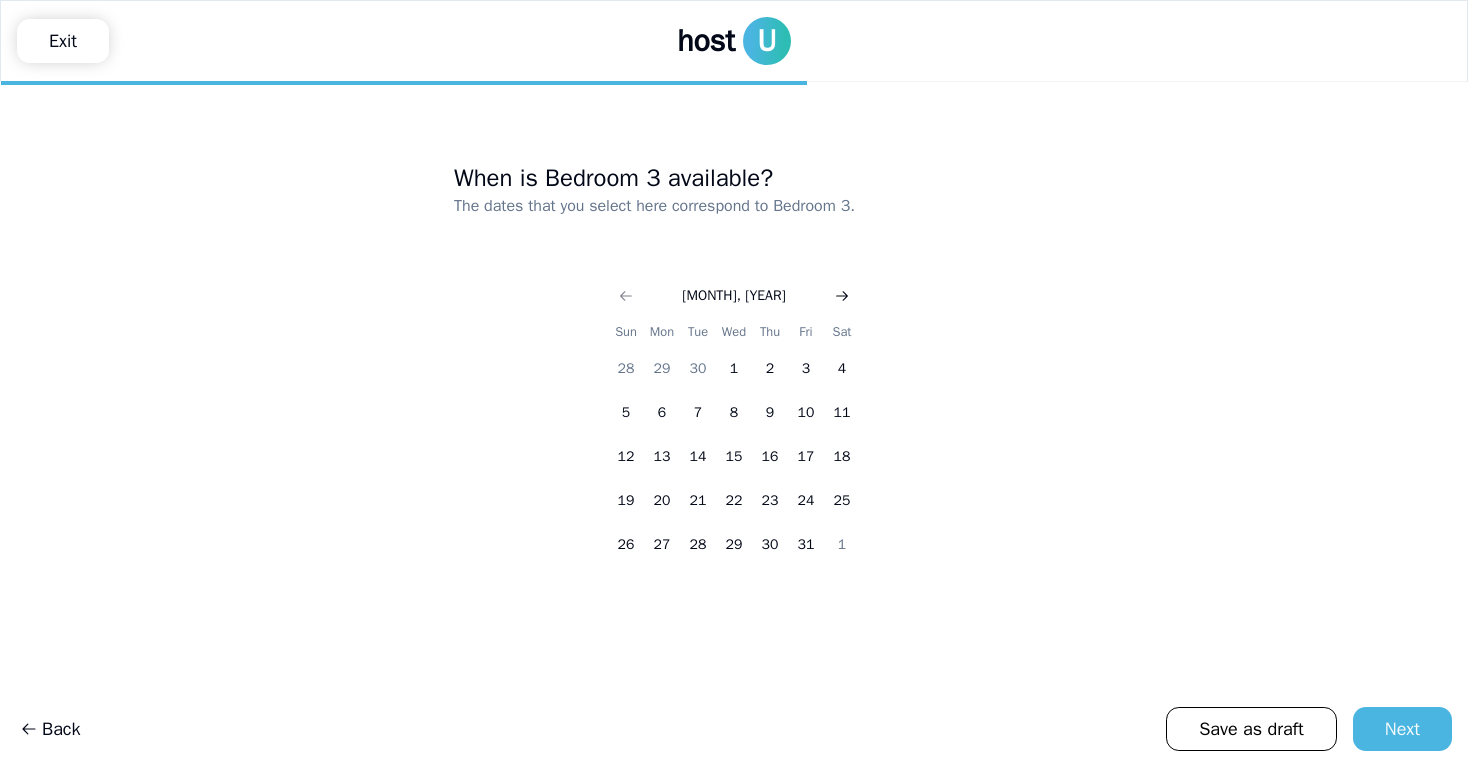 click 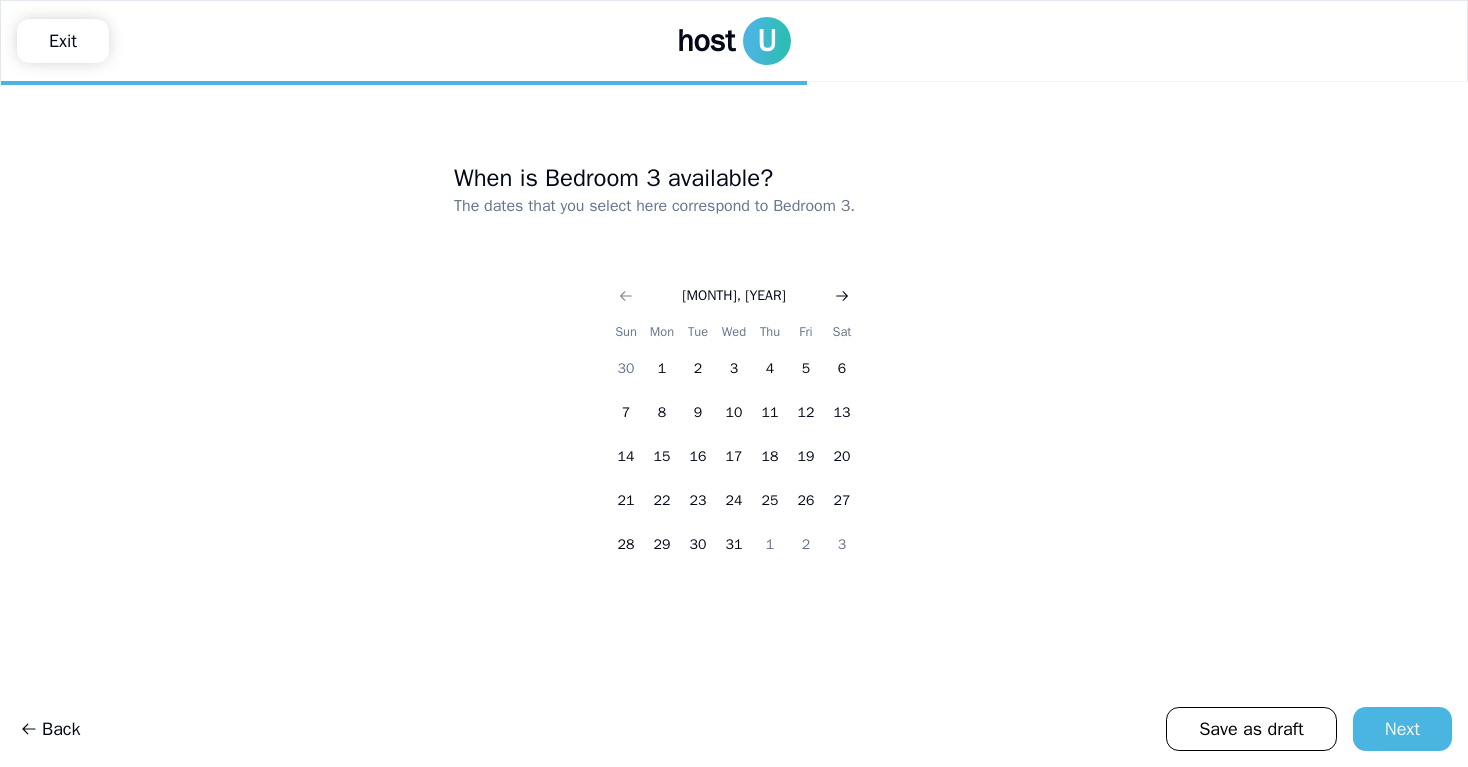 click 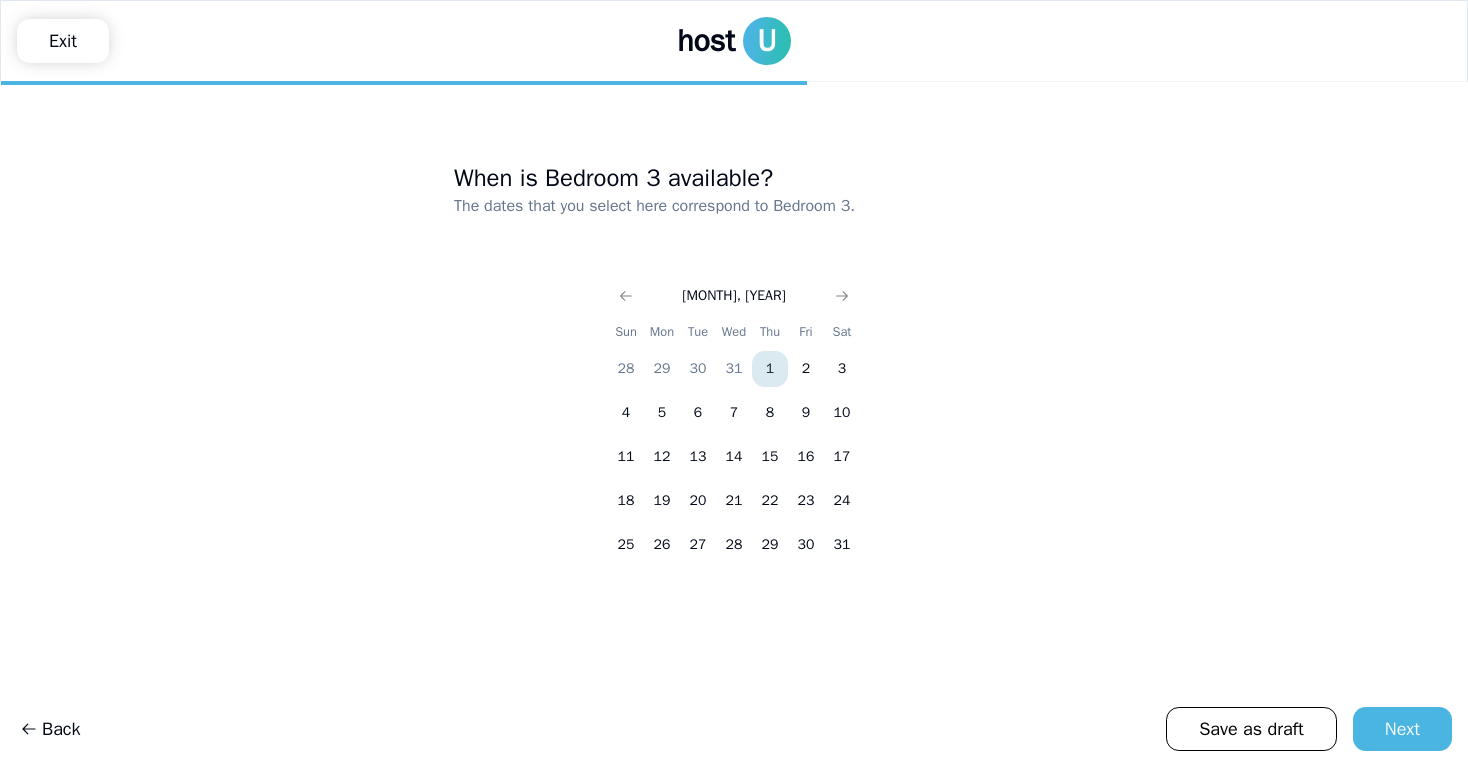 click on "1" at bounding box center [770, 369] 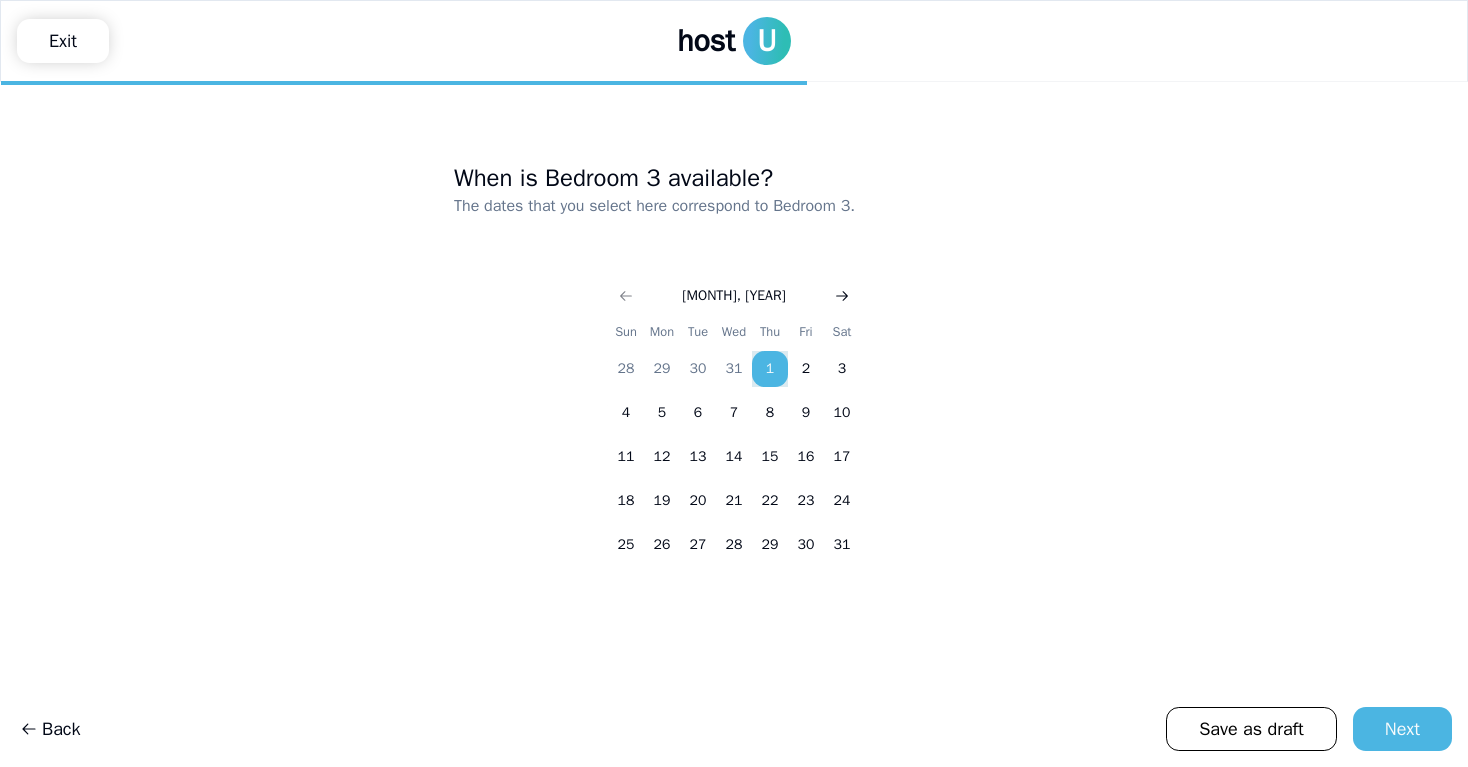 click 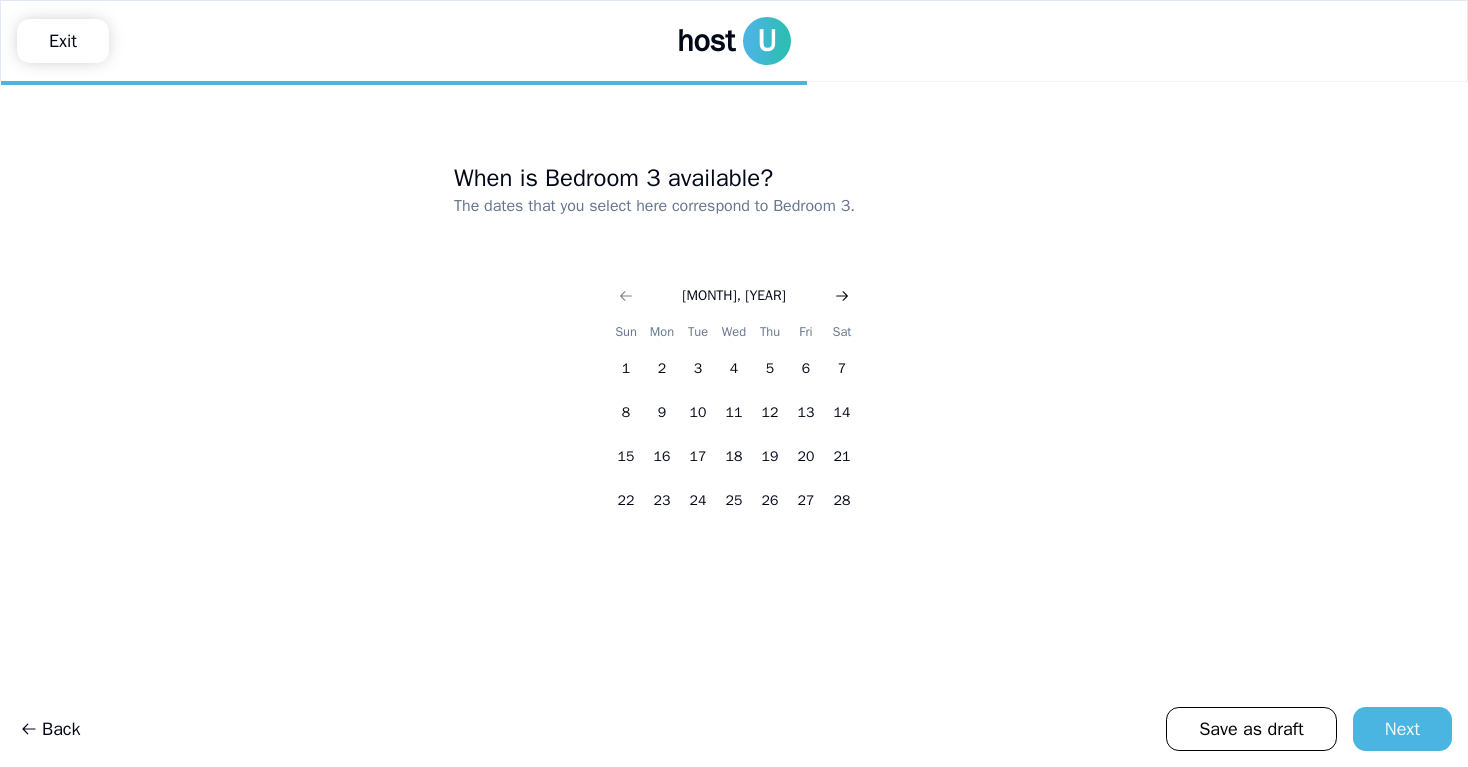 click 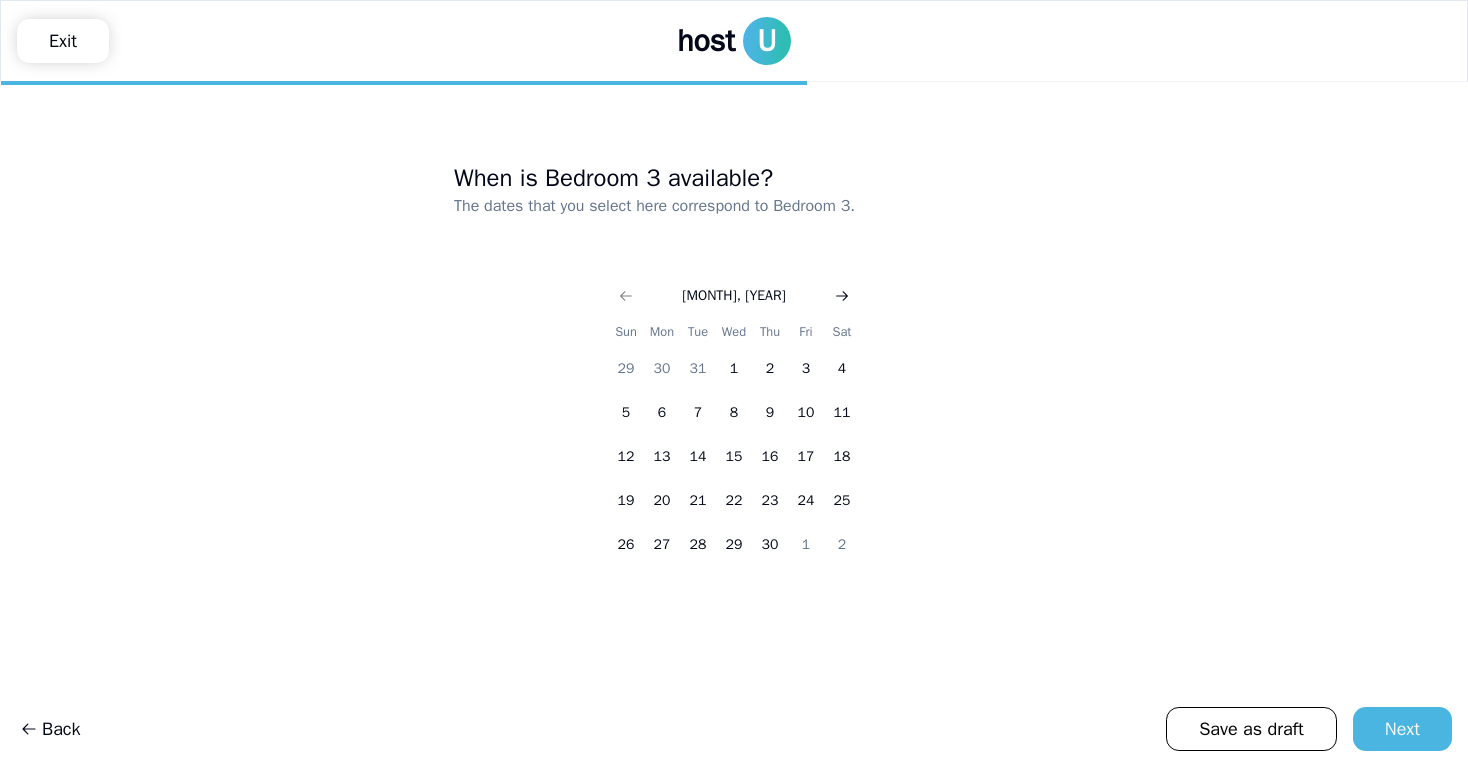 click 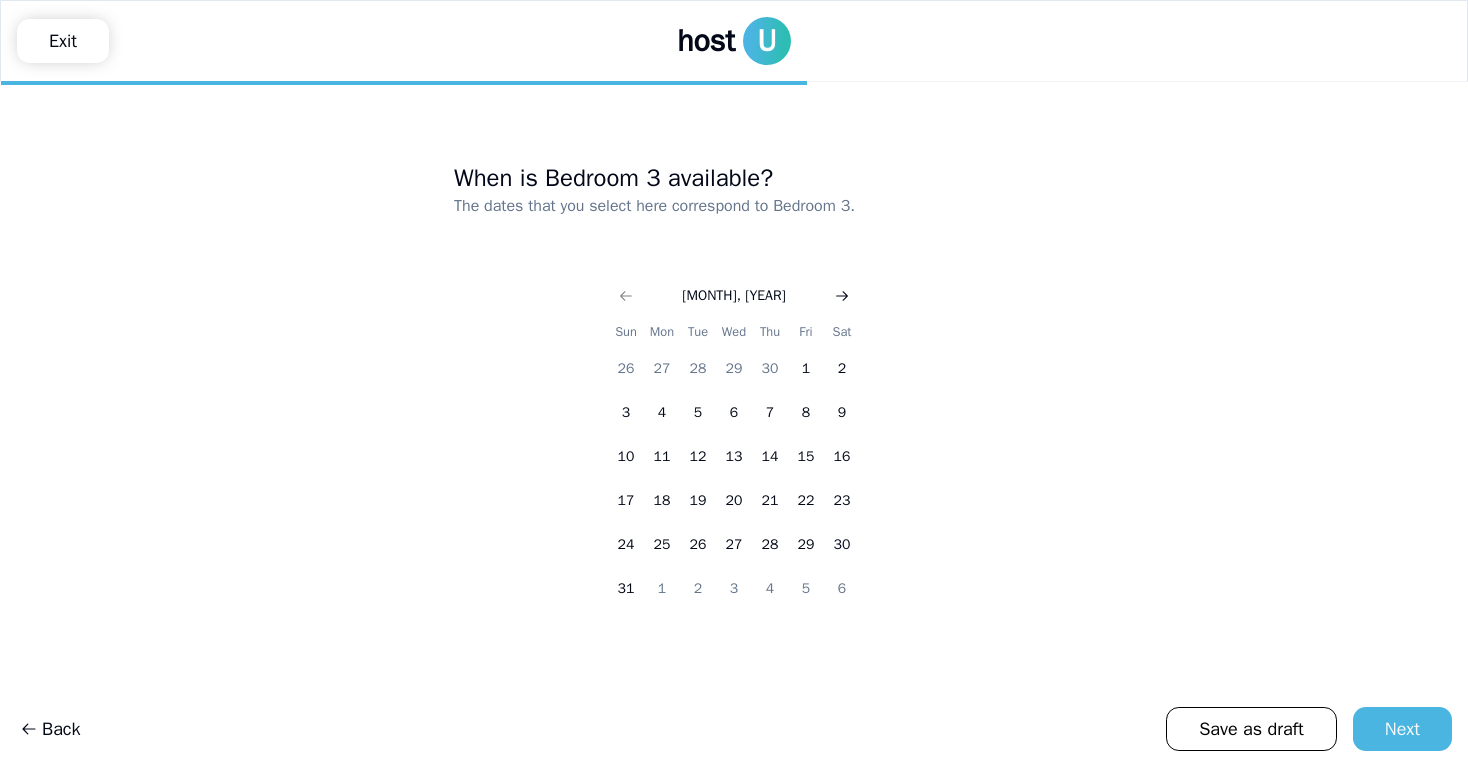 click 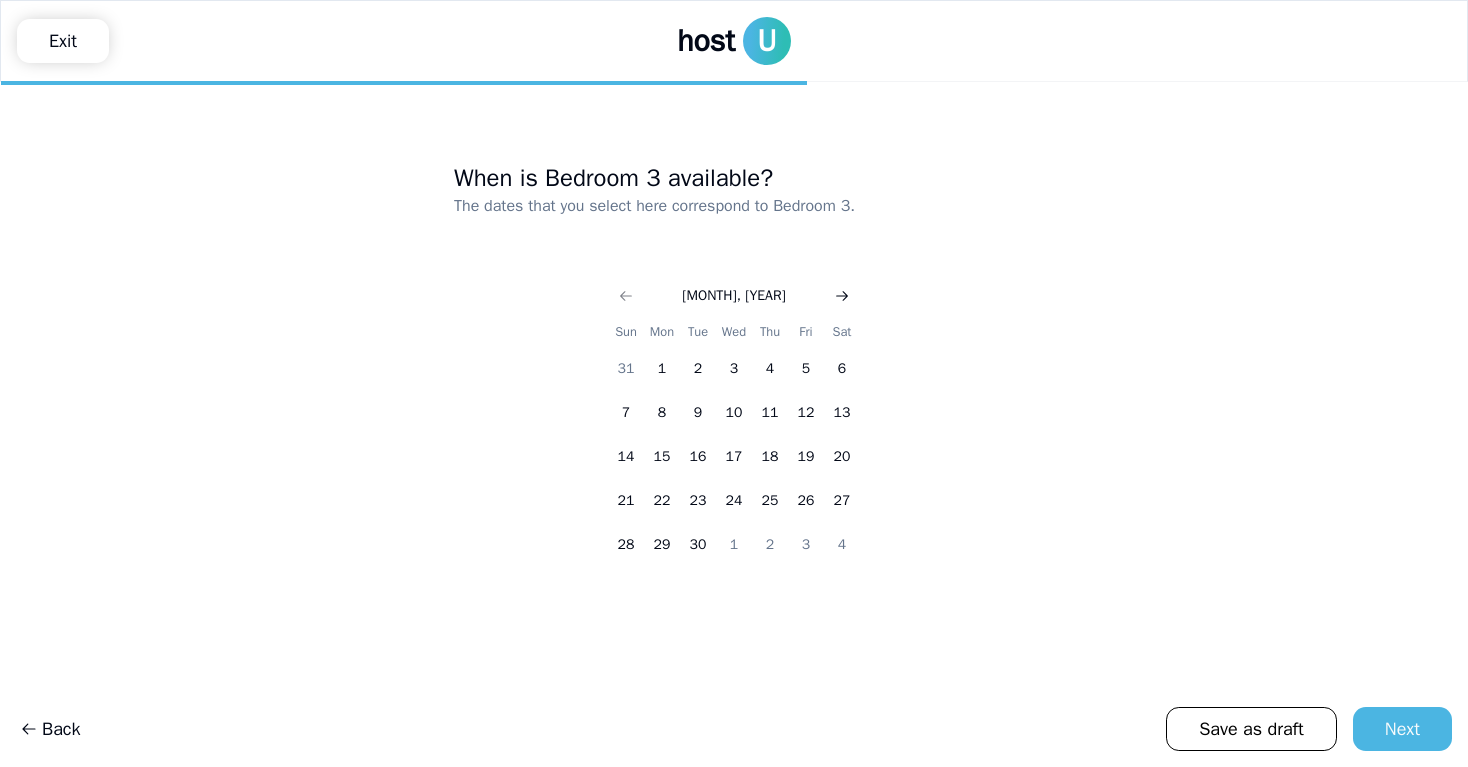 click 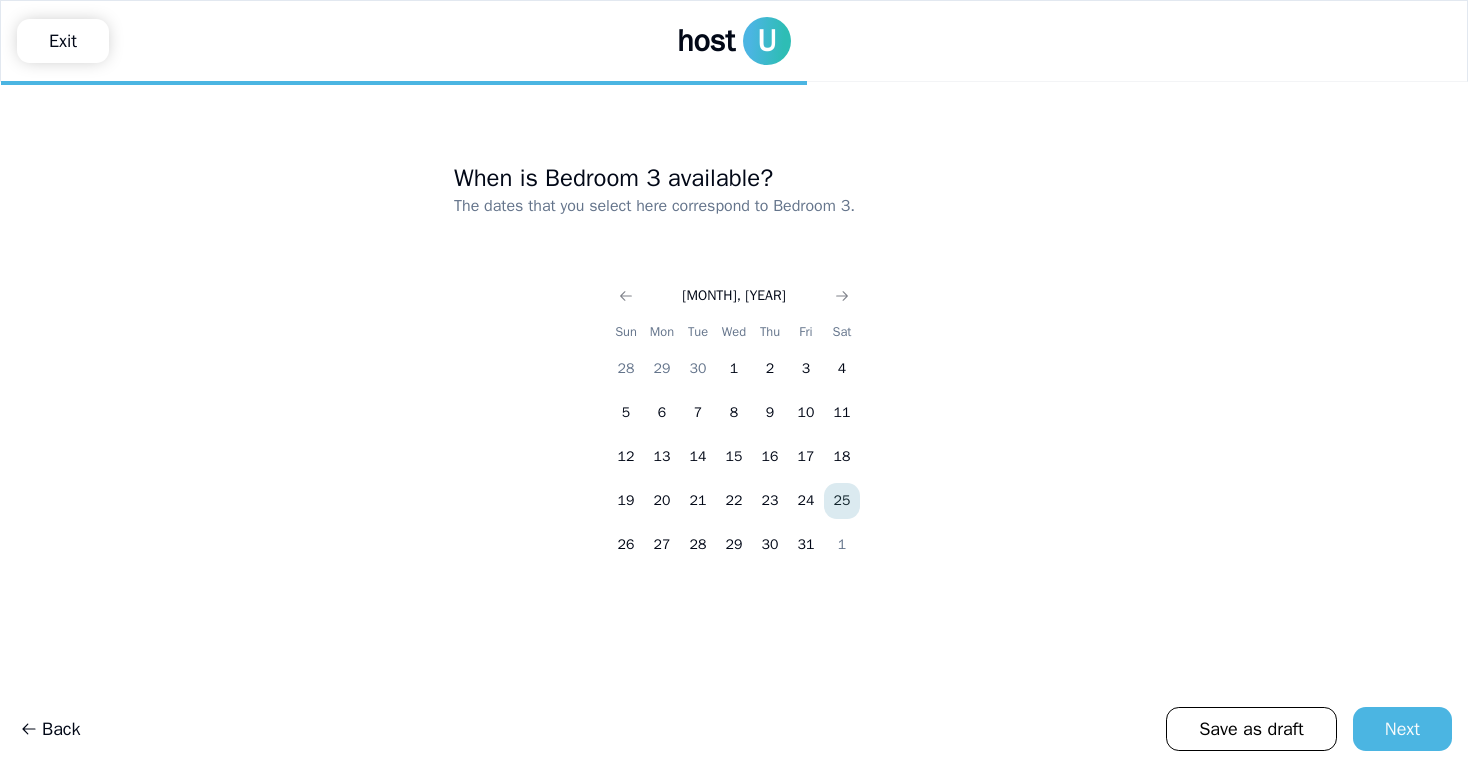 click on "25" at bounding box center (842, 501) 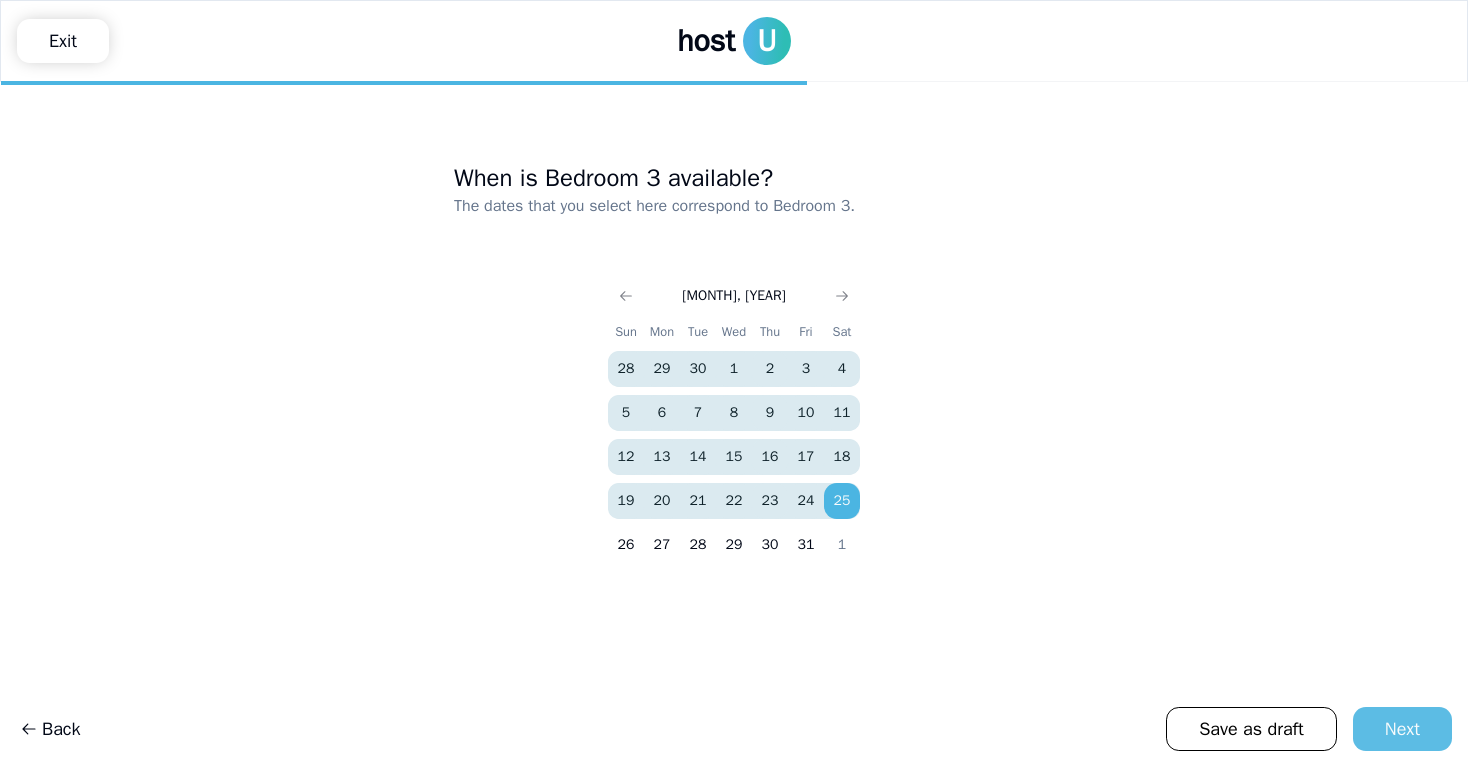 click on "Next" at bounding box center (1402, 729) 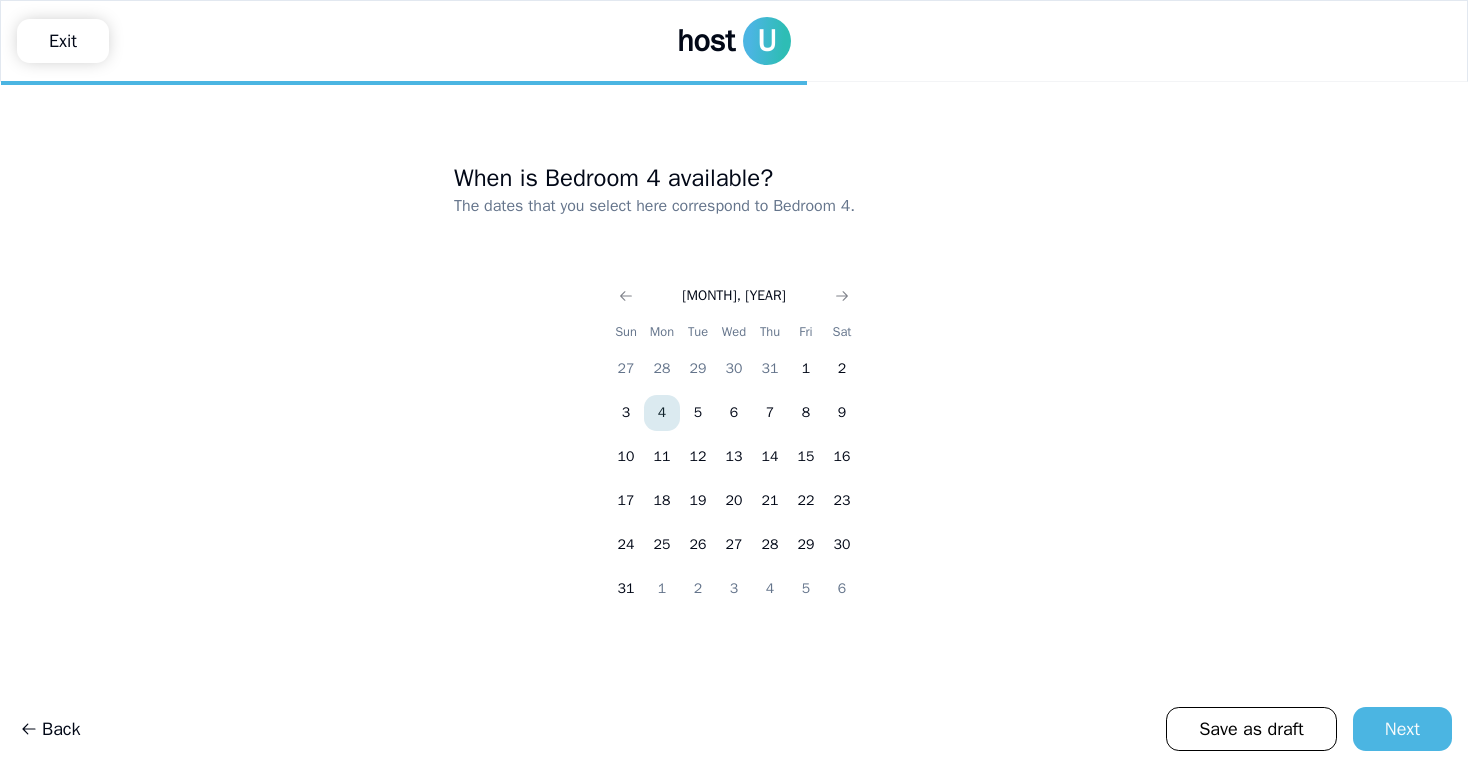 click on "[MONTH], [YEAR]" at bounding box center [734, 294] 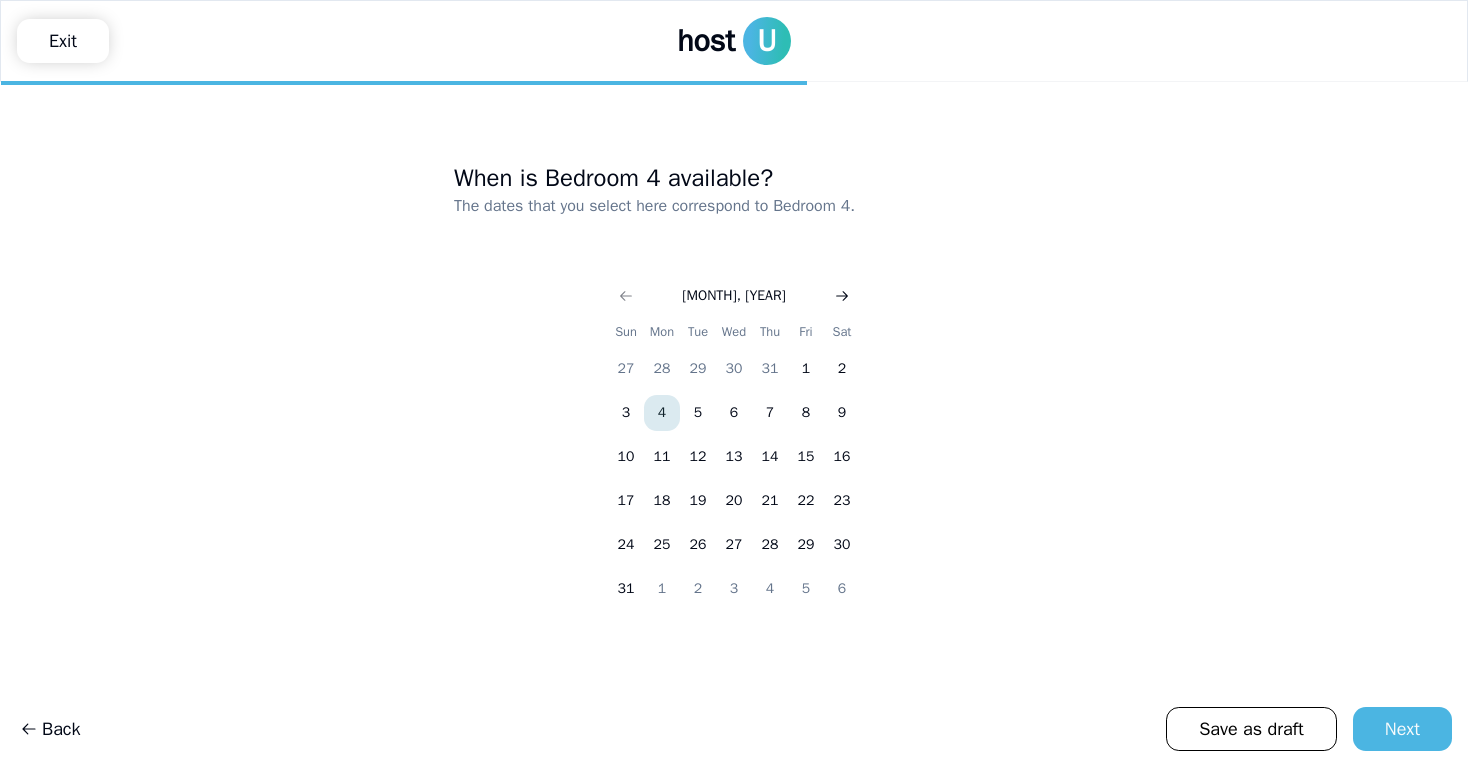 click 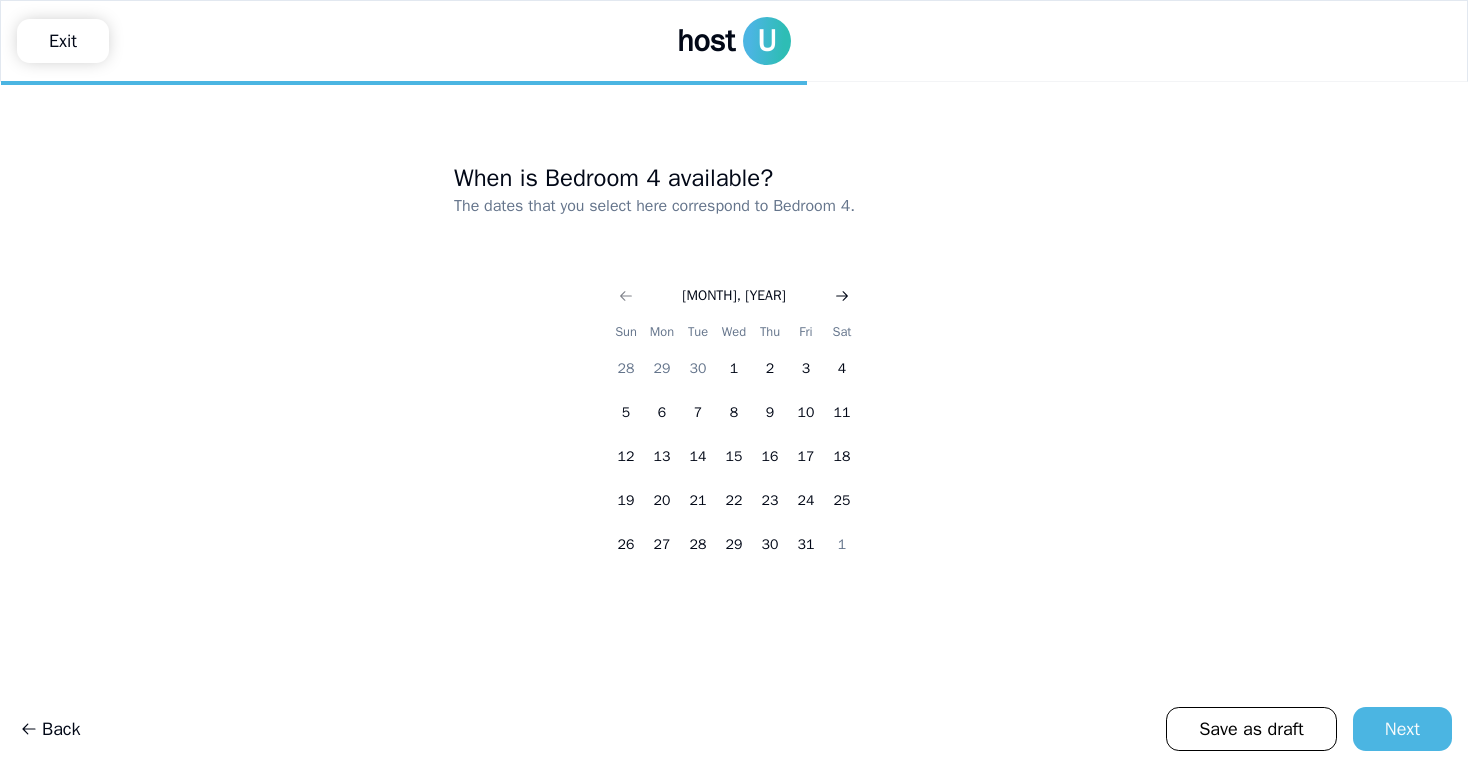 click 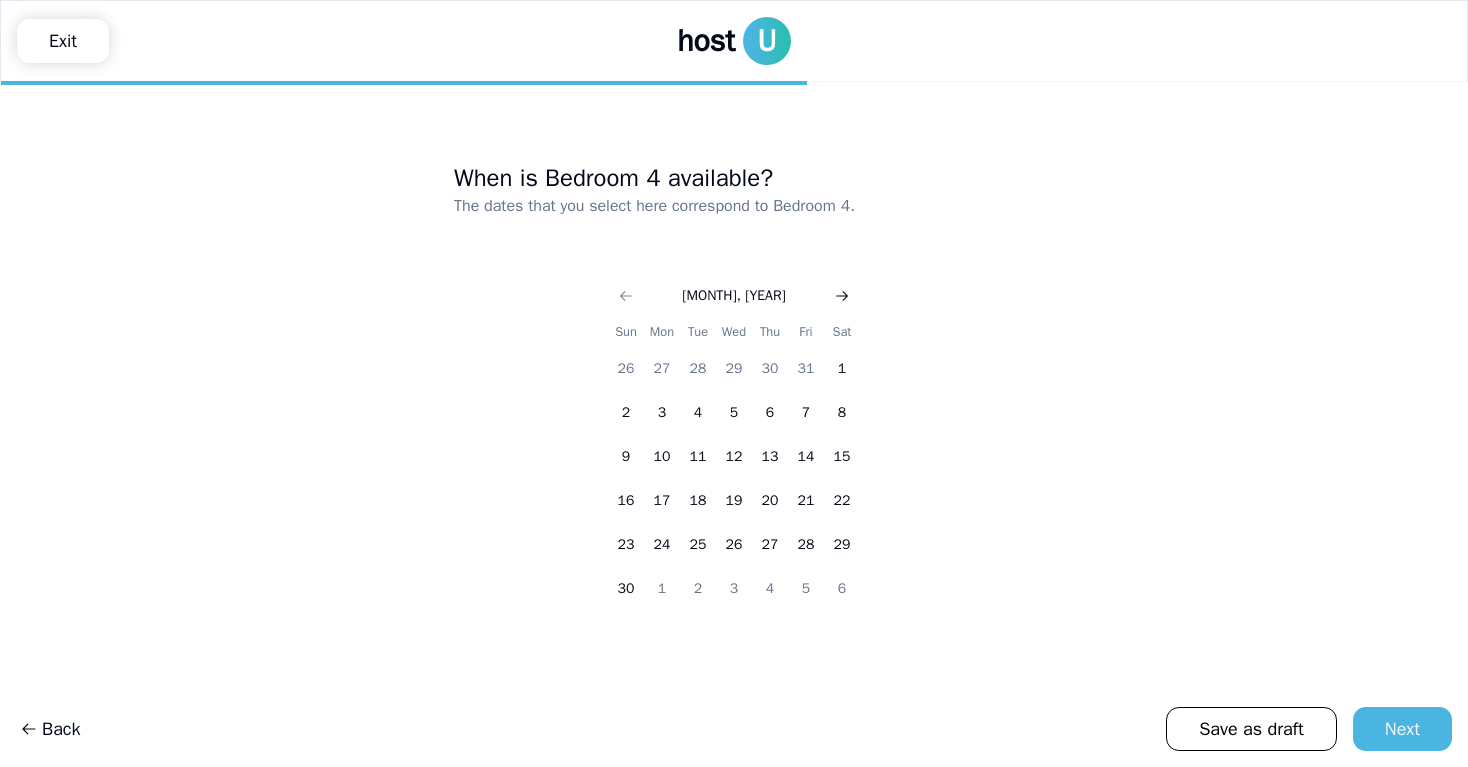 click 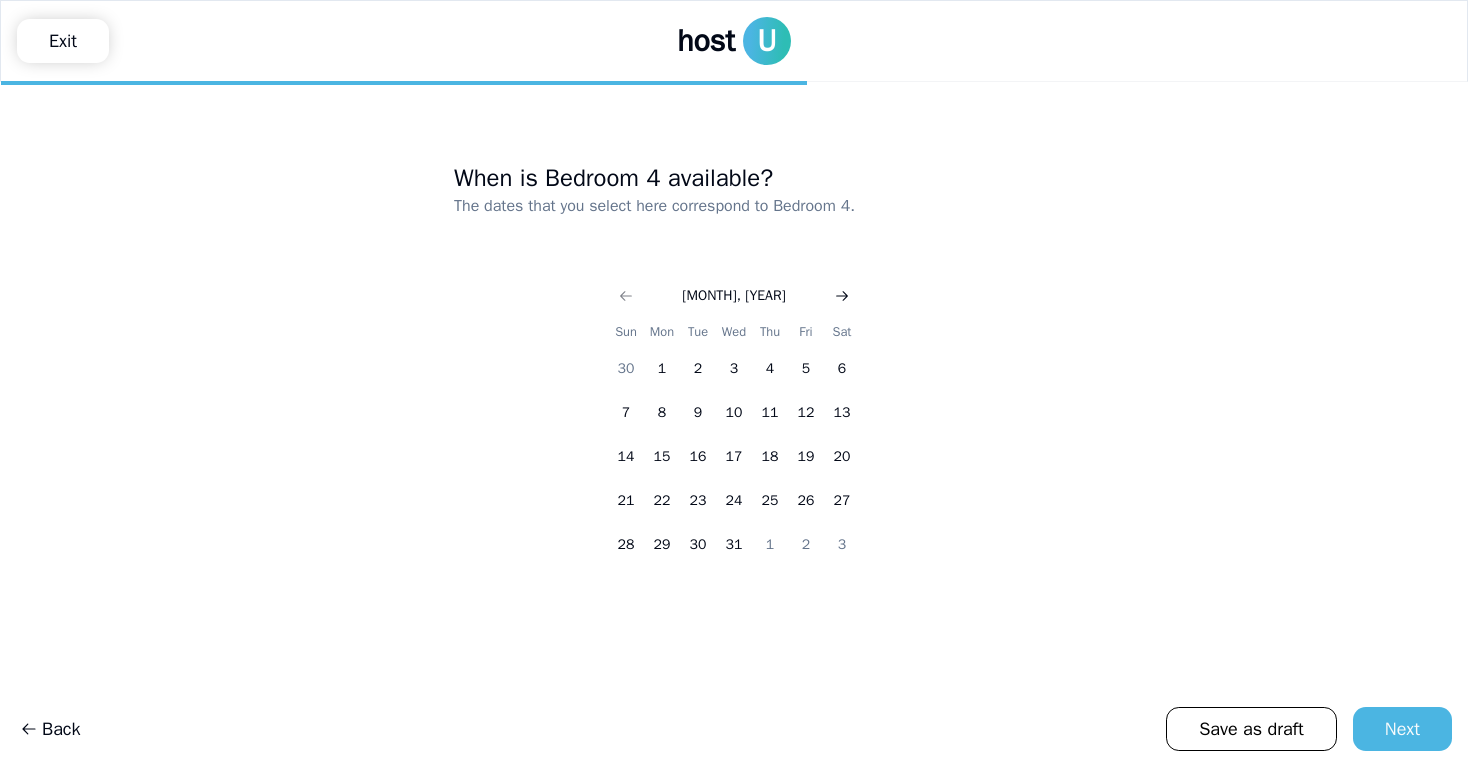 click 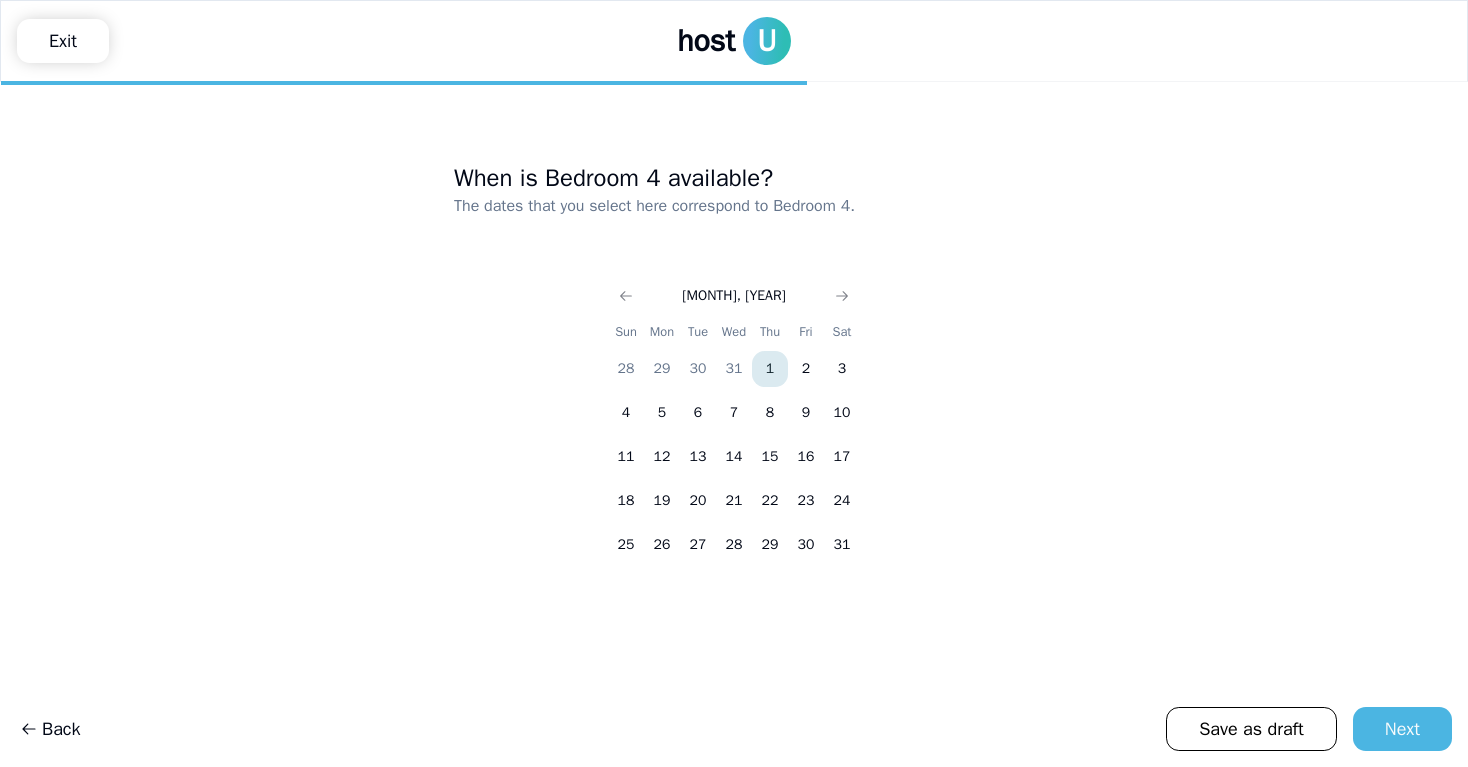 click on "1" at bounding box center (770, 369) 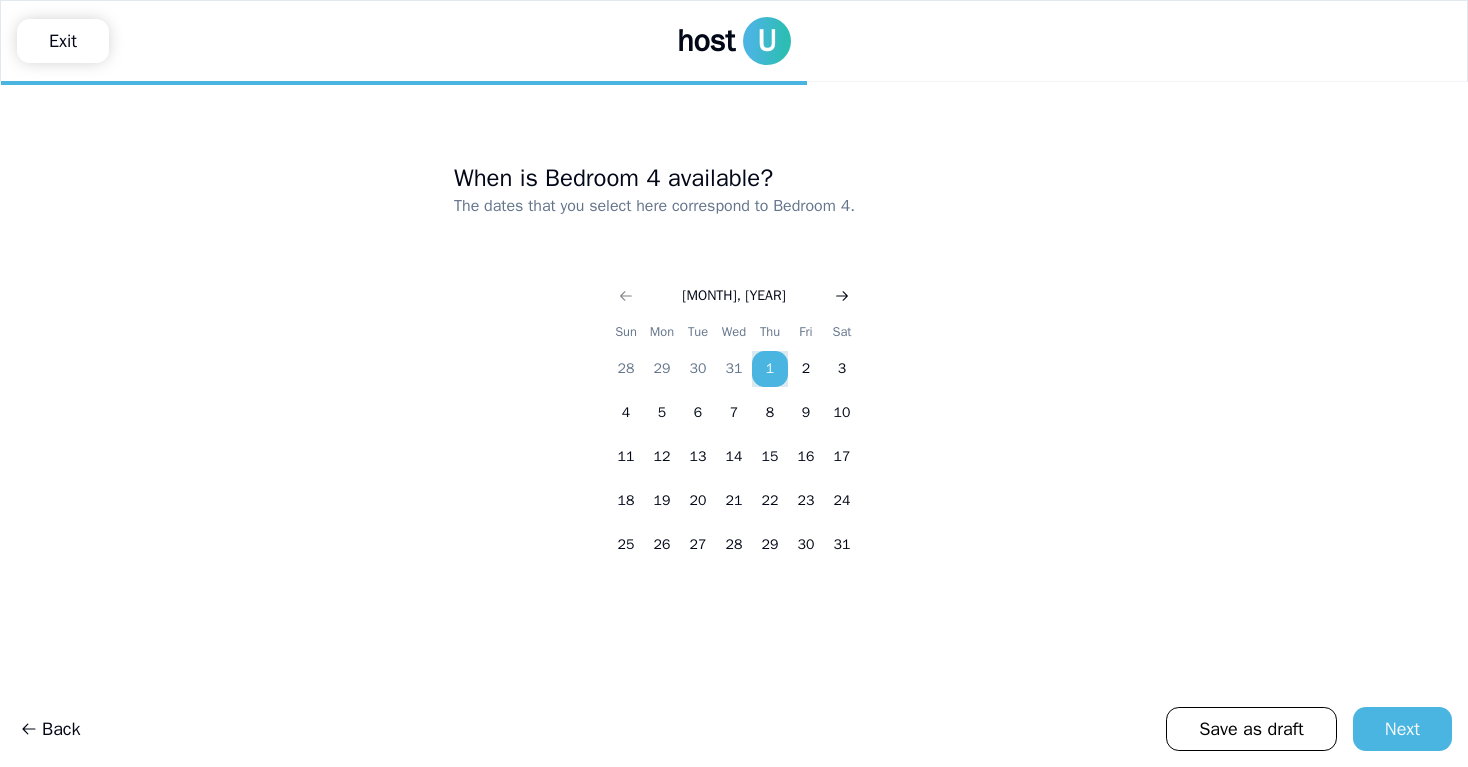 click 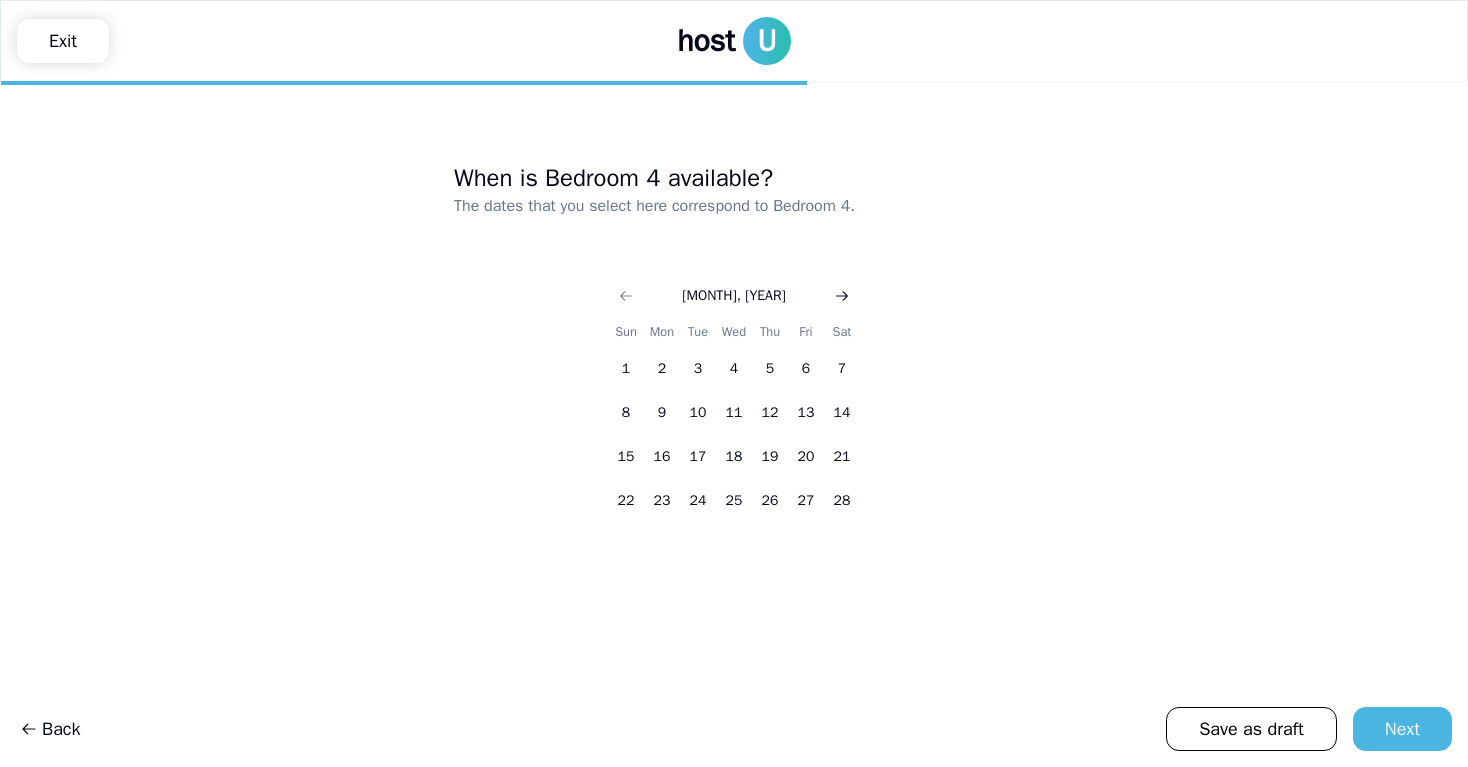click 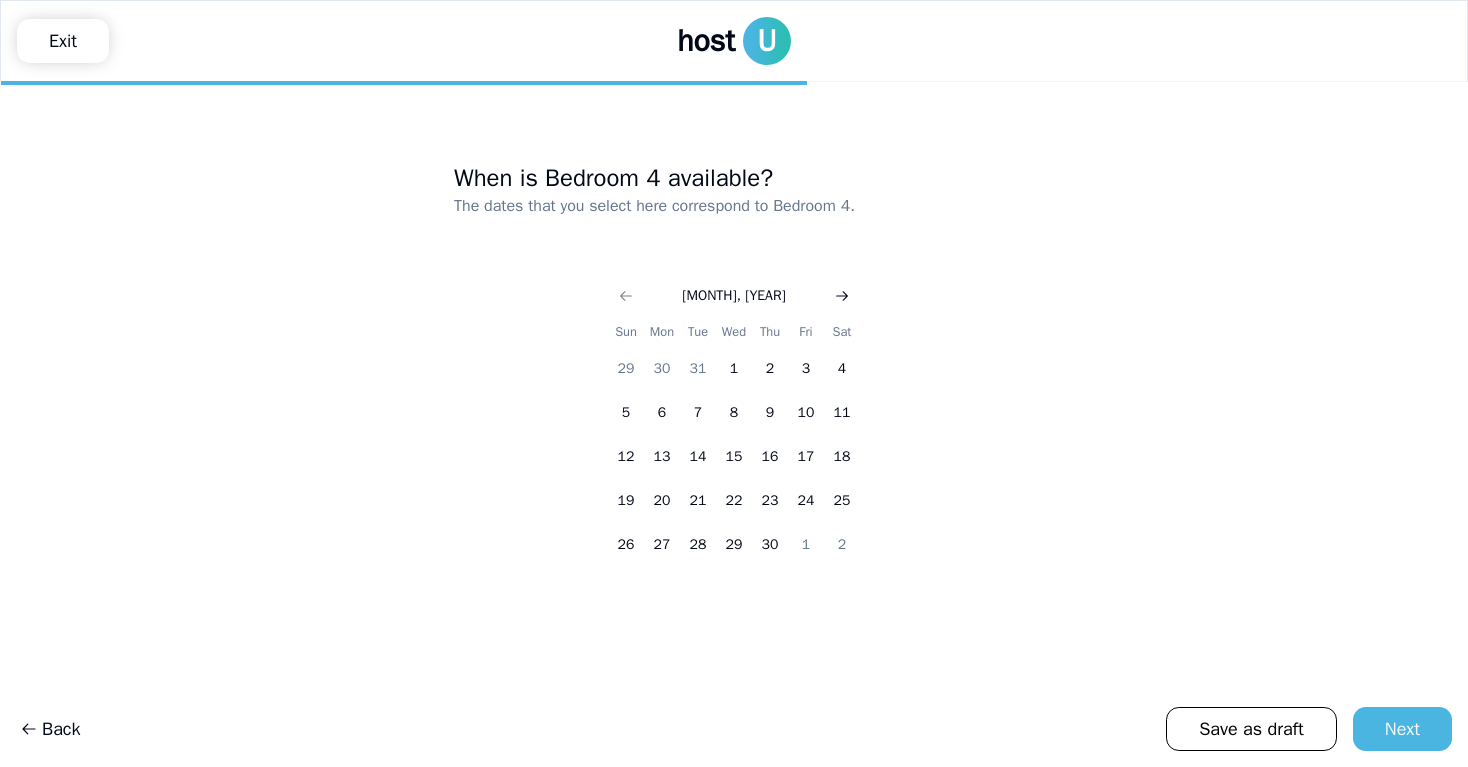 click 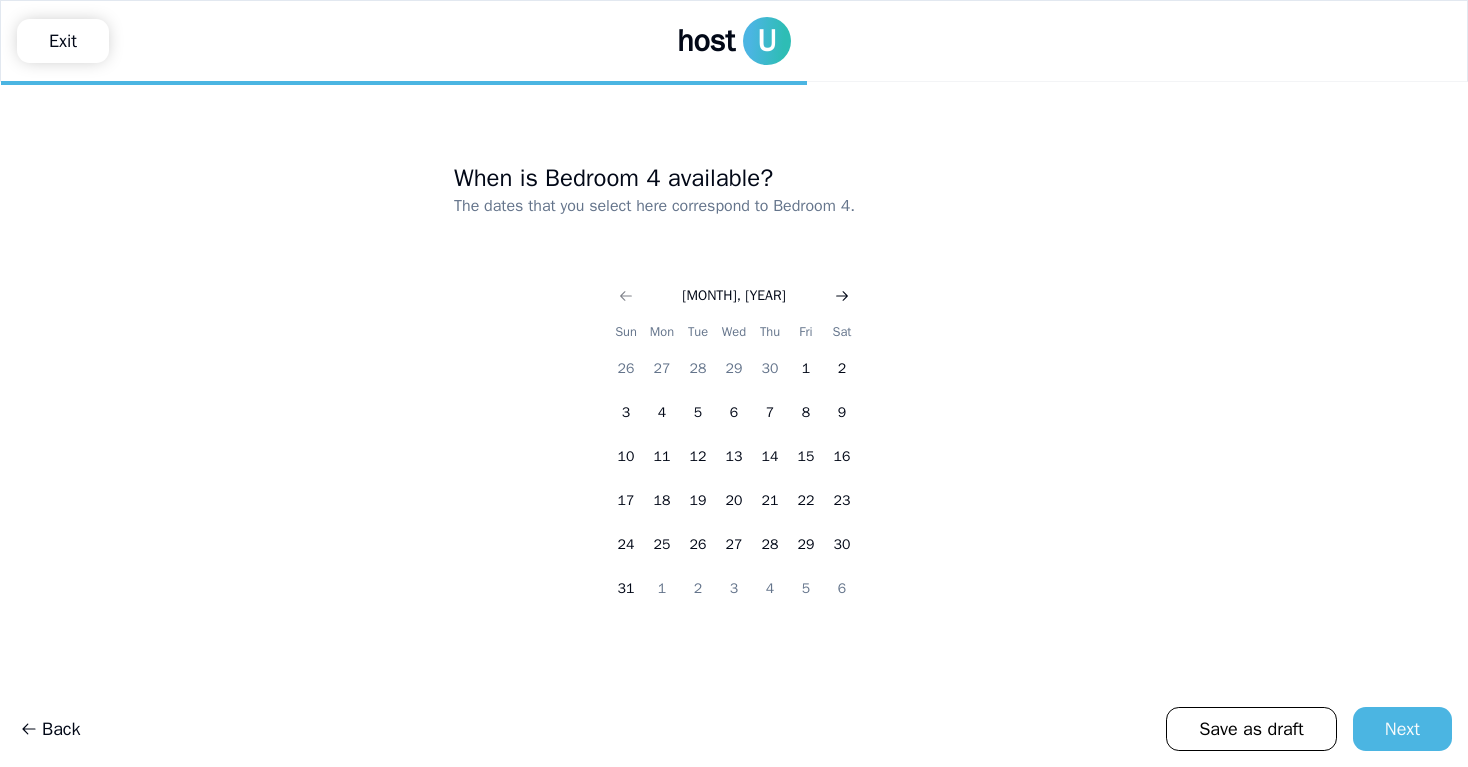 click 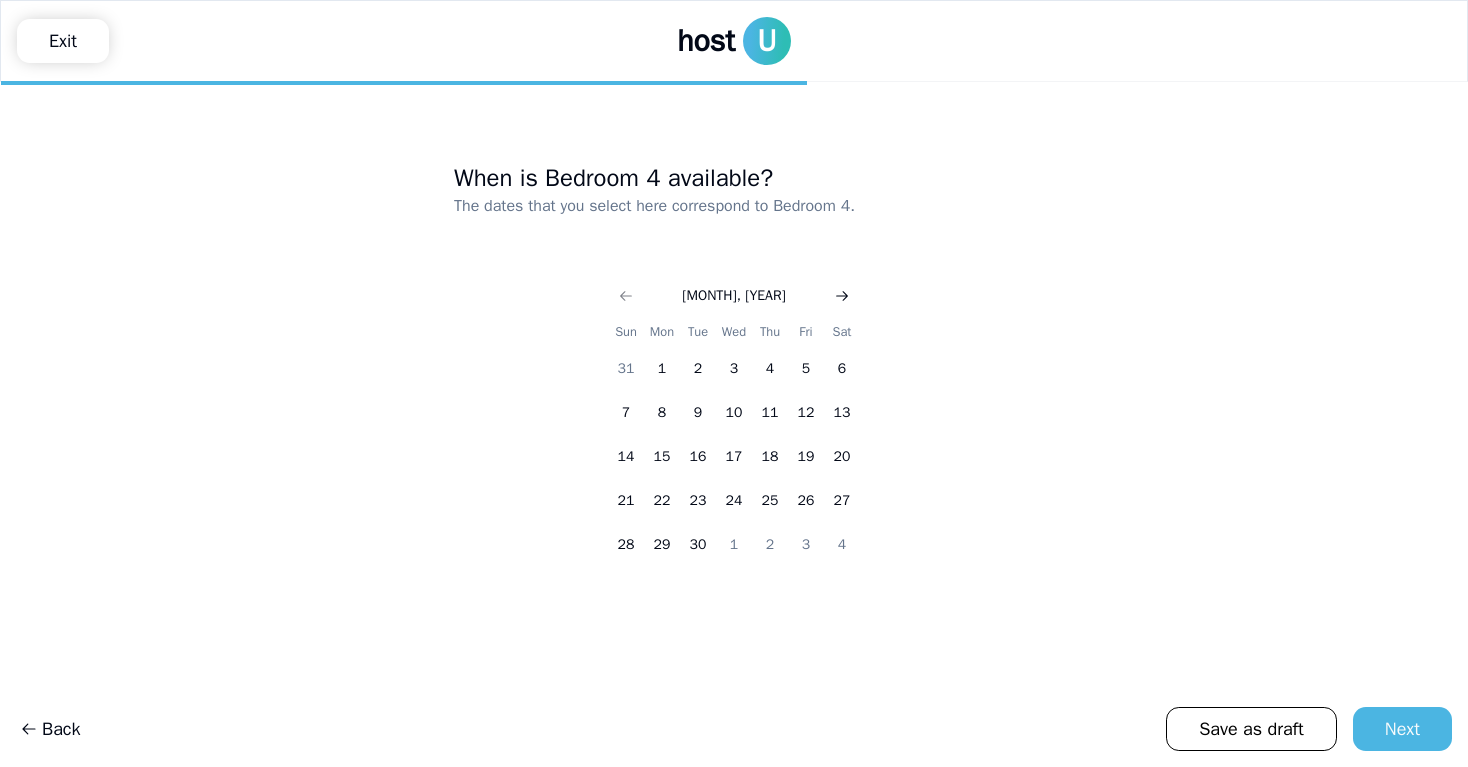 click at bounding box center [842, 296] 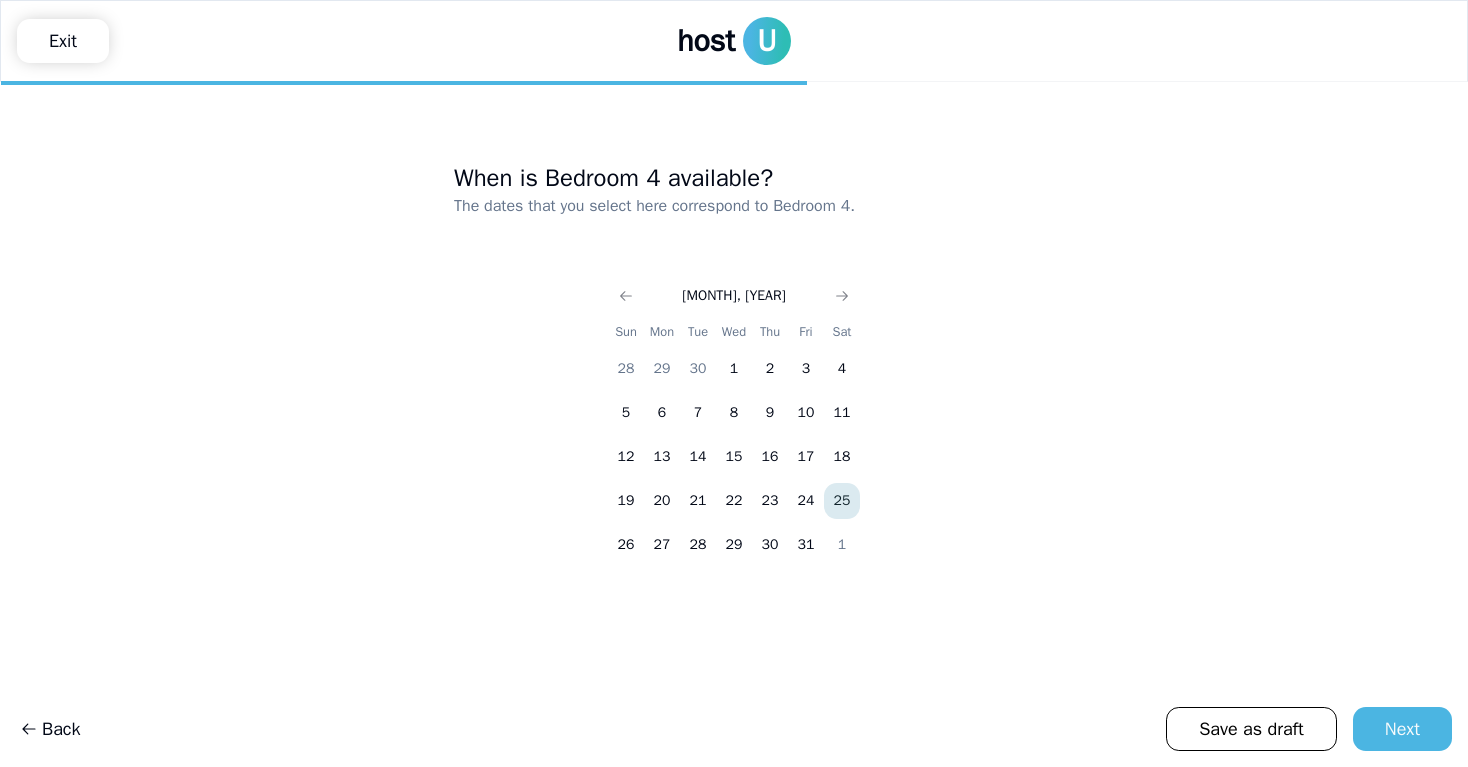 click on "25" at bounding box center (842, 501) 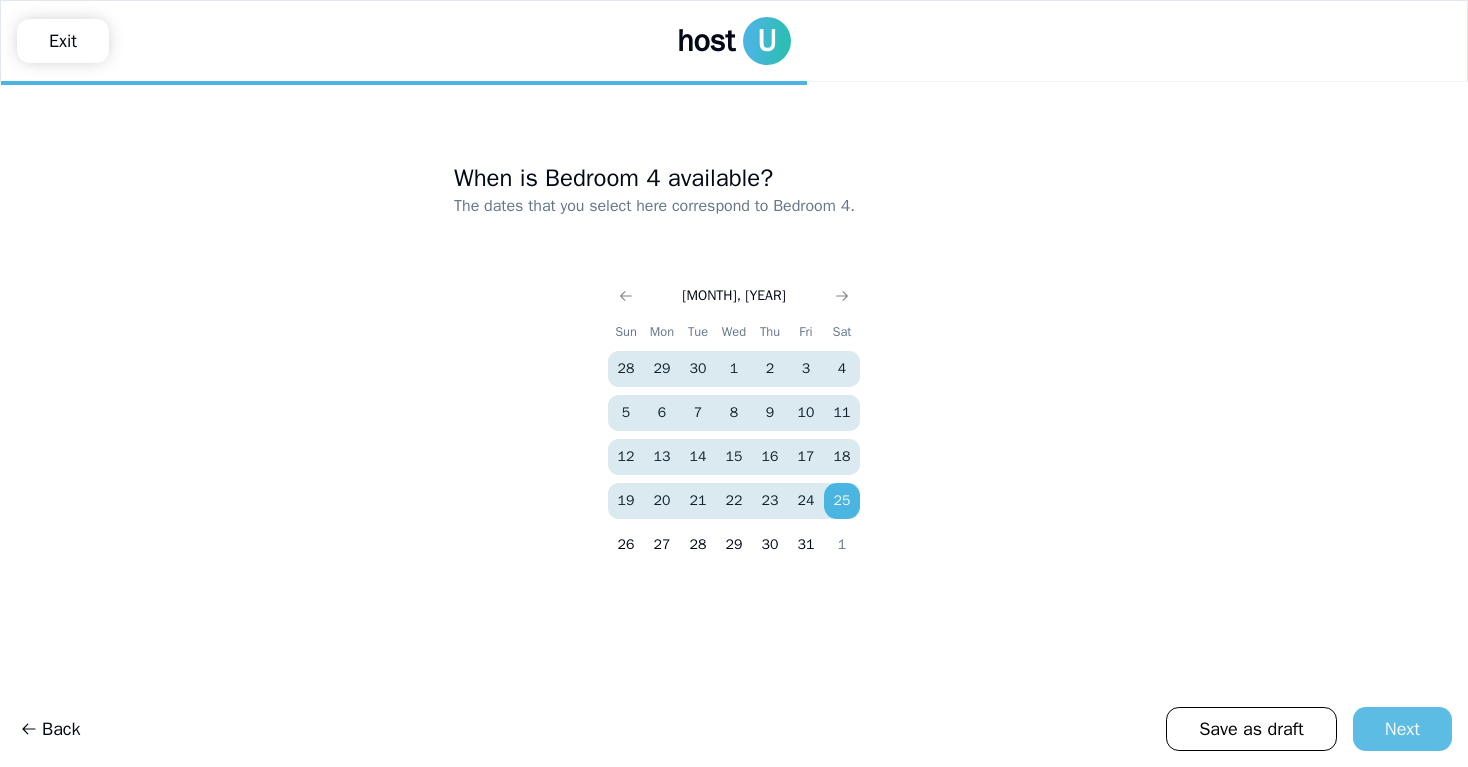 click on "Next" at bounding box center (1402, 729) 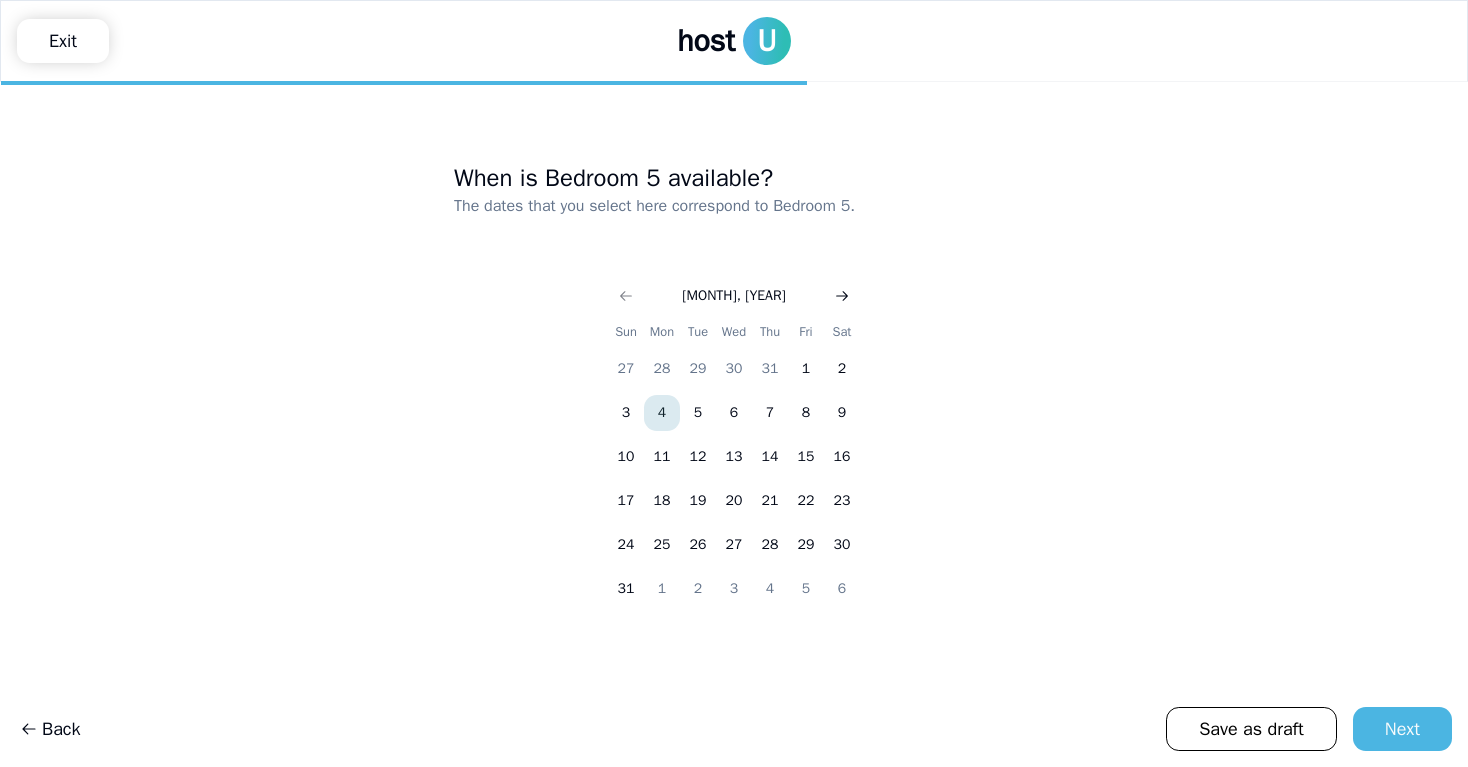 click 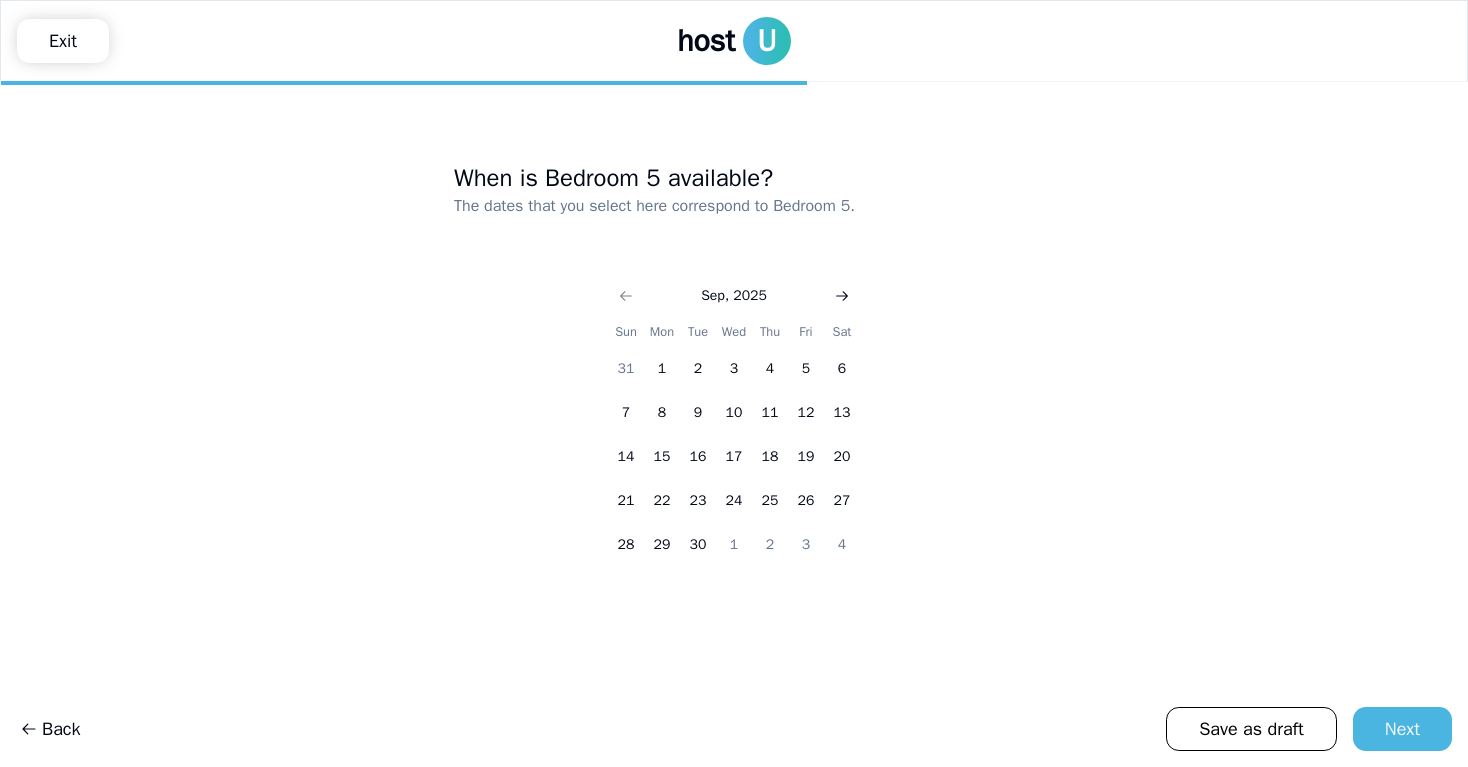 click 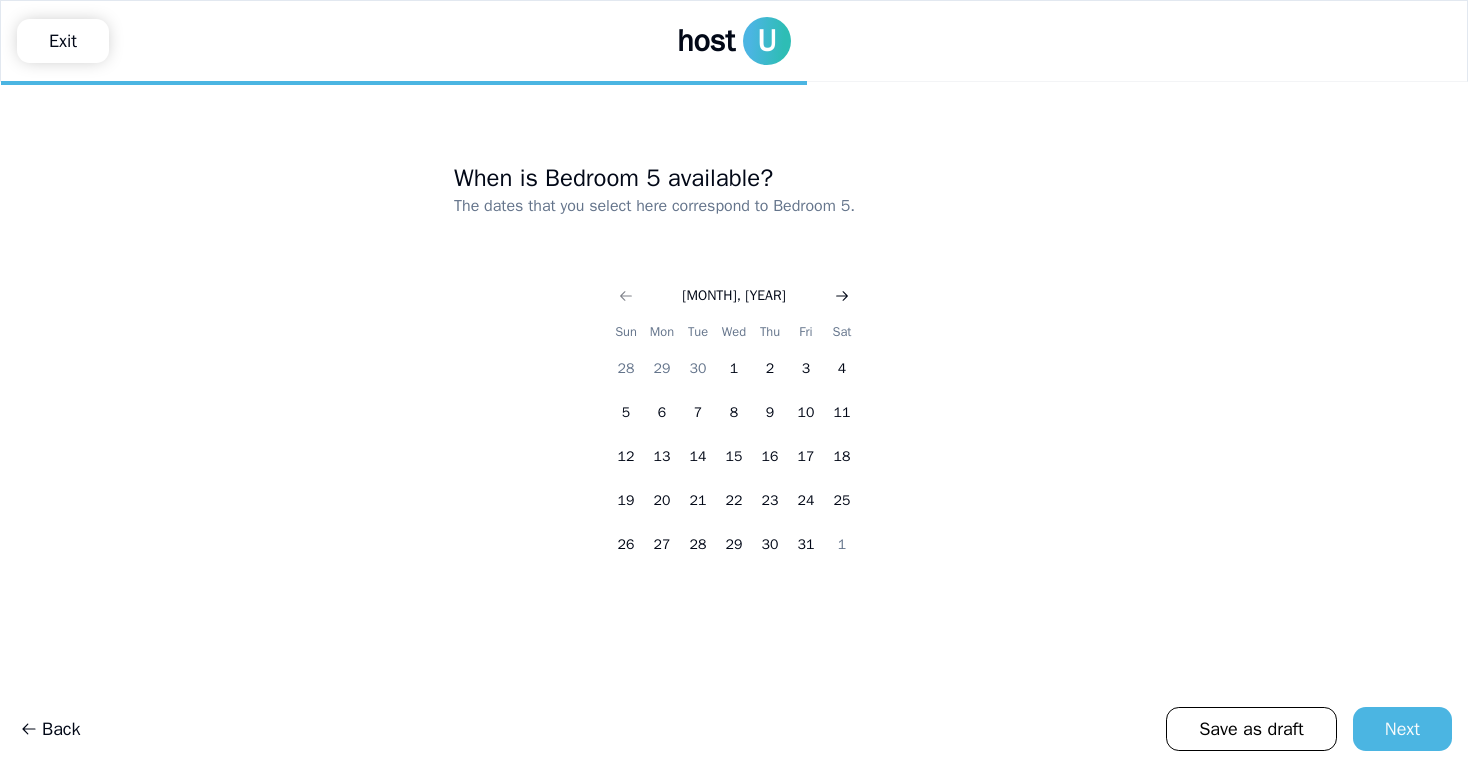 click 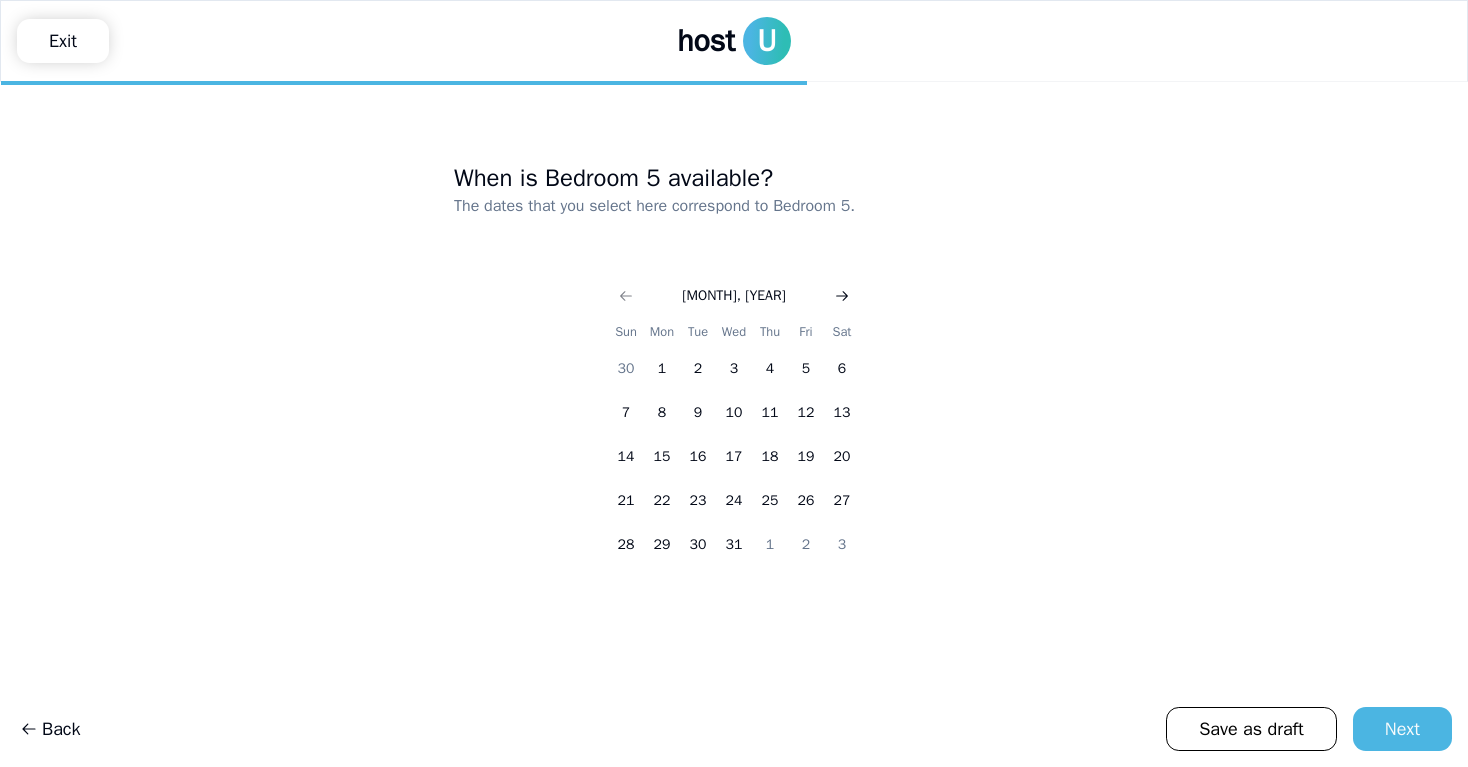 click 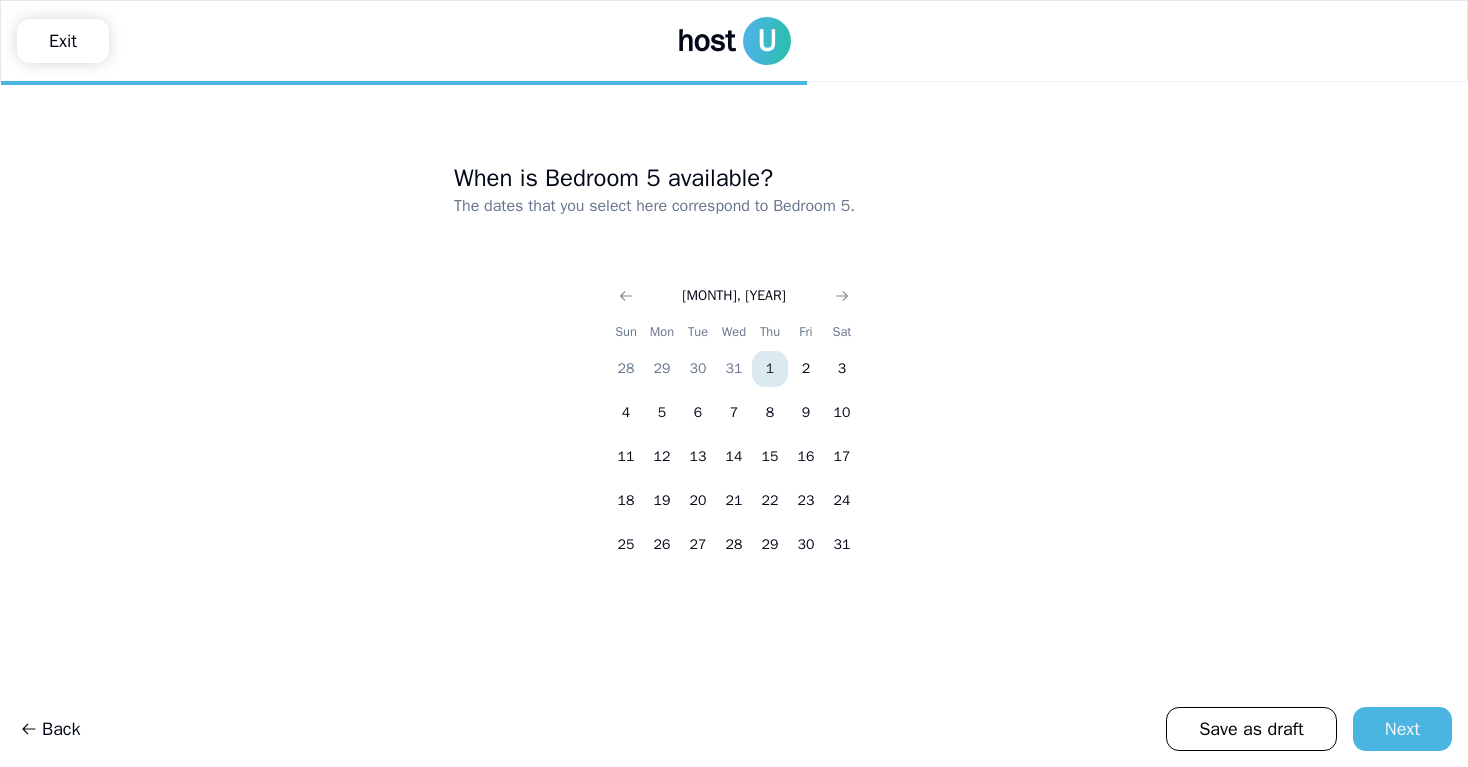 click on "1" at bounding box center (770, 369) 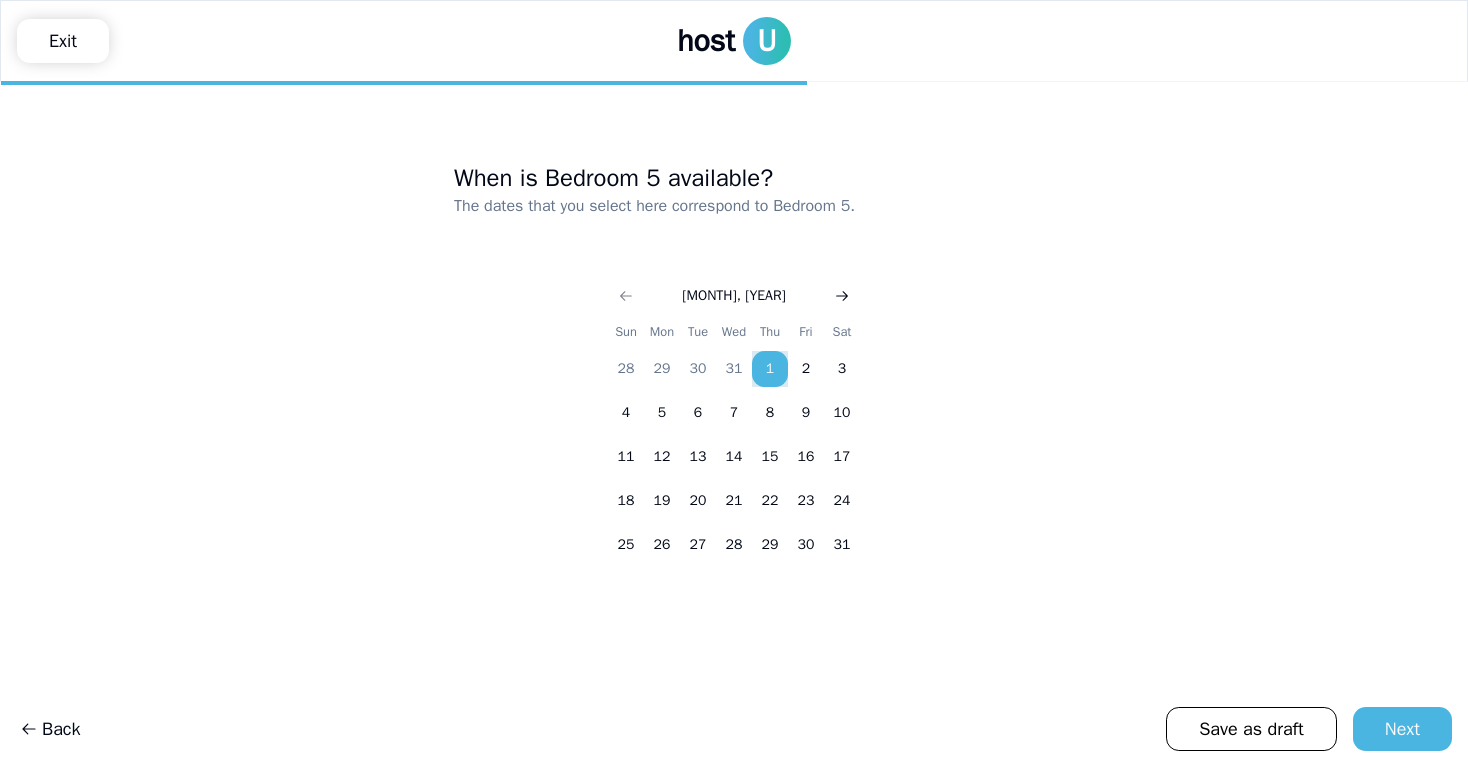 click at bounding box center (842, 296) 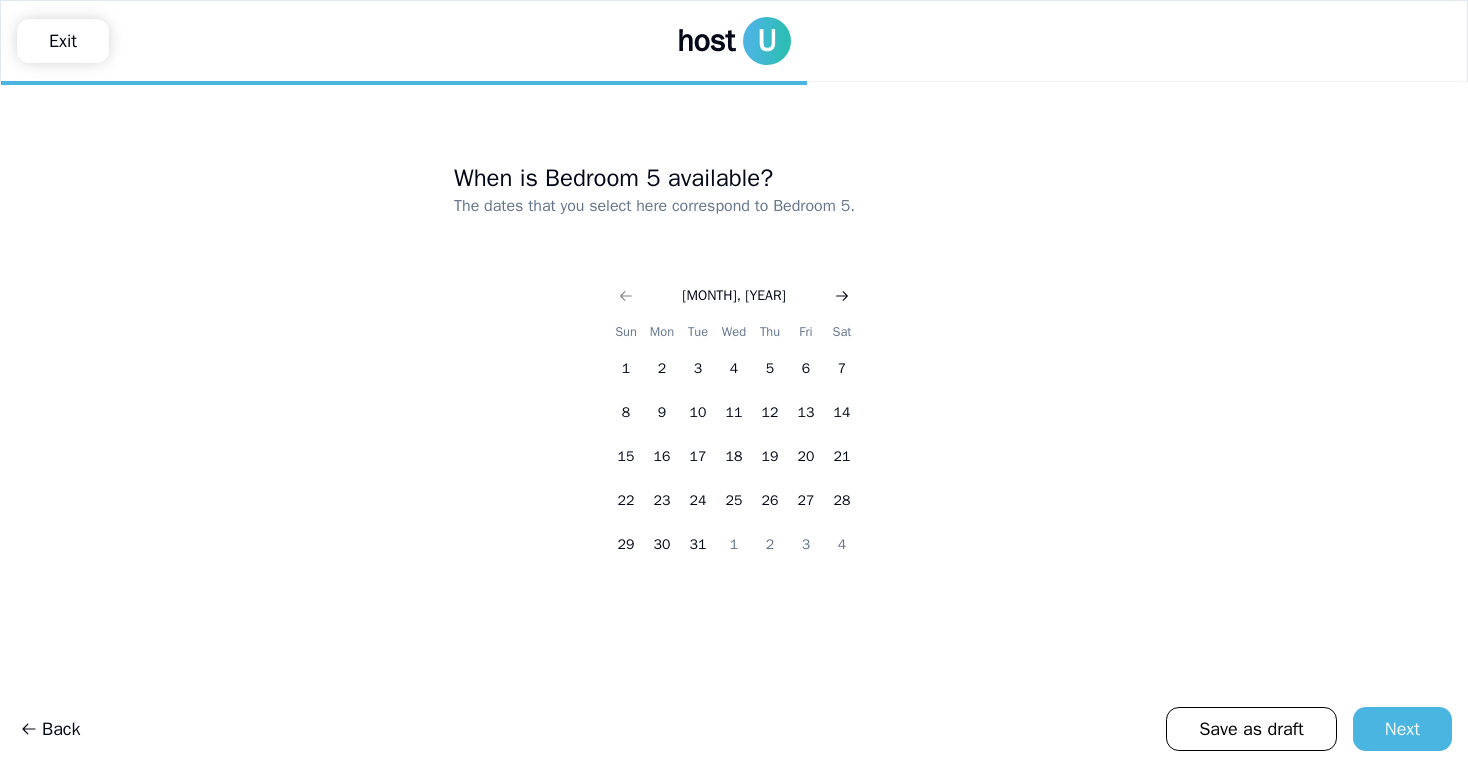 click at bounding box center [842, 296] 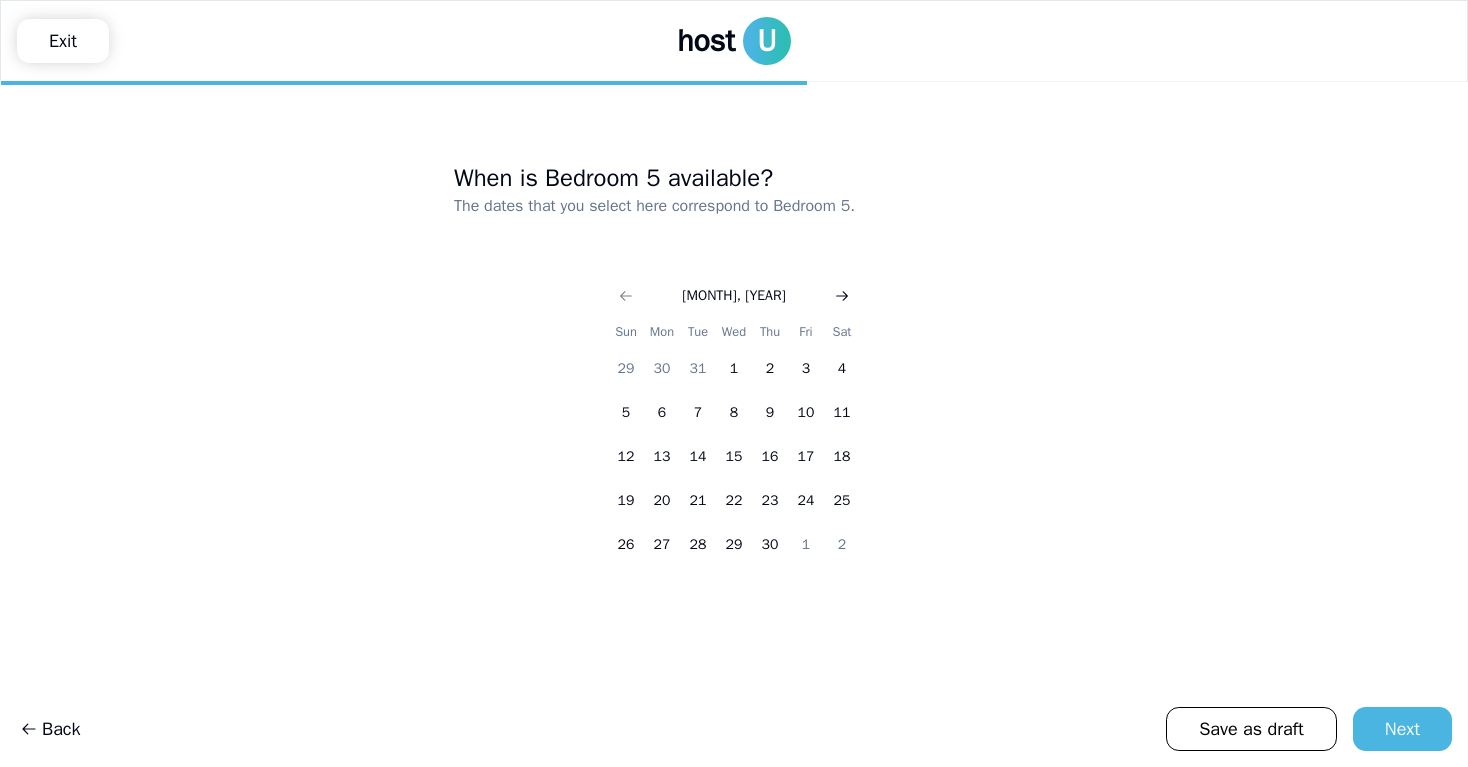 click at bounding box center (842, 296) 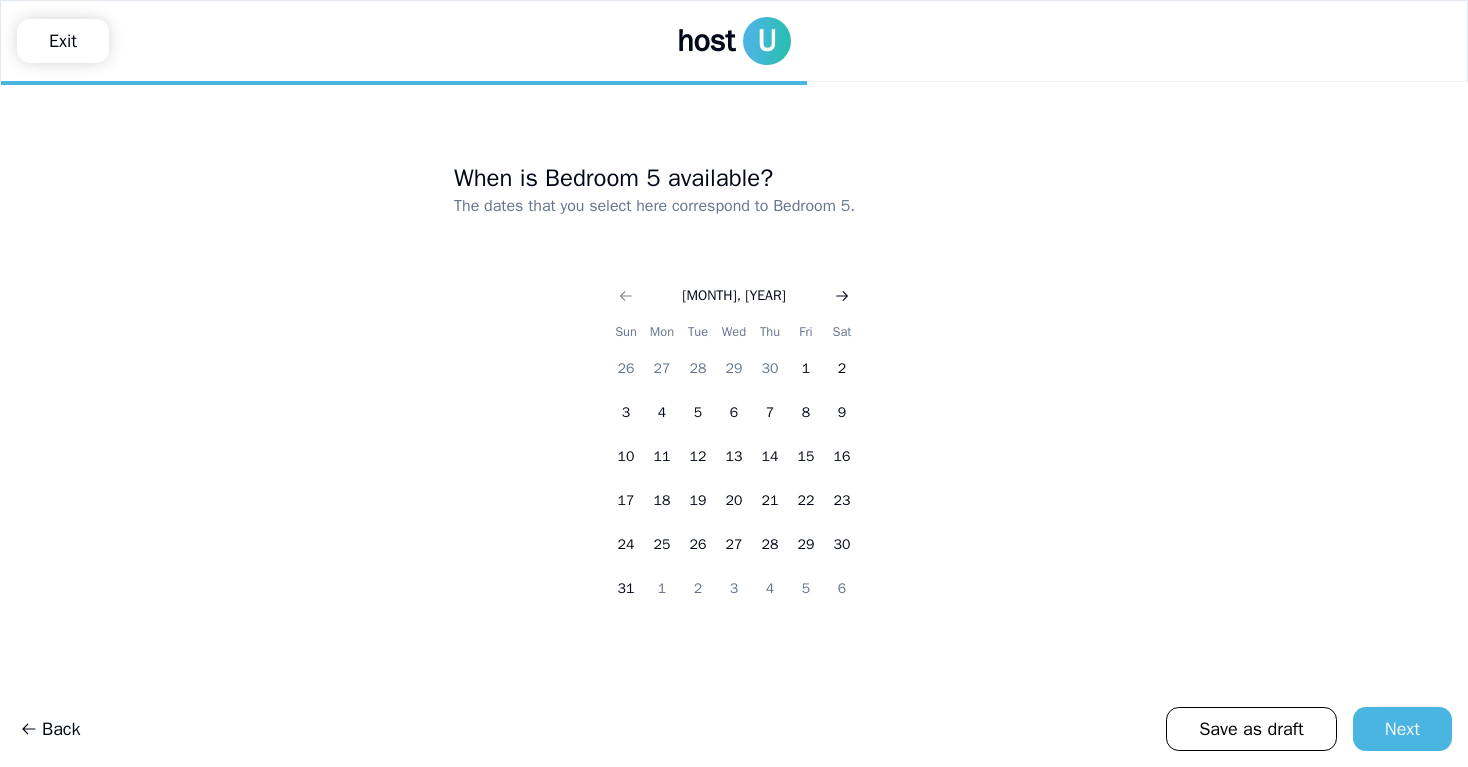 click at bounding box center (842, 296) 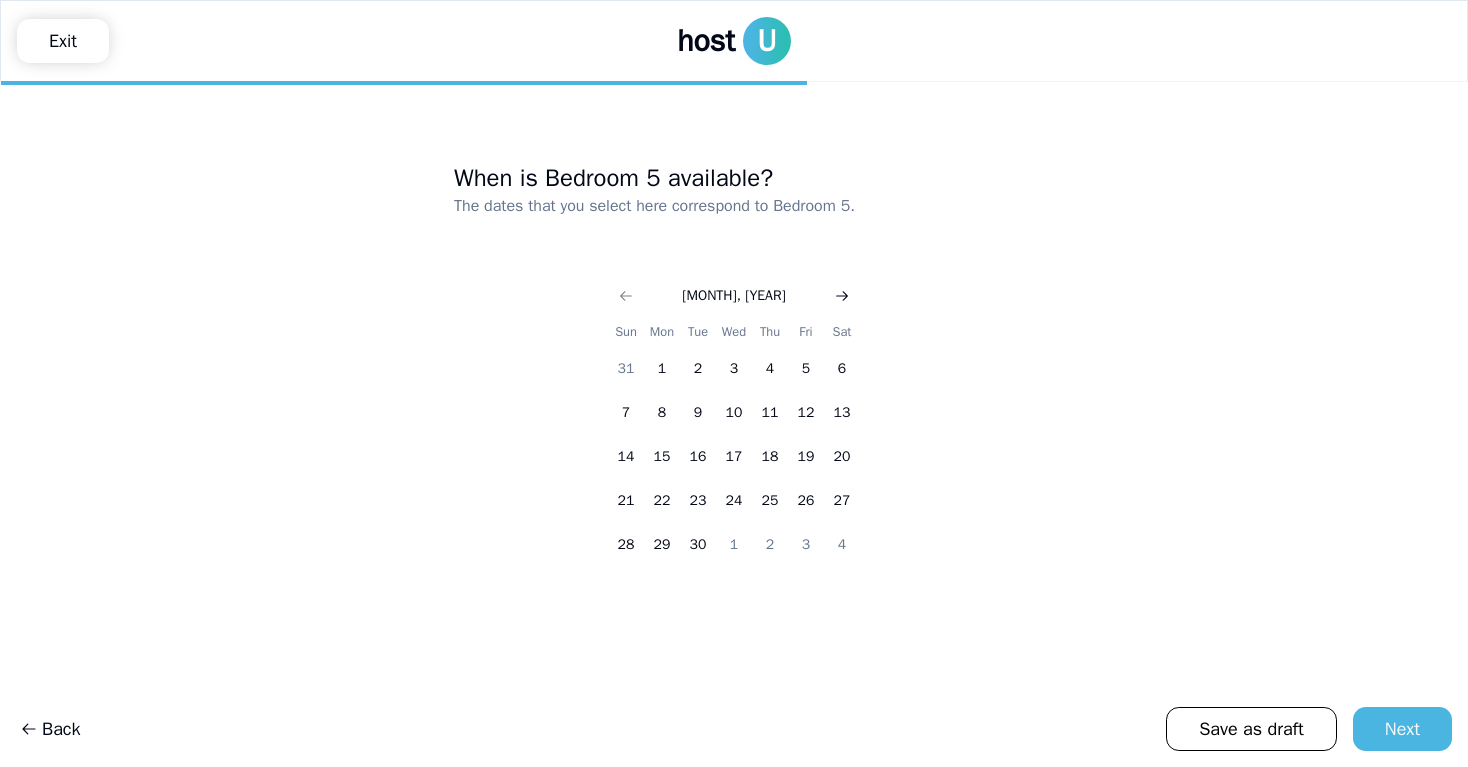 click at bounding box center [842, 296] 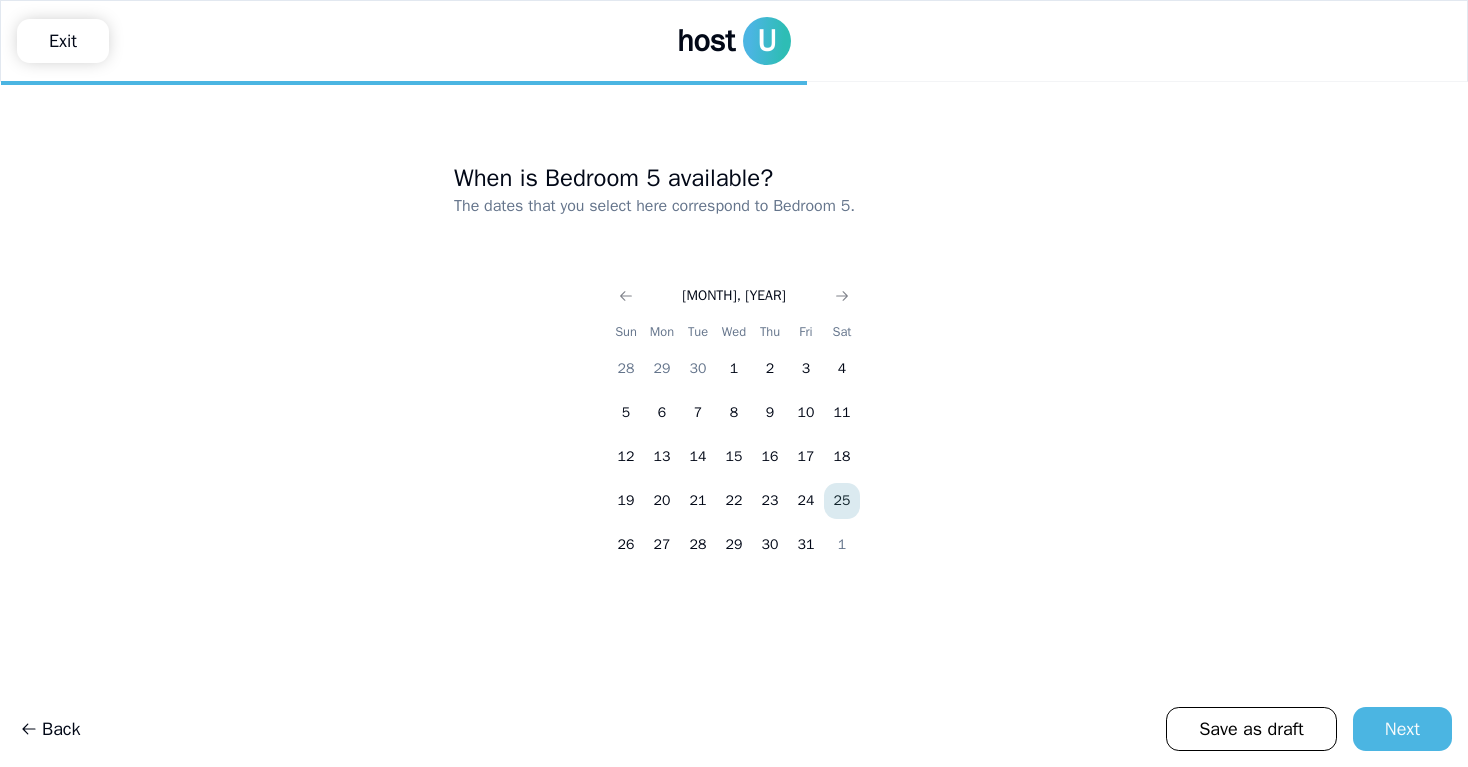 click on "25" at bounding box center (842, 501) 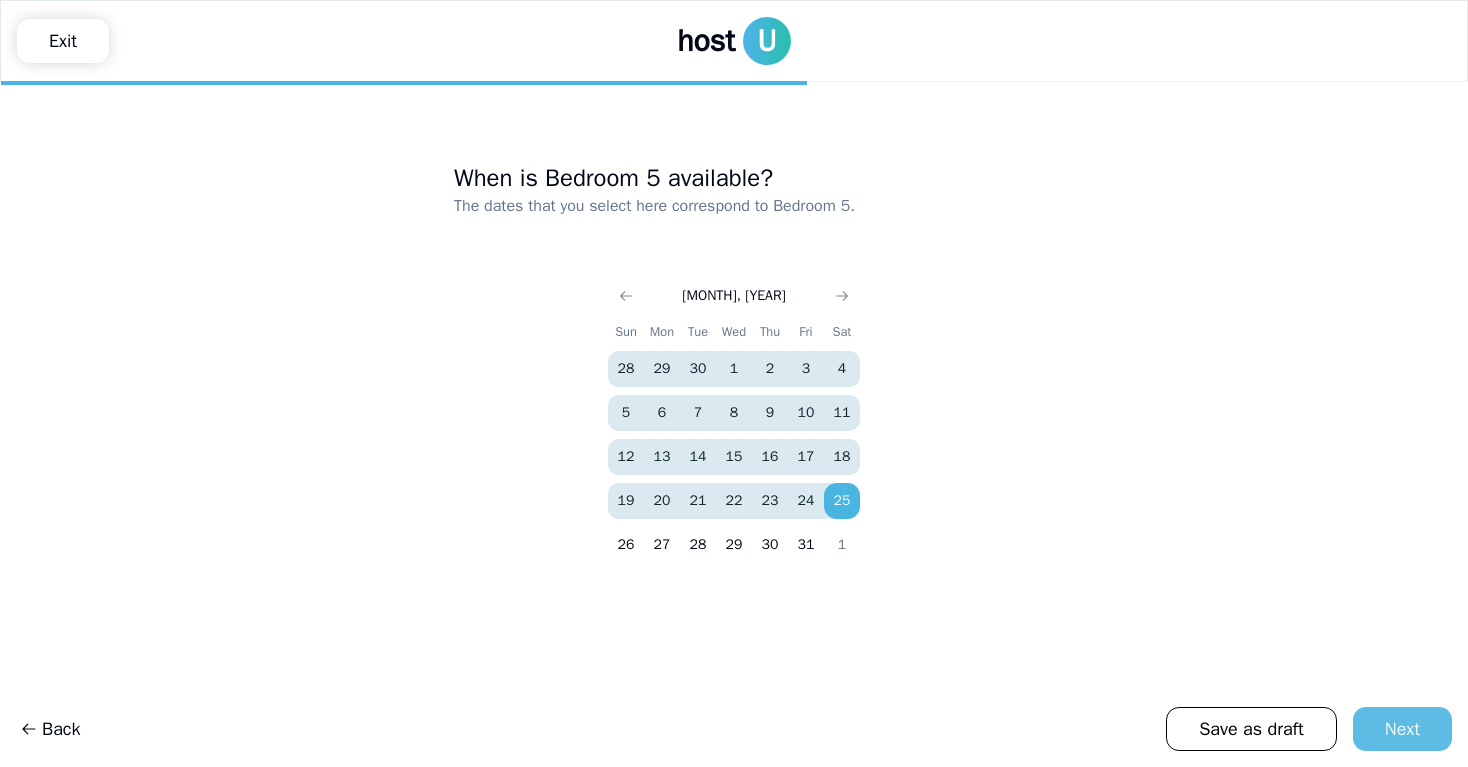 click on "Next" at bounding box center (1402, 729) 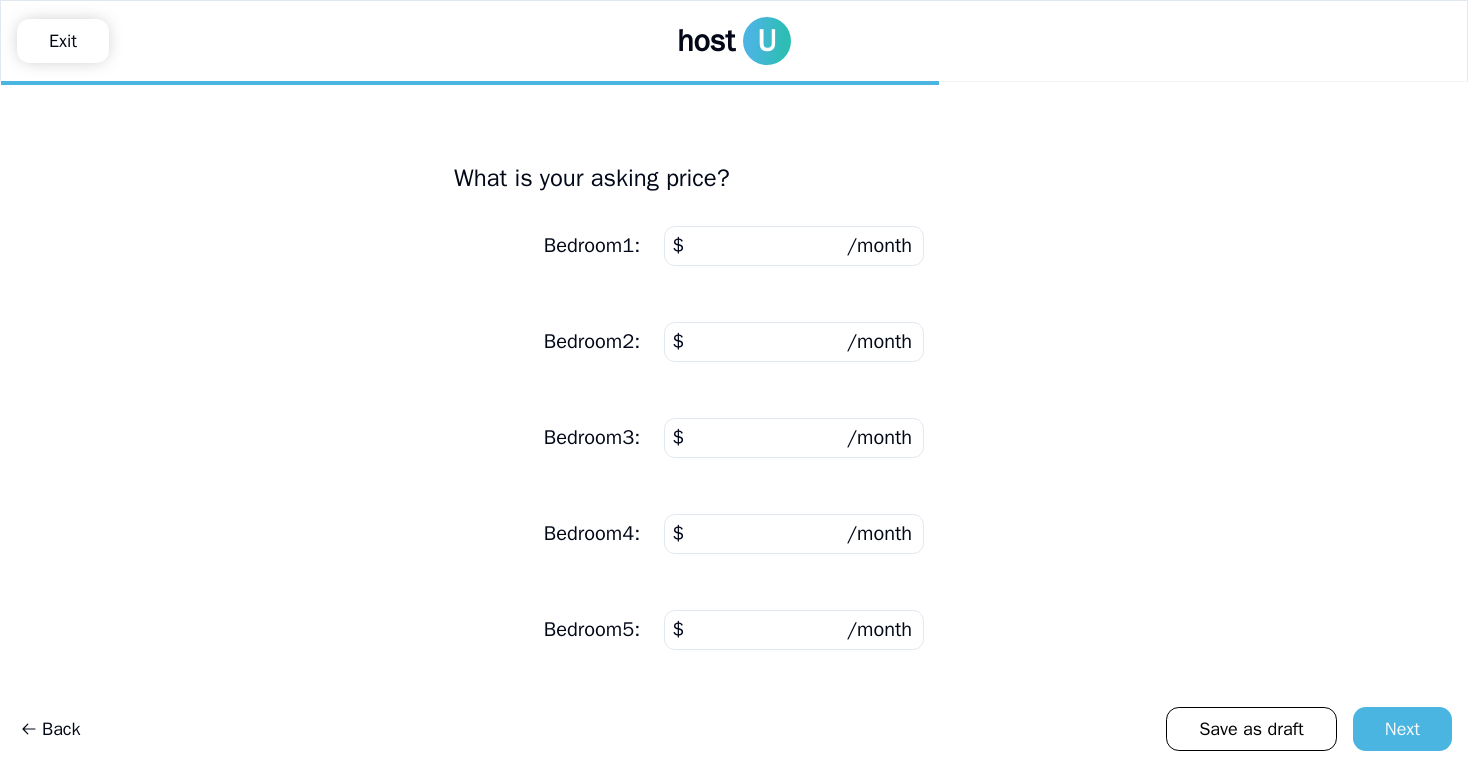 click at bounding box center [794, 246] 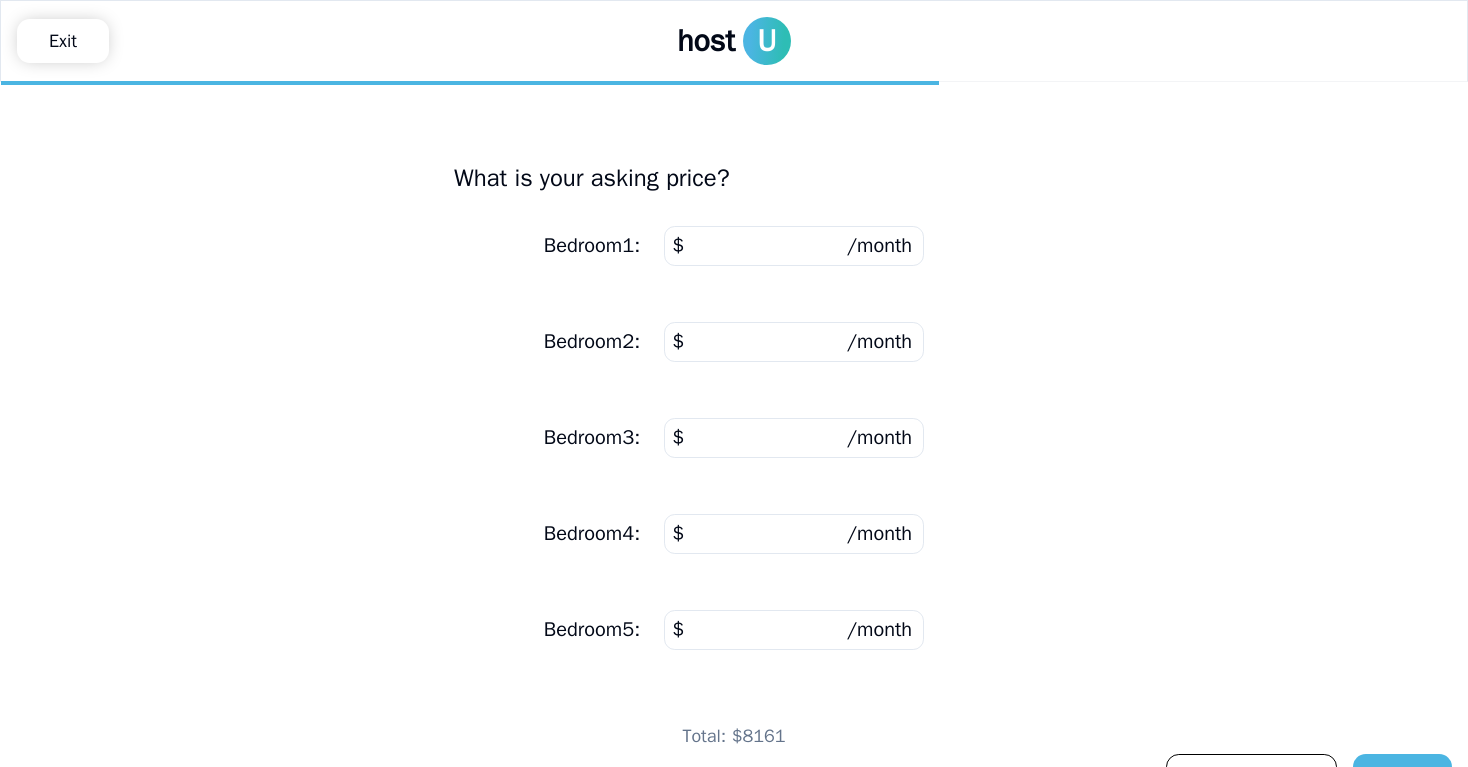 type on "****" 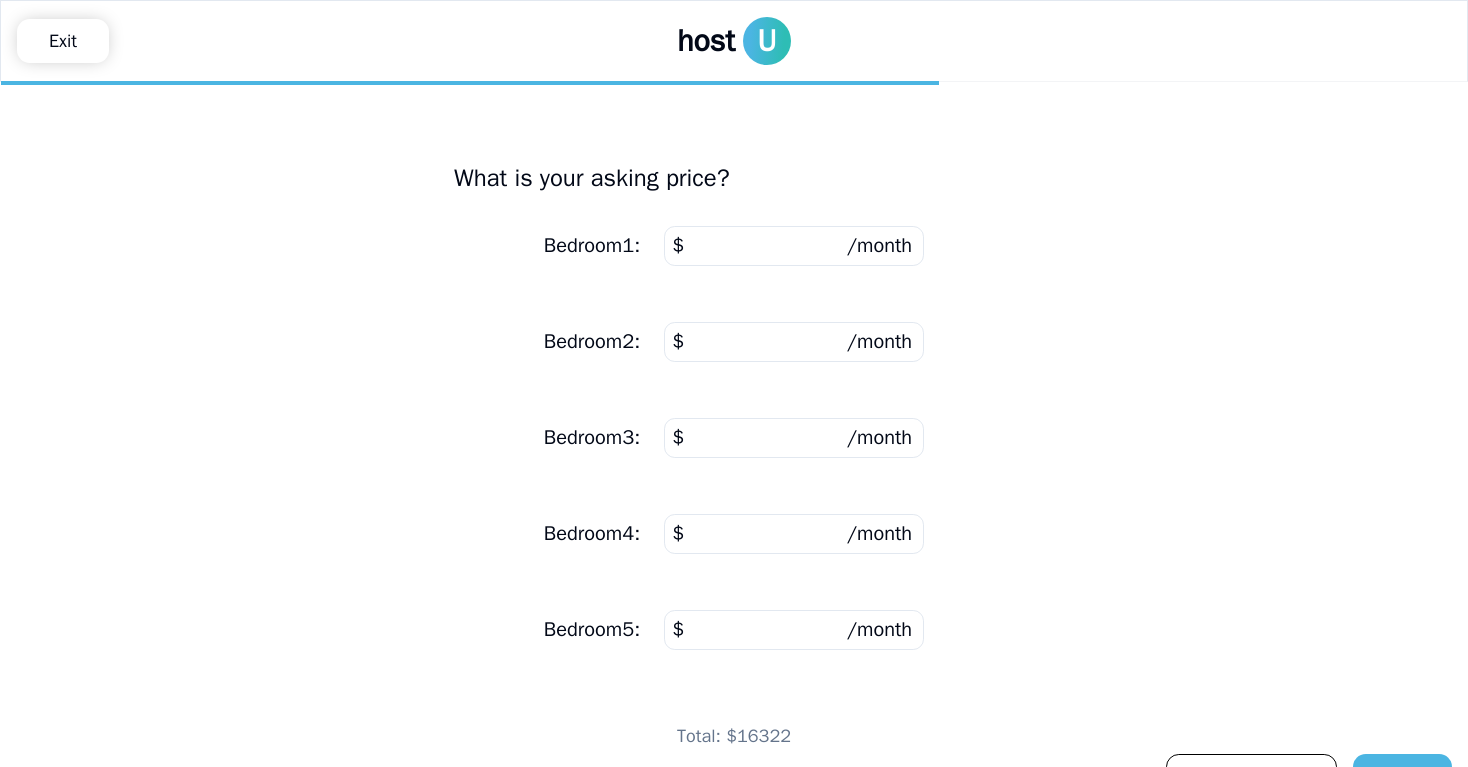 type on "****" 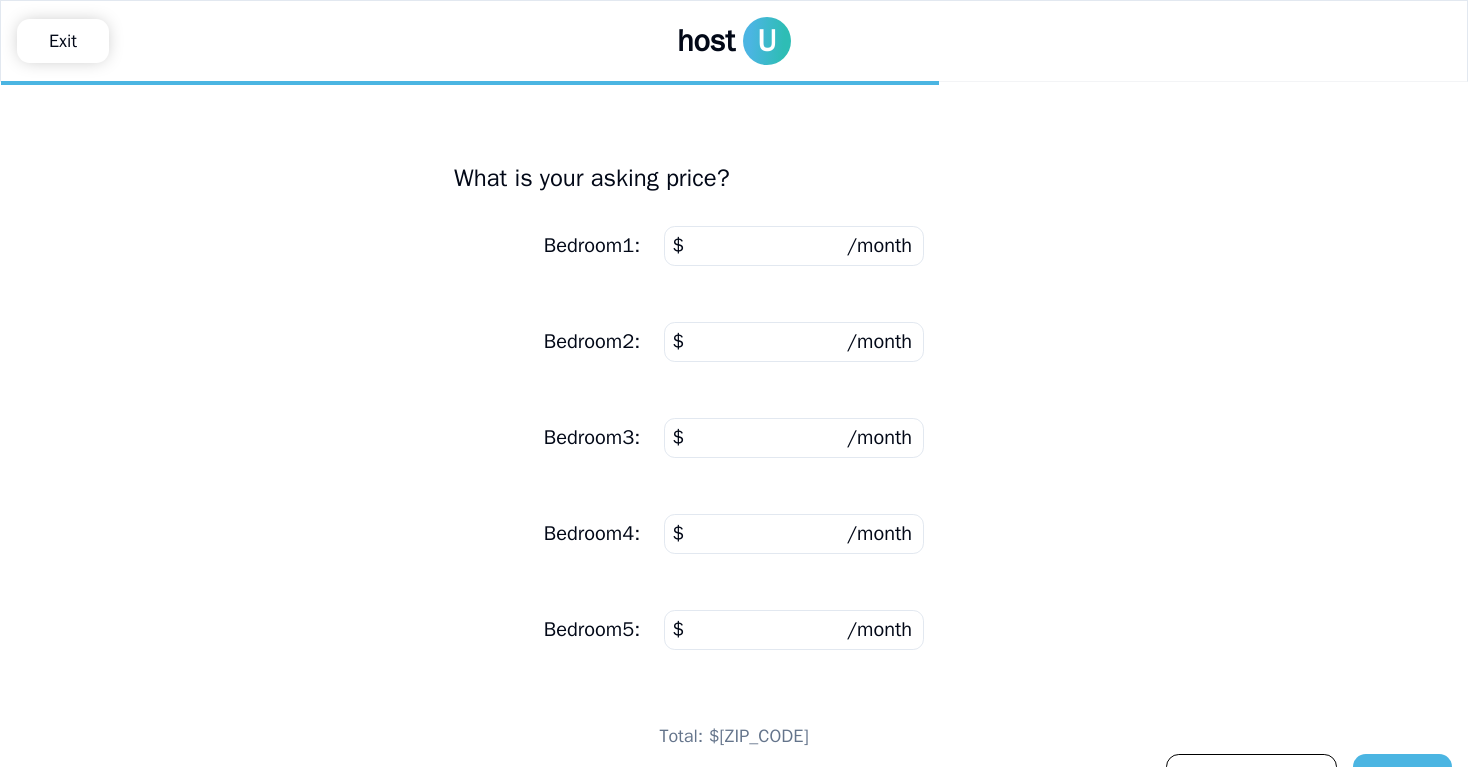 type on "****" 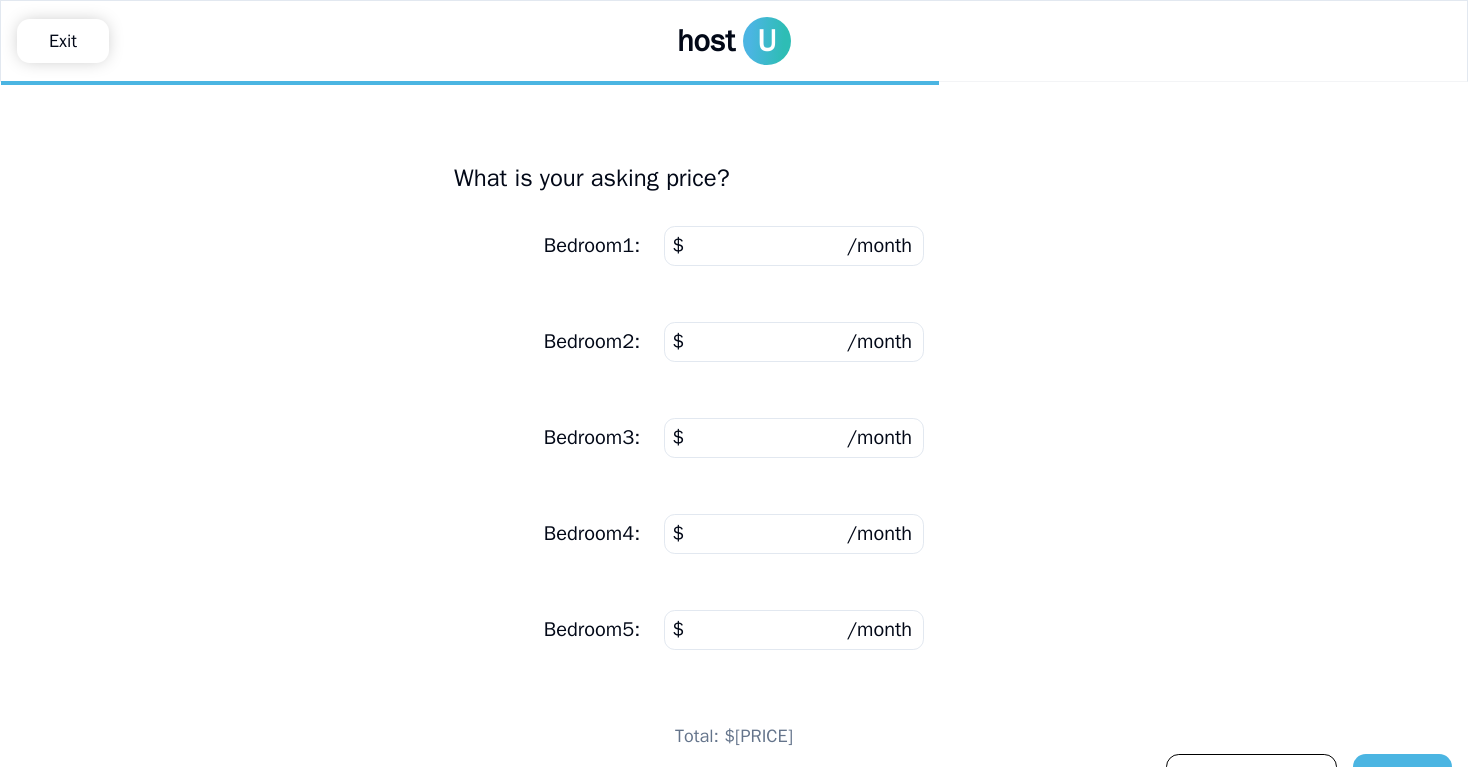 scroll, scrollTop: 47, scrollLeft: 0, axis: vertical 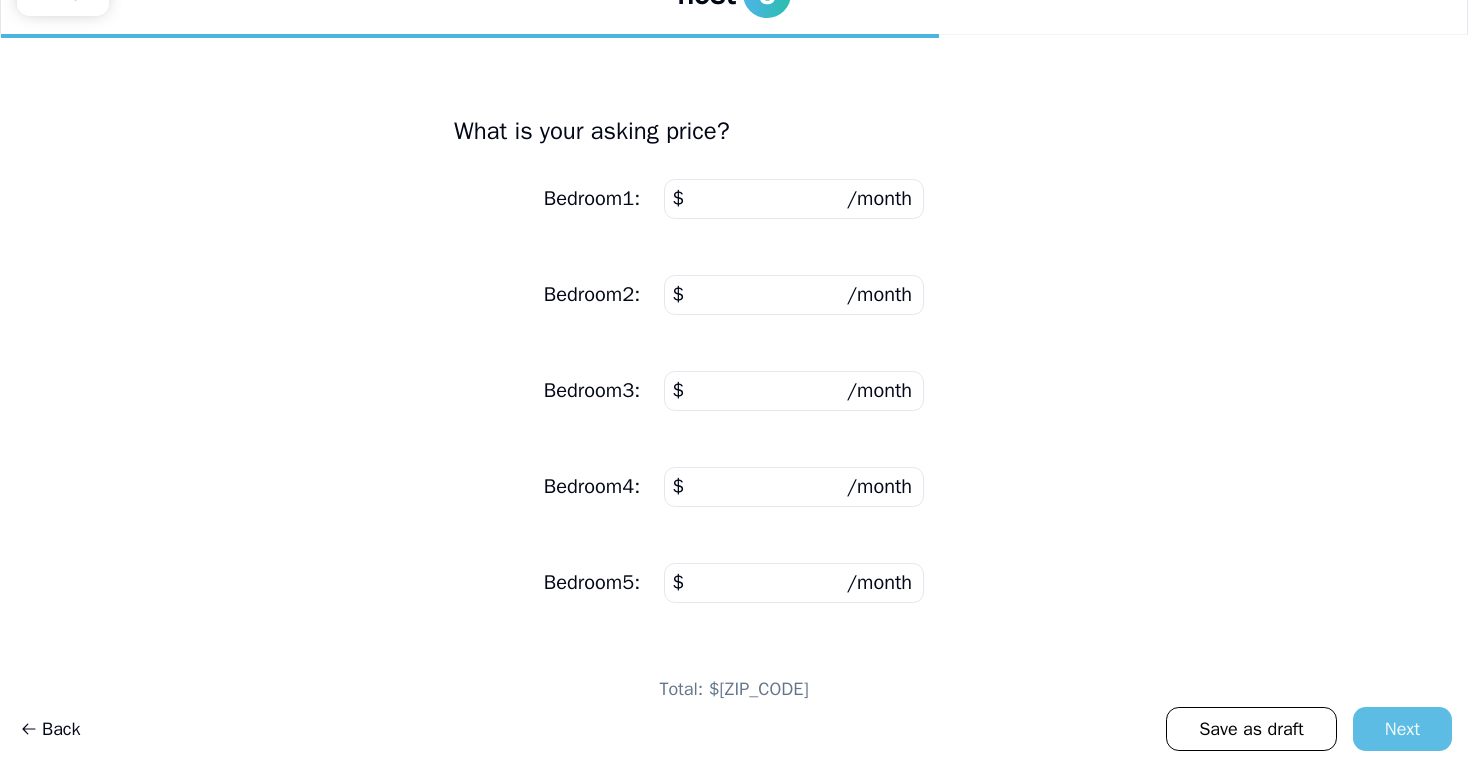 type on "****" 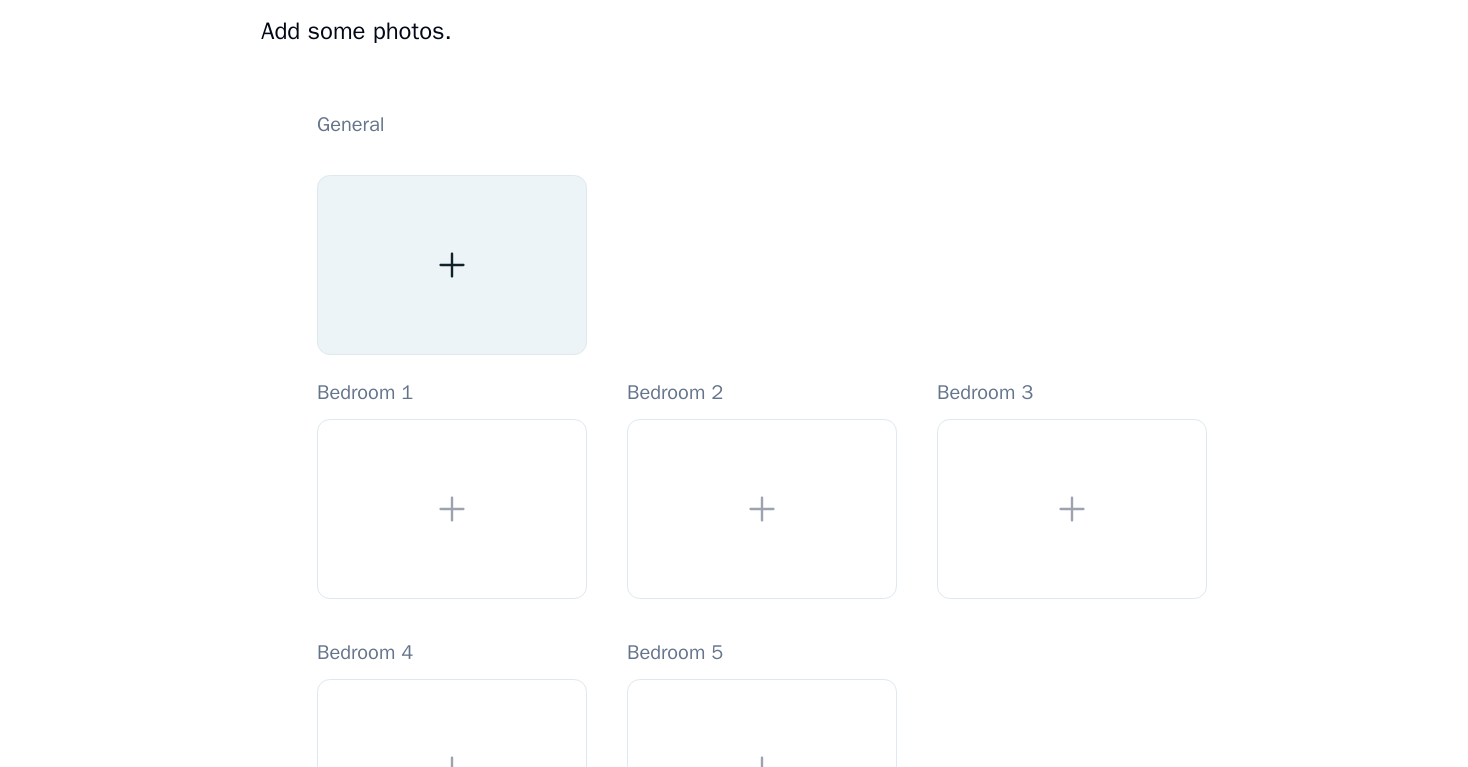 scroll, scrollTop: 155, scrollLeft: 0, axis: vertical 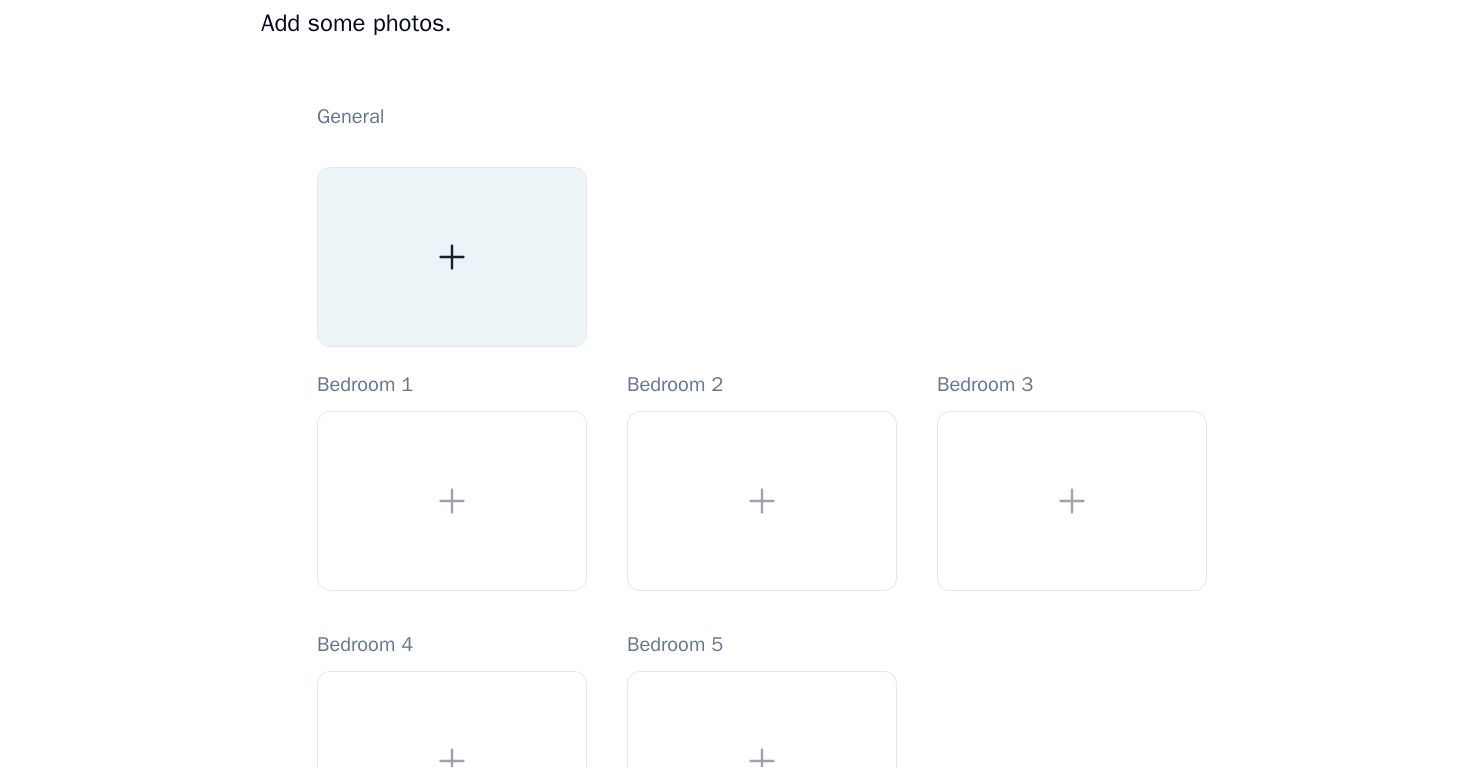 click at bounding box center [452, 257] 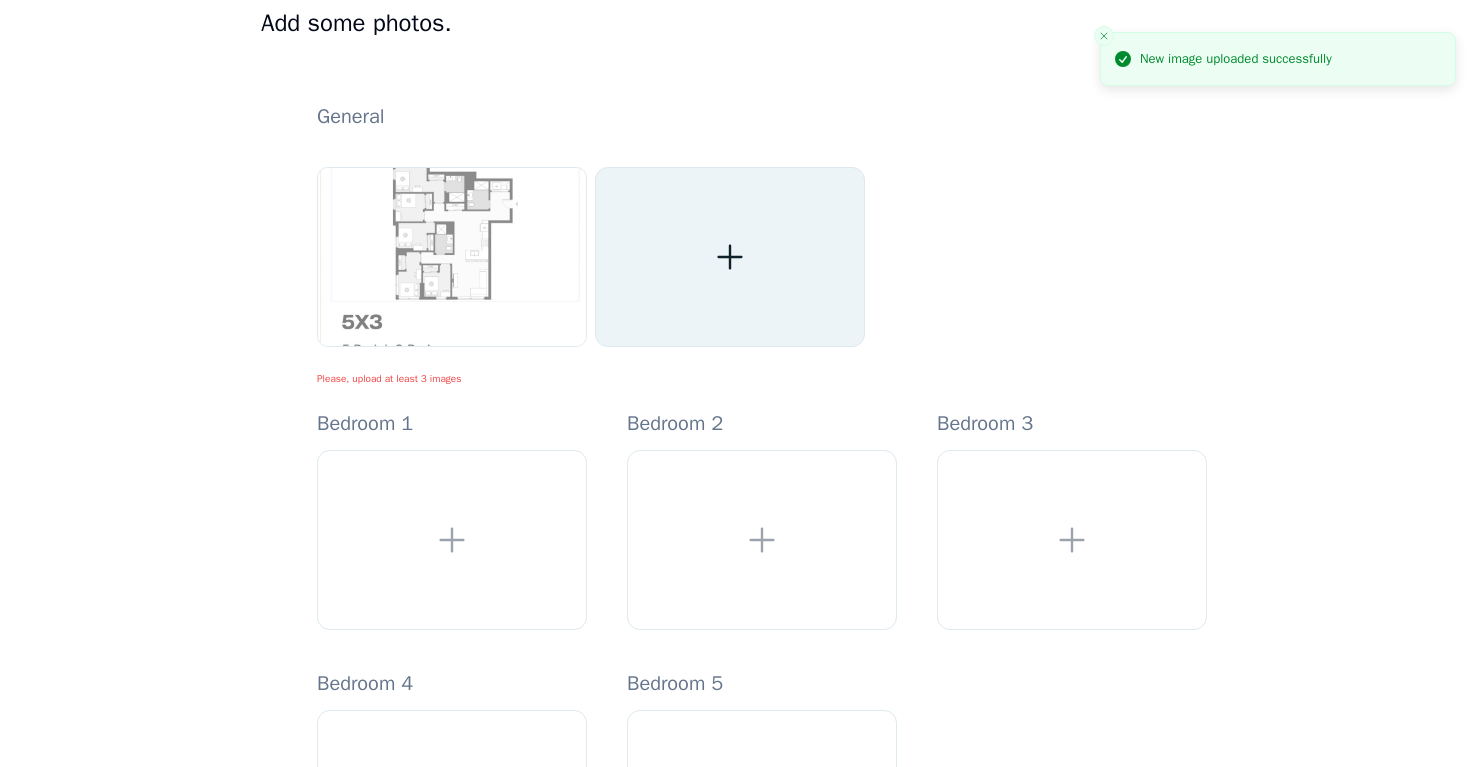 click at bounding box center [730, 257] 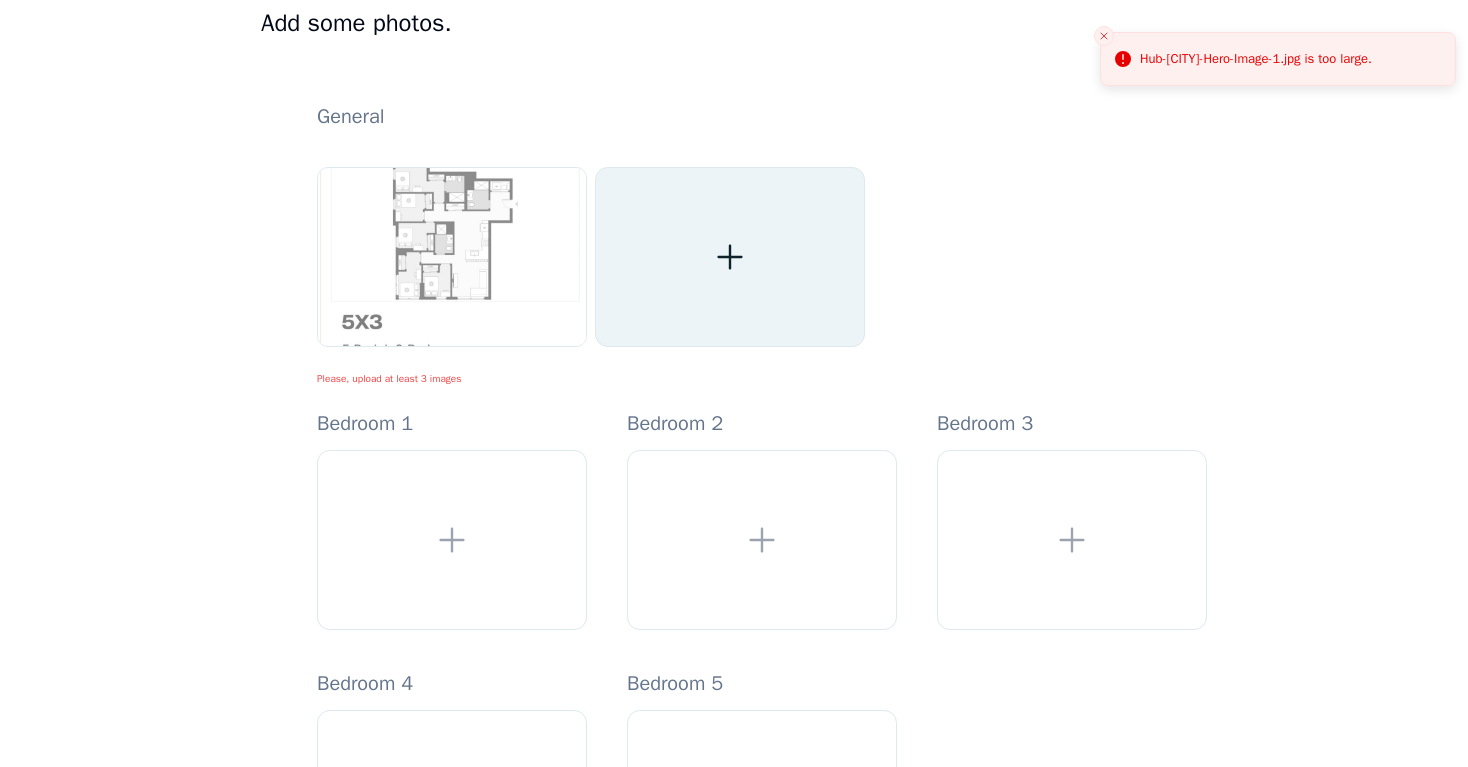 click at bounding box center [730, 257] 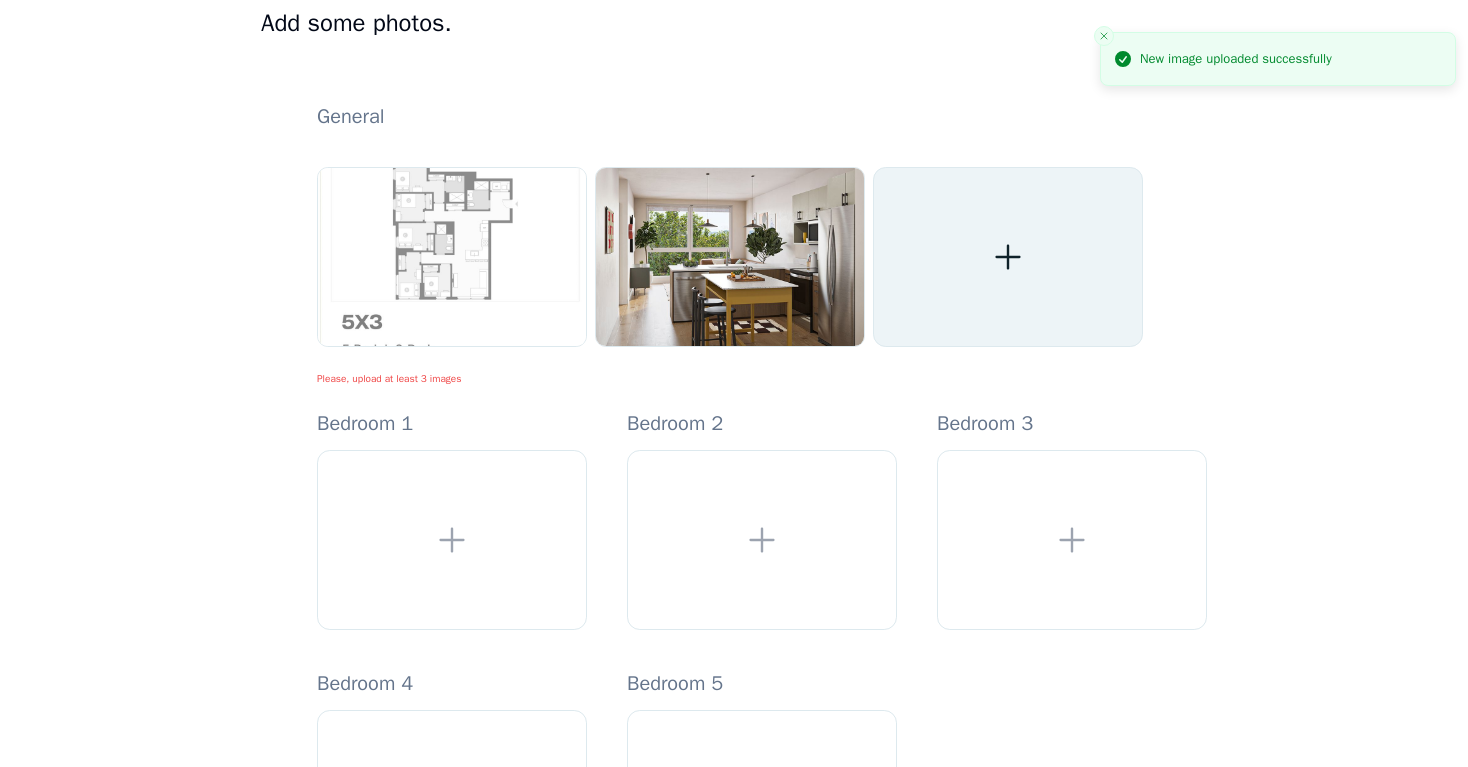 click at bounding box center (1008, 257) 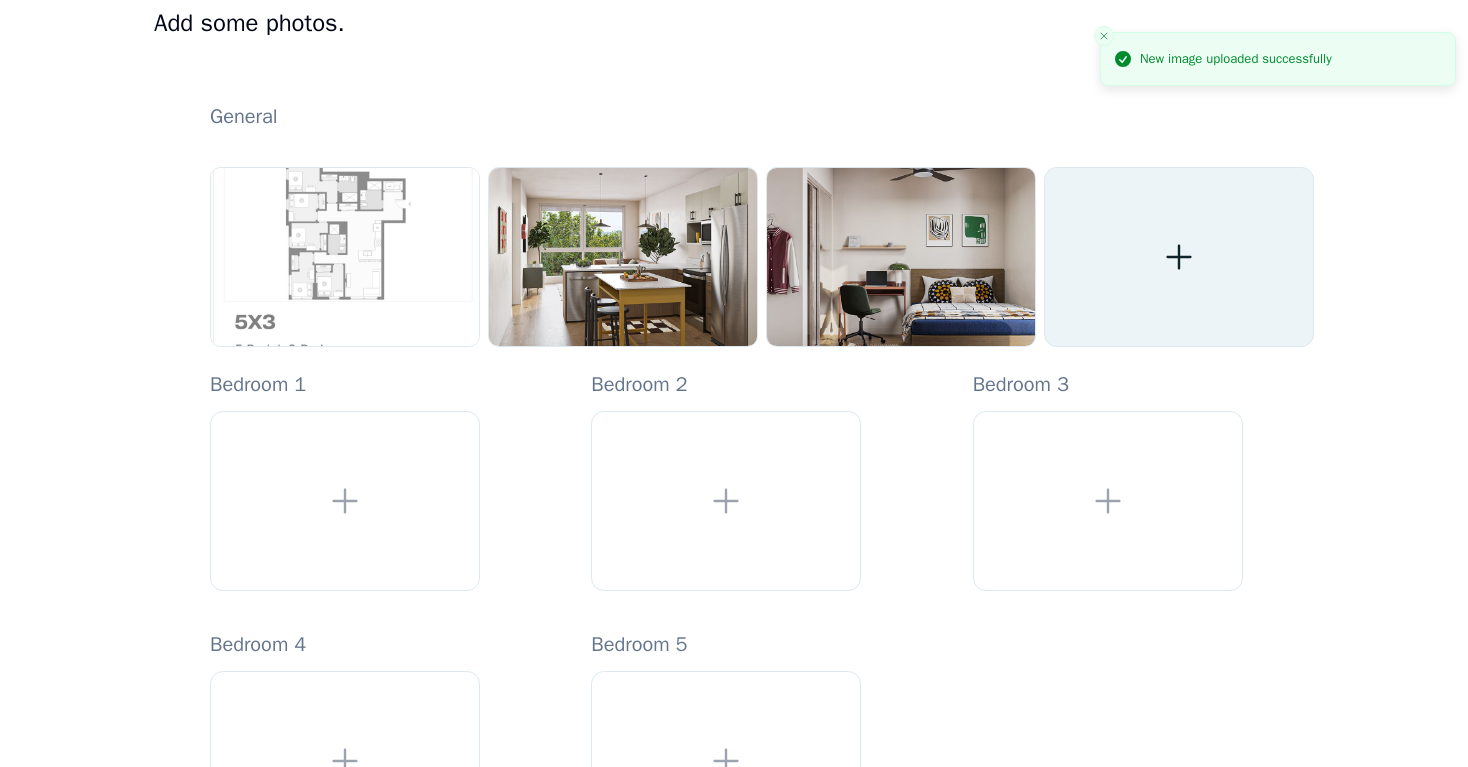 click at bounding box center (1179, 257) 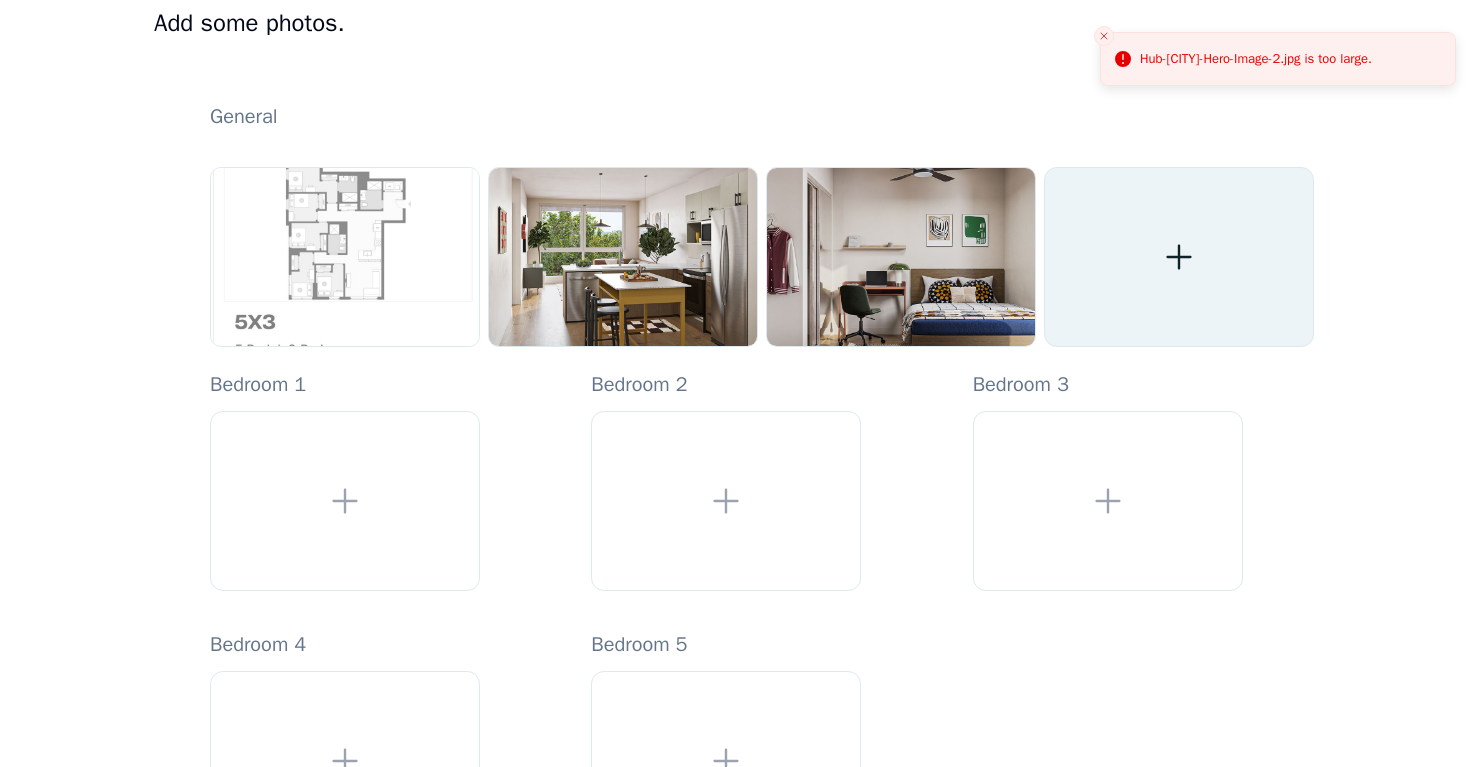 click at bounding box center [1179, 257] 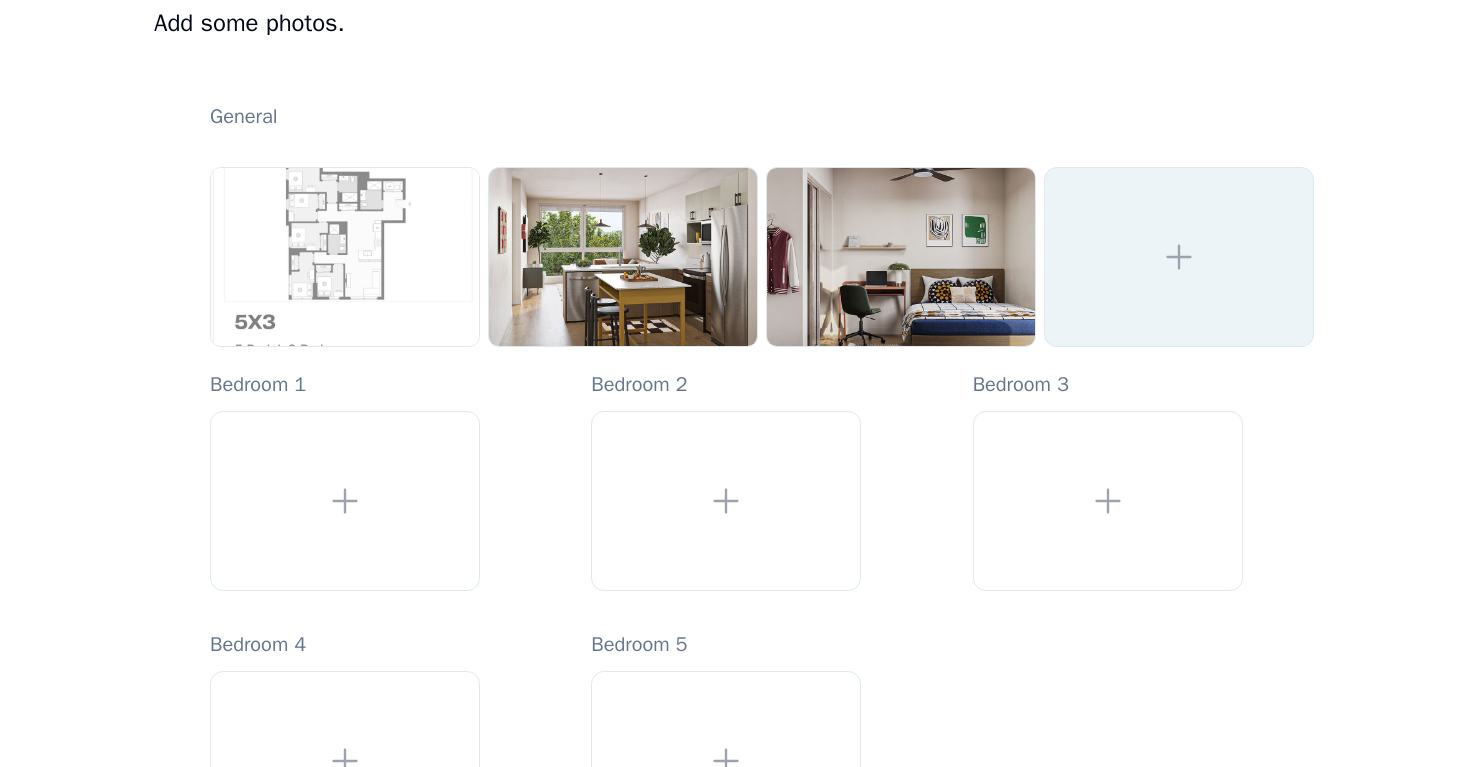 click at bounding box center [1179, 257] 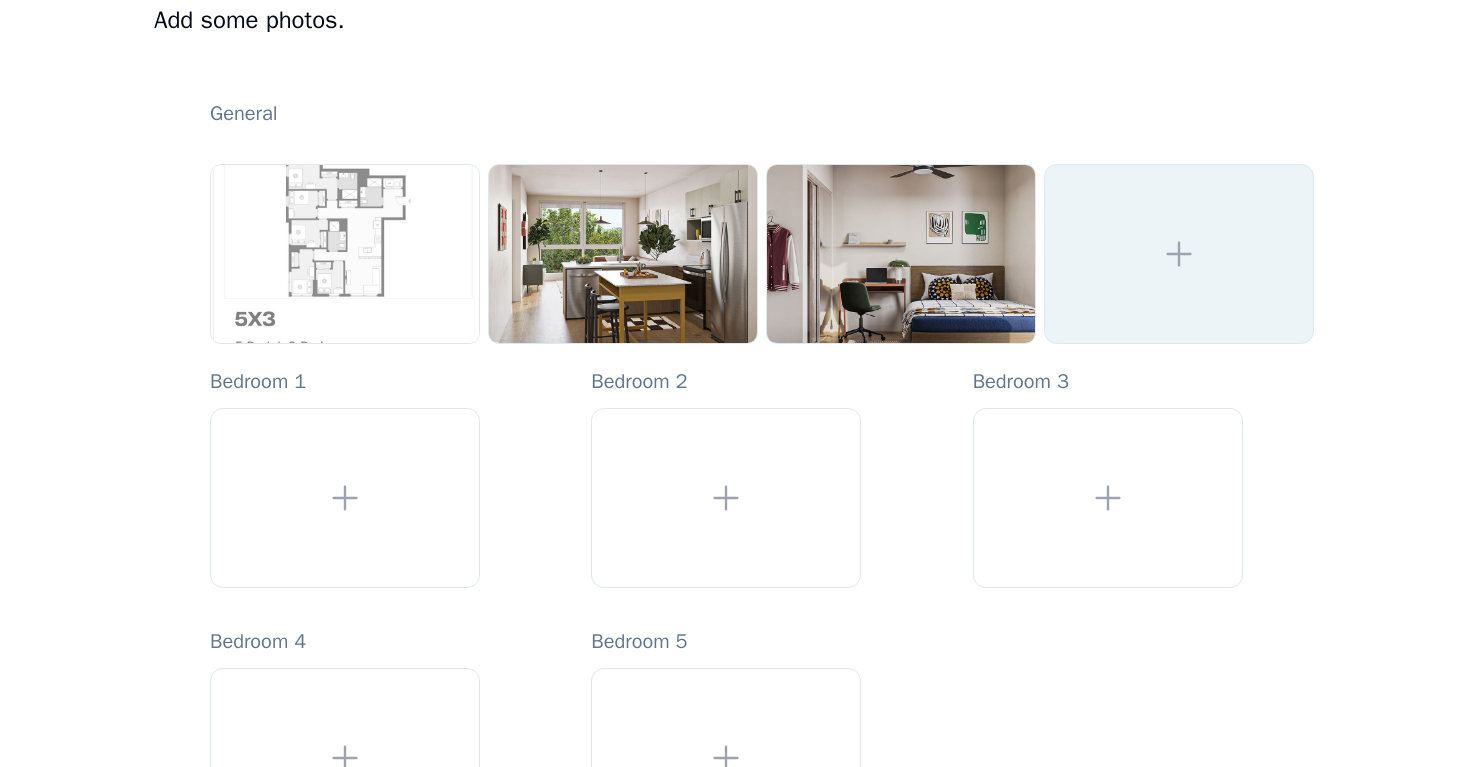 click at bounding box center (1179, 254) 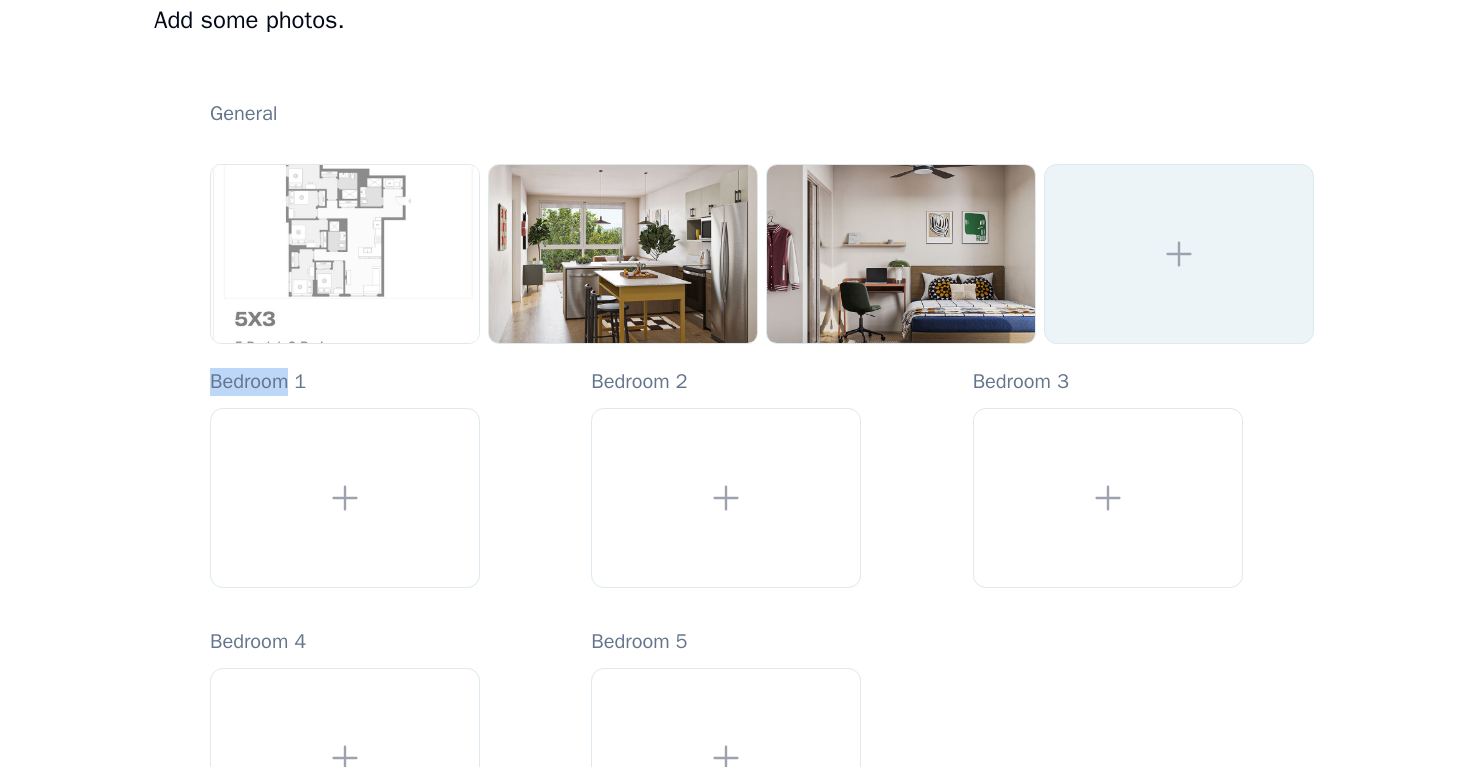 click at bounding box center [1179, 254] 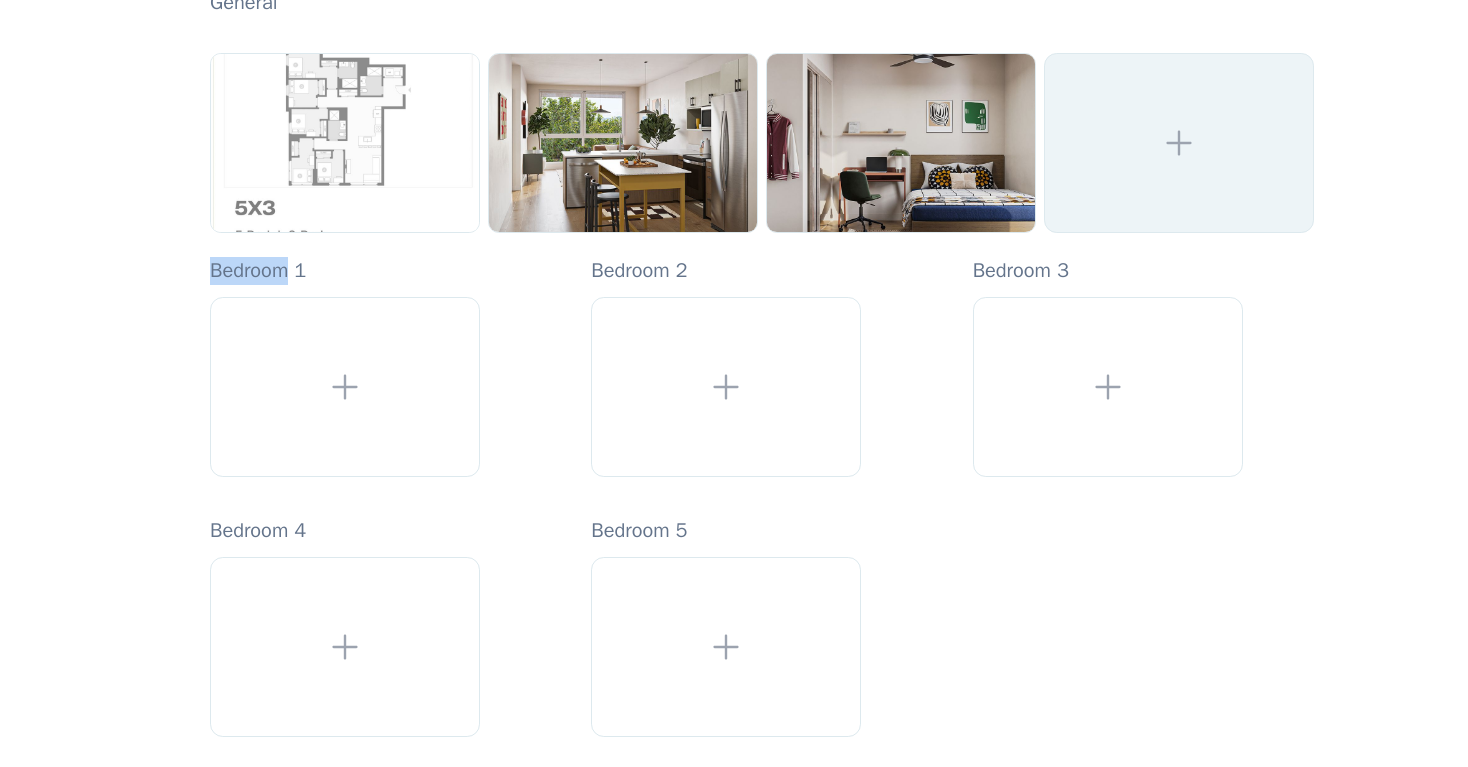 scroll, scrollTop: 304, scrollLeft: 0, axis: vertical 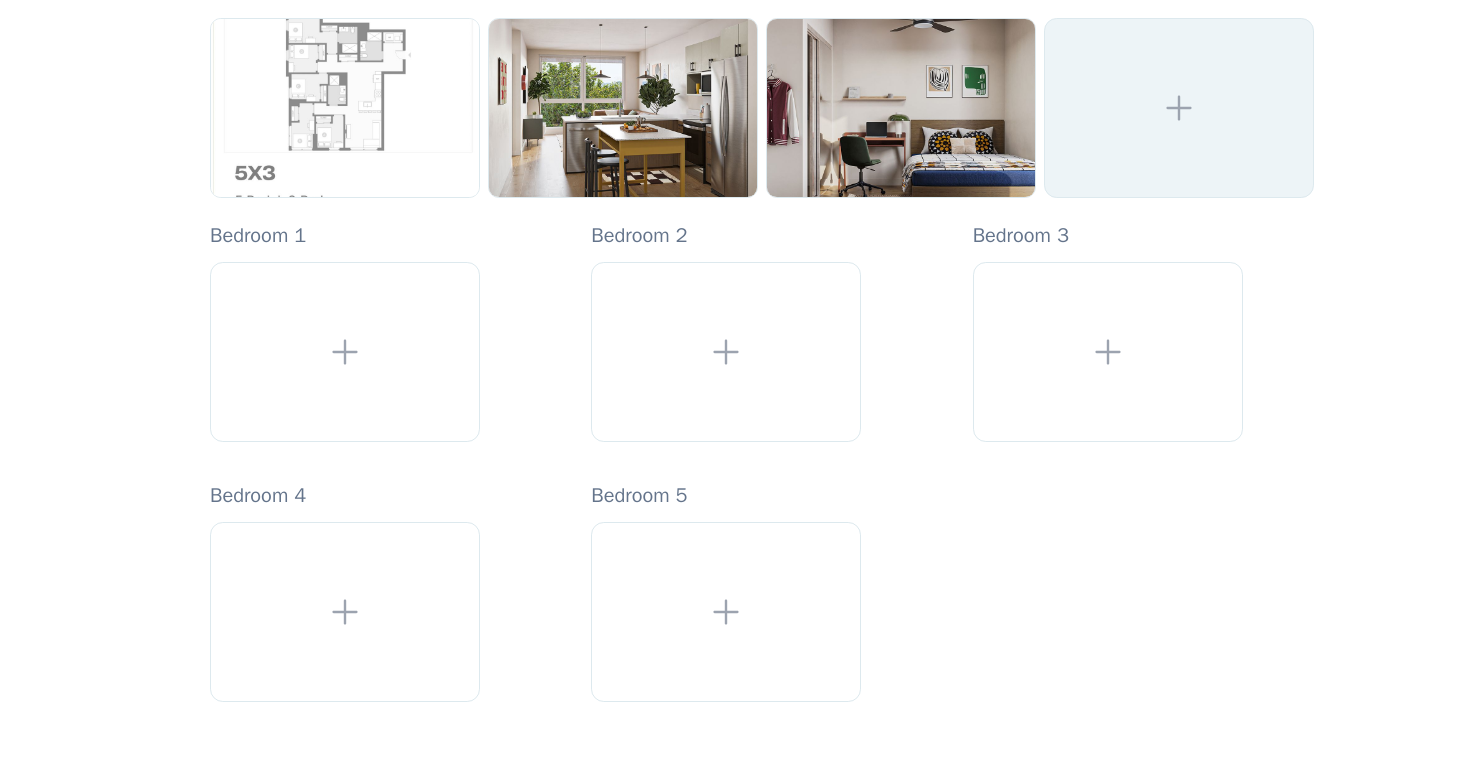 click on "Bedroom 3" at bounding box center (1143, 332) 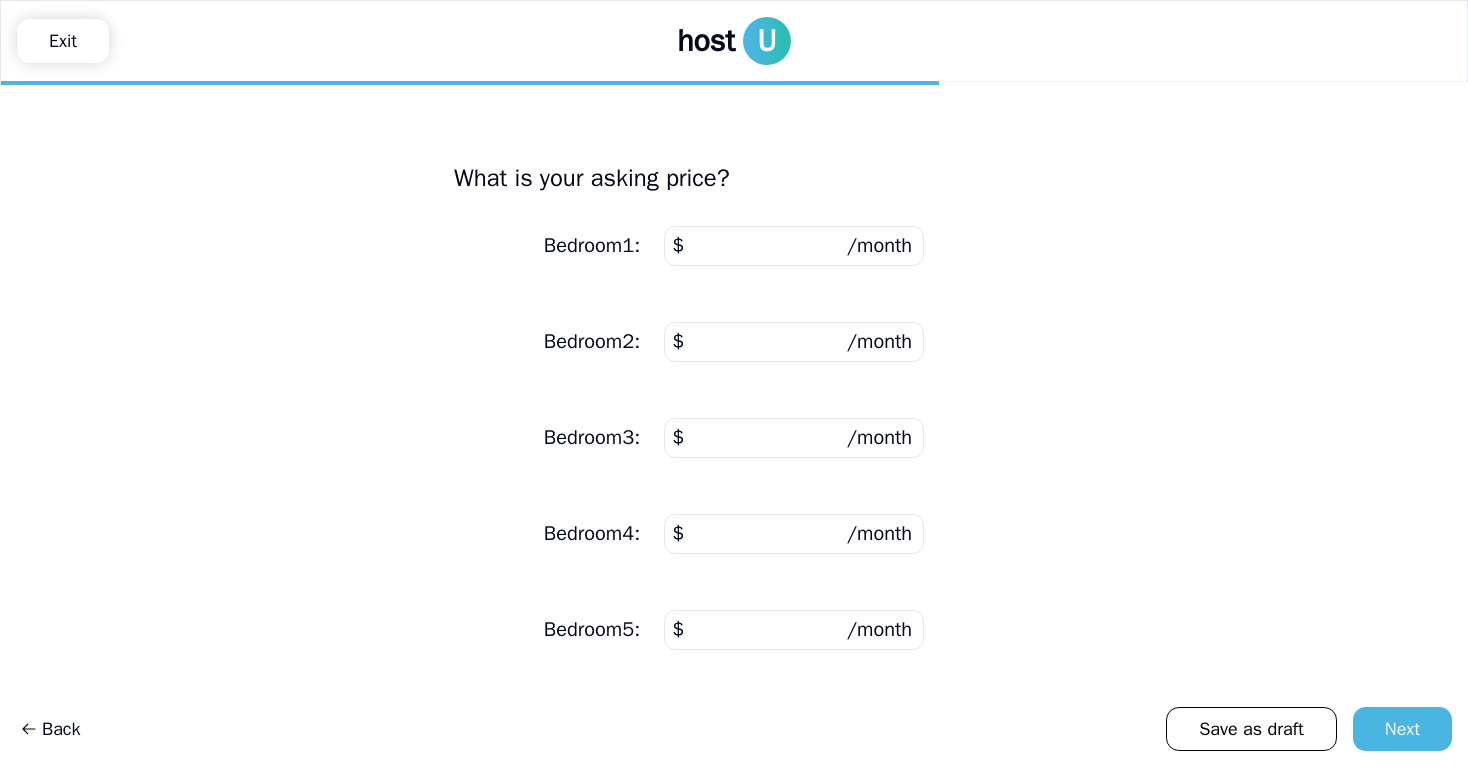 scroll, scrollTop: 0, scrollLeft: 0, axis: both 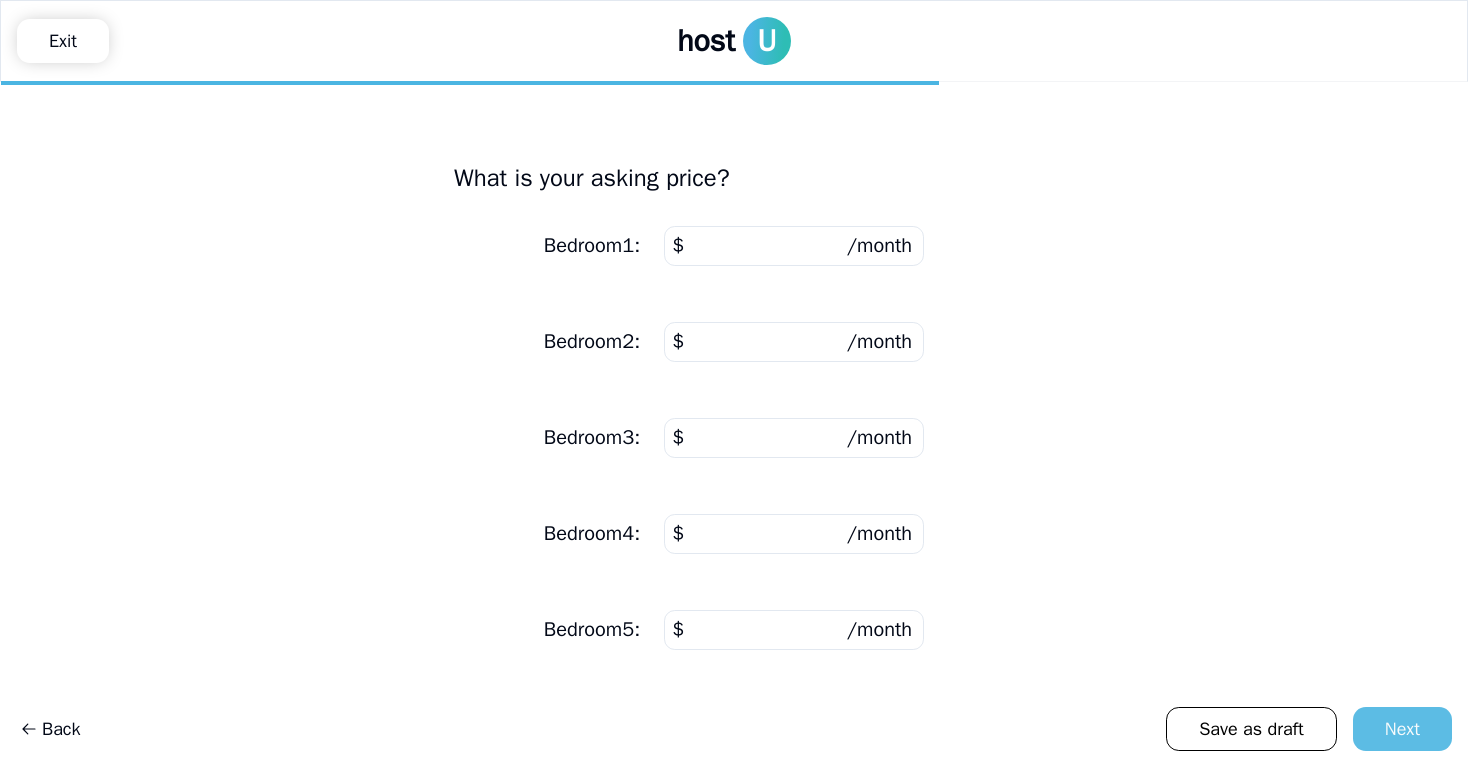 click on "Next" at bounding box center [1402, 729] 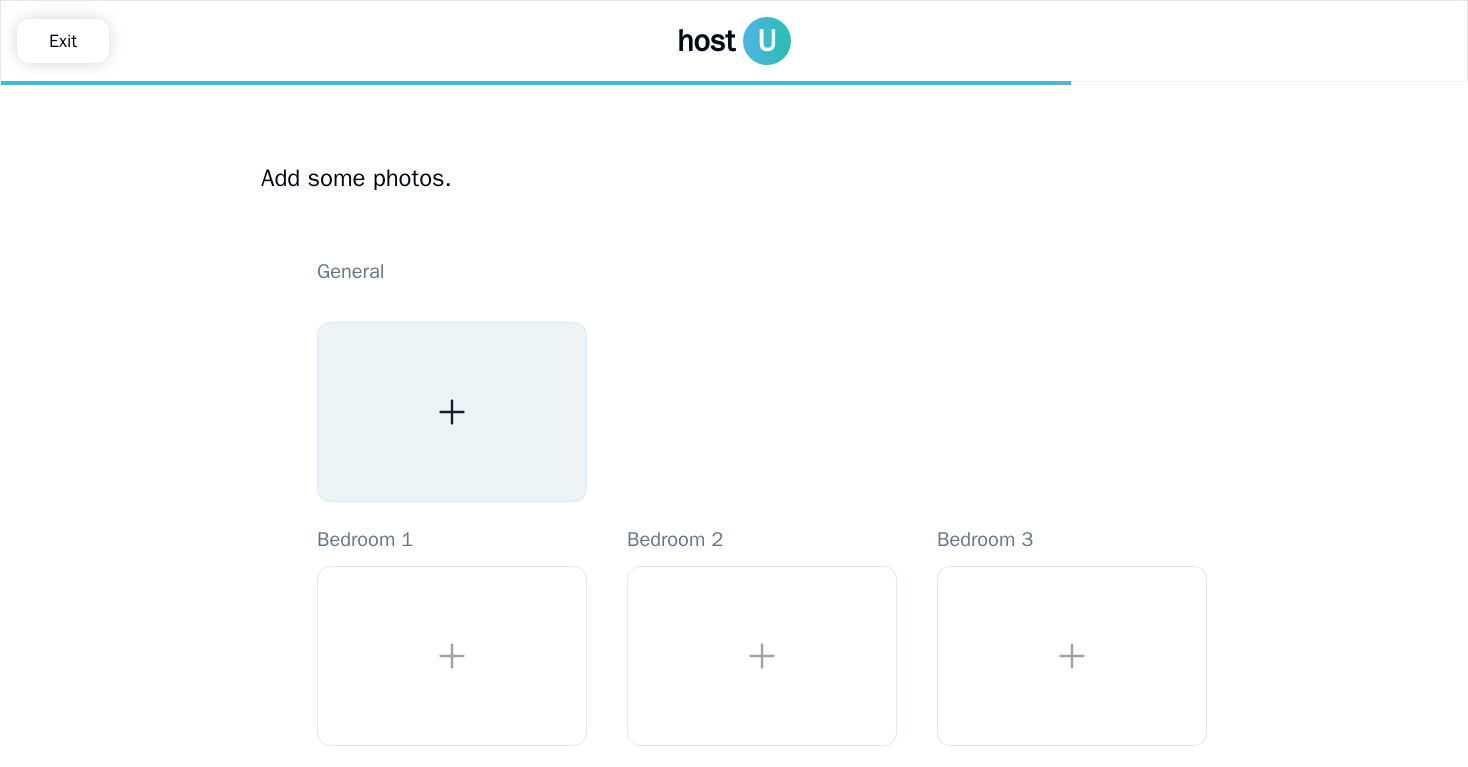 click 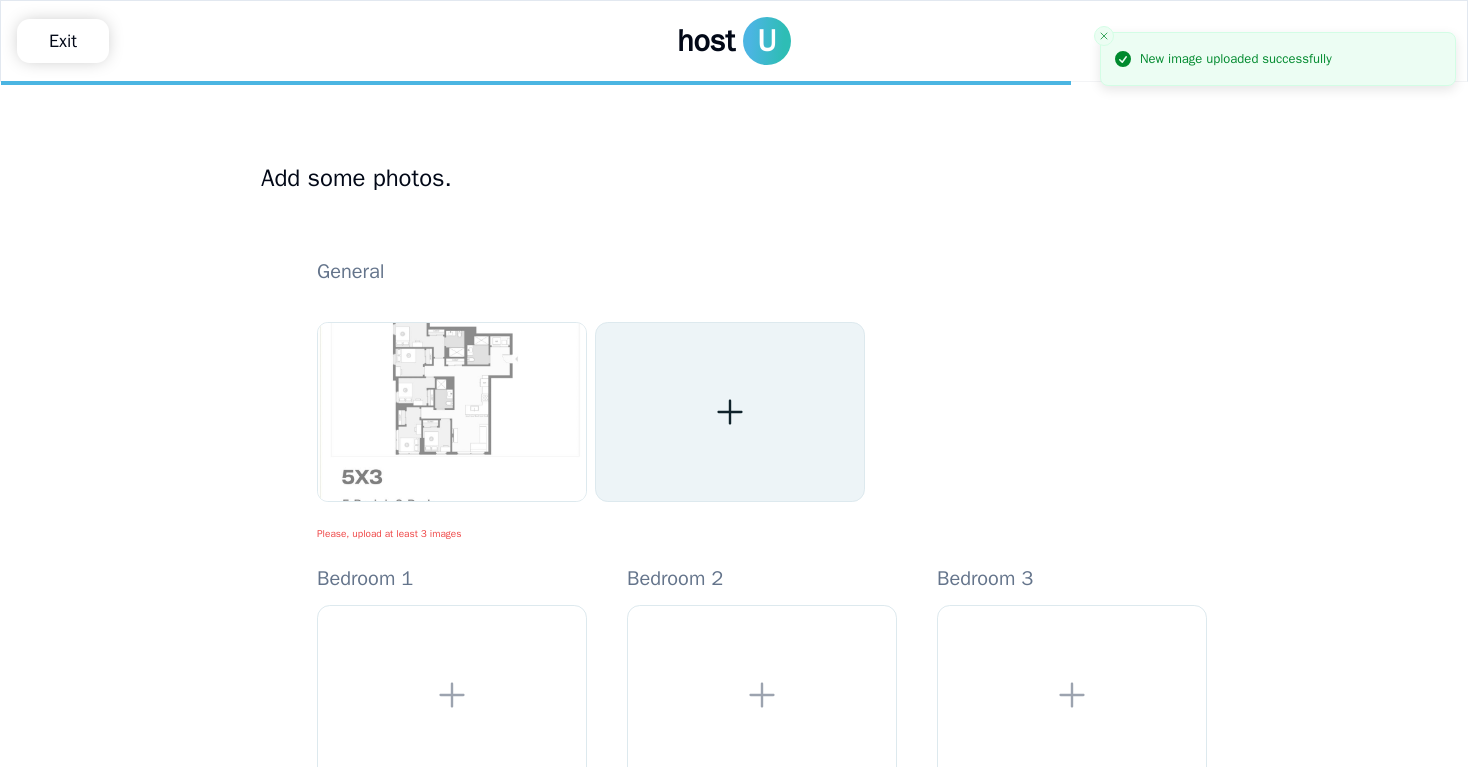 click at bounding box center [730, 412] 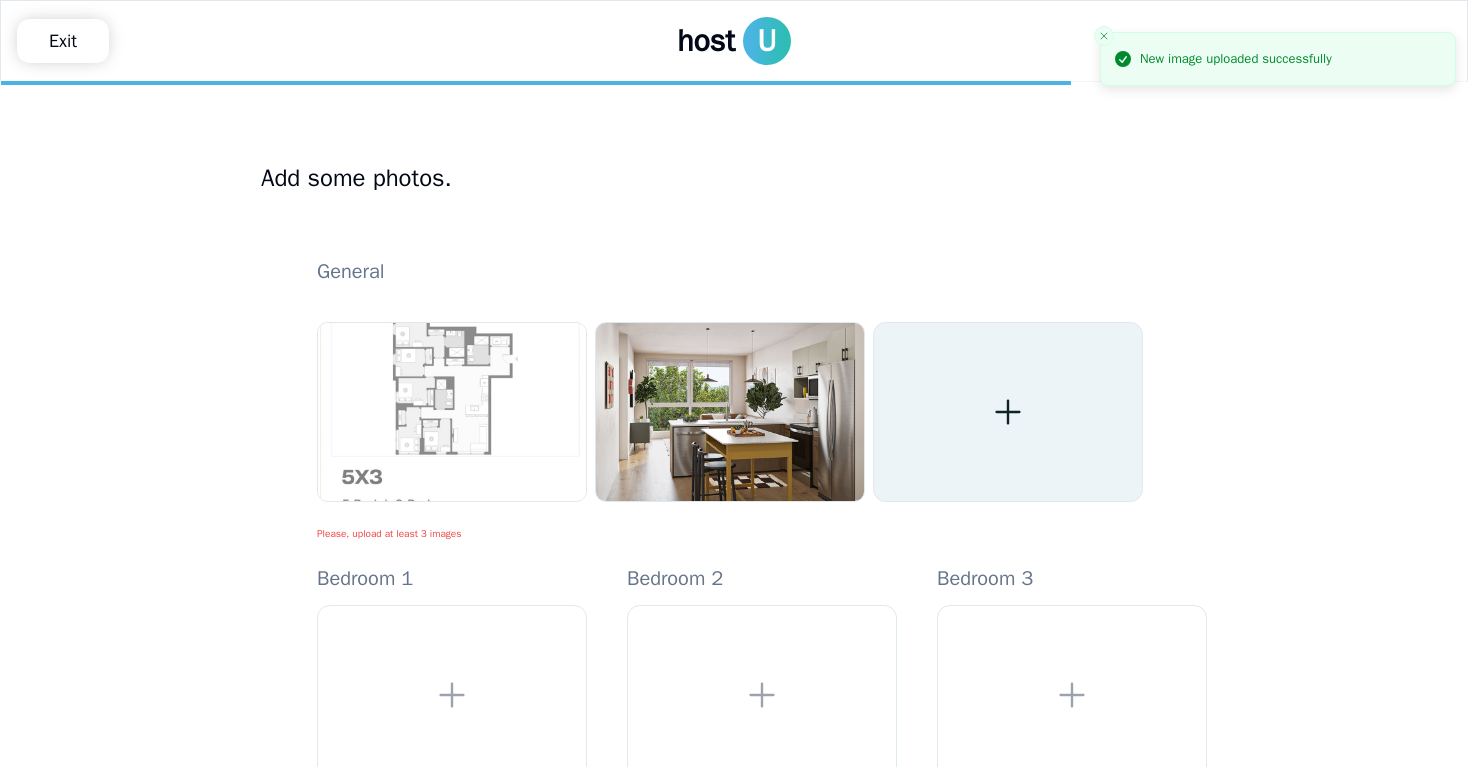 click at bounding box center (1008, 412) 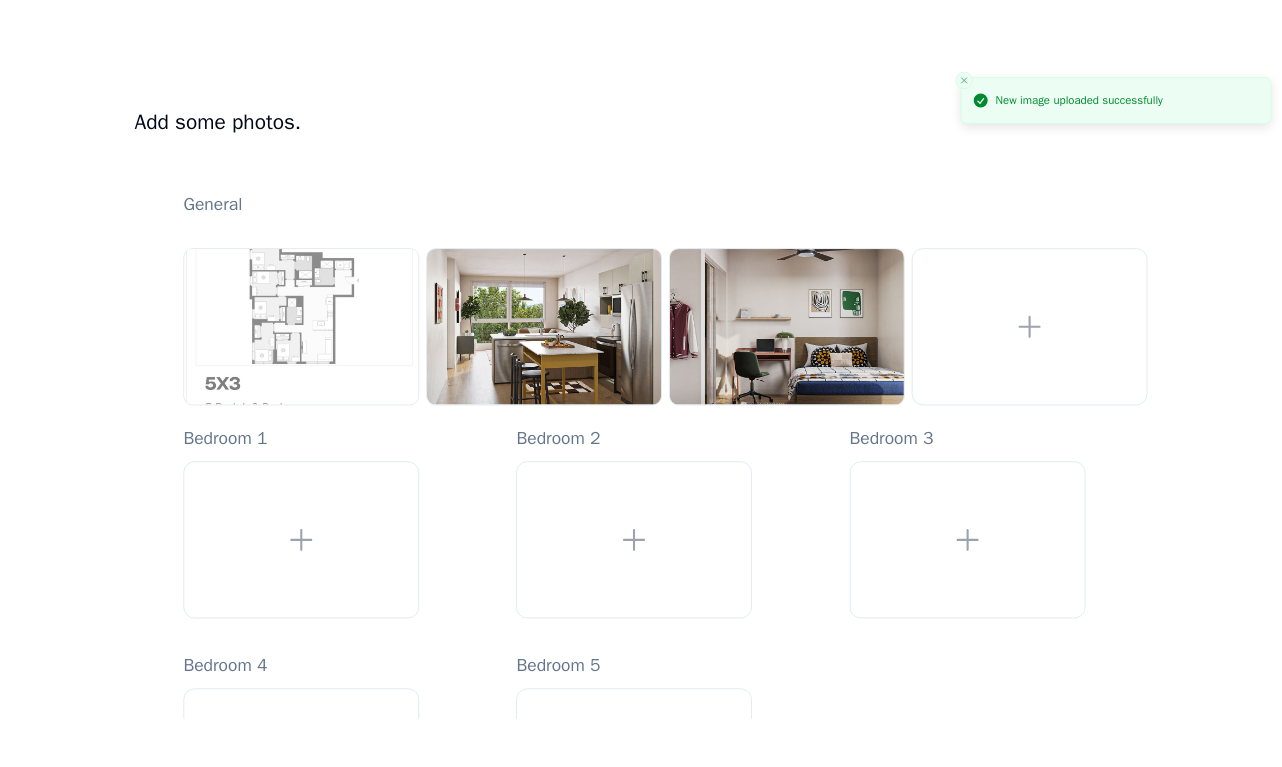 scroll, scrollTop: 367, scrollLeft: 0, axis: vertical 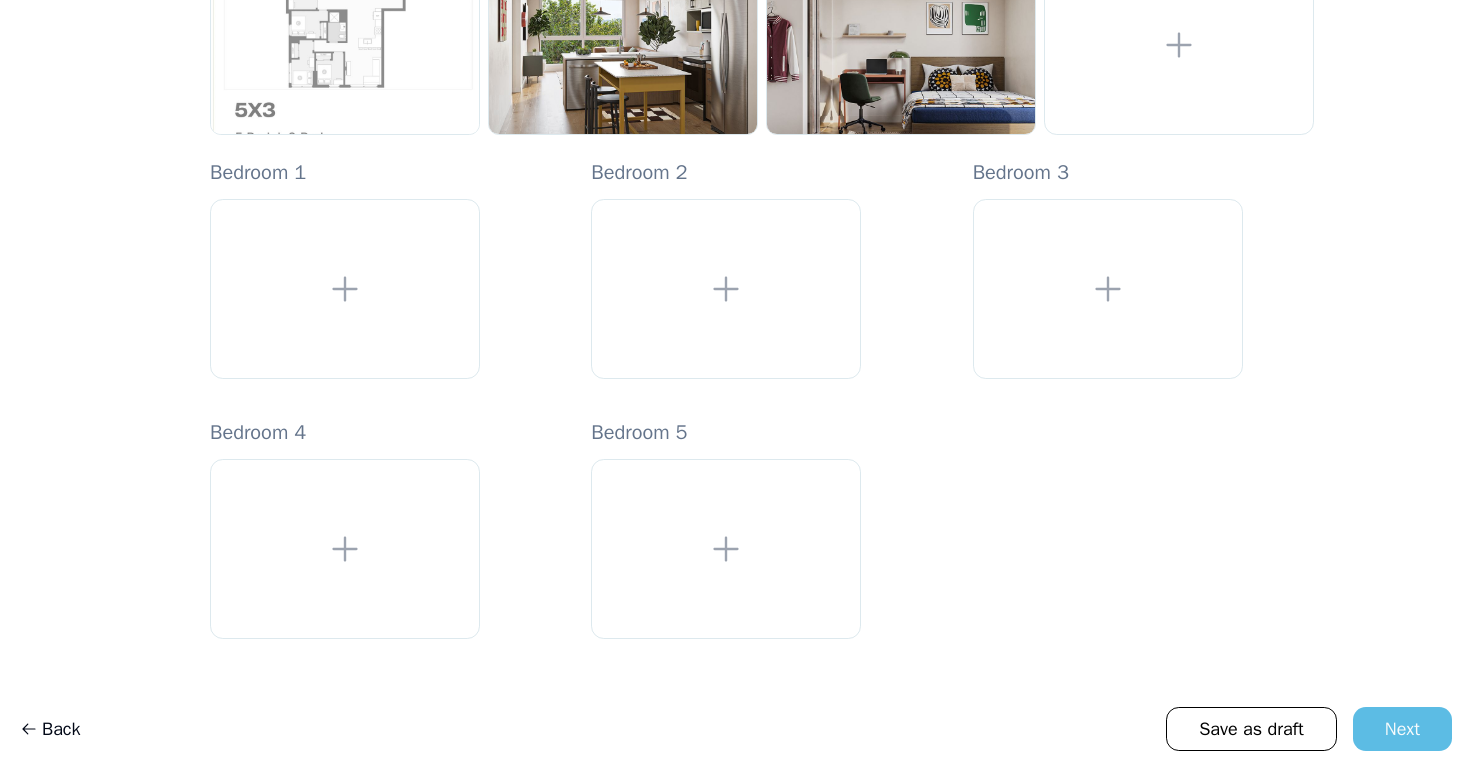 click on "Next" at bounding box center [1402, 729] 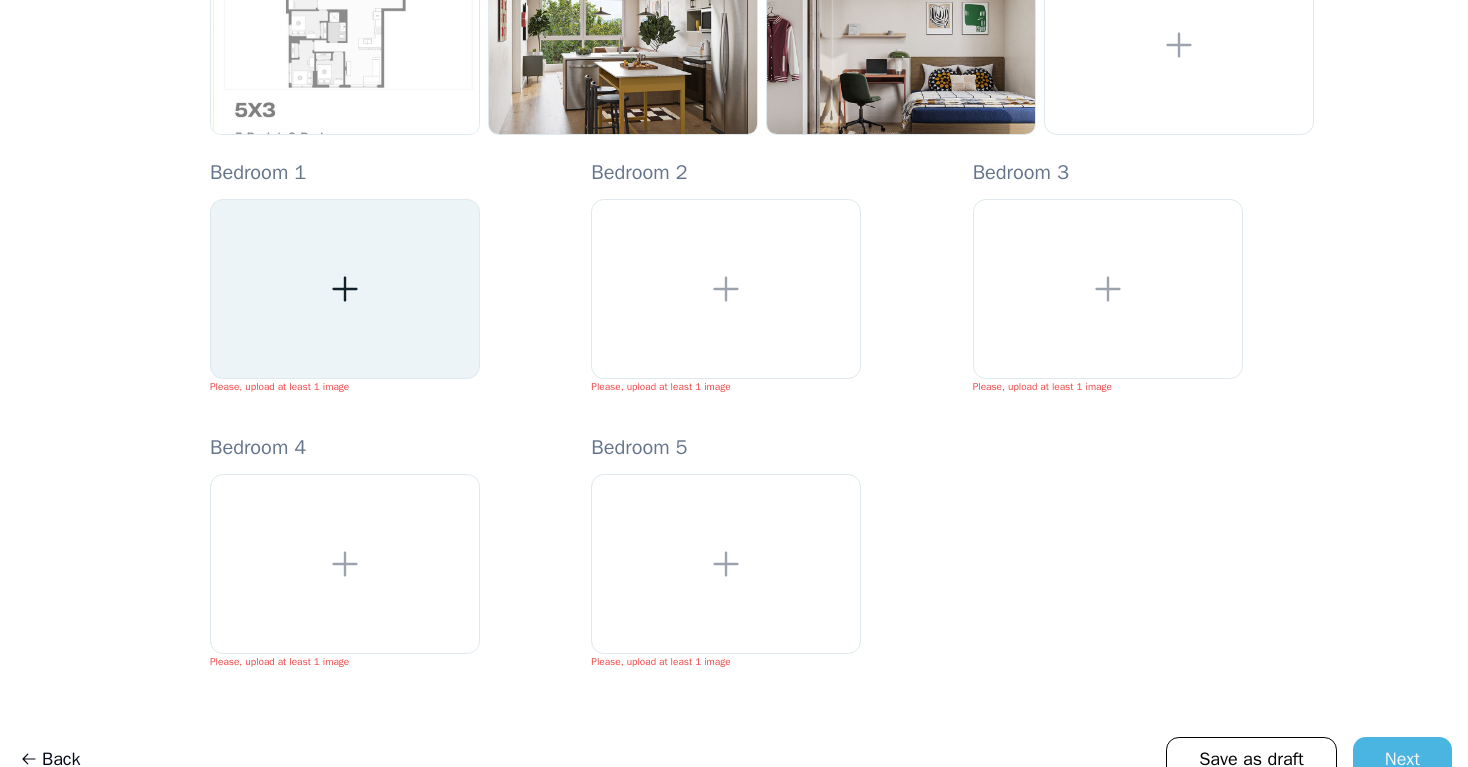 click at bounding box center (345, 289) 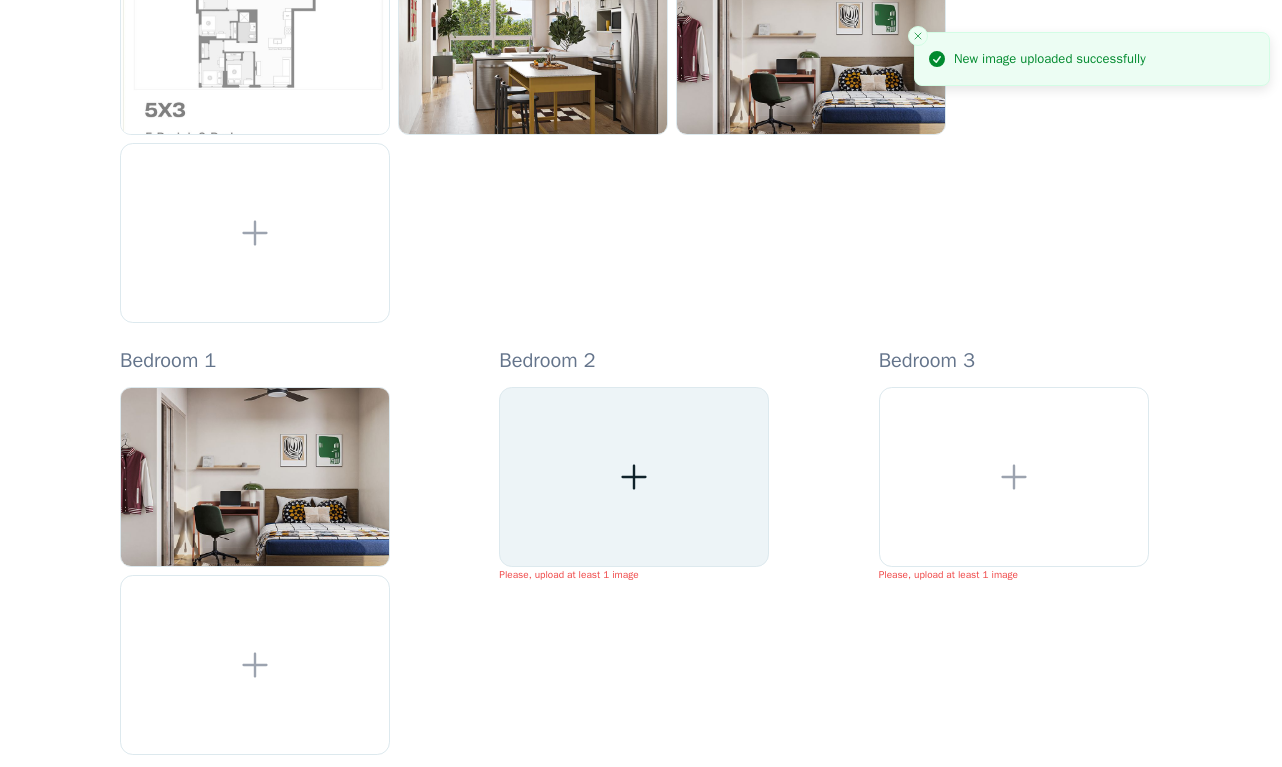 click at bounding box center [634, 477] 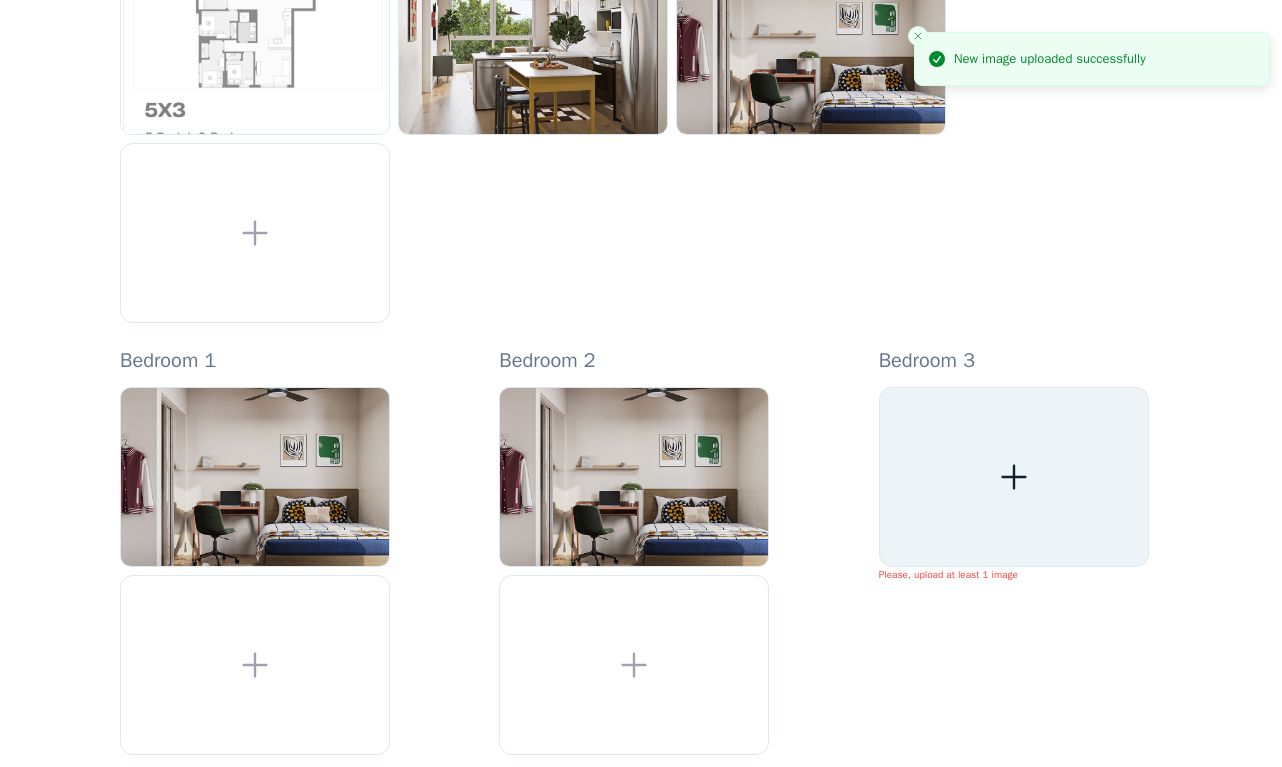 click at bounding box center (1014, 477) 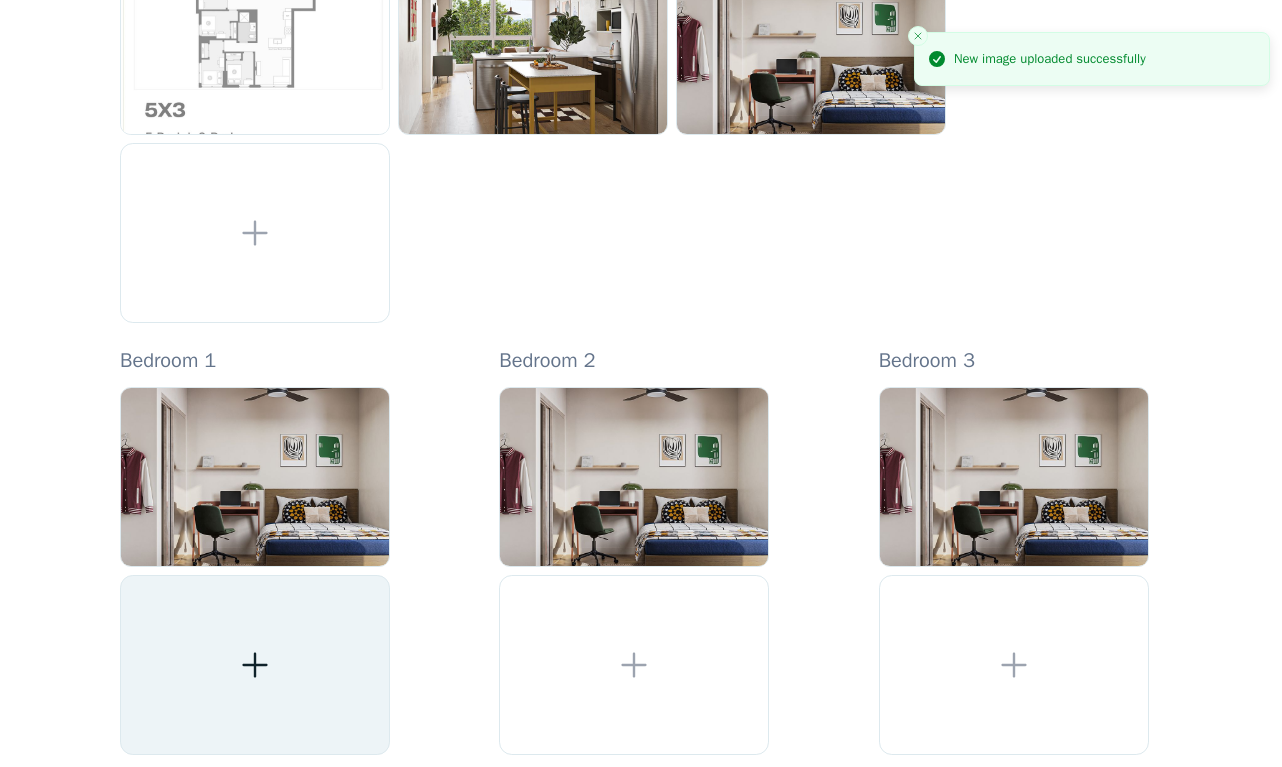 click at bounding box center (255, 665) 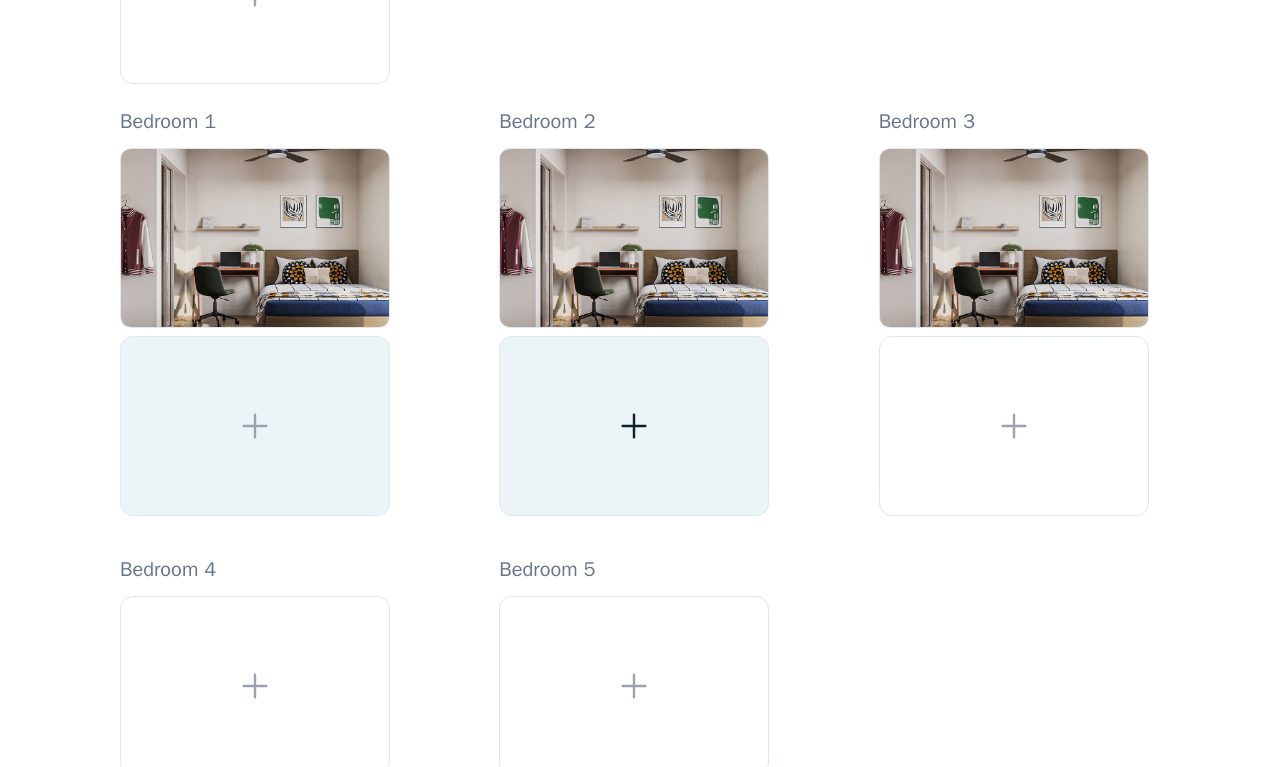 scroll, scrollTop: 612, scrollLeft: 0, axis: vertical 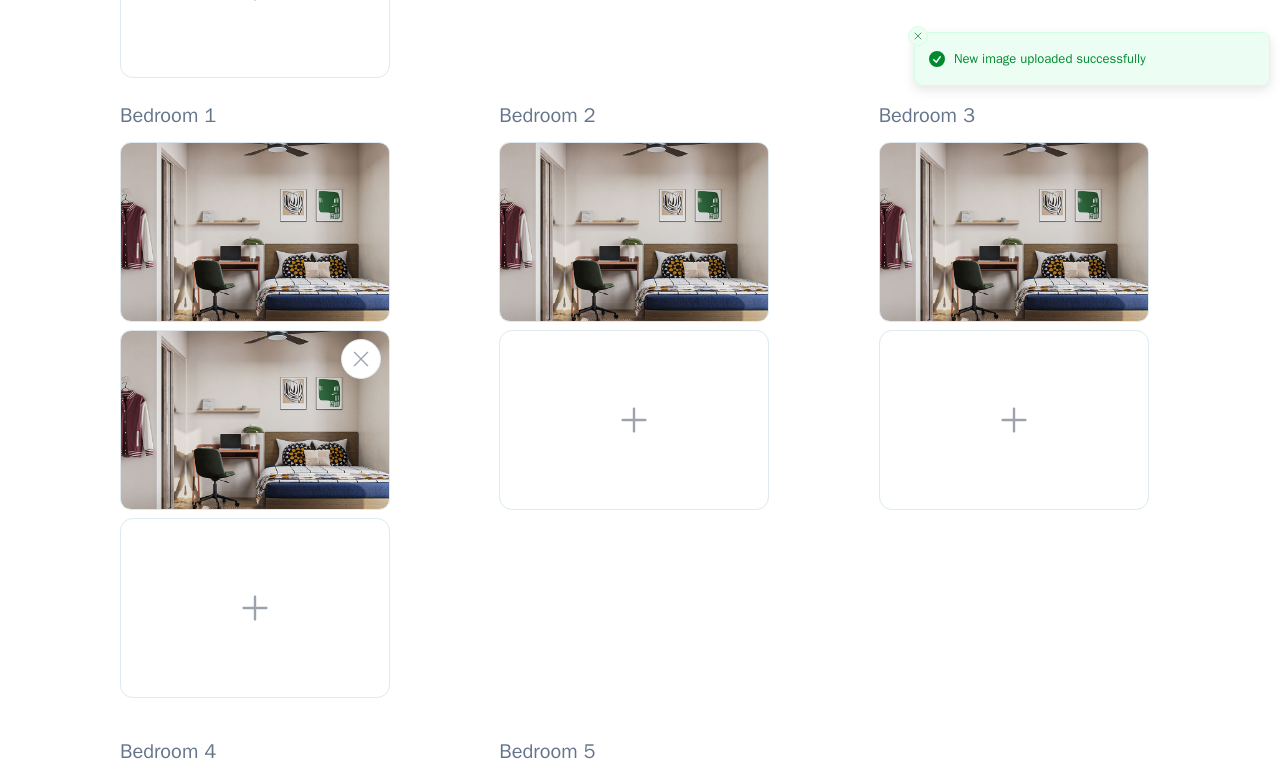 click at bounding box center (255, 420) 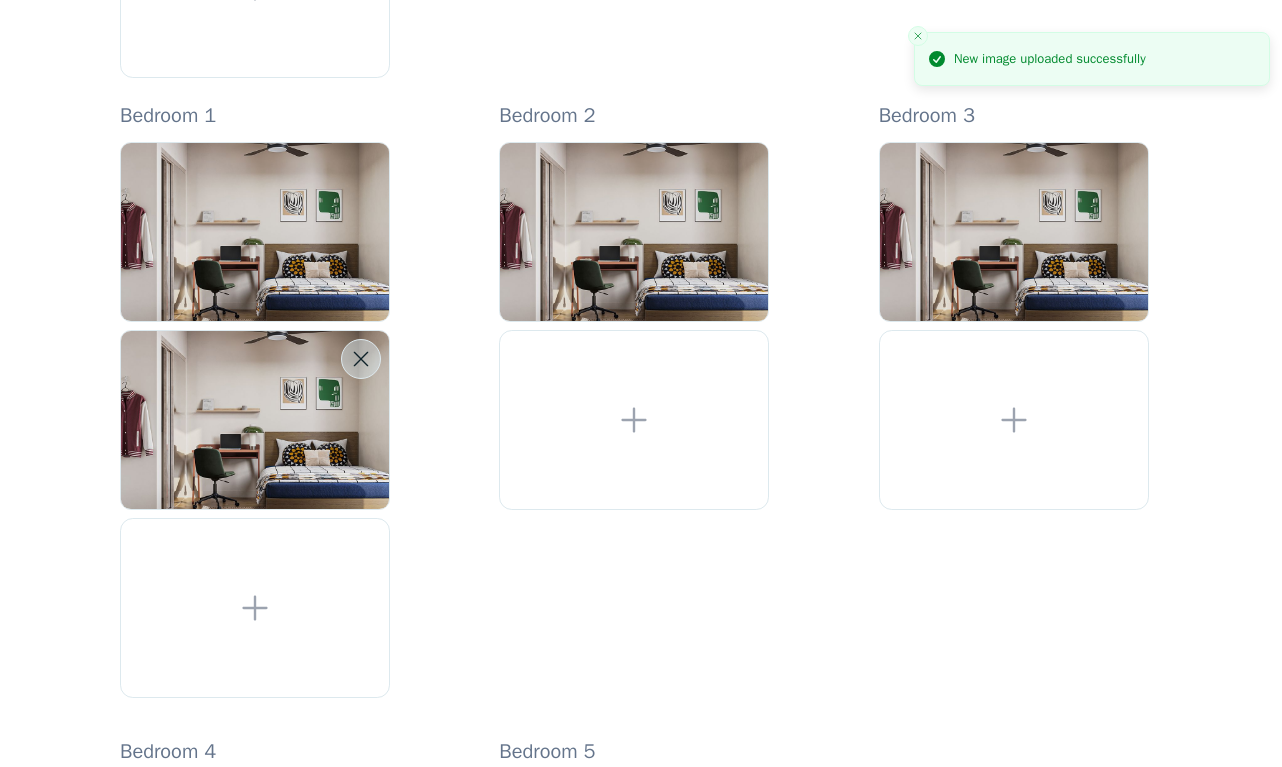 click at bounding box center [361, 359] 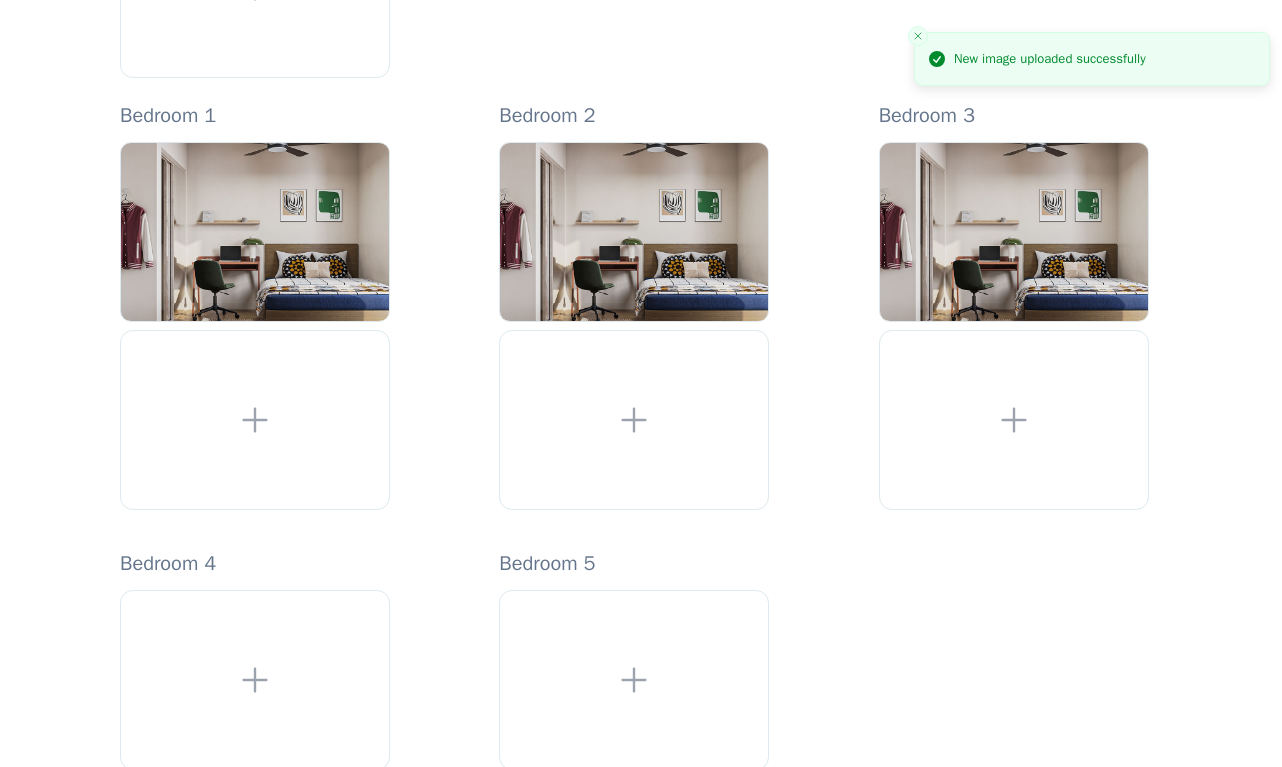 scroll, scrollTop: 758, scrollLeft: 0, axis: vertical 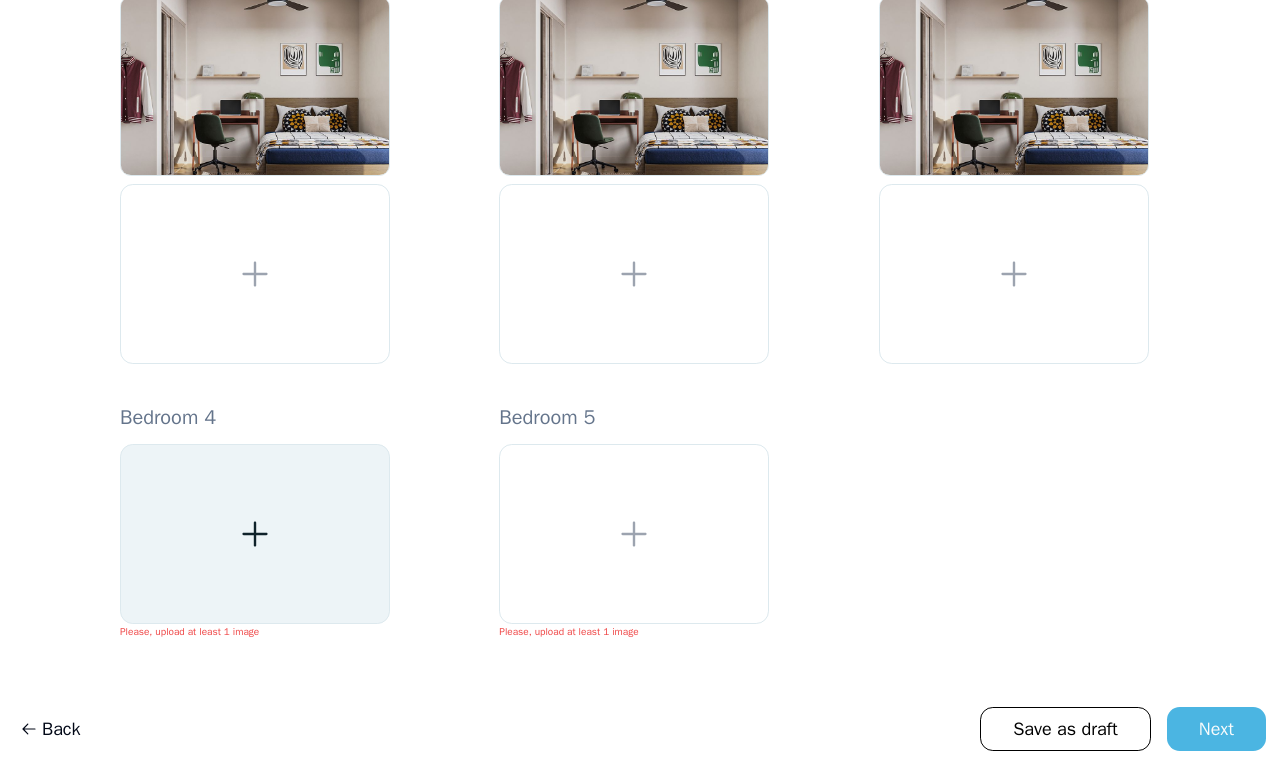 click 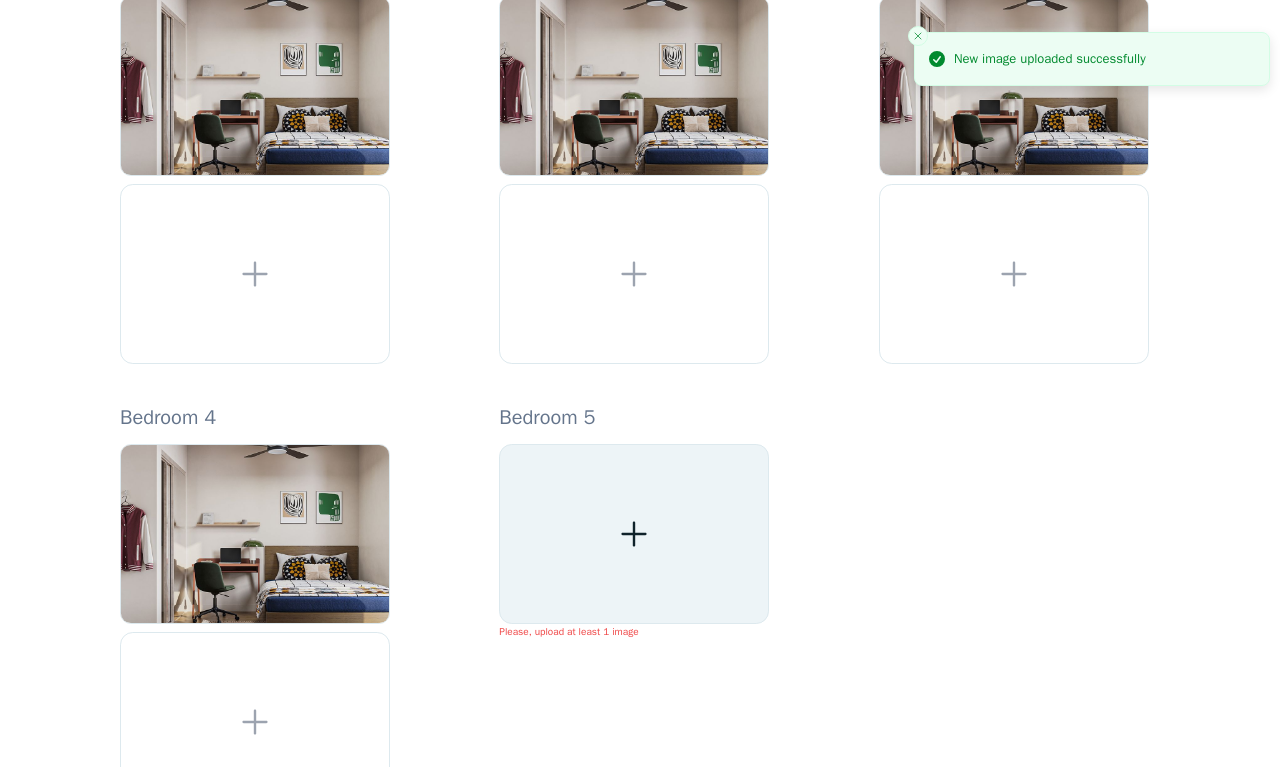 click at bounding box center [634, 534] 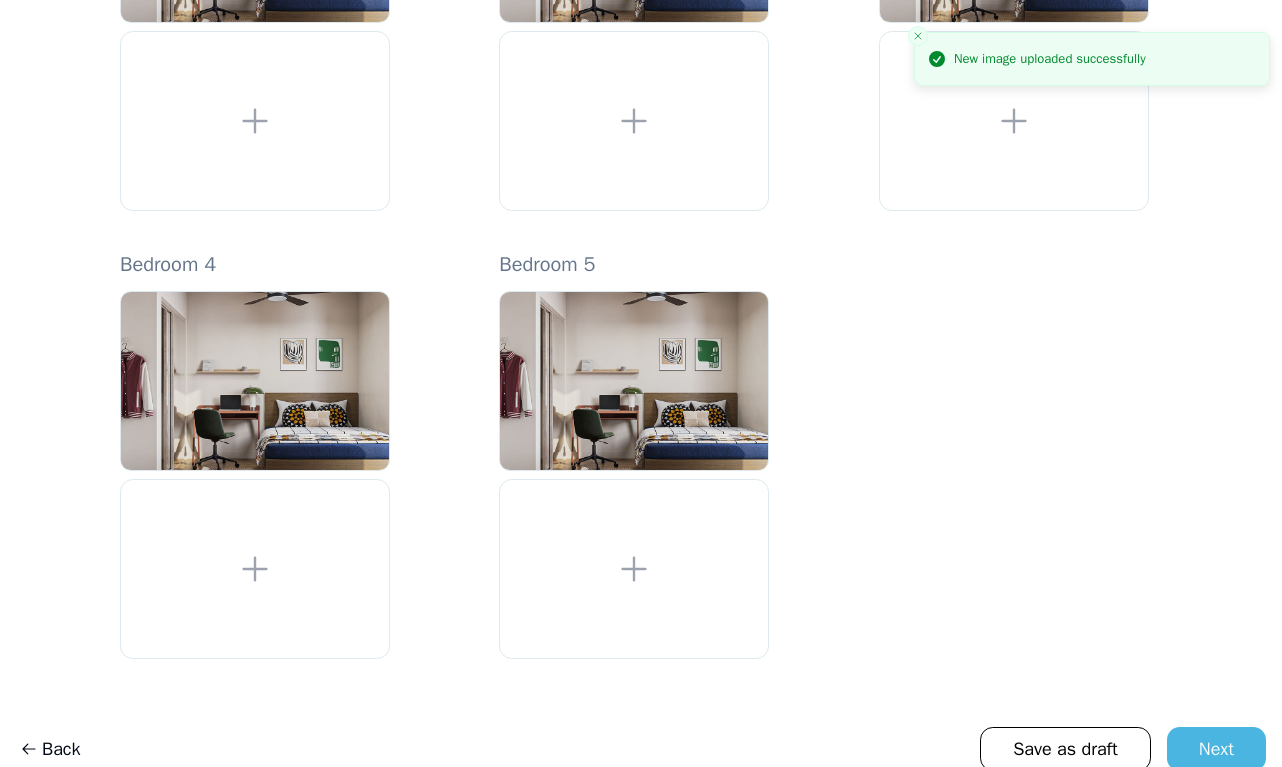 scroll, scrollTop: 916, scrollLeft: 0, axis: vertical 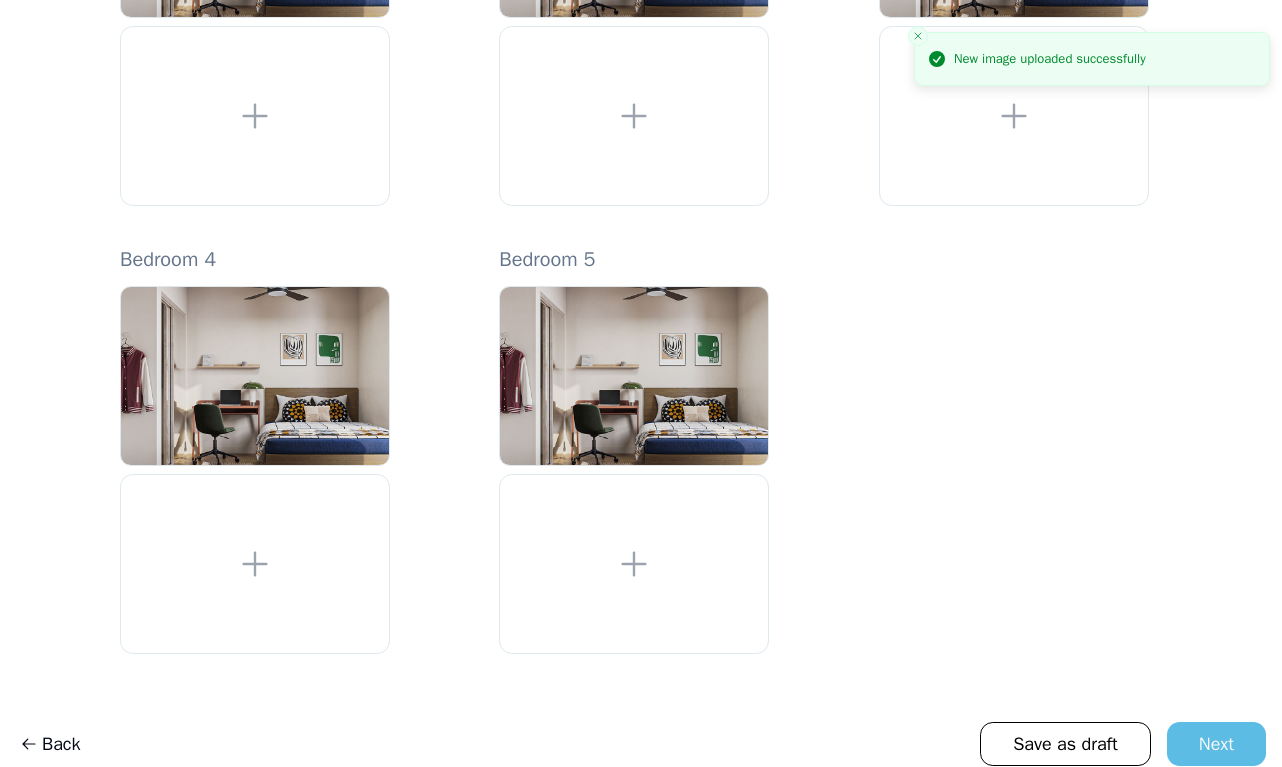 click on "Next" at bounding box center [1216, 744] 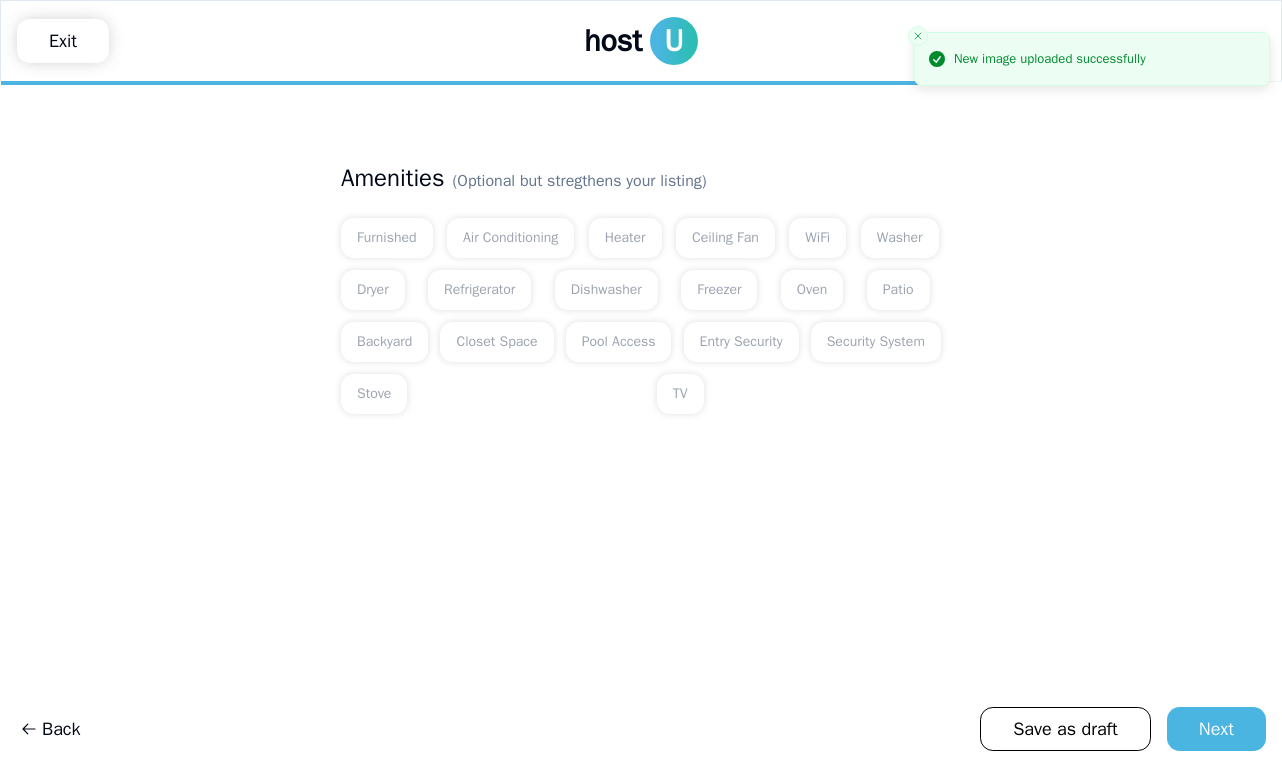 scroll, scrollTop: 0, scrollLeft: 0, axis: both 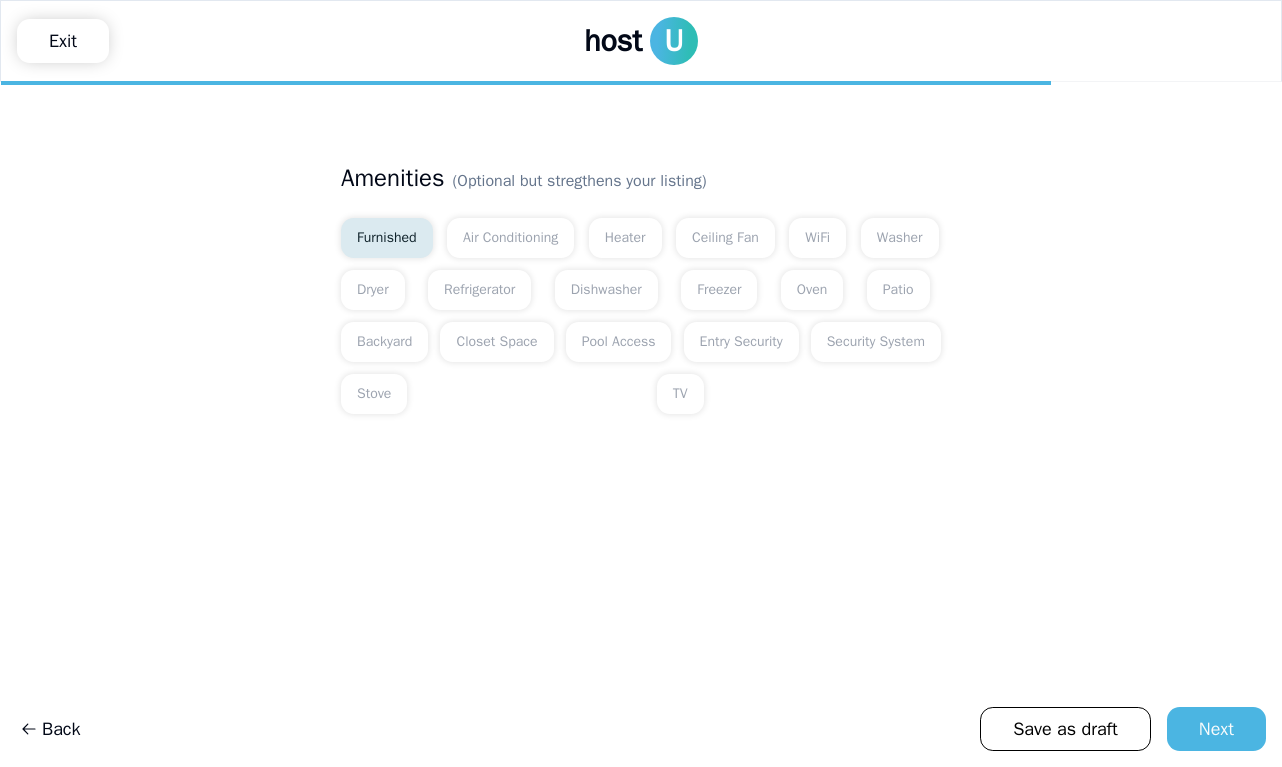 click on "Furnished" at bounding box center (387, 238) 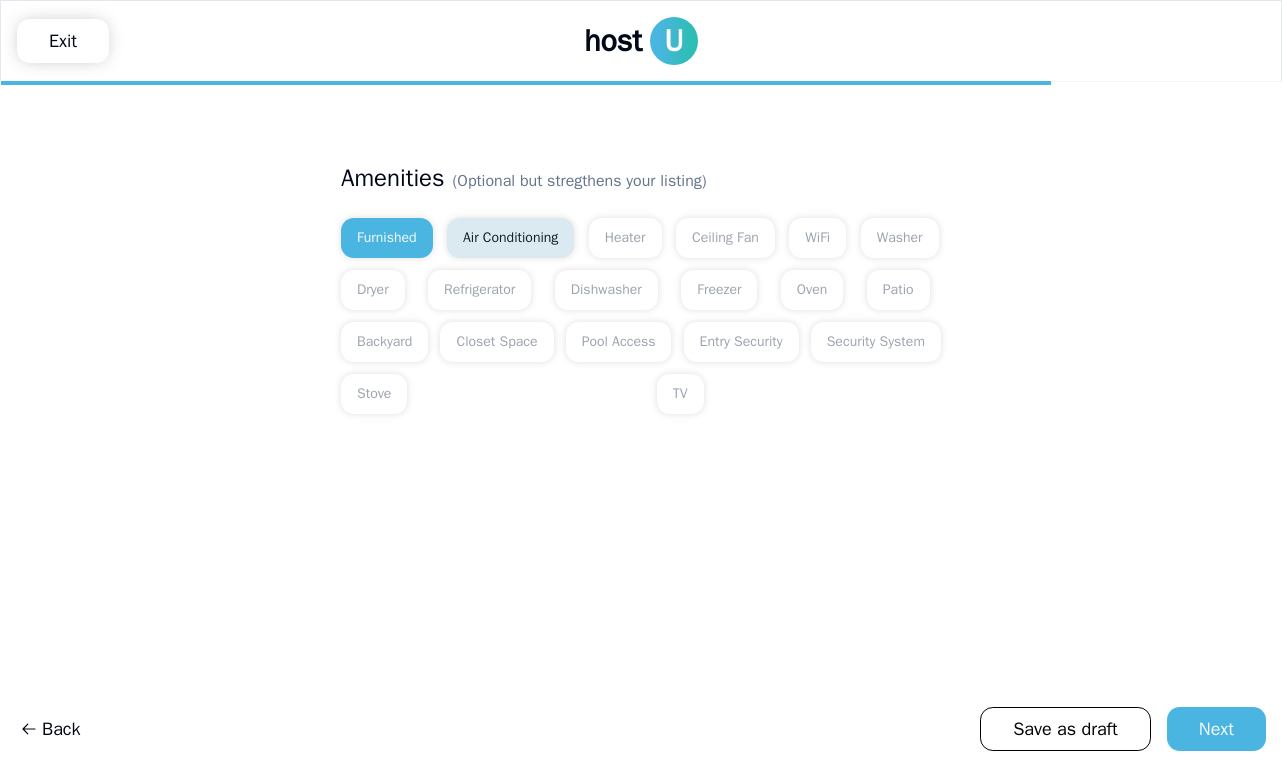 click on "Air Conditioning" at bounding box center [510, 238] 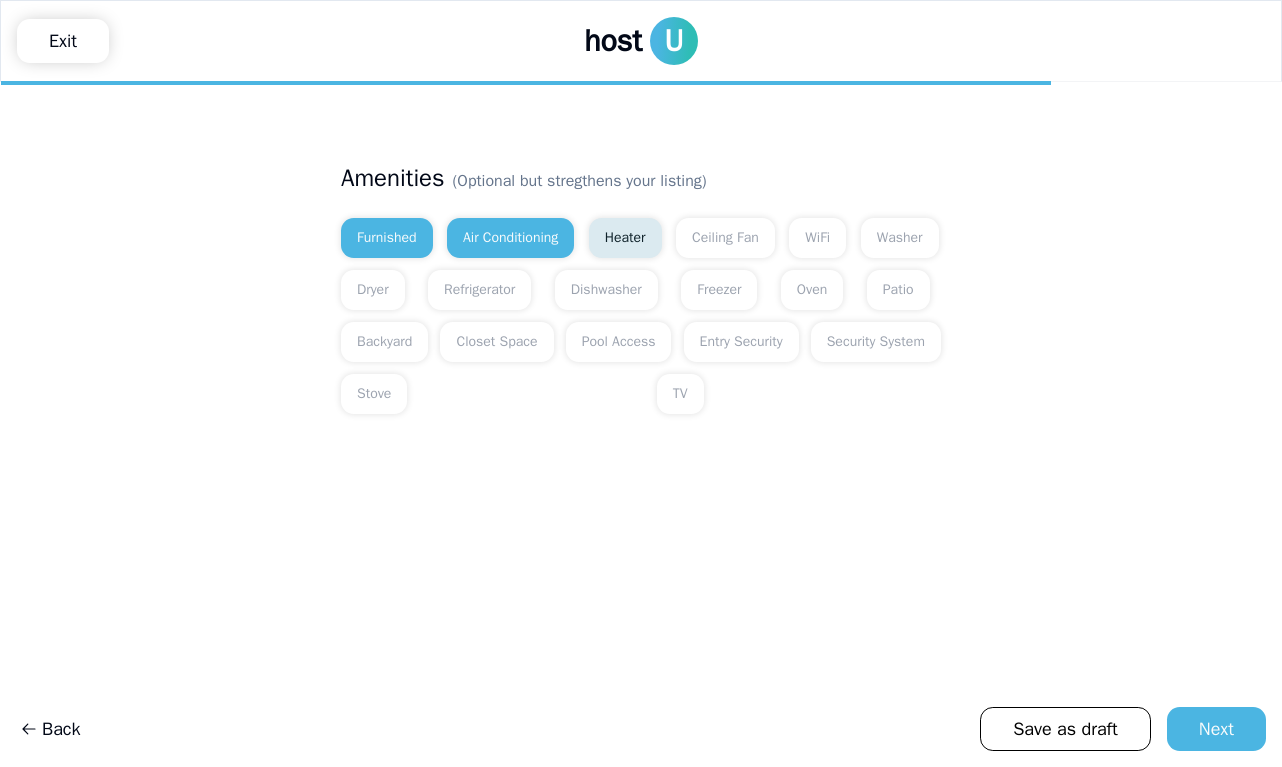 click on "Heater" at bounding box center [625, 238] 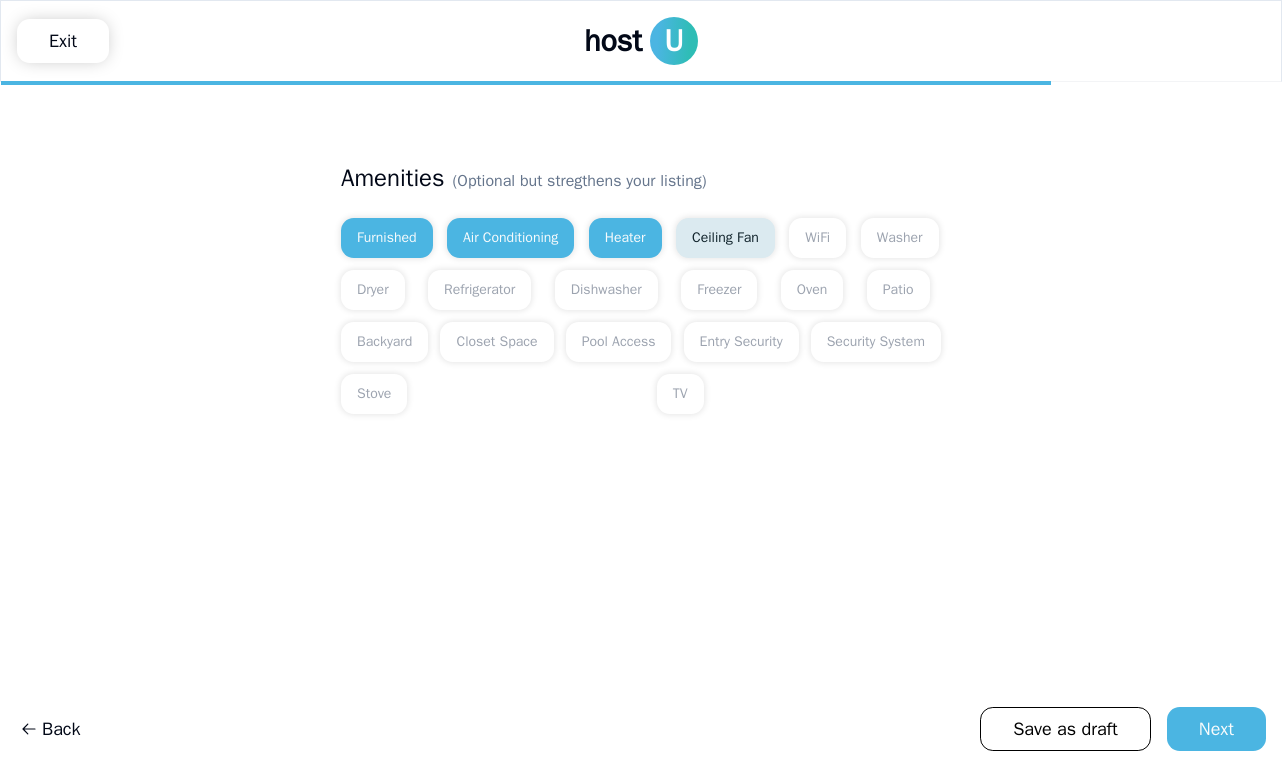 click on "Ceiling Fan" at bounding box center [725, 238] 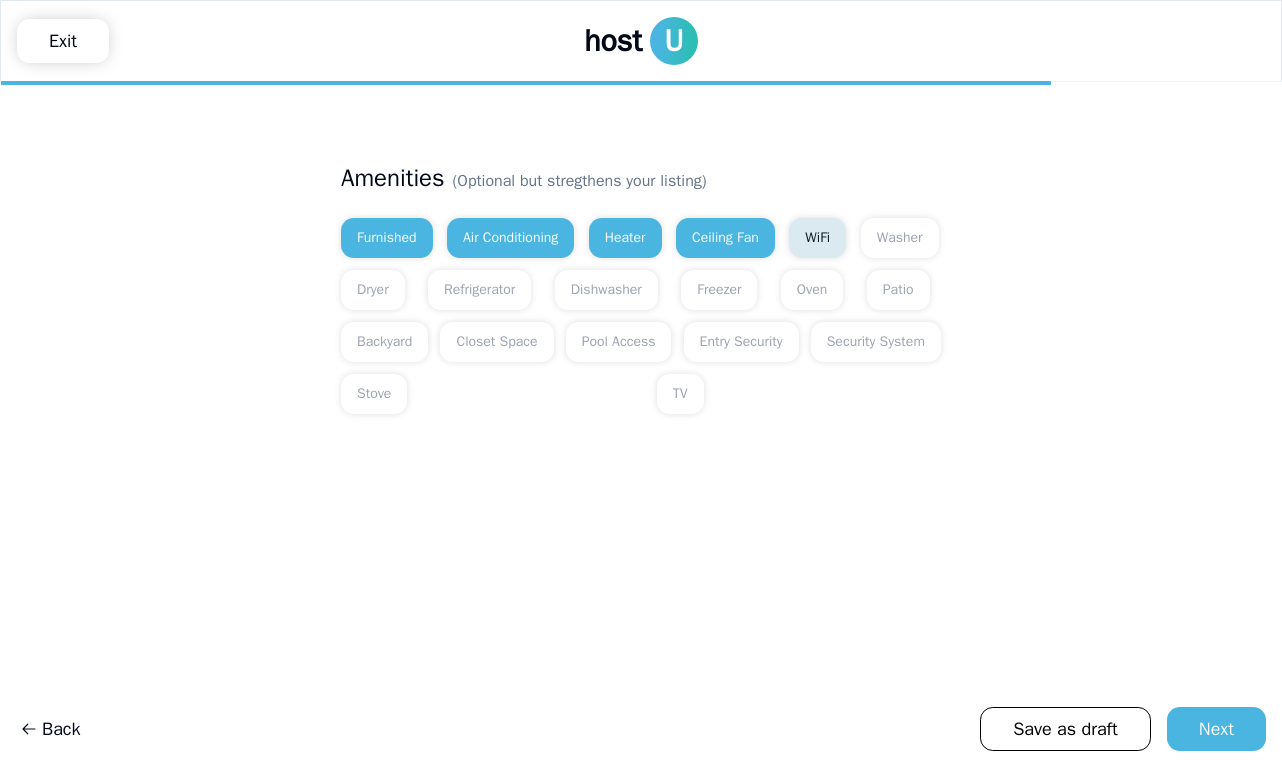 click on "WiFi" at bounding box center [817, 238] 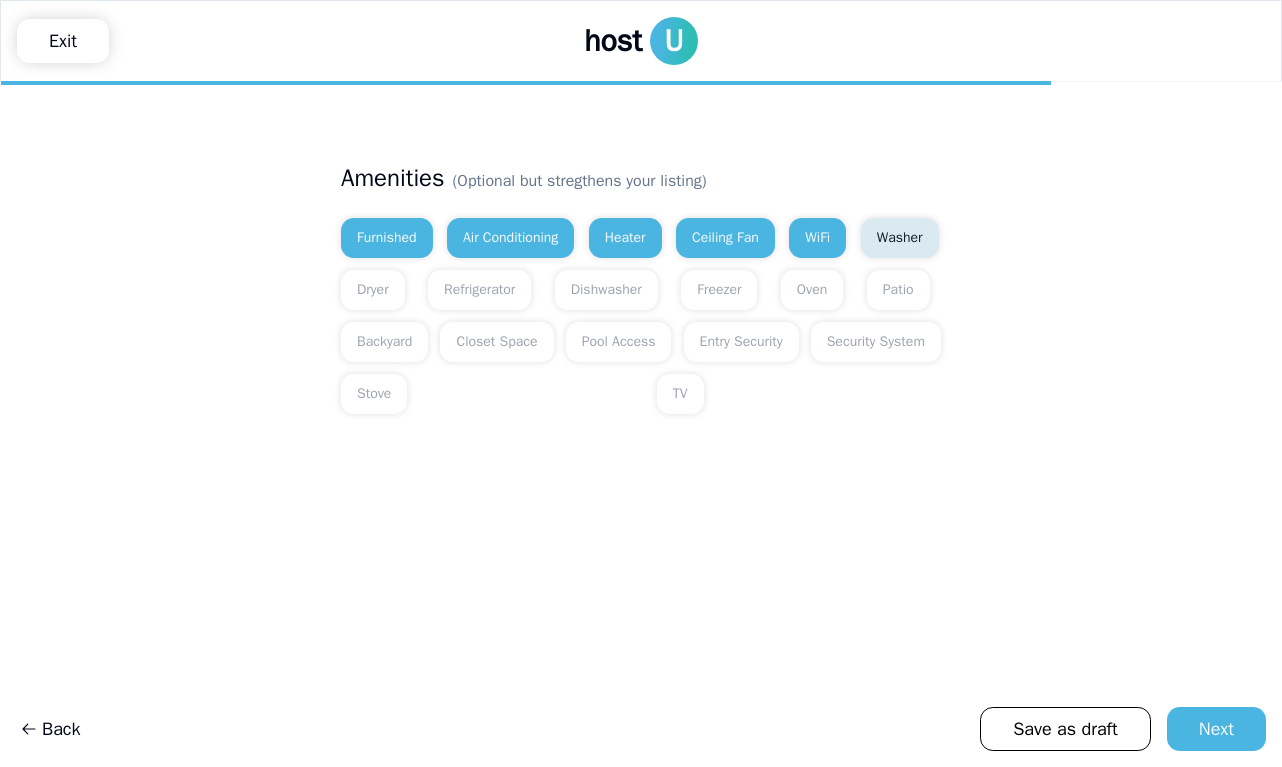 click on "Washer" at bounding box center (900, 238) 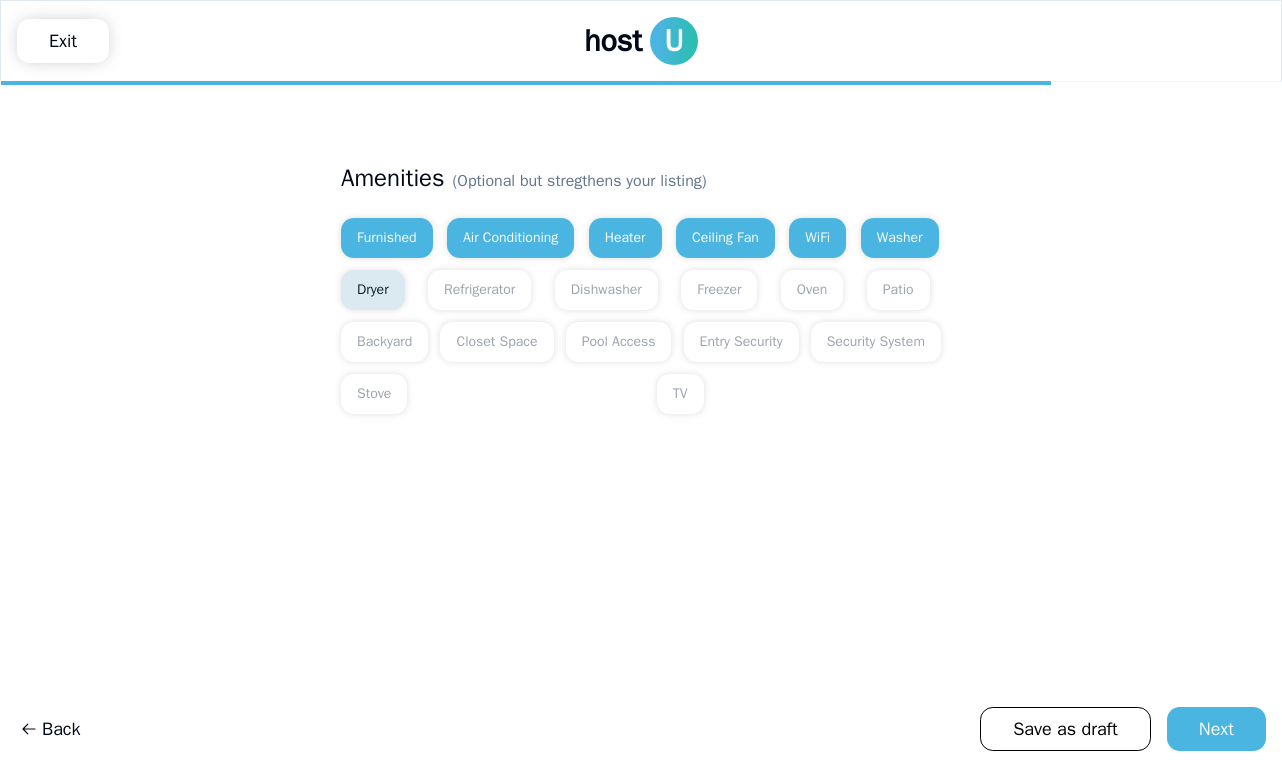 click on "Dryer" at bounding box center (373, 290) 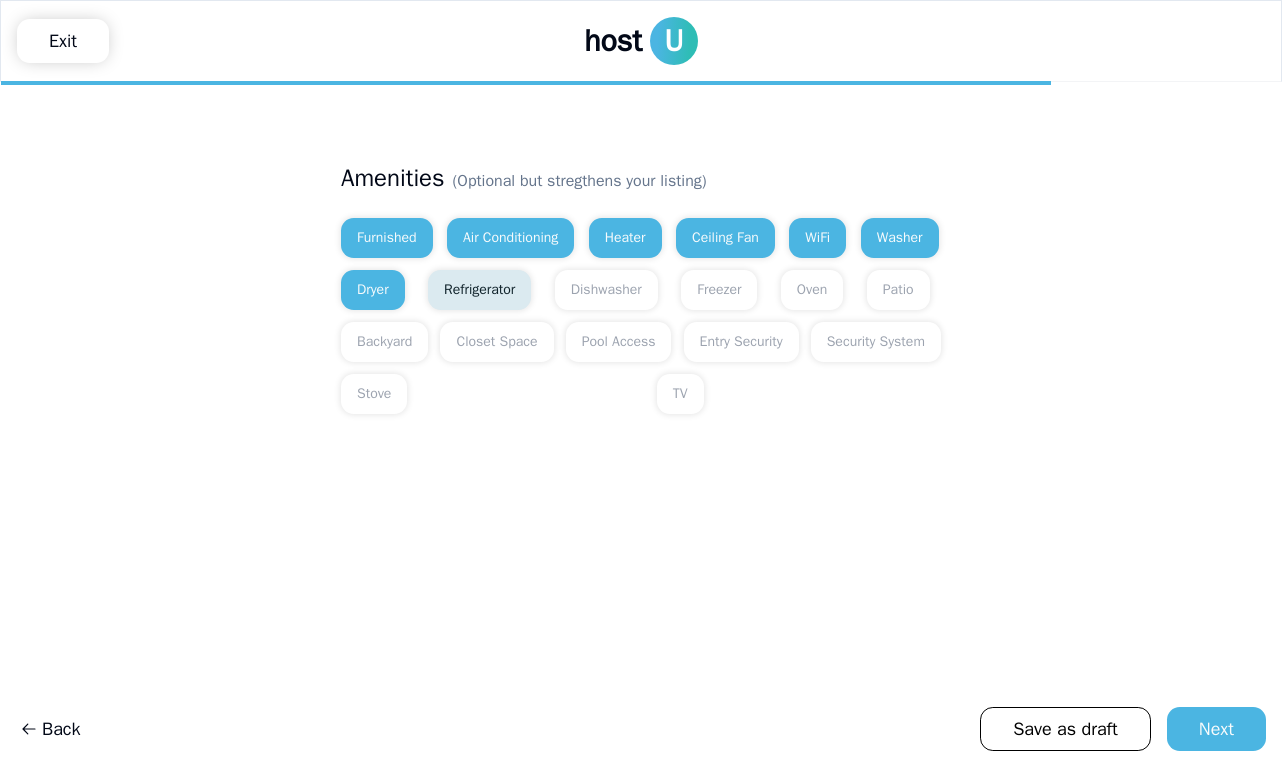 click on "Refrigerator" at bounding box center (479, 290) 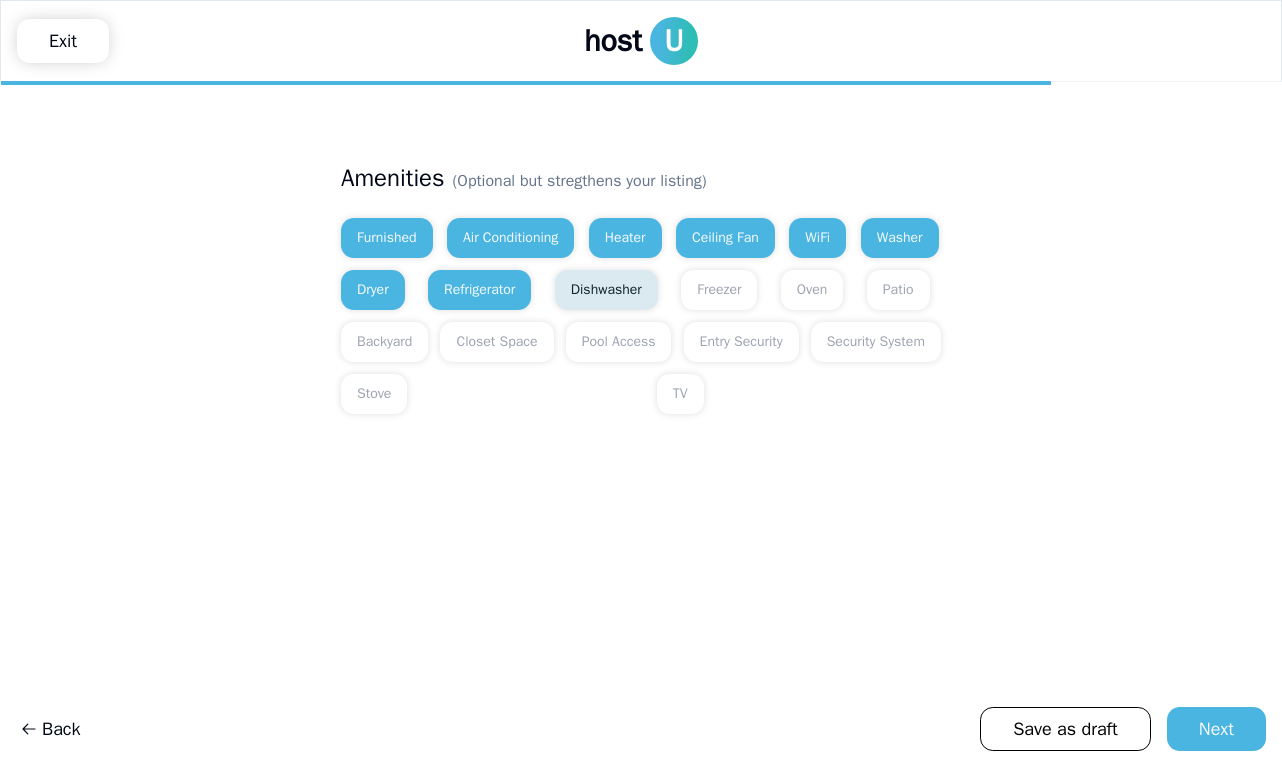 click on "Dishwasher" at bounding box center [606, 290] 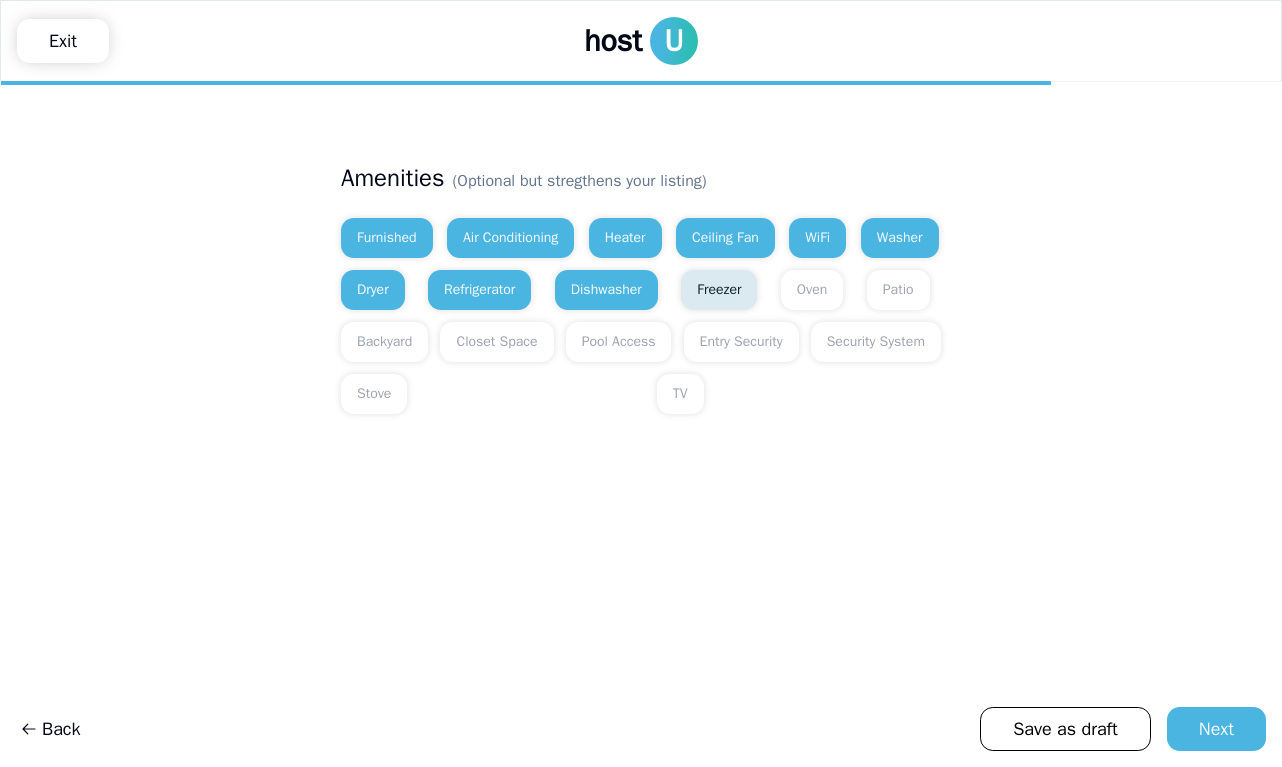 click on "Freezer" at bounding box center [719, 290] 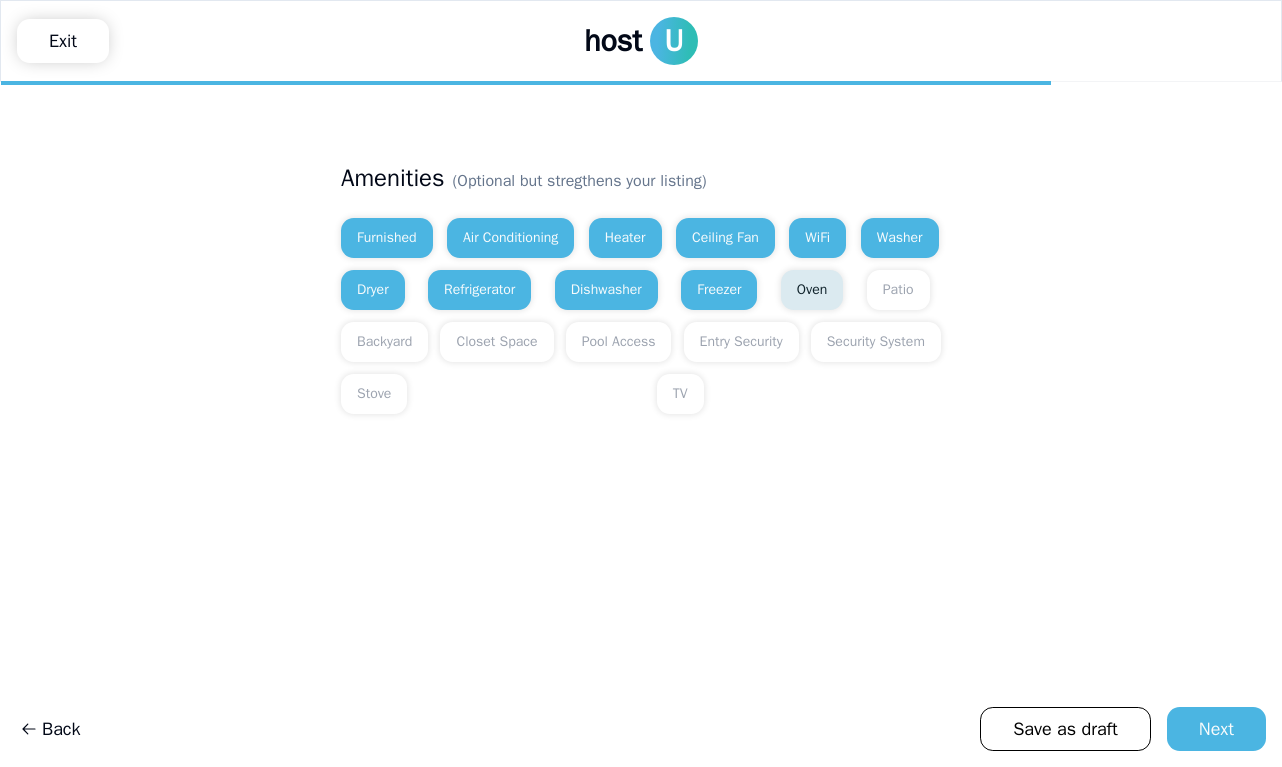 click on "Oven" at bounding box center [812, 290] 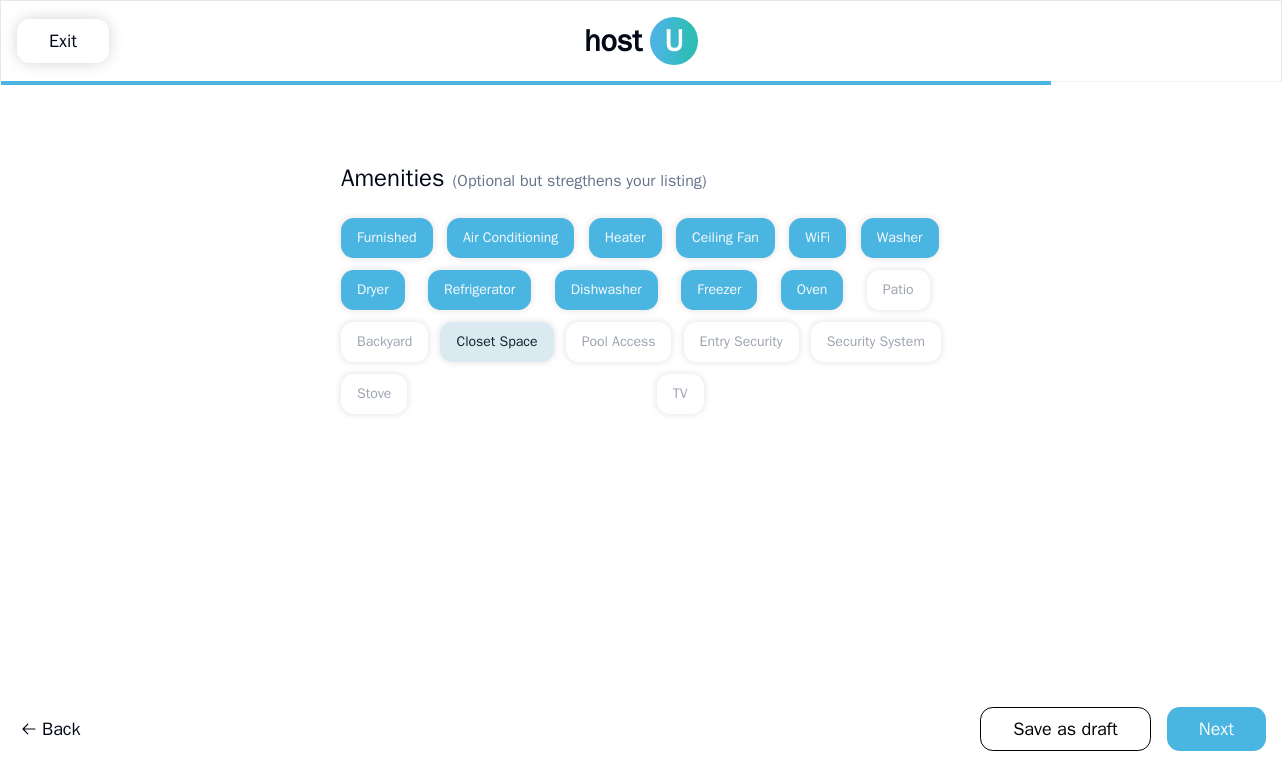 click on "Closet Space" at bounding box center [496, 342] 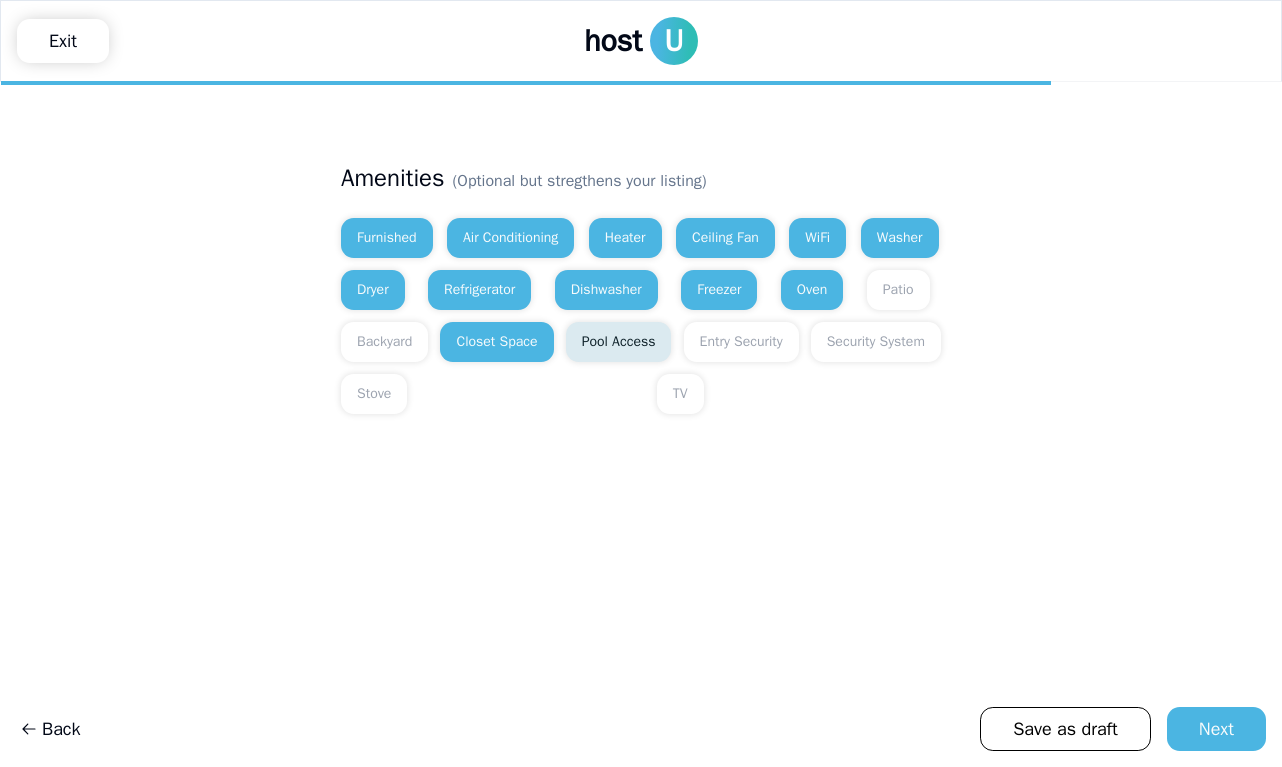 click on "Pool Access" at bounding box center [619, 342] 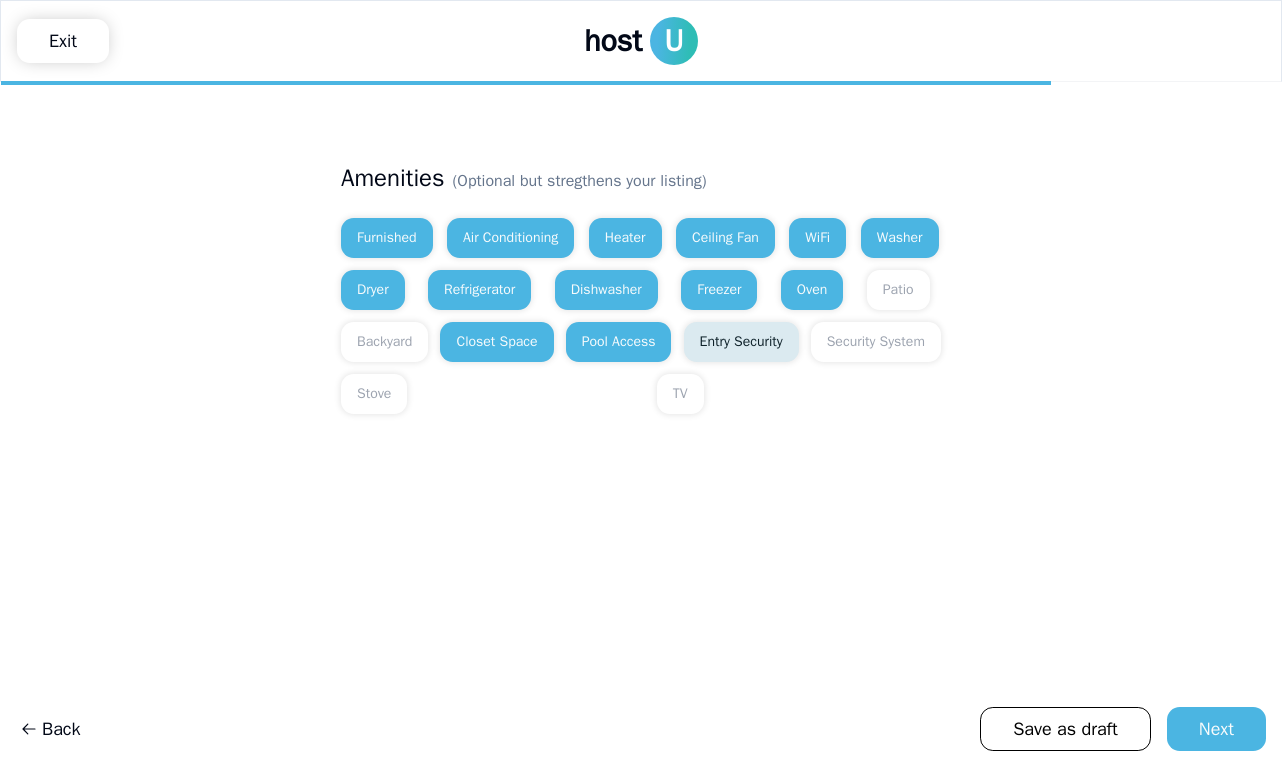 click on "Entry Security" at bounding box center [741, 342] 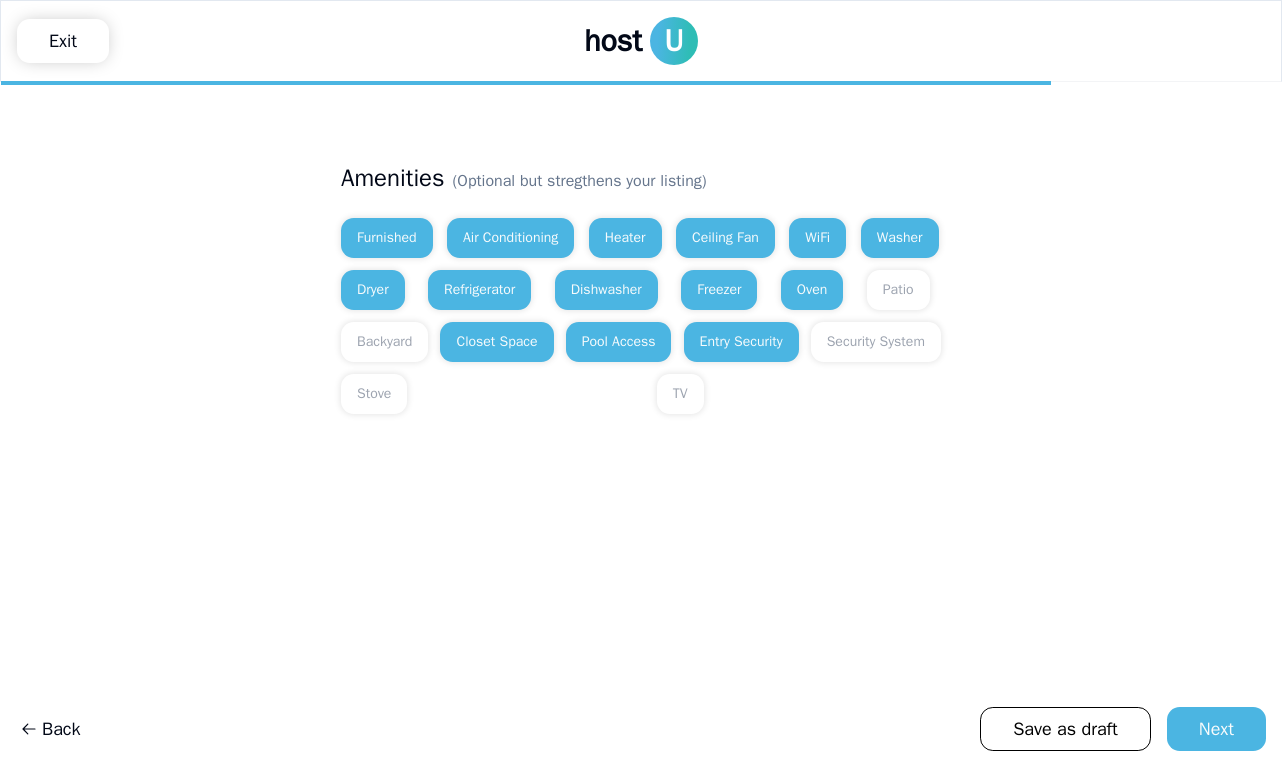 click on "Furnished Air Conditioning Heater Ceiling Fan WiFi Washer Dryer Refrigerator Dishwasher Freezer Oven Patio Backyard Closet Space Pool Access Entry Security Security System Stove TV" at bounding box center (641, 316) 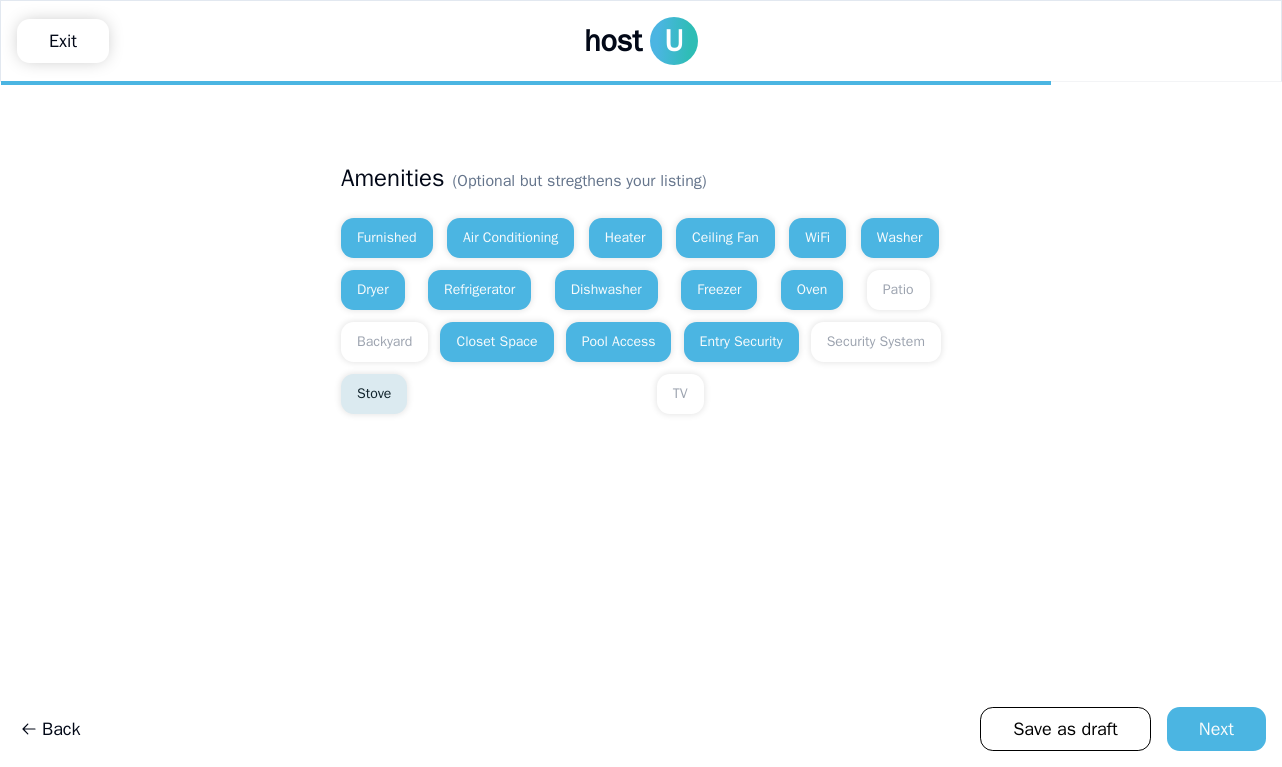 click on "Stove" at bounding box center (374, 394) 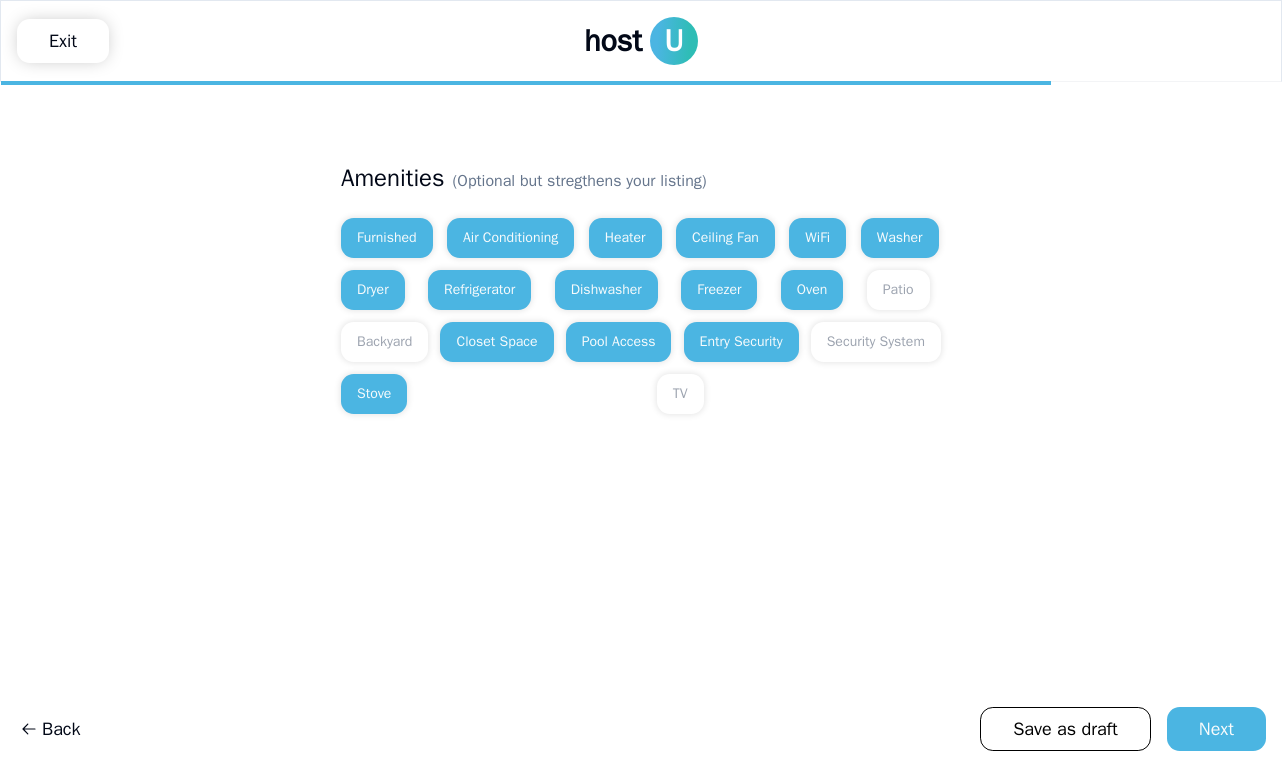 click on "Furnished Air Conditioning Heater Ceiling Fan WiFi Washer Dryer Refrigerator Dishwasher Freezer Oven Patio Backyard Closet Space Pool Access Entry Security Security System Stove TV" at bounding box center [641, 316] 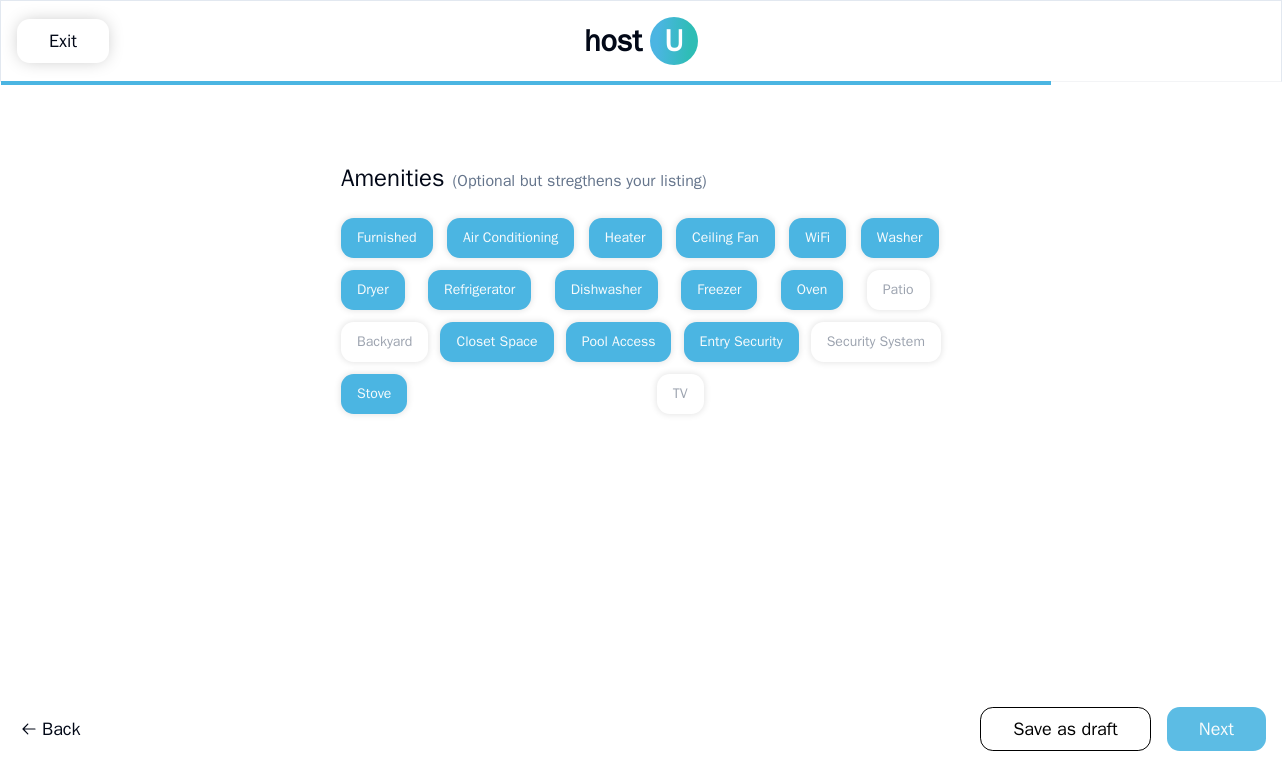 click on "Next" at bounding box center (1216, 729) 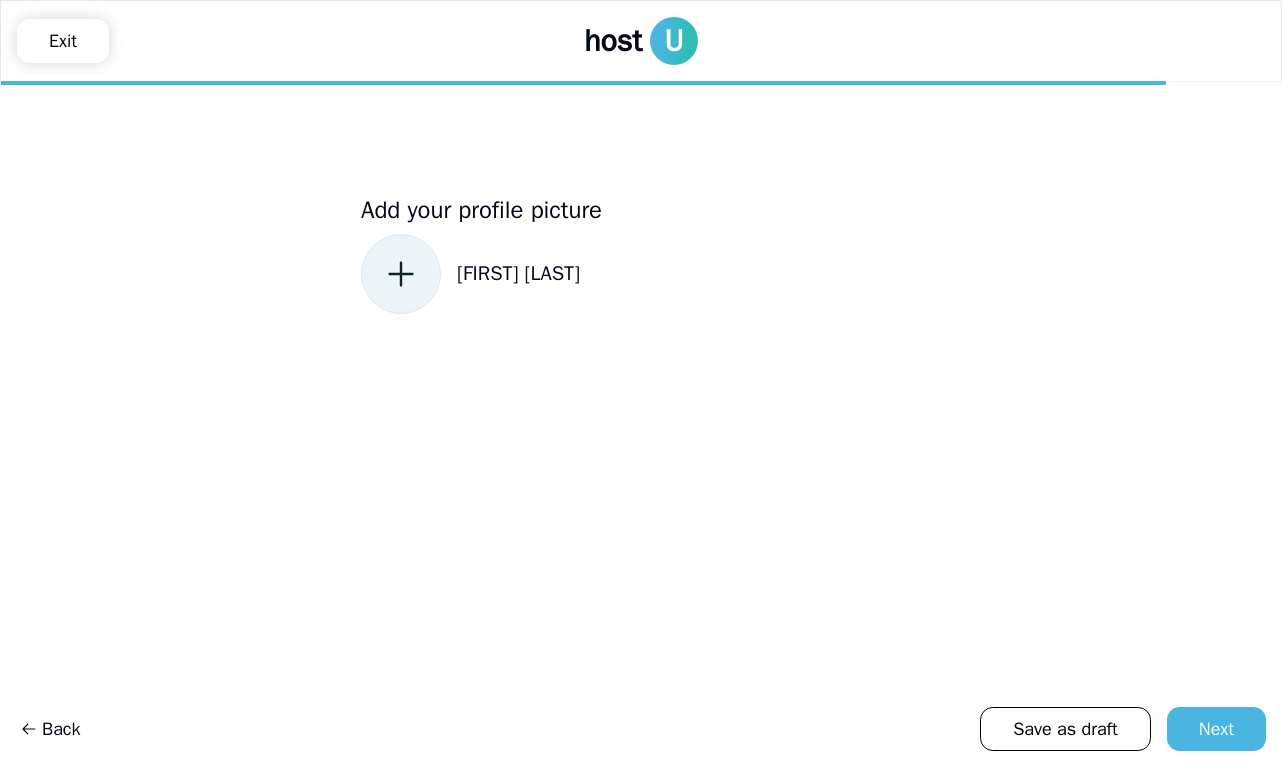 click at bounding box center (401, 274) 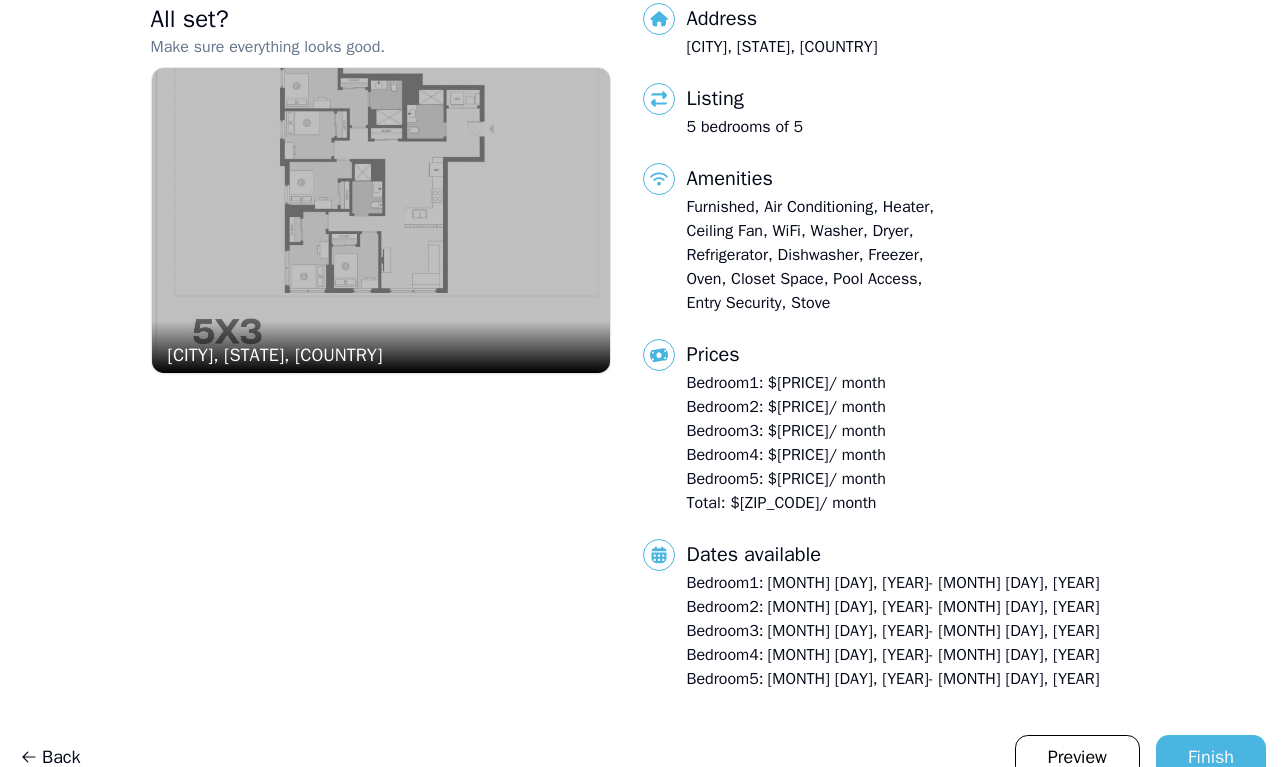 scroll, scrollTop: 179, scrollLeft: 0, axis: vertical 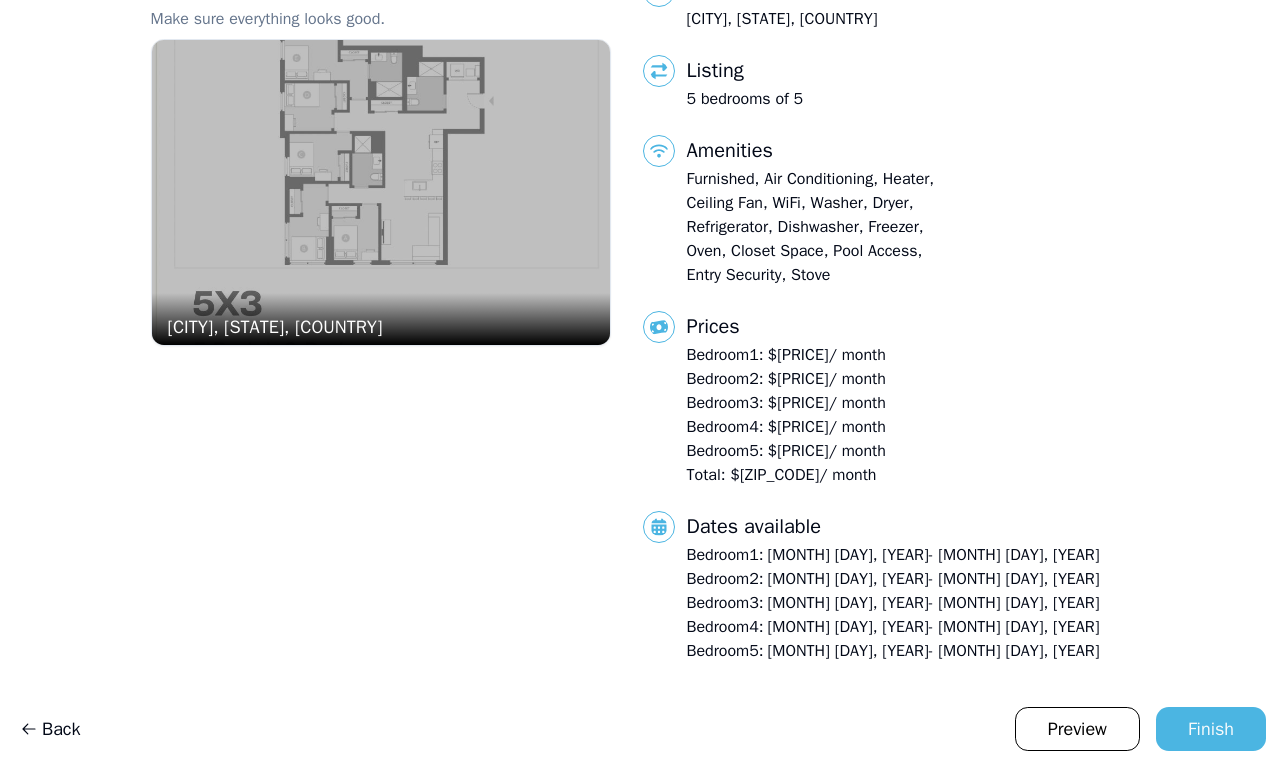 click on "$ [PRICE]  / month" at bounding box center (827, 451) 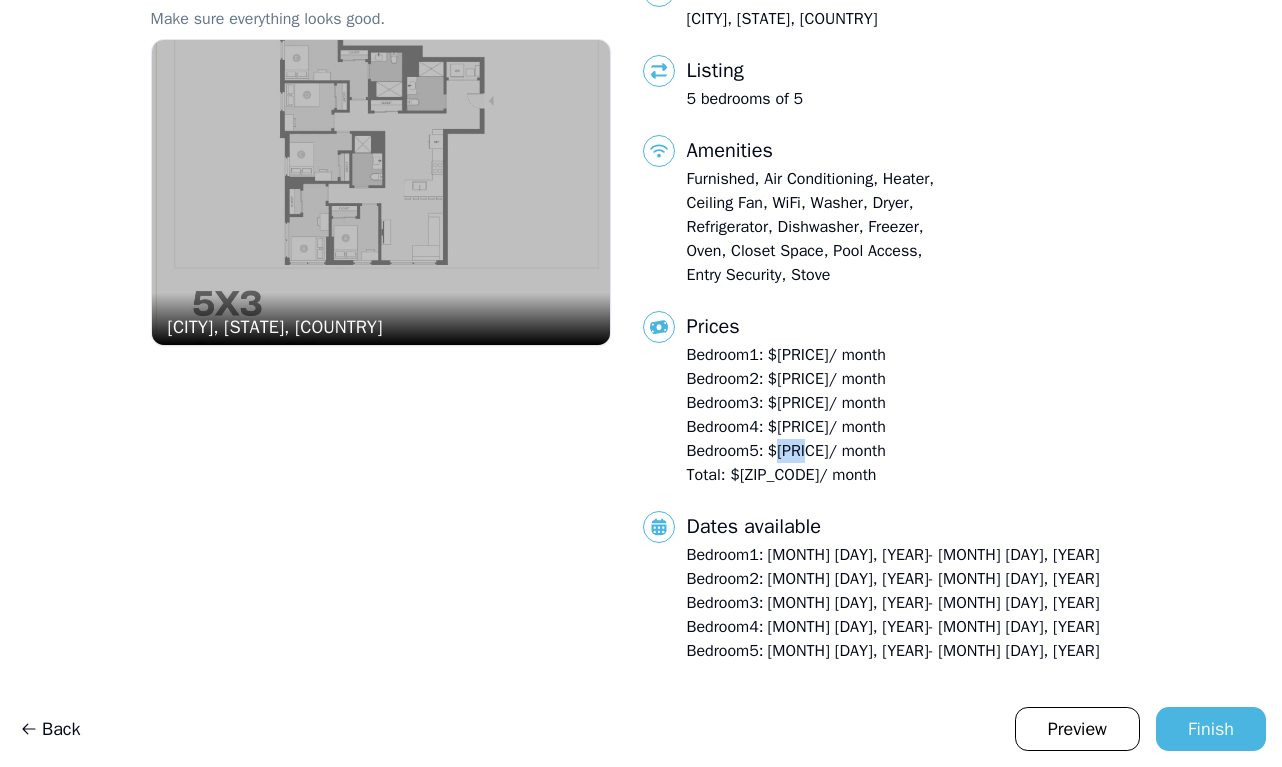 click on "$ [PRICE]  / month" at bounding box center (827, 451) 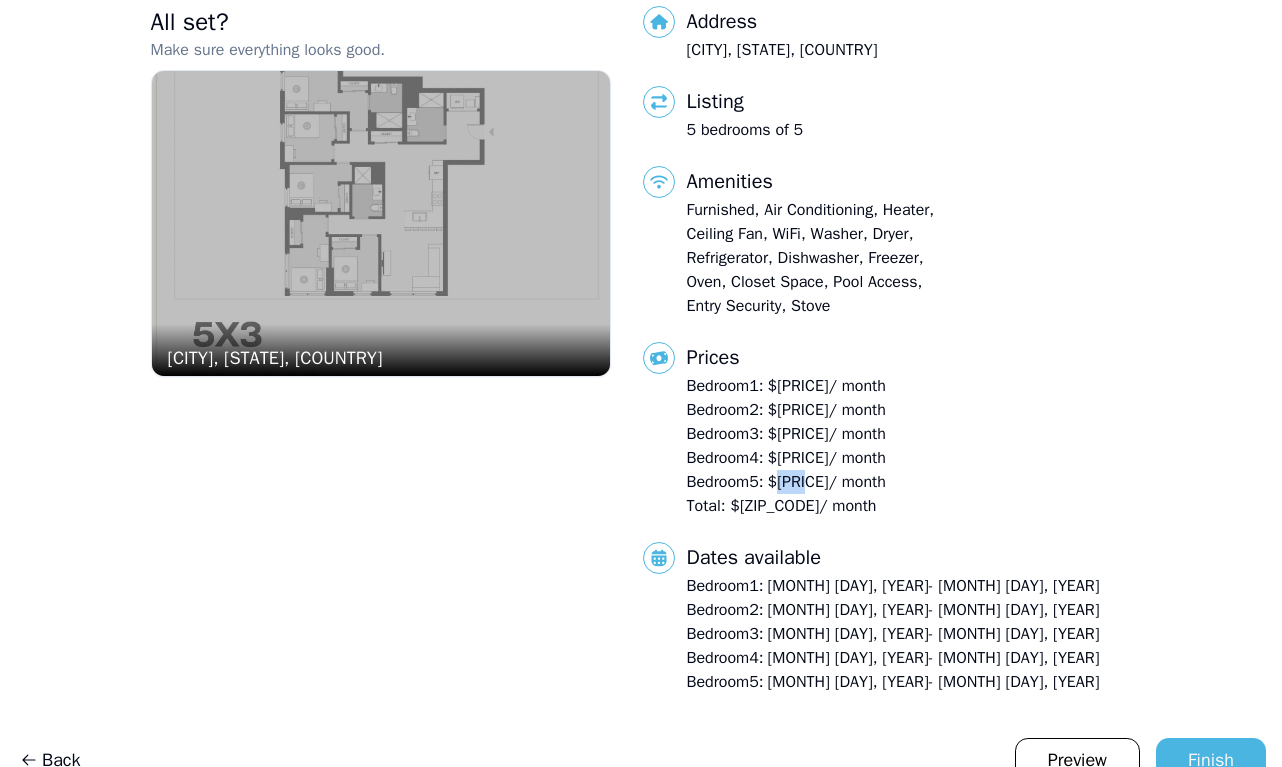 scroll, scrollTop: 179, scrollLeft: 0, axis: vertical 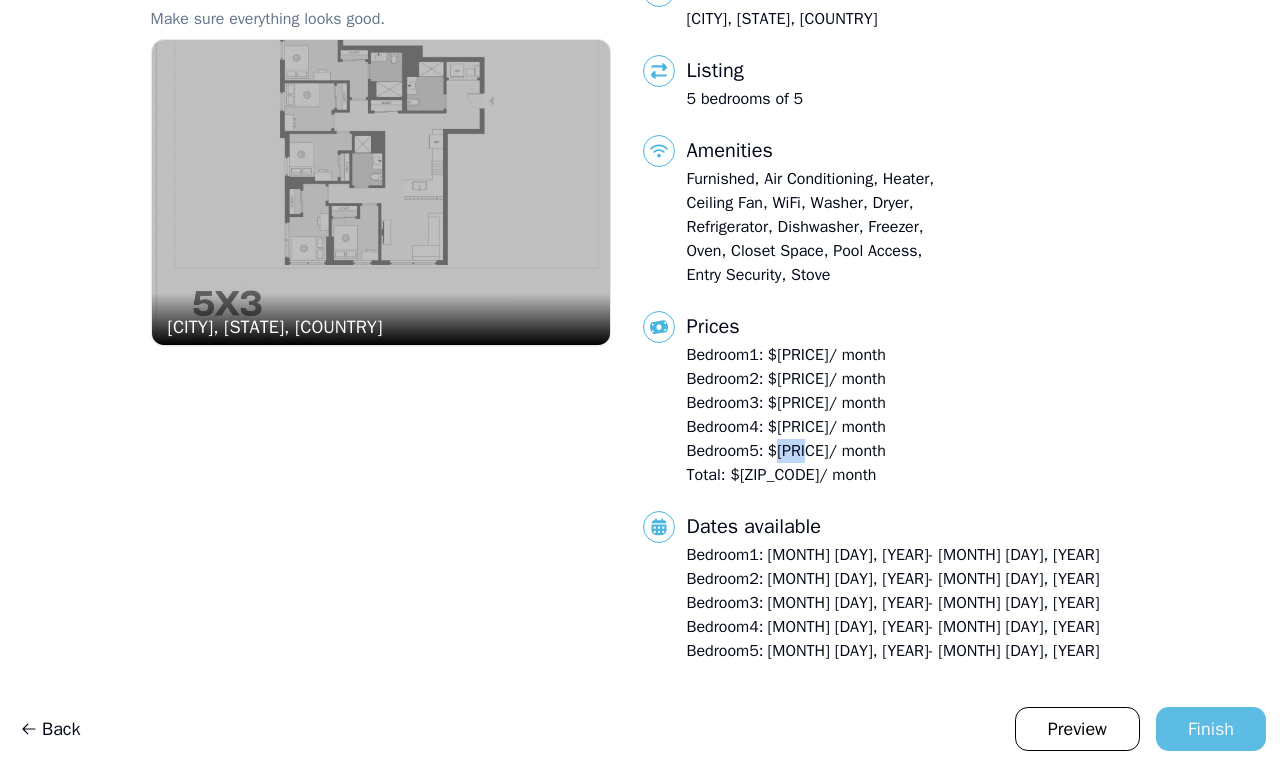 click on "Finish" at bounding box center (1211, 729) 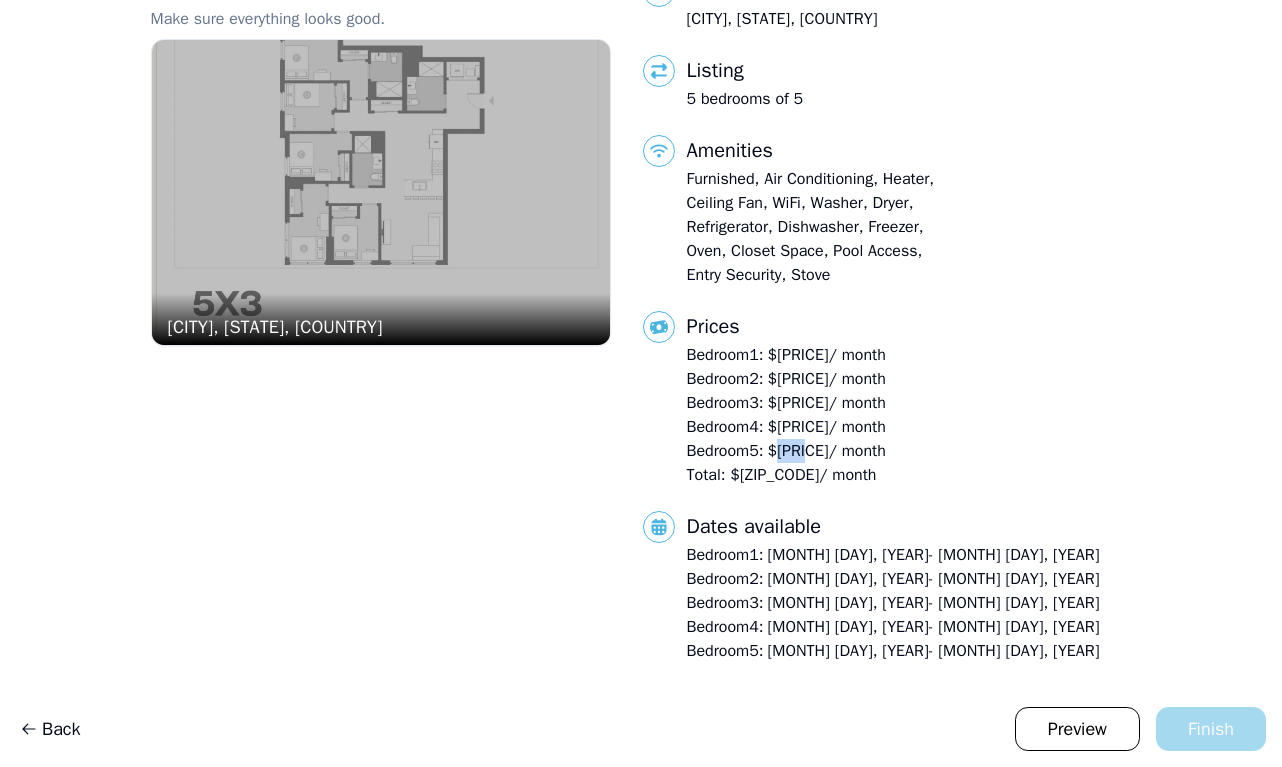 scroll, scrollTop: 0, scrollLeft: 0, axis: both 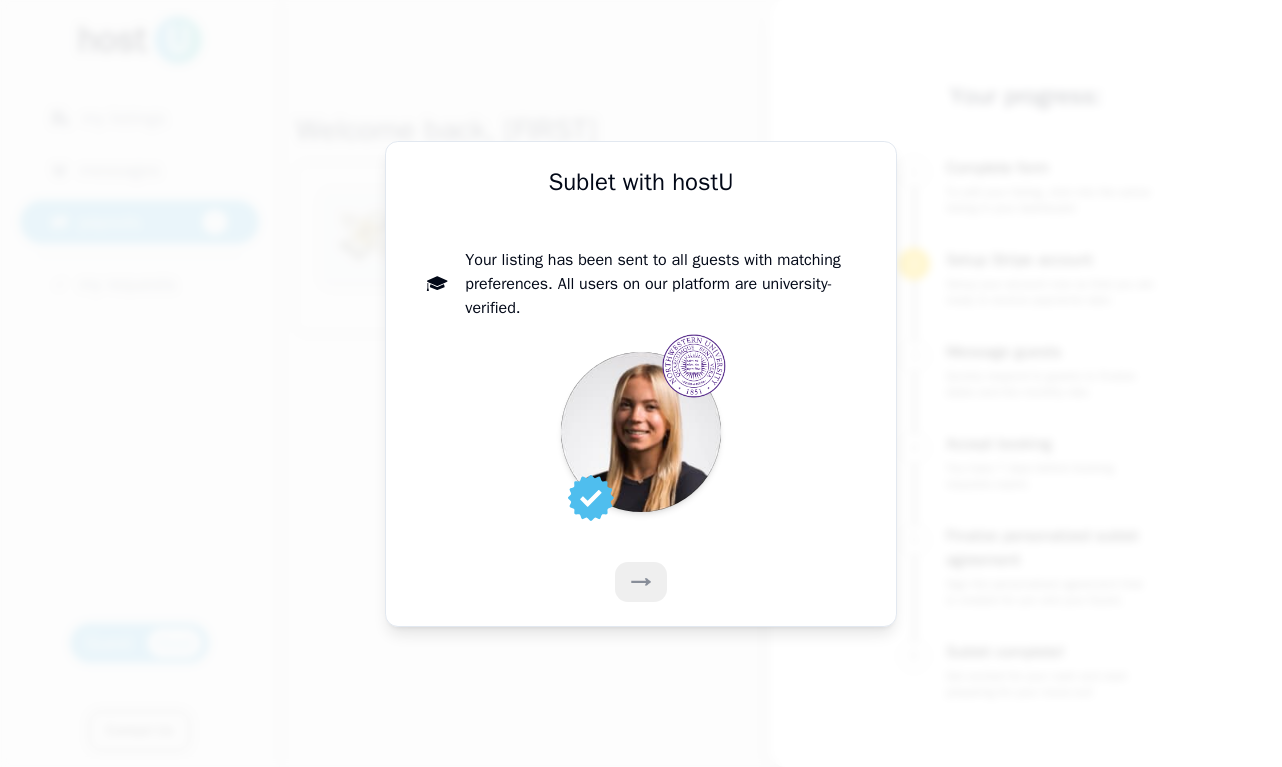 click 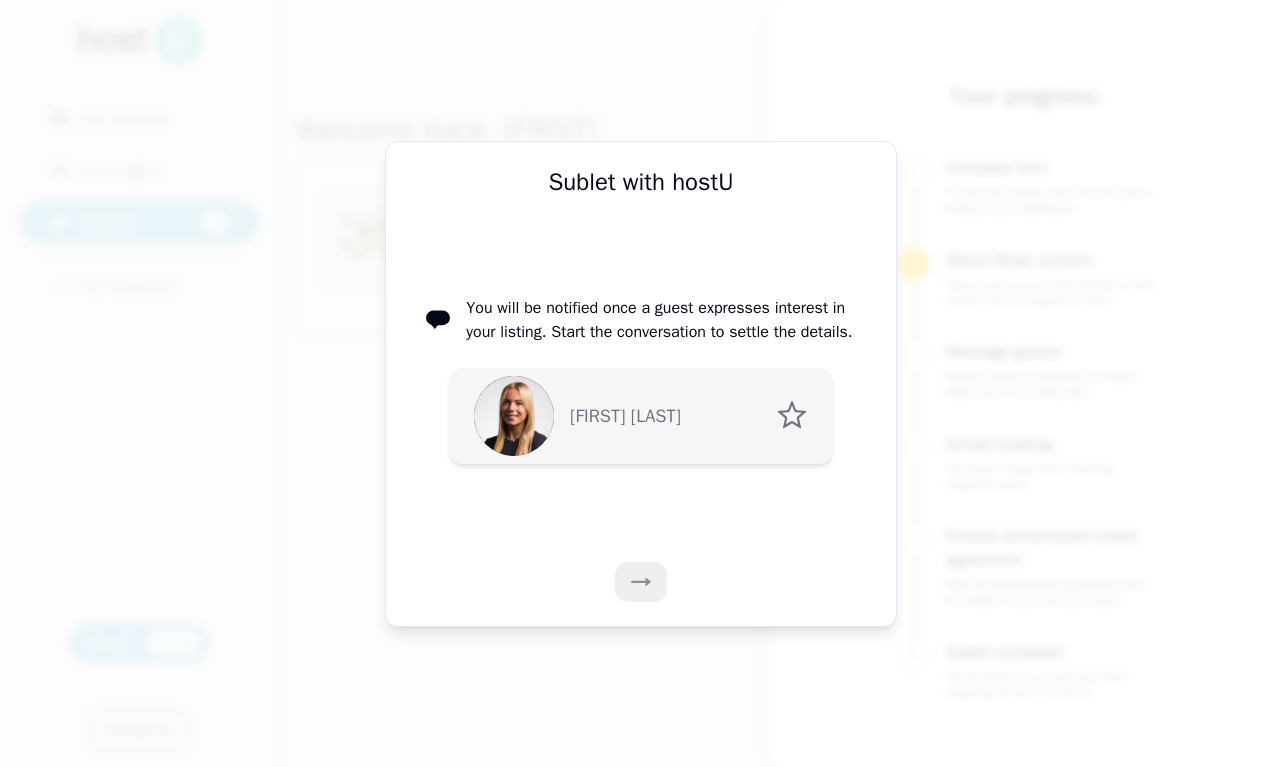 click 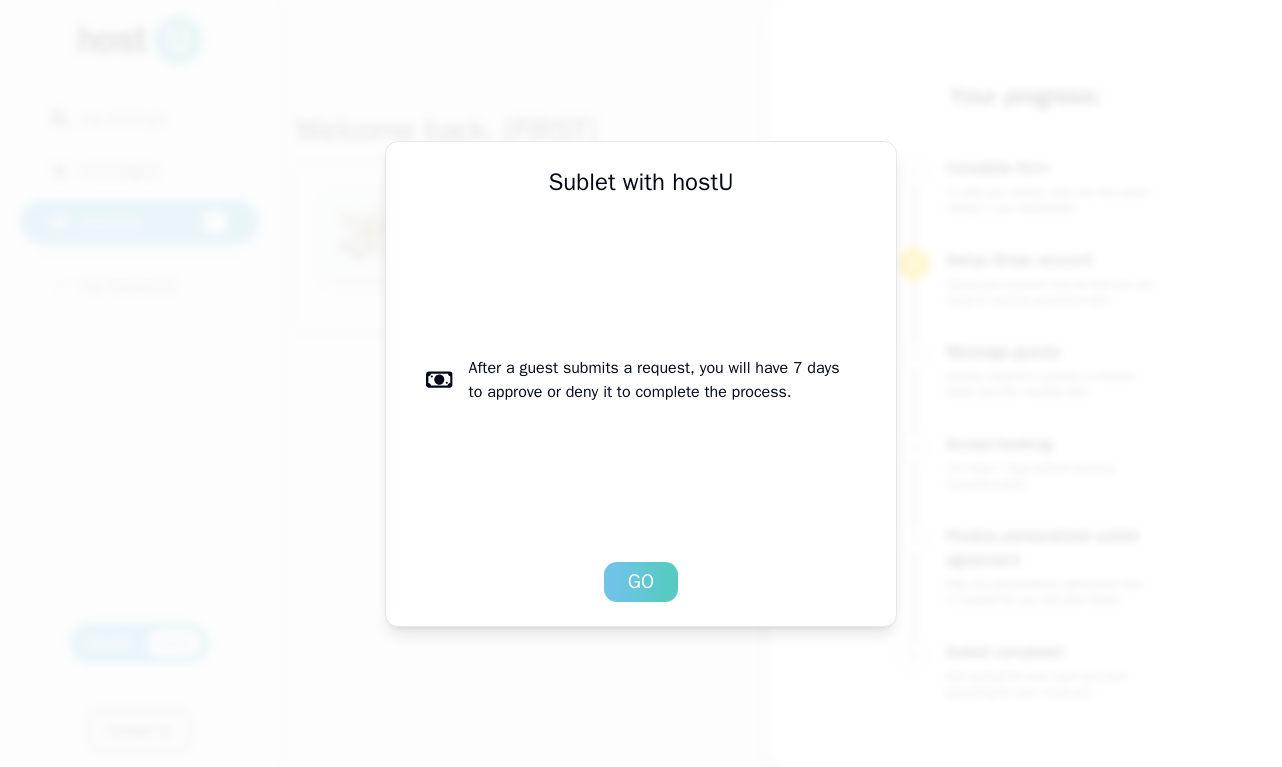 click on "Go" at bounding box center (641, 582) 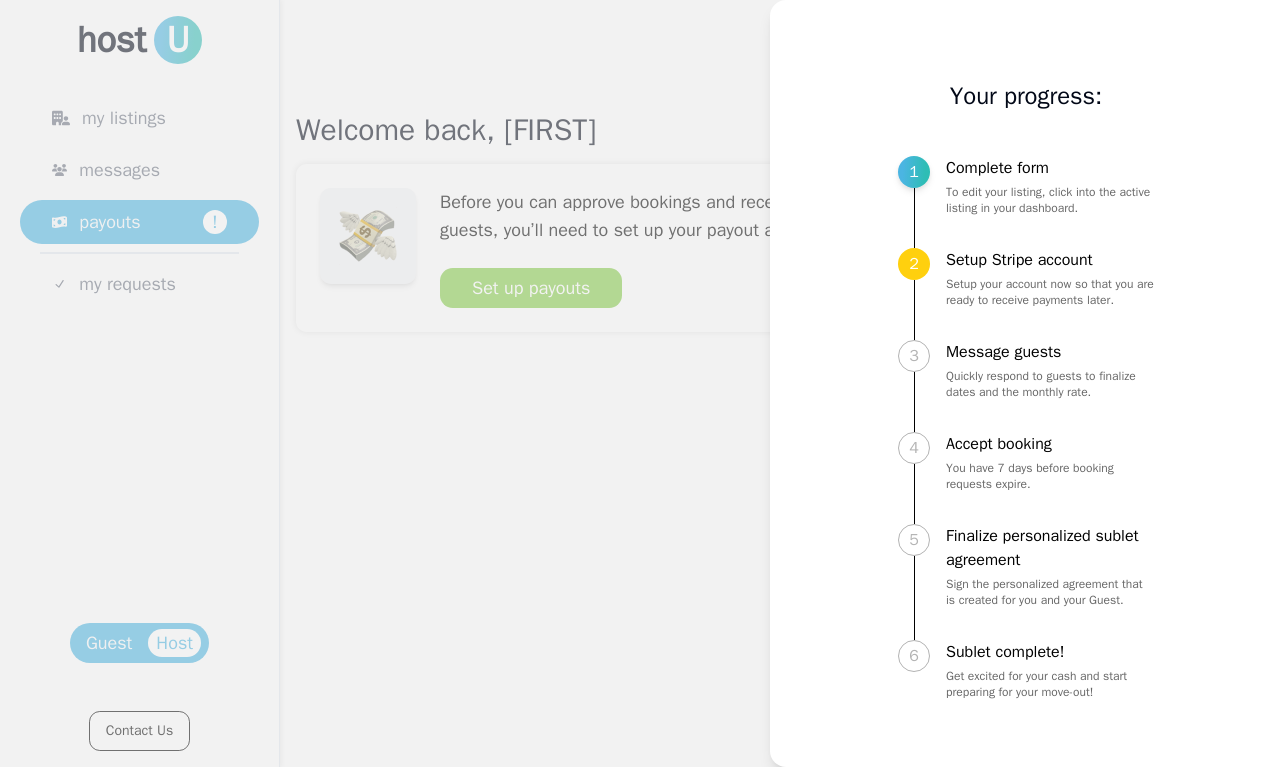 click at bounding box center (641, 383) 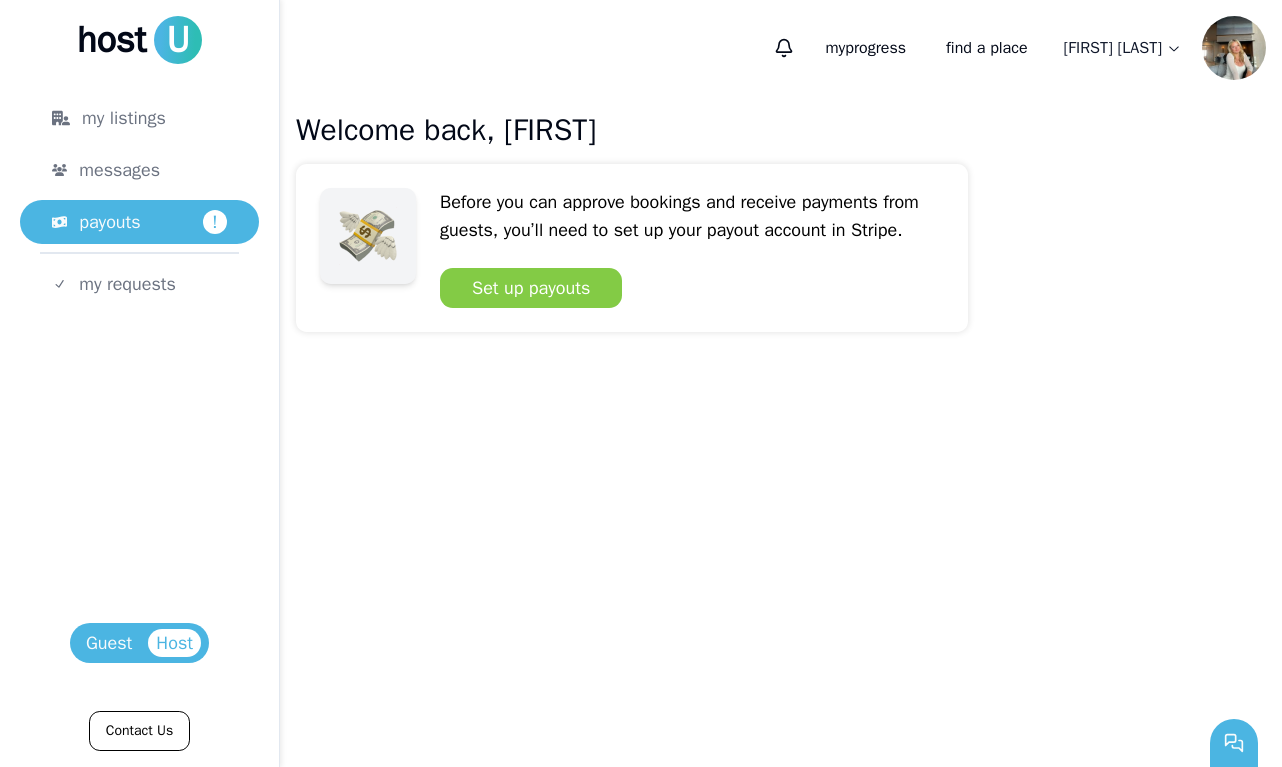 click on "my listings messages payouts ! my requests" at bounding box center (139, 201) 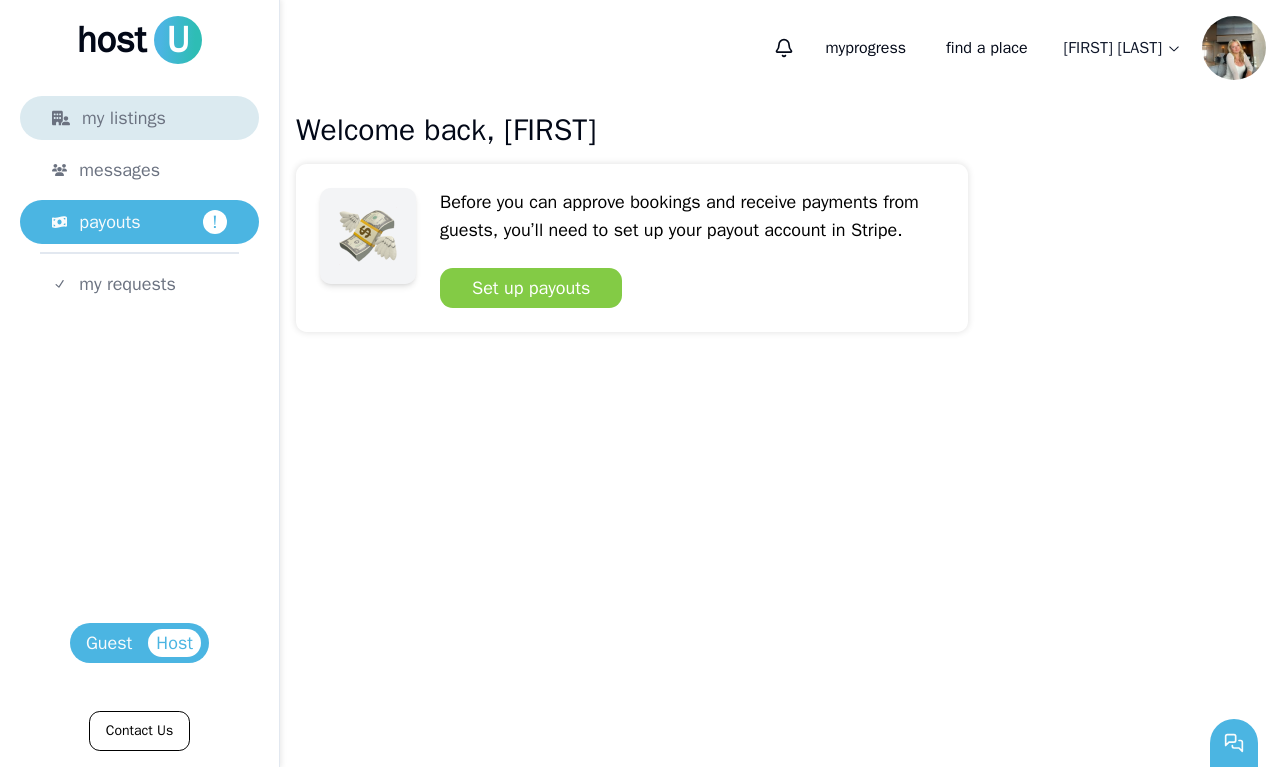 click on "my listings" at bounding box center (139, 118) 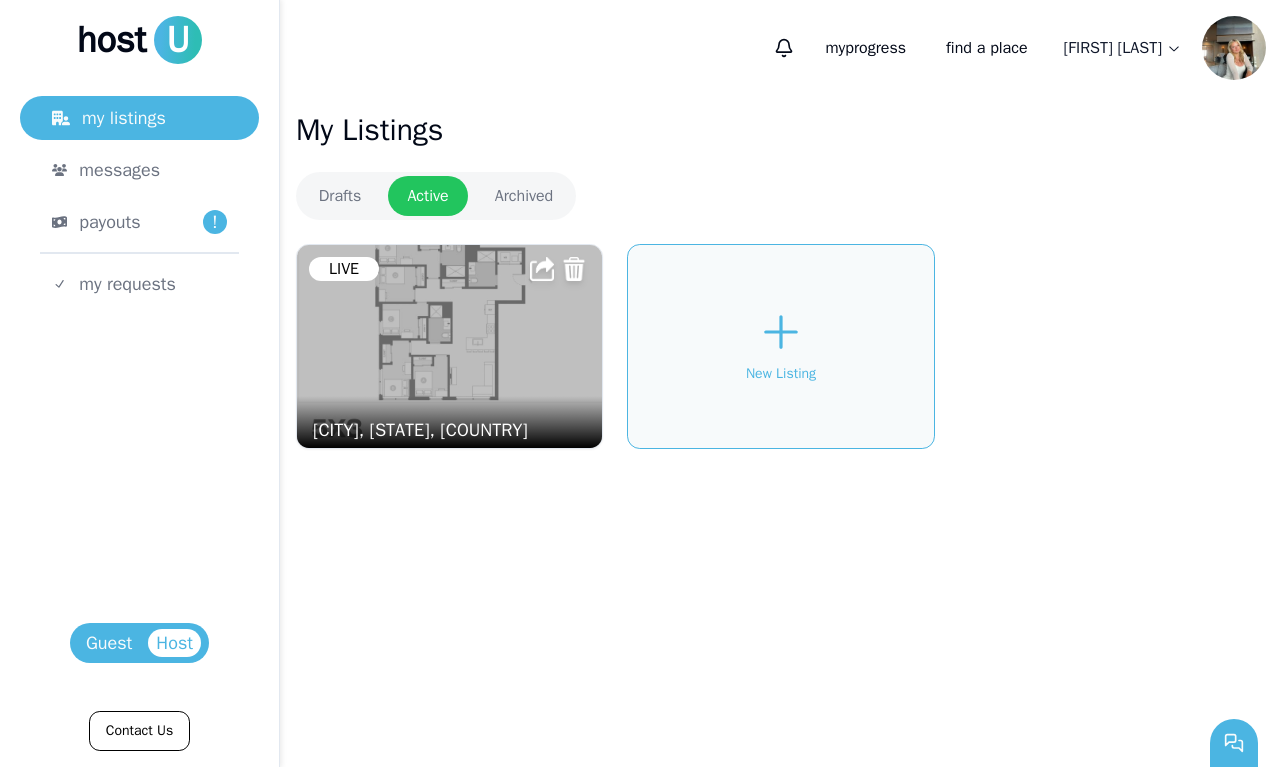 click at bounding box center [450, 346] 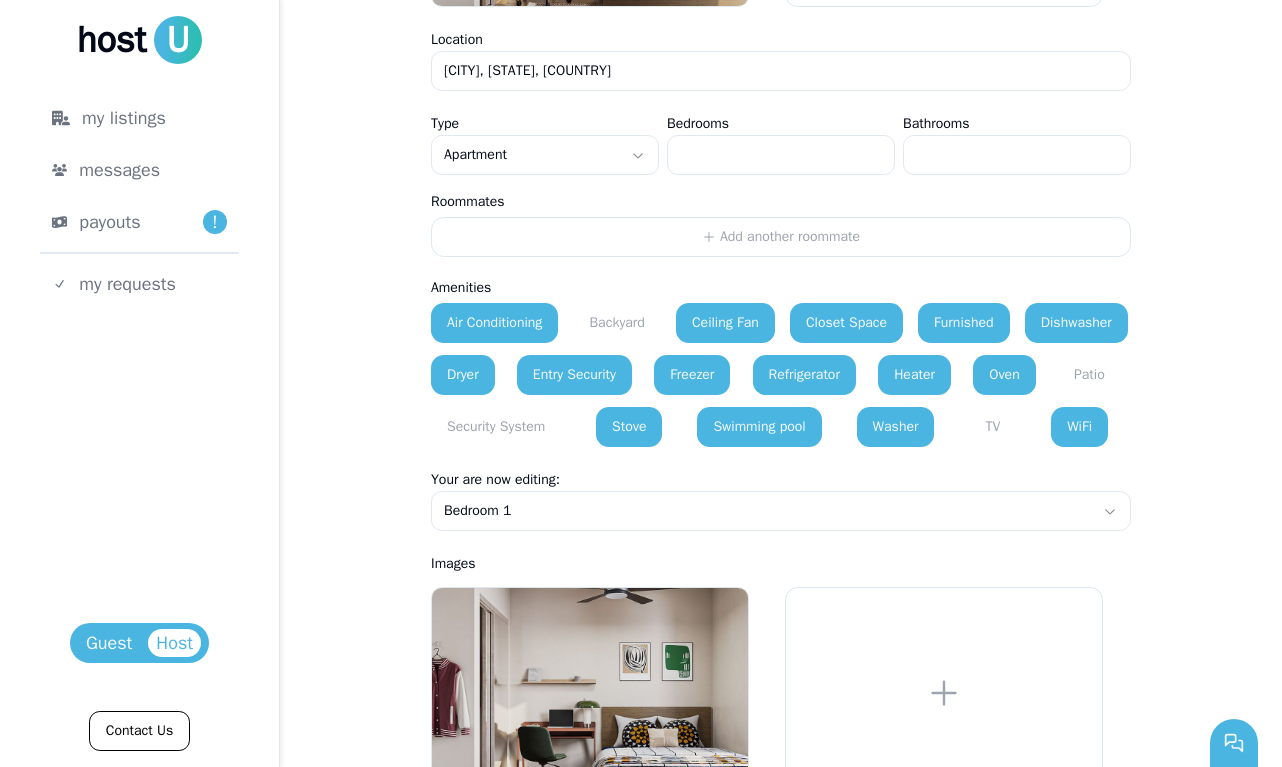 scroll, scrollTop: 1017, scrollLeft: 0, axis: vertical 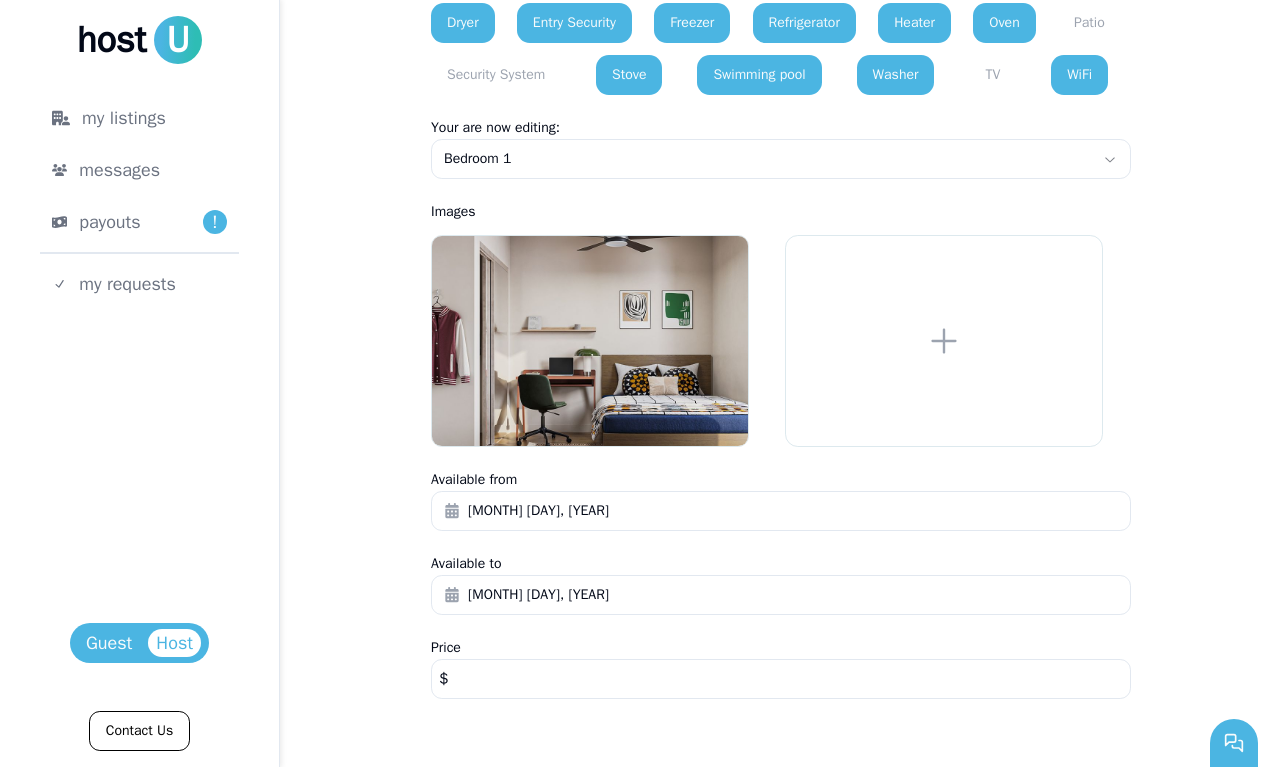 click on "****" at bounding box center [781, 679] 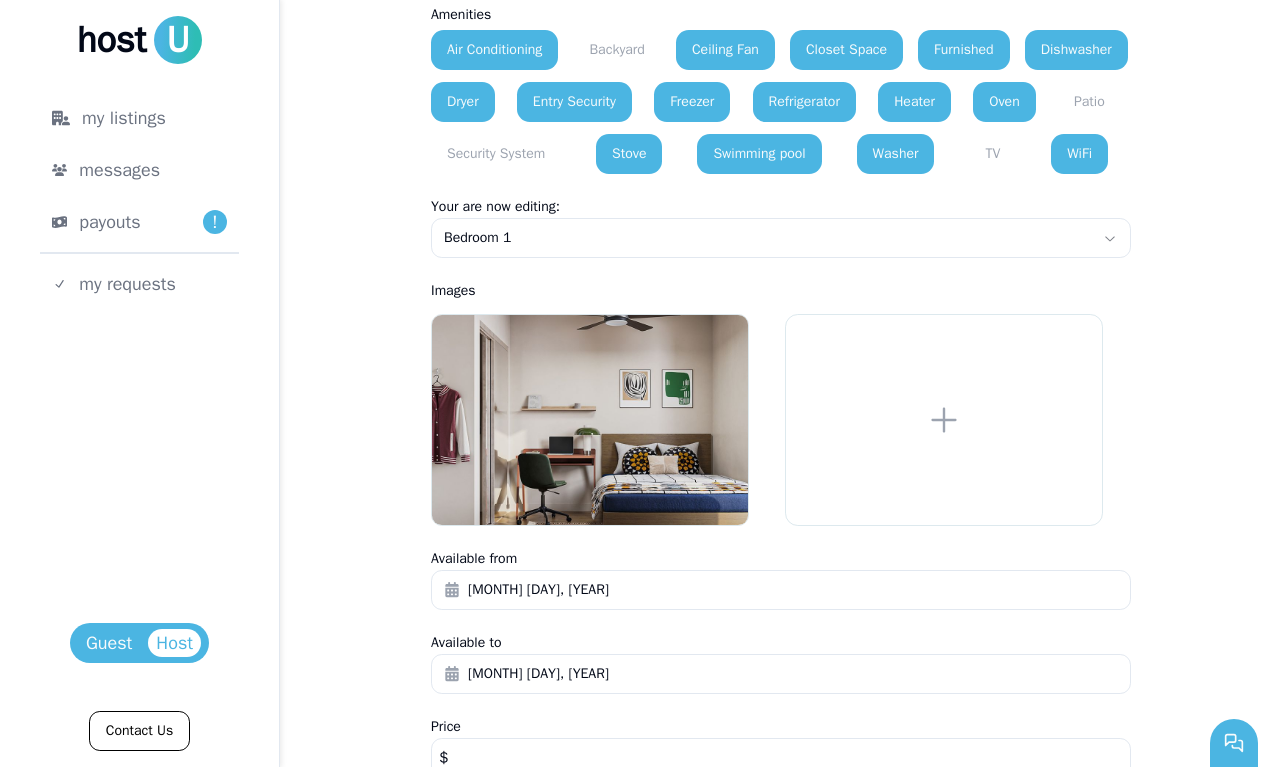 scroll, scrollTop: 891, scrollLeft: 0, axis: vertical 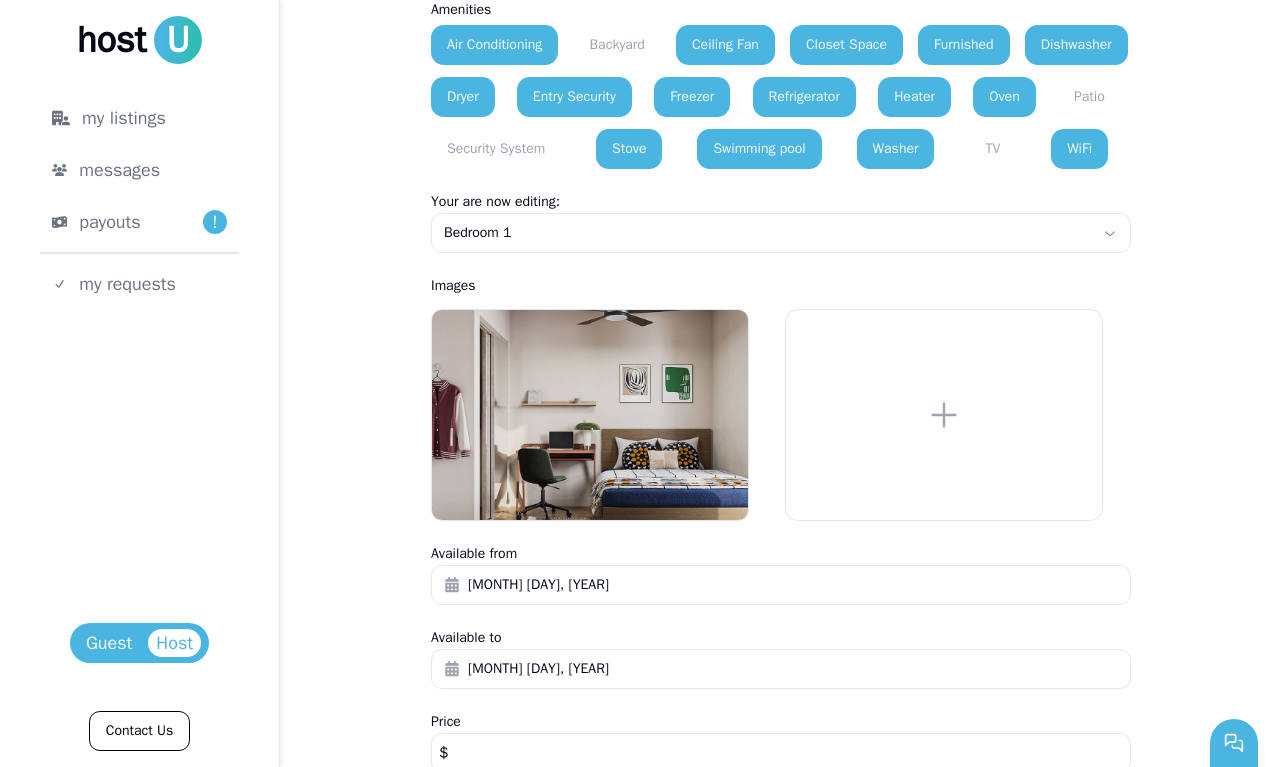 click on "**********" at bounding box center [641, 383] 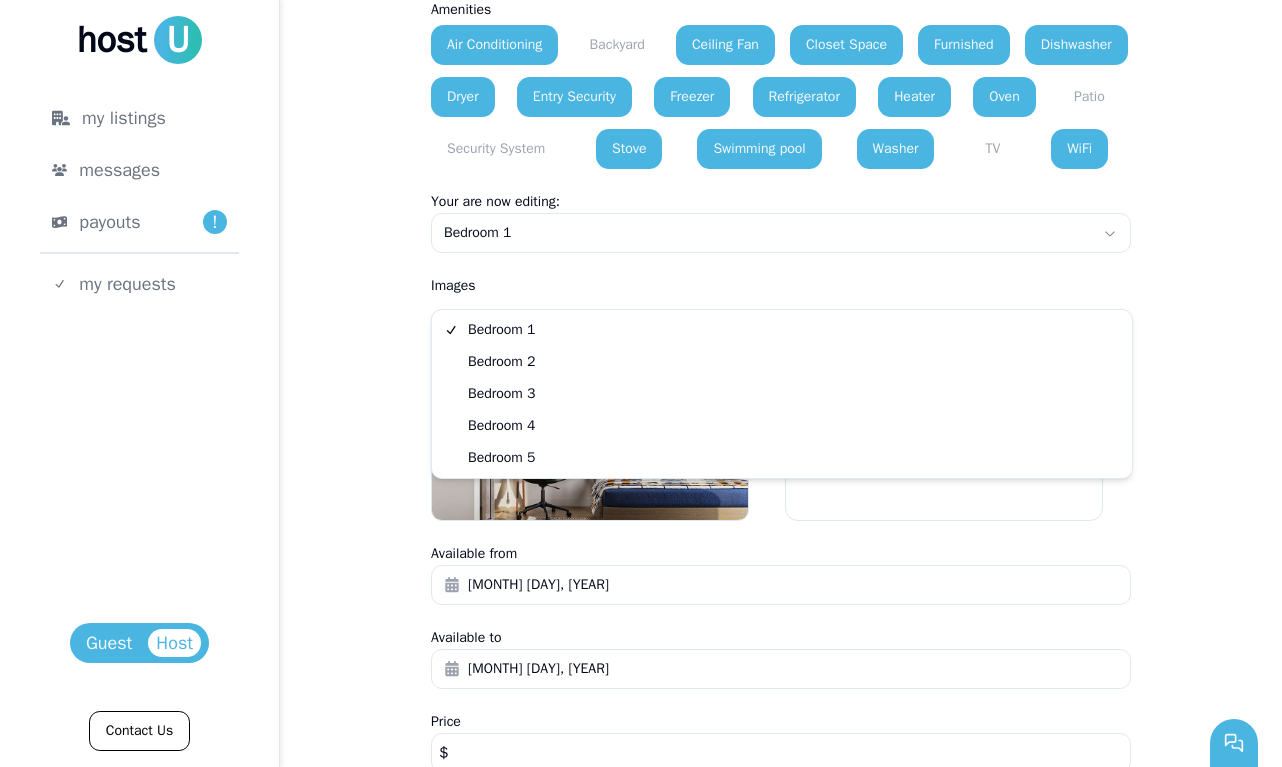 select on "*" 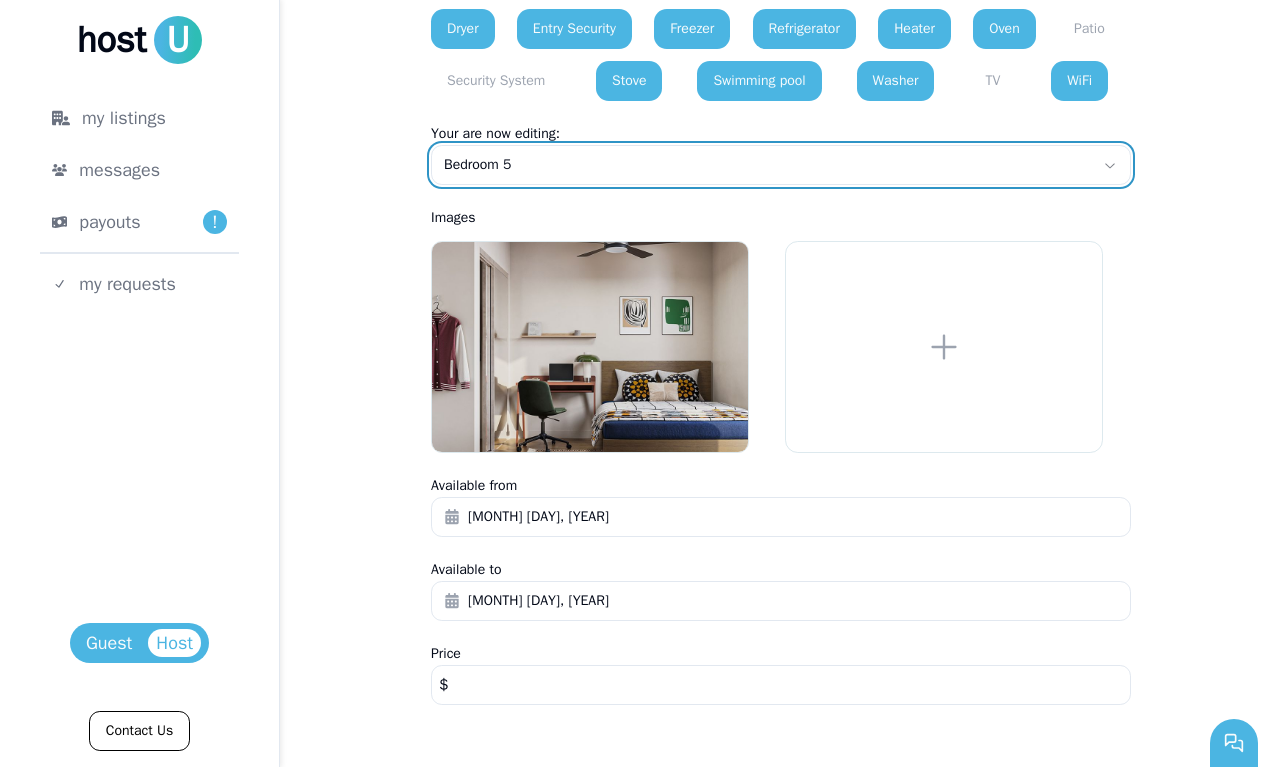 scroll, scrollTop: 1017, scrollLeft: 0, axis: vertical 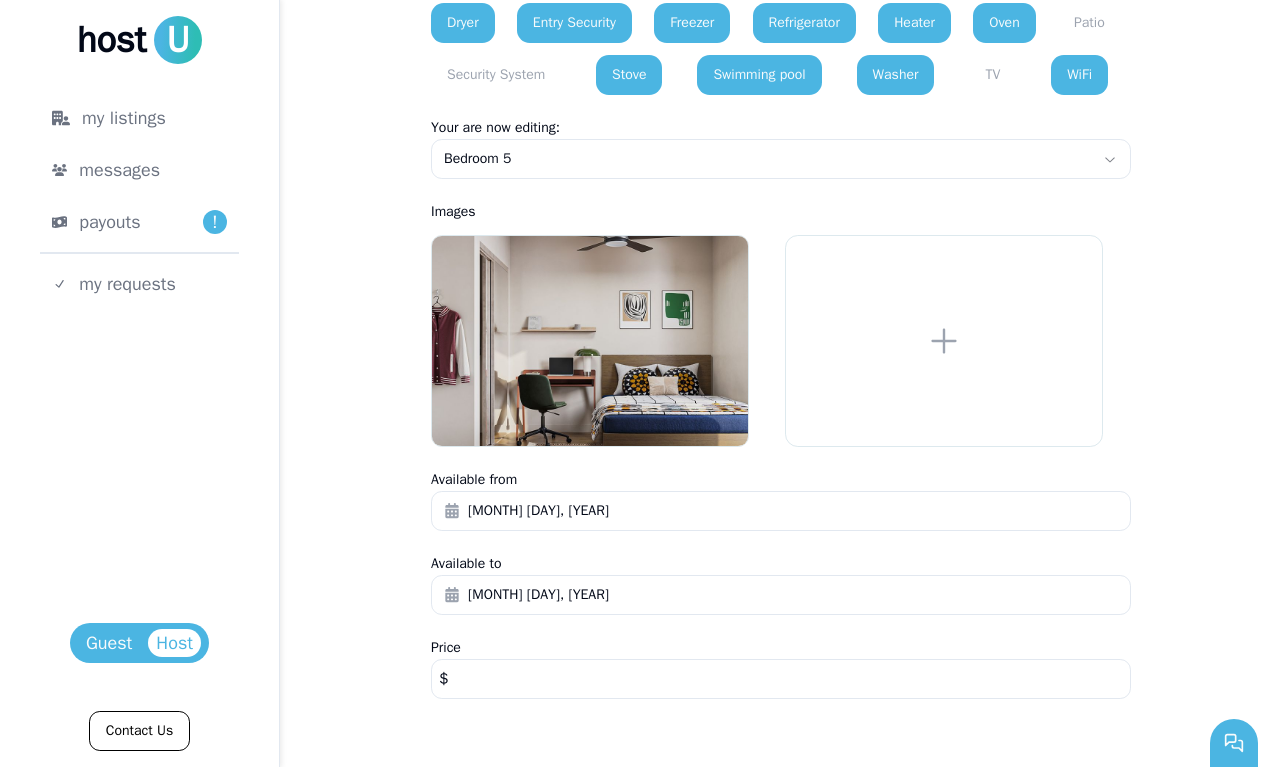 click on "****" at bounding box center [781, 679] 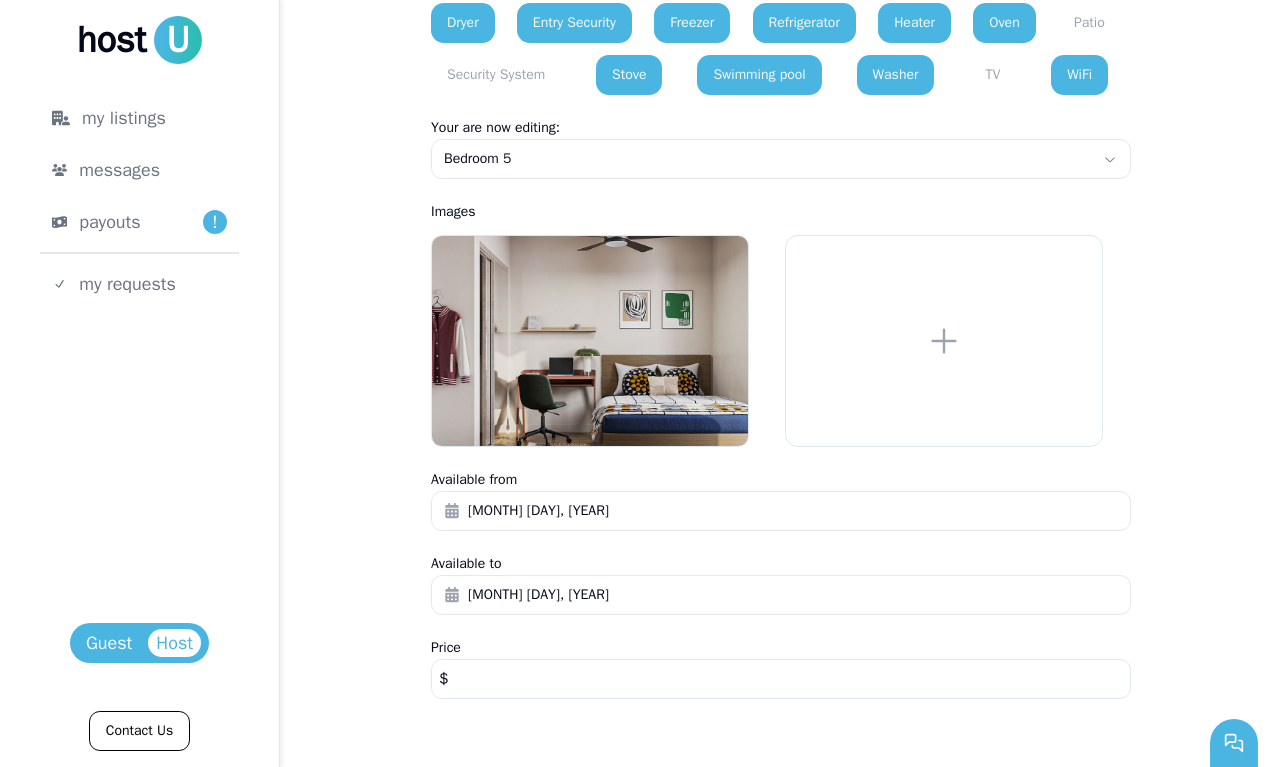 click on "**********" at bounding box center (781, -51) 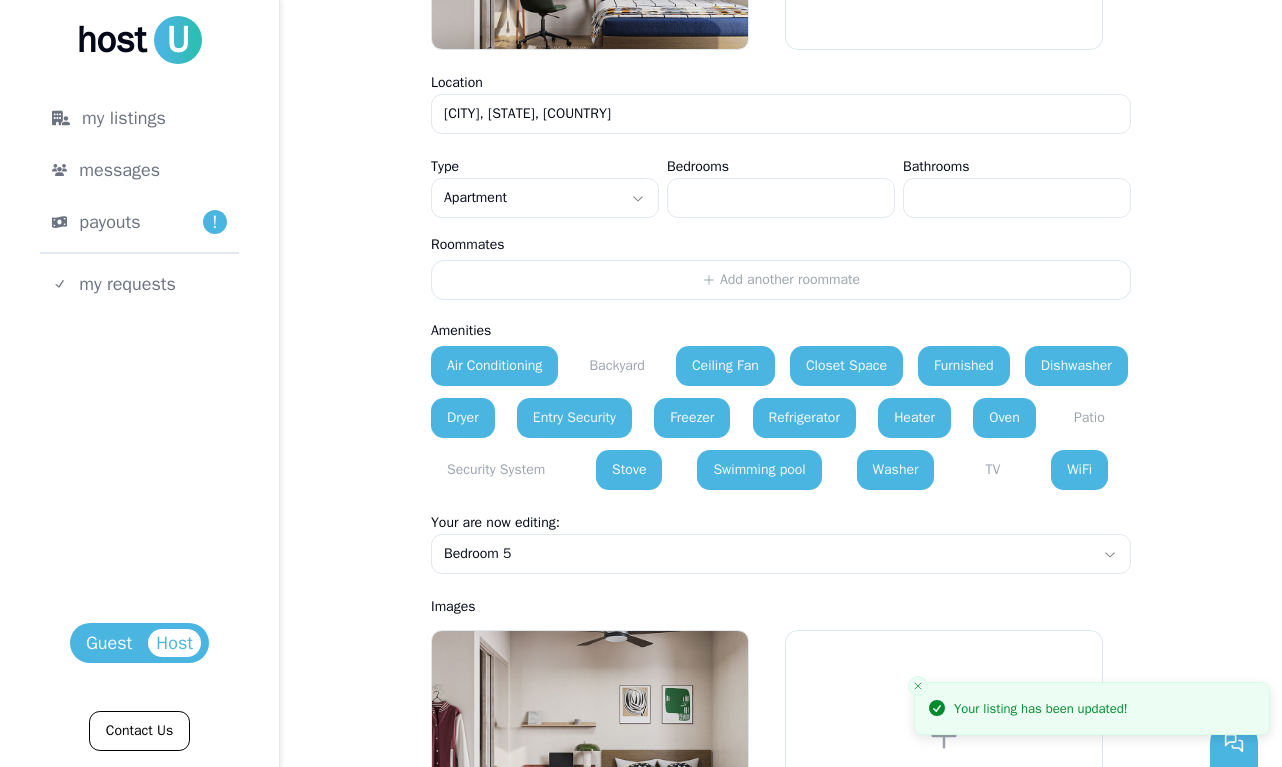 scroll, scrollTop: 0, scrollLeft: 0, axis: both 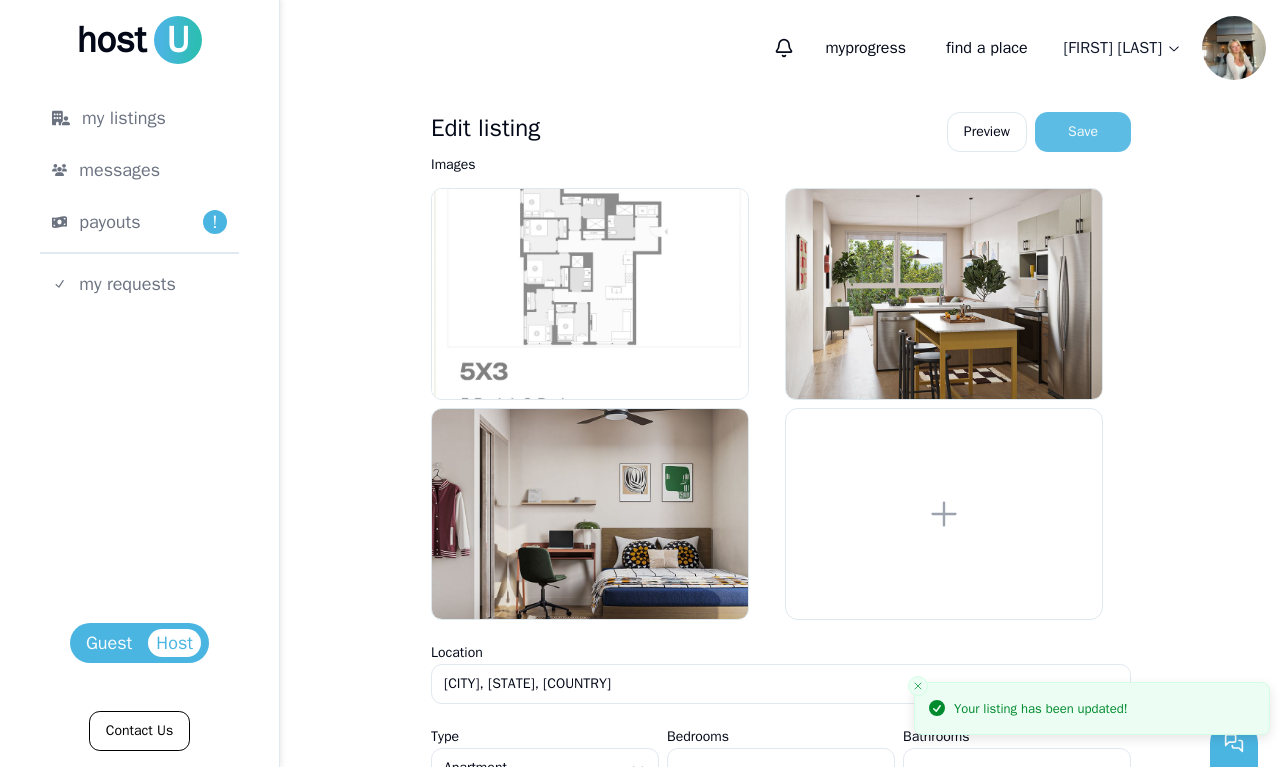 click on "Save" at bounding box center (1083, 132) 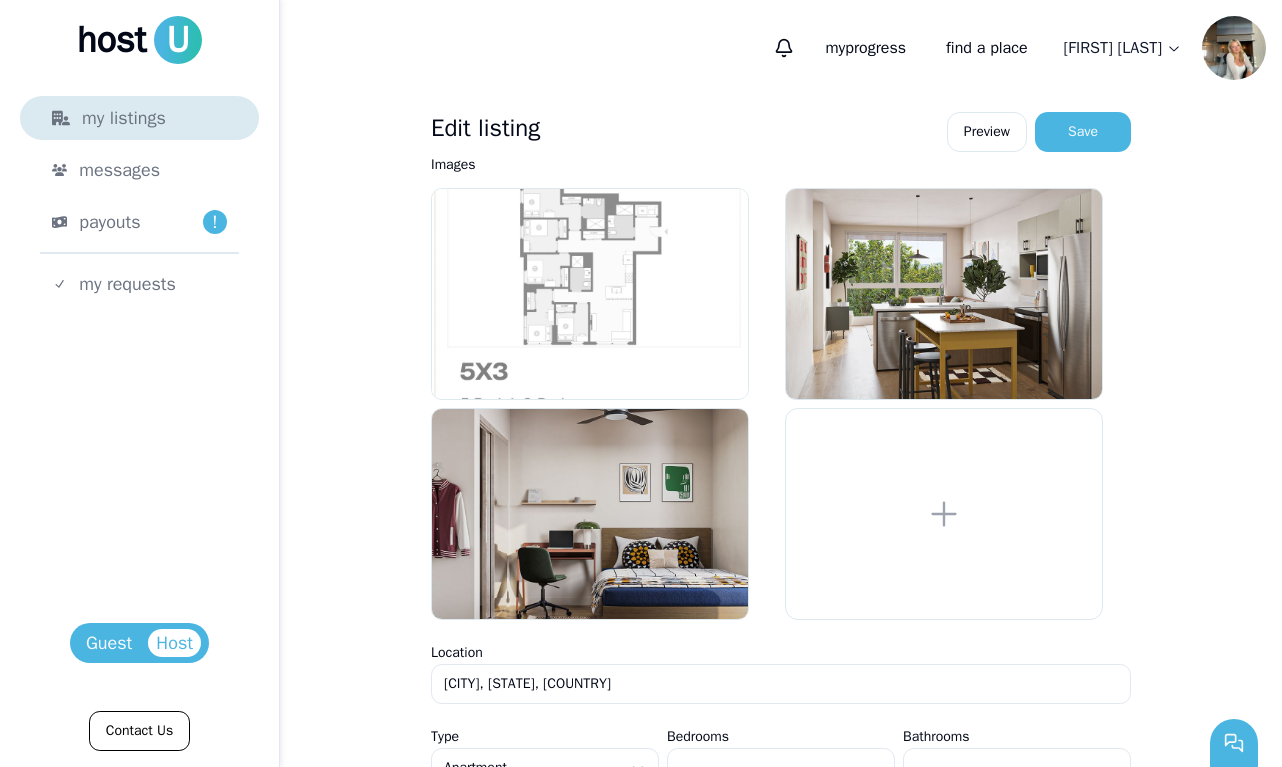 click on "my listings" at bounding box center (139, 118) 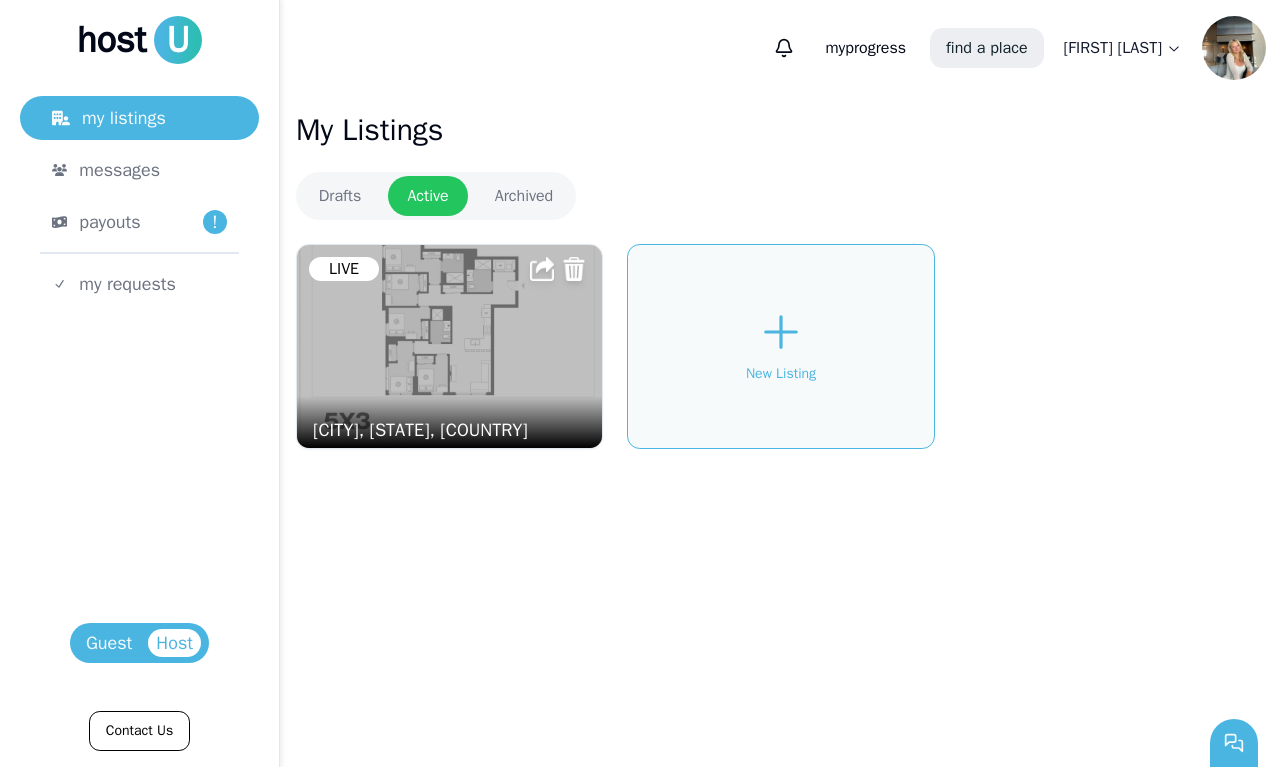 click on "find a place" at bounding box center [986, 48] 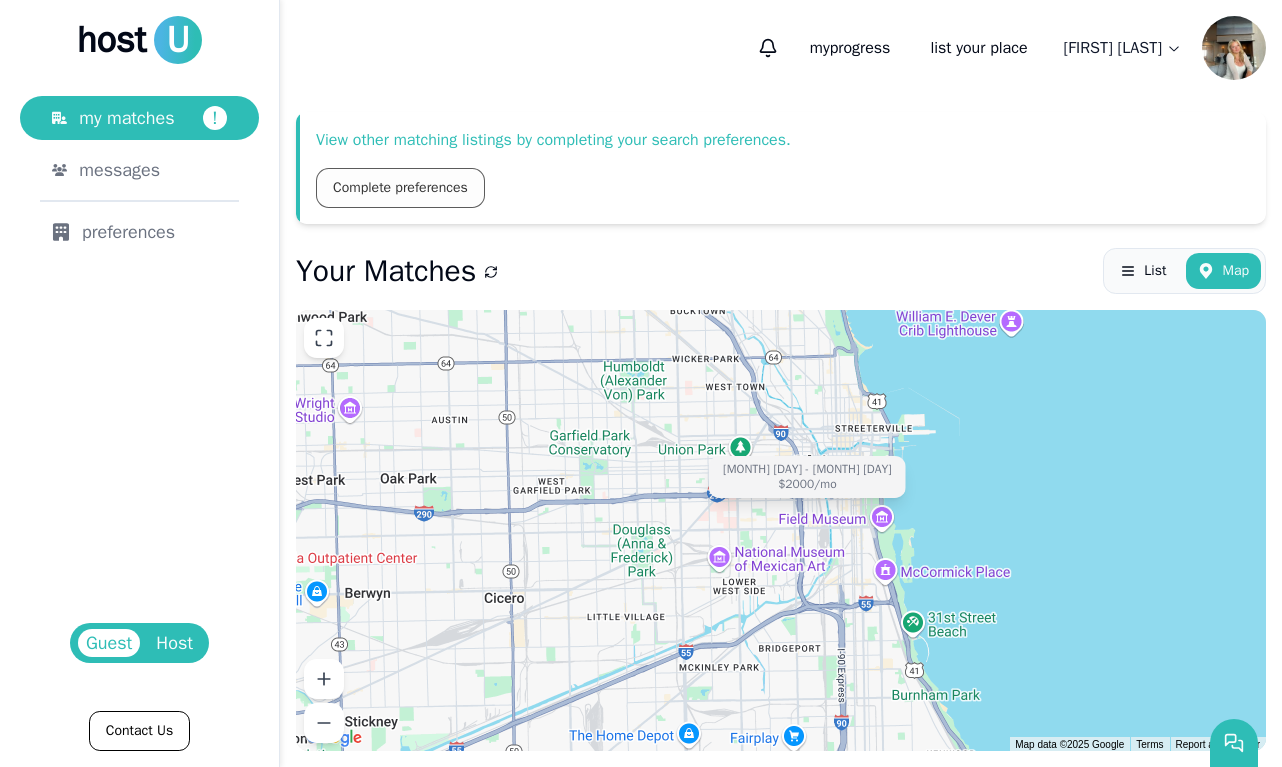 click on "Complete preferences" at bounding box center [400, 188] 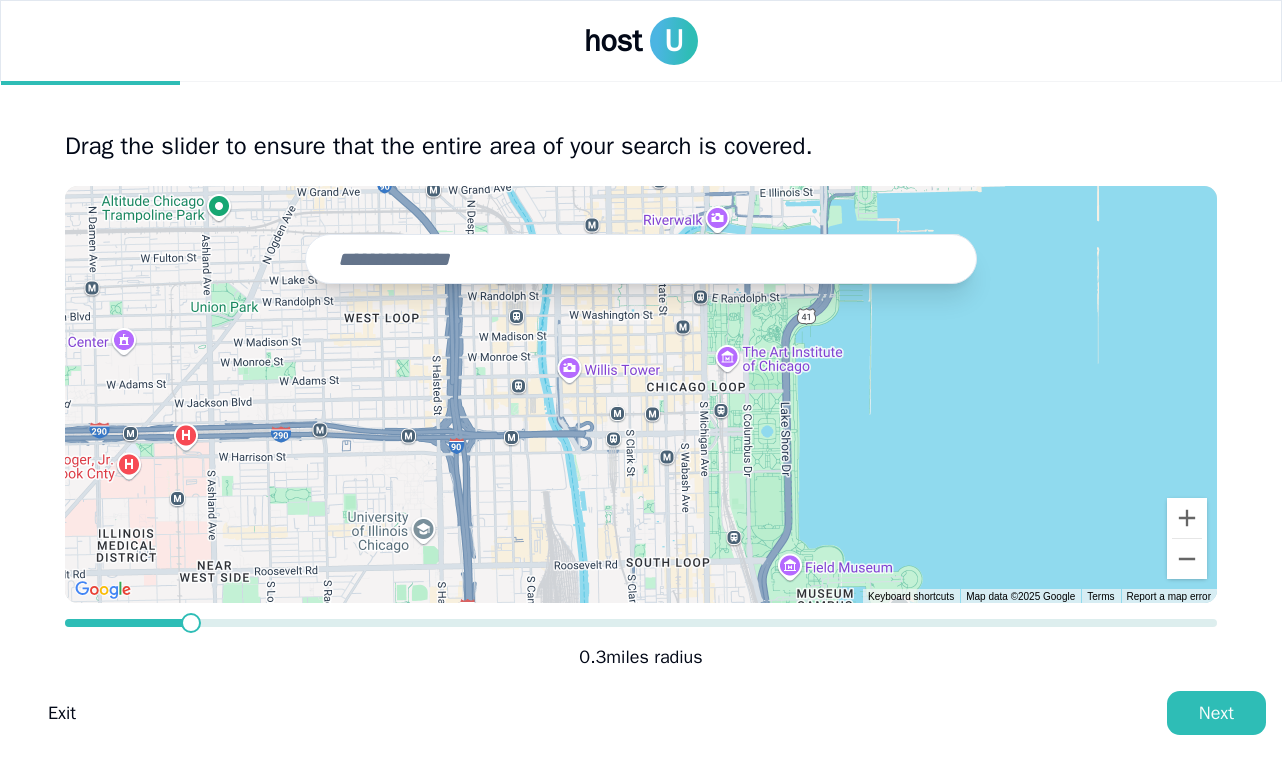 click at bounding box center [641, 259] 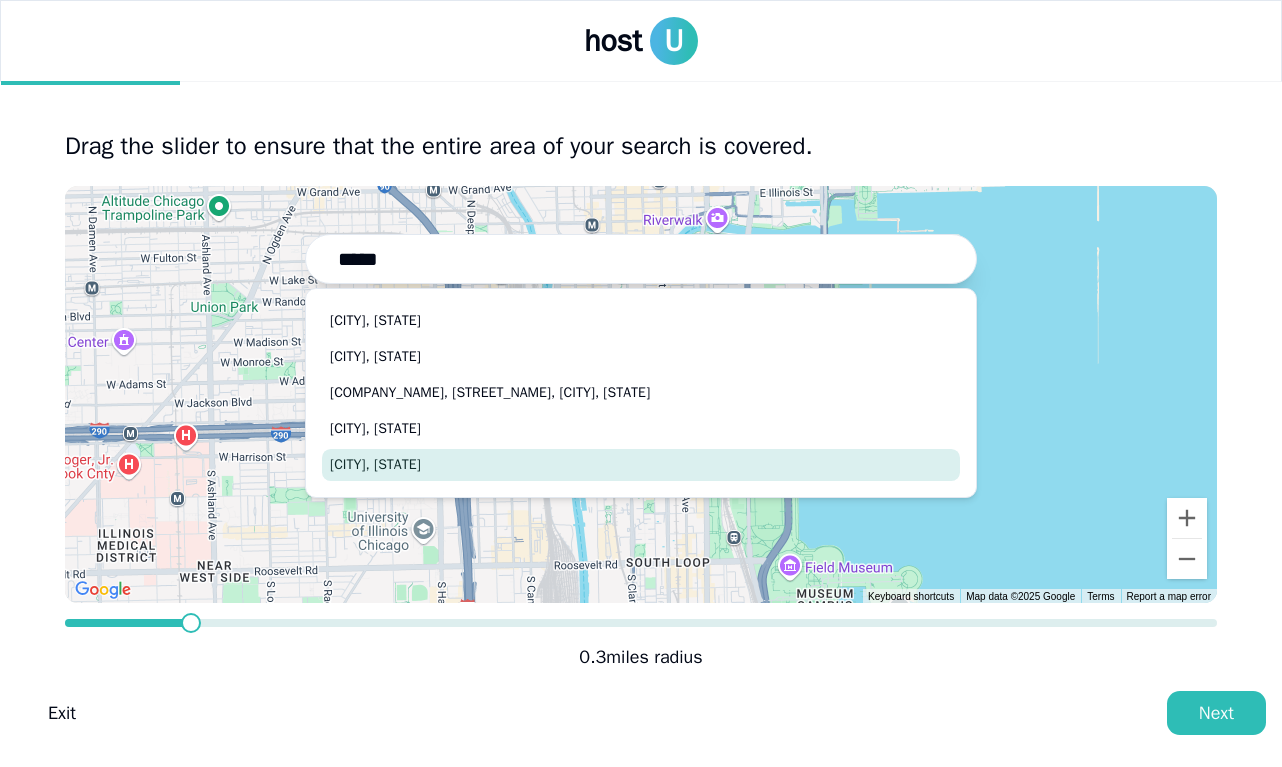 click on "[CITY], [STATE]" at bounding box center (641, 465) 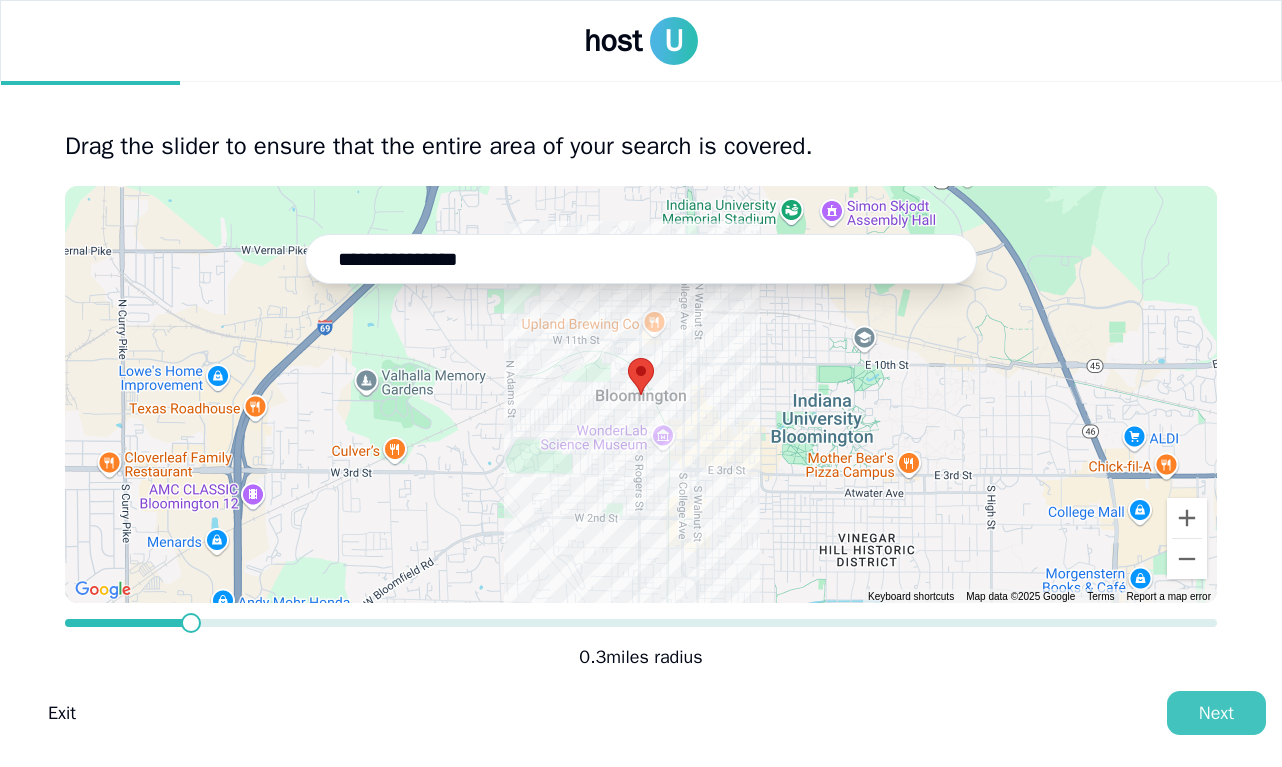 type on "**********" 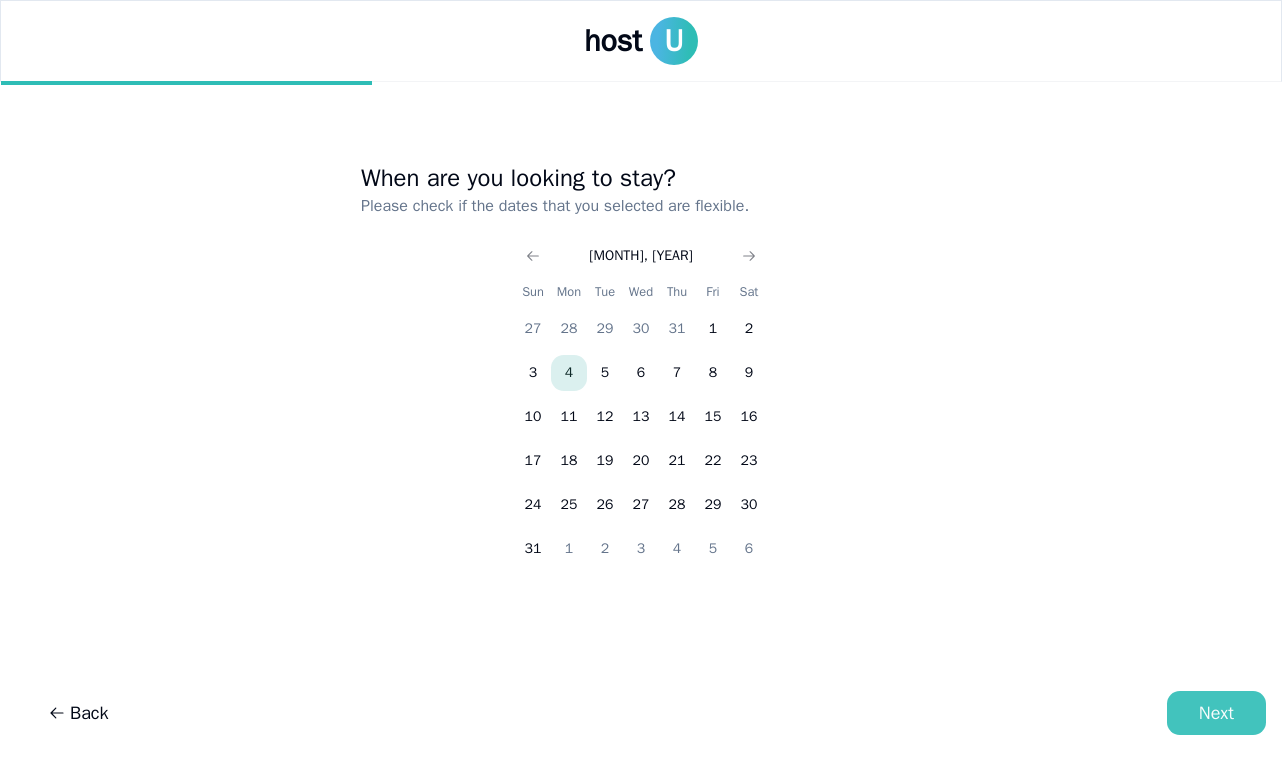click on "Next" at bounding box center (1216, 713) 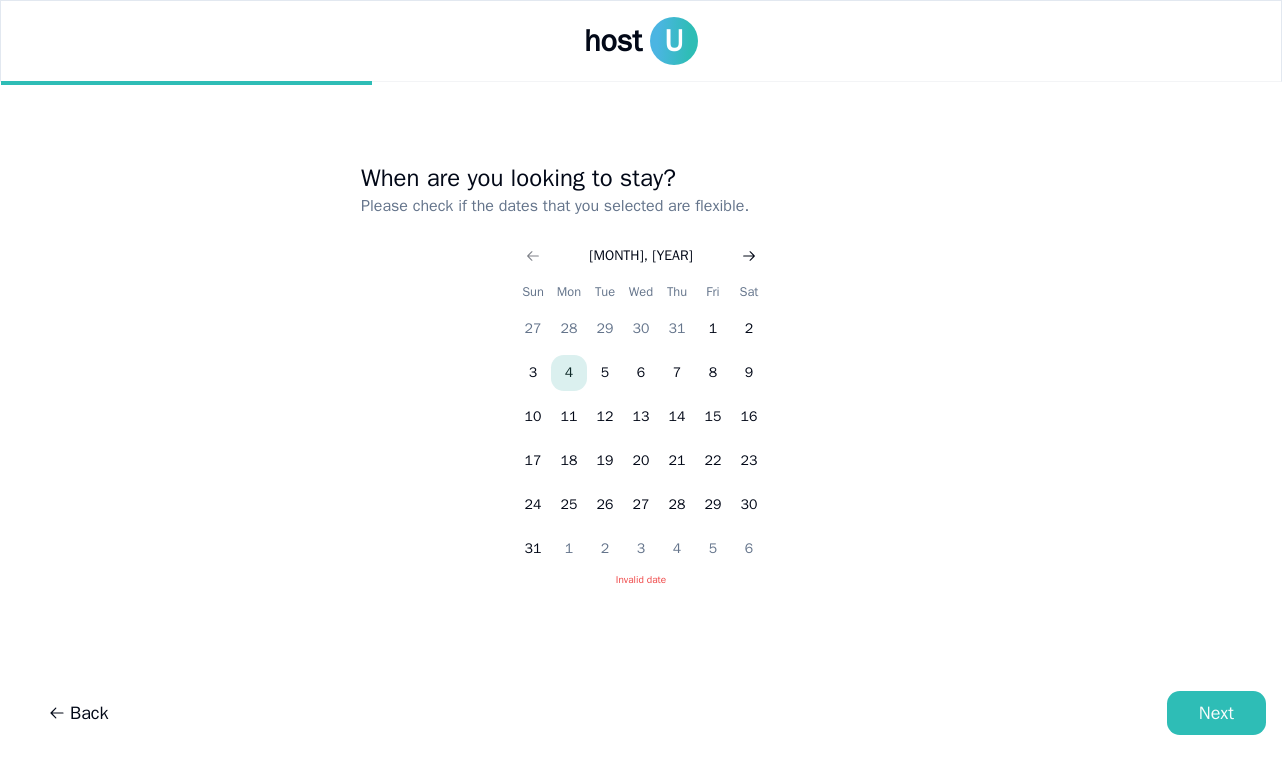 click 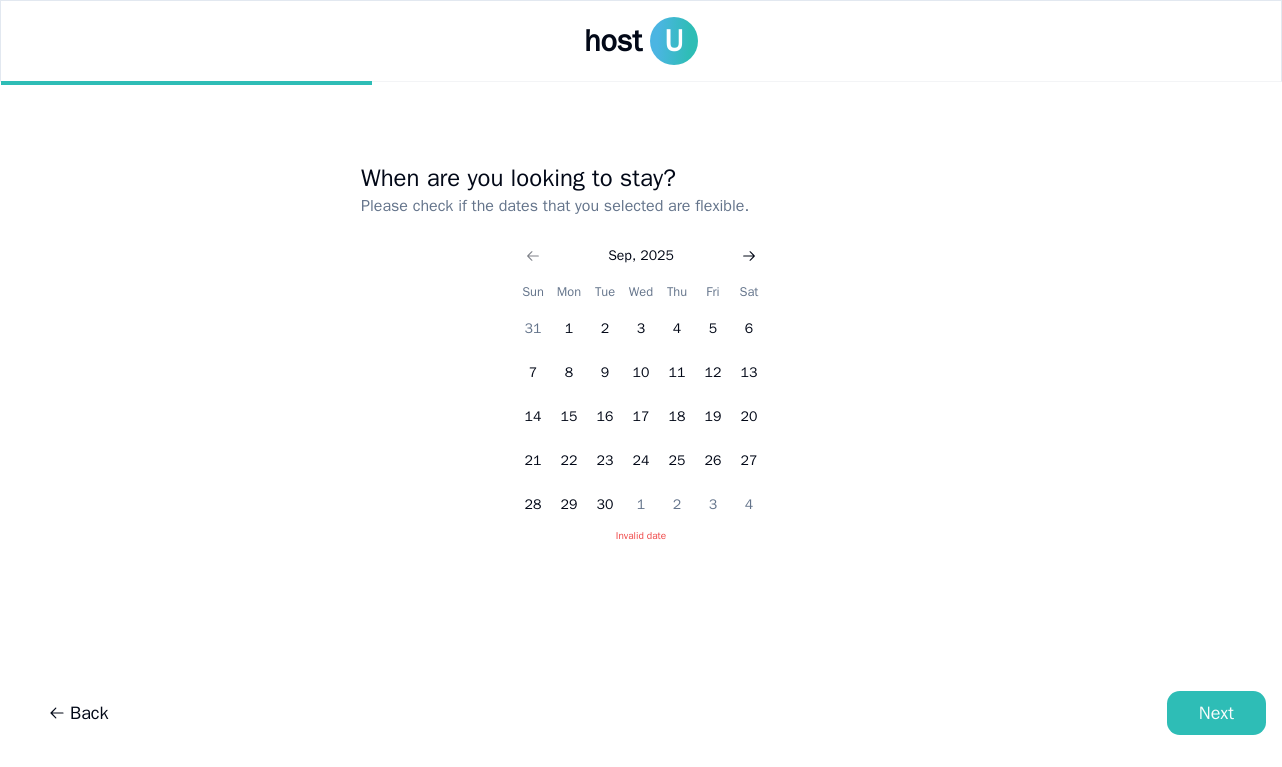 click 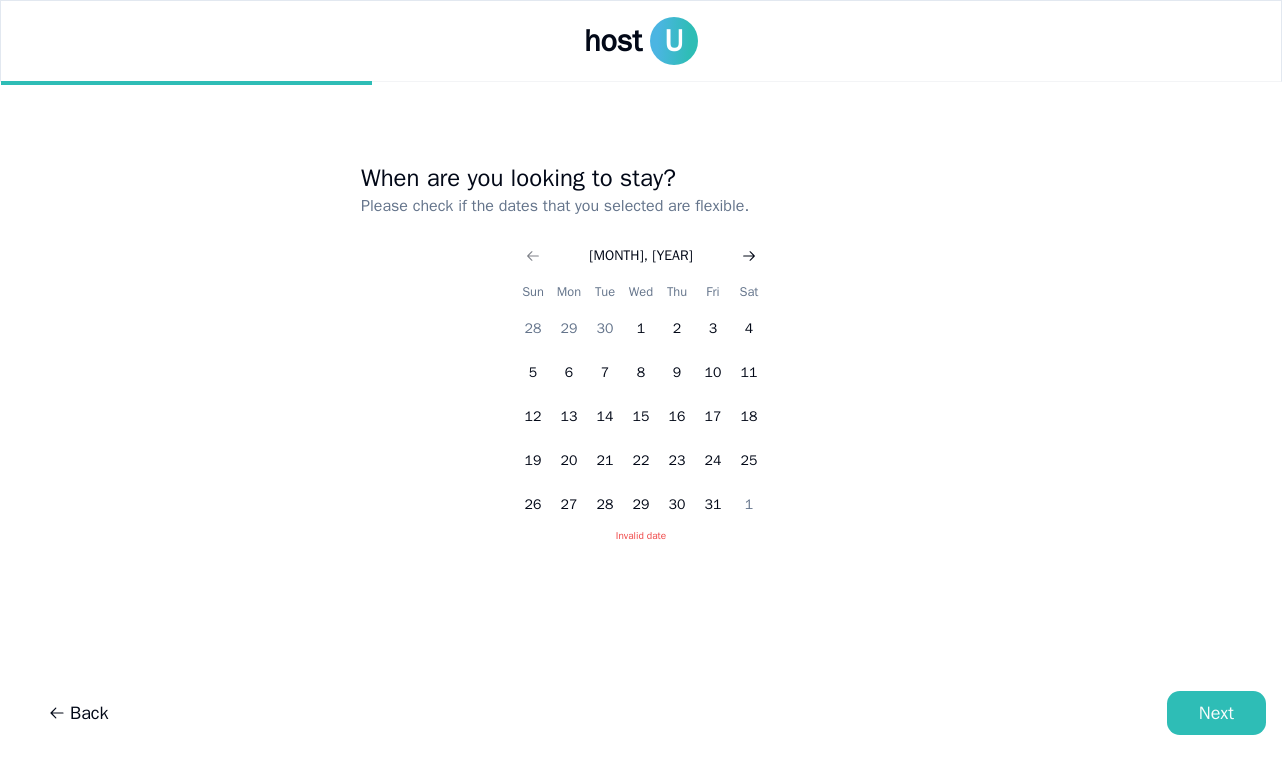 click 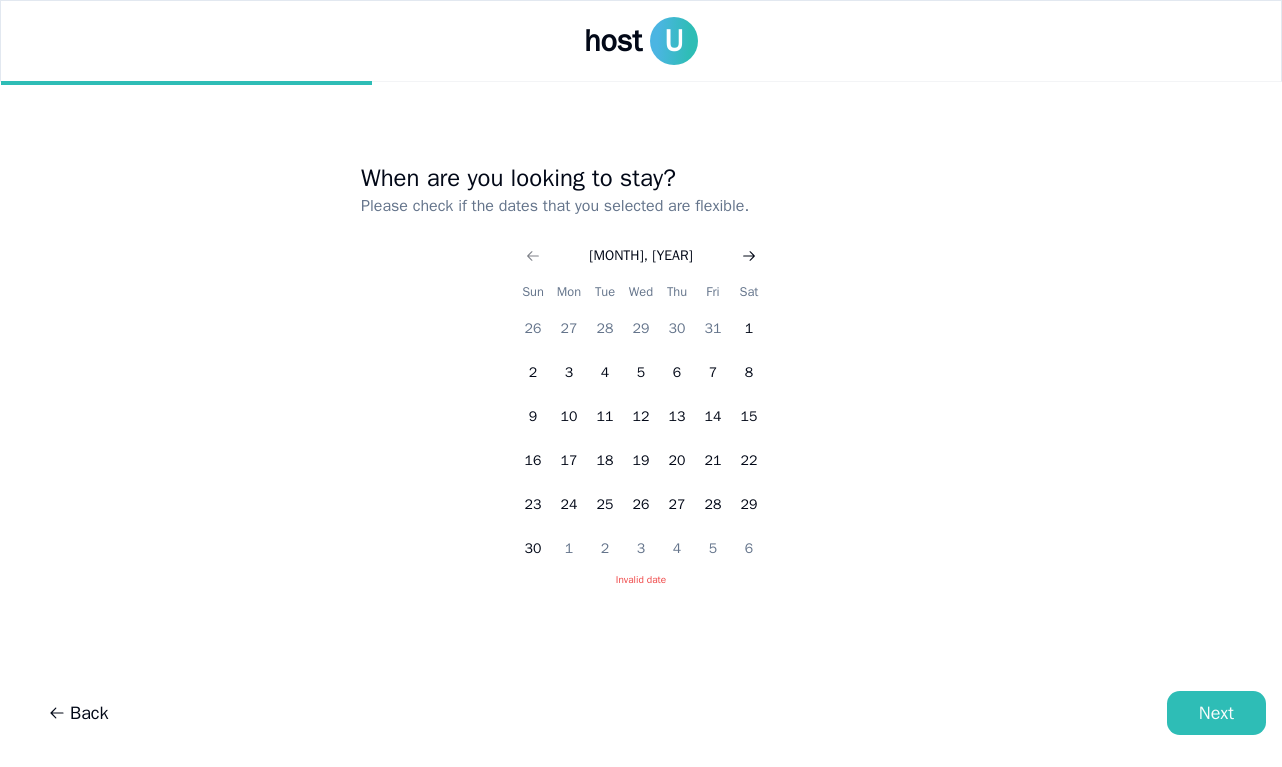 click 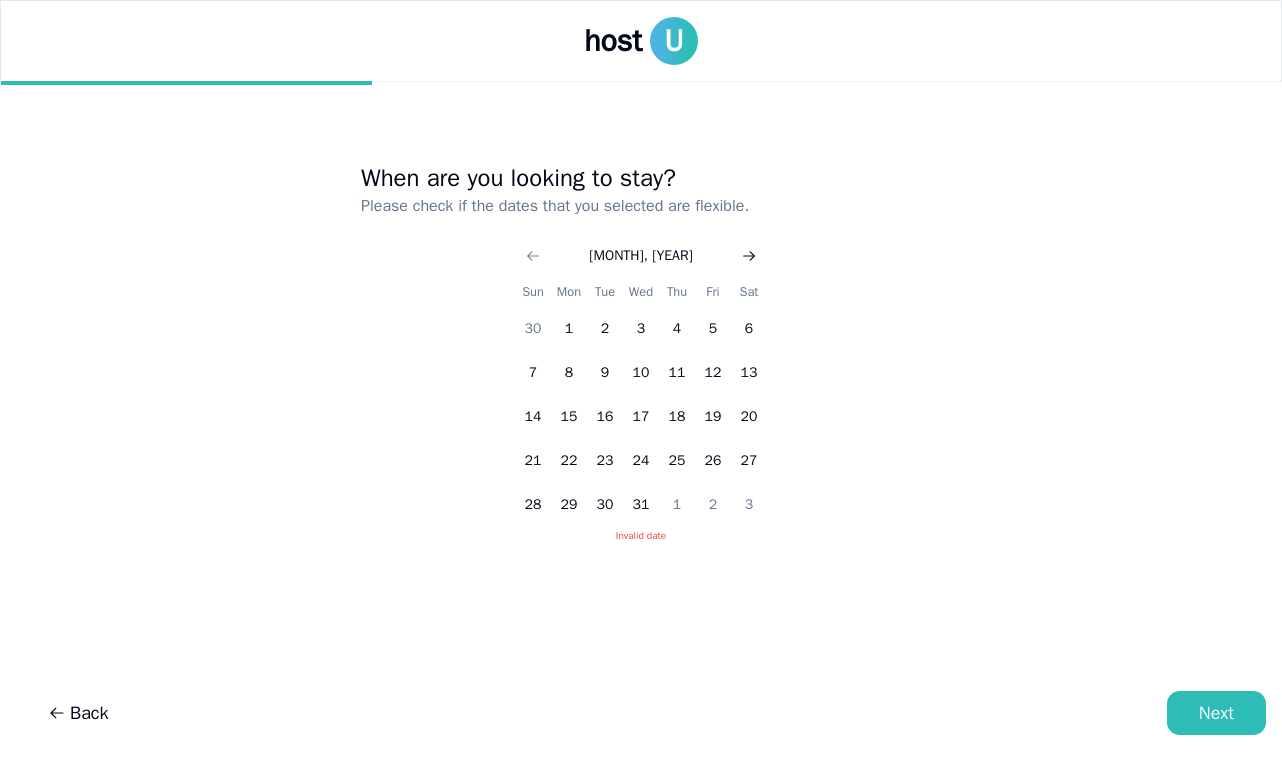 click 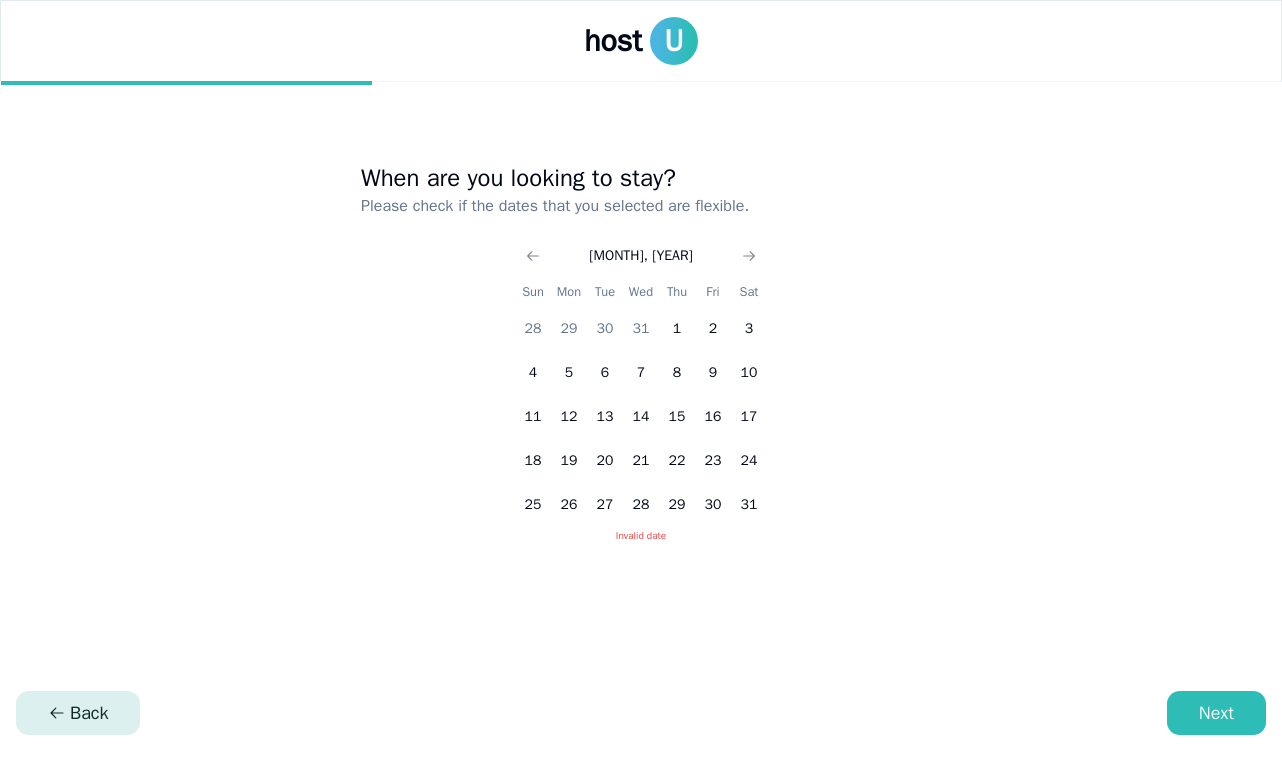 click on "Back" at bounding box center [78, 713] 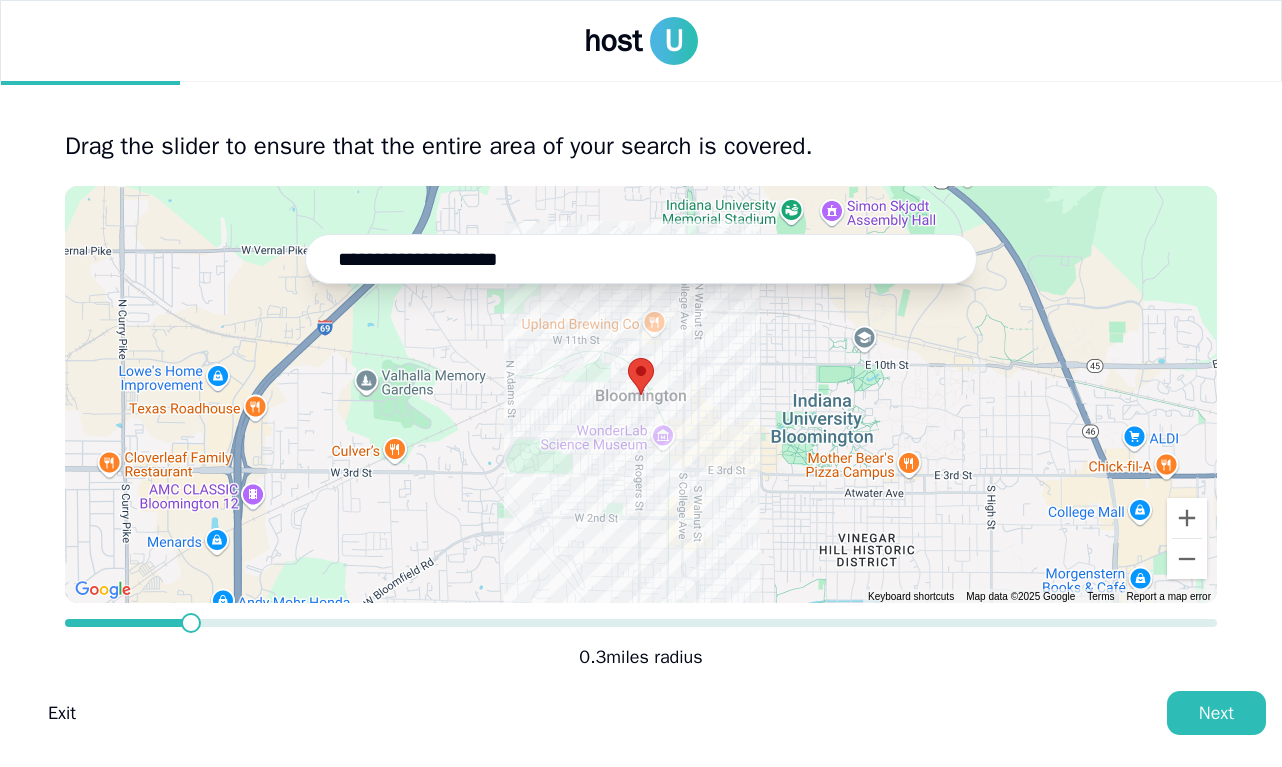 click on "Exit" at bounding box center (62, 713) 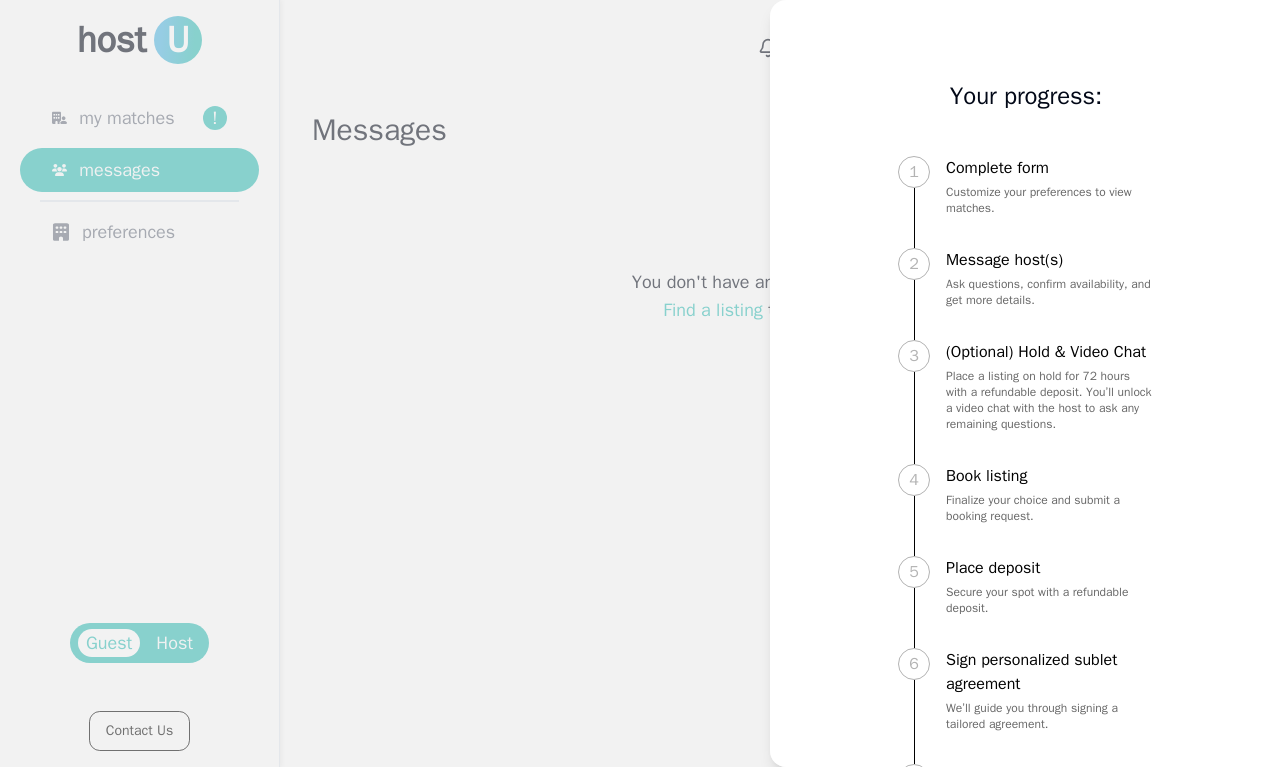 click at bounding box center (641, 383) 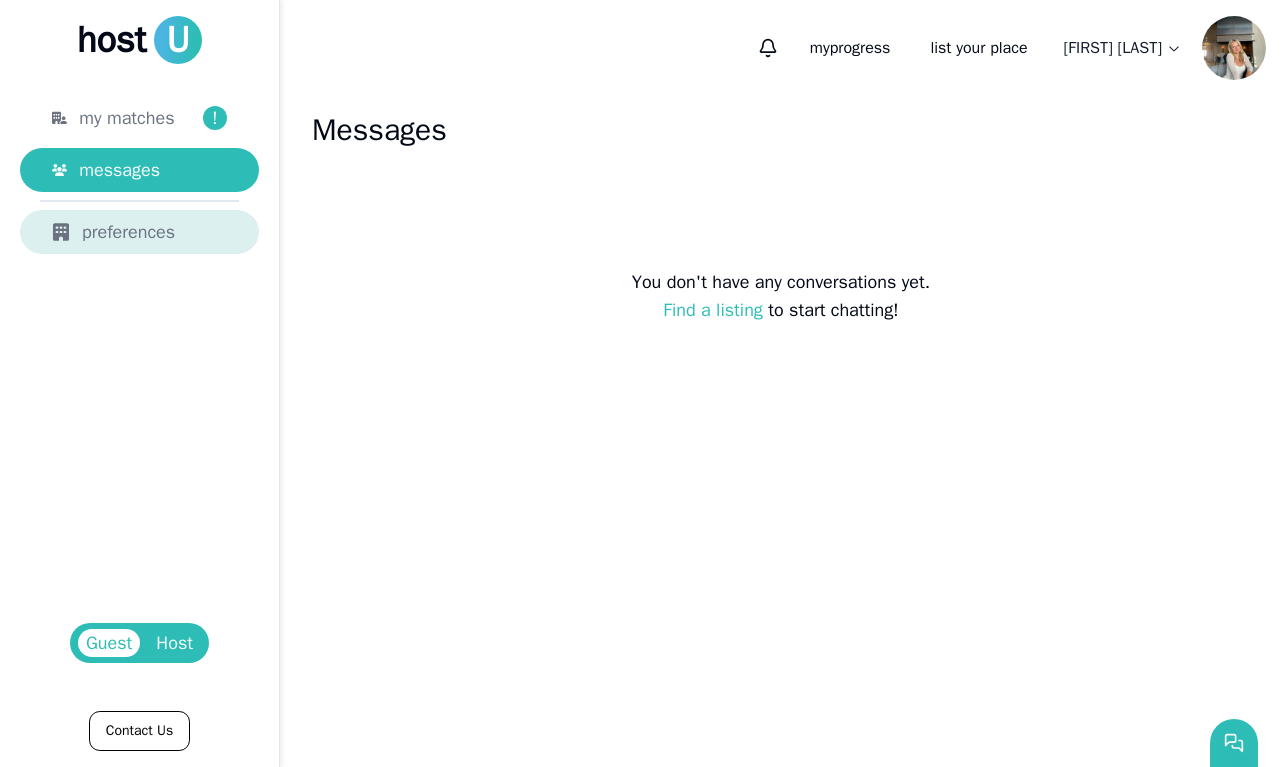 click on "preferences" at bounding box center [139, 232] 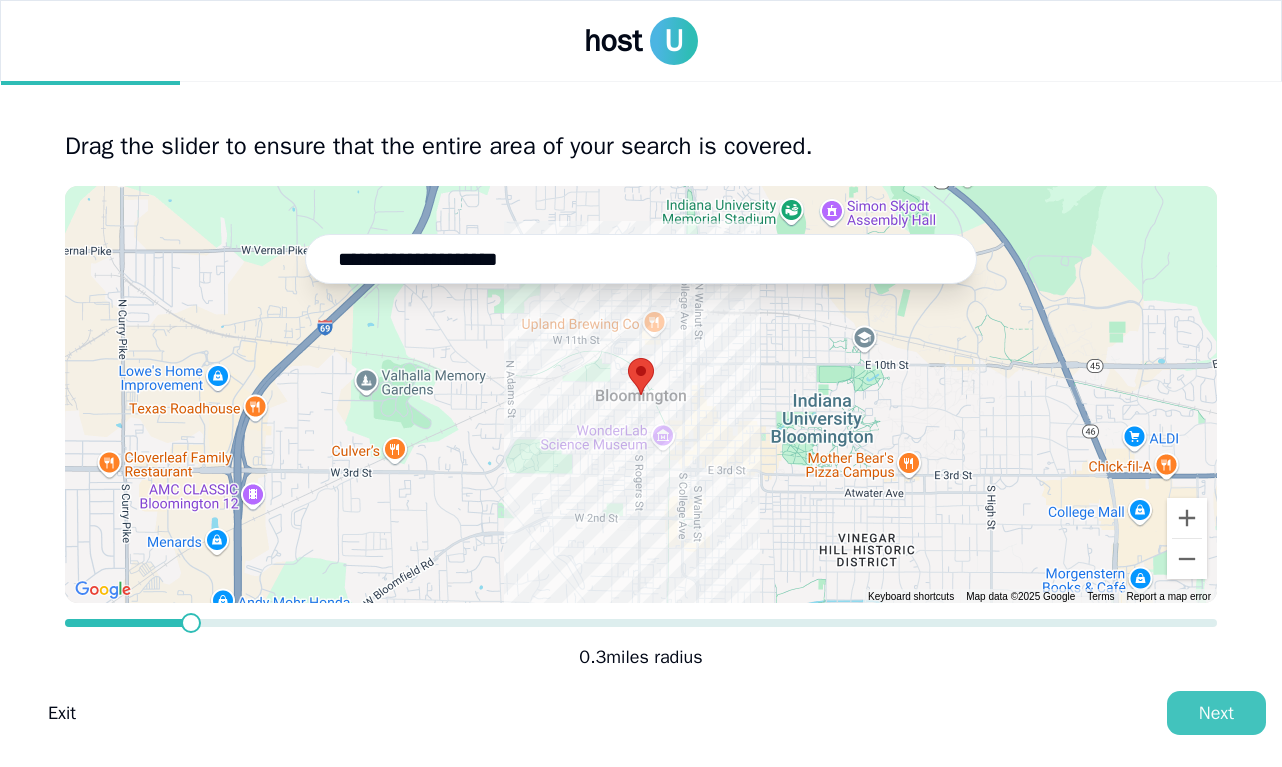 click on "Next" at bounding box center (1216, 713) 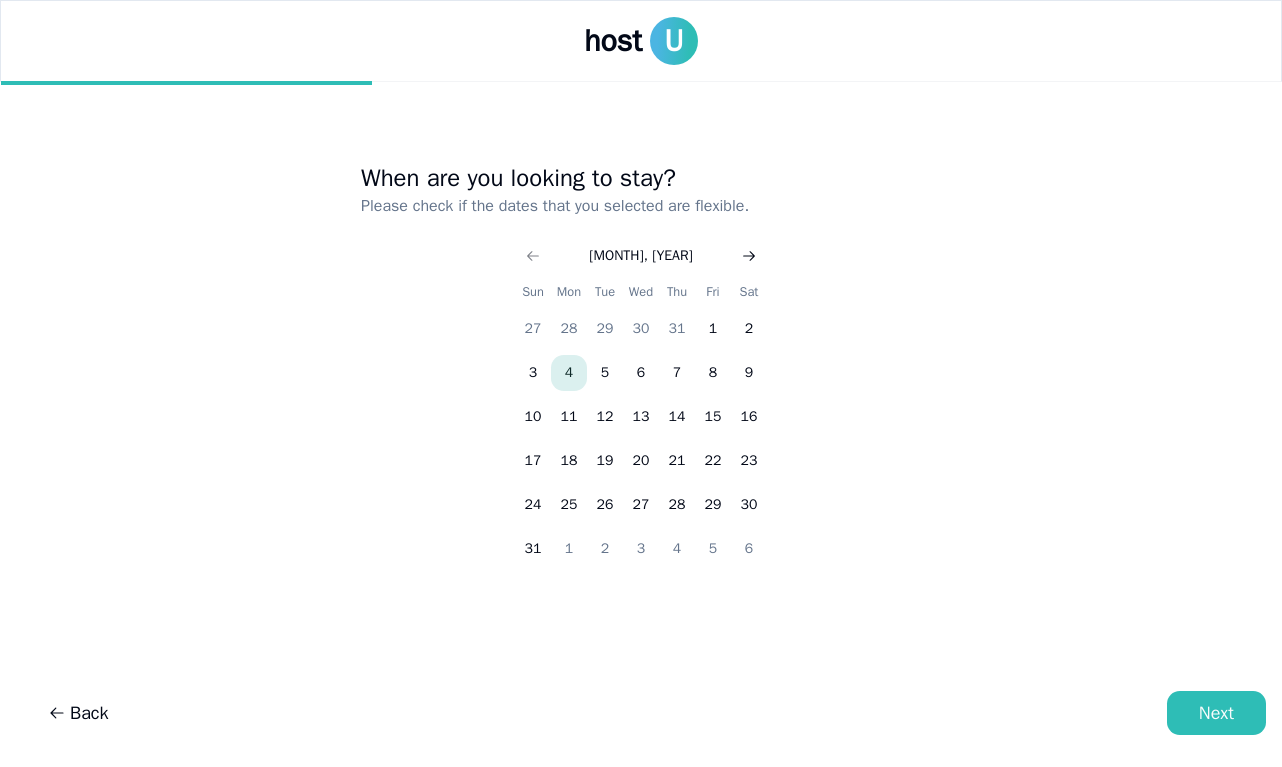 click at bounding box center [749, 256] 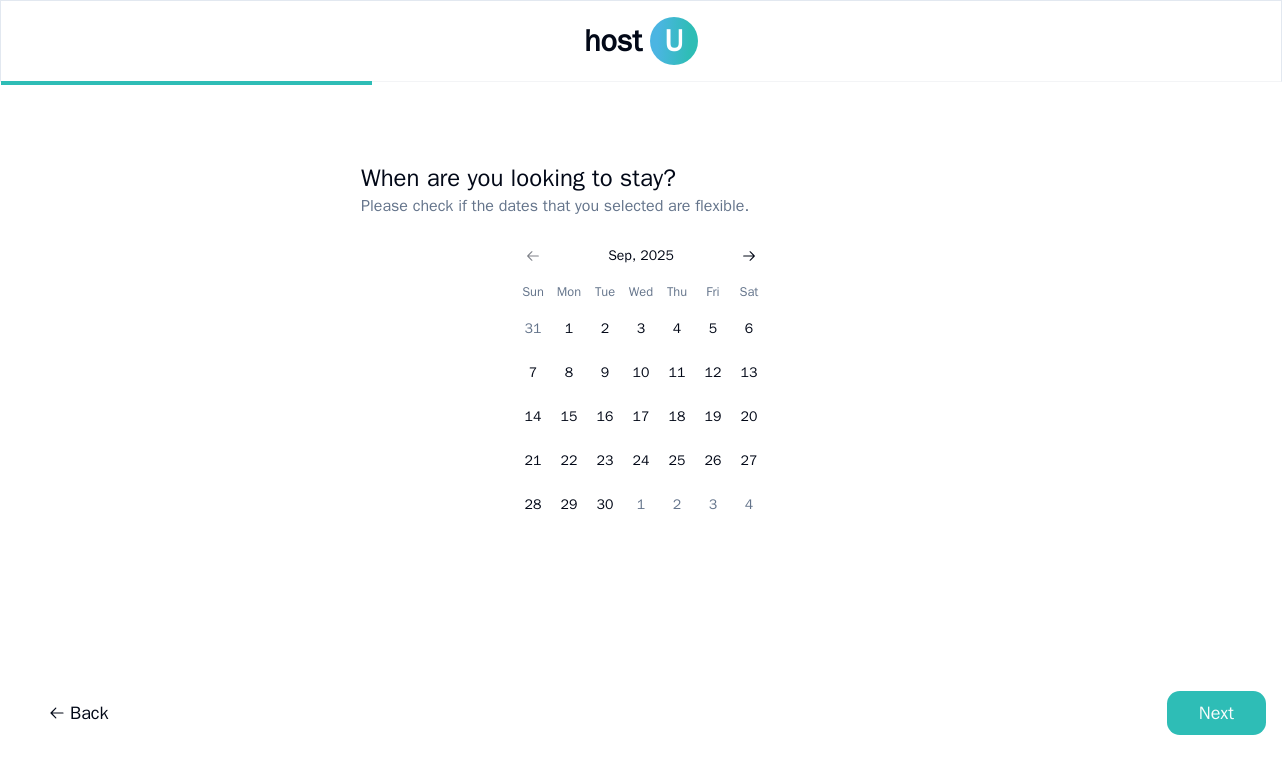 click at bounding box center [749, 256] 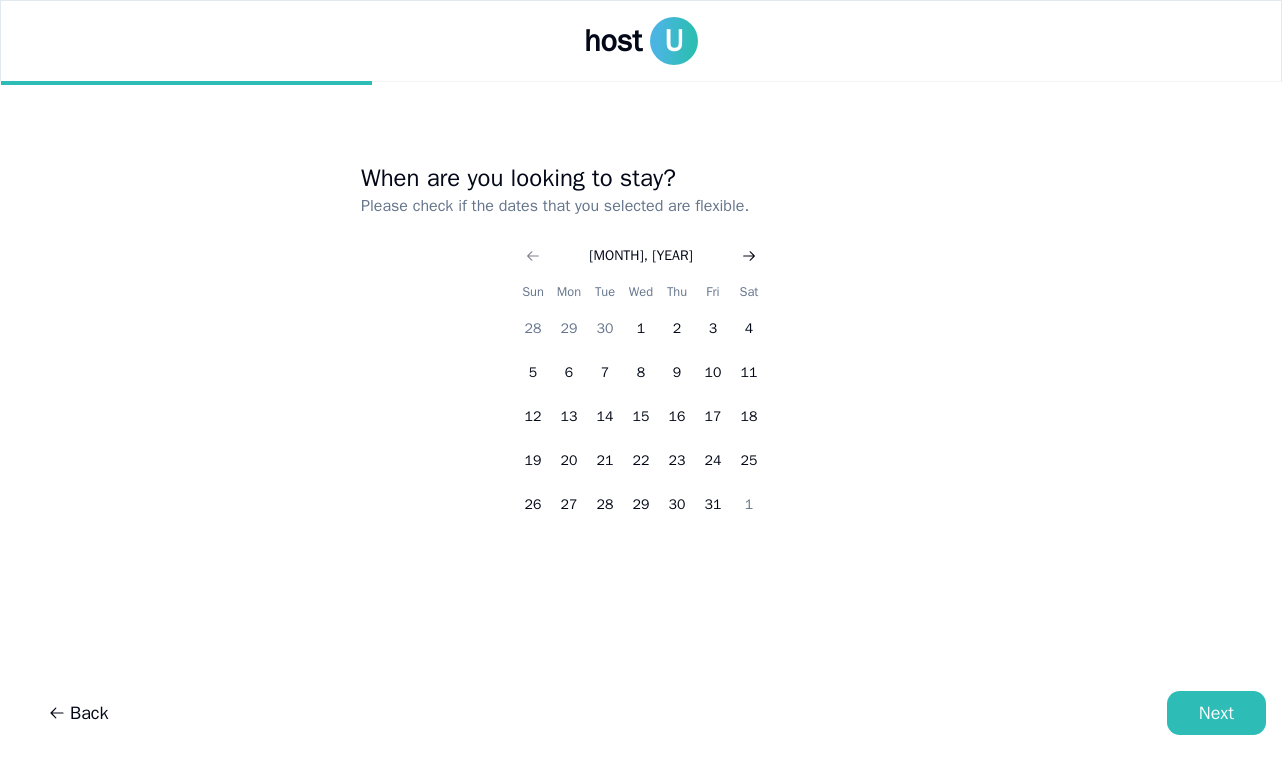 click at bounding box center [749, 256] 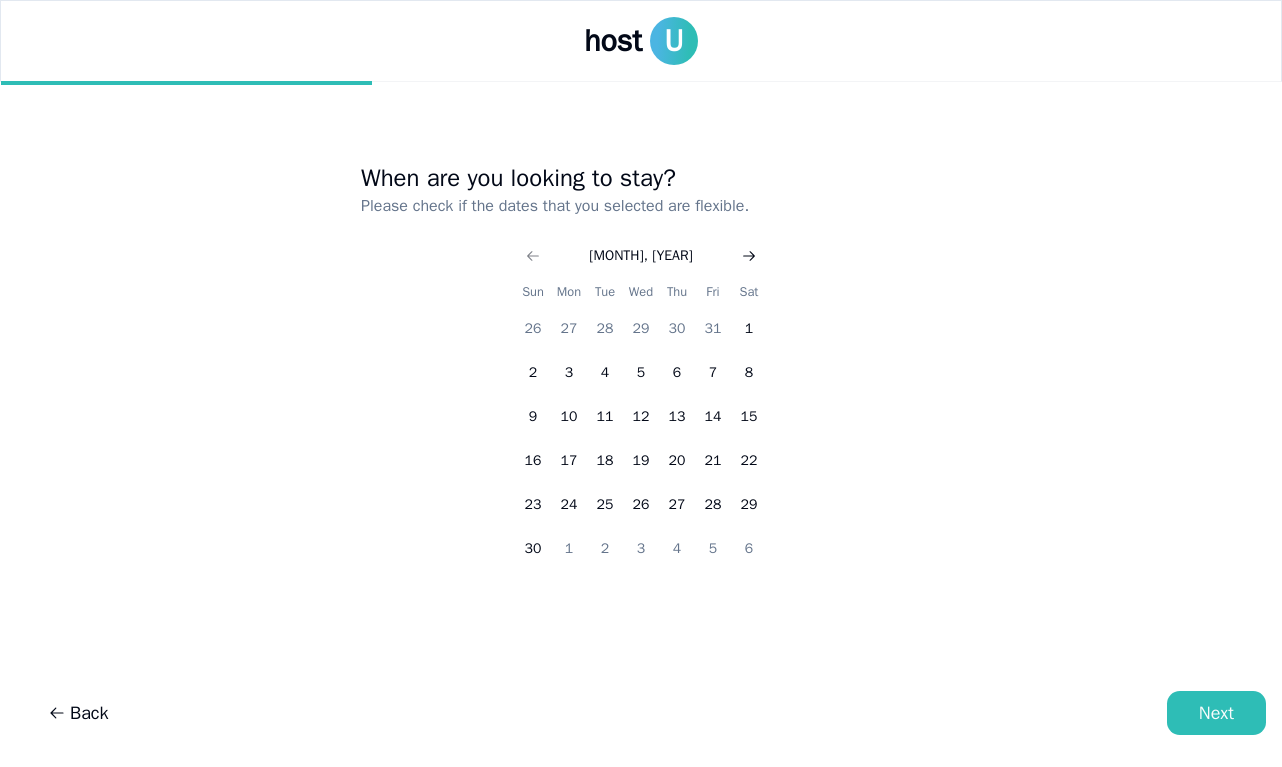 click at bounding box center (749, 256) 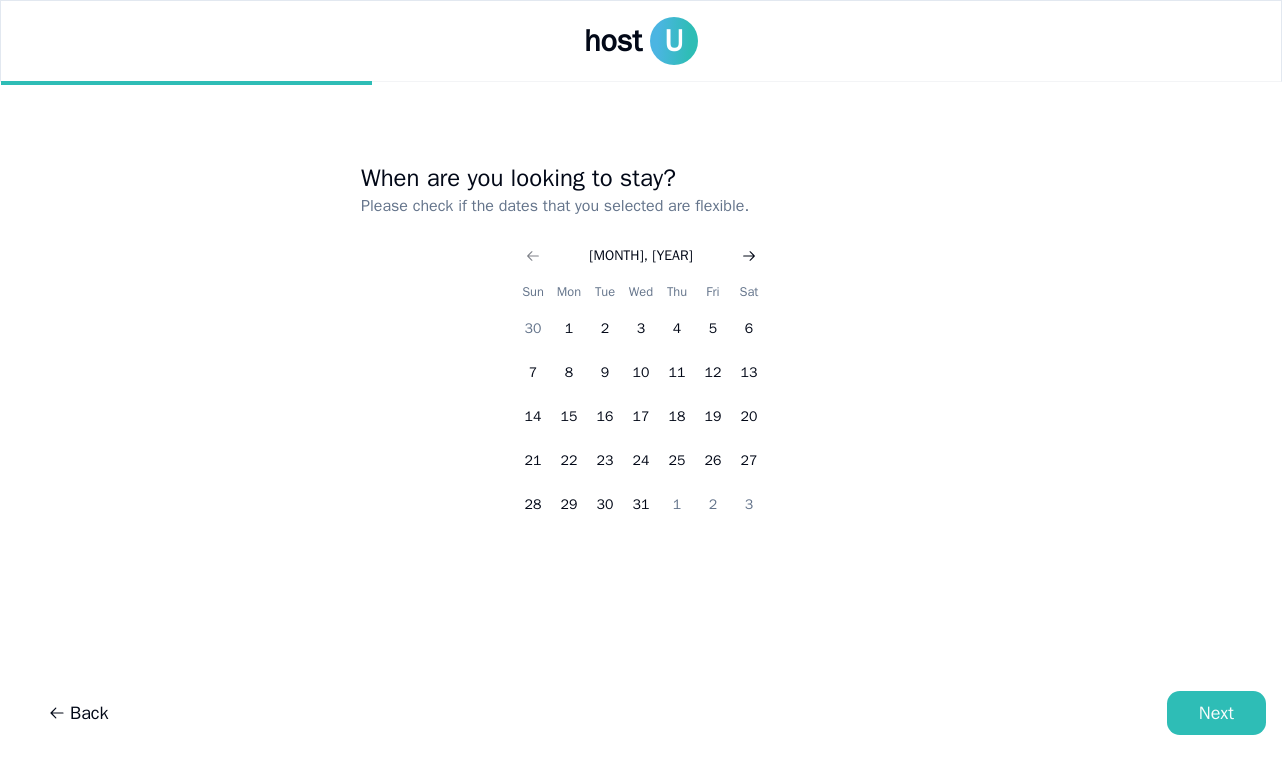 click at bounding box center (749, 256) 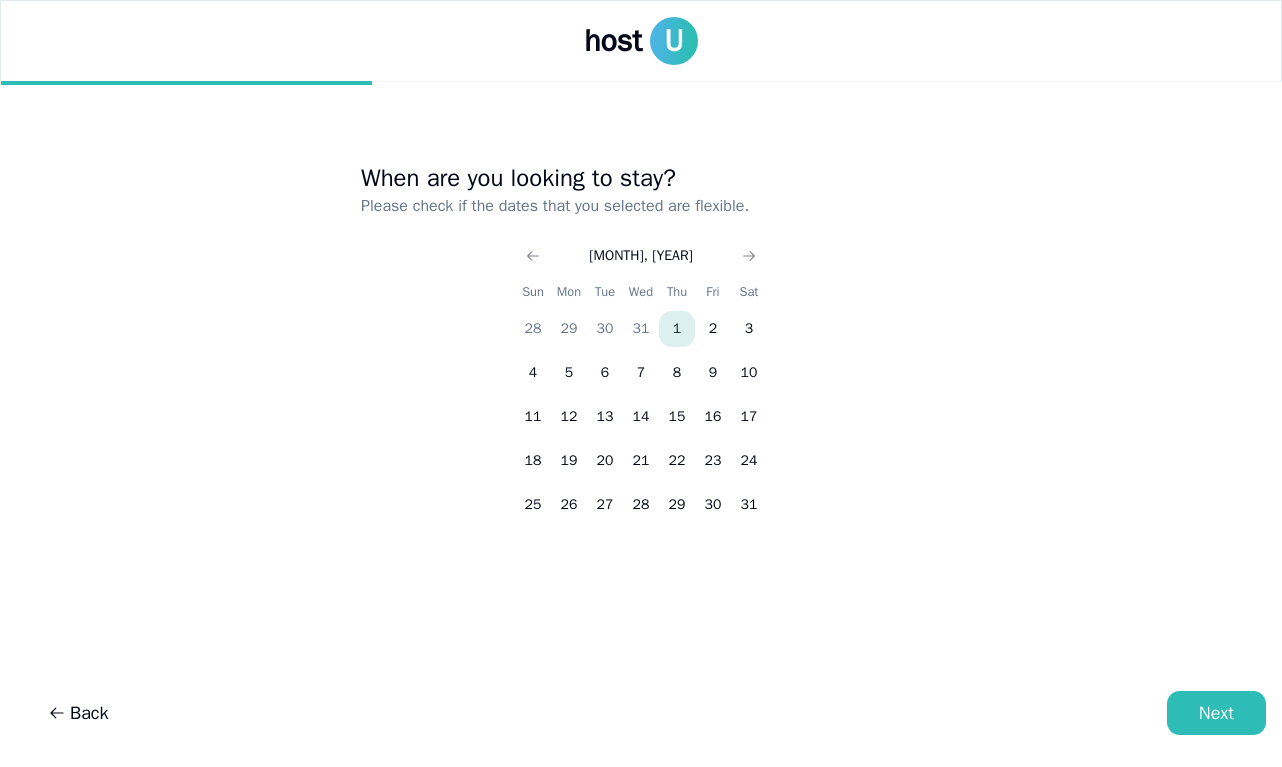 click on "1" at bounding box center (677, 329) 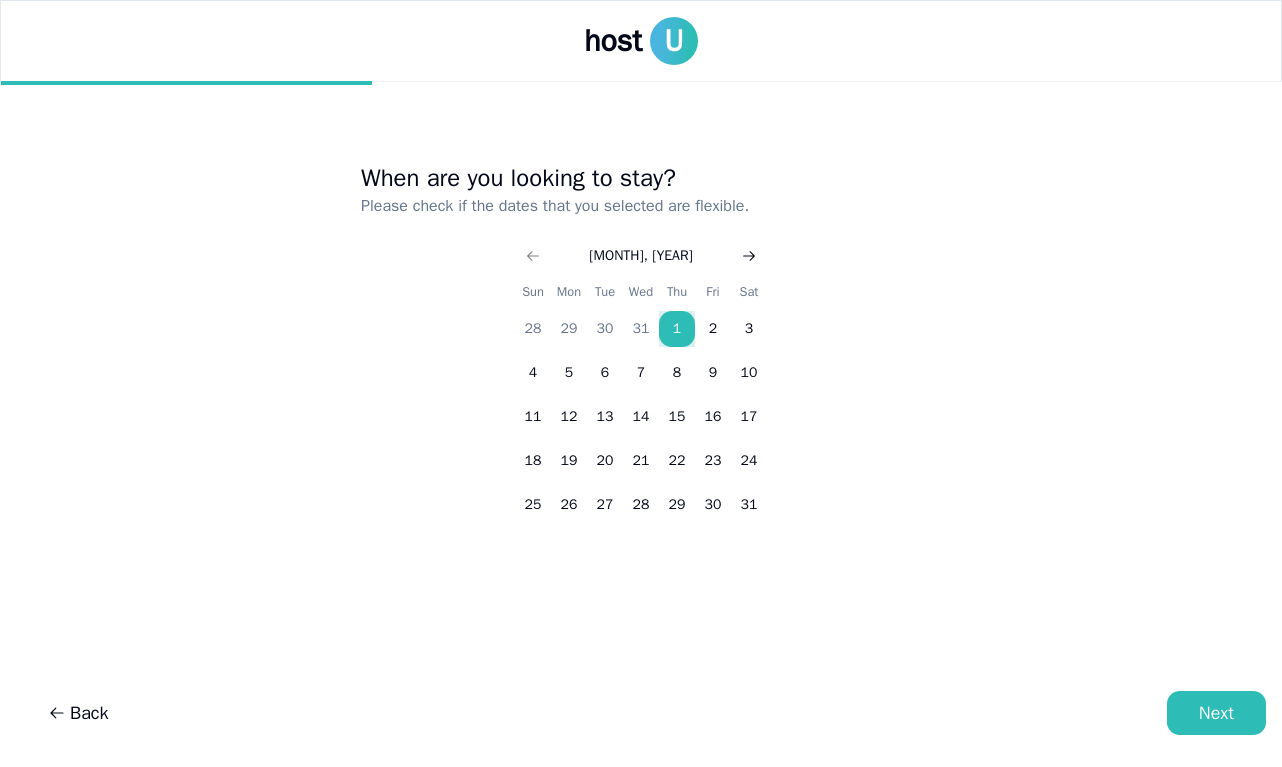 click 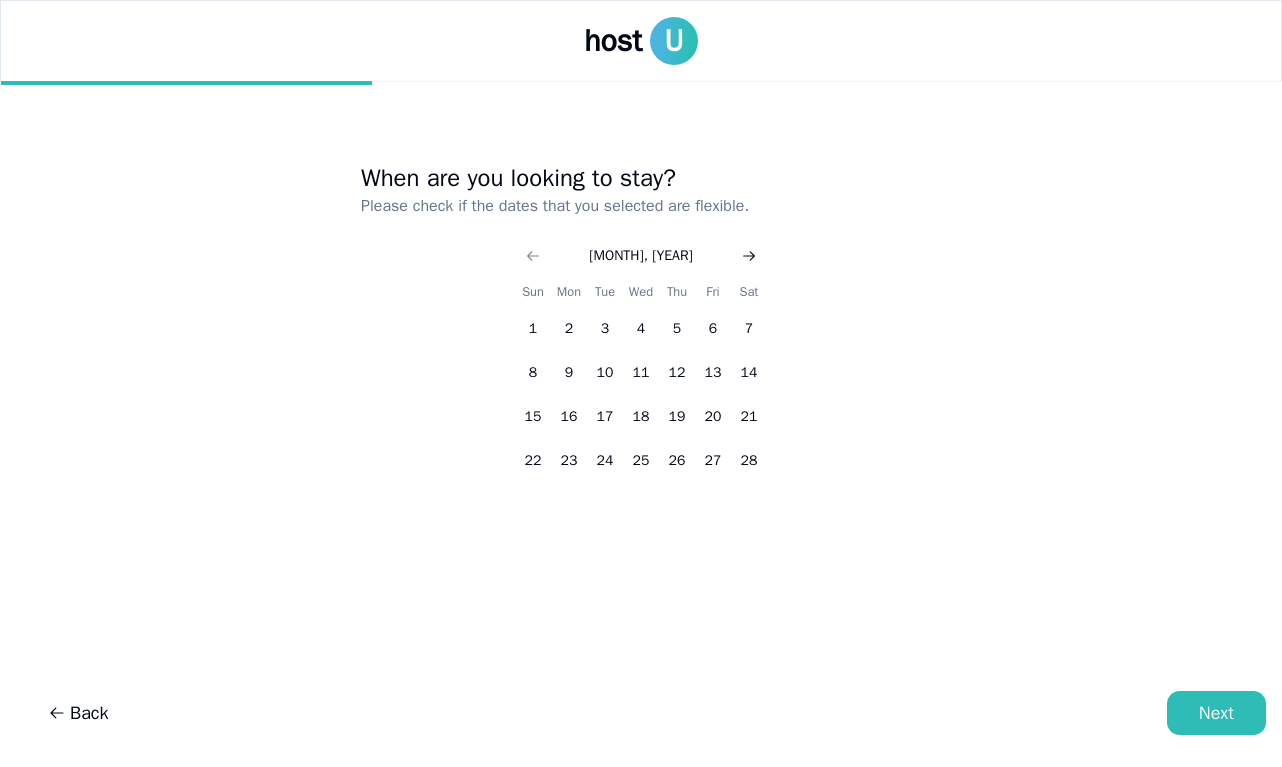 click 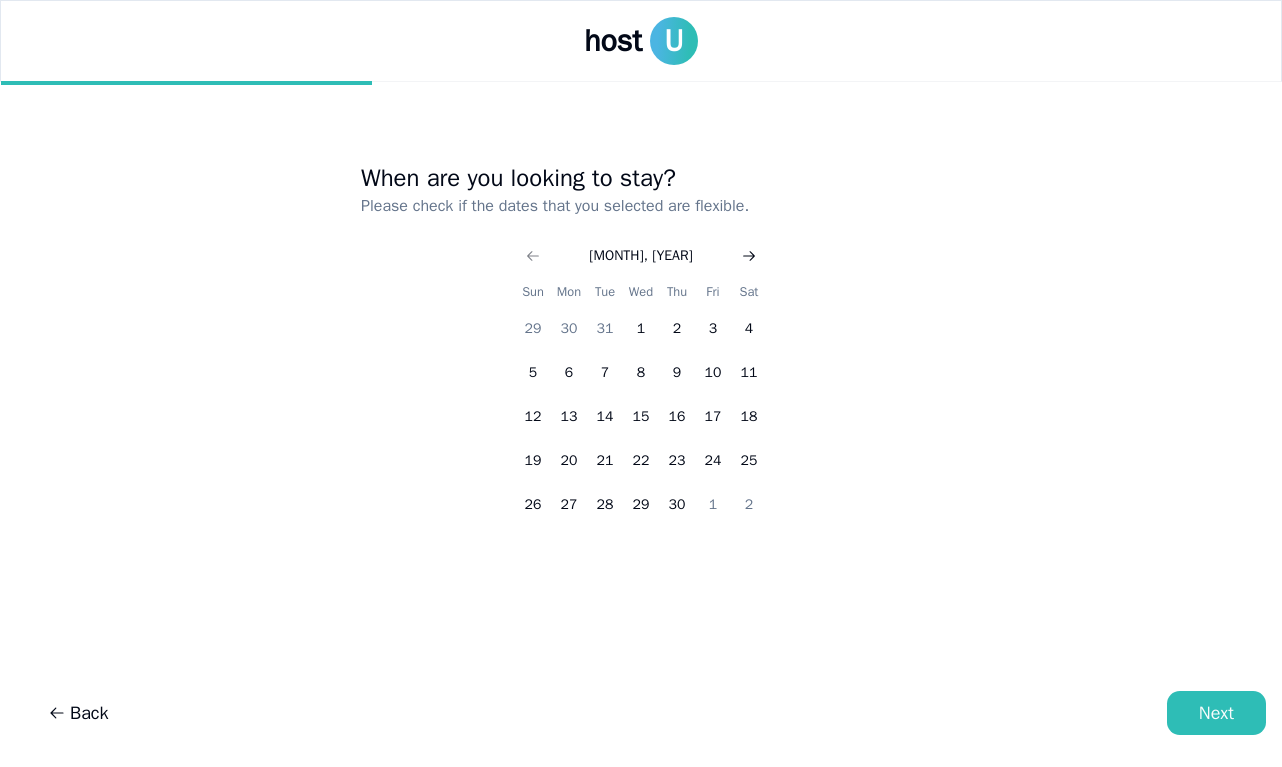click 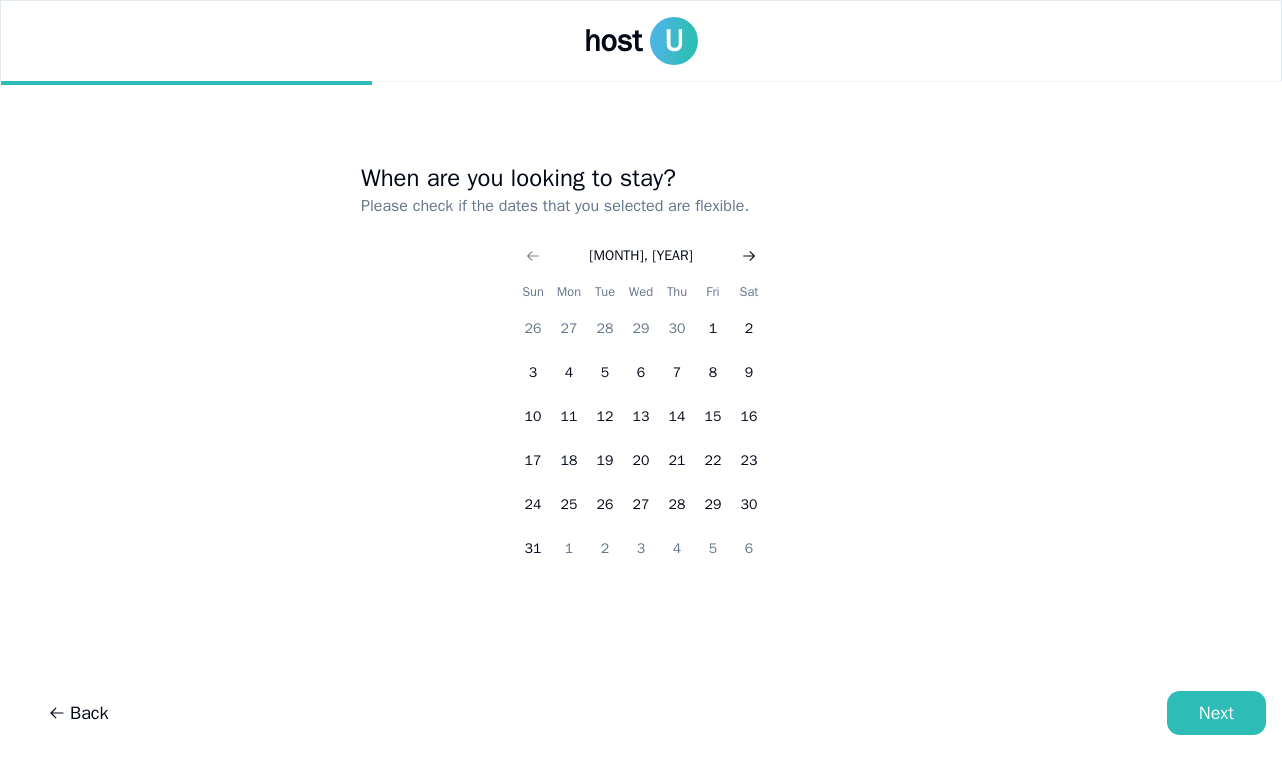 click 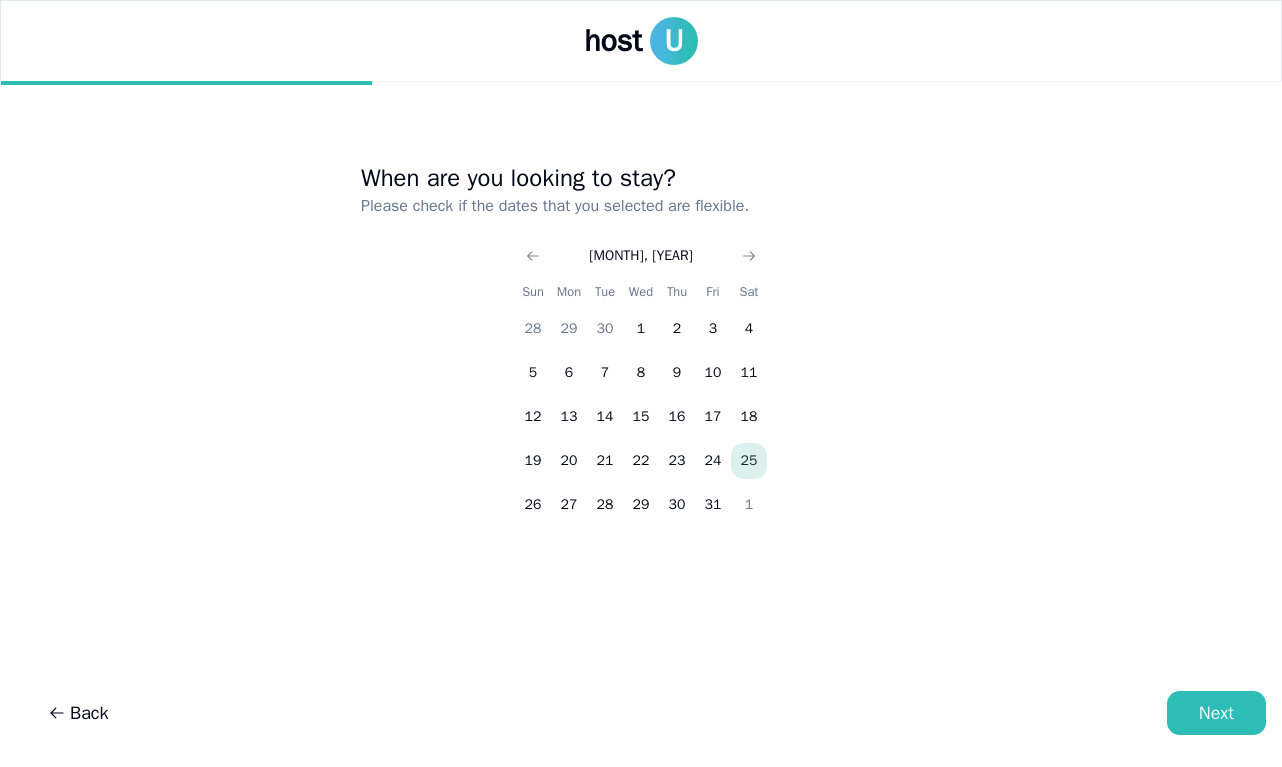 click on "25" at bounding box center (749, 461) 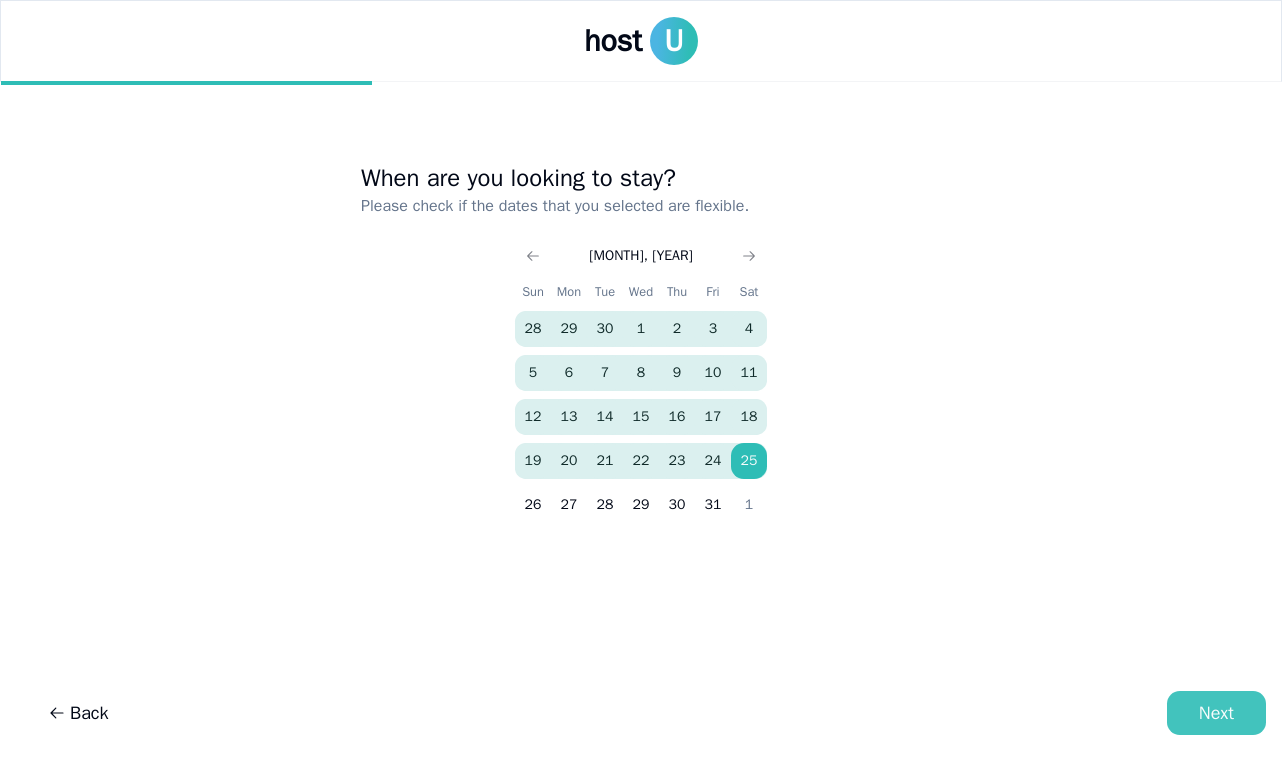 click on "Next" at bounding box center (1216, 713) 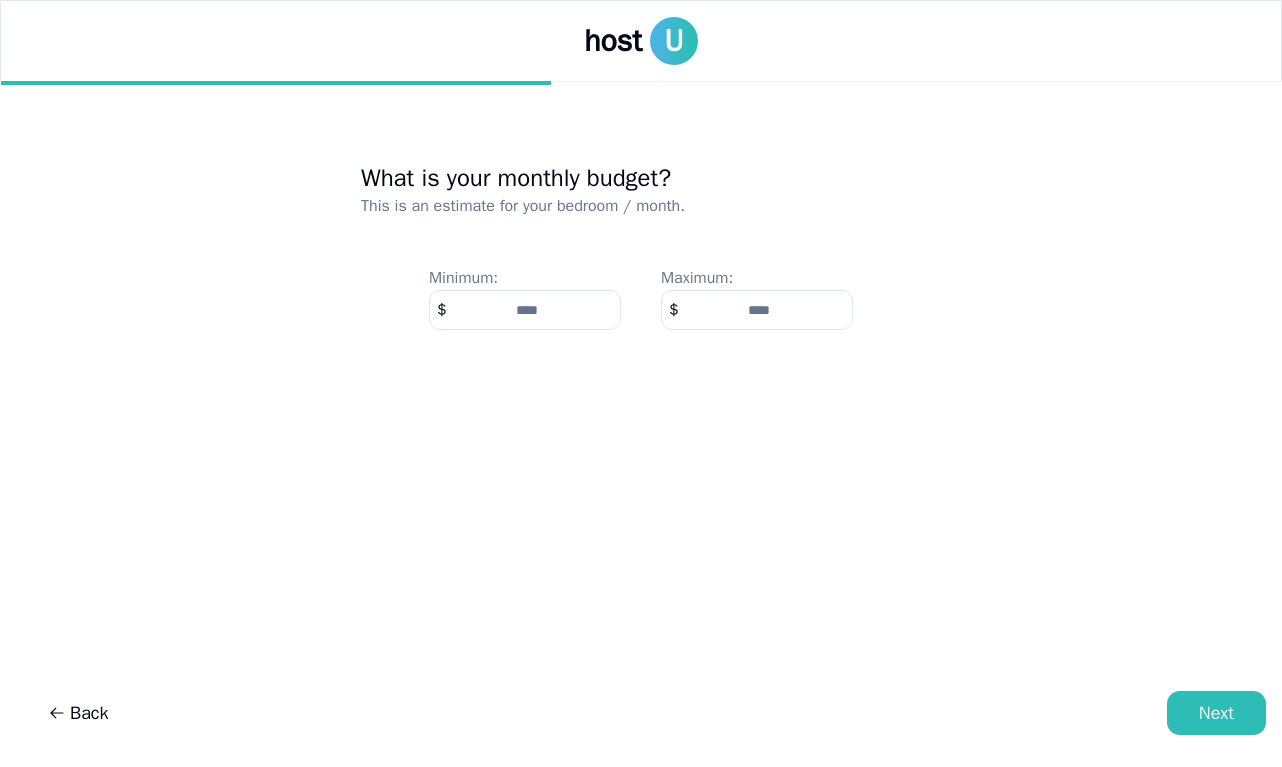 type on "****" 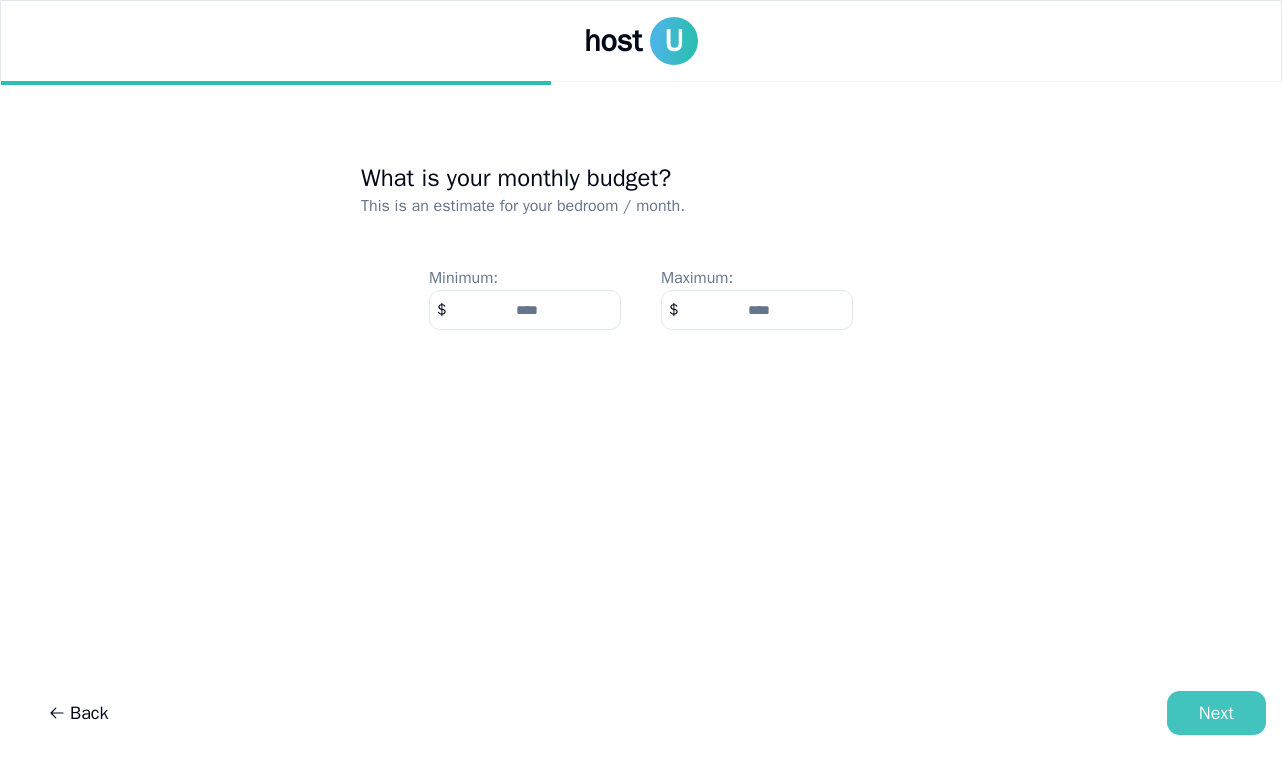 type on "****" 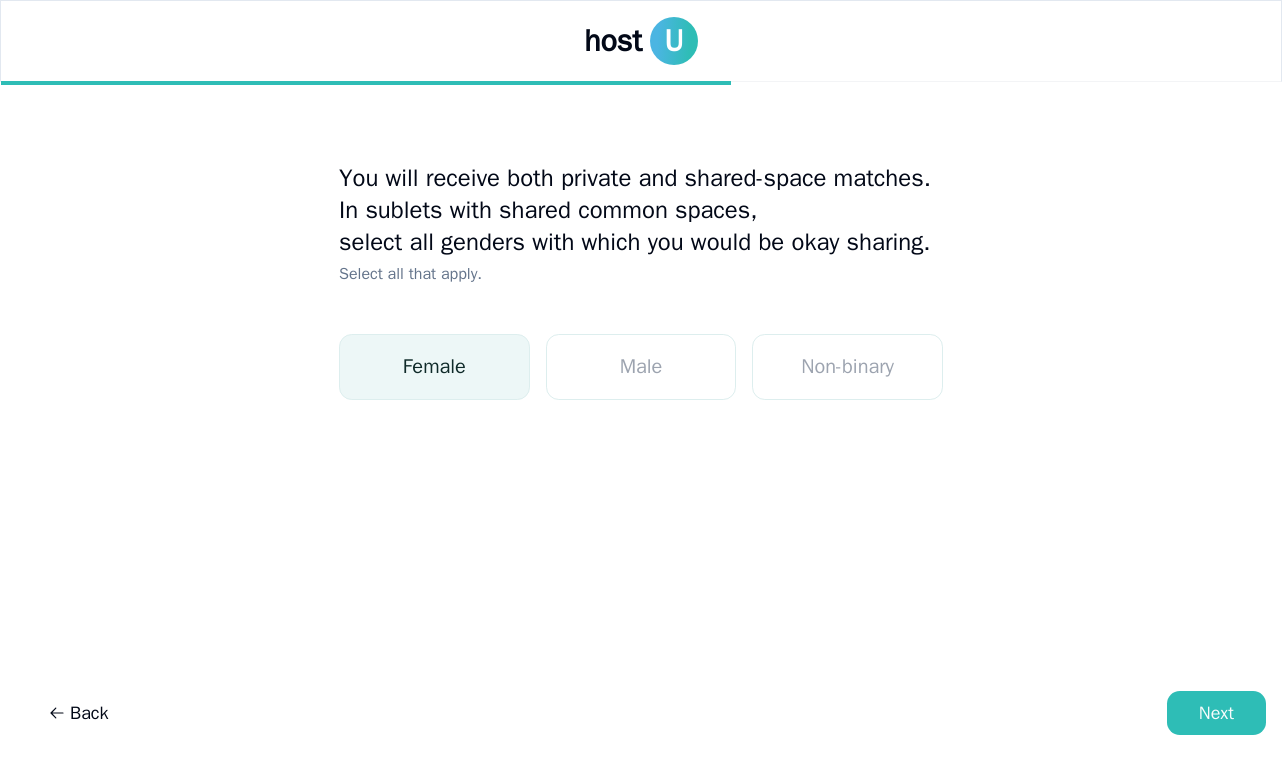 click on "Female" at bounding box center [434, 367] 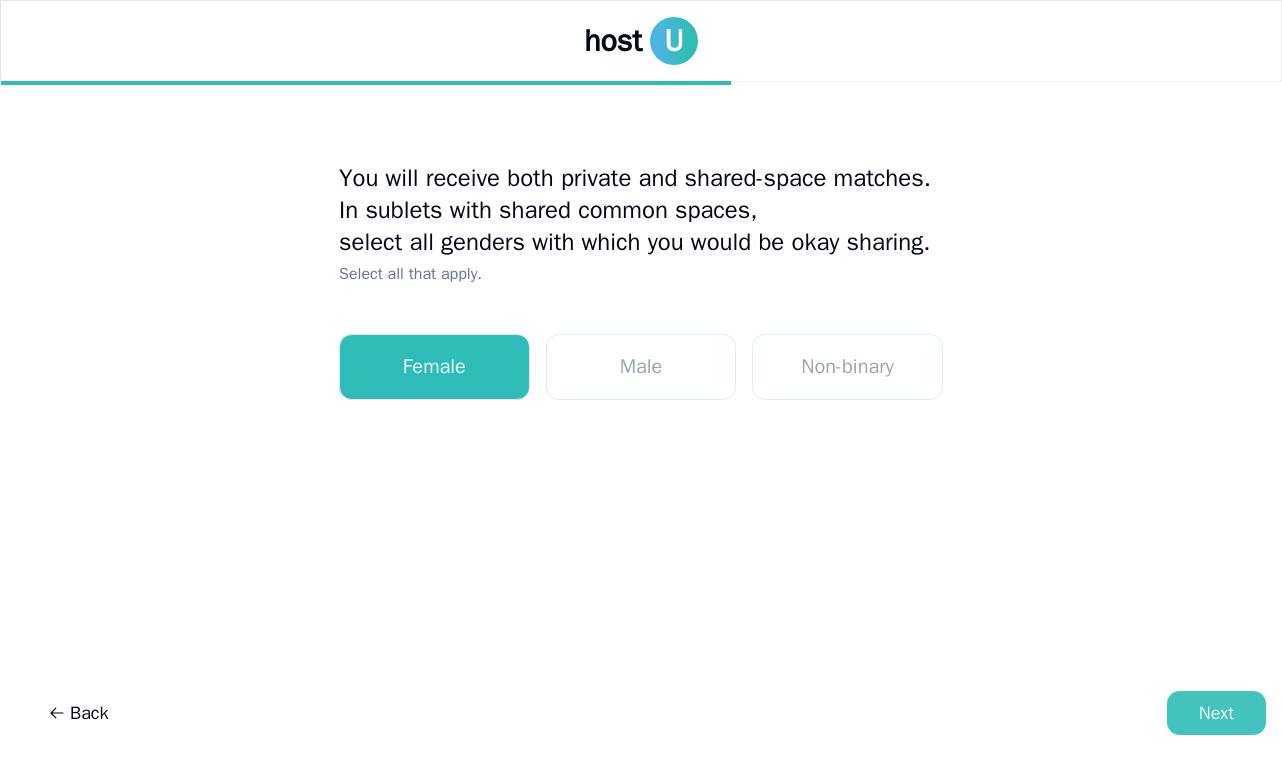 click on "Next" at bounding box center [1216, 713] 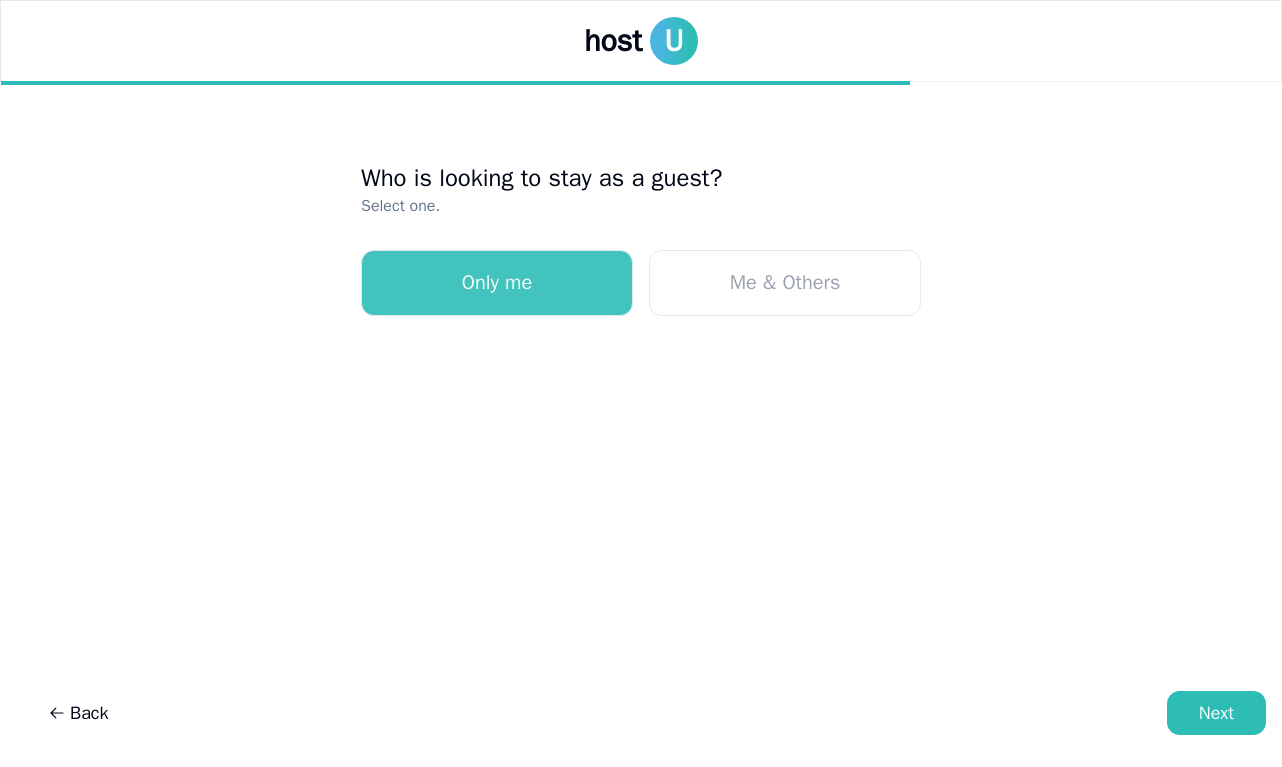 click on "Only me" at bounding box center (497, 283) 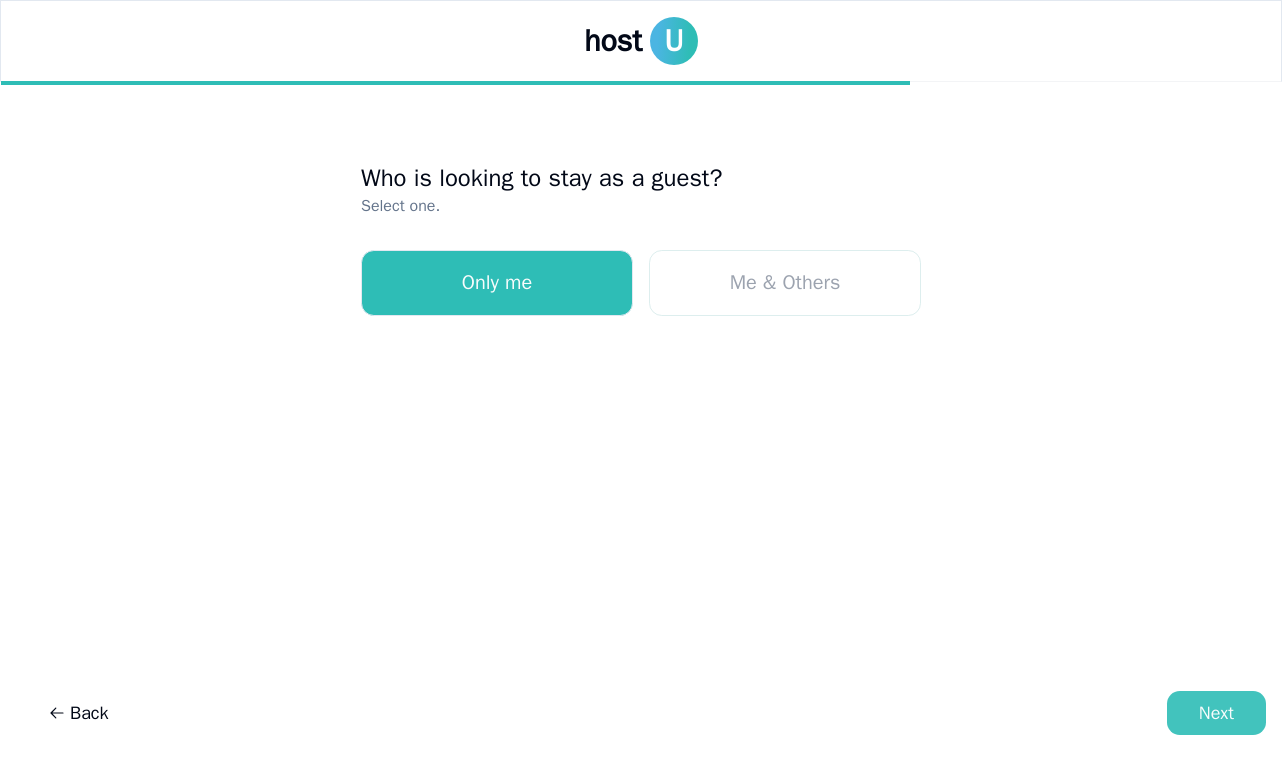 click on "Next" at bounding box center [1216, 713] 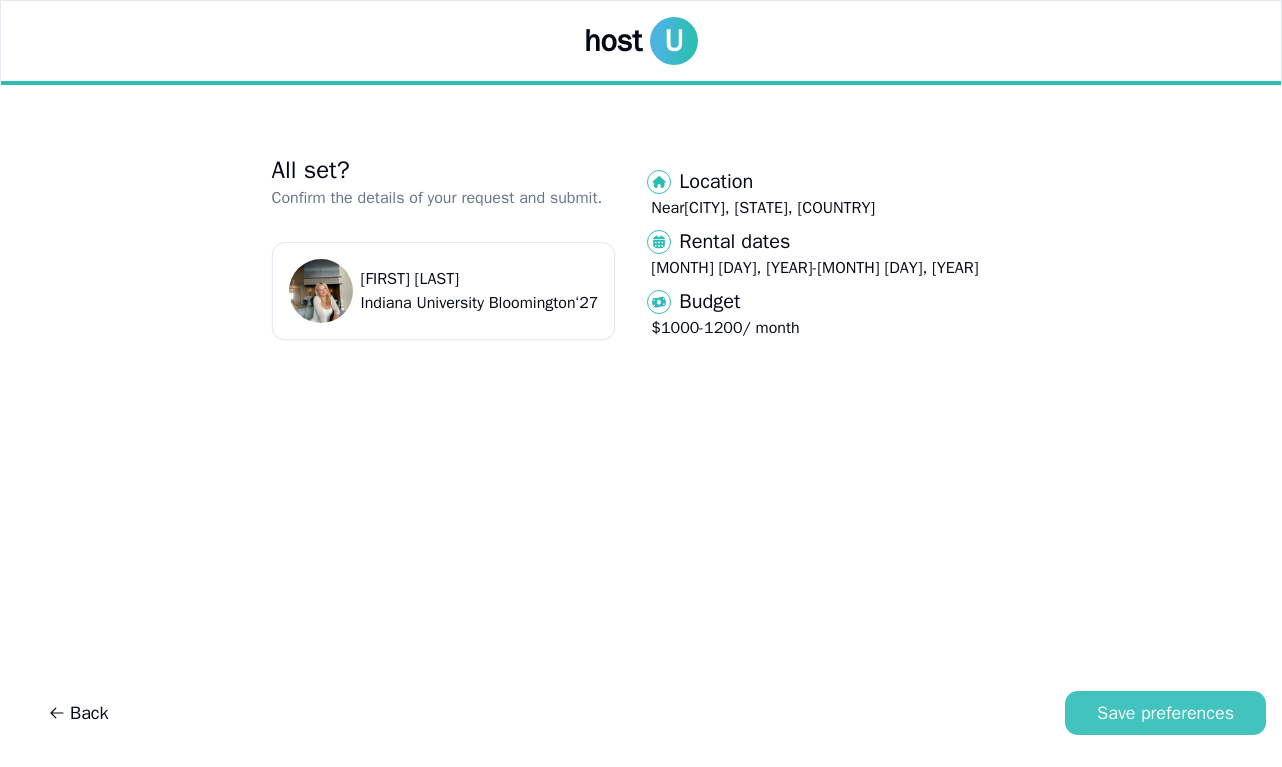 click on "Save preferences" at bounding box center [1165, 713] 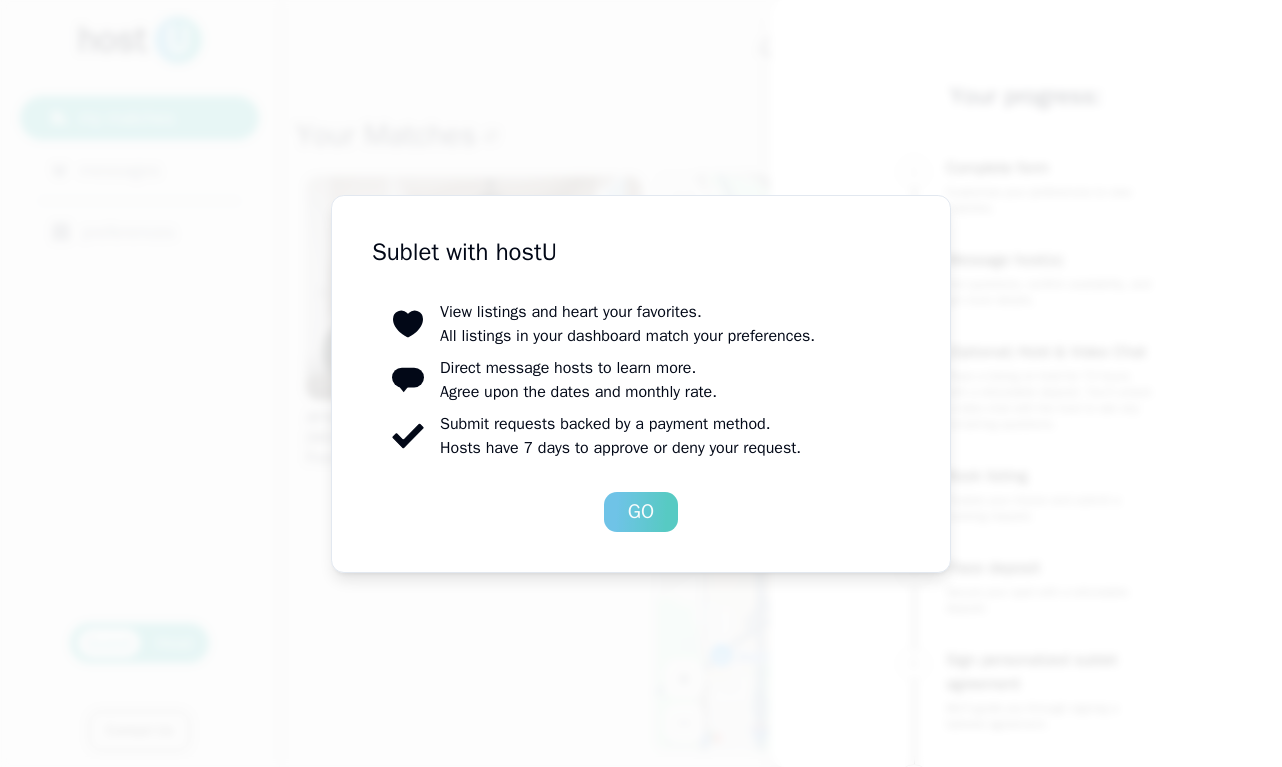 click on "Go" at bounding box center [641, 512] 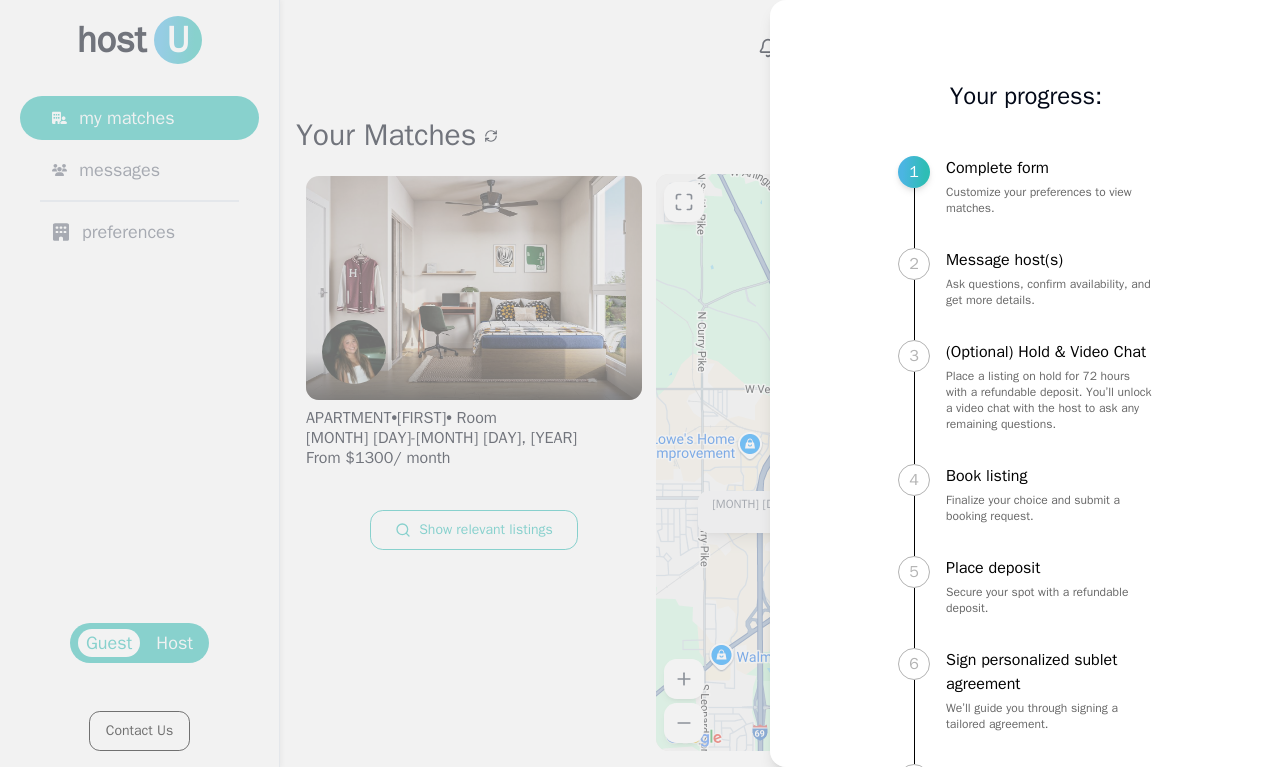 click at bounding box center (641, 383) 